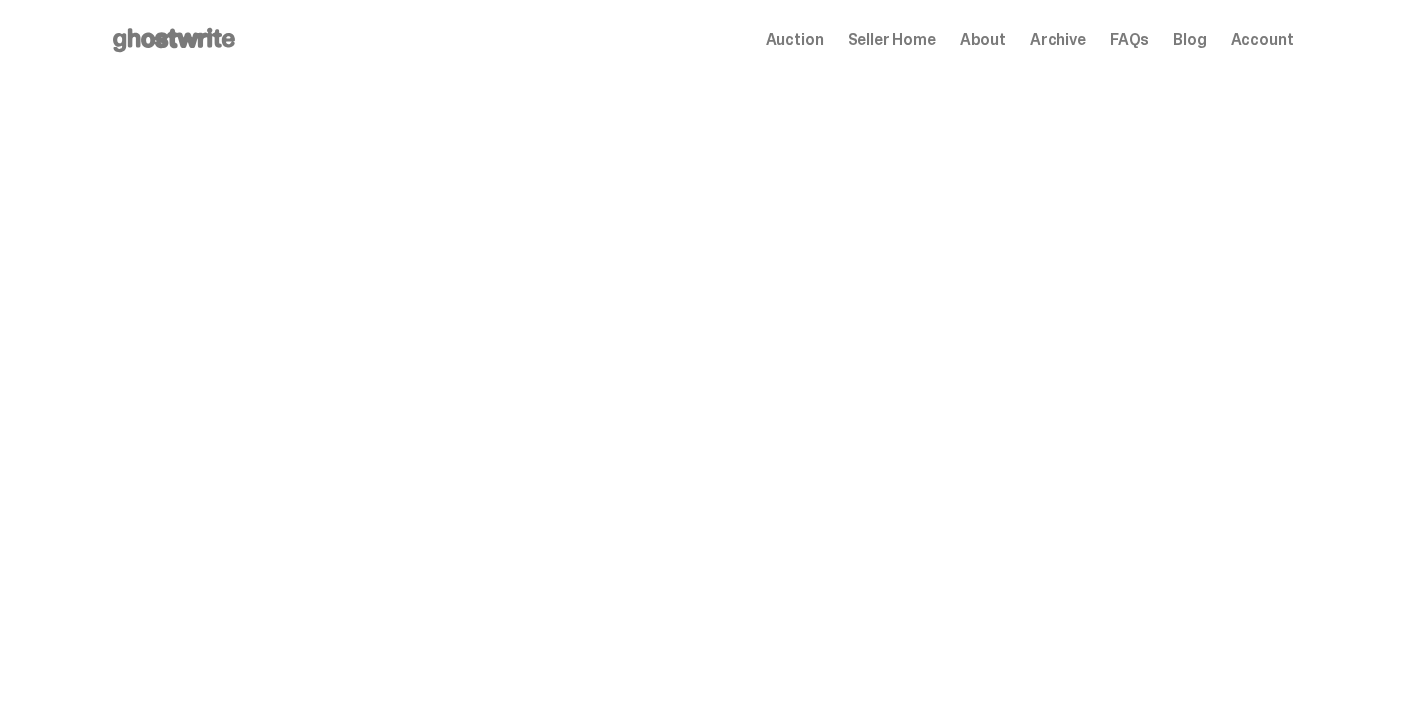 scroll, scrollTop: 0, scrollLeft: 0, axis: both 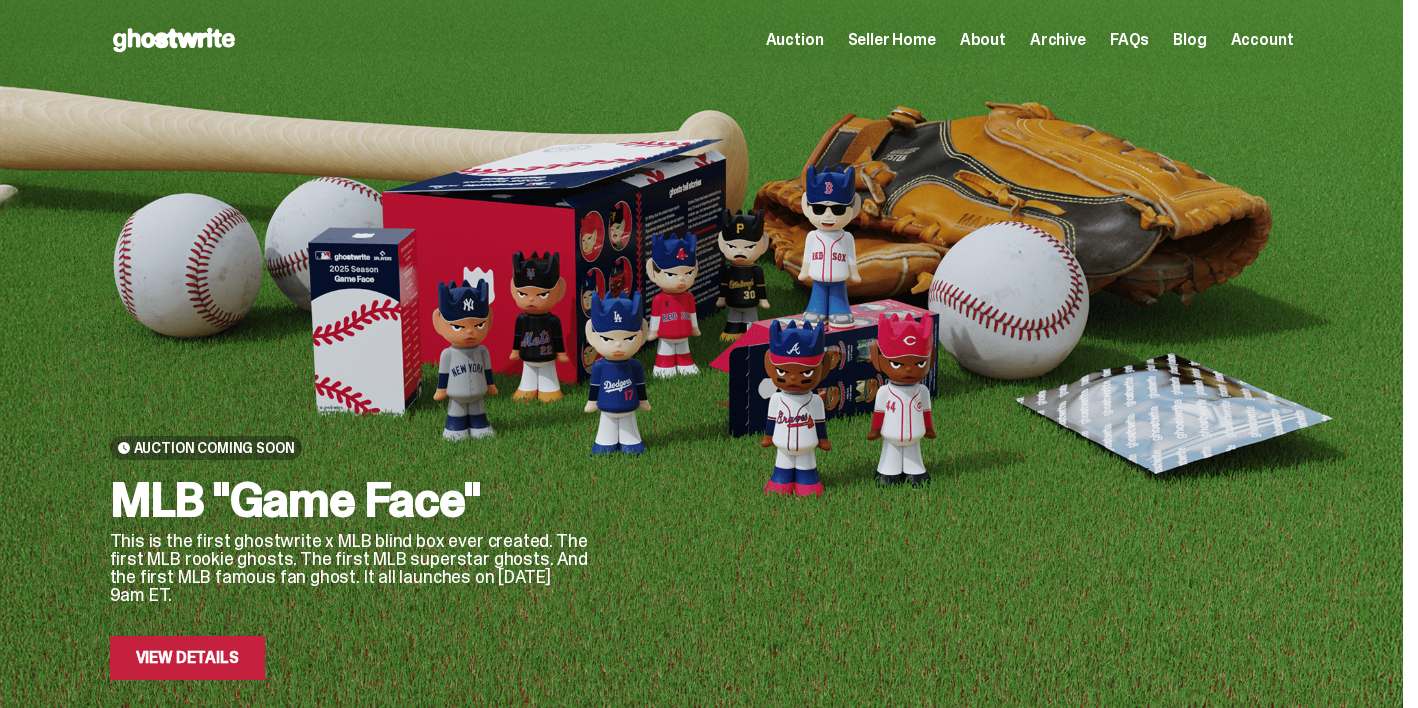 click on "Seller Home" at bounding box center [892, 40] 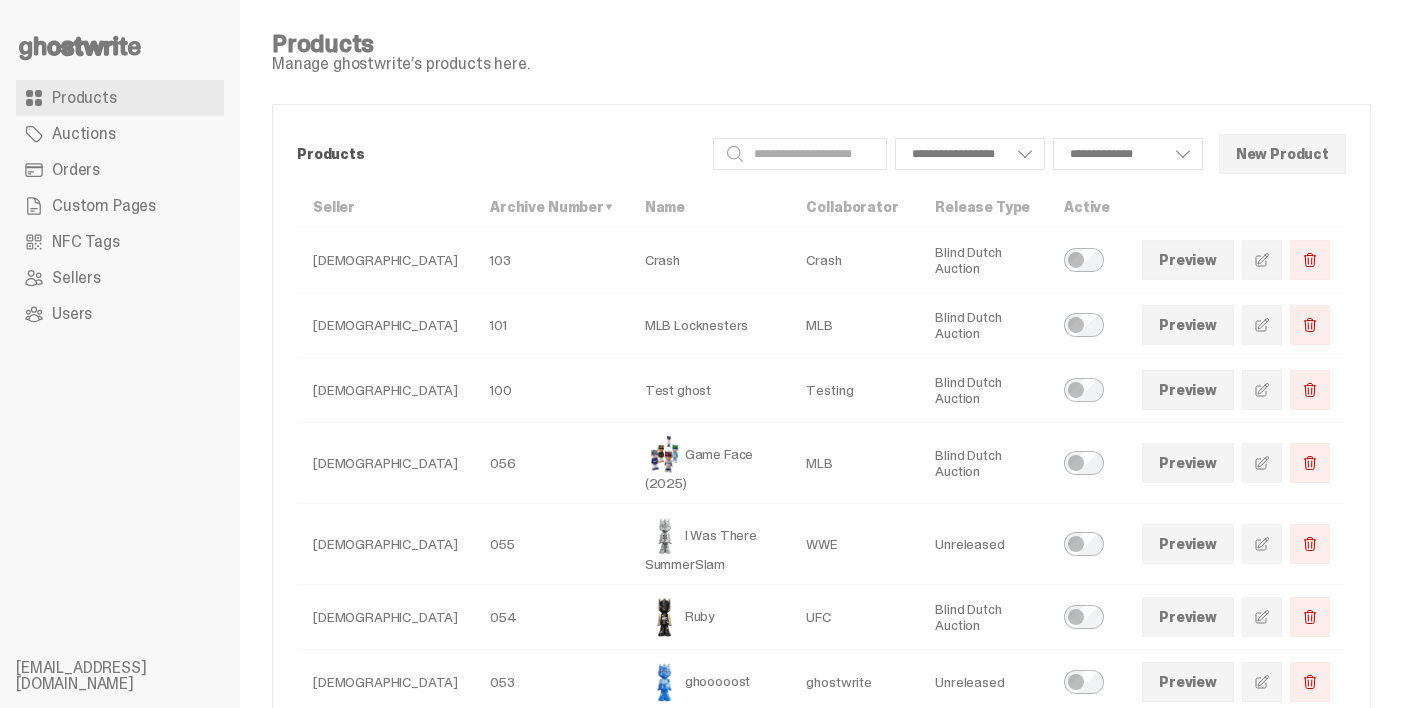 scroll, scrollTop: 0, scrollLeft: 0, axis: both 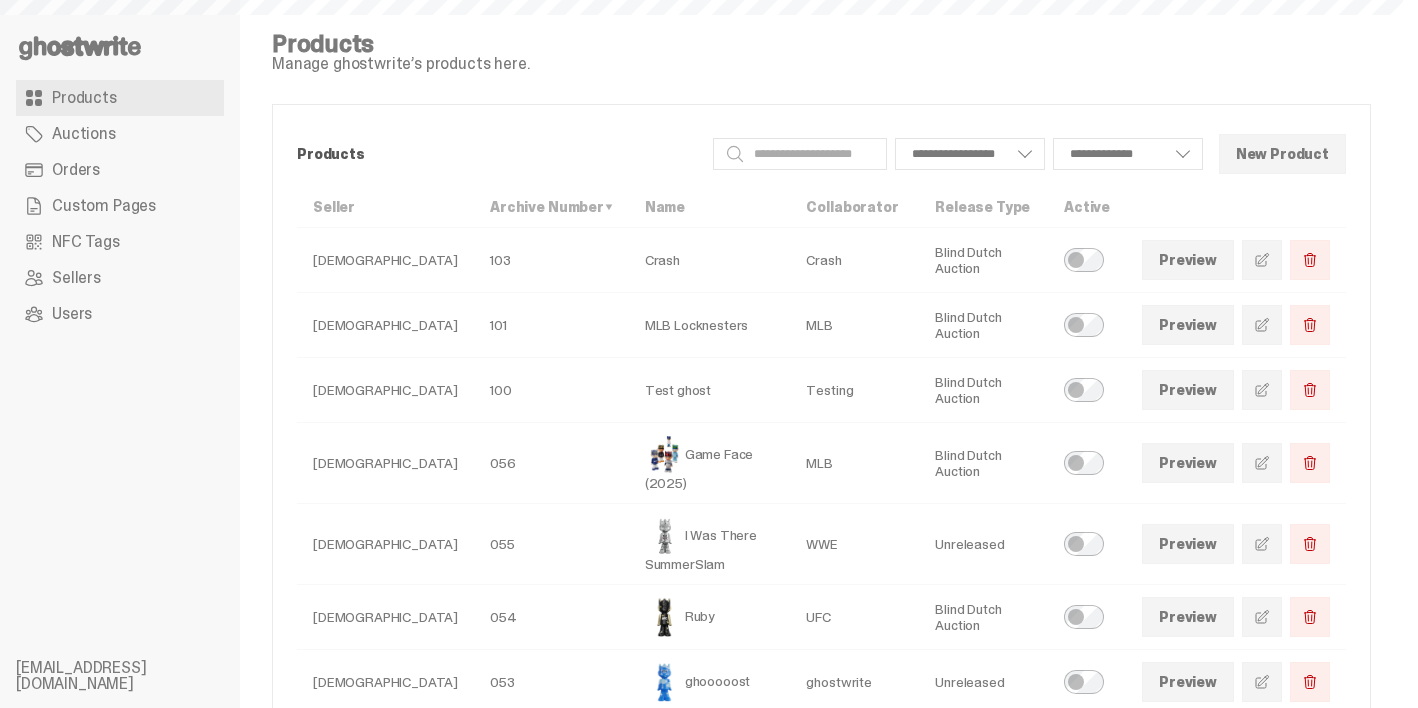 select 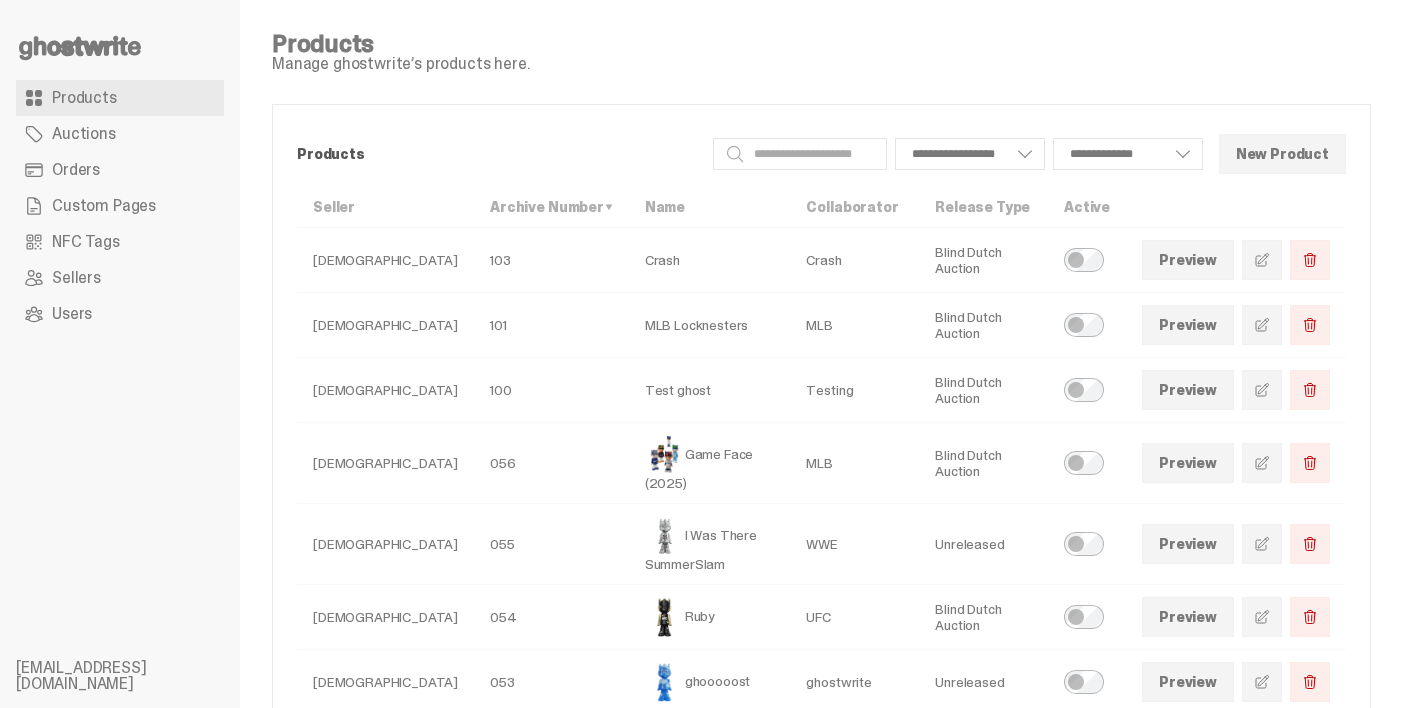 click on "Orders" at bounding box center (120, 170) 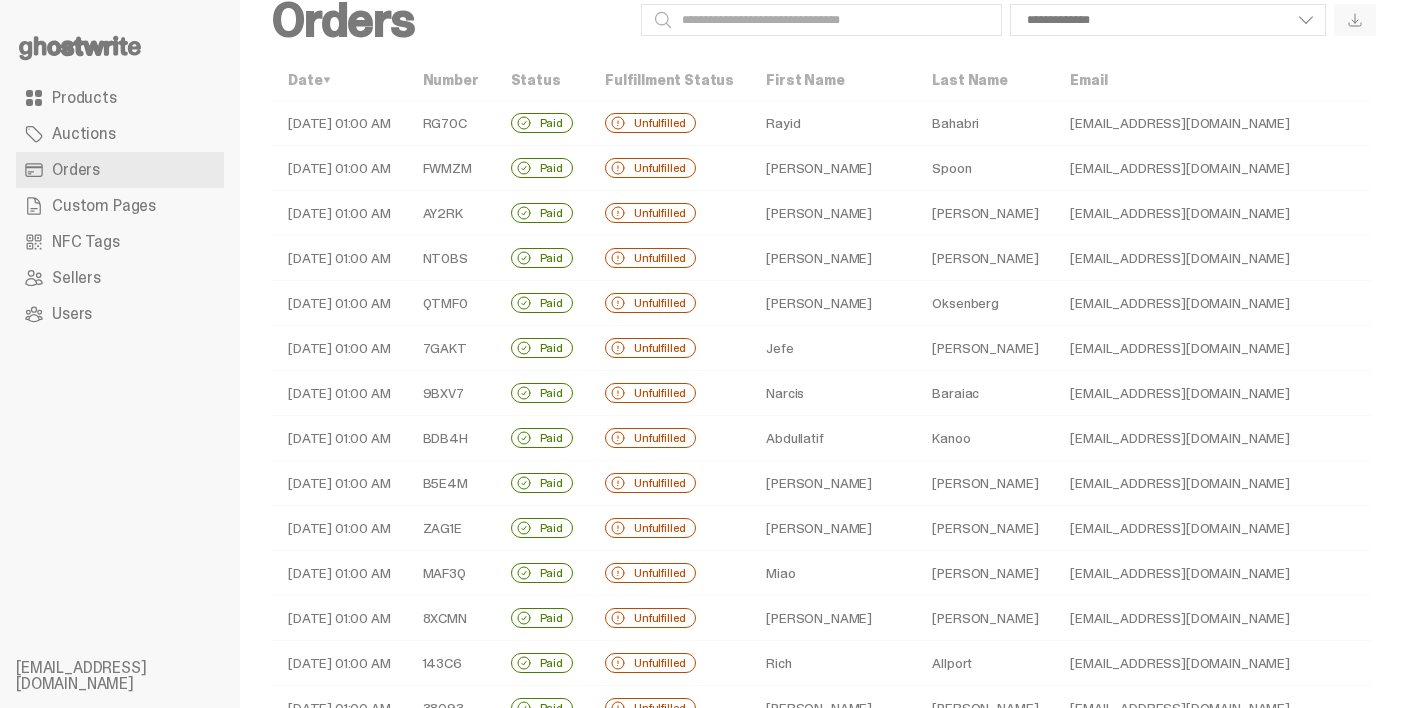 scroll, scrollTop: 40, scrollLeft: 0, axis: vertical 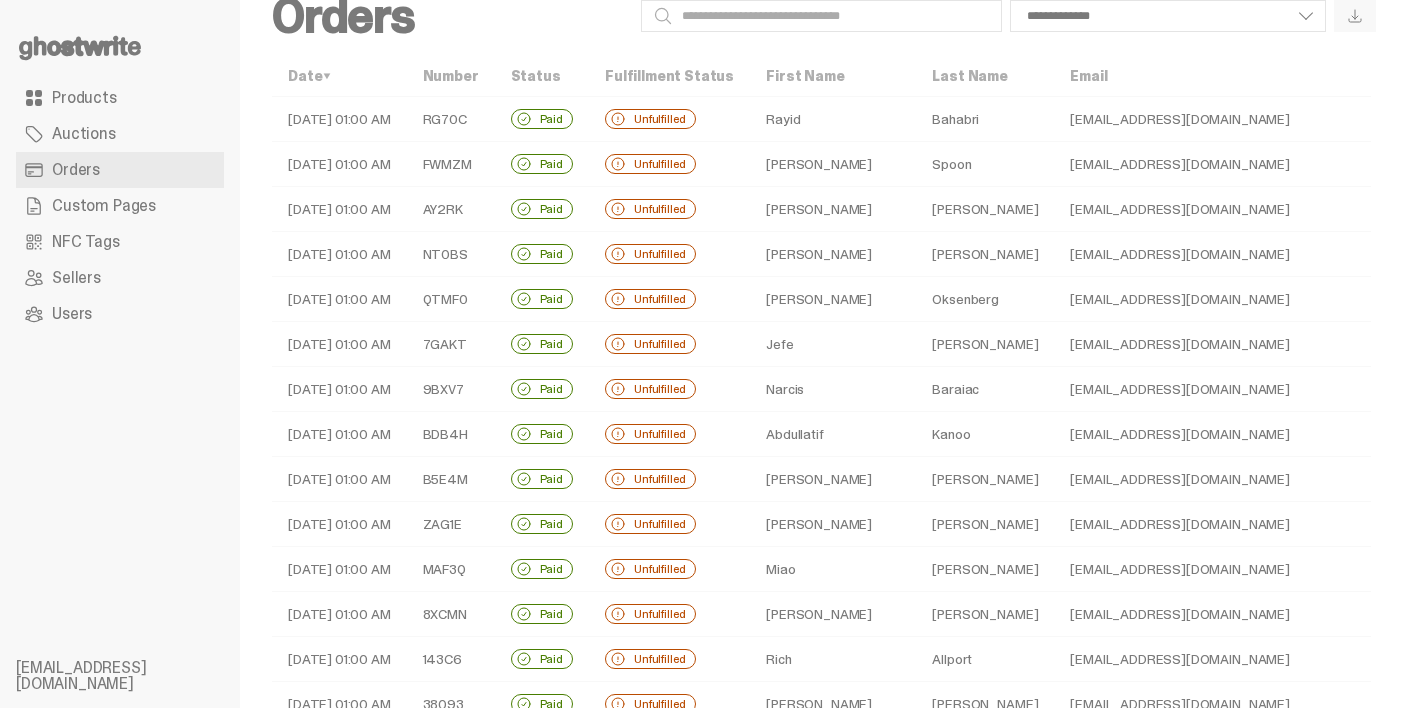 click on "[EMAIL_ADDRESS][DOMAIN_NAME]" at bounding box center [1285, 119] 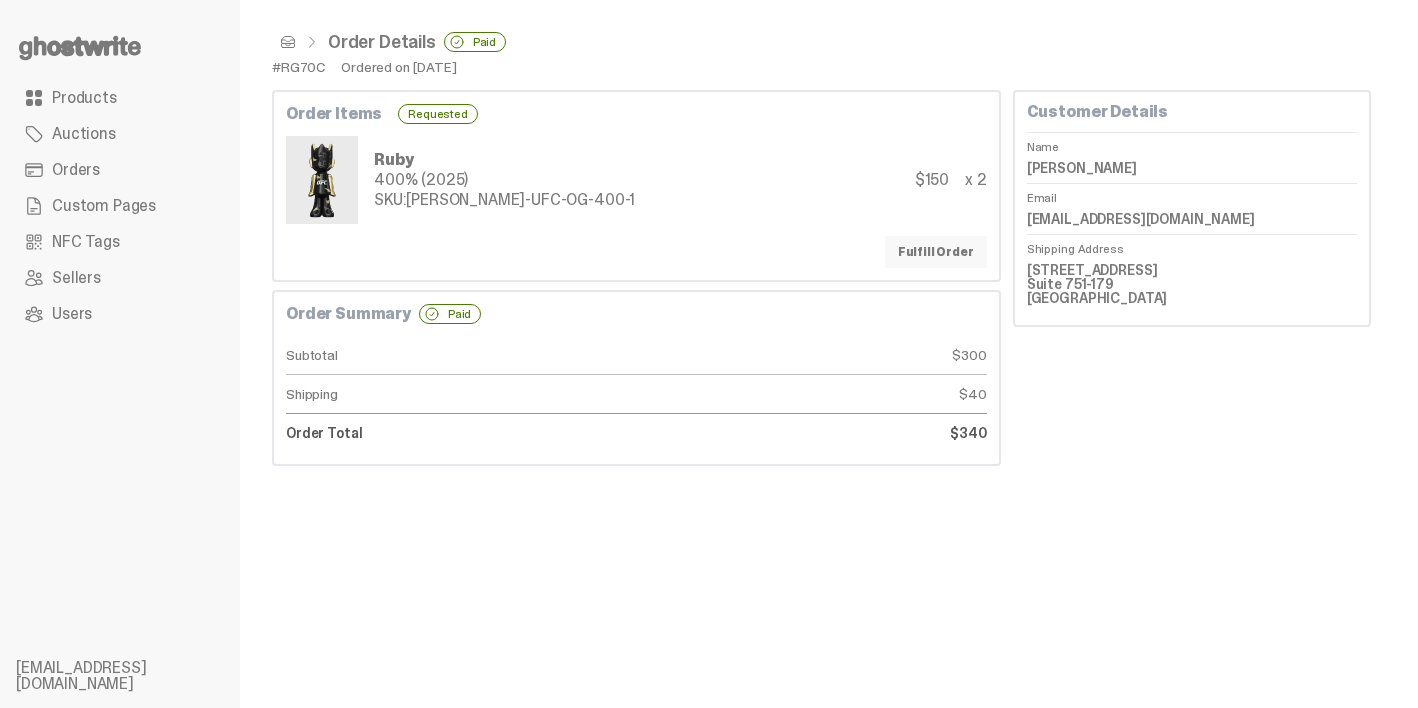 click on "Fulfill Order" at bounding box center [936, 252] 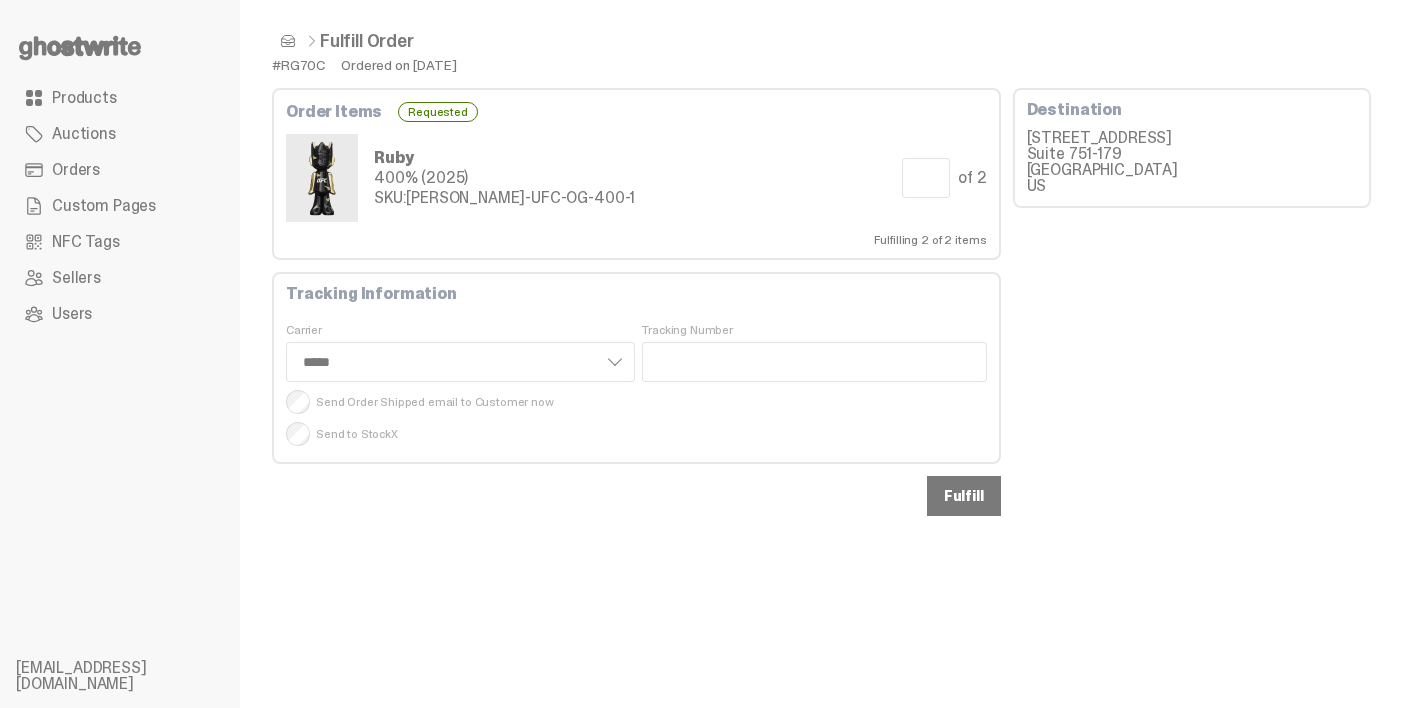 click on "Fulfill" at bounding box center (964, 496) 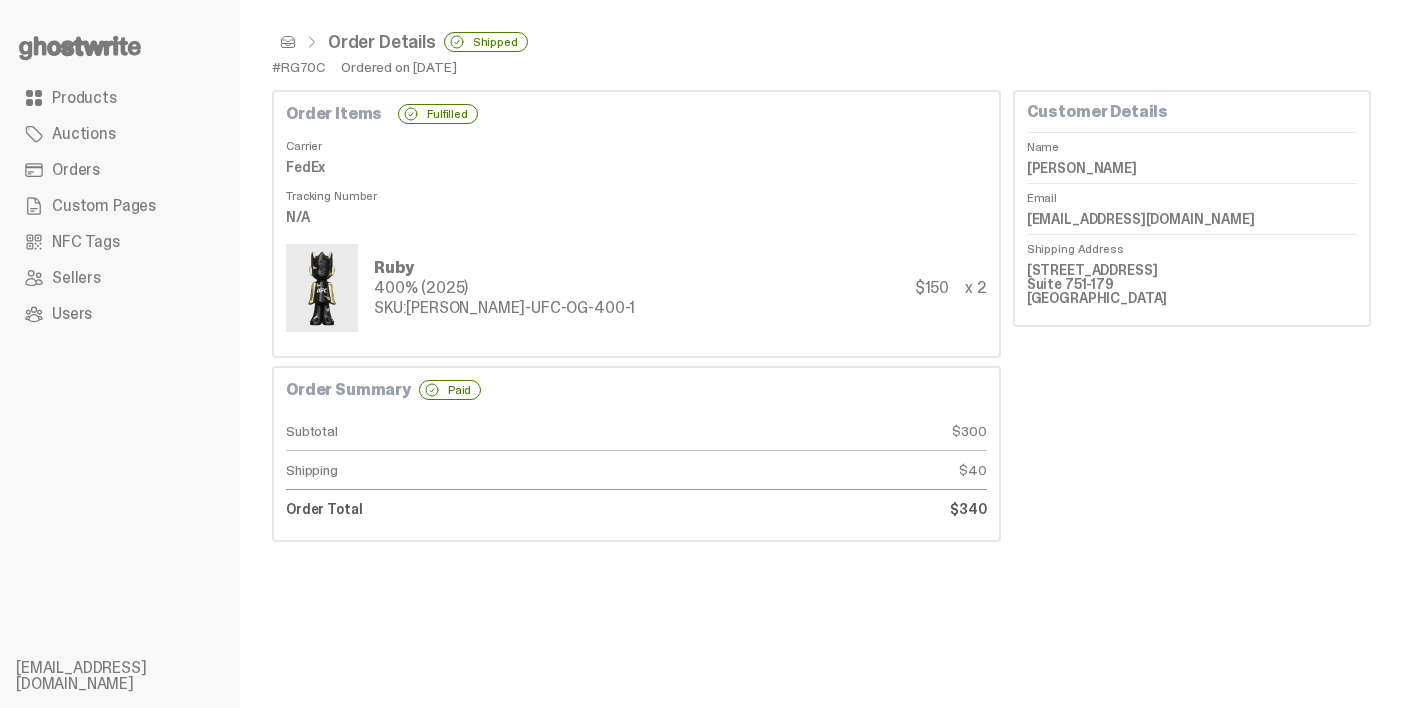 click at bounding box center [288, 42] 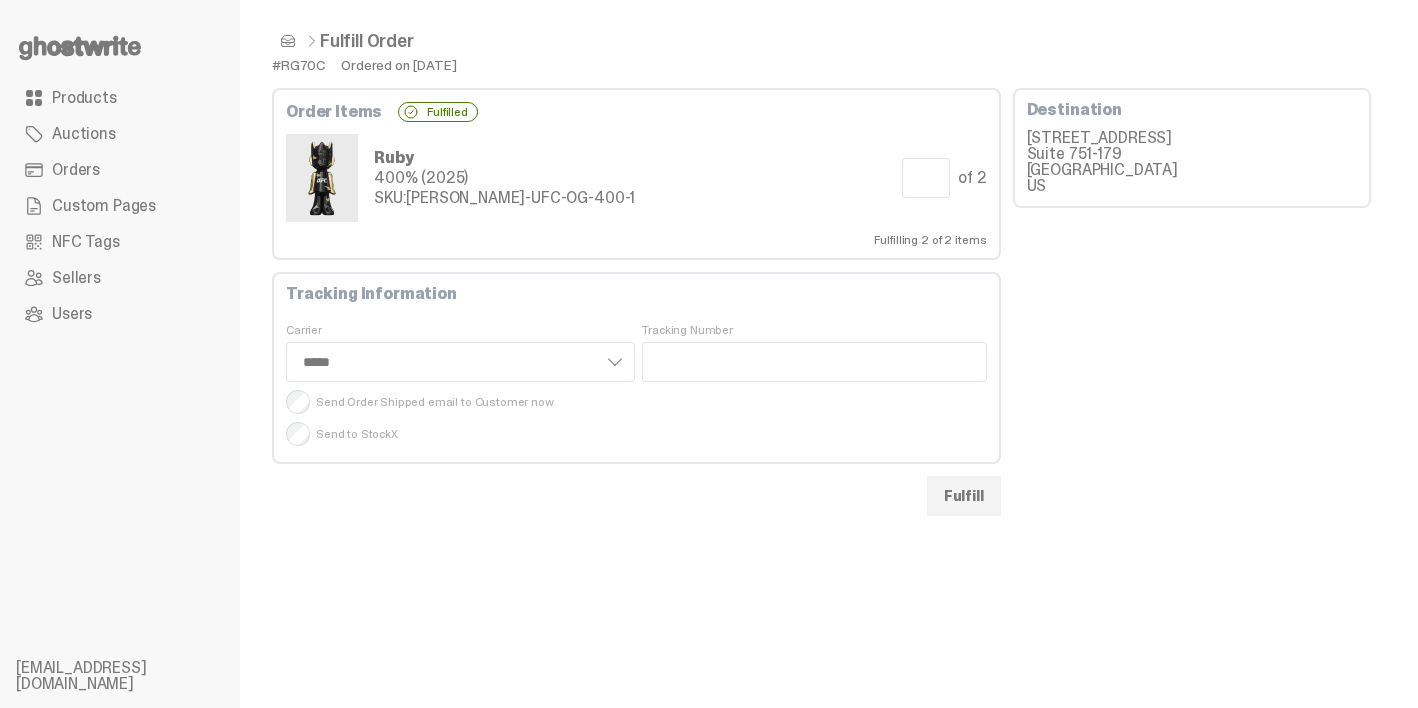 click at bounding box center [288, 41] 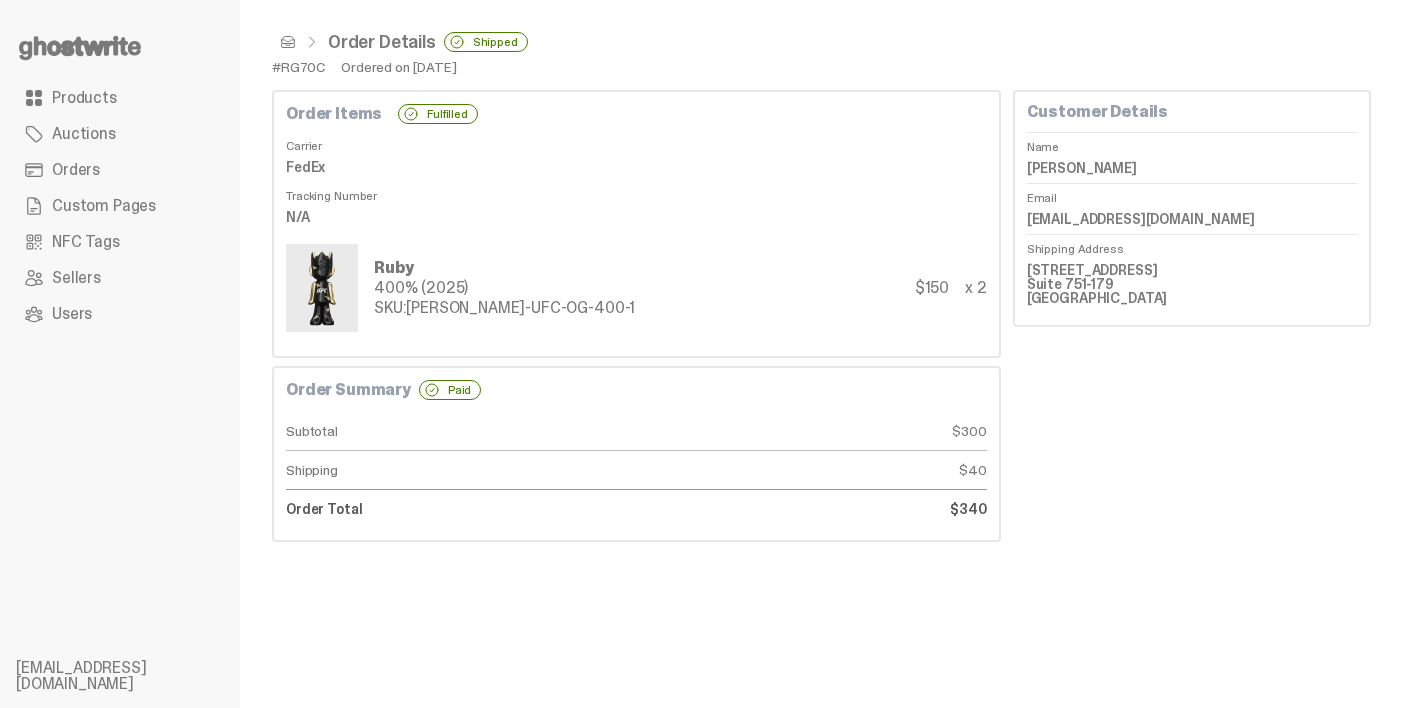 click at bounding box center [288, 42] 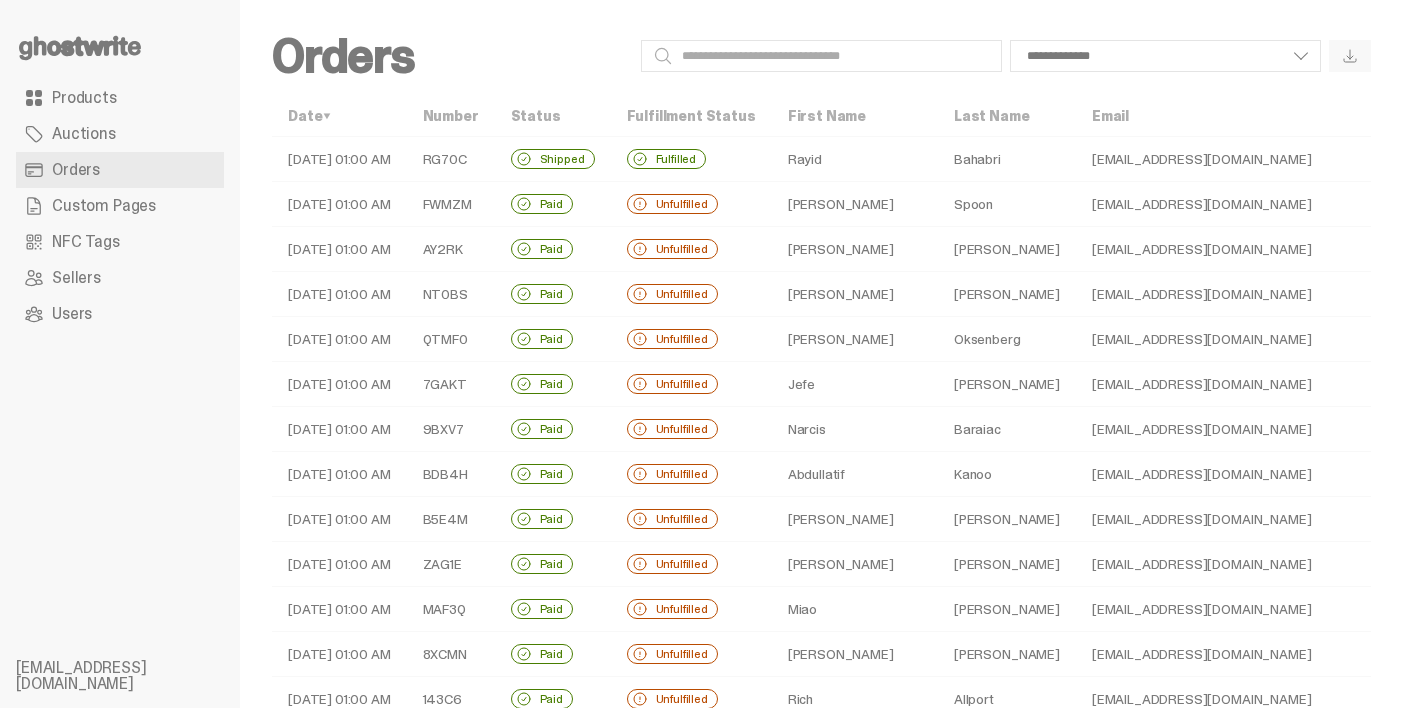 scroll, scrollTop: 40, scrollLeft: 0, axis: vertical 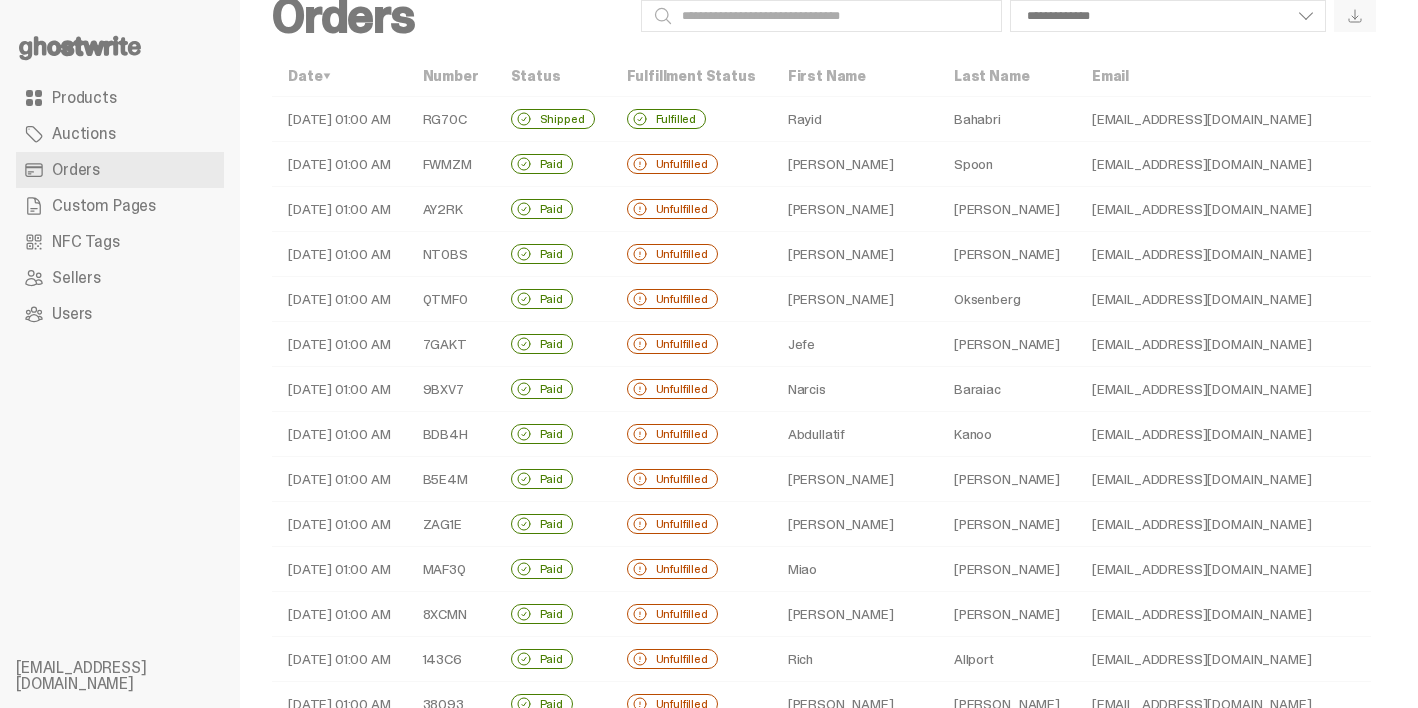 click on "Ryan" at bounding box center (855, 164) 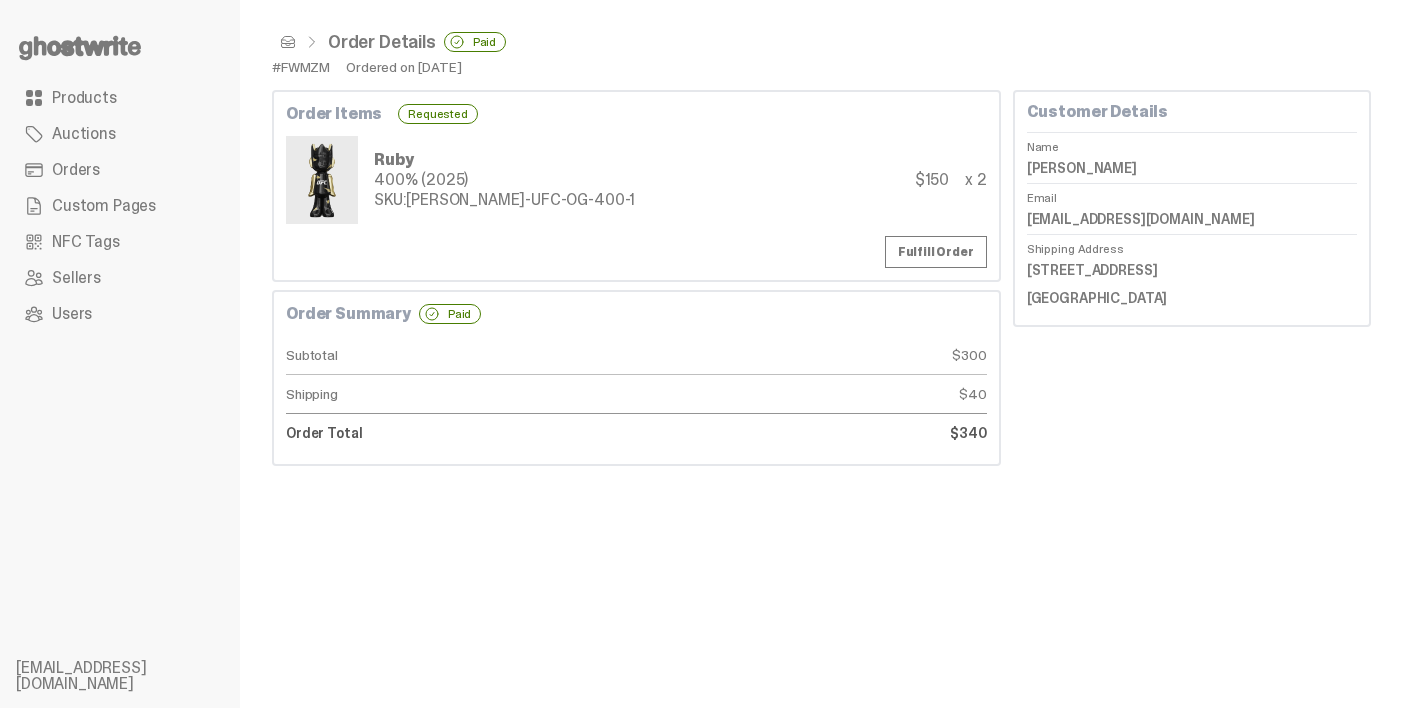 scroll, scrollTop: 0, scrollLeft: 0, axis: both 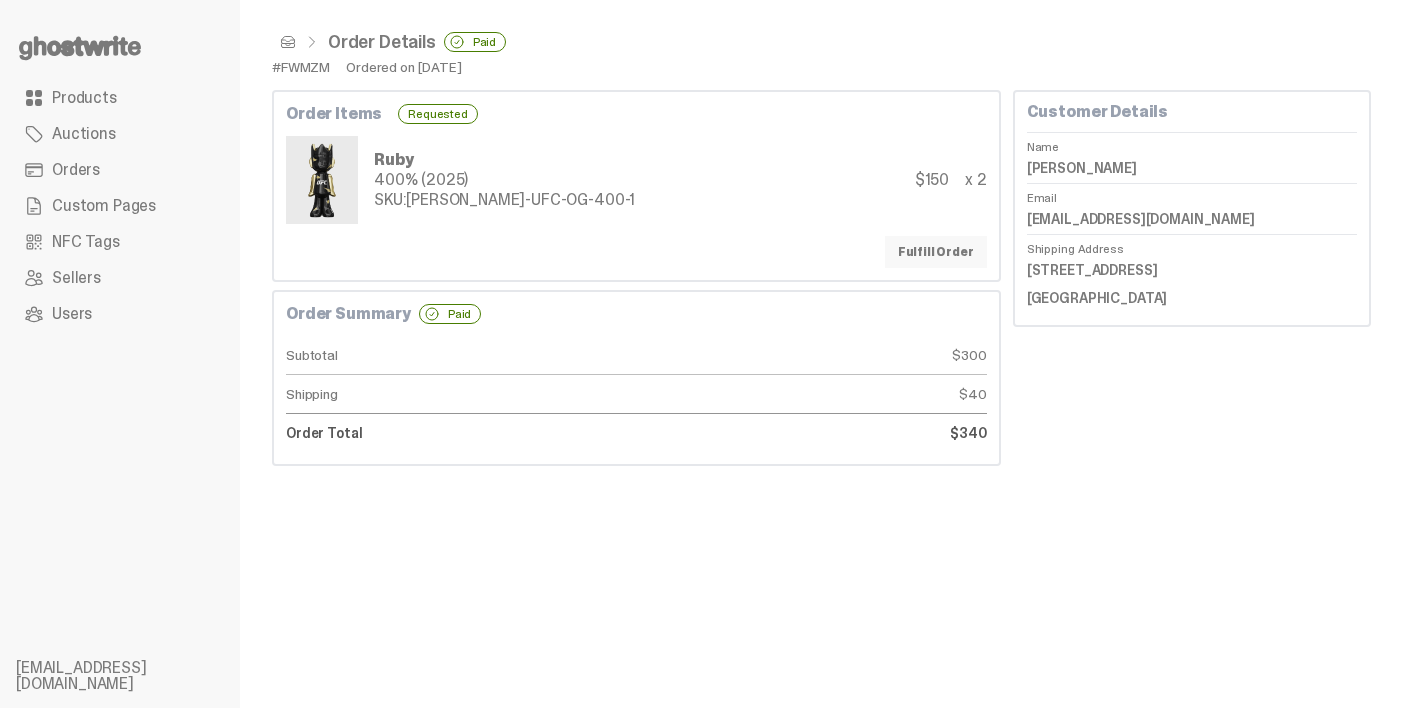 click on "Fulfill Order" at bounding box center (936, 252) 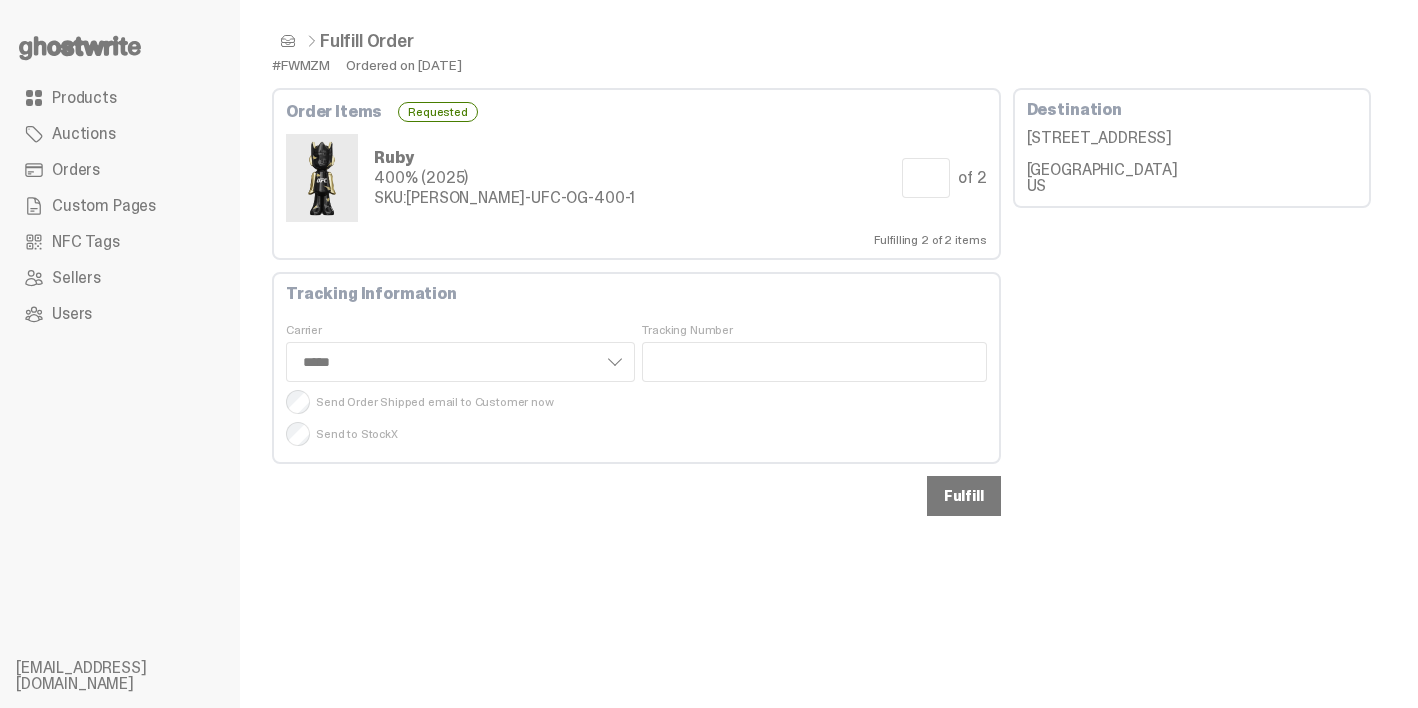 click on "Fulfill" at bounding box center [964, 496] 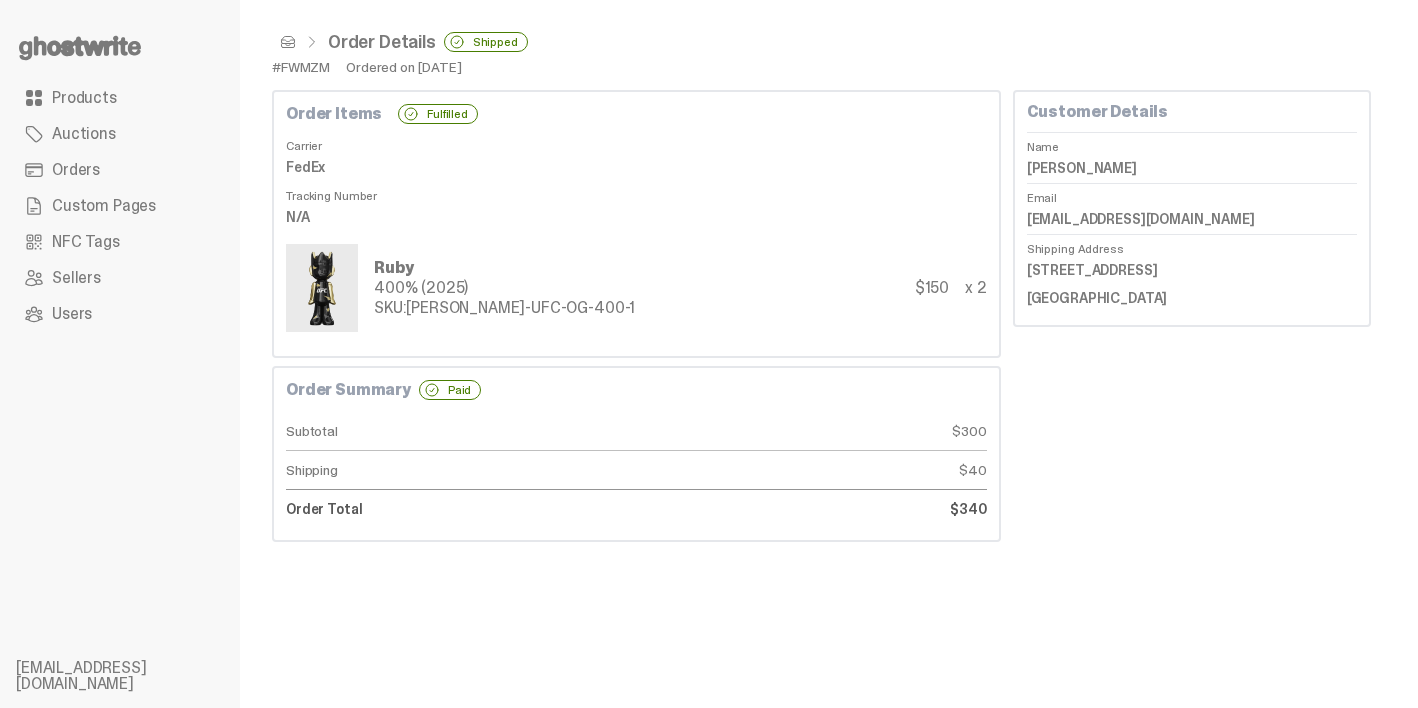 click on "Order Details
Shipped" at bounding box center [821, 42] 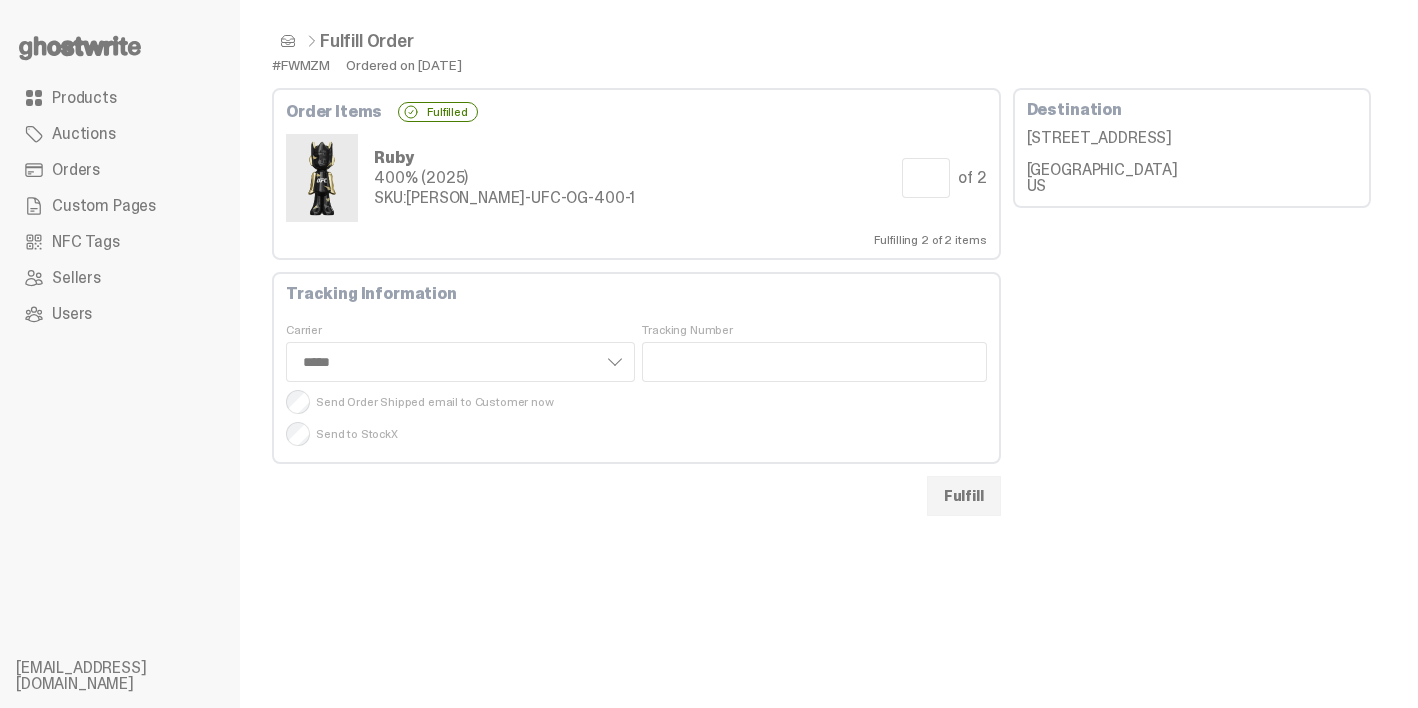 click at bounding box center [288, 41] 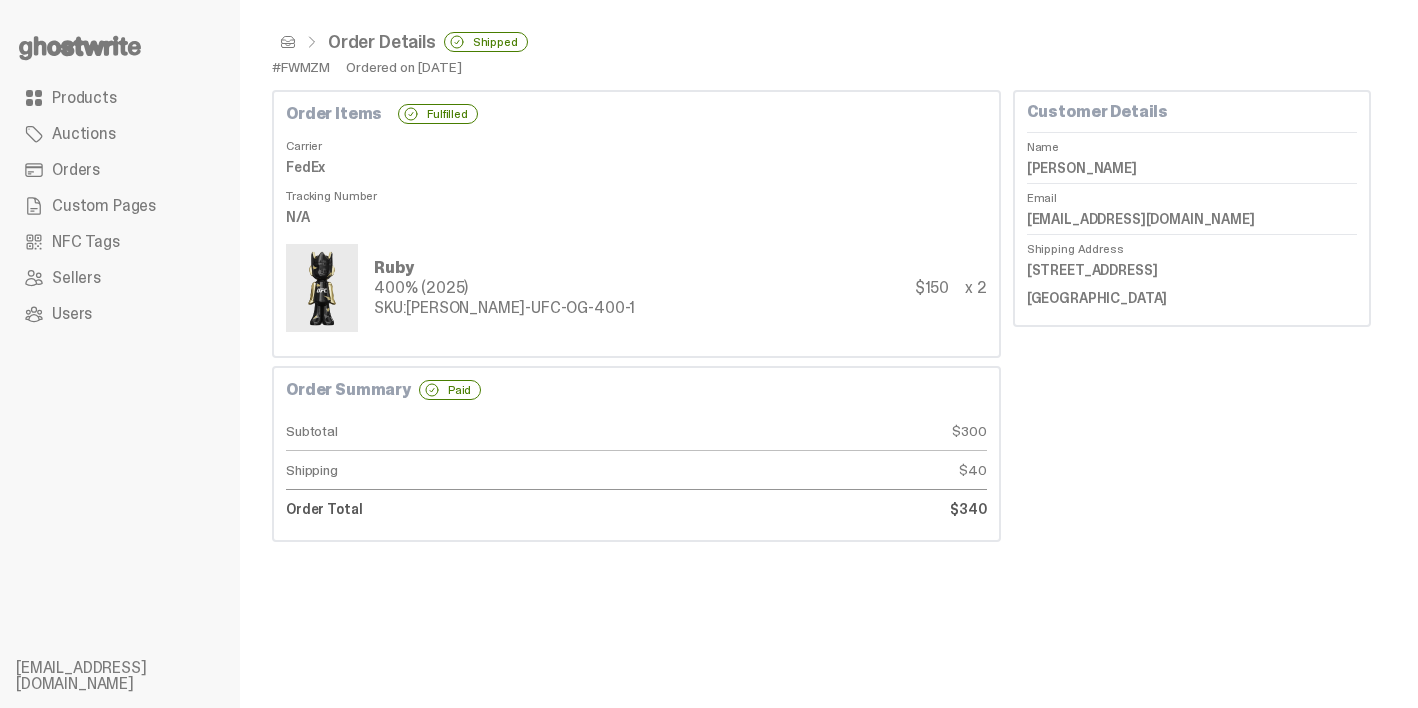 click on "#FWMZM" at bounding box center (301, 67) 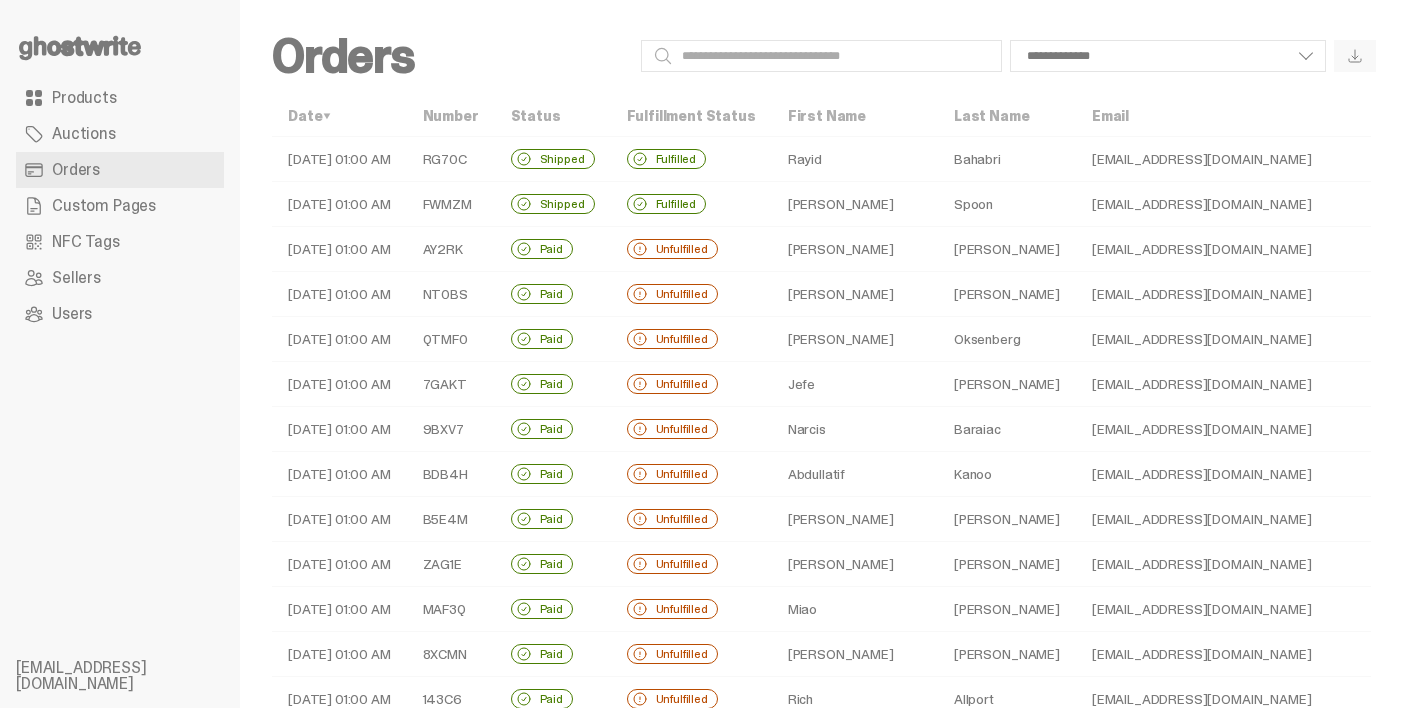 click on "Angie" at bounding box center [855, 249] 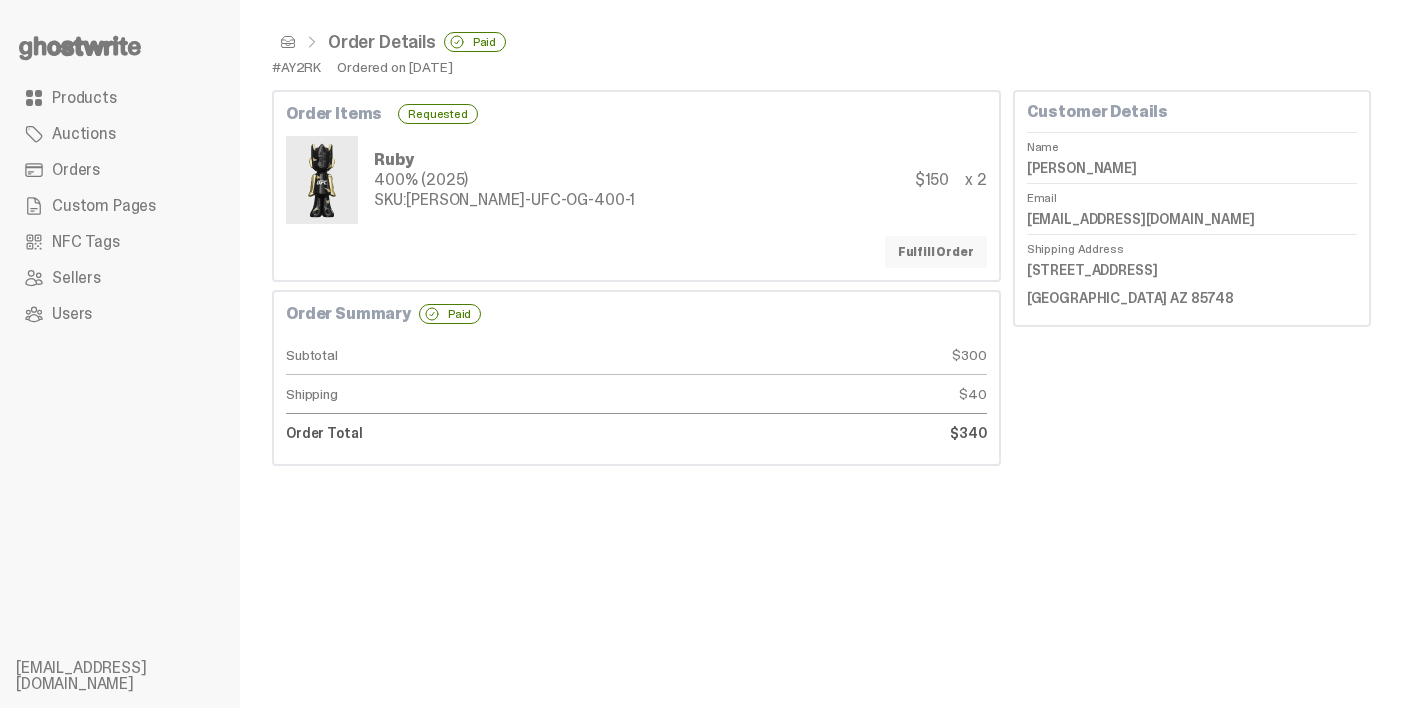 click on "Fulfill Order" at bounding box center (936, 252) 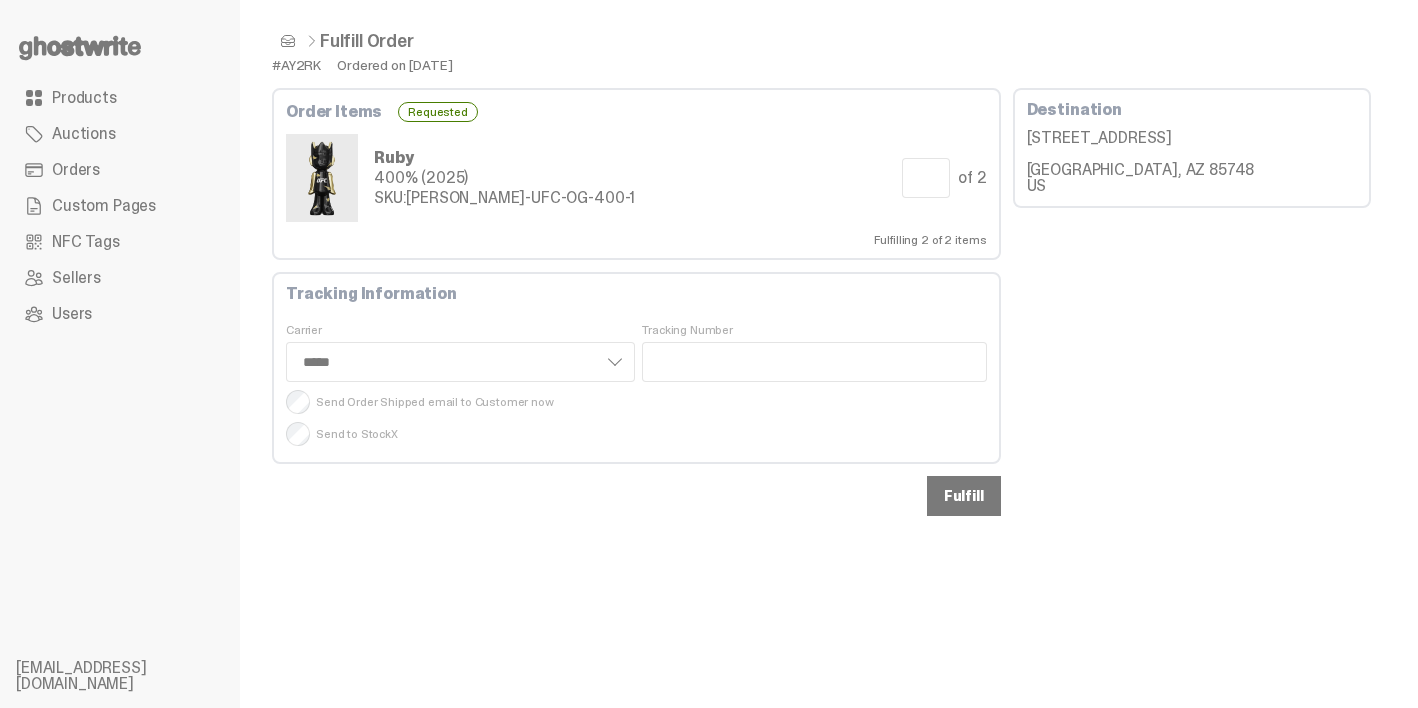 click on "Fulfill" at bounding box center [964, 496] 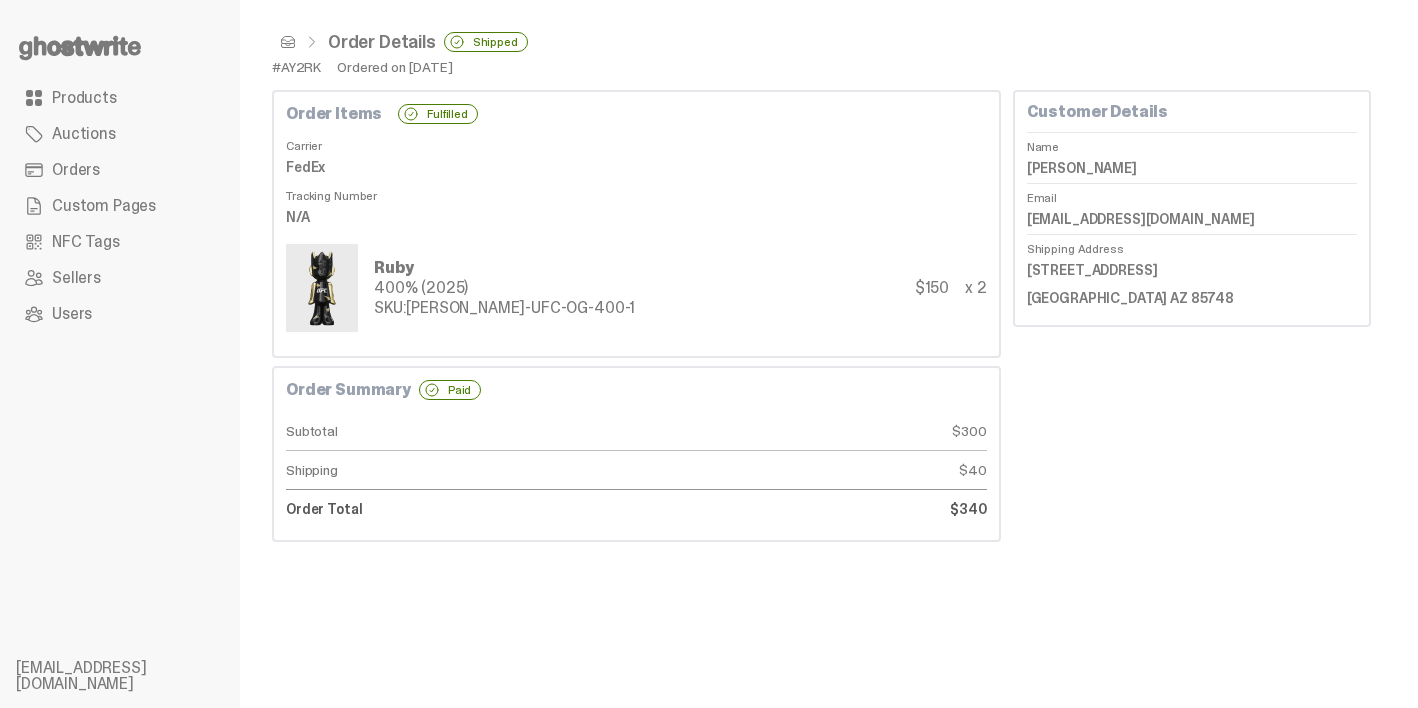 click on "Orders" at bounding box center [76, 170] 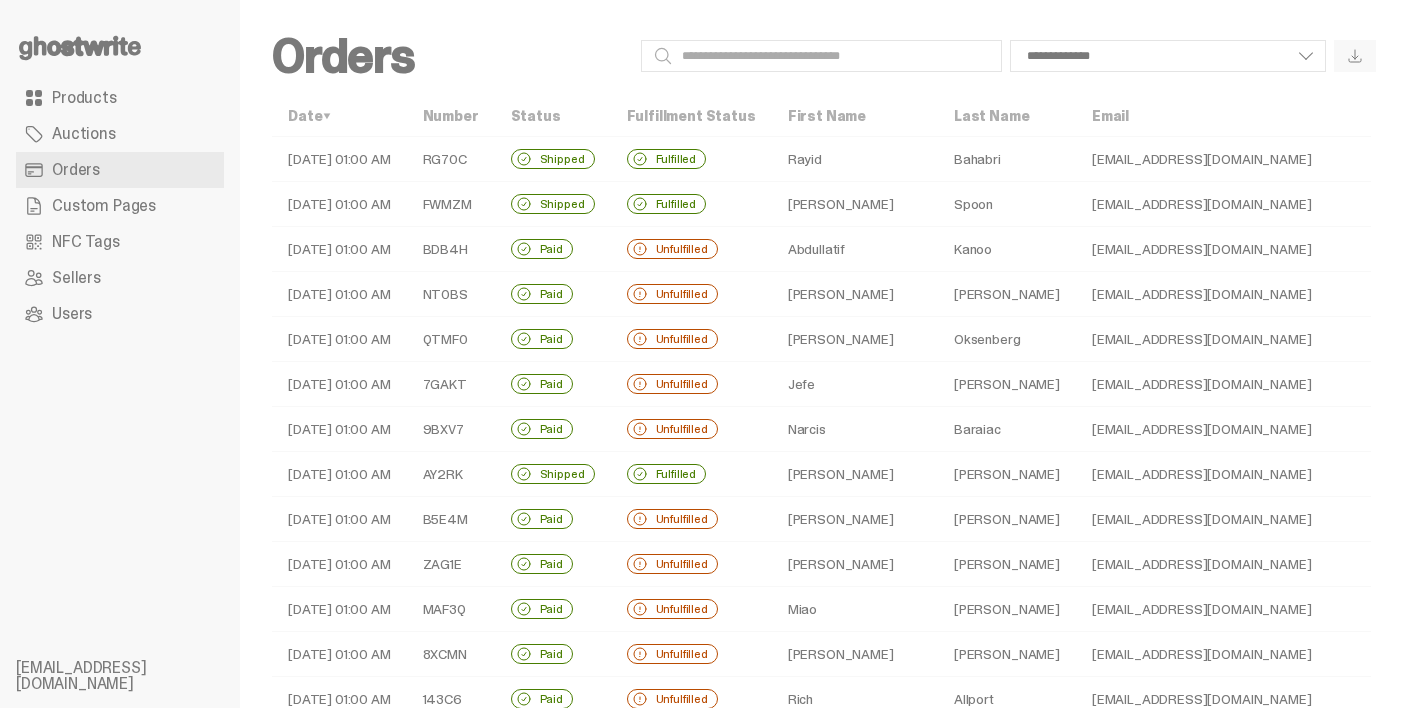 click on "Abdullatif" at bounding box center (855, 249) 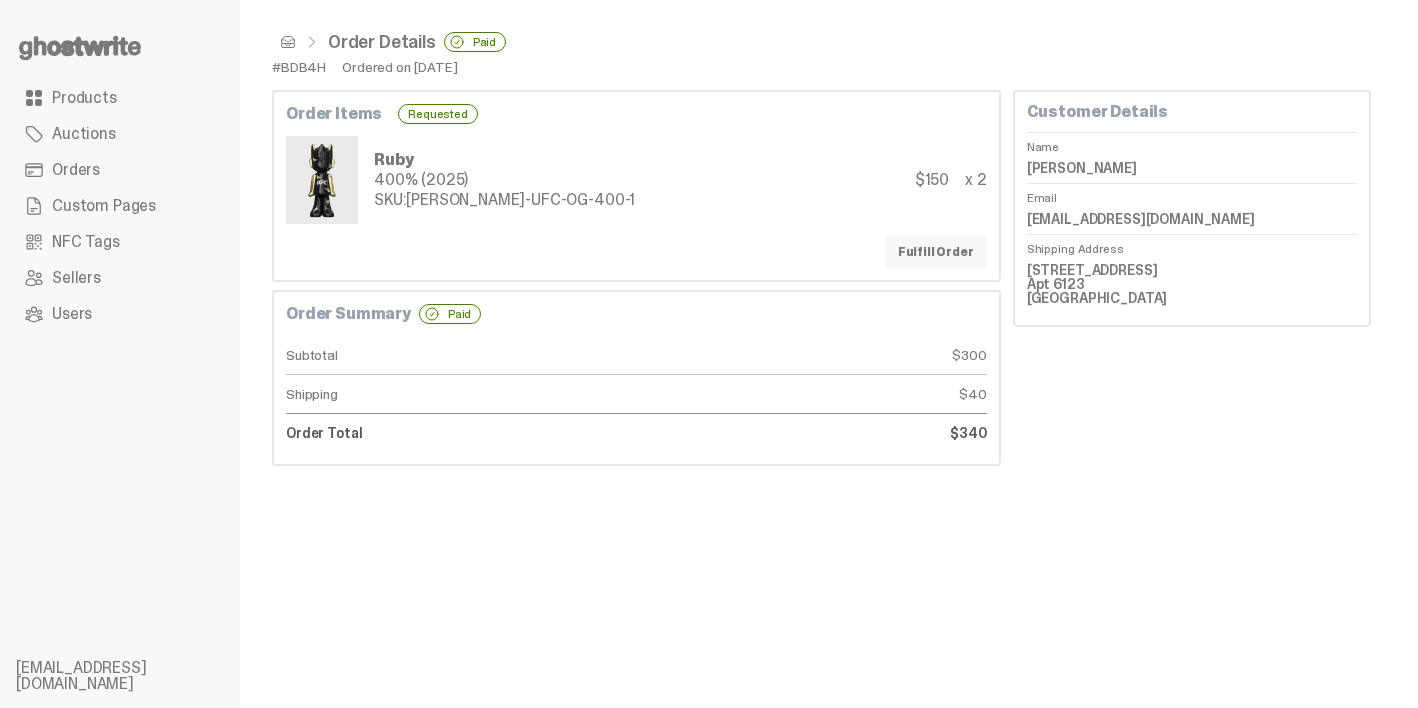 click on "Fulfill Order" at bounding box center [936, 252] 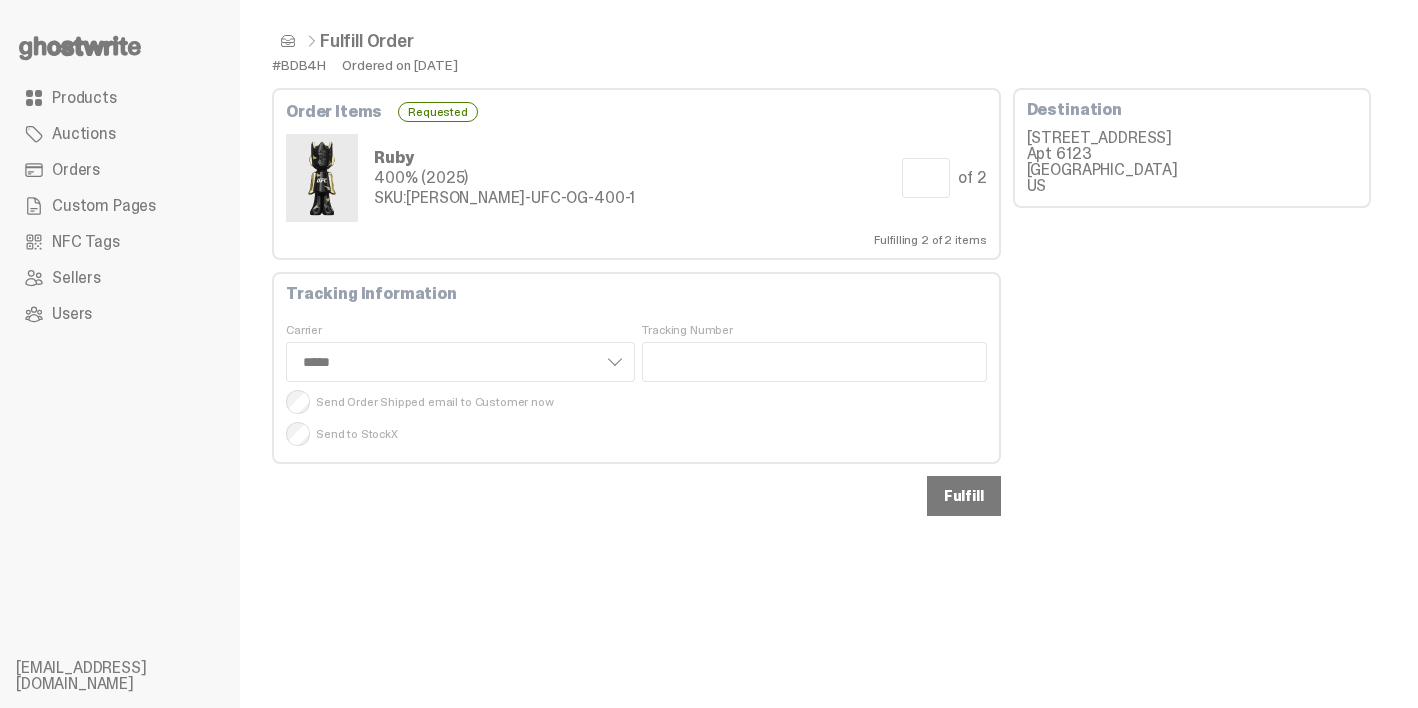 click on "Fulfill" at bounding box center [964, 496] 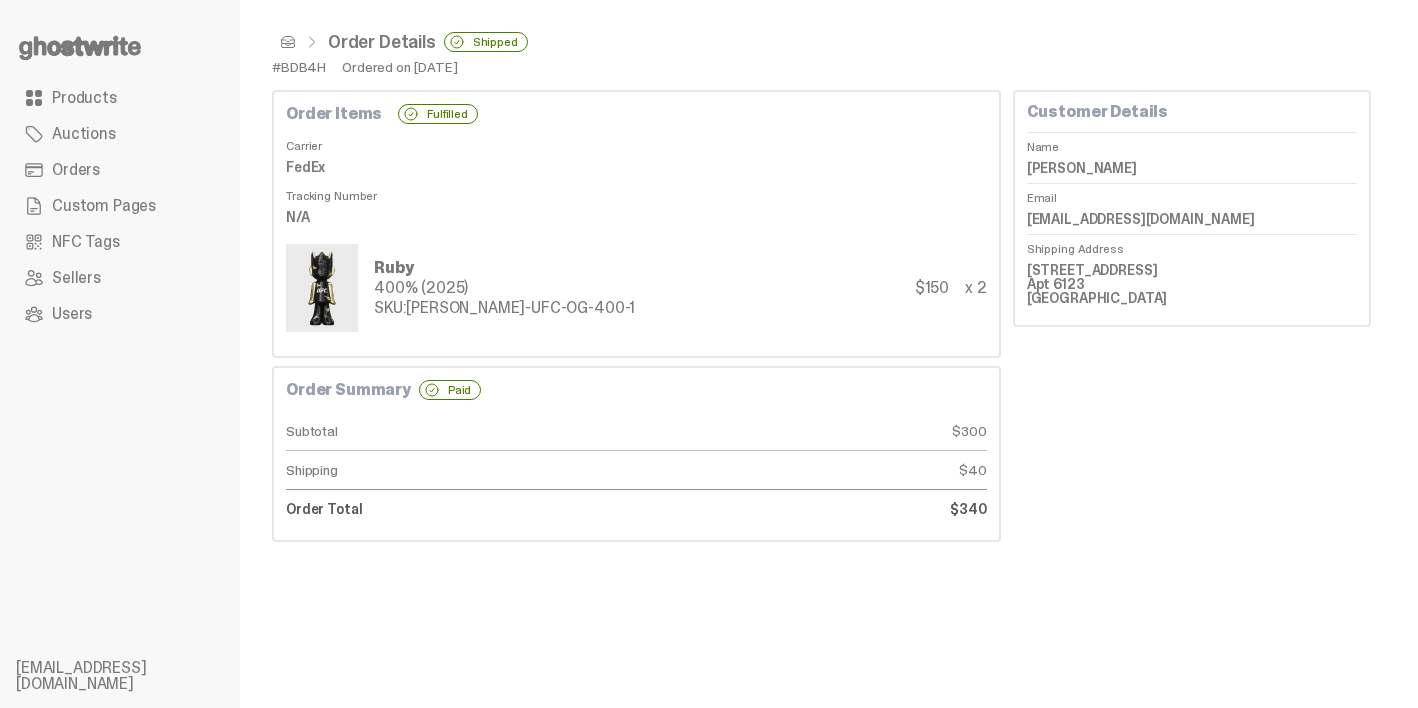 click on "Orders" at bounding box center (120, 170) 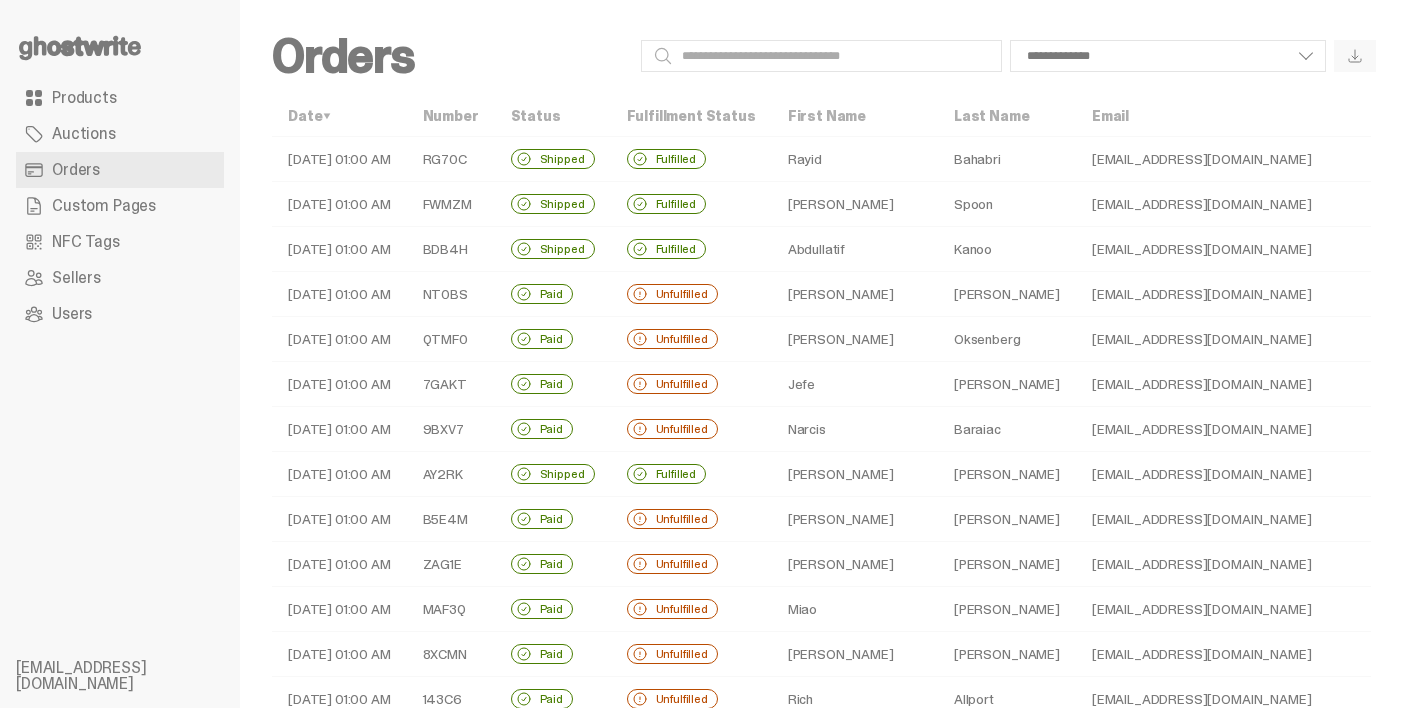 click on "Unfulfilled" at bounding box center [691, 294] 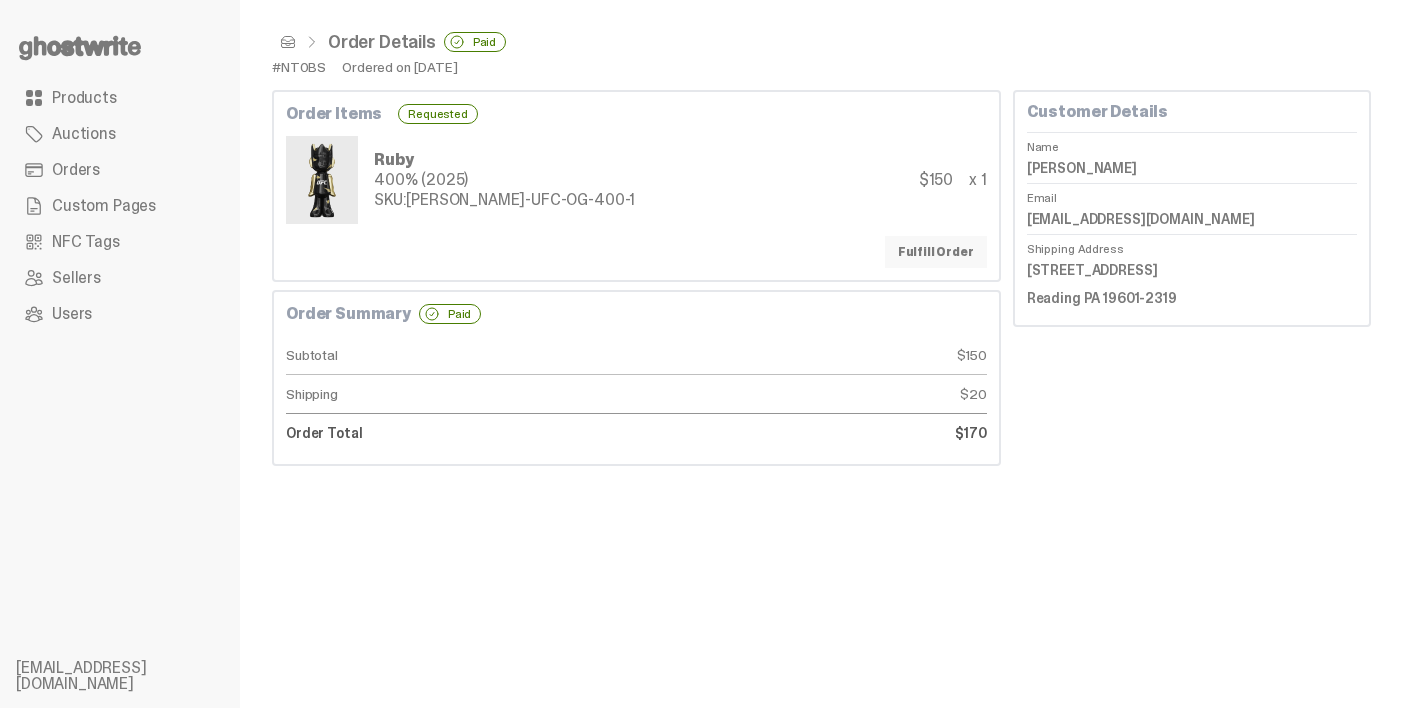 click on "Fulfill Order" at bounding box center (936, 252) 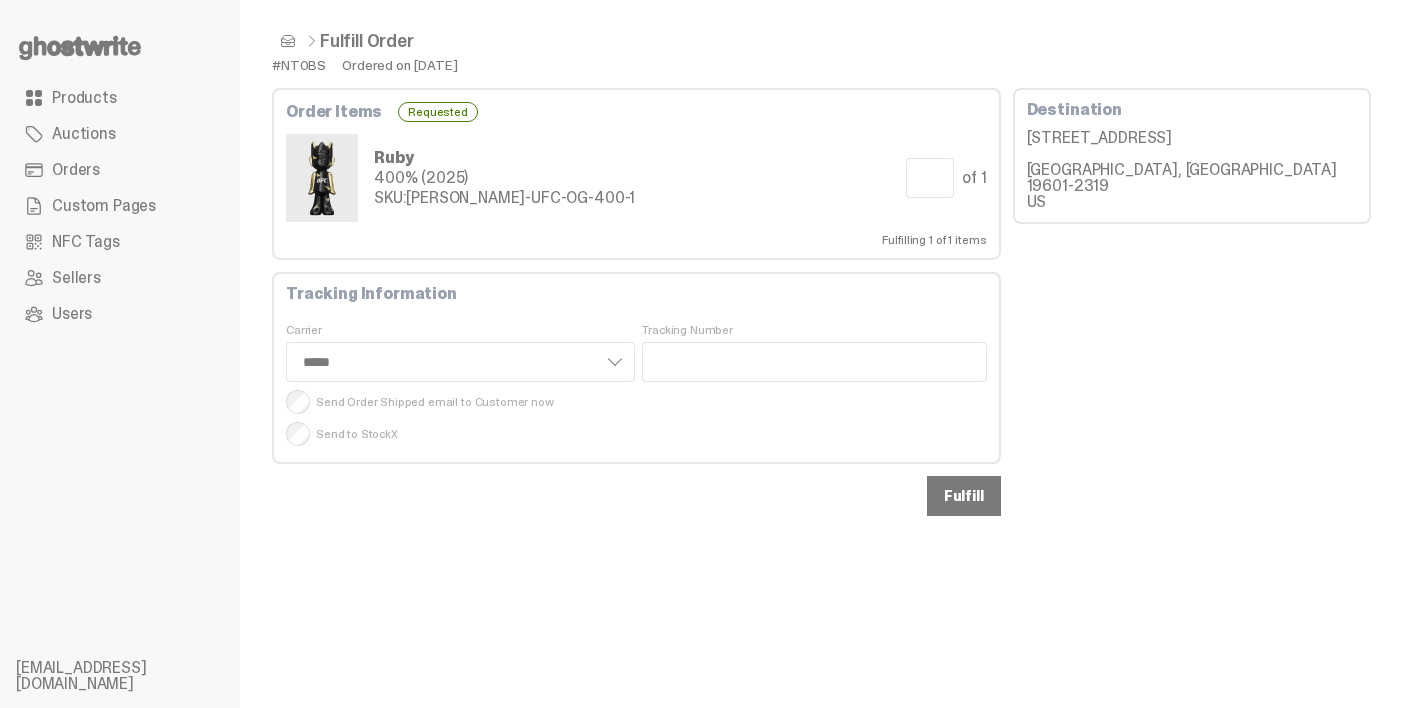 click on "Fulfill" at bounding box center [964, 496] 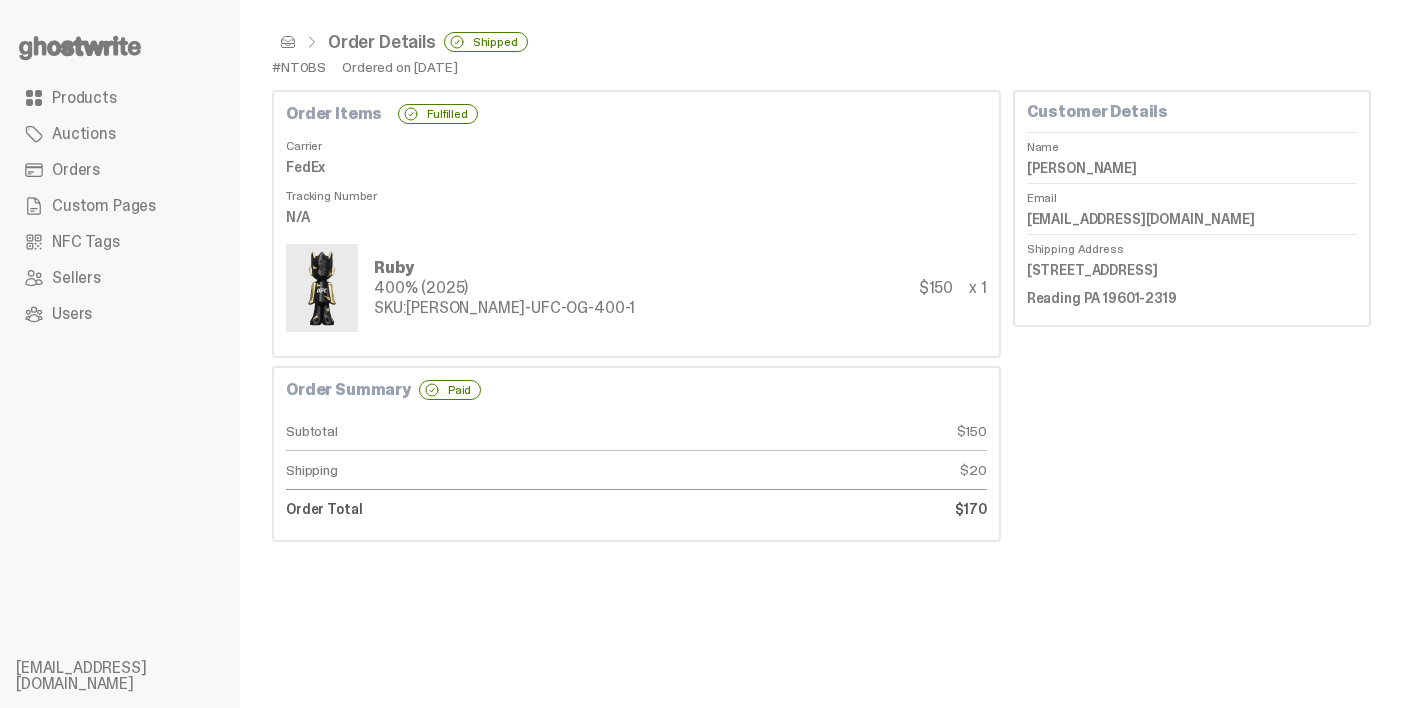 click on "Orders" at bounding box center (120, 170) 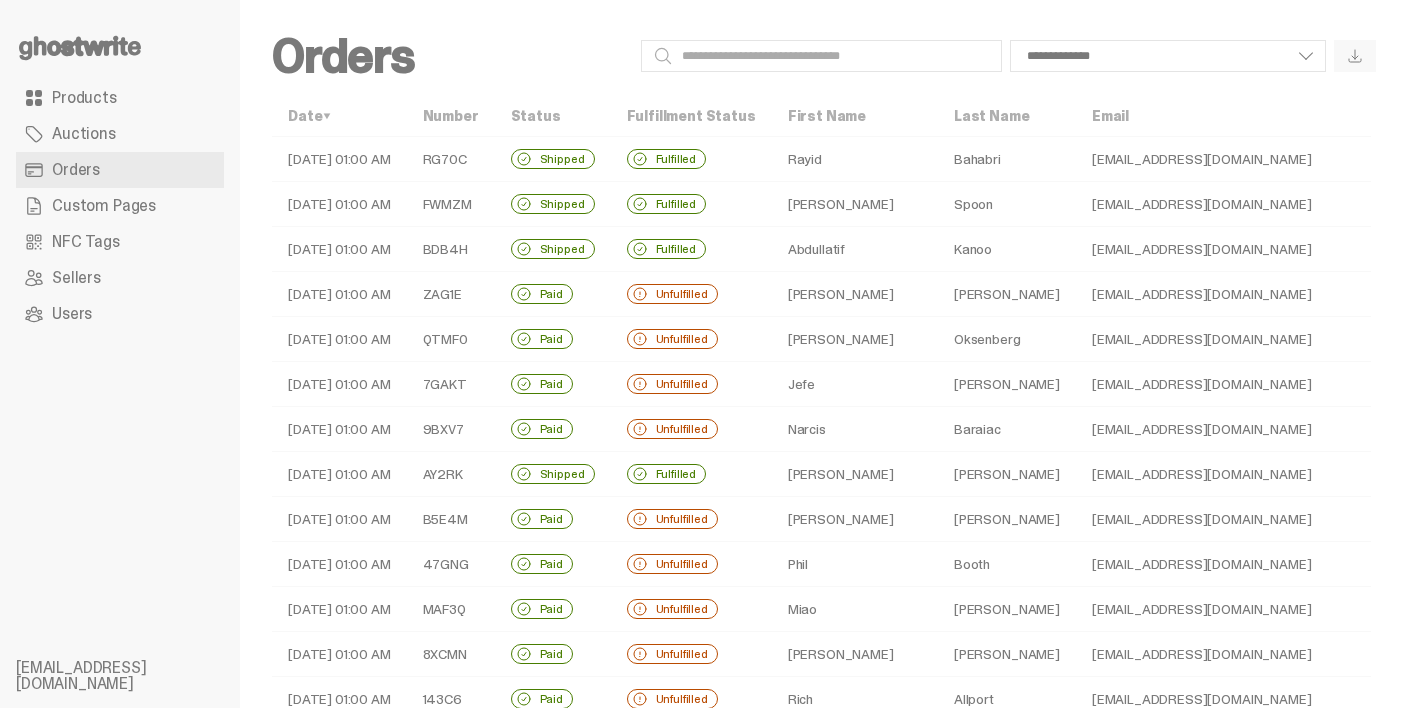 click on "Unfulfilled" at bounding box center [691, 294] 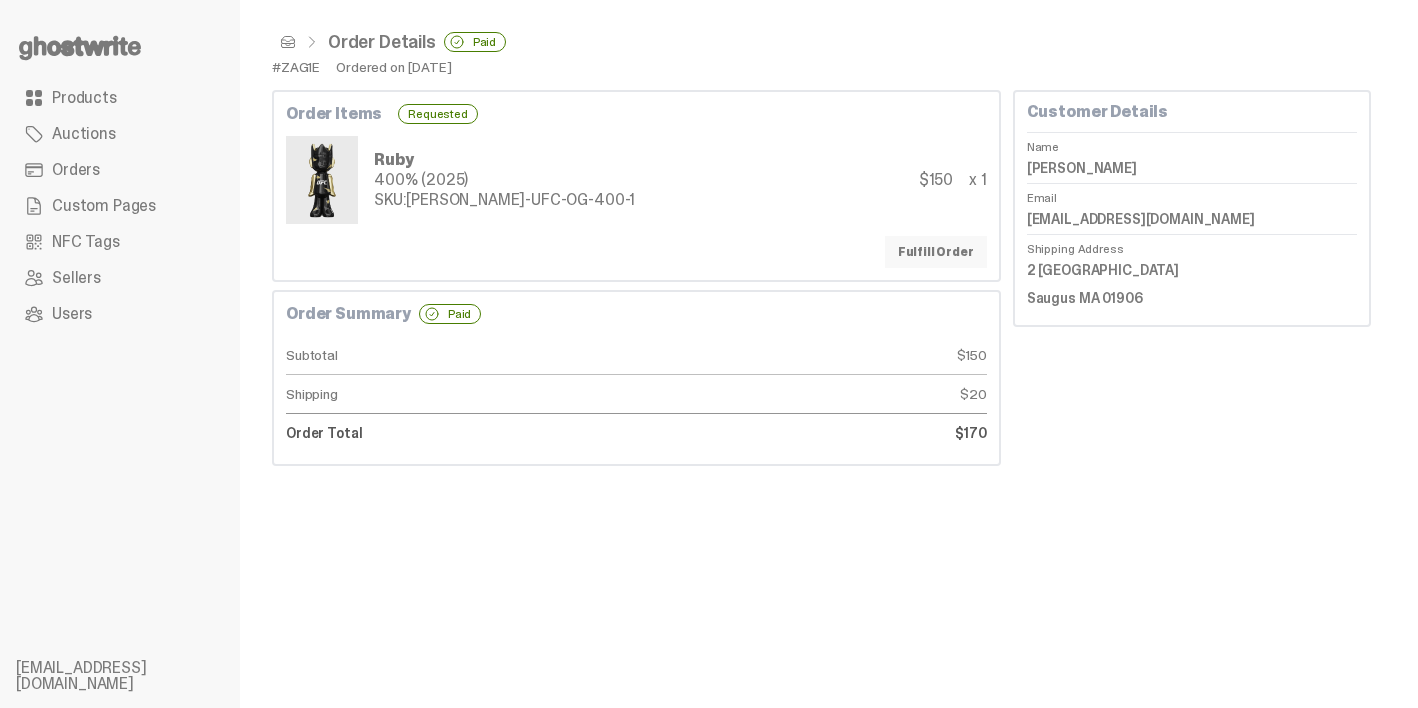 click on "Fulfill Order" at bounding box center [936, 252] 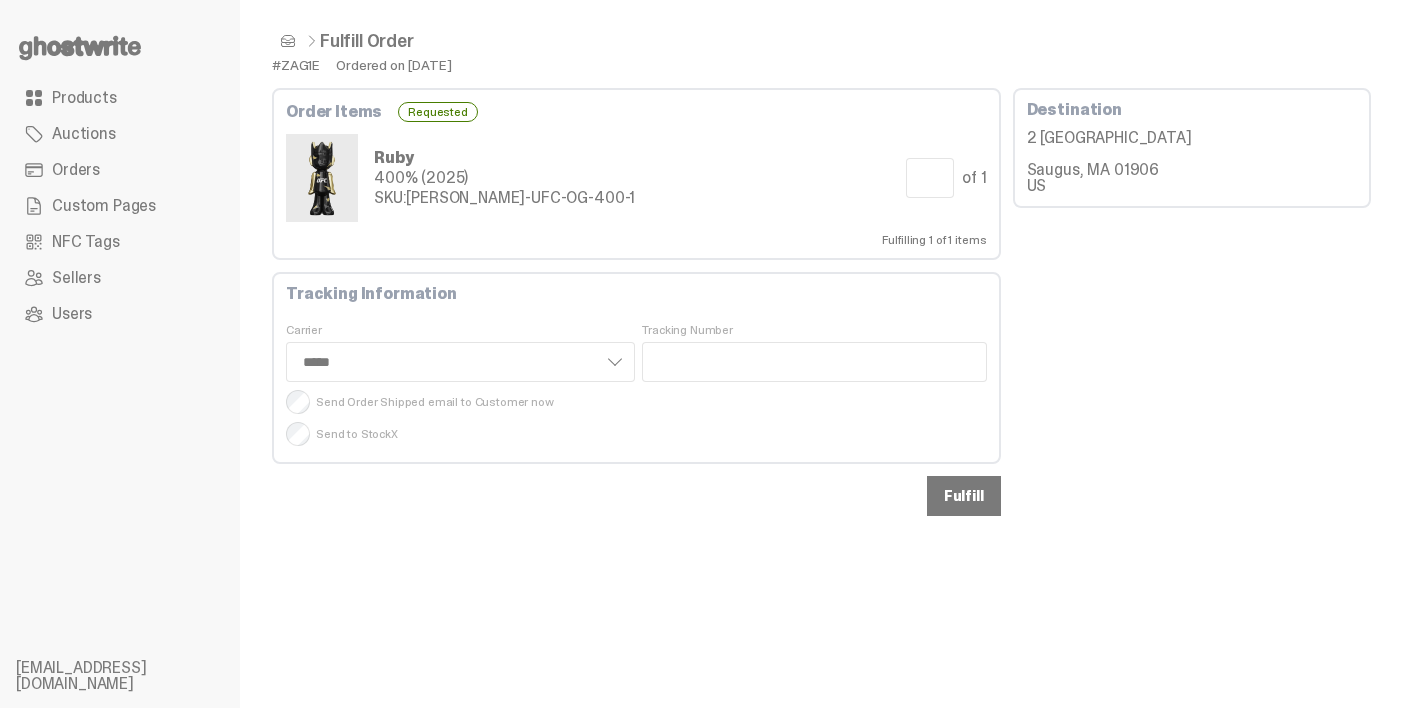click on "Fulfill" at bounding box center (964, 496) 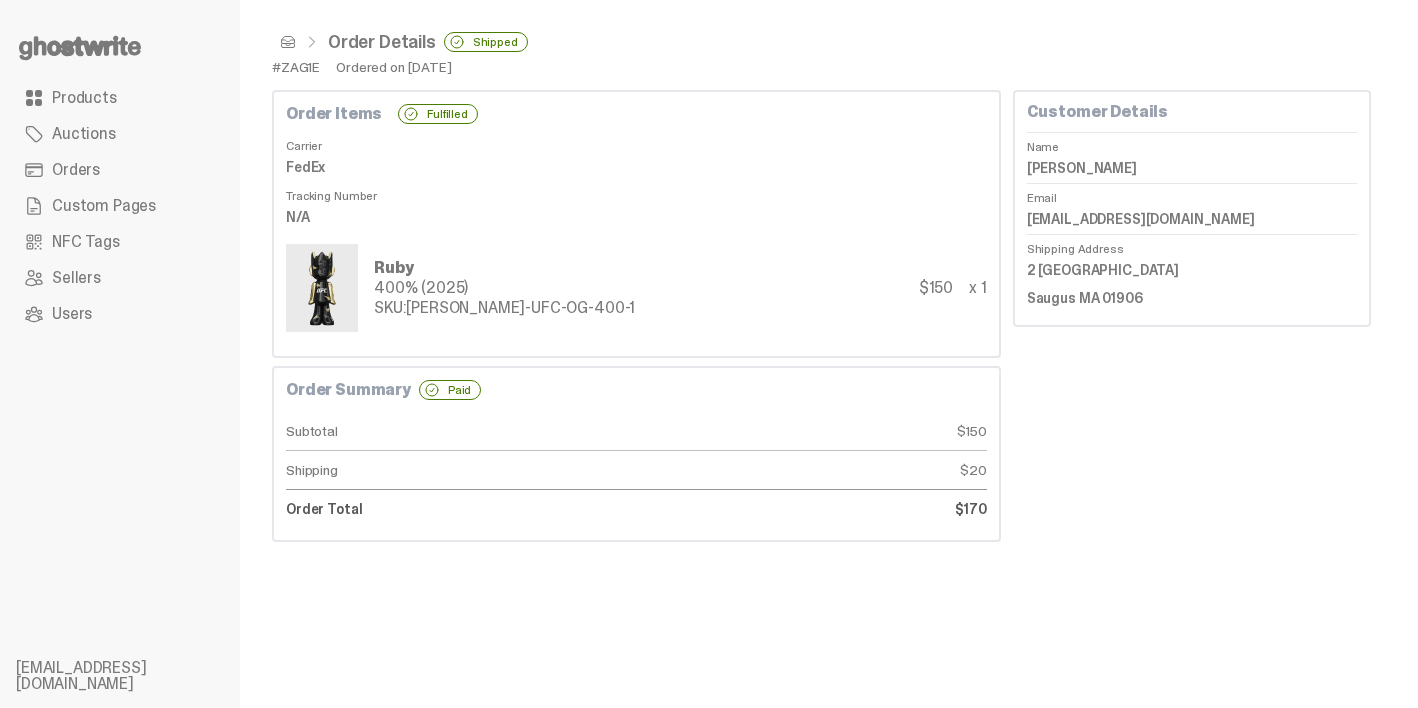 click on "Orders" at bounding box center (120, 170) 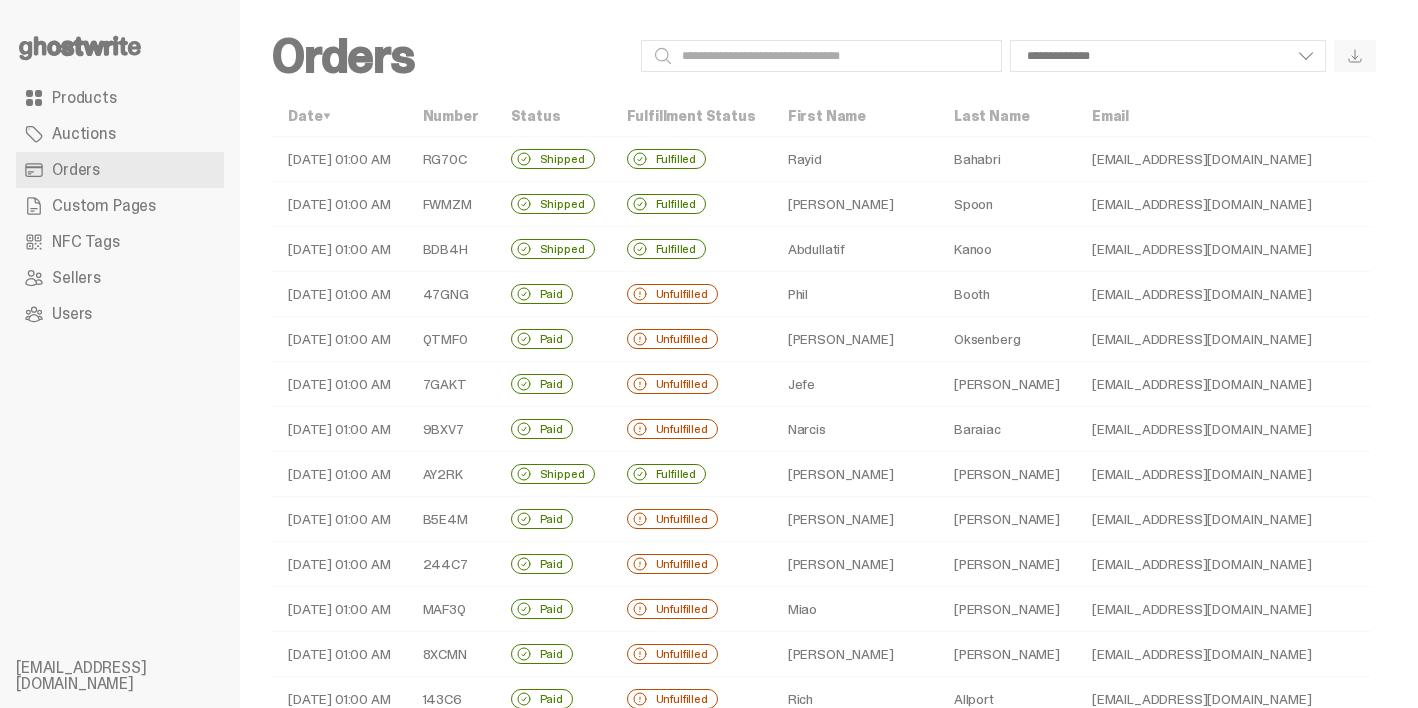 click on "Unfulfilled" at bounding box center (691, 294) 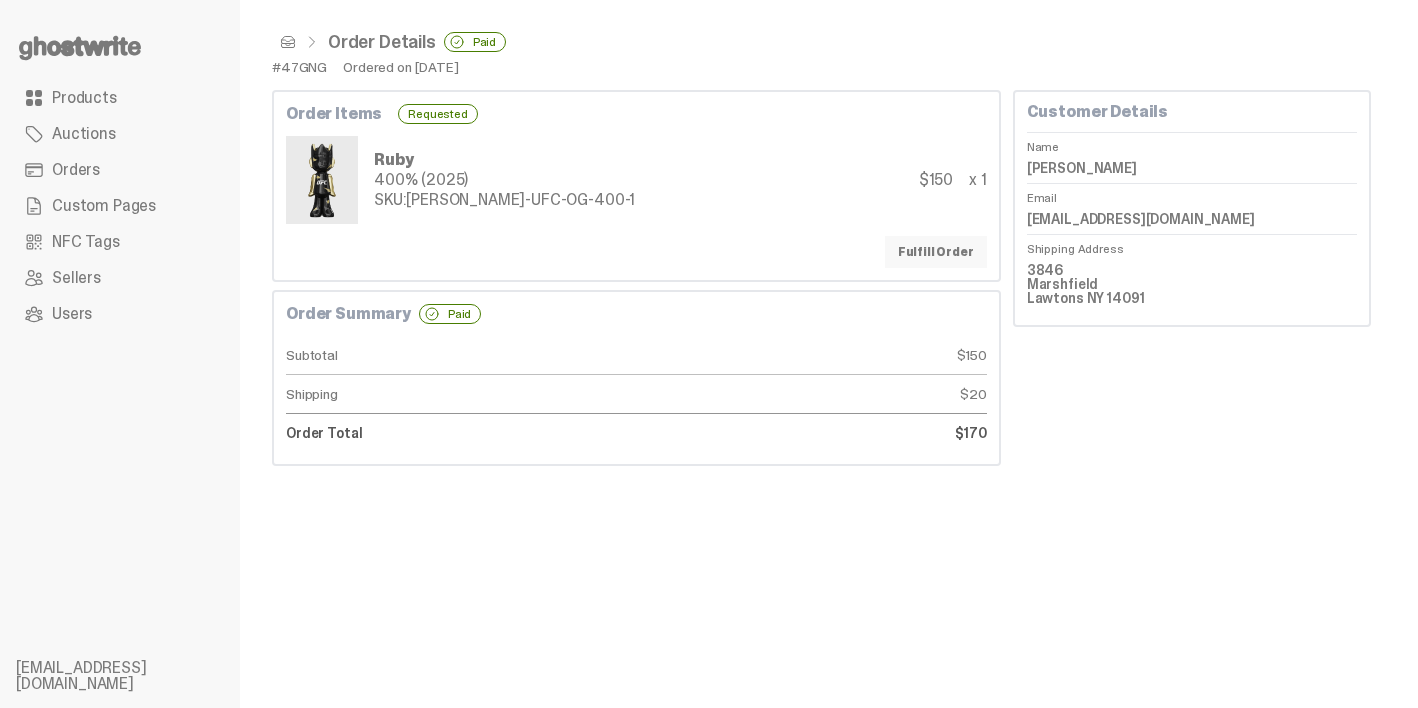 click on "Fulfill Order" at bounding box center [936, 252] 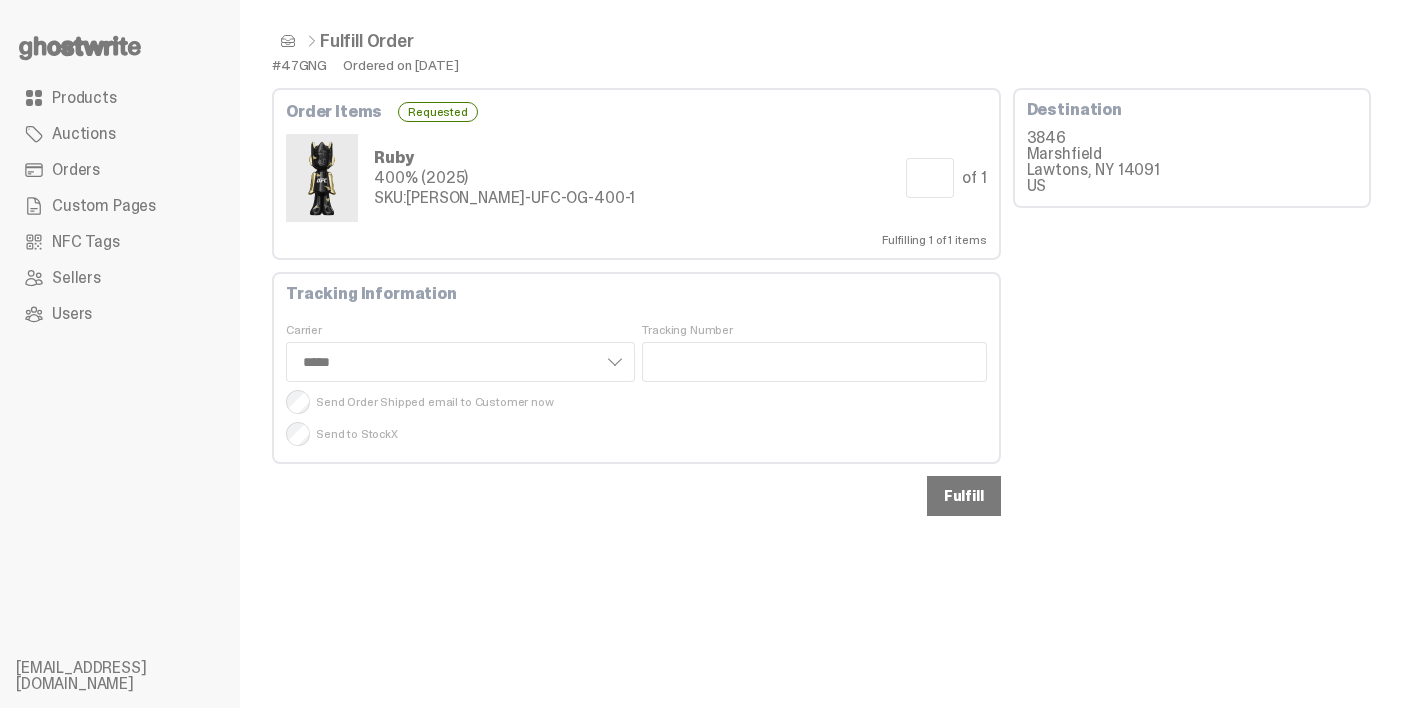click on "Fulfill" at bounding box center [964, 496] 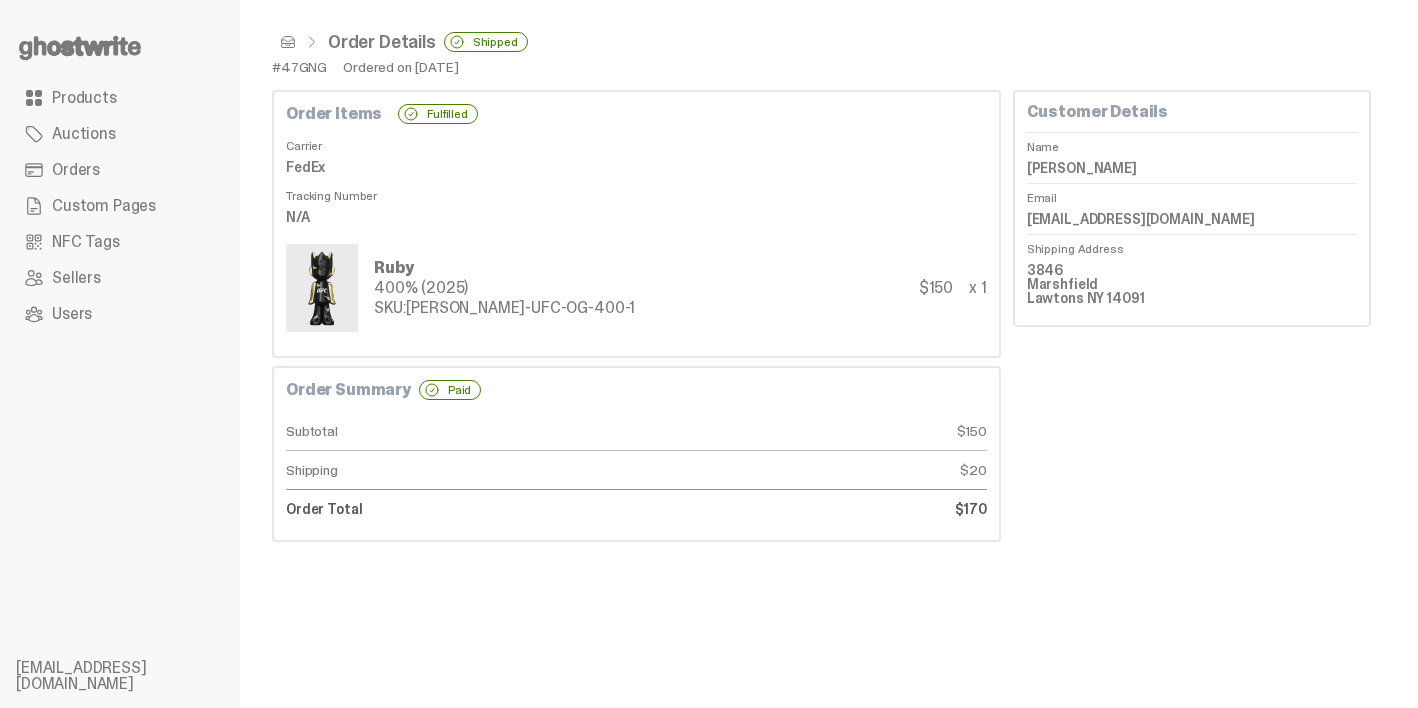 click on "Orders" at bounding box center (120, 170) 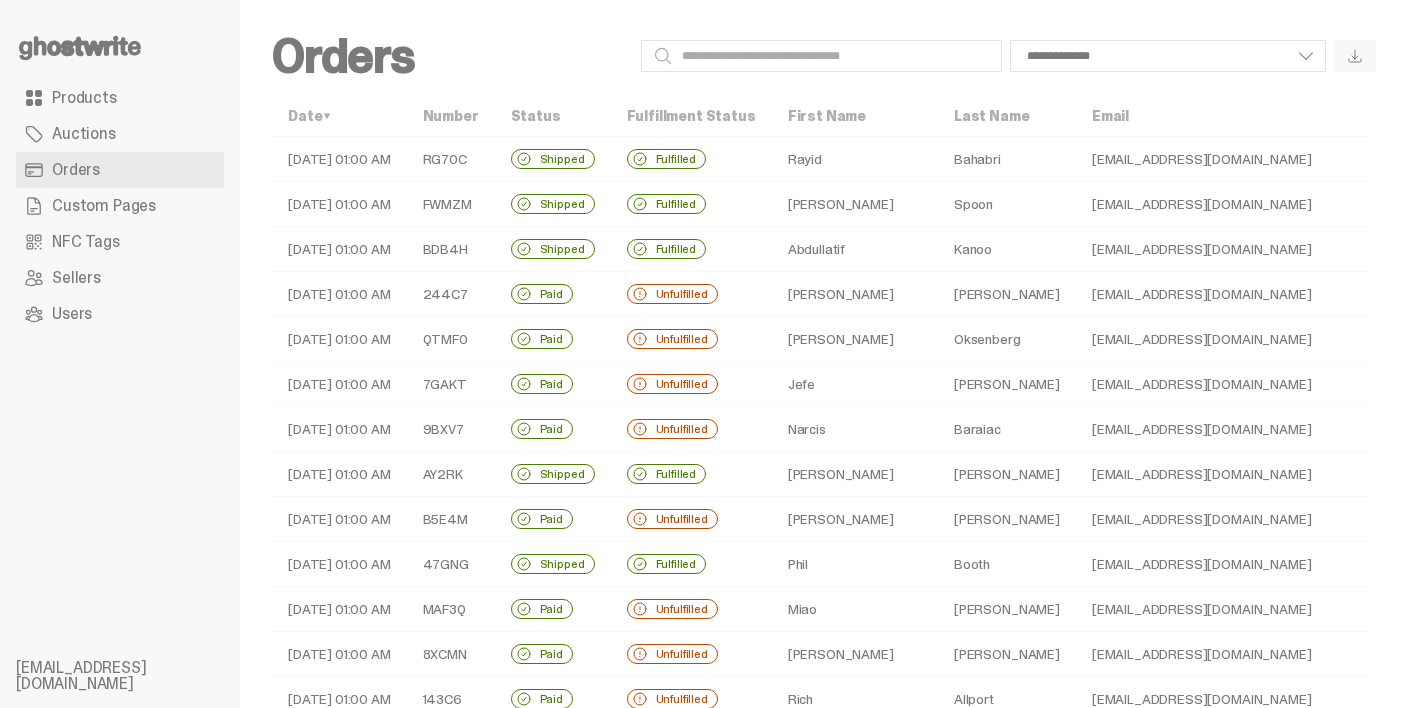 click on "Unfulfilled" at bounding box center (691, 294) 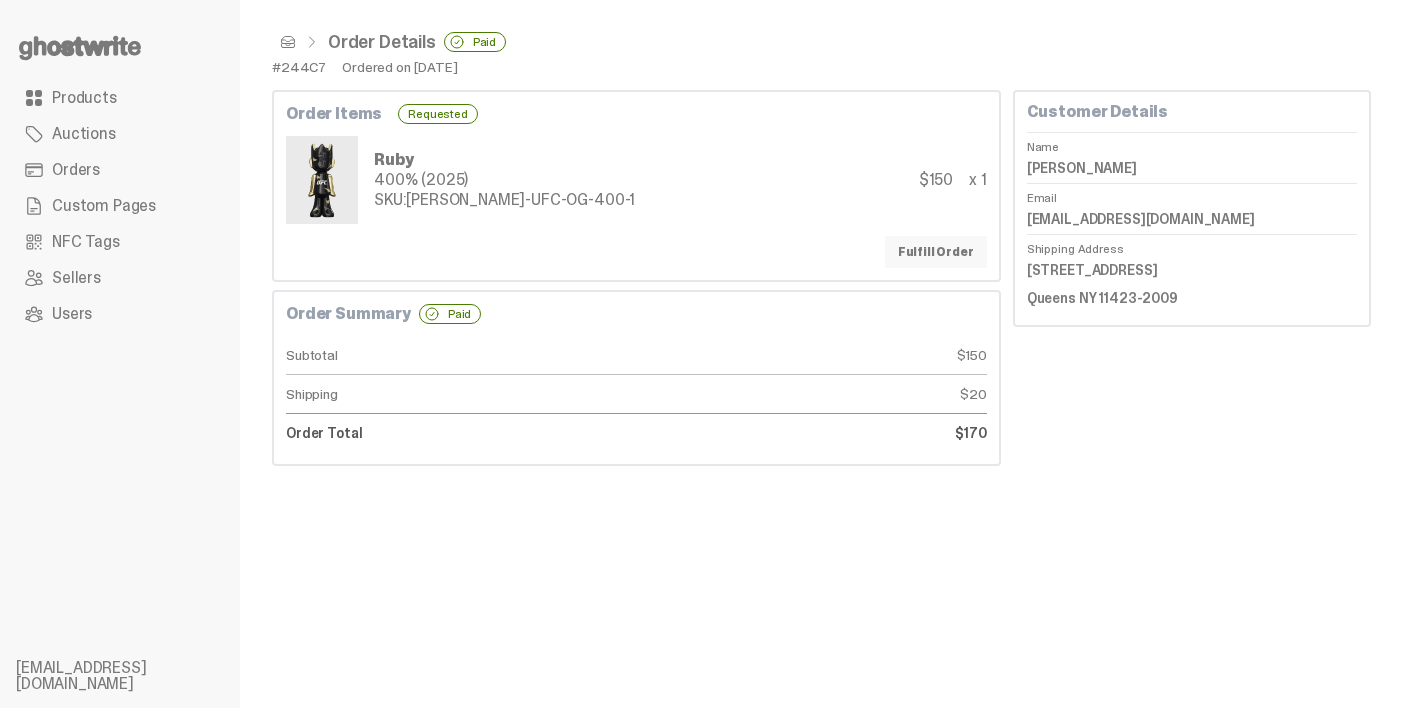 click on "Fulfill Order" at bounding box center (936, 252) 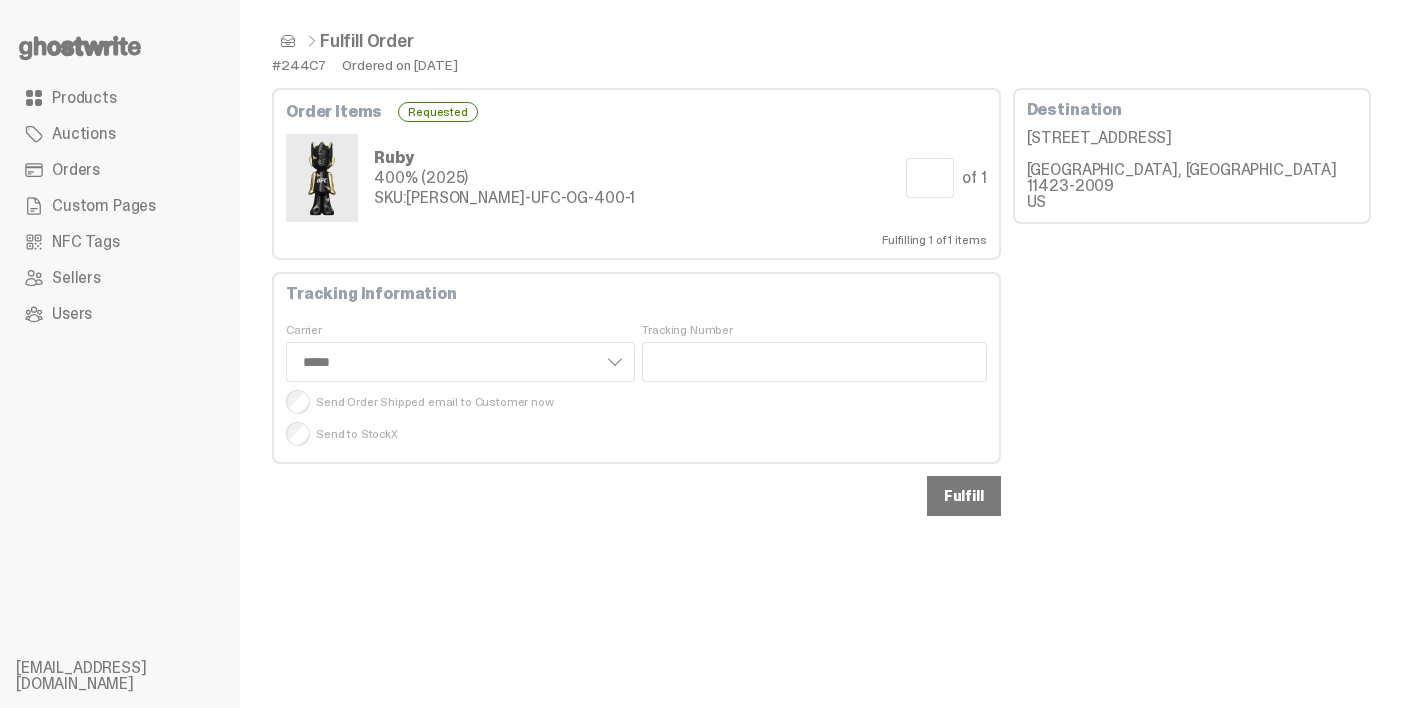 click on "Fulfill" at bounding box center [964, 496] 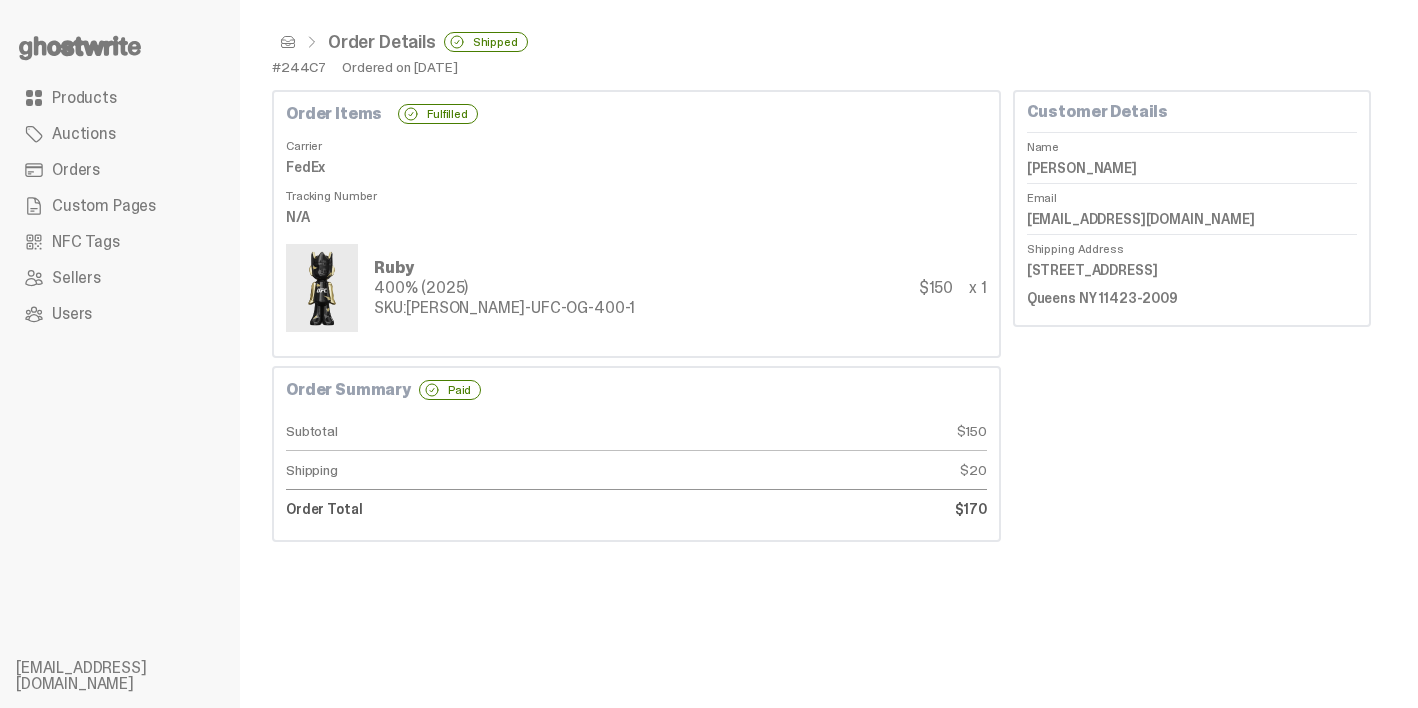 click on "Orders" at bounding box center [120, 170] 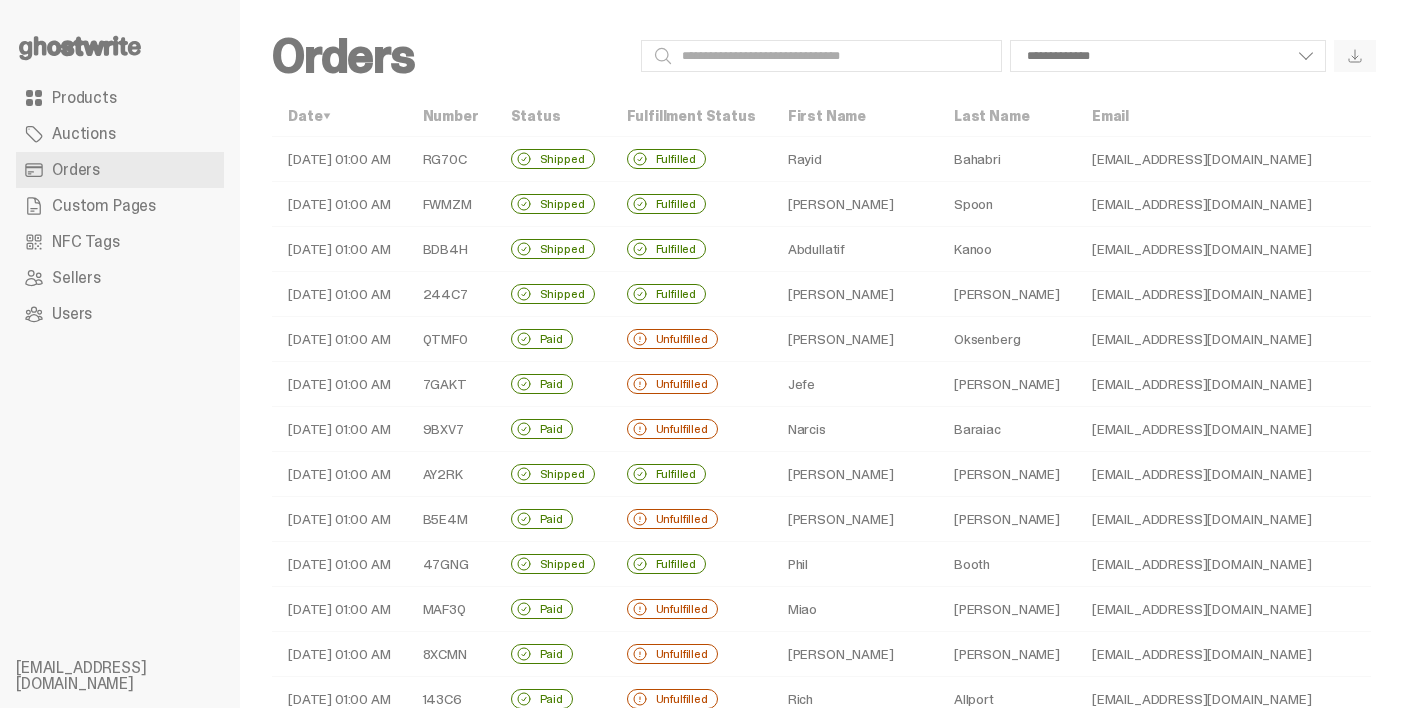 click on "Unfulfilled" at bounding box center [691, 339] 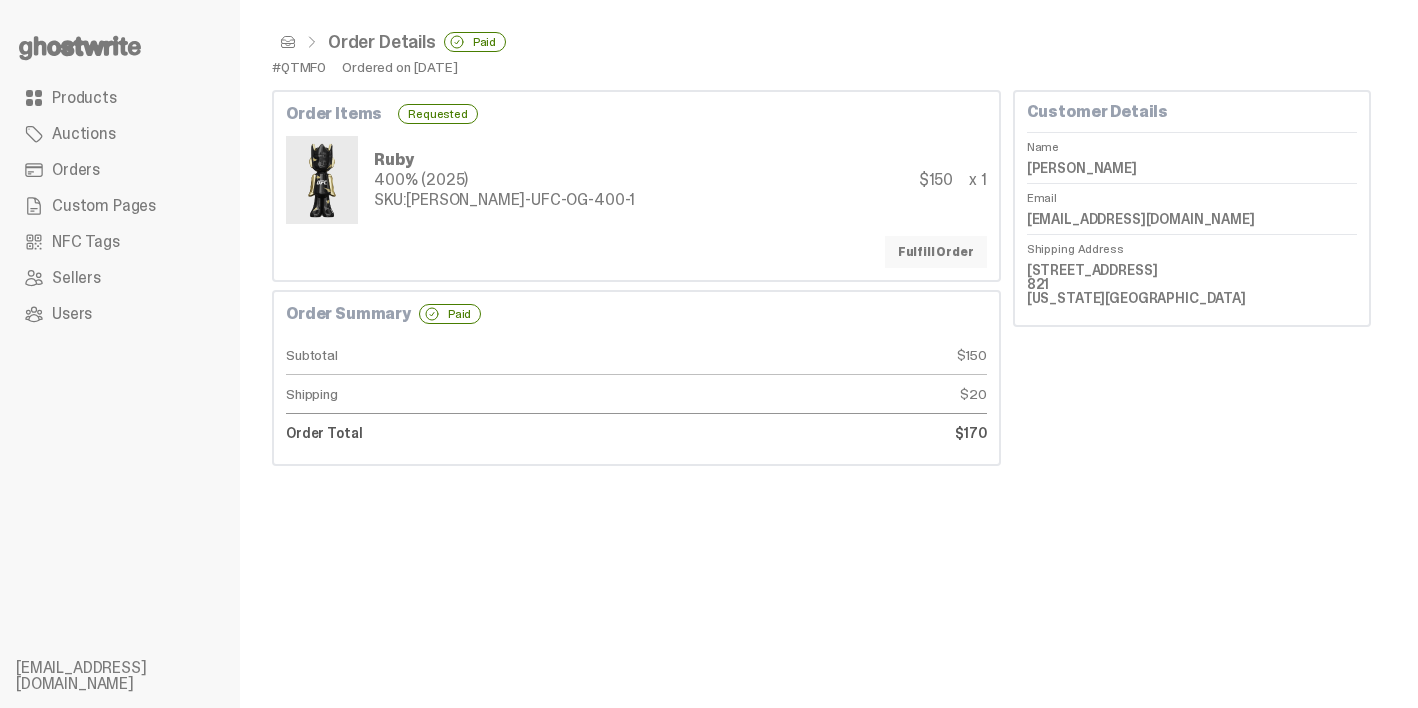 click on "Fulfill Order" at bounding box center [936, 252] 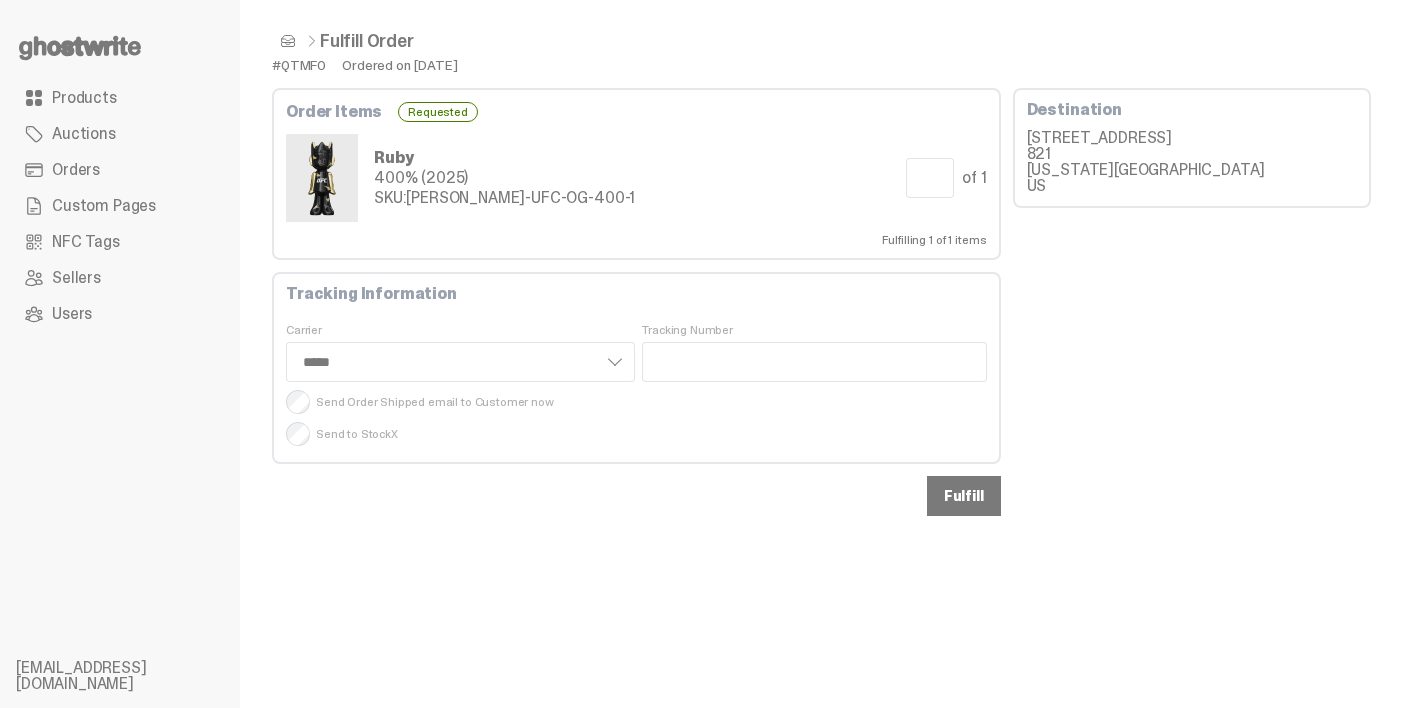 click on "Fulfill" at bounding box center [964, 496] 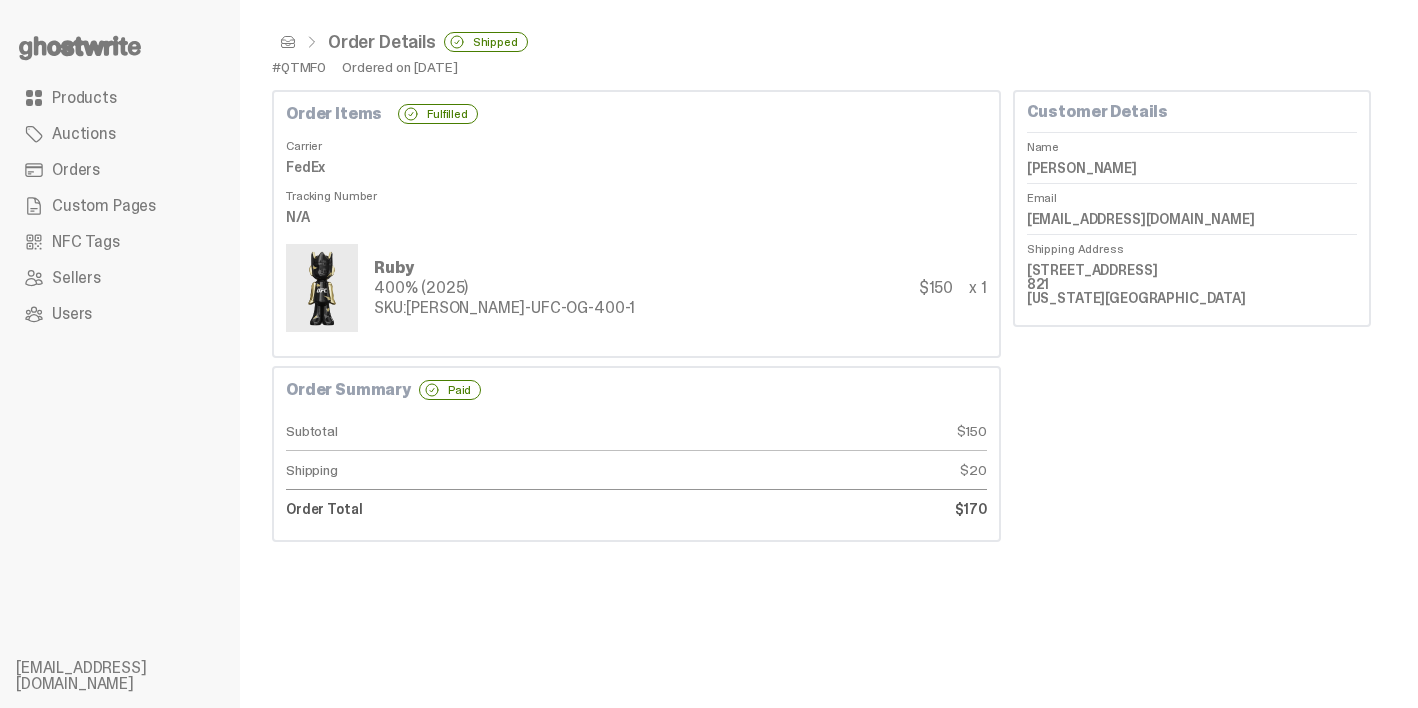 click on "Abraham Oksenberg" at bounding box center (1192, 168) 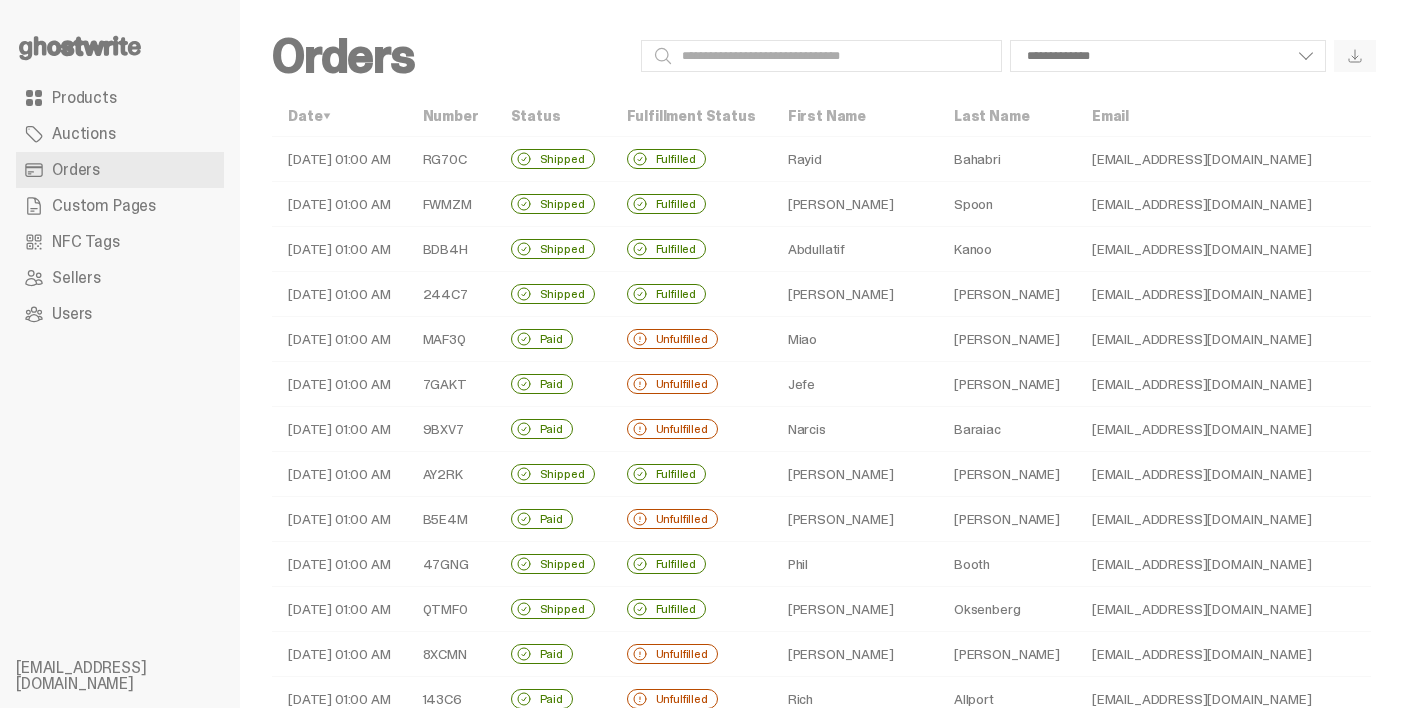 click on "Unfulfilled" at bounding box center [691, 339] 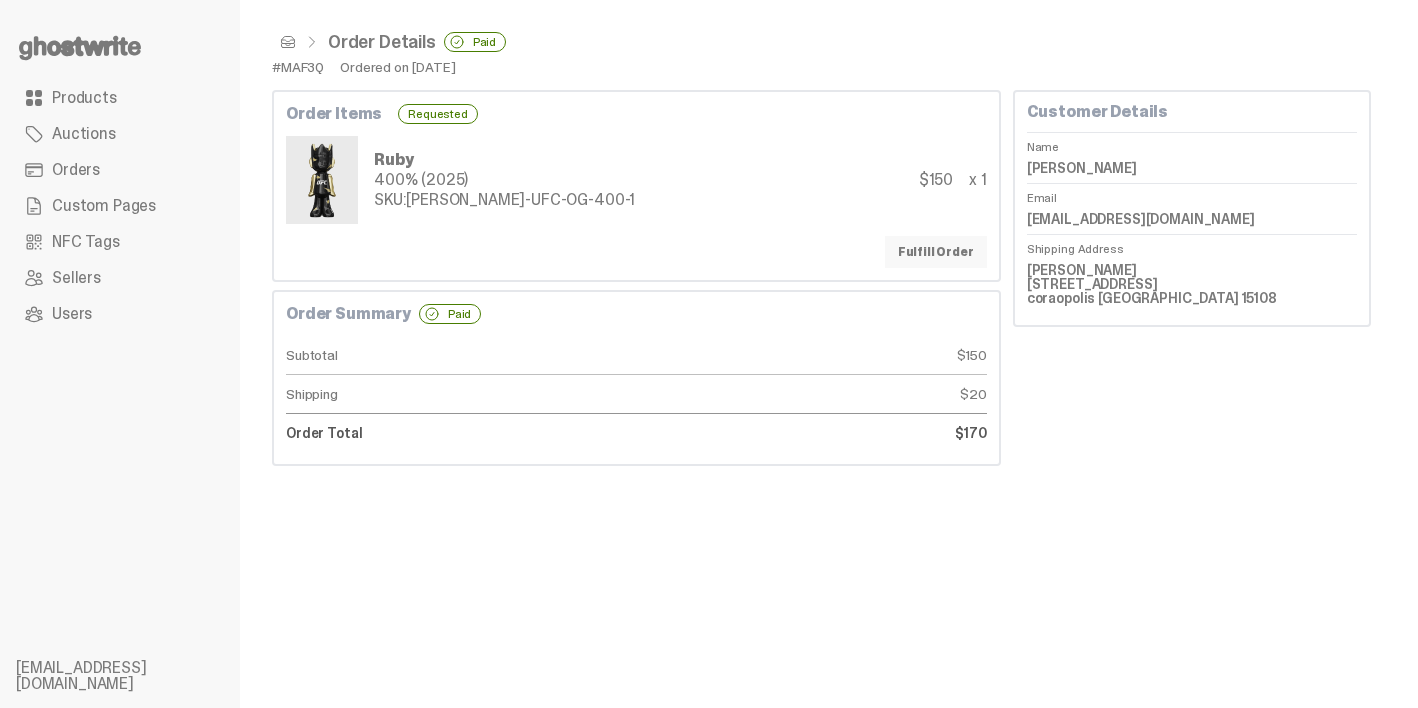 click on "Fulfill Order" at bounding box center (936, 252) 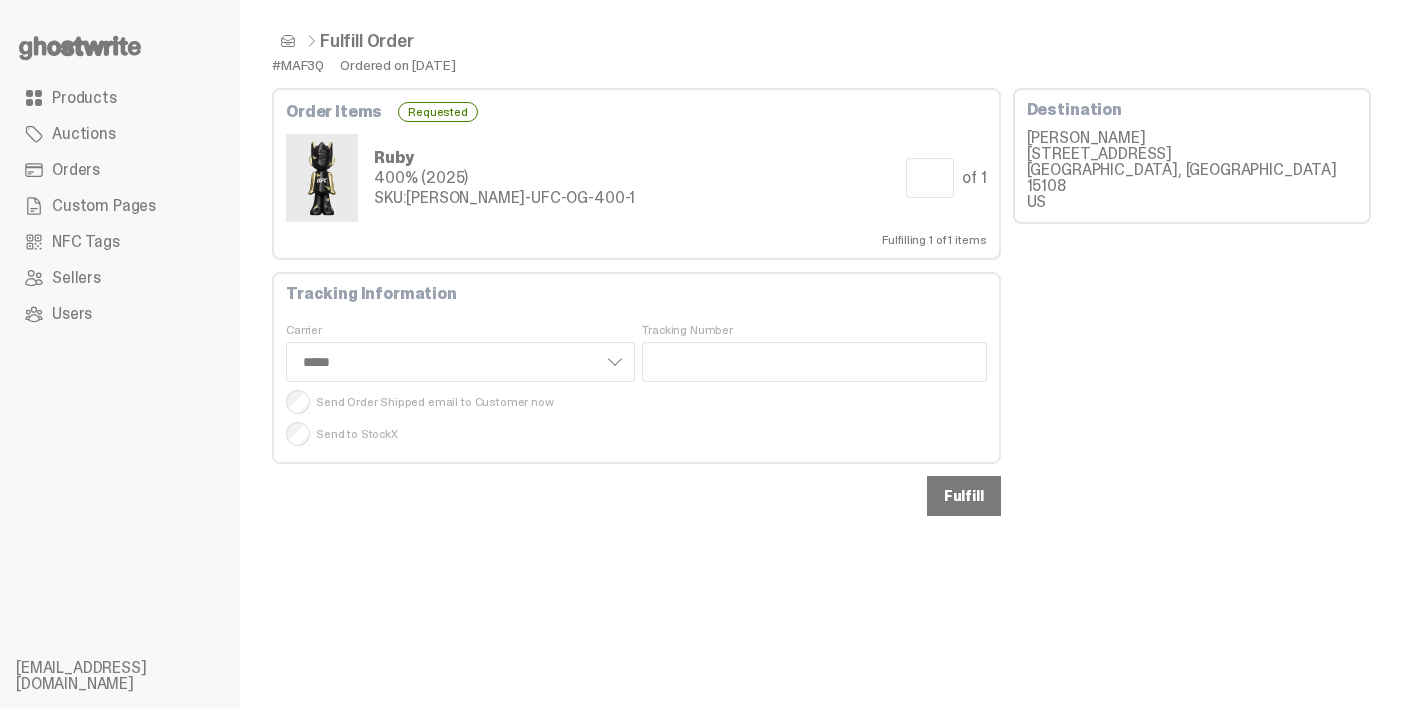 click on "Fulfill" at bounding box center (964, 496) 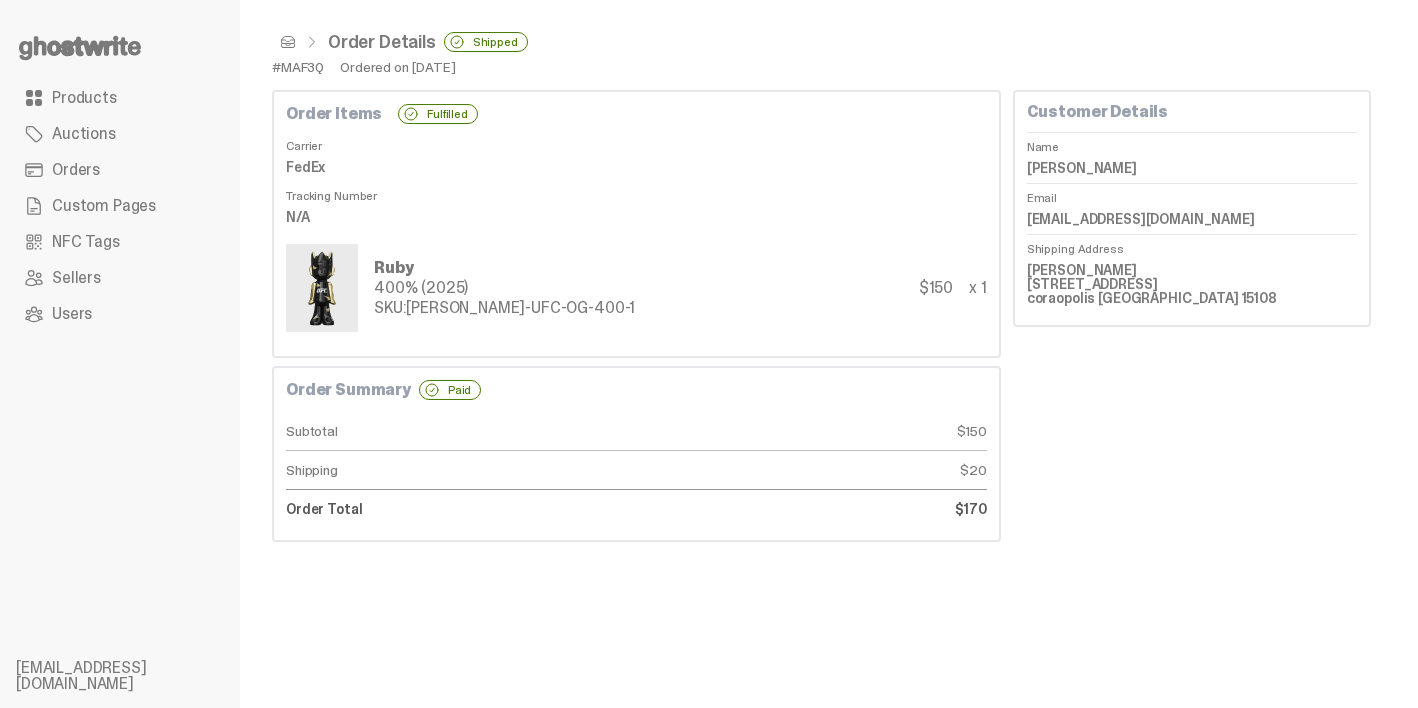 click on "Orders" at bounding box center (120, 170) 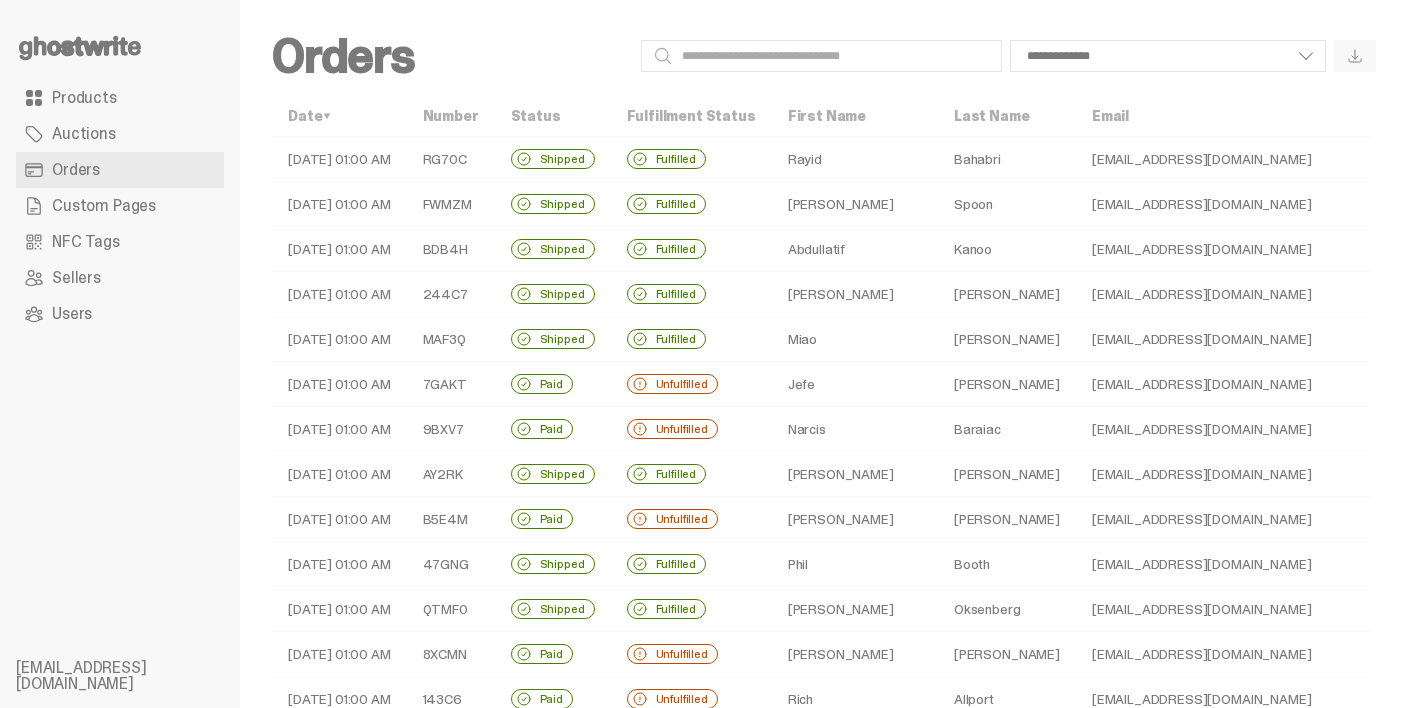 click on "Unfulfilled" at bounding box center (691, 384) 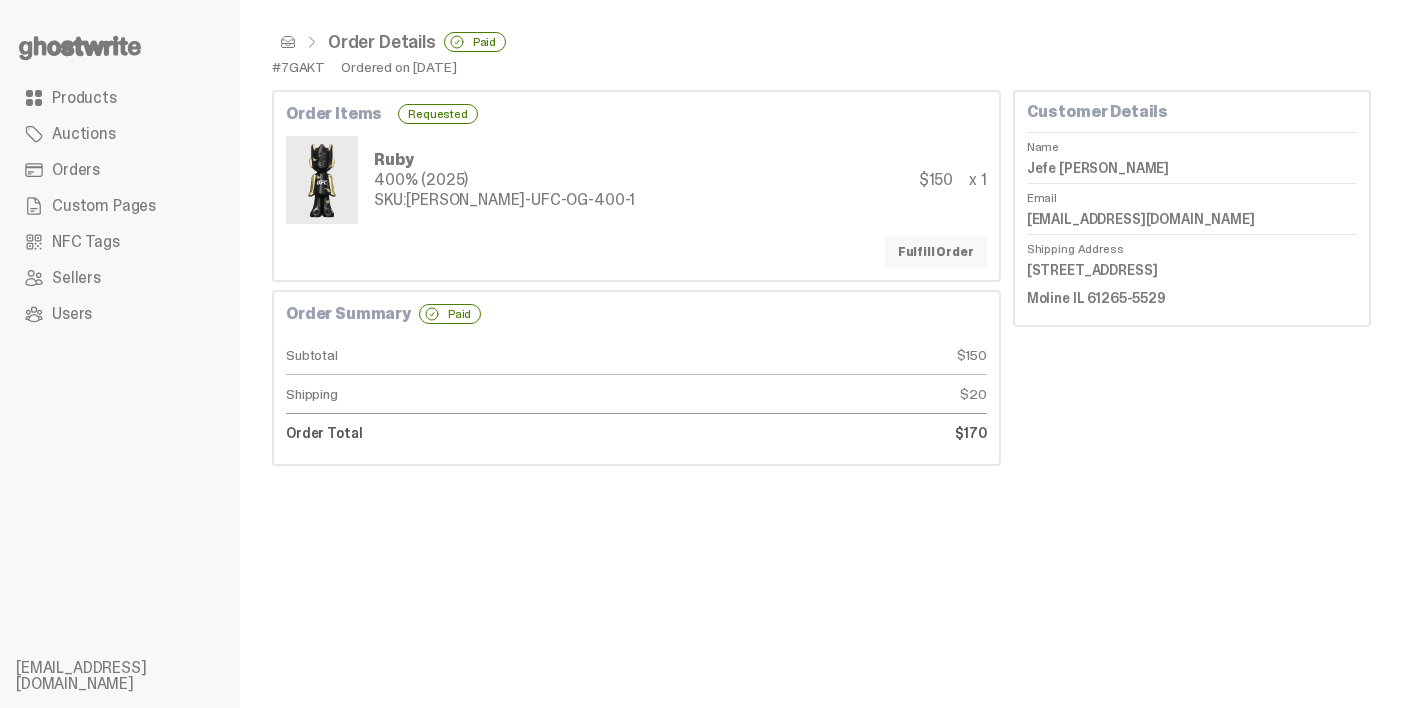 click on "Fulfill Order" at bounding box center [936, 252] 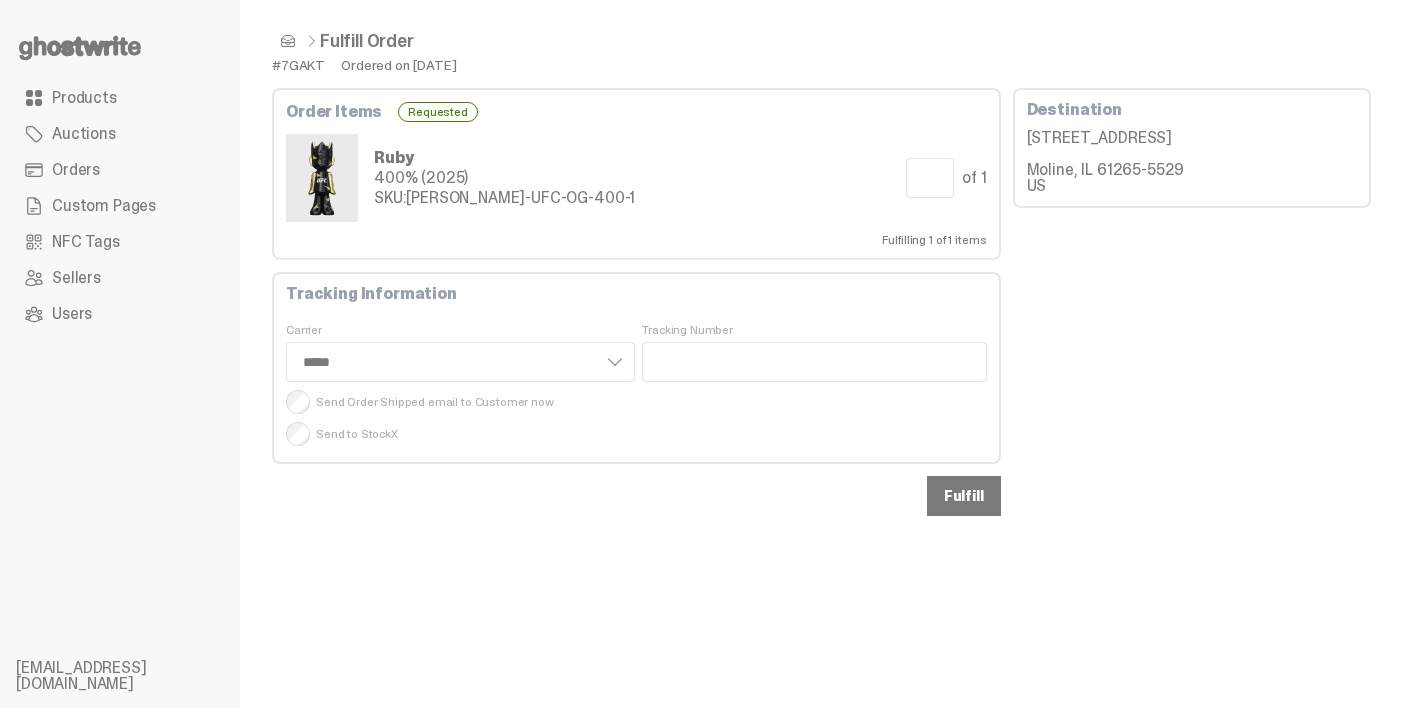 click on "Fulfill" at bounding box center (964, 496) 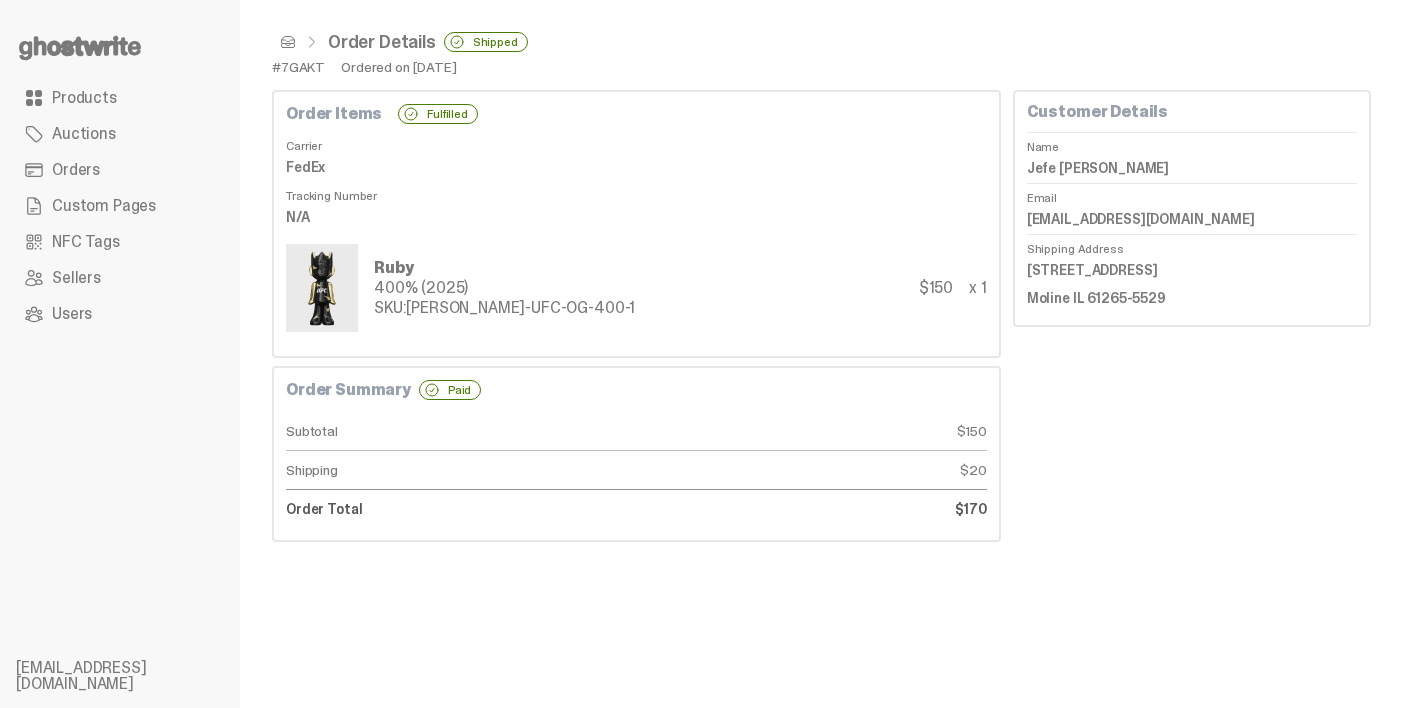 click on "Orders" at bounding box center [120, 170] 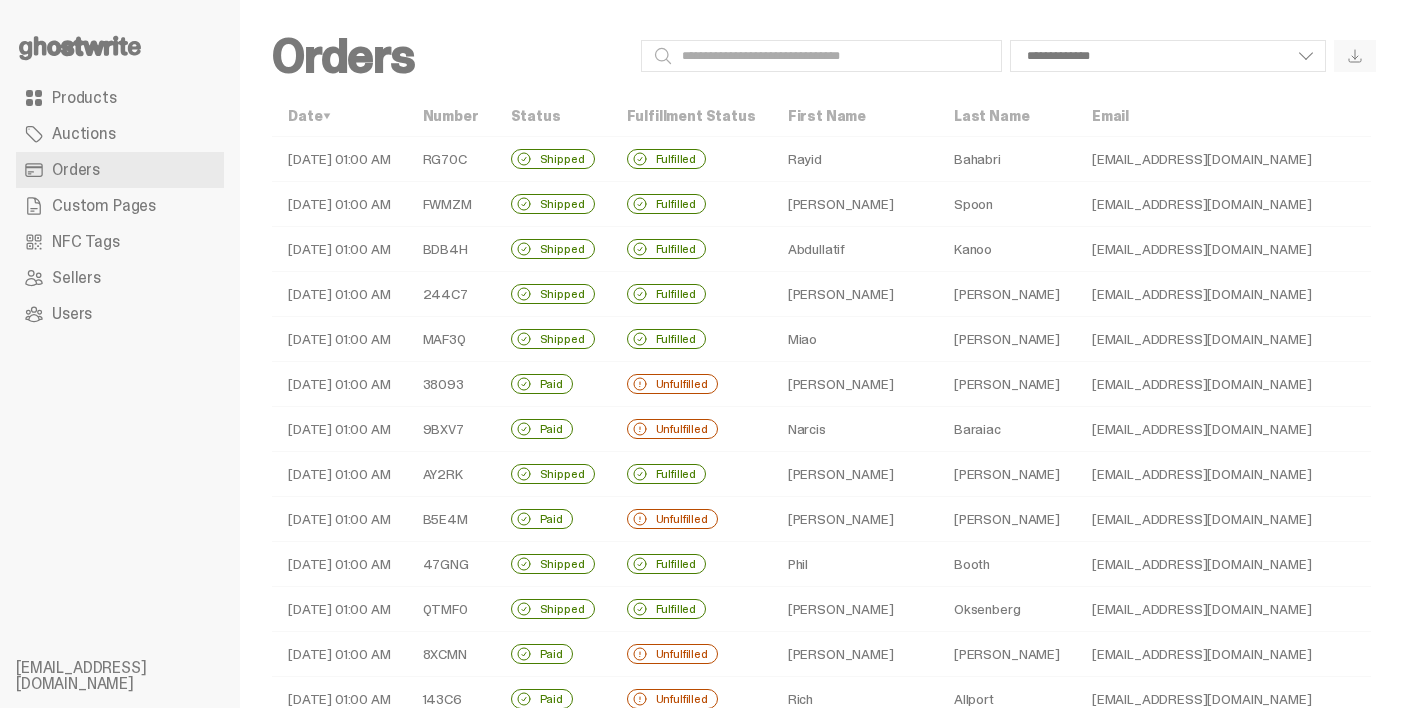 click on "Unfulfilled" at bounding box center (691, 384) 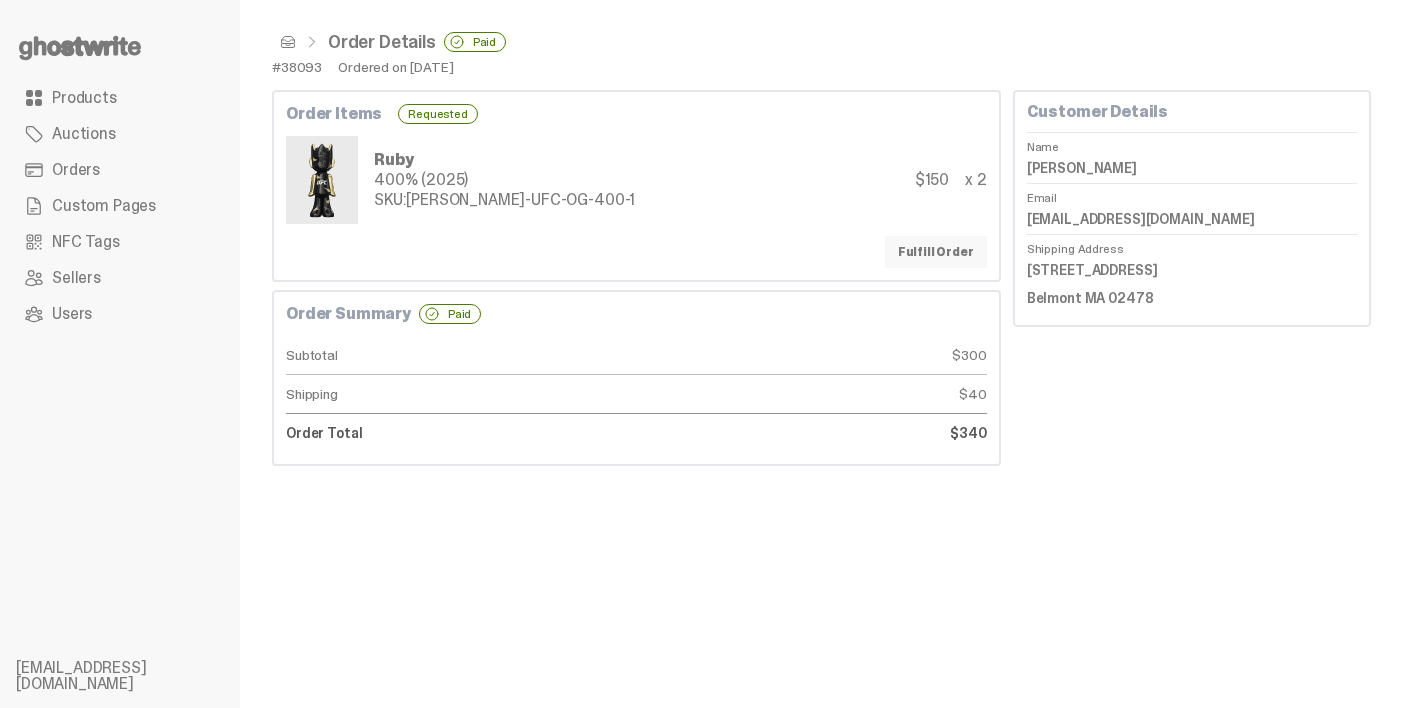 click on "Fulfill Order" at bounding box center (936, 252) 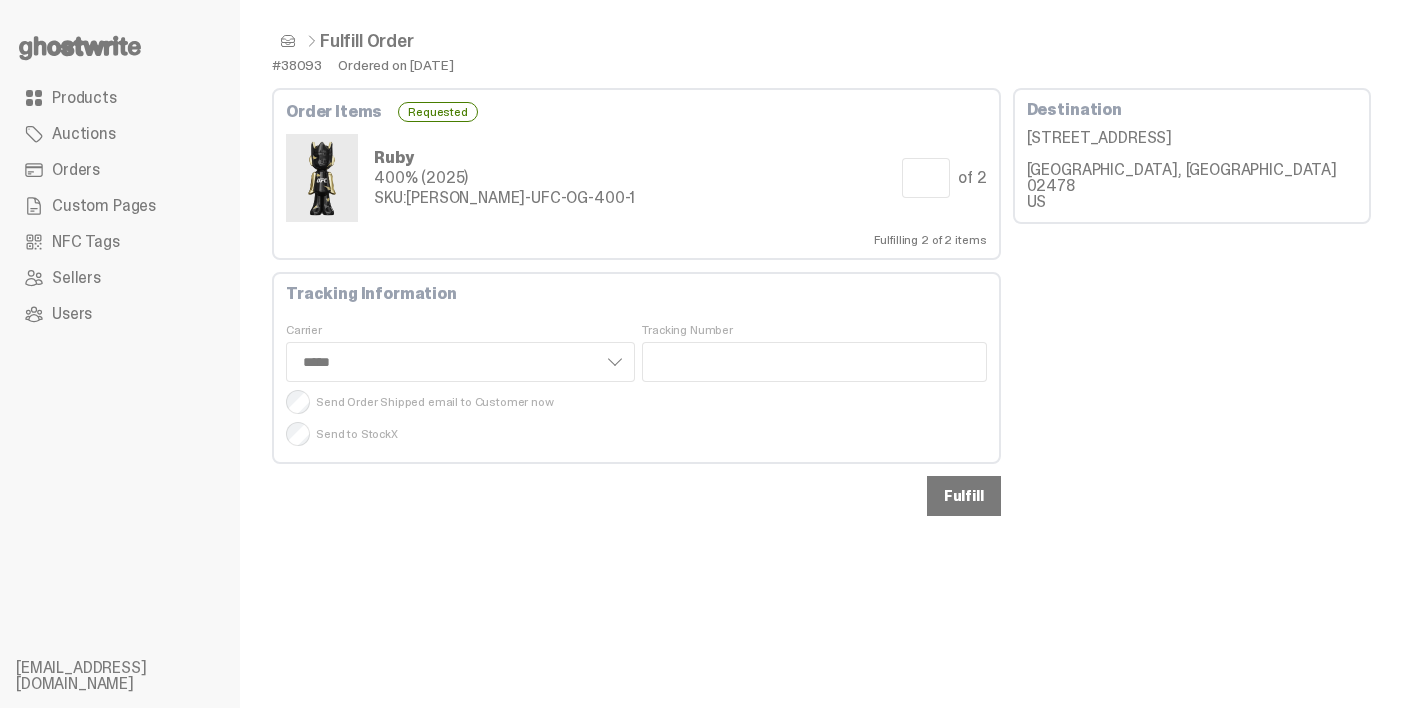 click on "Fulfill" at bounding box center (964, 496) 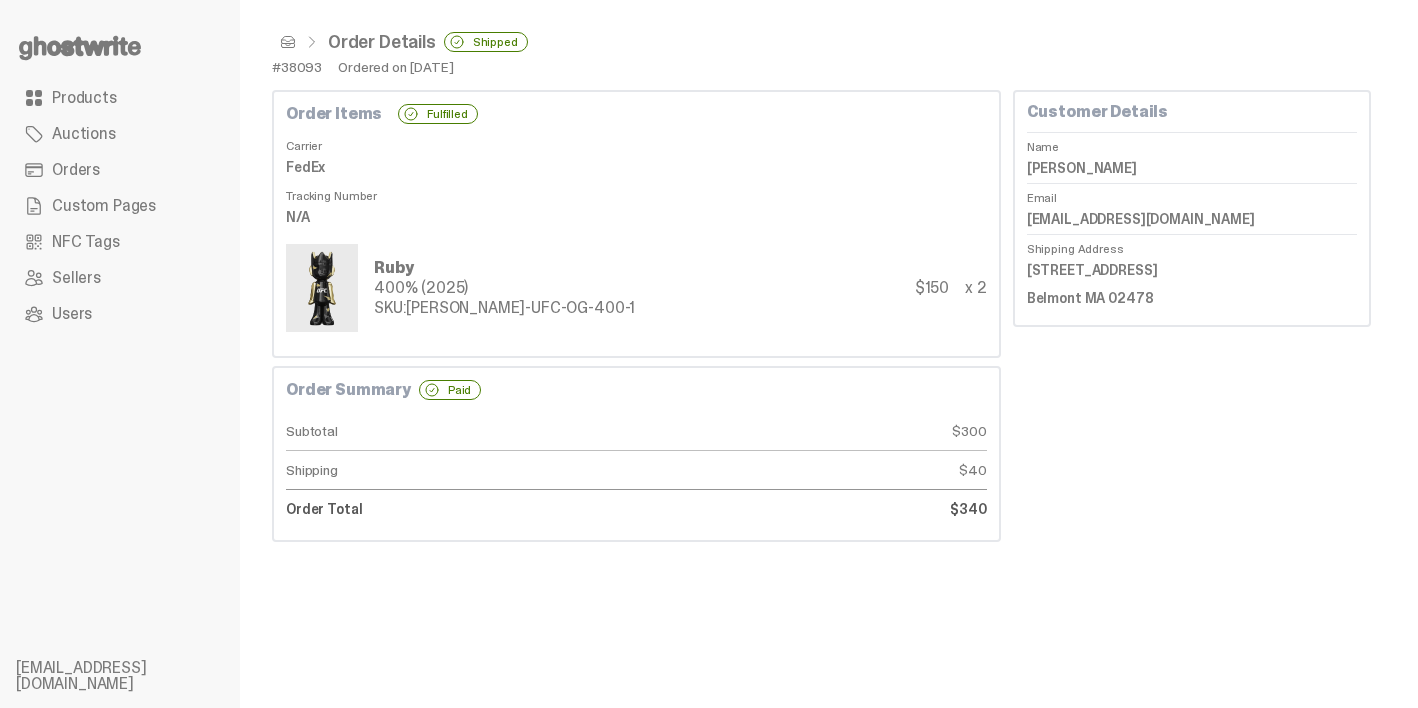 click on "Orders" at bounding box center [120, 170] 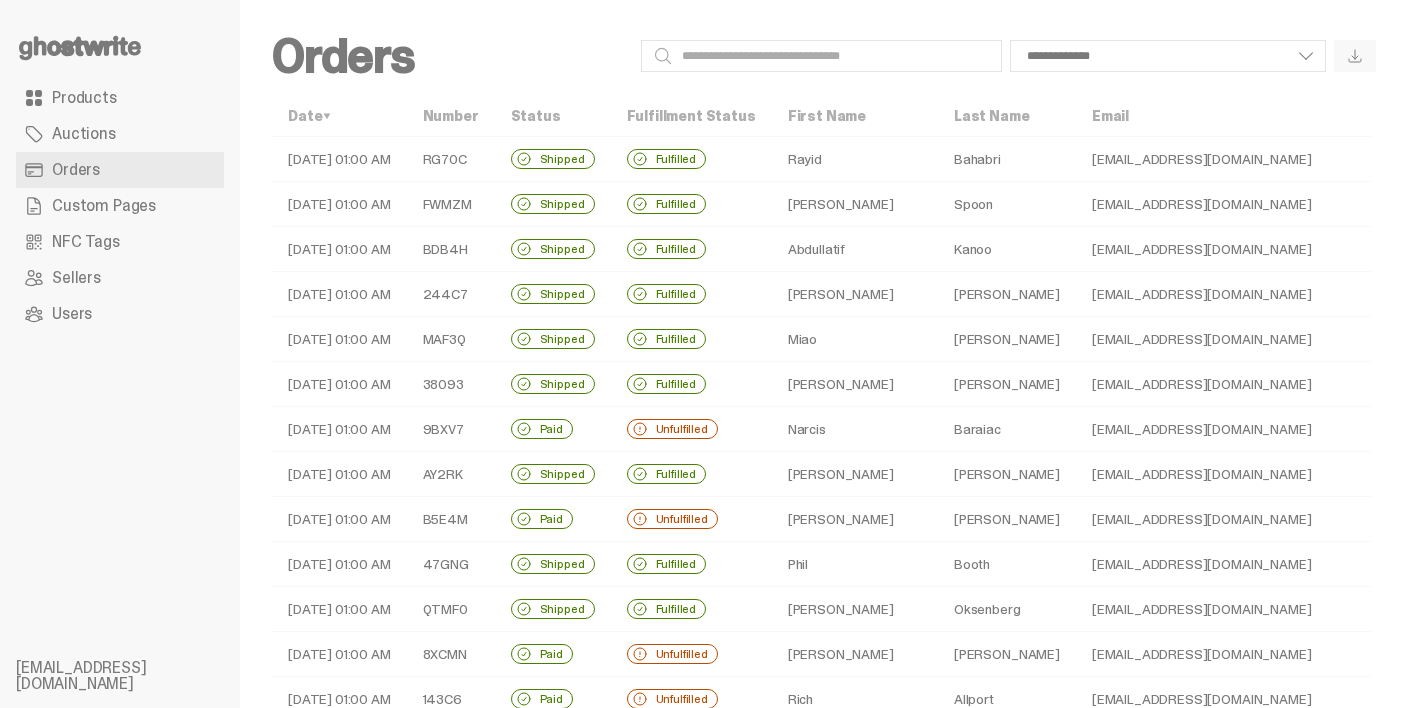 click on "Narcis" at bounding box center (855, 429) 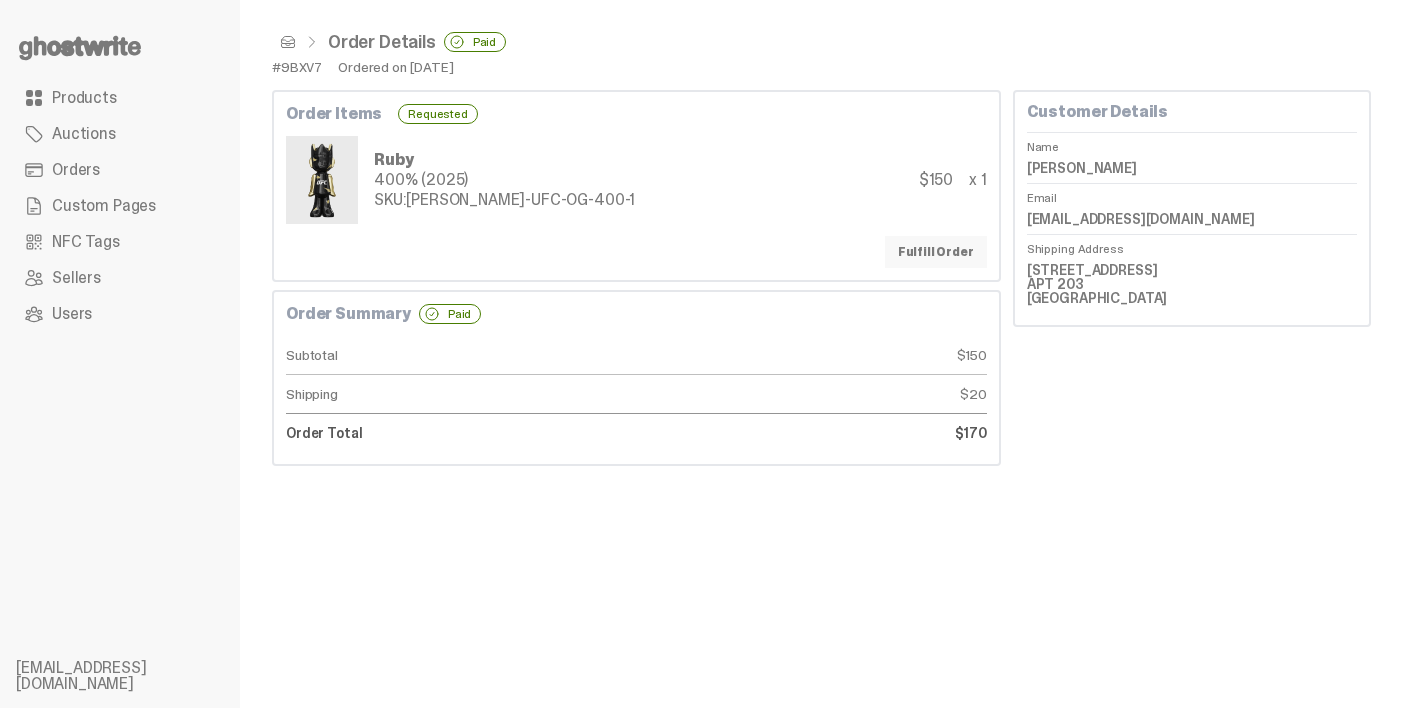 click on "Fulfill Order" at bounding box center (936, 252) 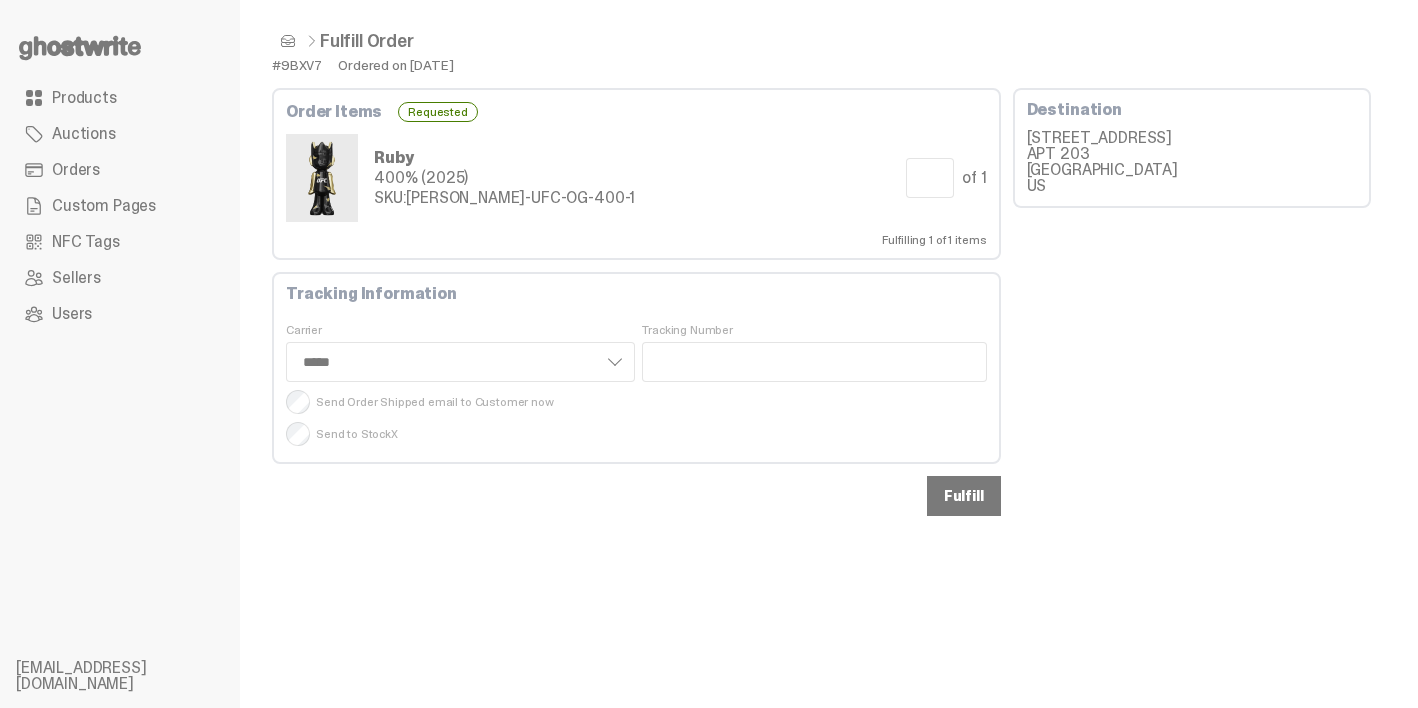 click on "Fulfill" at bounding box center (964, 496) 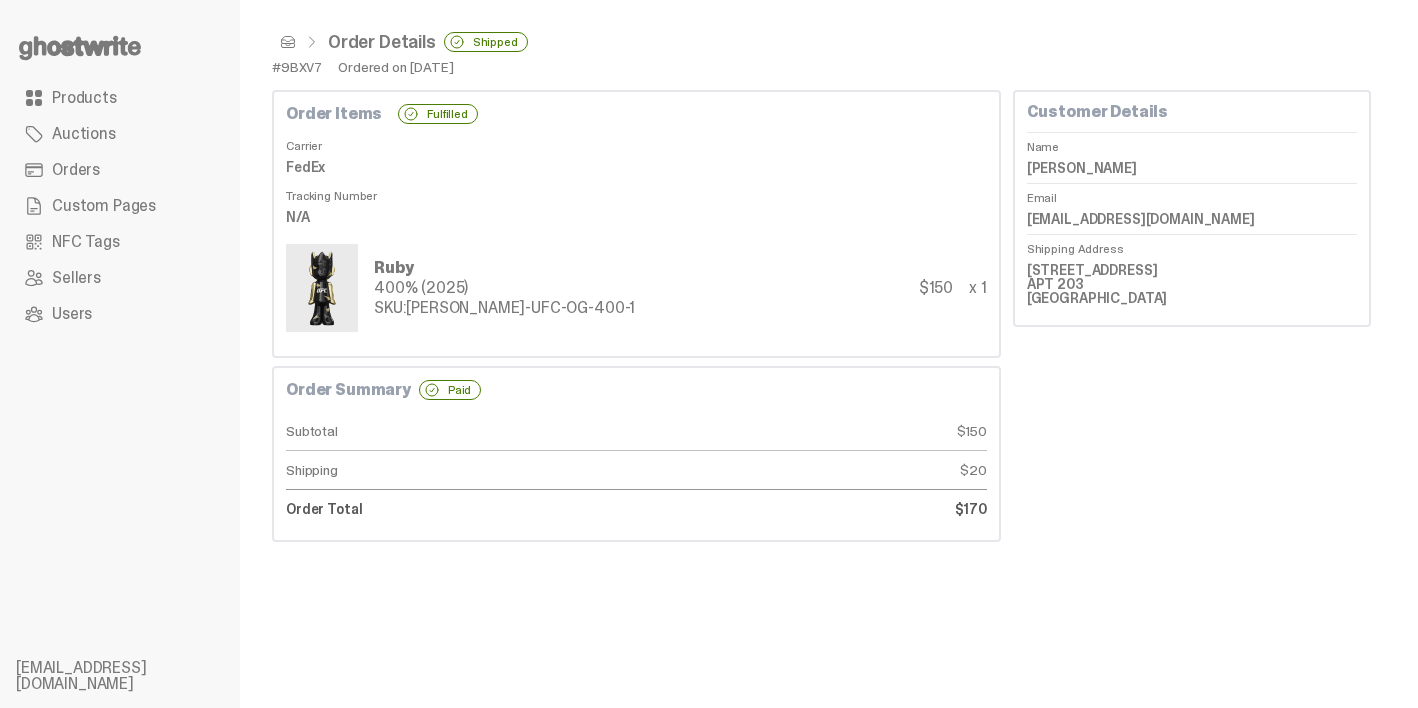 click on "Orders" at bounding box center [120, 170] 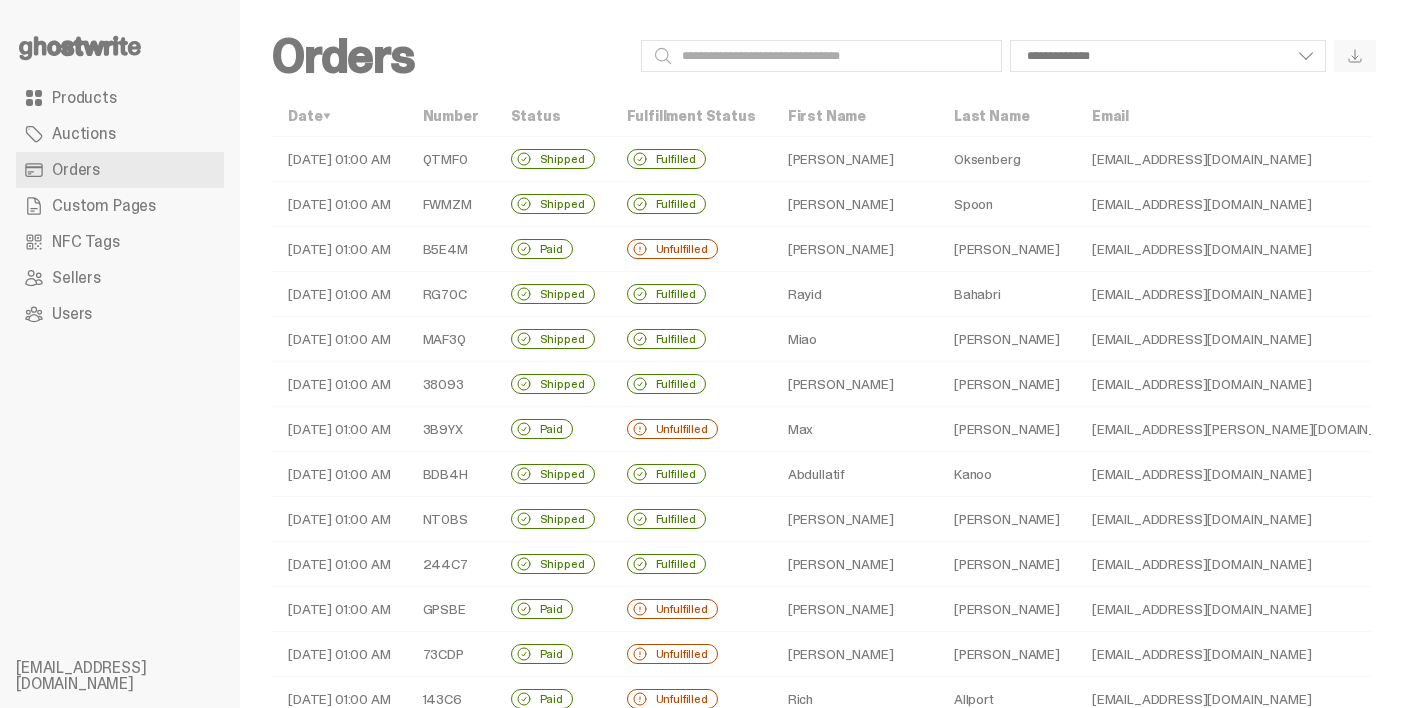 scroll, scrollTop: 40, scrollLeft: 0, axis: vertical 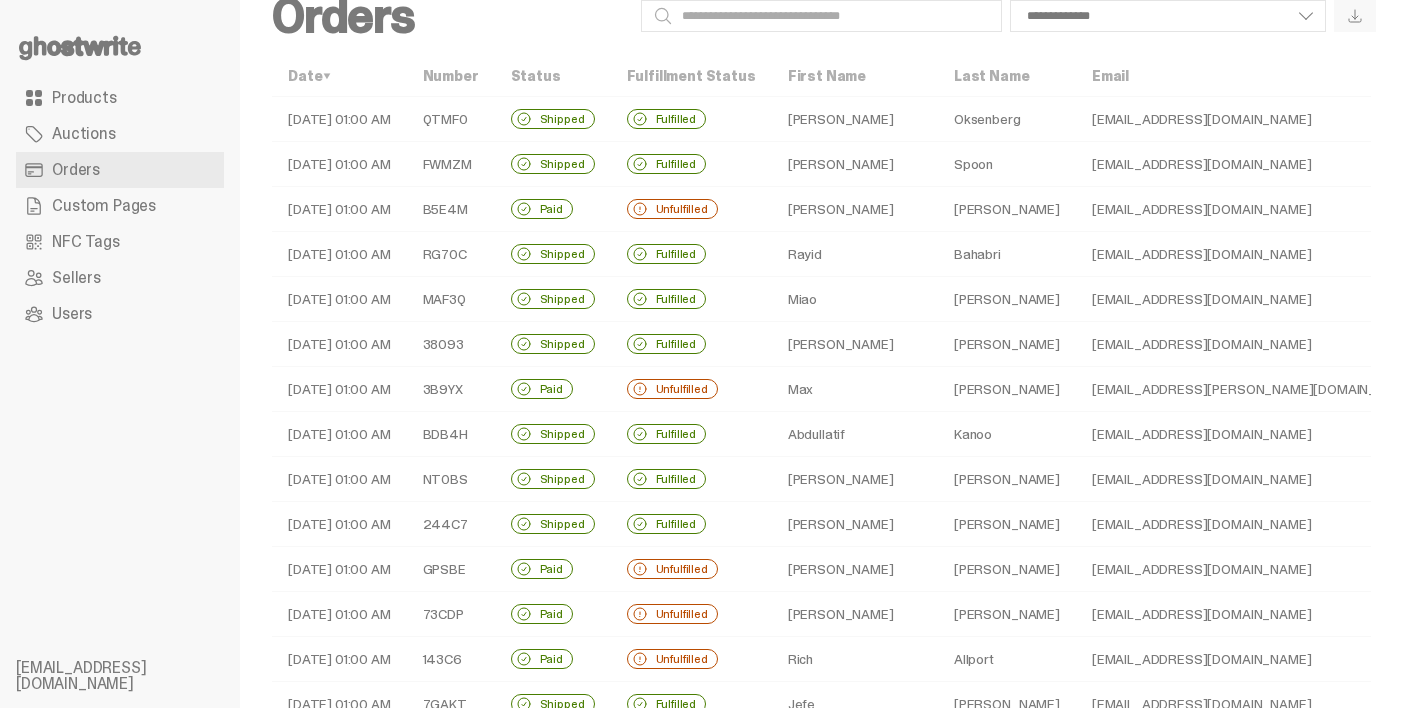 click on "Unfulfilled" at bounding box center [691, 209] 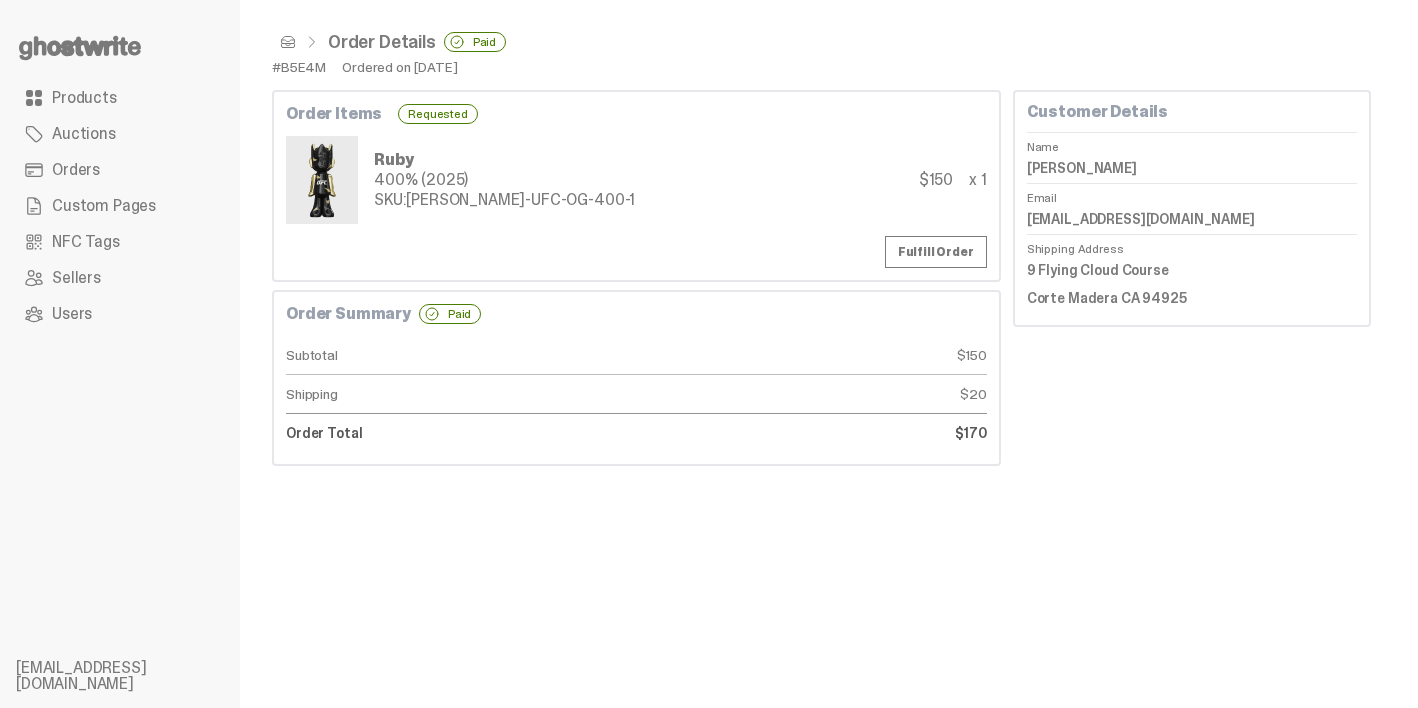 scroll, scrollTop: 0, scrollLeft: 0, axis: both 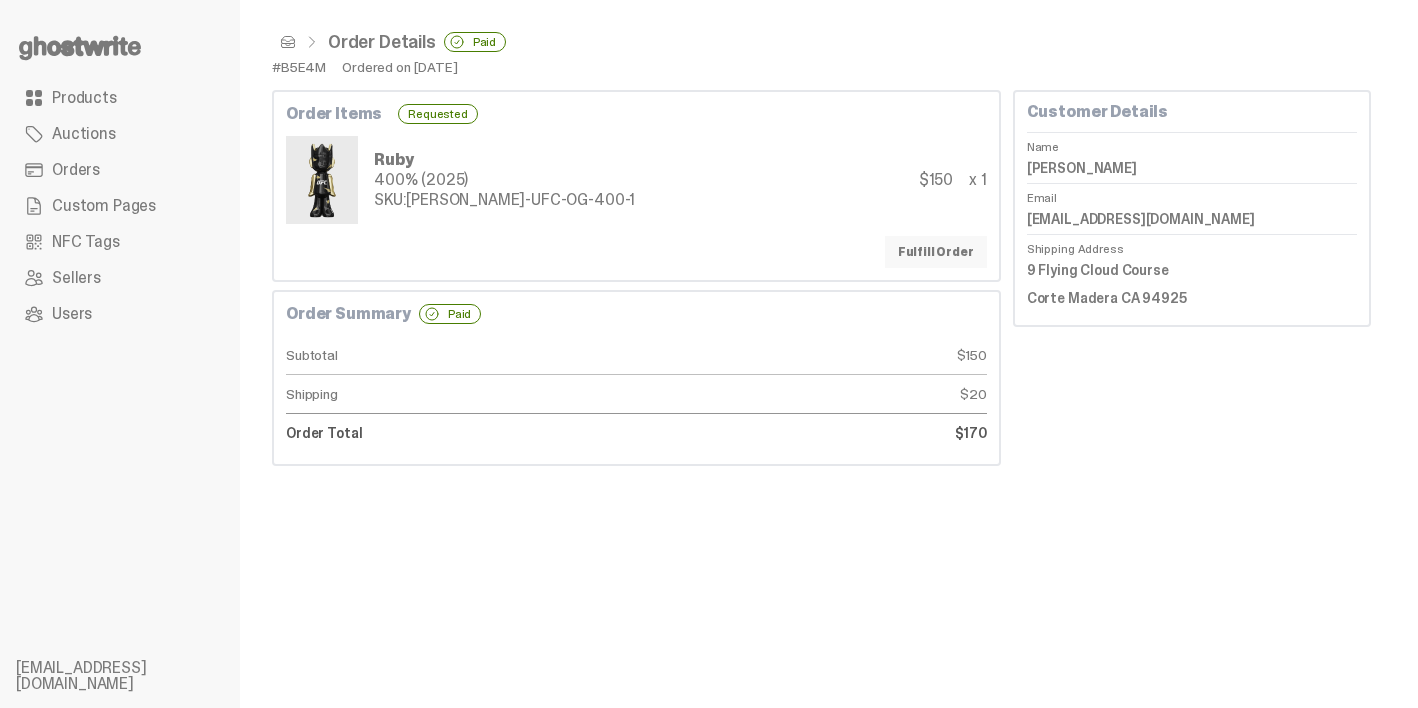 click on "Fulfill Order" at bounding box center [936, 252] 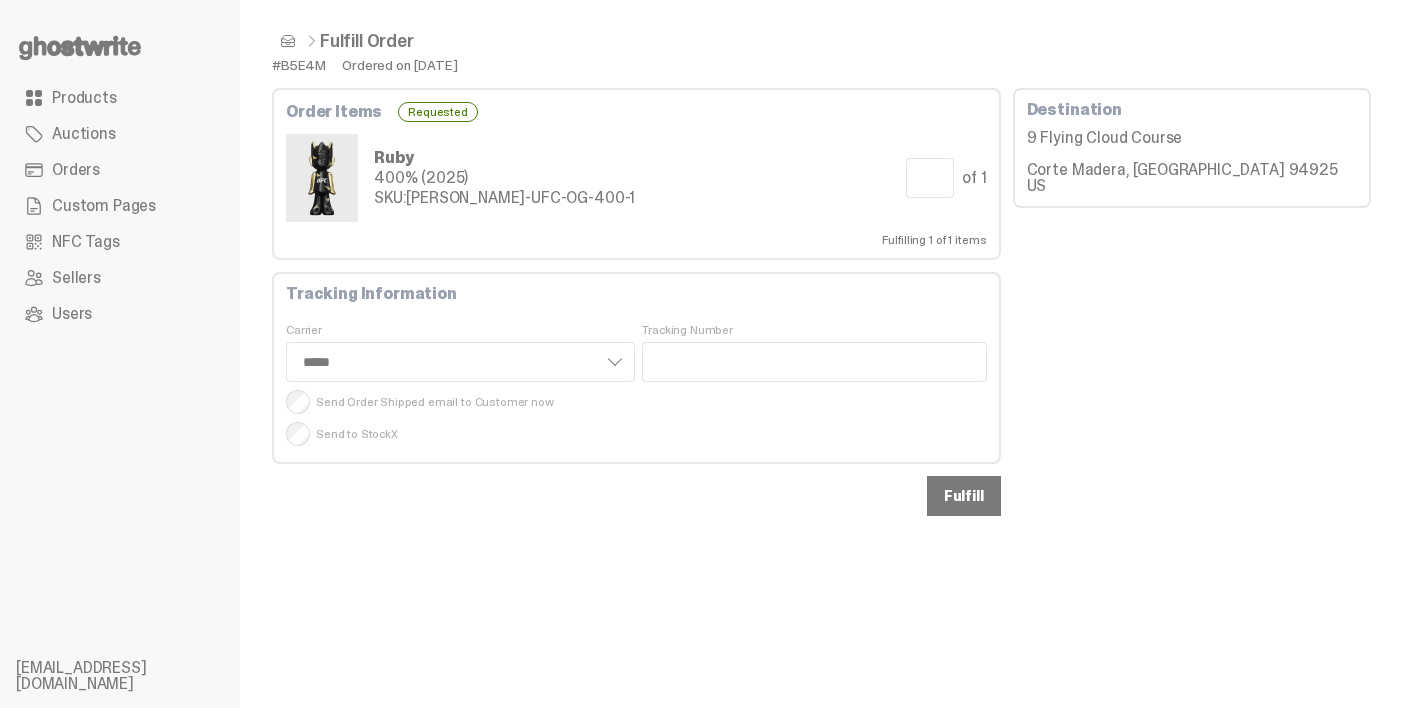 click on "Fulfill" at bounding box center [964, 496] 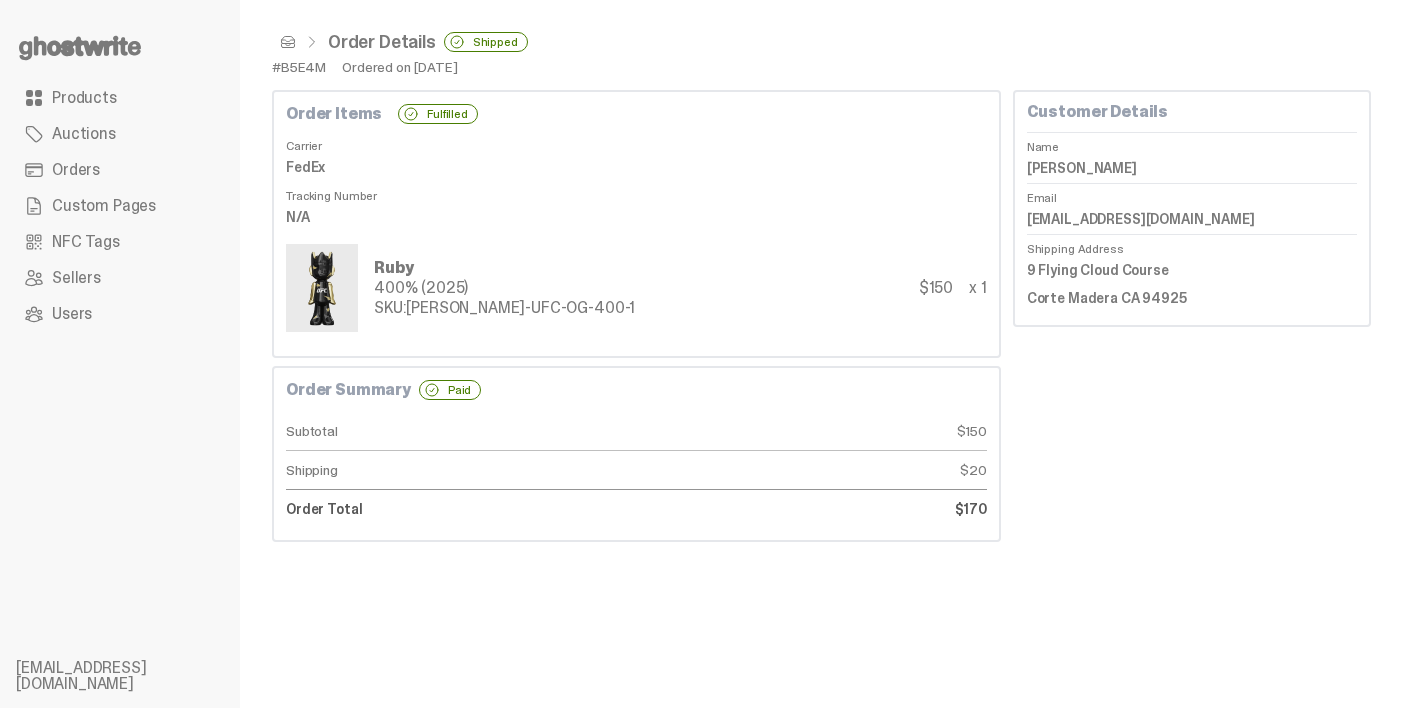 click on "Orders" at bounding box center [120, 170] 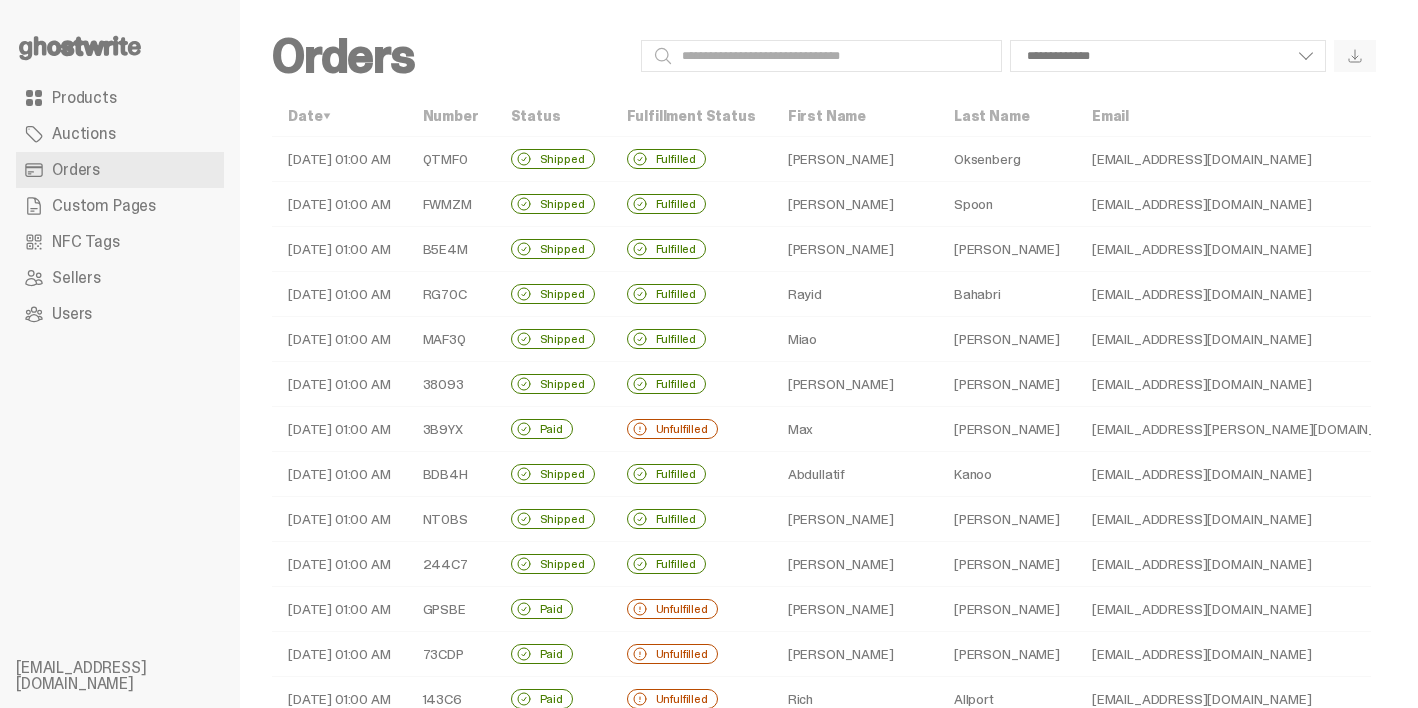 click on "Max" at bounding box center [855, 429] 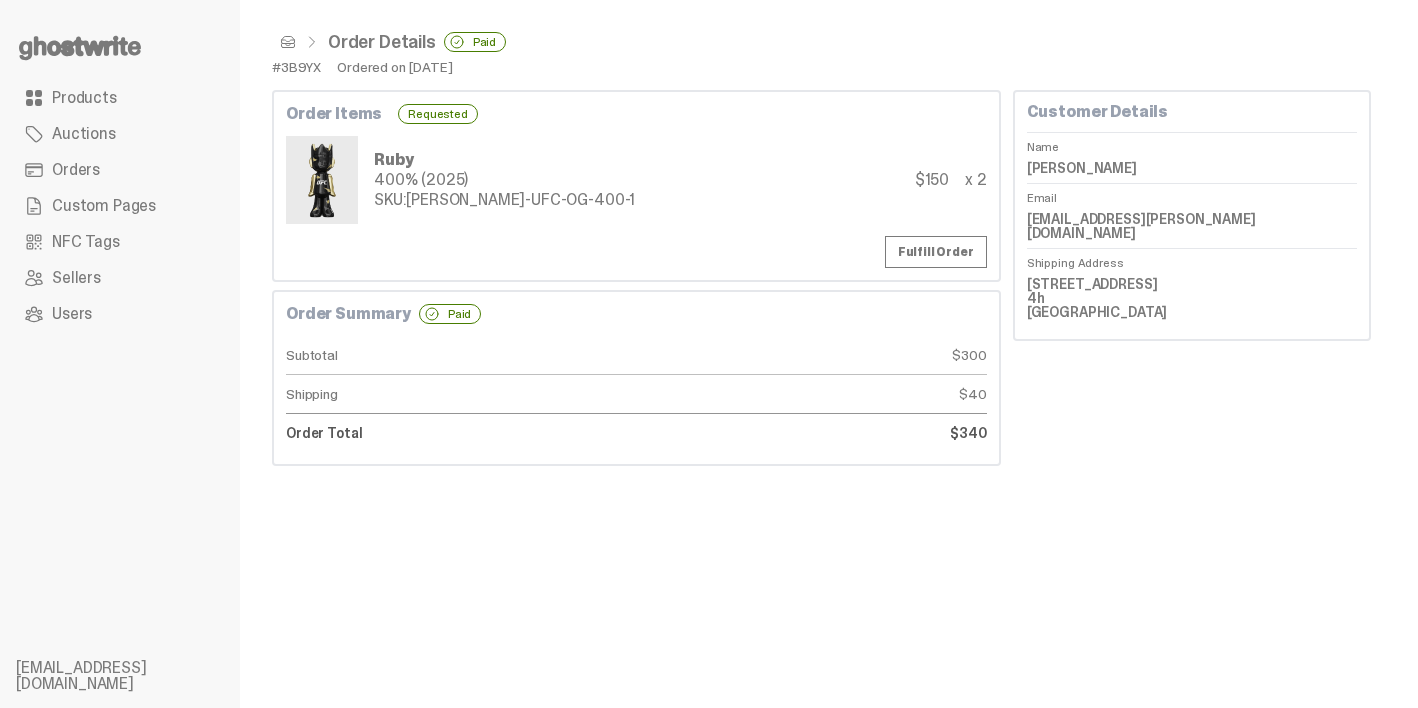 click on "Max Rockoff" at bounding box center [1192, 168] 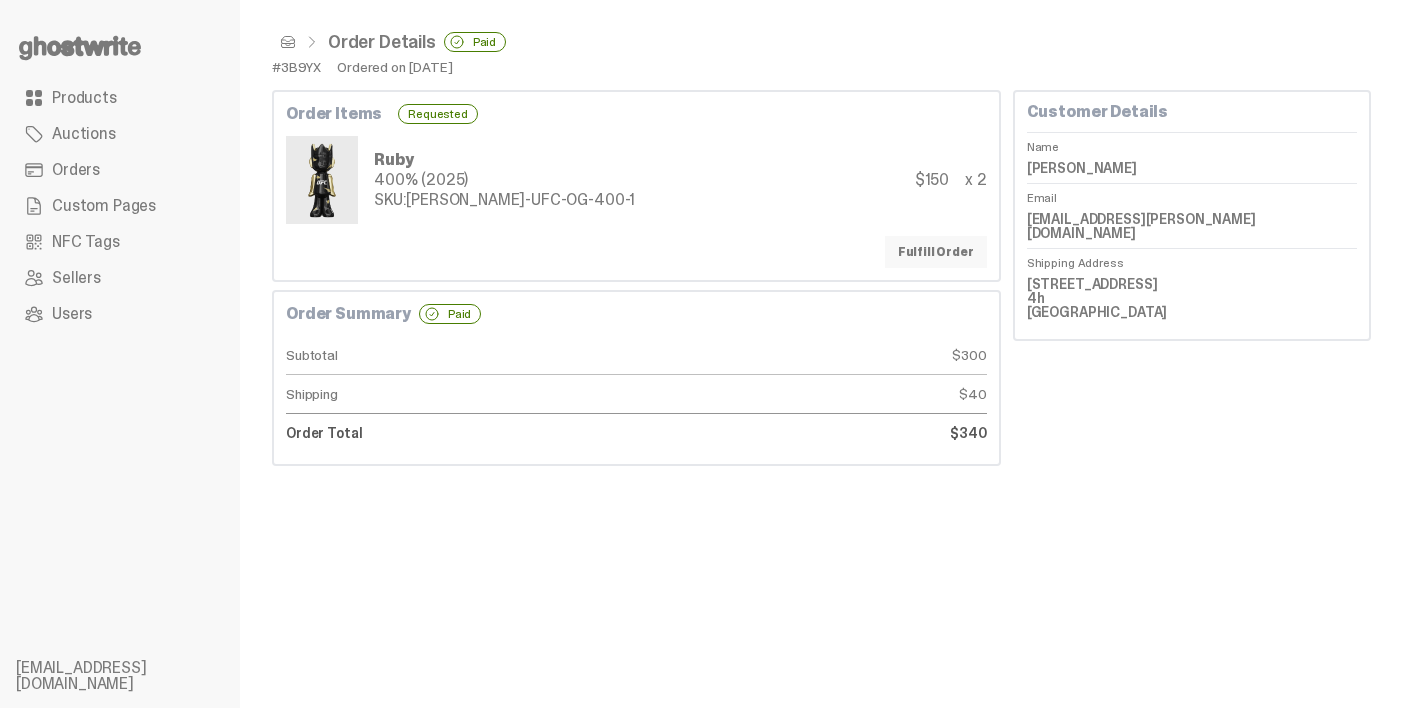 click on "Fulfill Order" at bounding box center [936, 252] 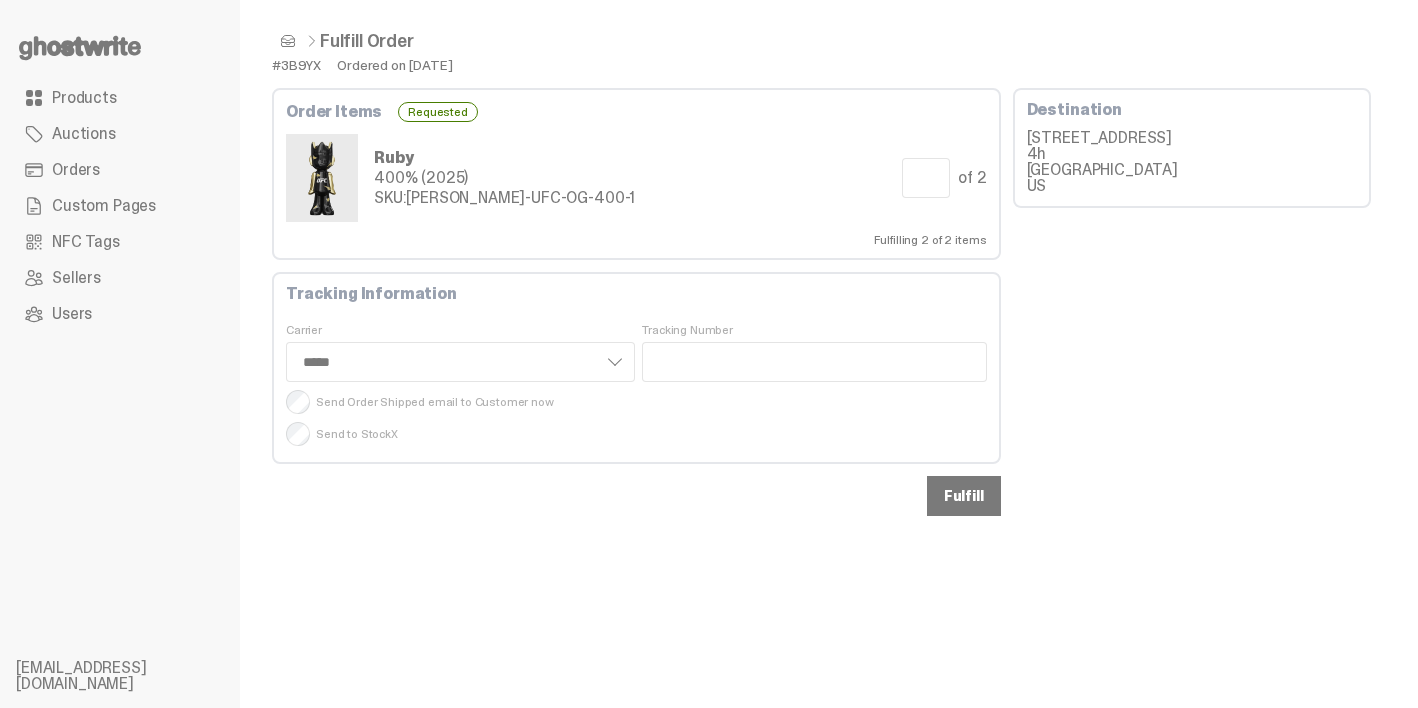 click on "Fulfill" at bounding box center (964, 496) 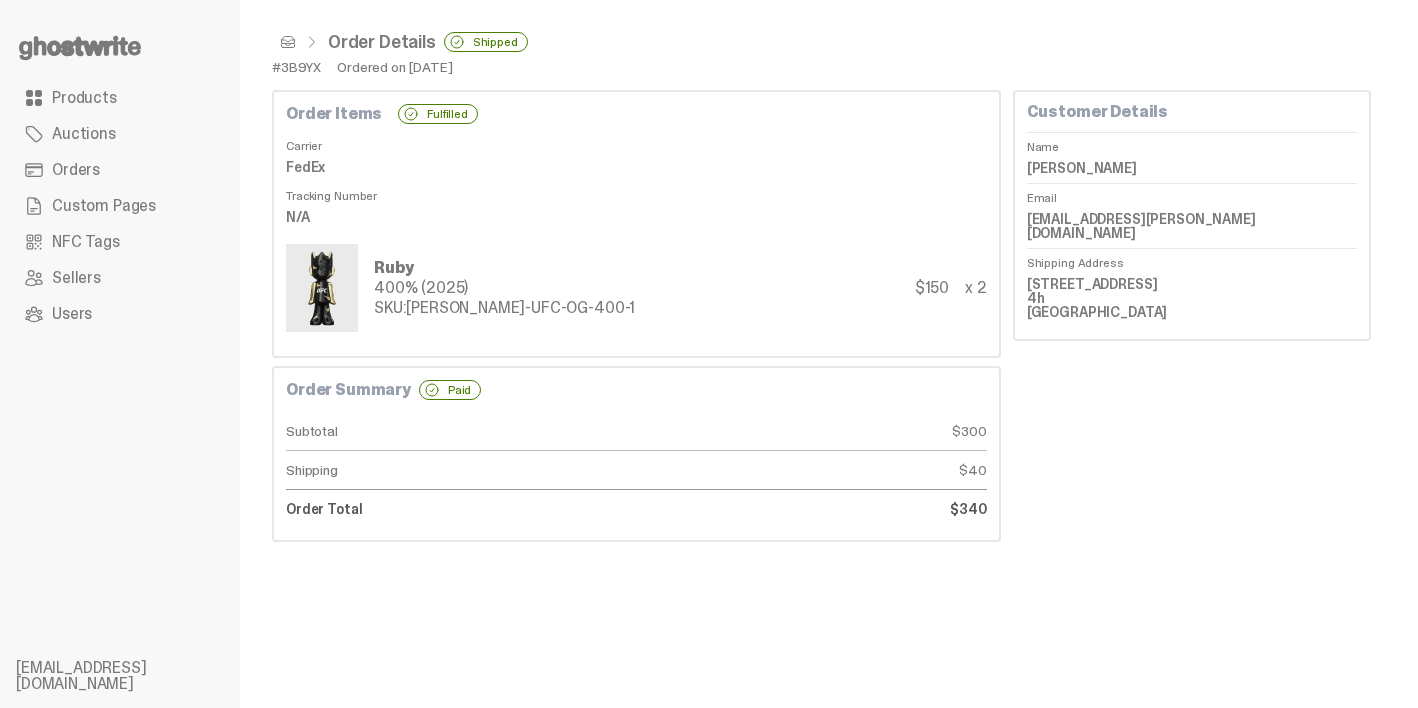 click on "Orders" at bounding box center (120, 170) 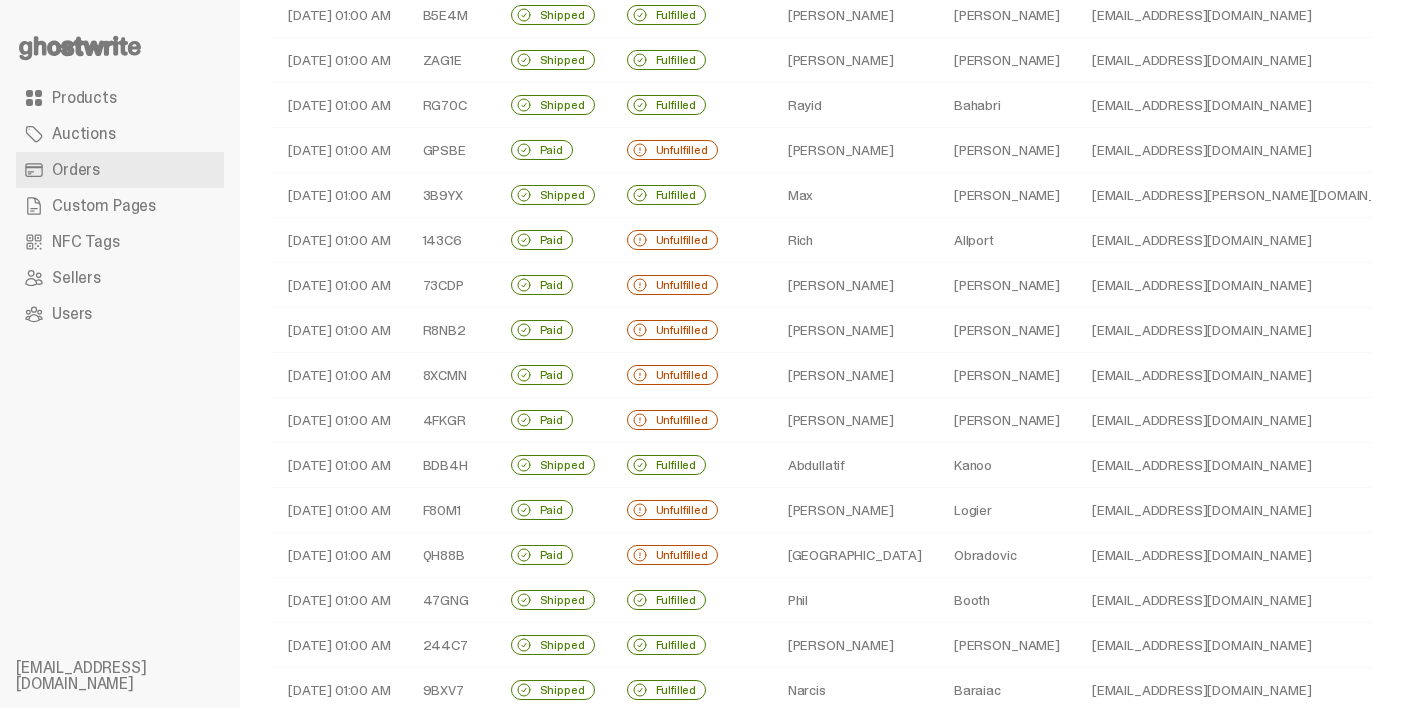 scroll, scrollTop: 520, scrollLeft: 0, axis: vertical 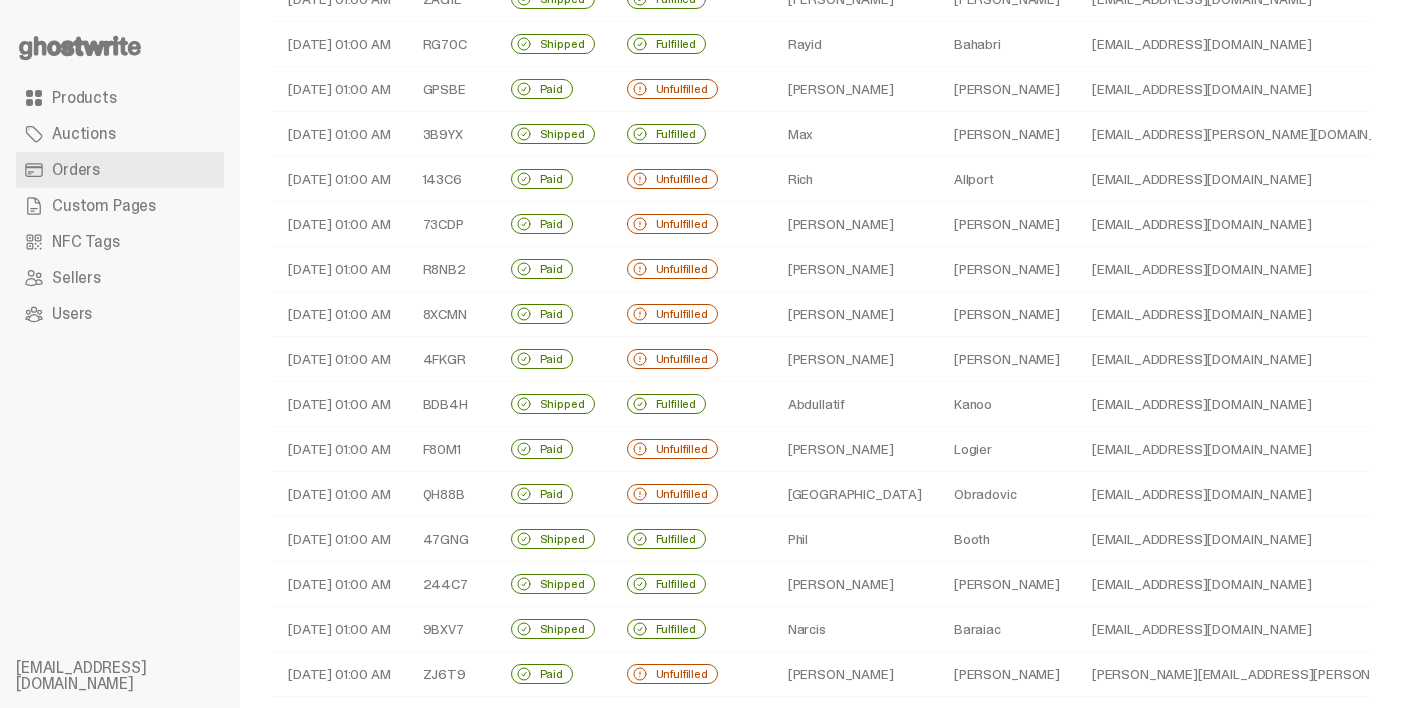 click on "William" at bounding box center (855, 89) 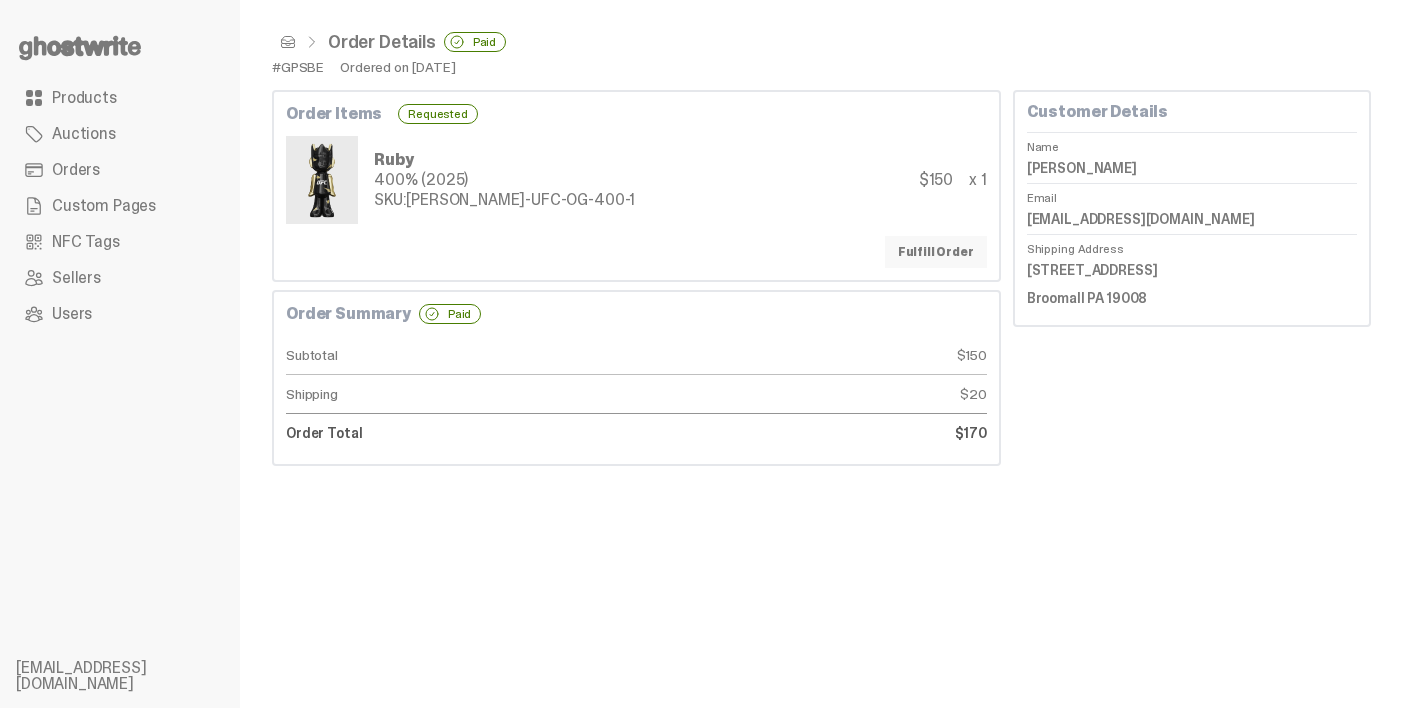 click on "Fulfill Order" at bounding box center (936, 252) 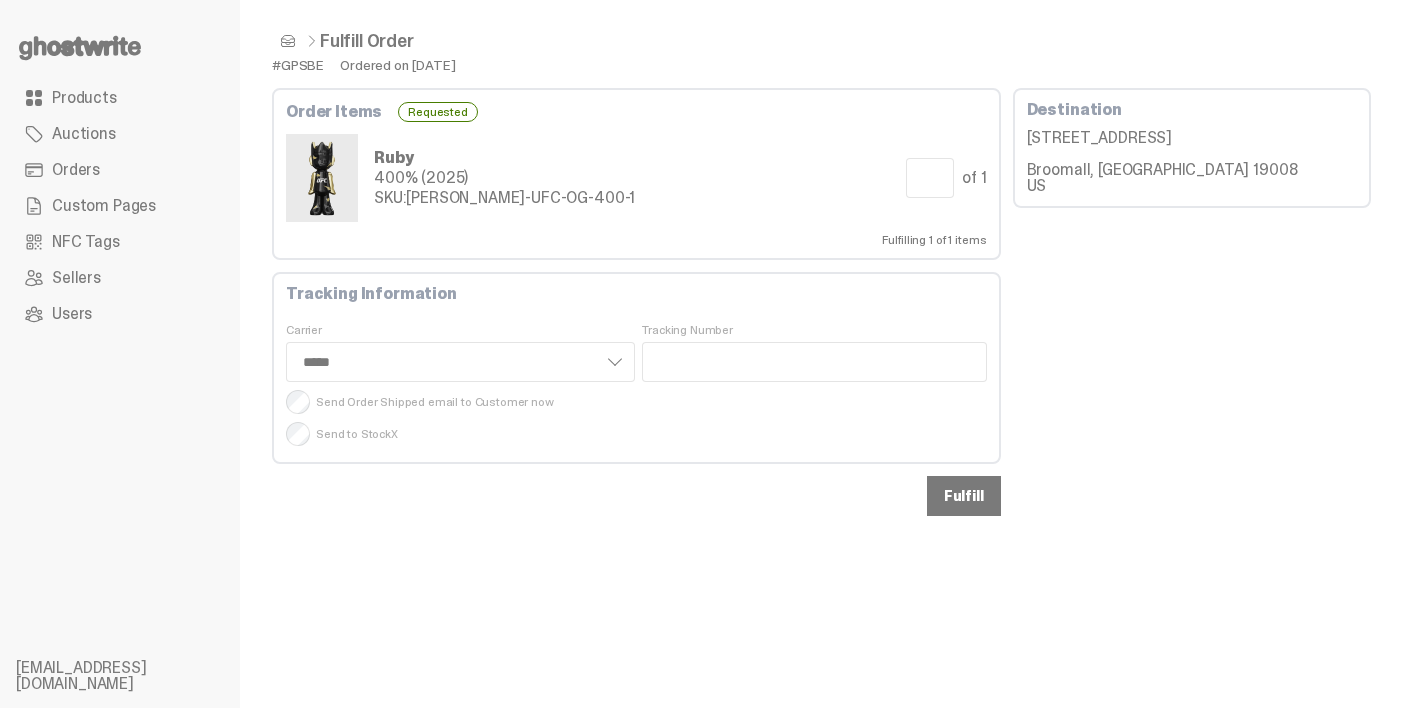 click on "Fulfill" at bounding box center [964, 496] 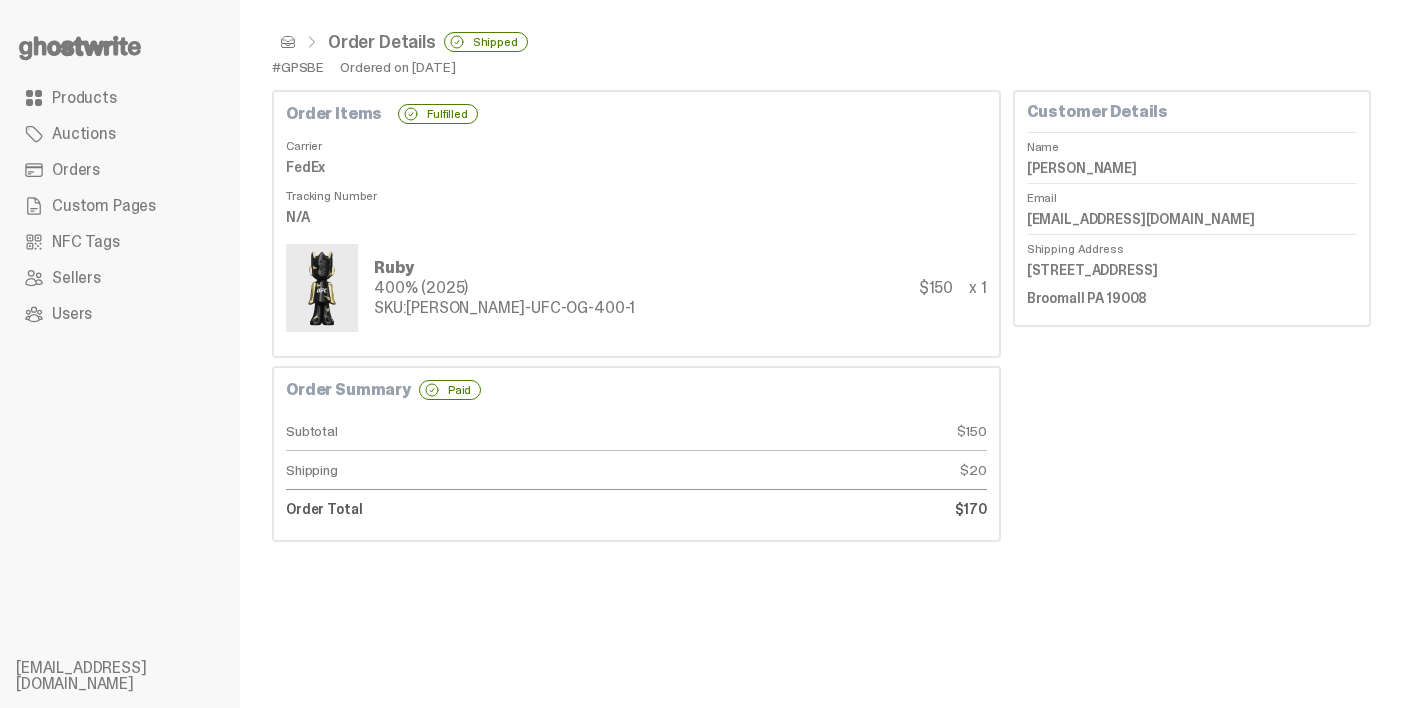 click on "Orders" at bounding box center (120, 170) 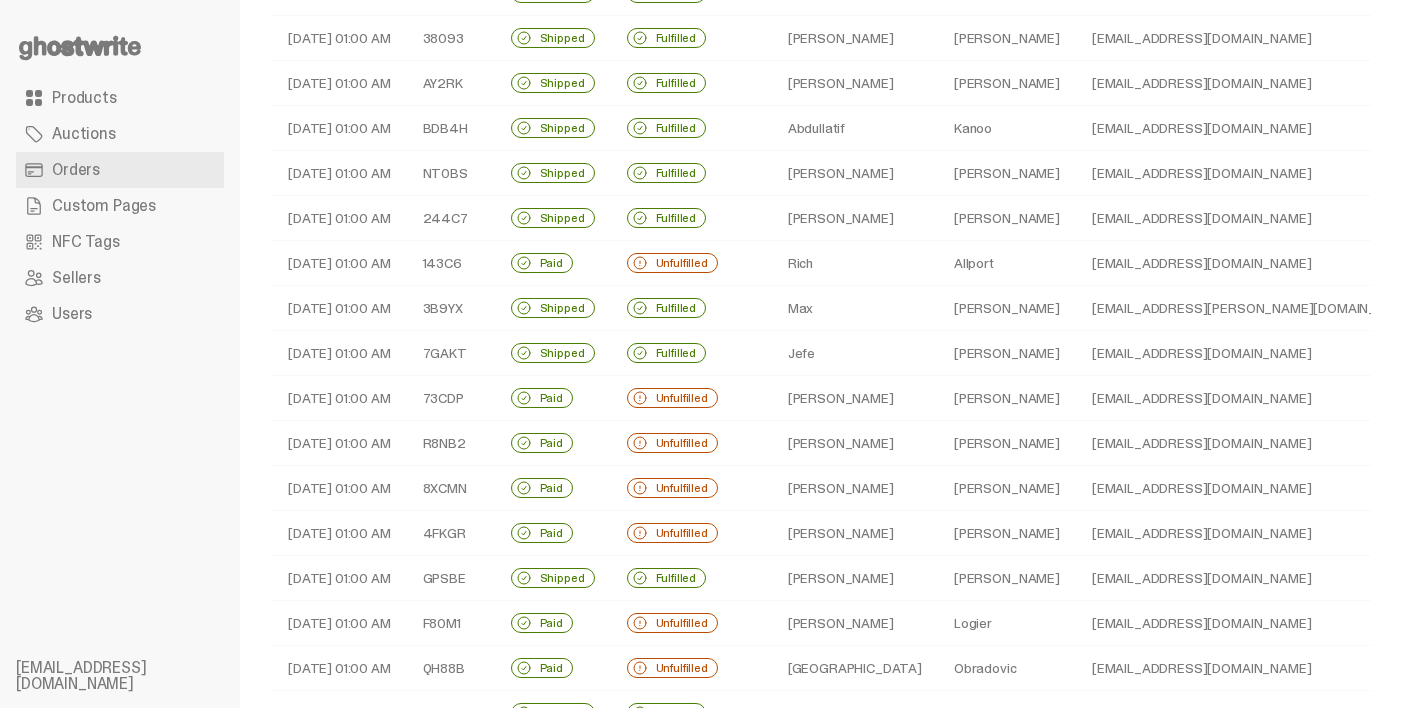 scroll, scrollTop: 400, scrollLeft: 0, axis: vertical 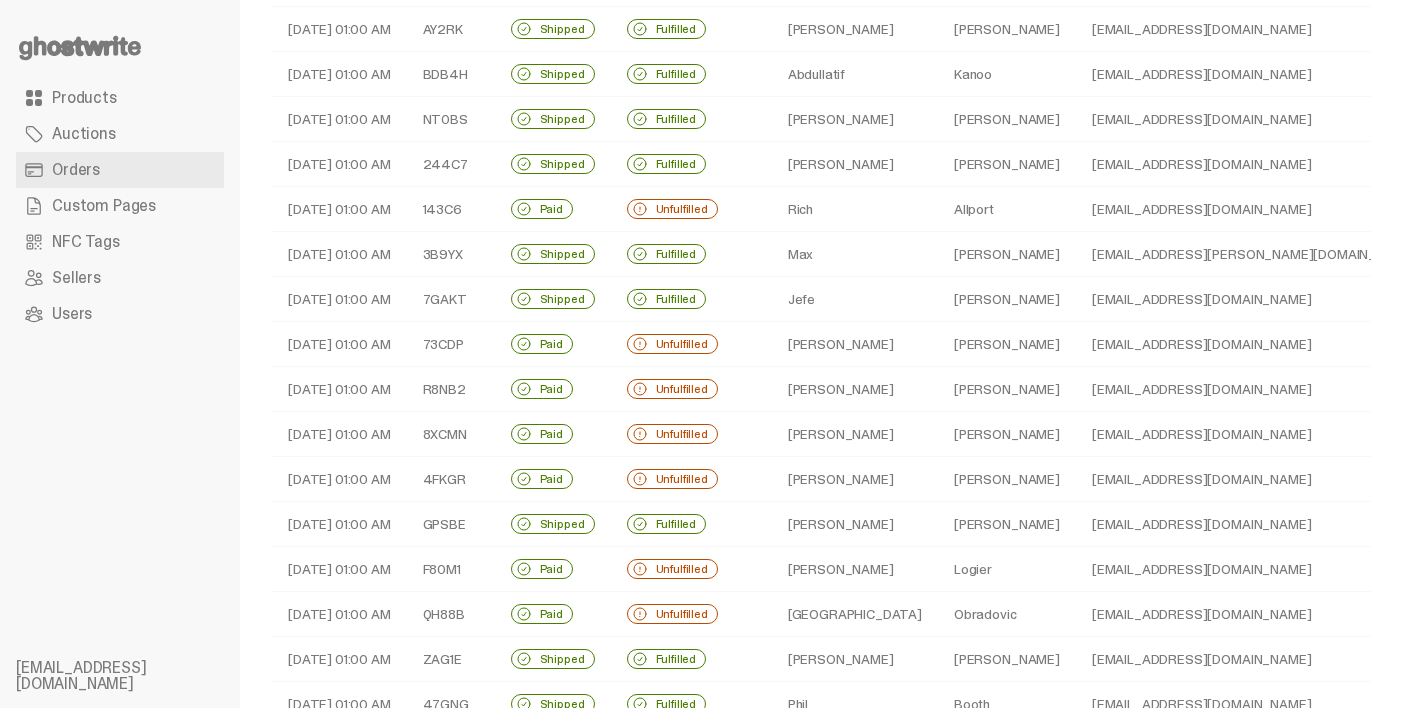 click on "Rich" at bounding box center (855, 209) 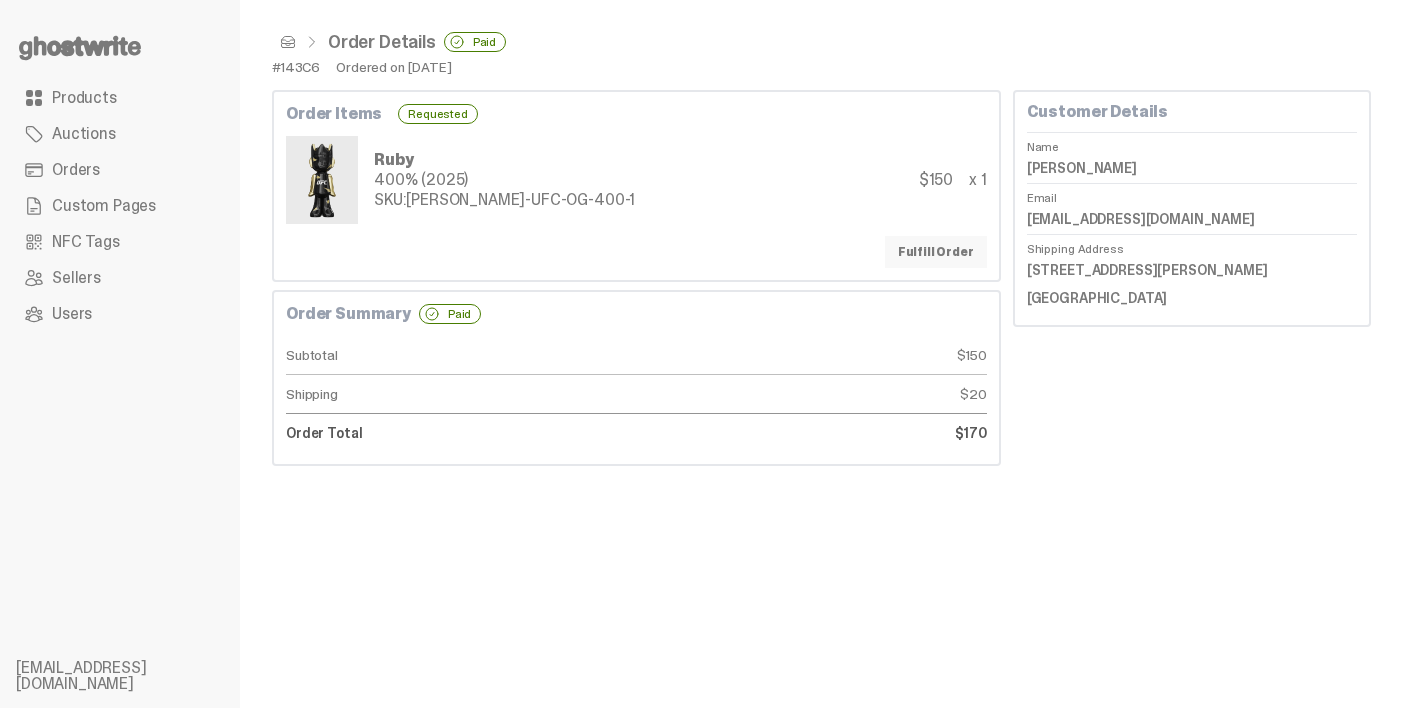 click on "Fulfill Order" at bounding box center [936, 252] 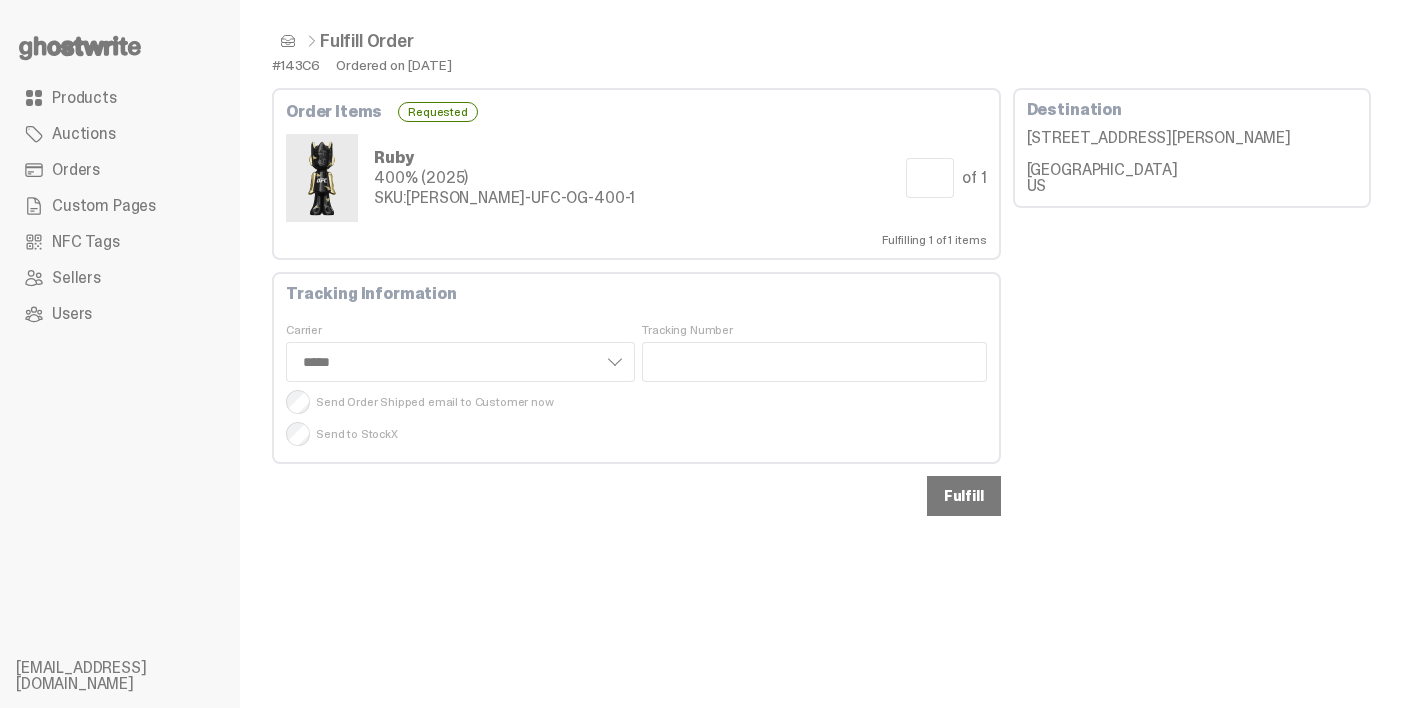 click on "Fulfill" at bounding box center (964, 496) 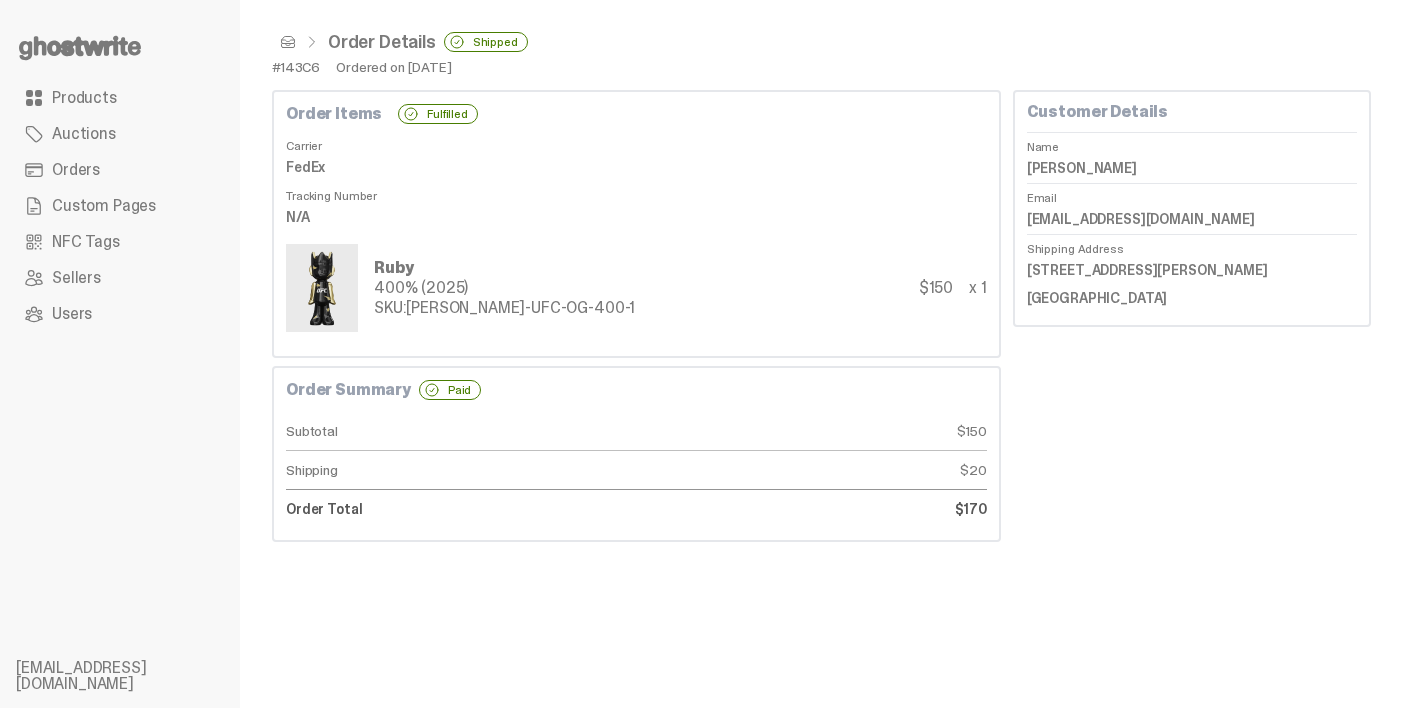 click on "Orders" at bounding box center [120, 170] 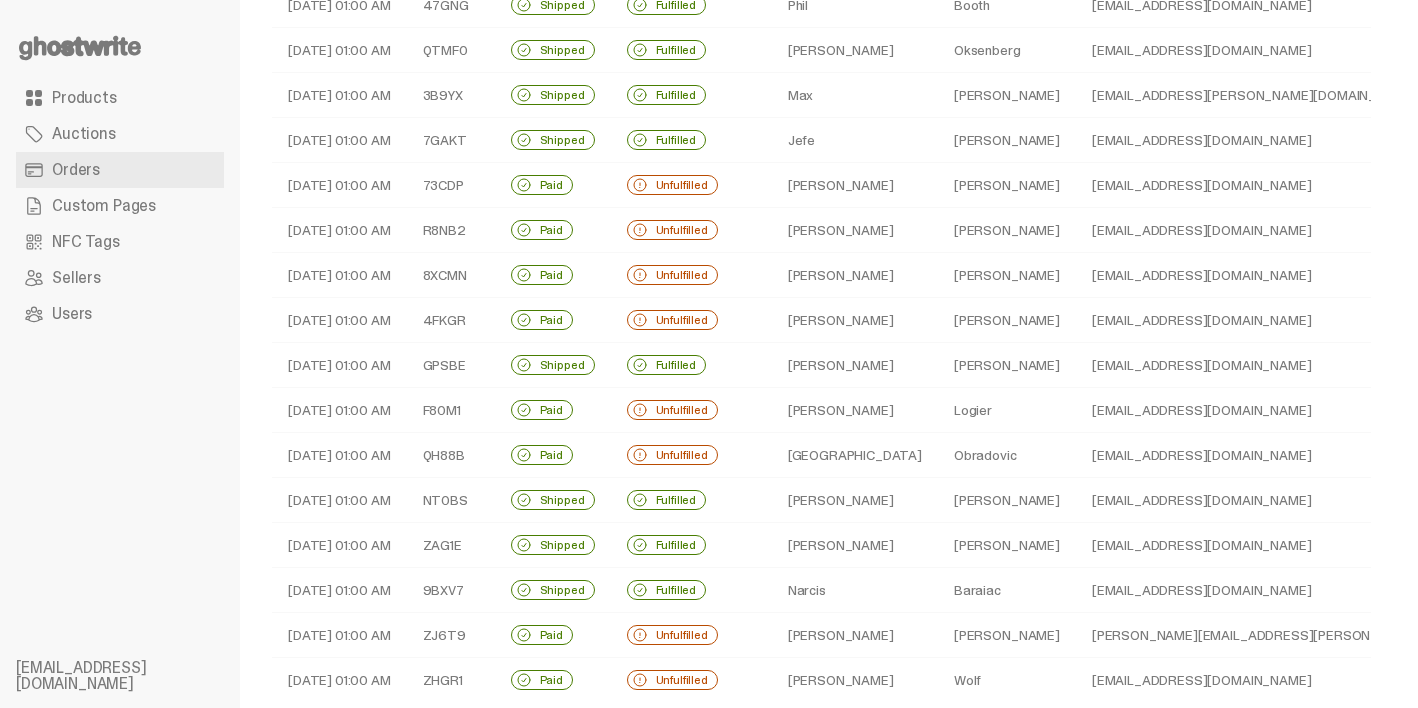 scroll, scrollTop: 560, scrollLeft: 0, axis: vertical 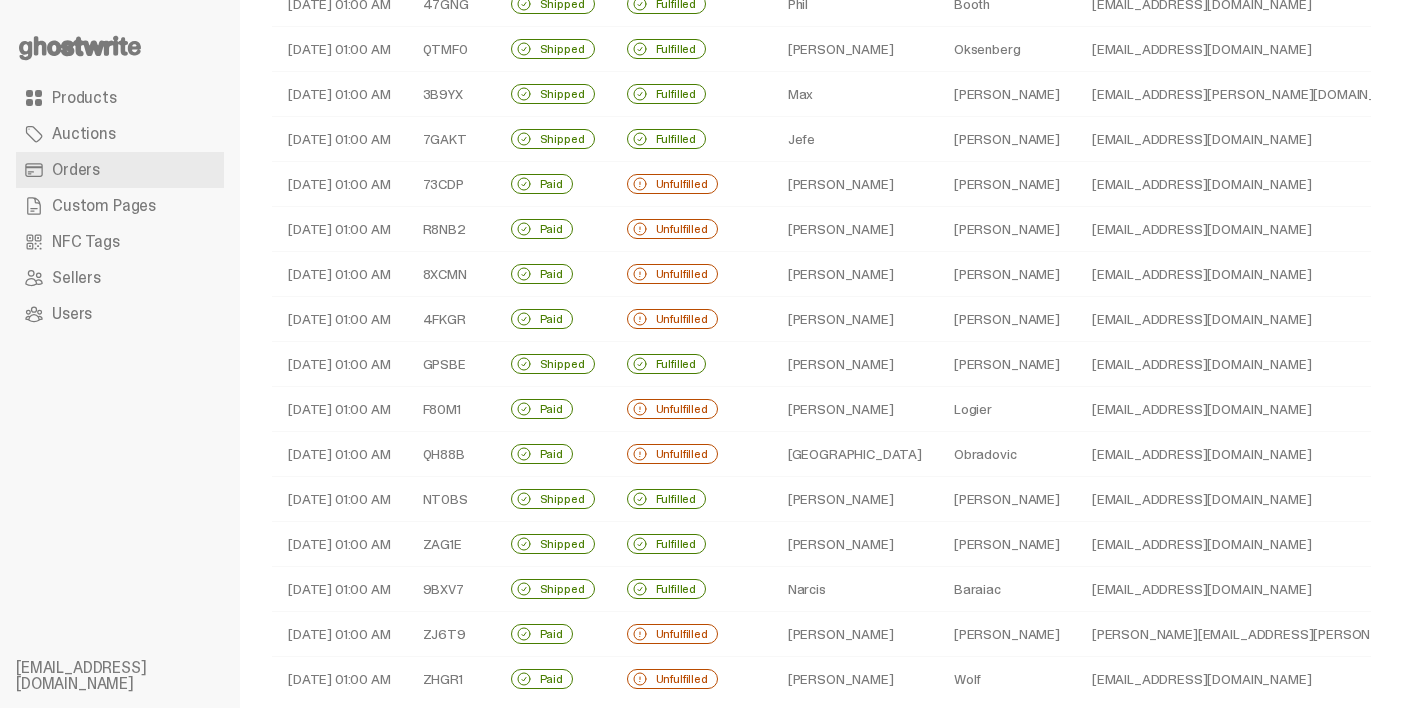 click on "Stephen" at bounding box center (855, 184) 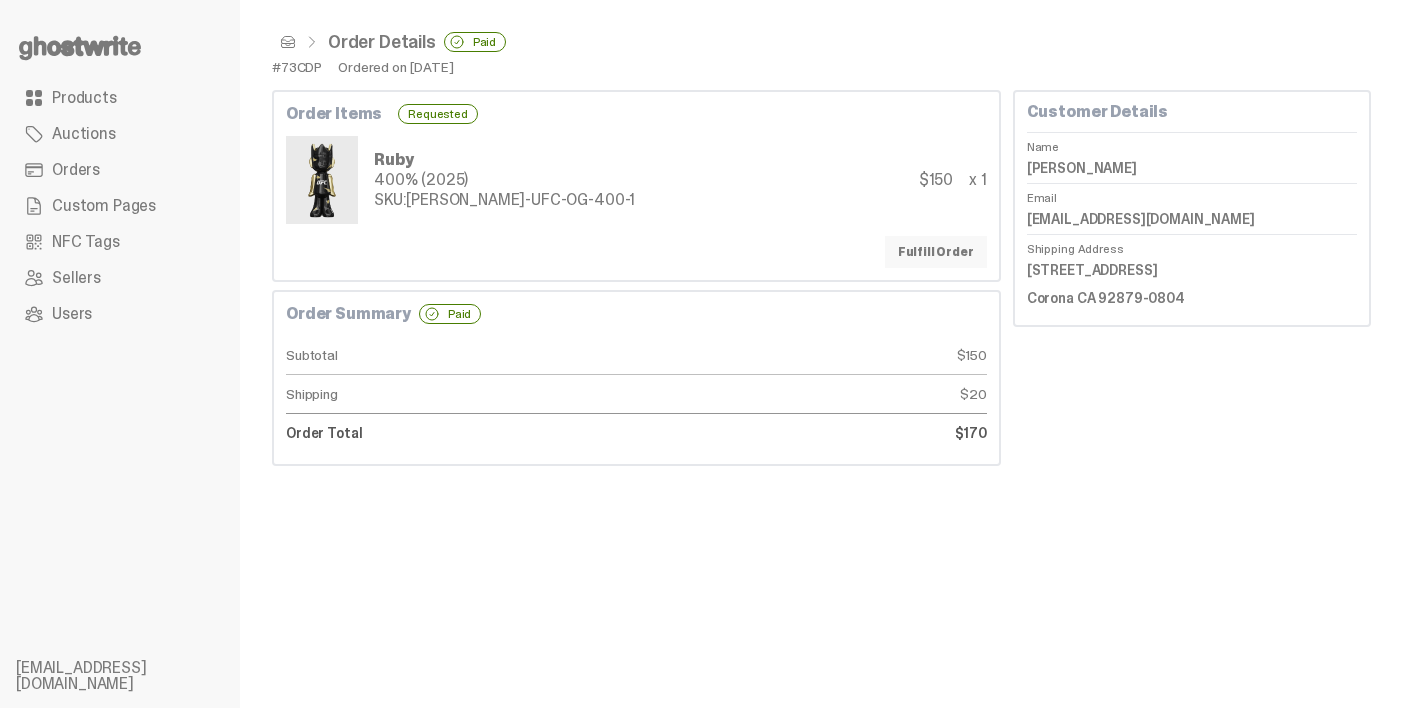 click on "Fulfill Order" at bounding box center (936, 252) 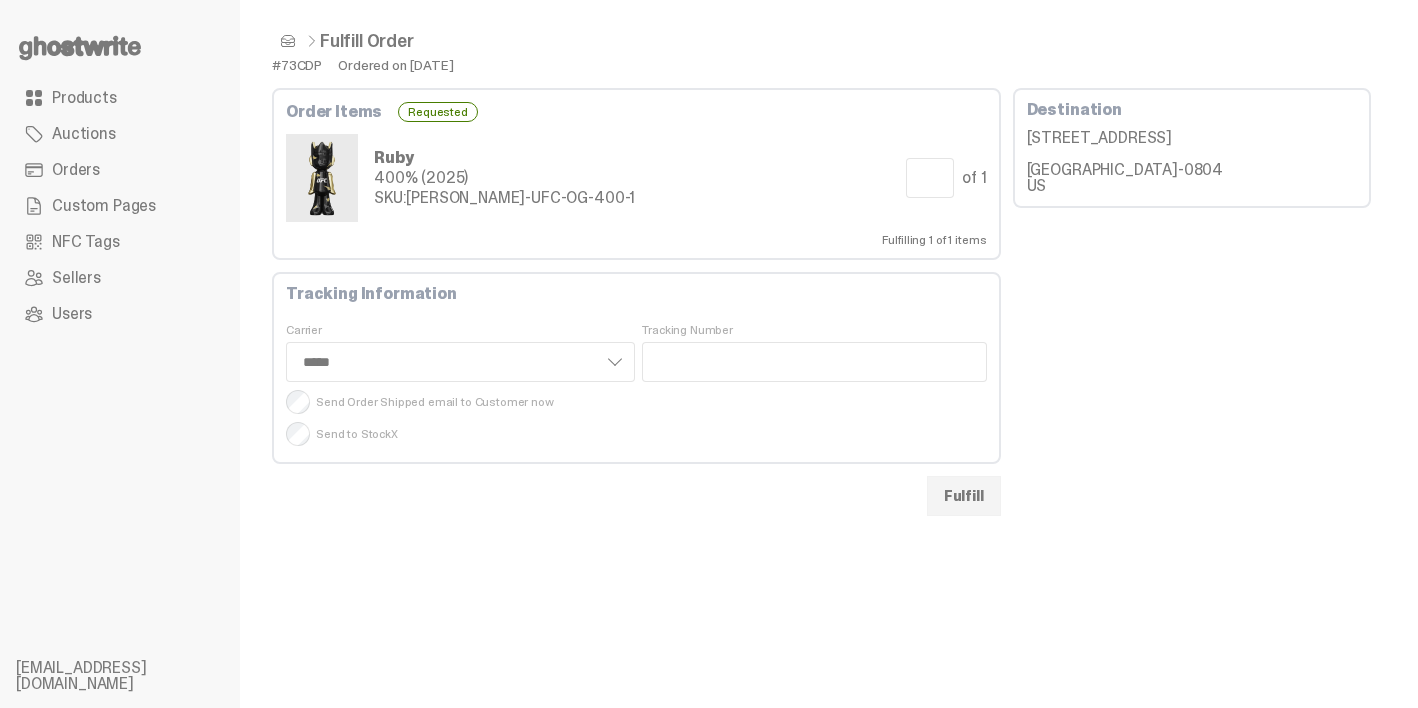 click on "Fulfill" at bounding box center [964, 496] 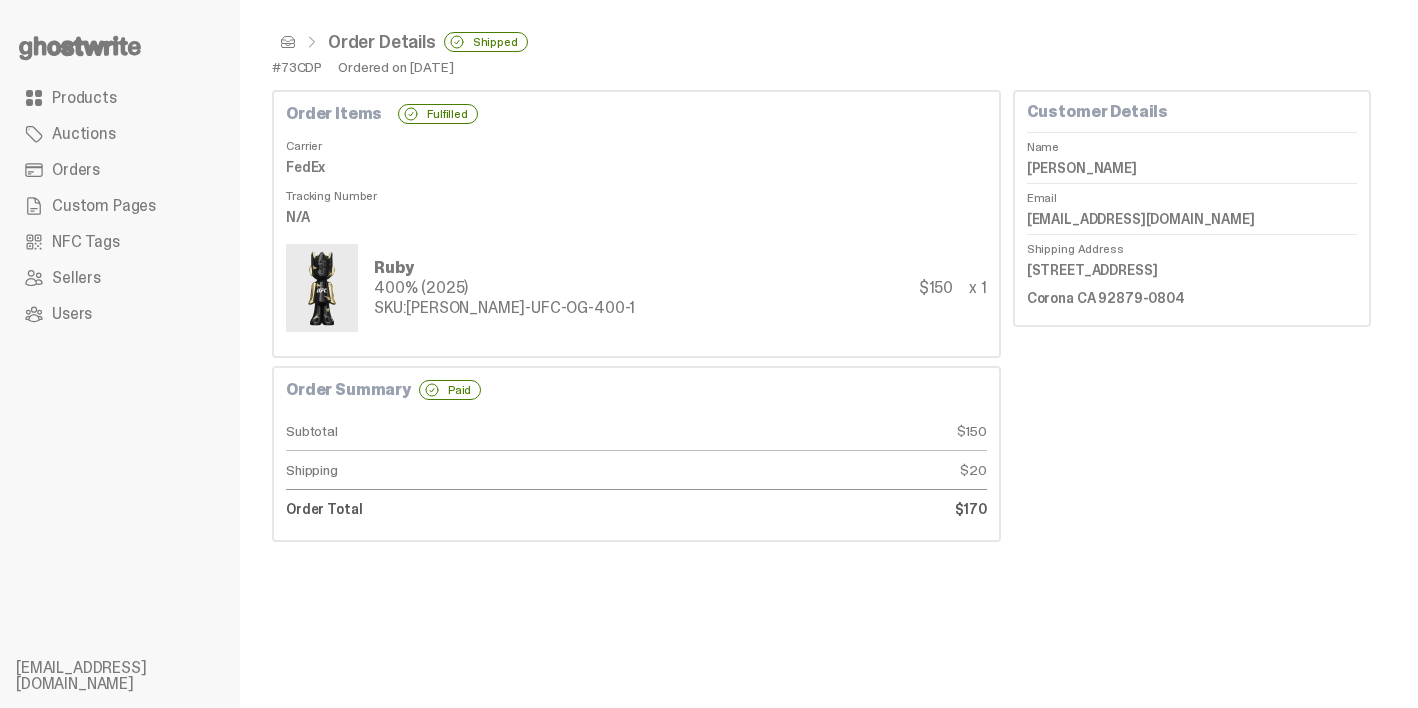 click on "Orders" at bounding box center [120, 170] 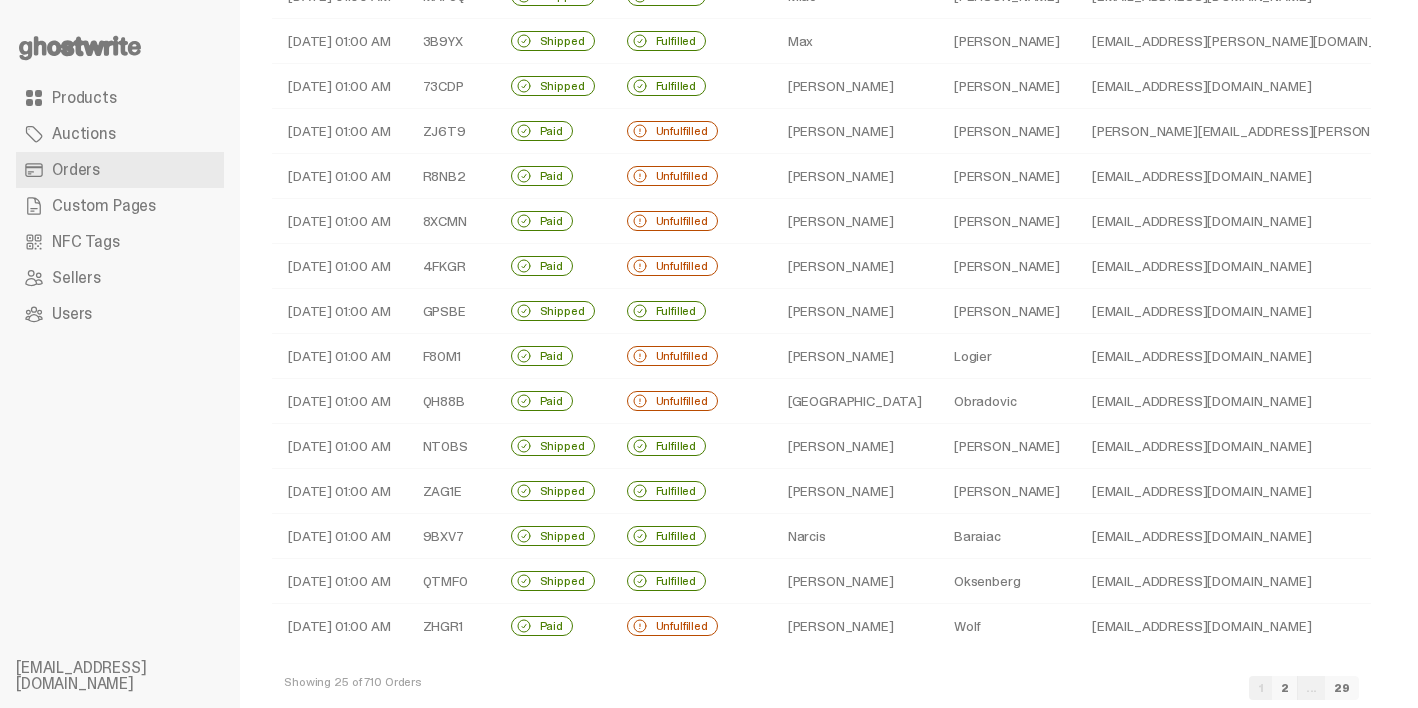scroll, scrollTop: 609, scrollLeft: 0, axis: vertical 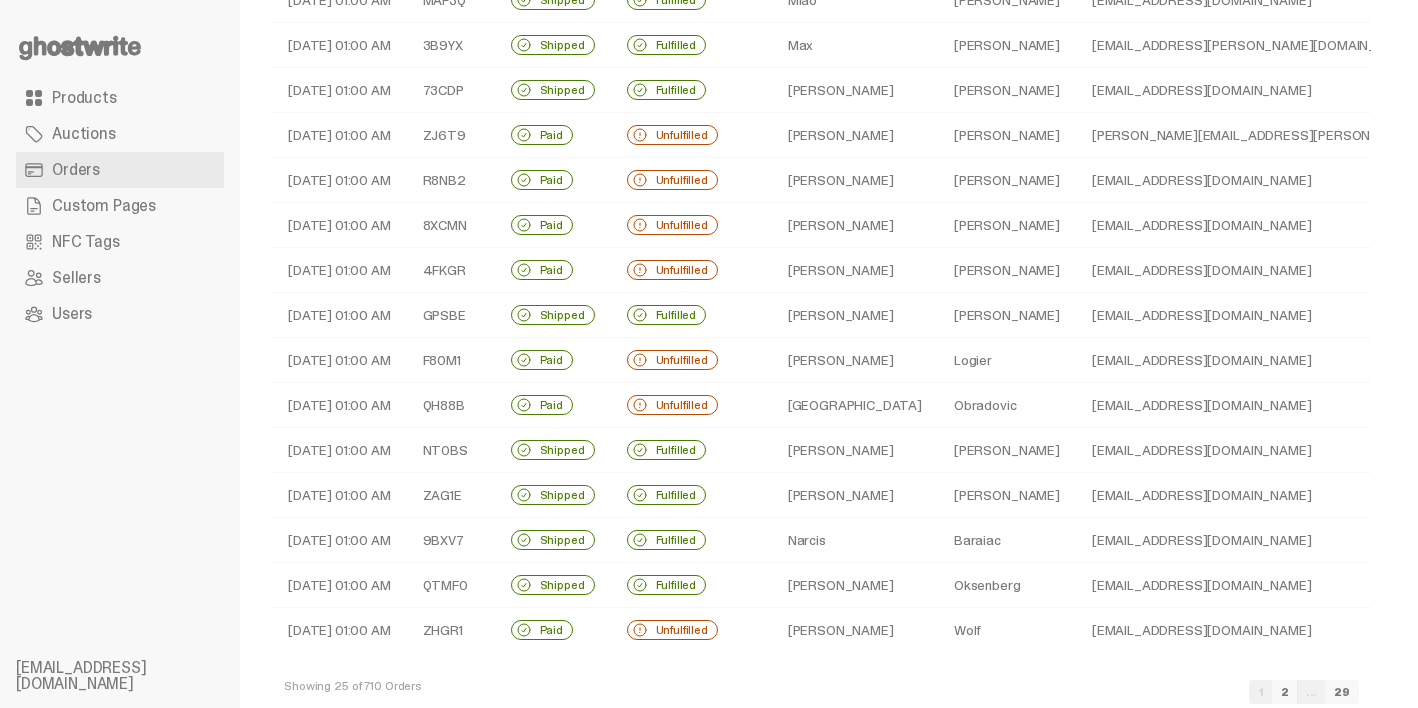 click on "Unfulfilled" at bounding box center [672, 270] 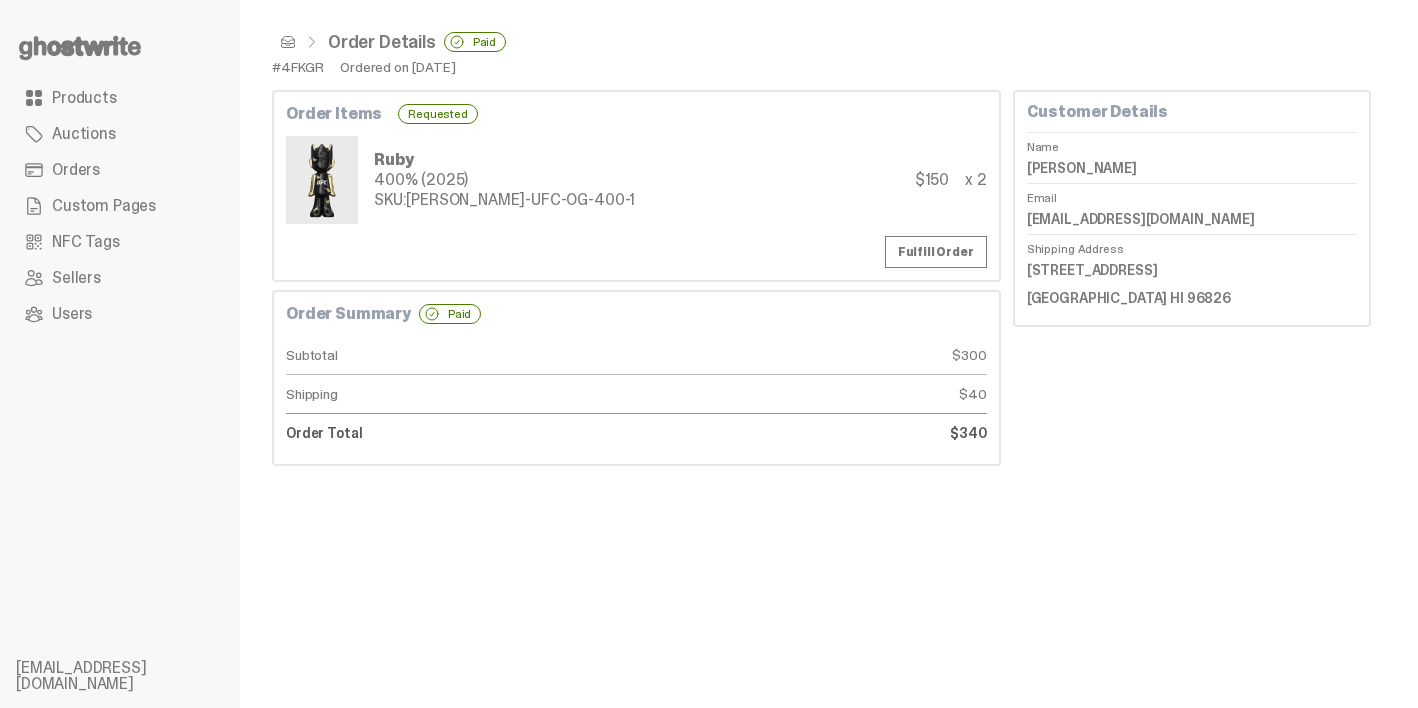 scroll, scrollTop: 0, scrollLeft: 0, axis: both 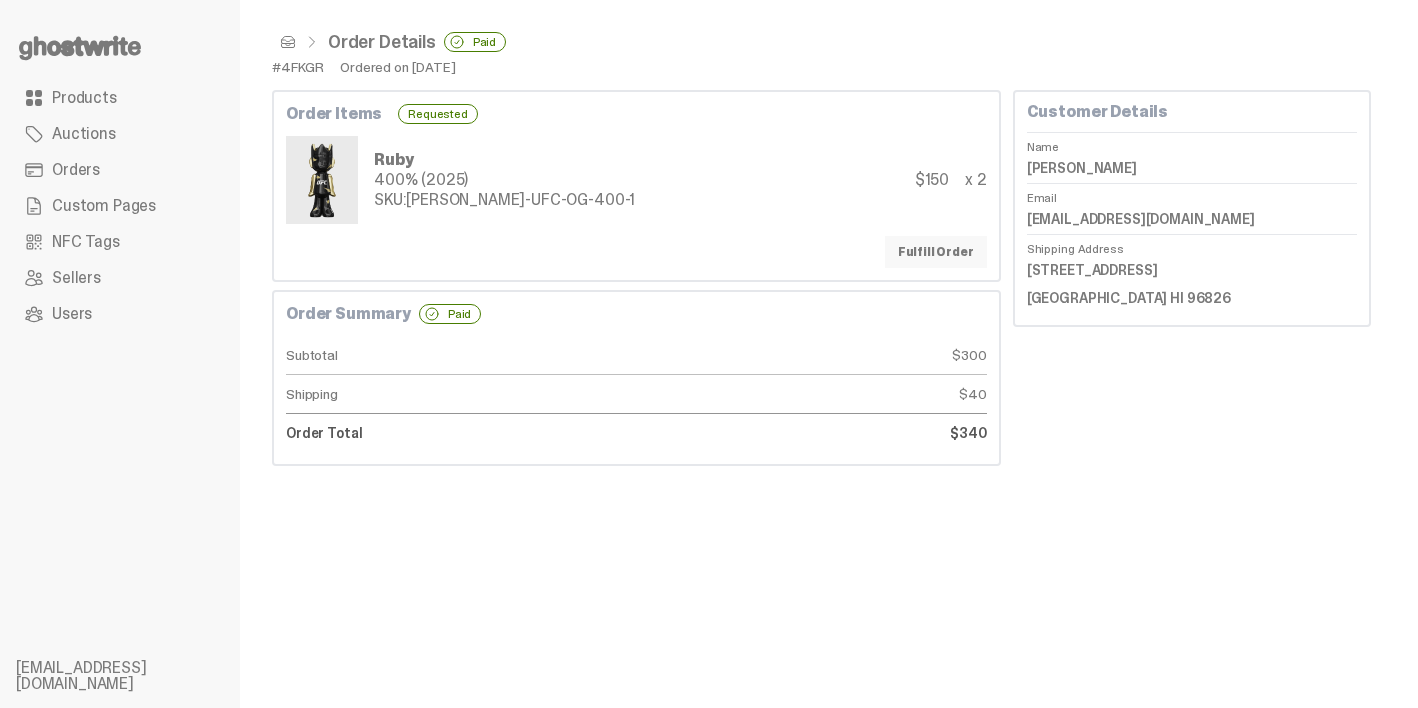 click on "Fulfill Order" at bounding box center [936, 252] 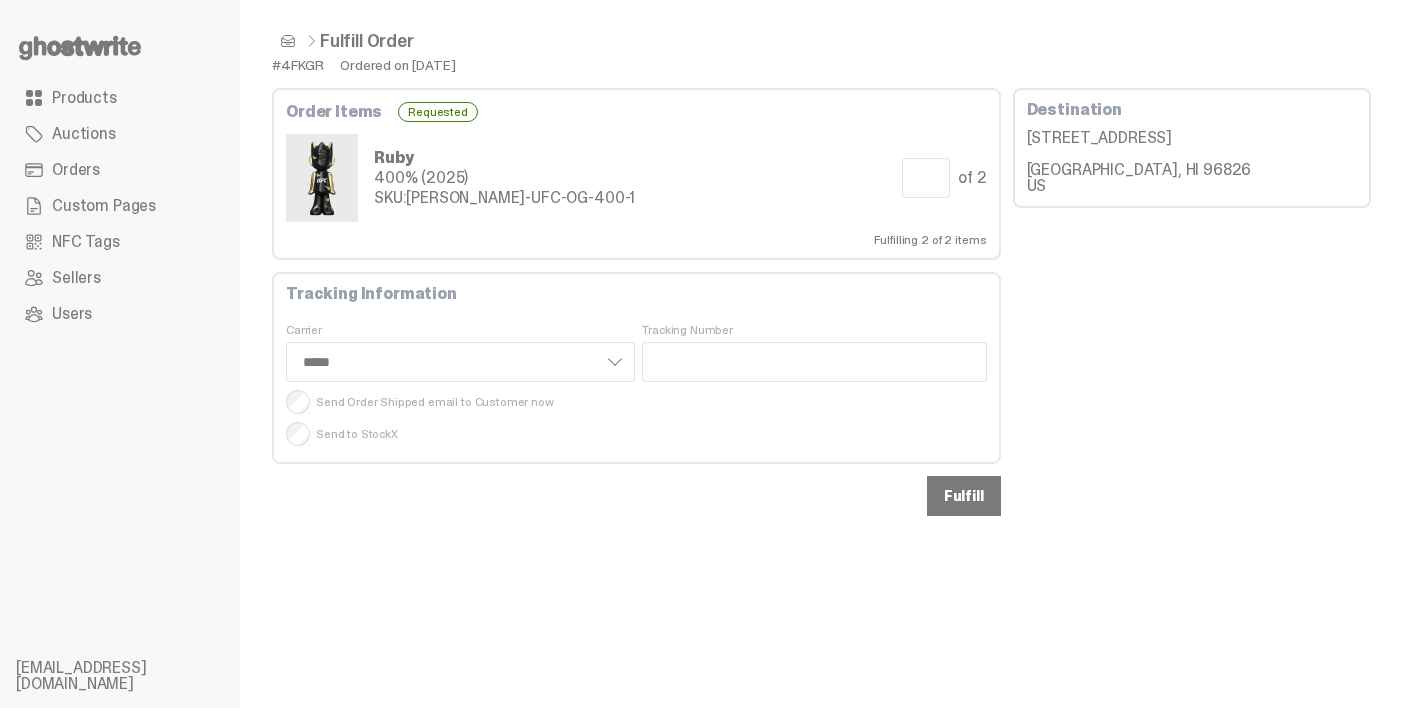 click on "Fulfill" at bounding box center (964, 496) 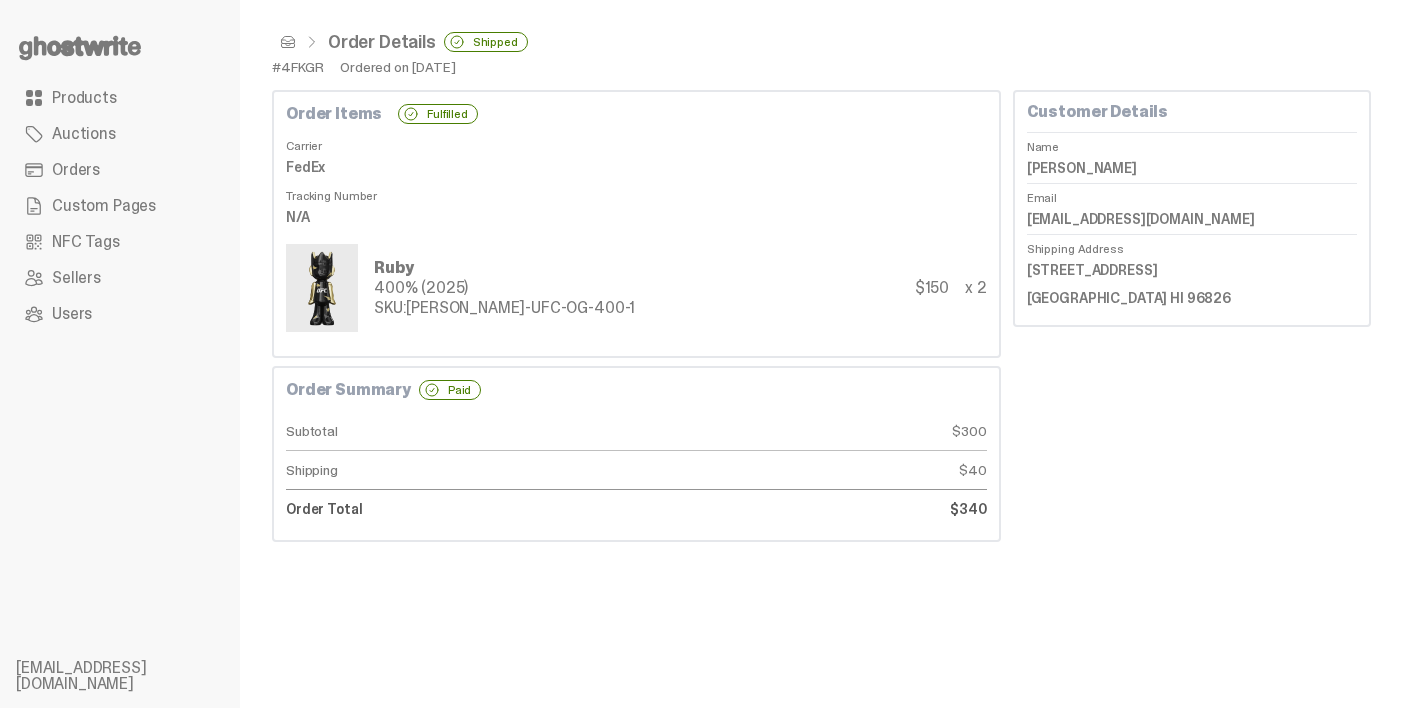 click on "Orders" at bounding box center (120, 170) 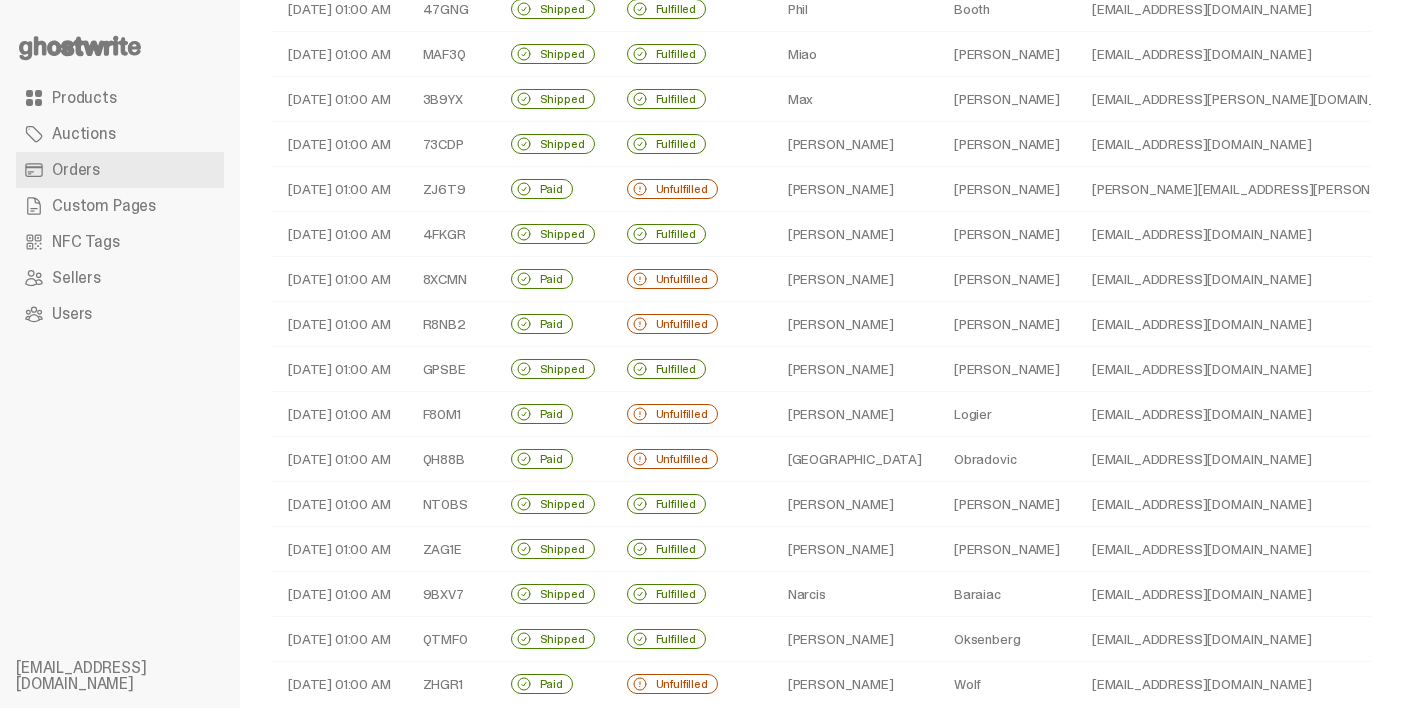scroll, scrollTop: 649, scrollLeft: 0, axis: vertical 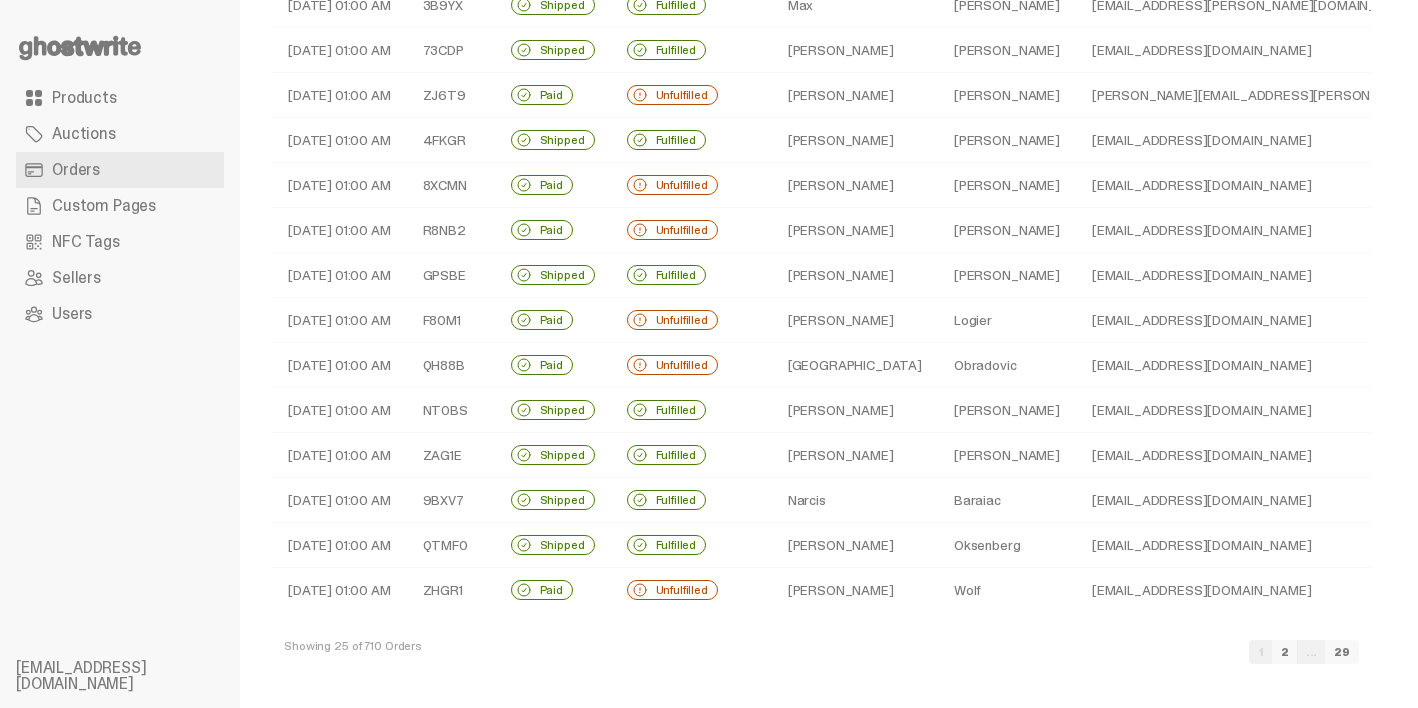click on "Unfulfilled" at bounding box center (672, 95) 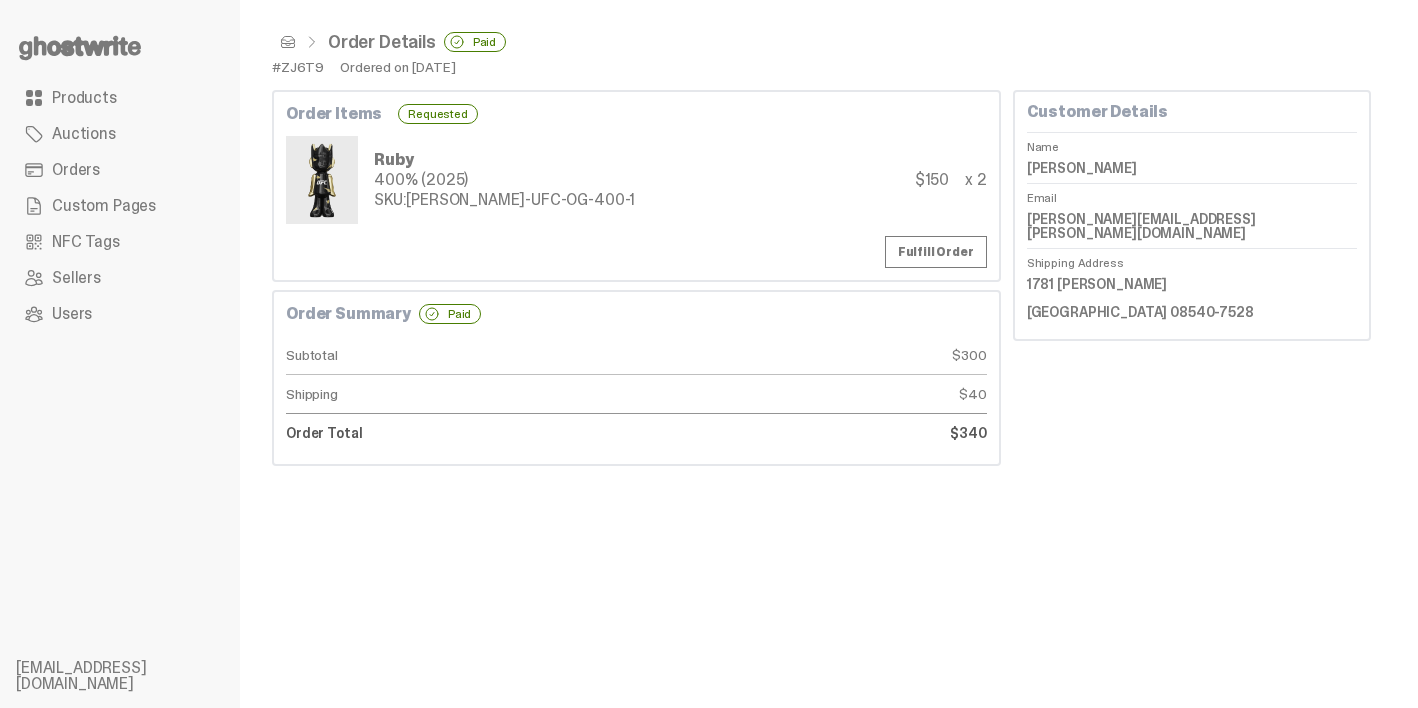scroll, scrollTop: 0, scrollLeft: 0, axis: both 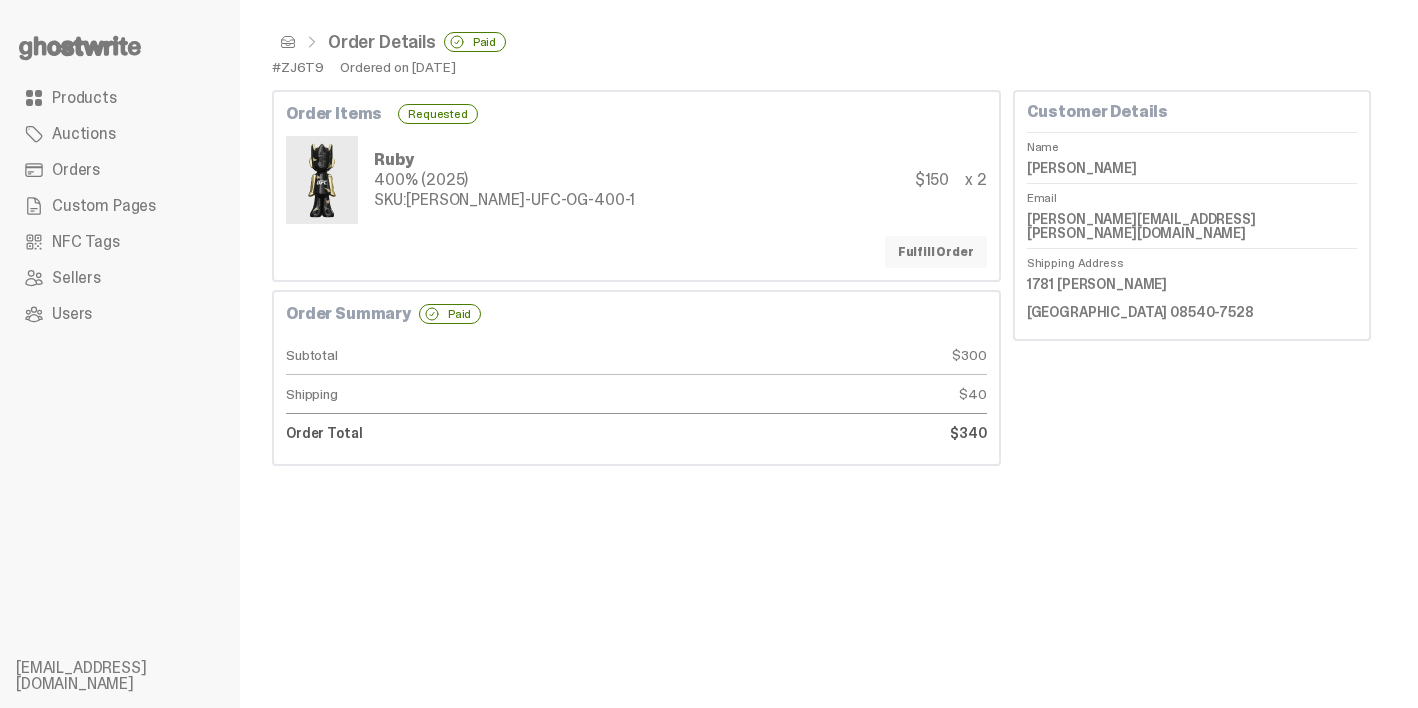click on "Fulfill Order" at bounding box center (936, 252) 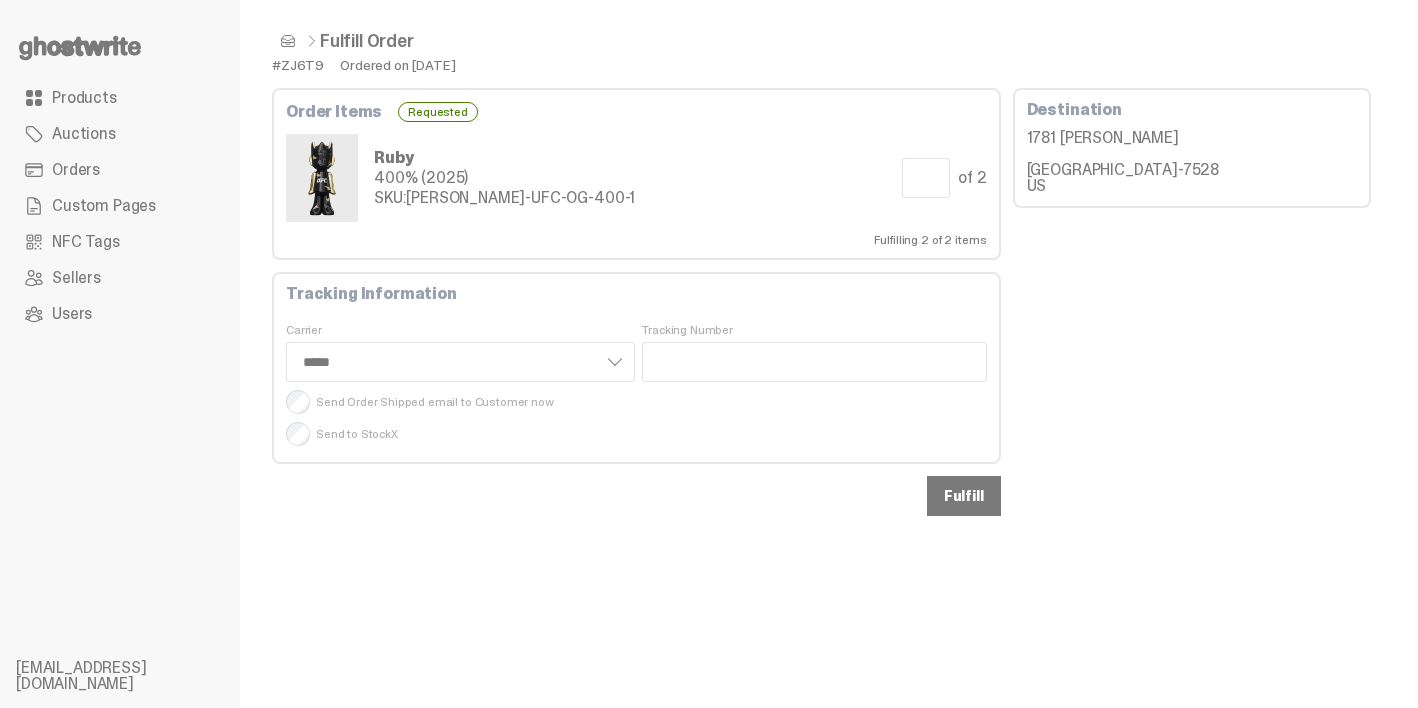 click on "Fulfill" at bounding box center (964, 496) 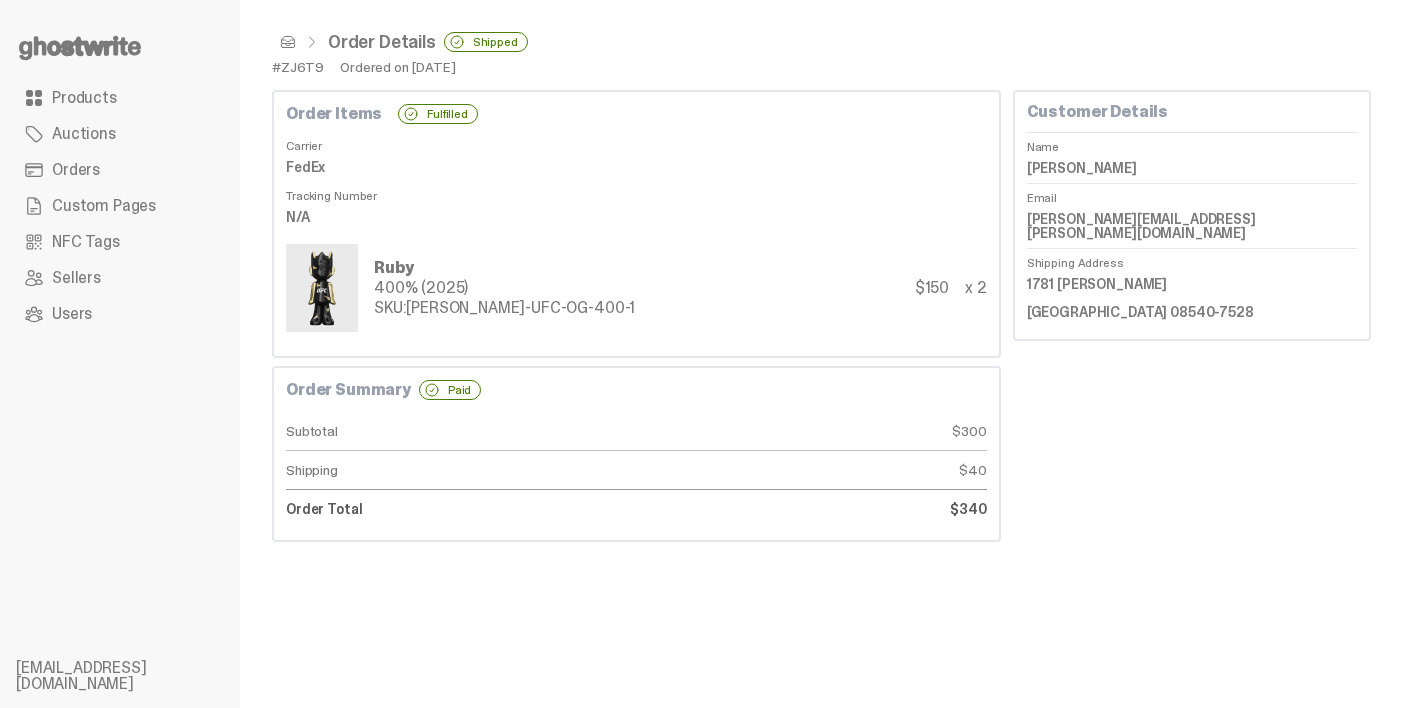 click on "Orders" at bounding box center (120, 170) 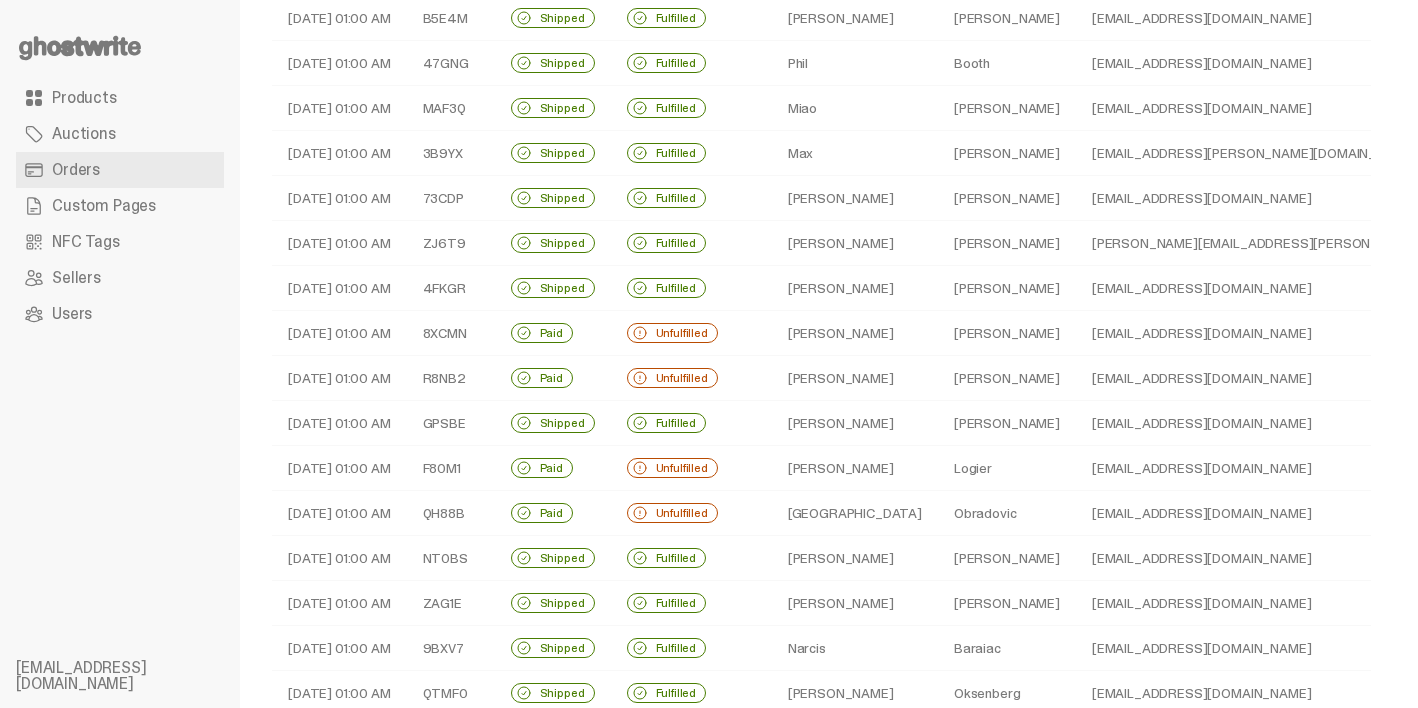 scroll, scrollTop: 649, scrollLeft: 0, axis: vertical 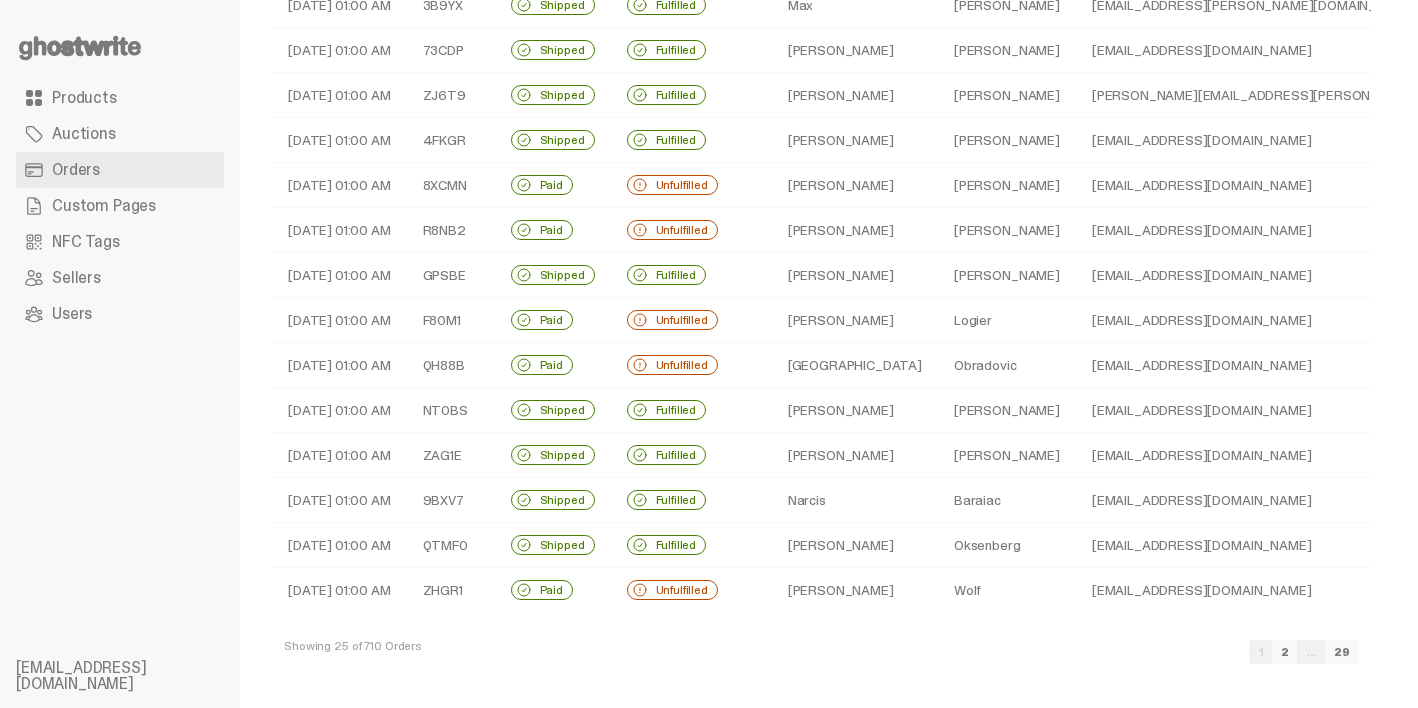 click on "paul" at bounding box center [855, 185] 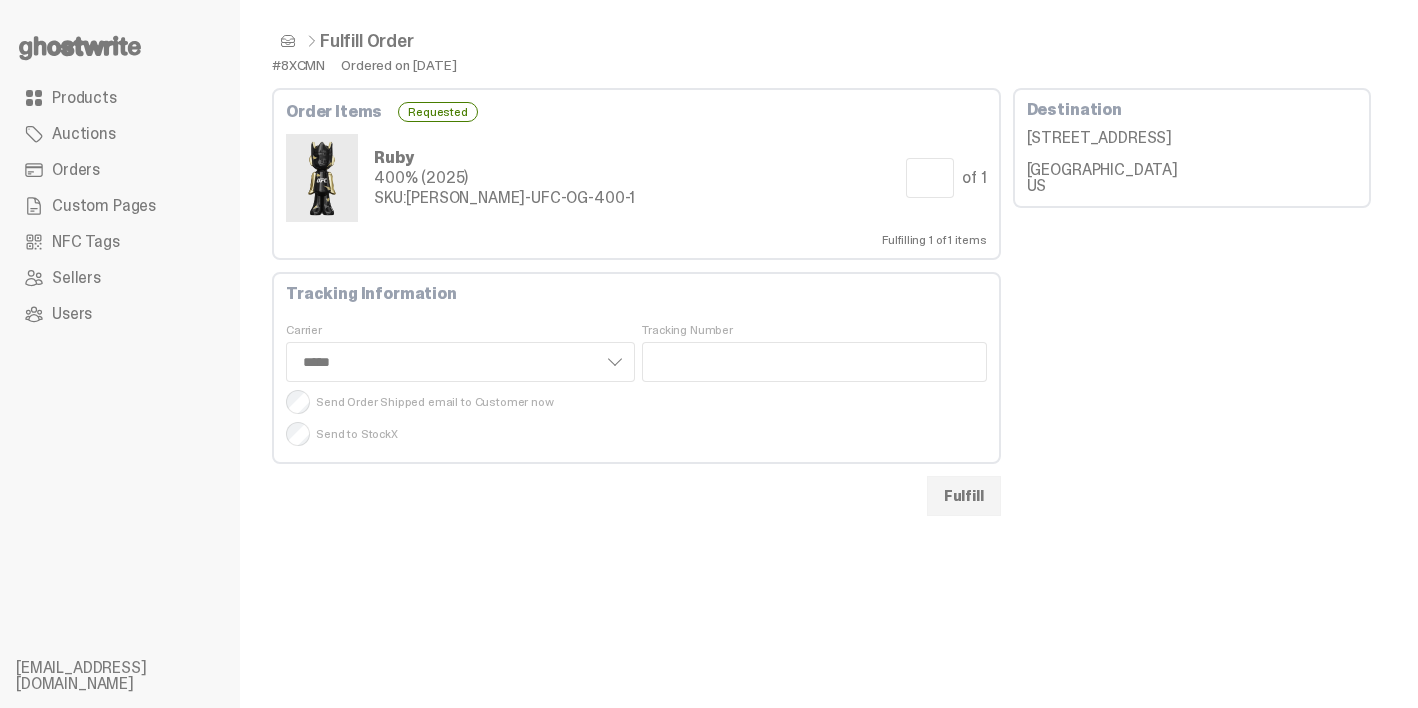 click on "Fulfill" at bounding box center (964, 496) 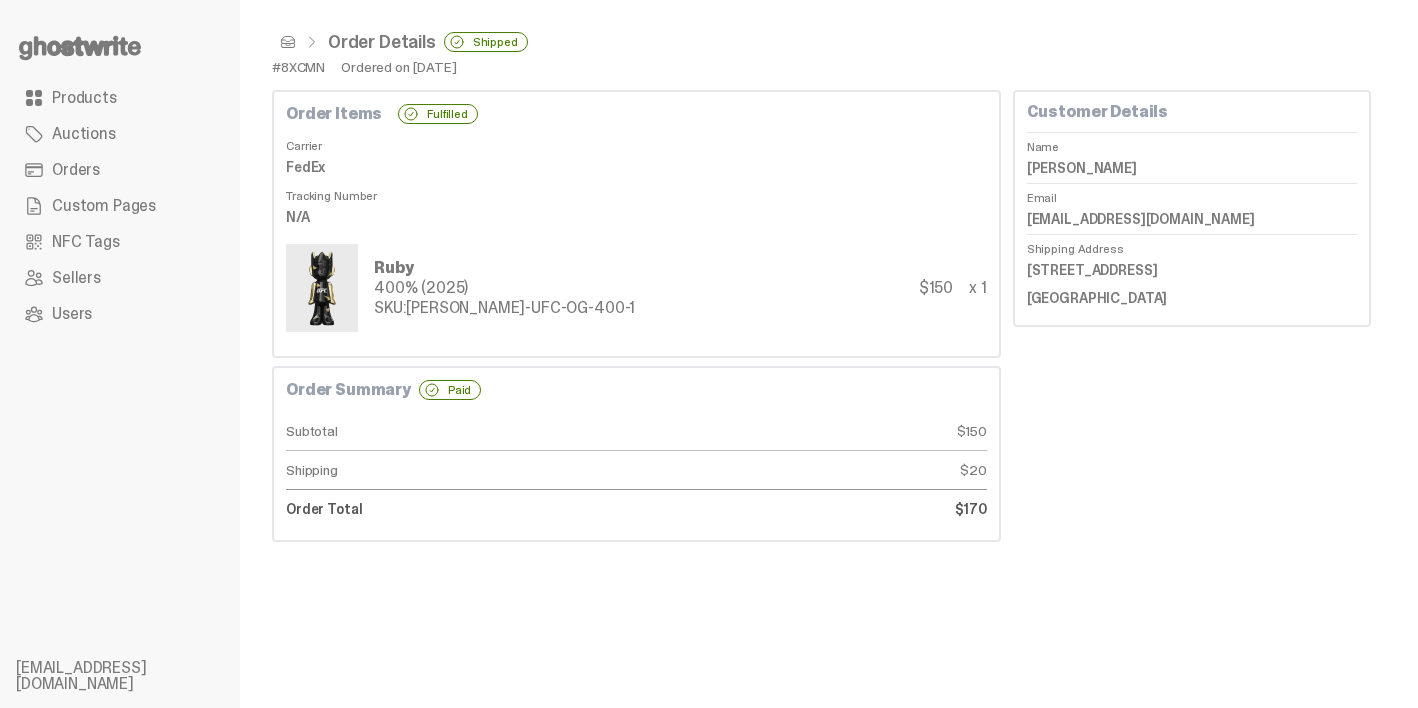 click on "Orders" at bounding box center (120, 170) 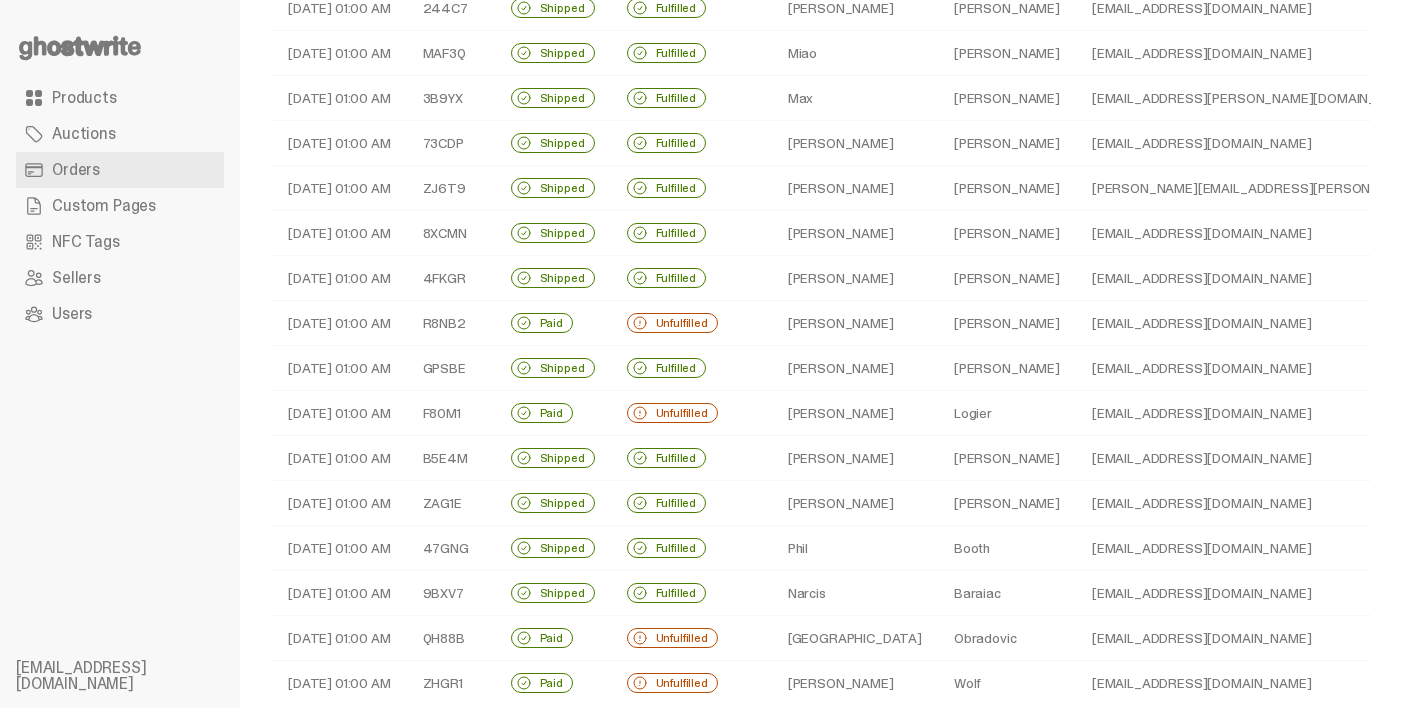 scroll, scrollTop: 649, scrollLeft: 0, axis: vertical 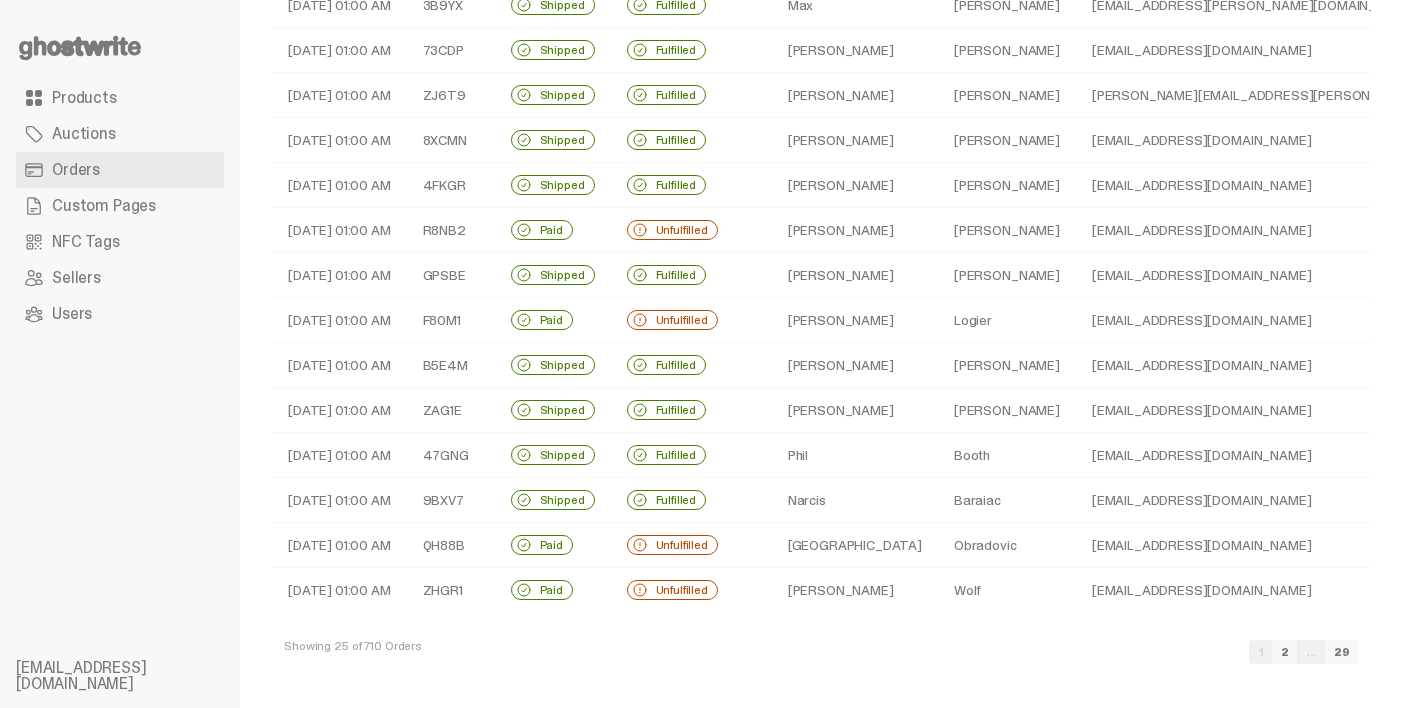 click on "Unfulfilled" at bounding box center (672, 230) 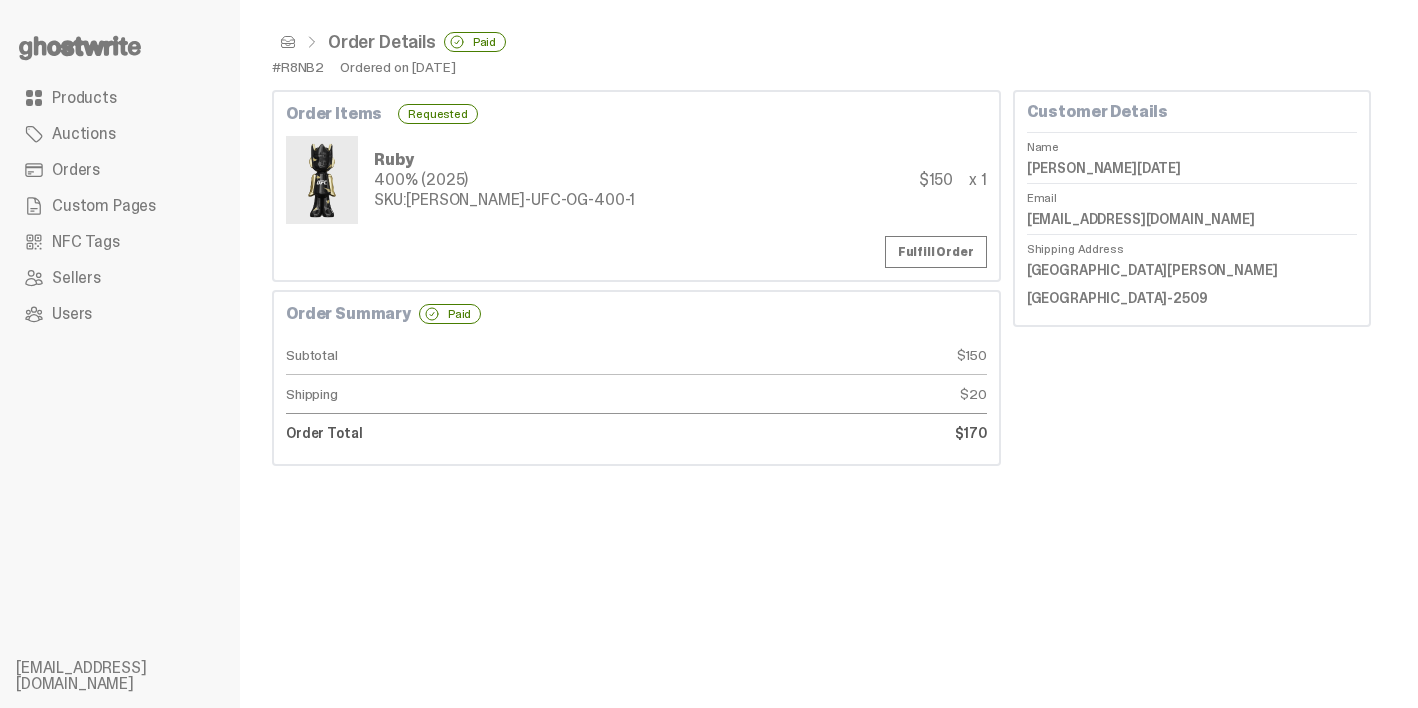 scroll, scrollTop: 0, scrollLeft: 0, axis: both 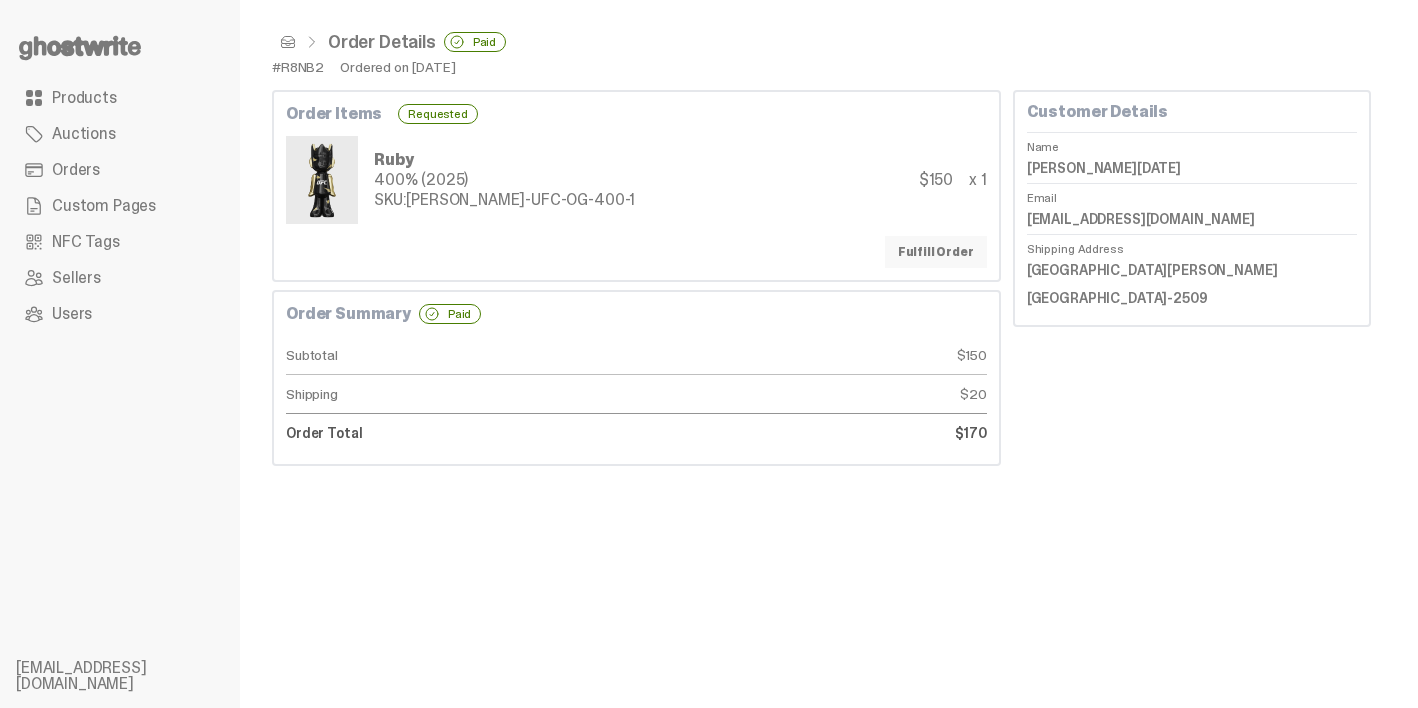 click on "Fulfill Order" at bounding box center [936, 252] 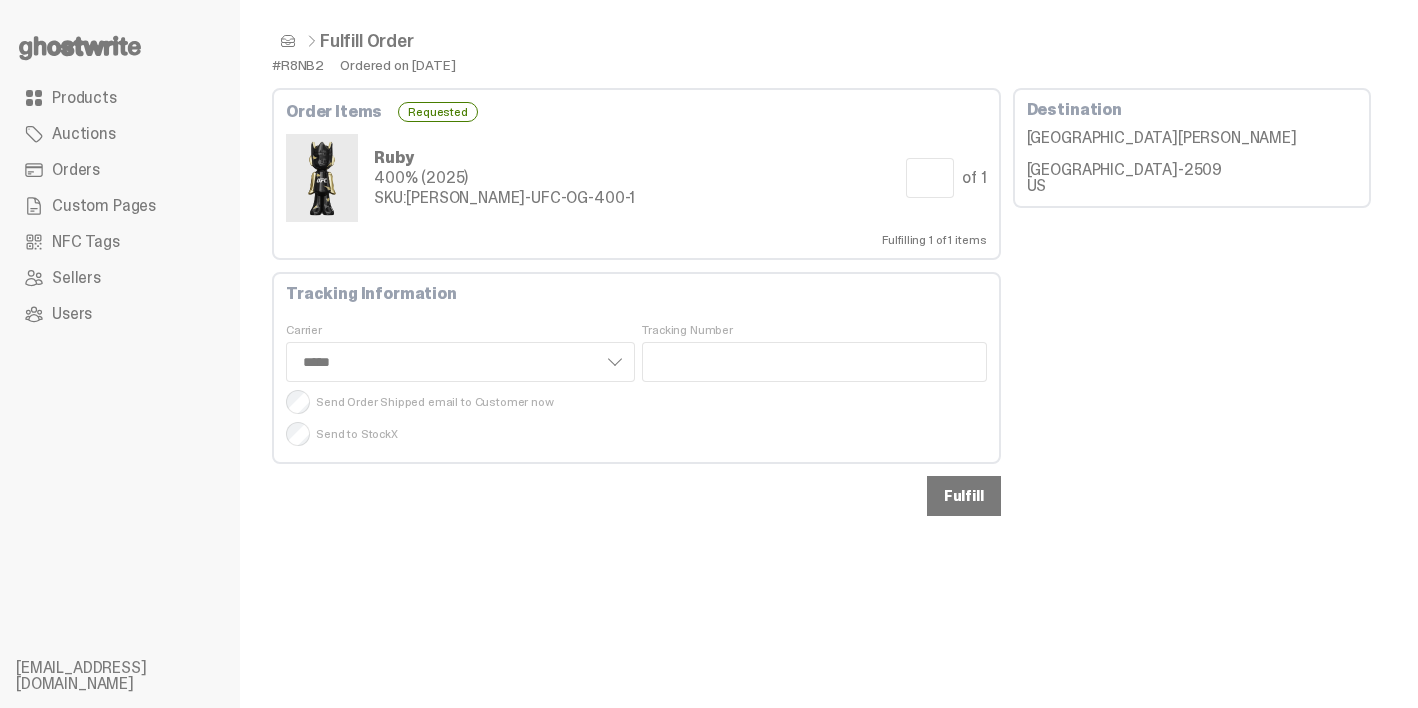 click on "Fulfill" at bounding box center (964, 496) 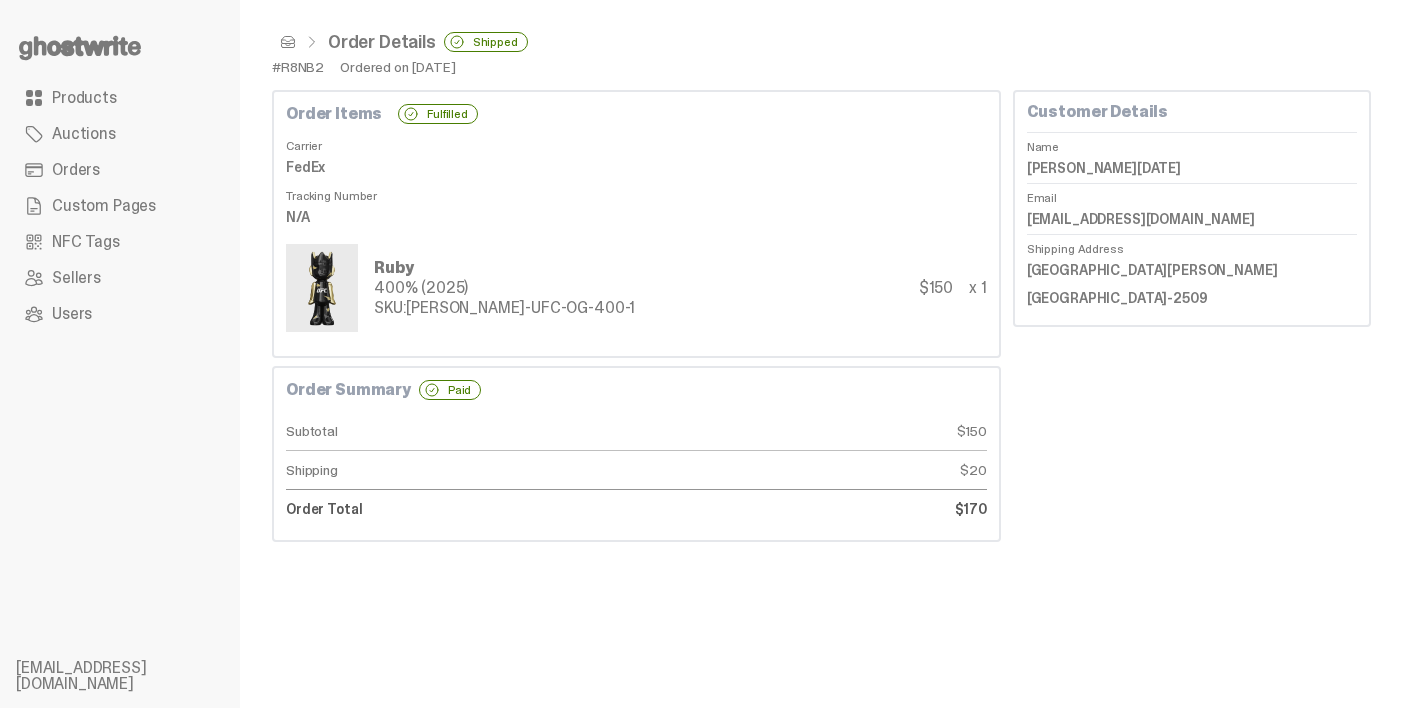 click on "Orders" at bounding box center [76, 170] 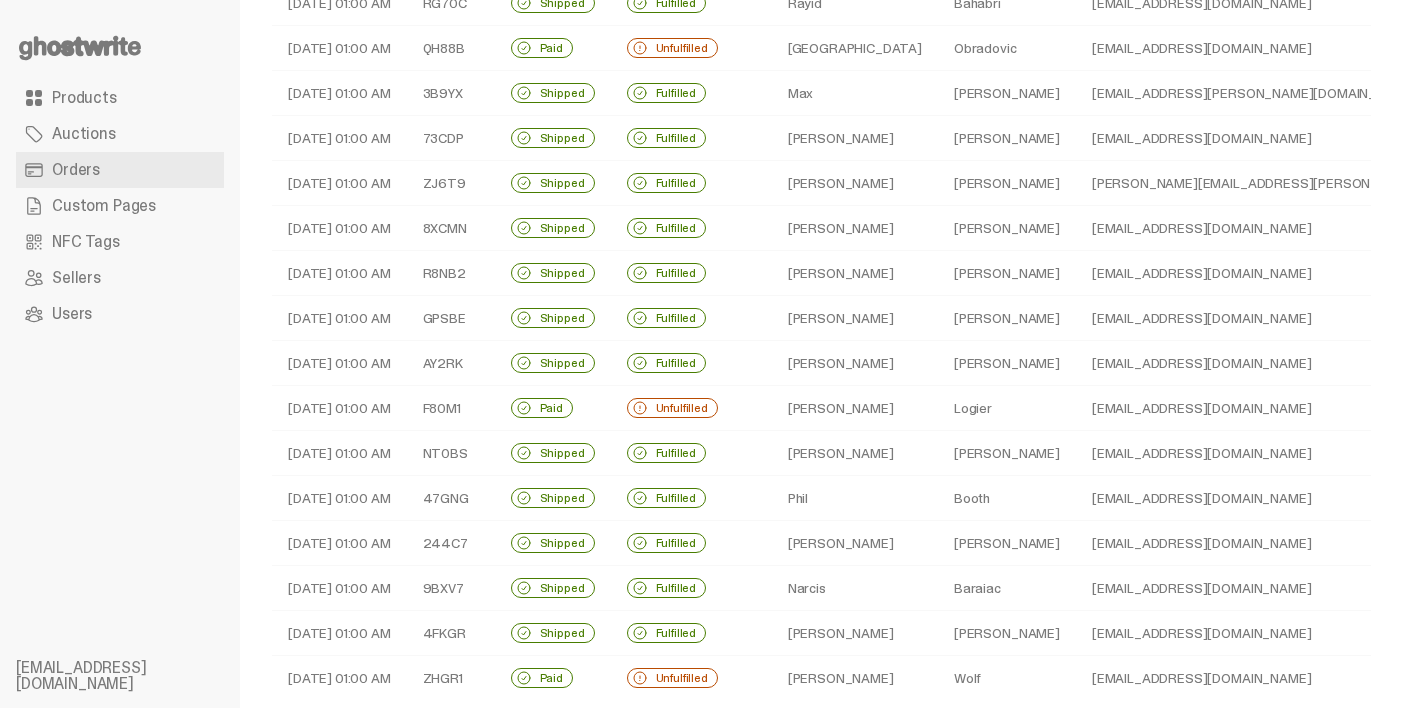 scroll, scrollTop: 529, scrollLeft: 0, axis: vertical 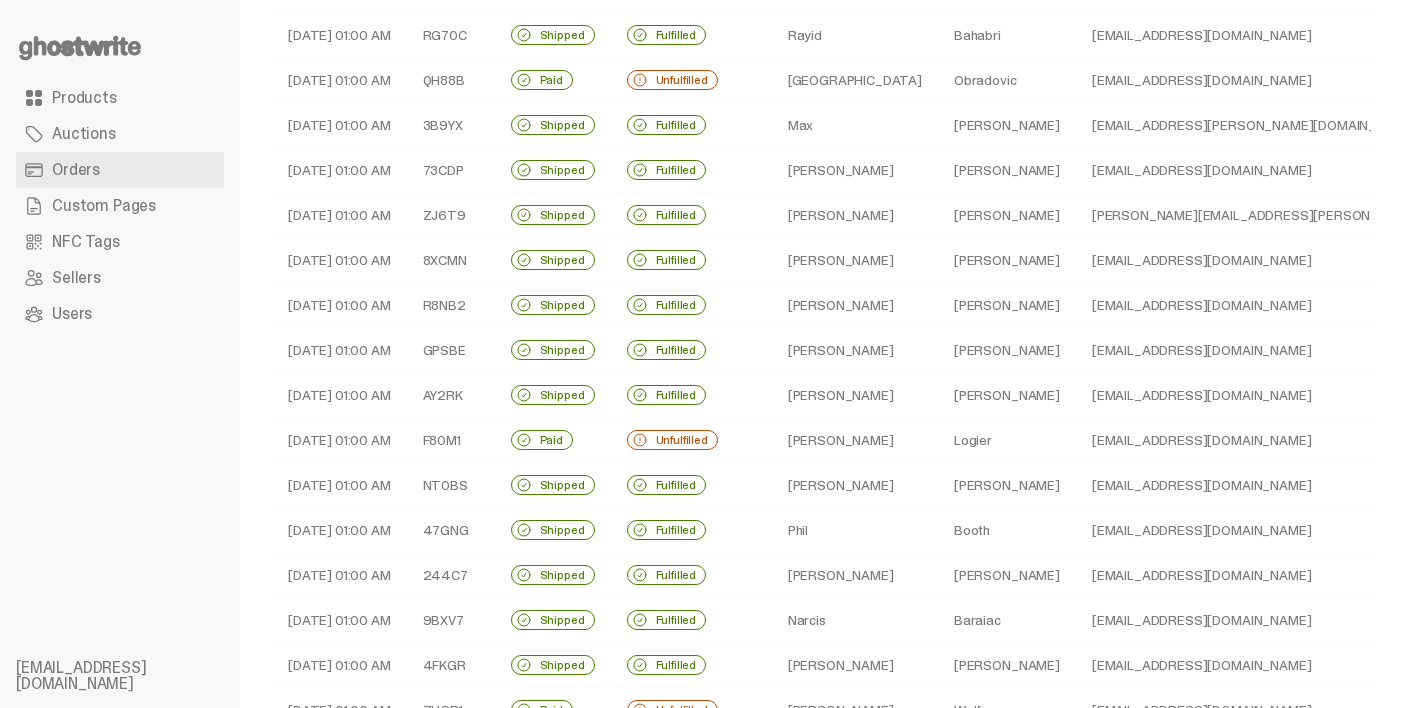 click on "Unfulfilled" at bounding box center [691, 80] 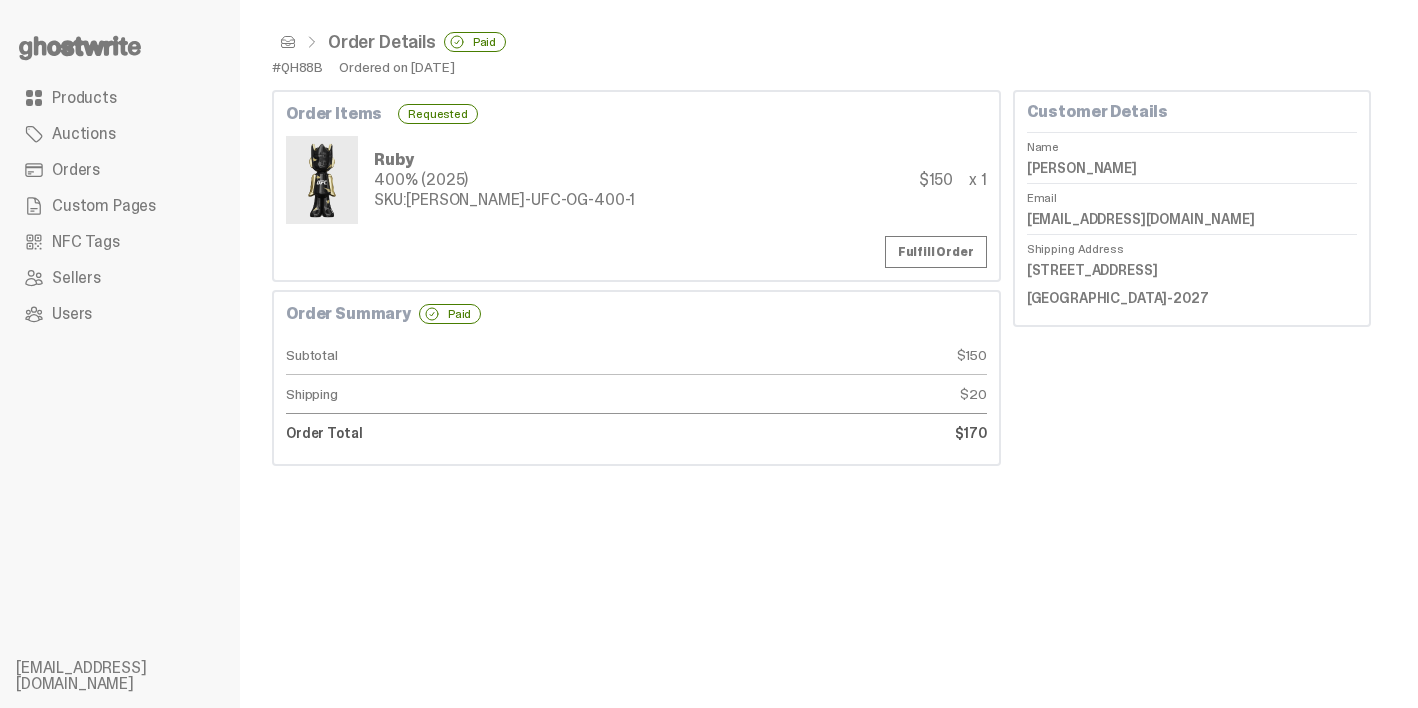 scroll, scrollTop: 0, scrollLeft: 0, axis: both 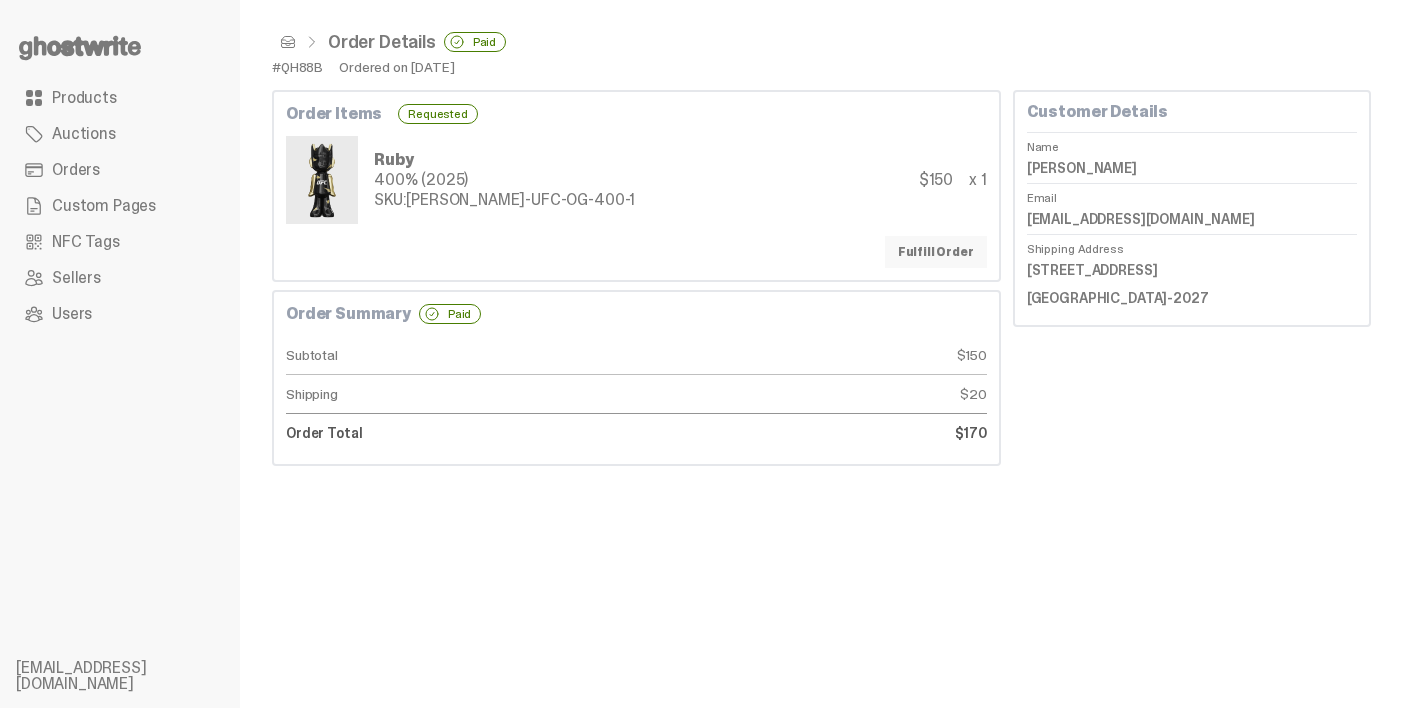 click on "Fulfill Order" at bounding box center (936, 252) 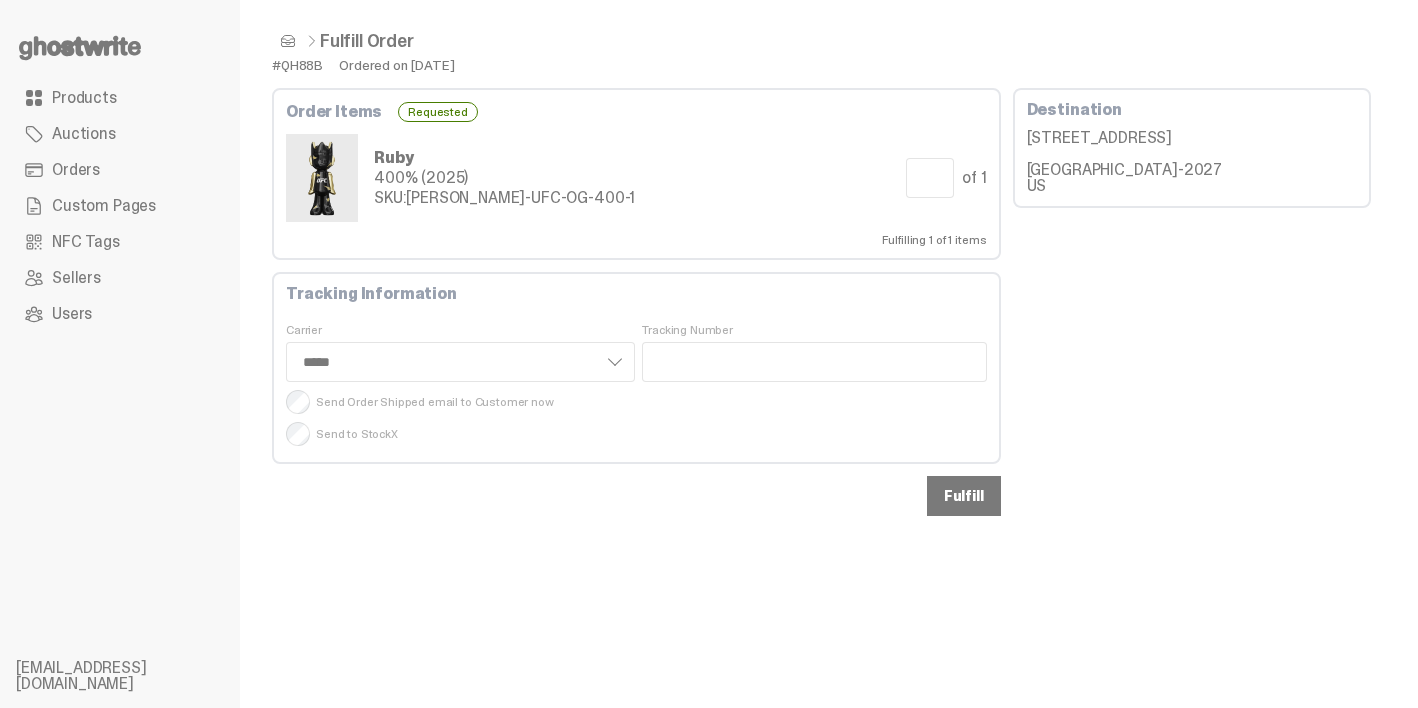 click on "Fulfill" at bounding box center [964, 496] 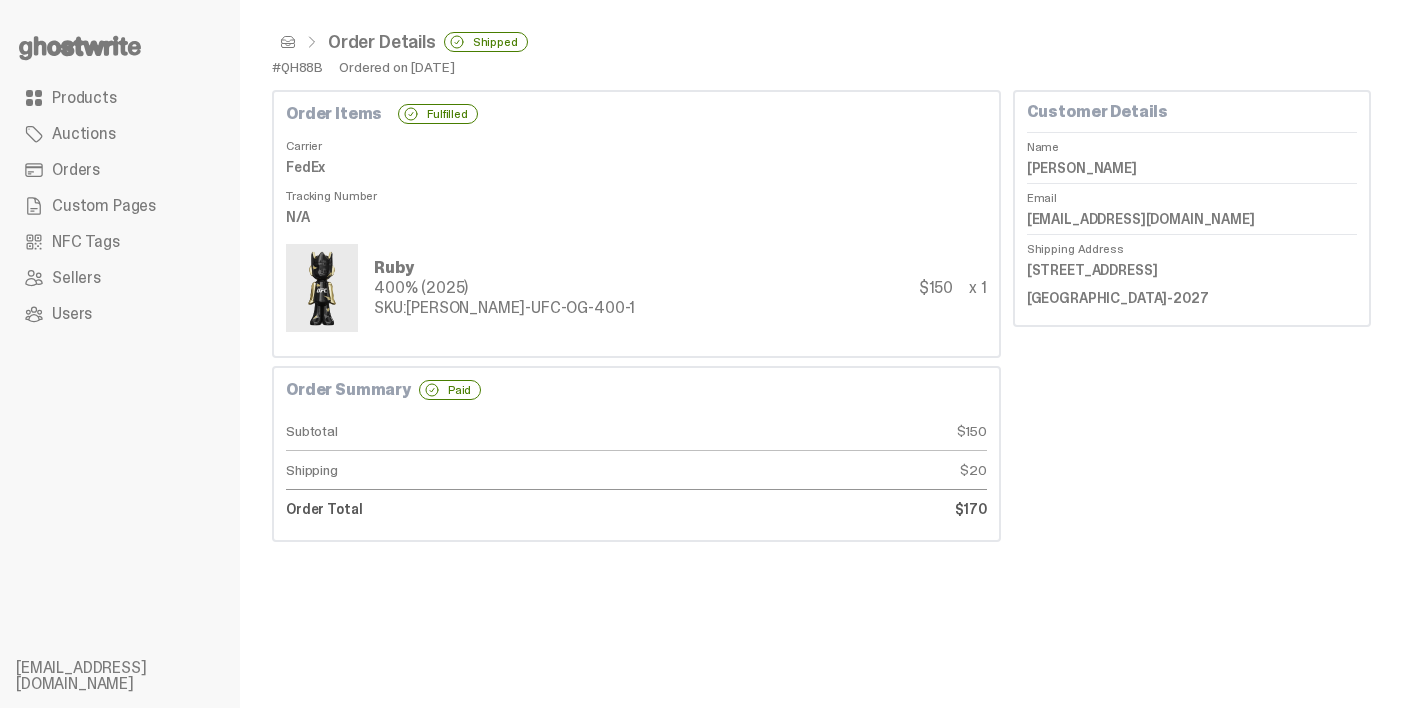 click on "Orders" at bounding box center [76, 170] 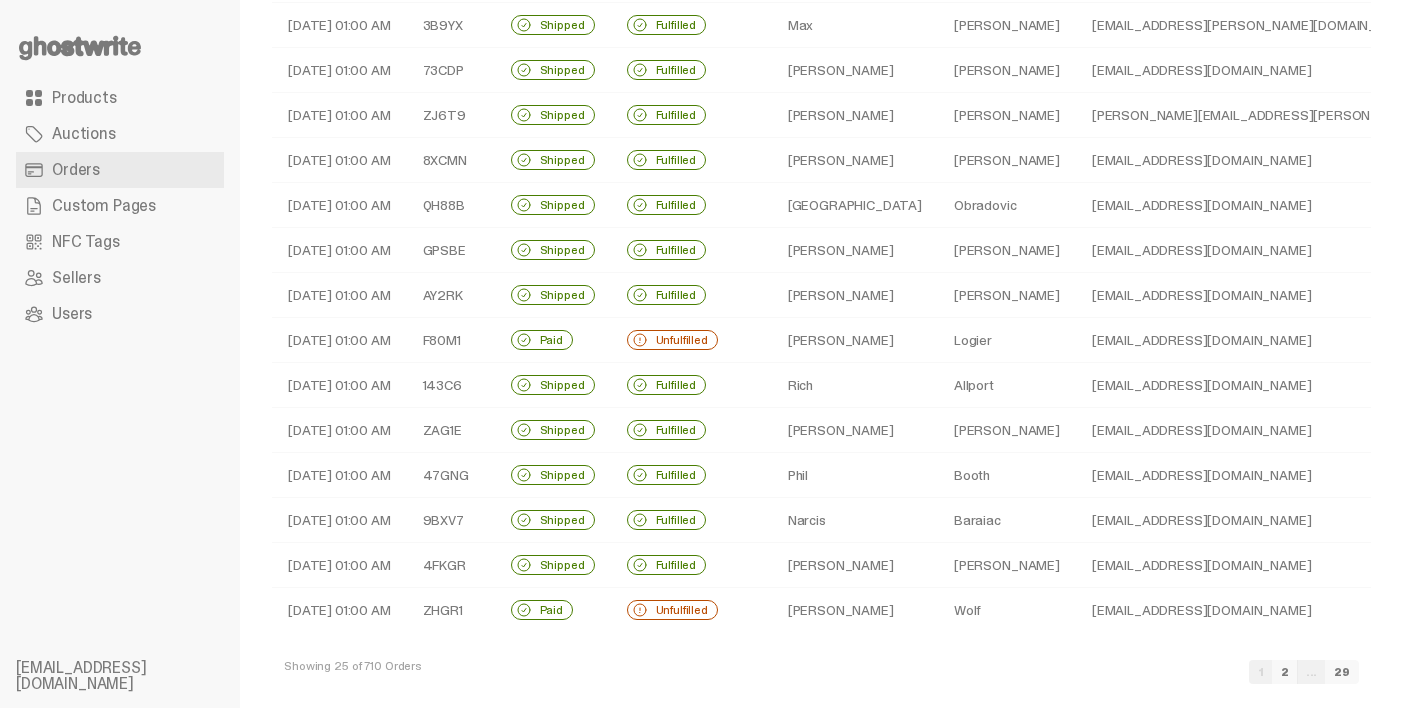 scroll, scrollTop: 649, scrollLeft: 0, axis: vertical 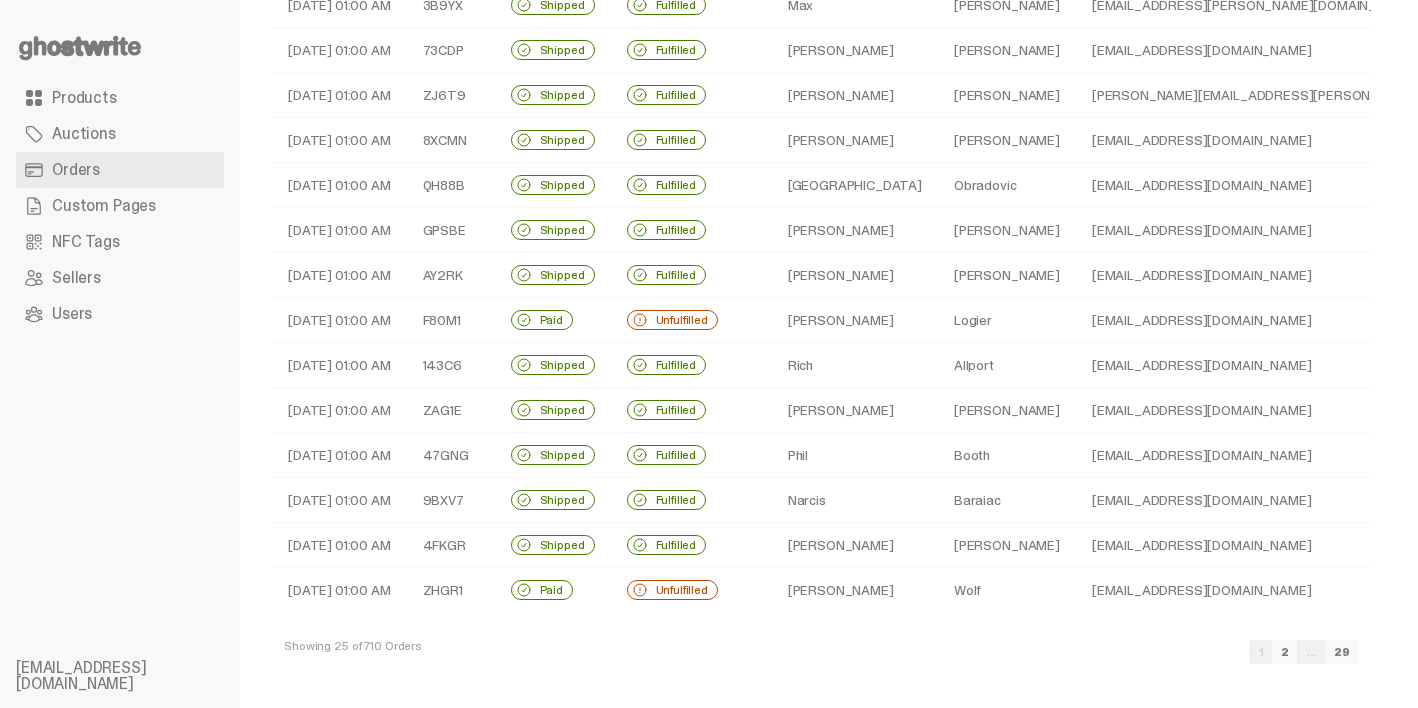 click on "Unfulfilled" at bounding box center [672, 320] 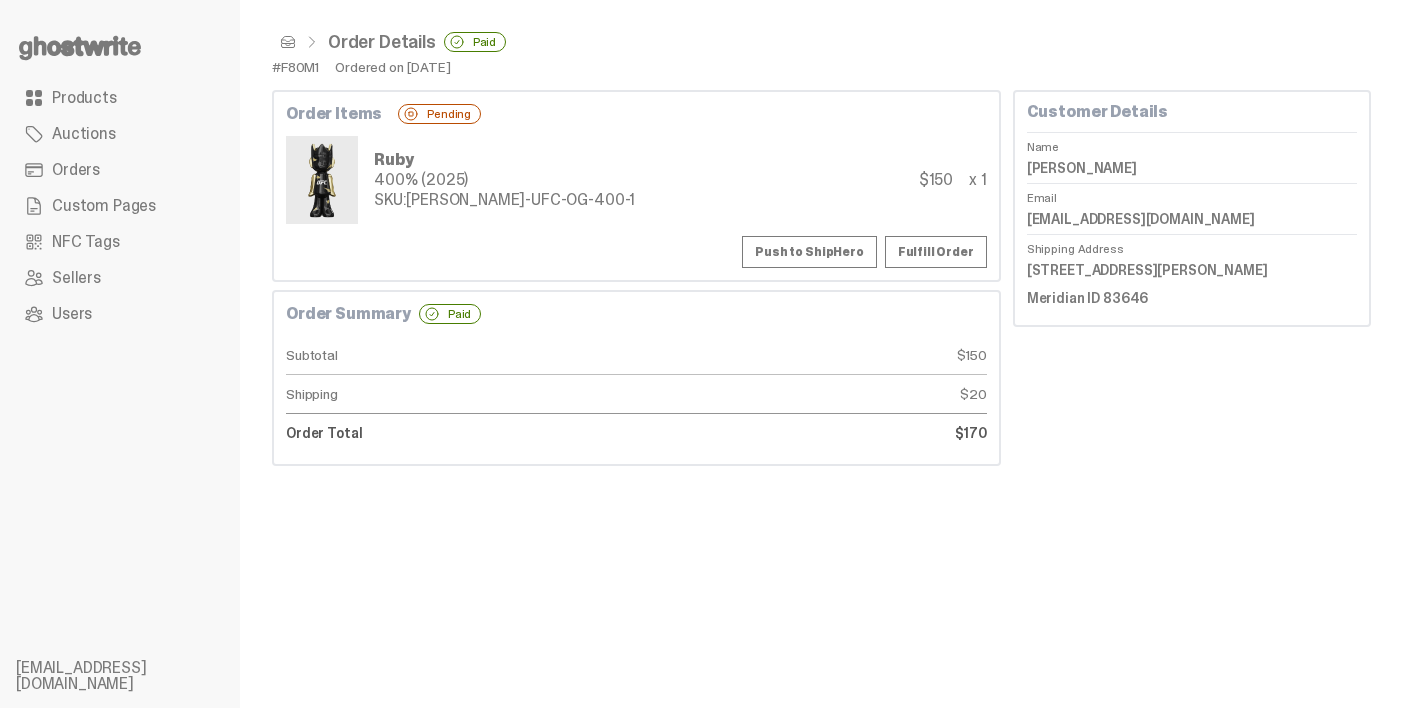 click on "Order Items
Pending
Ruby
400% (2025)
SKU:  TY-GH-UFC-OG-400-1
$150
x 1
Push to ShipHero
Fulfill Order" at bounding box center [636, 186] 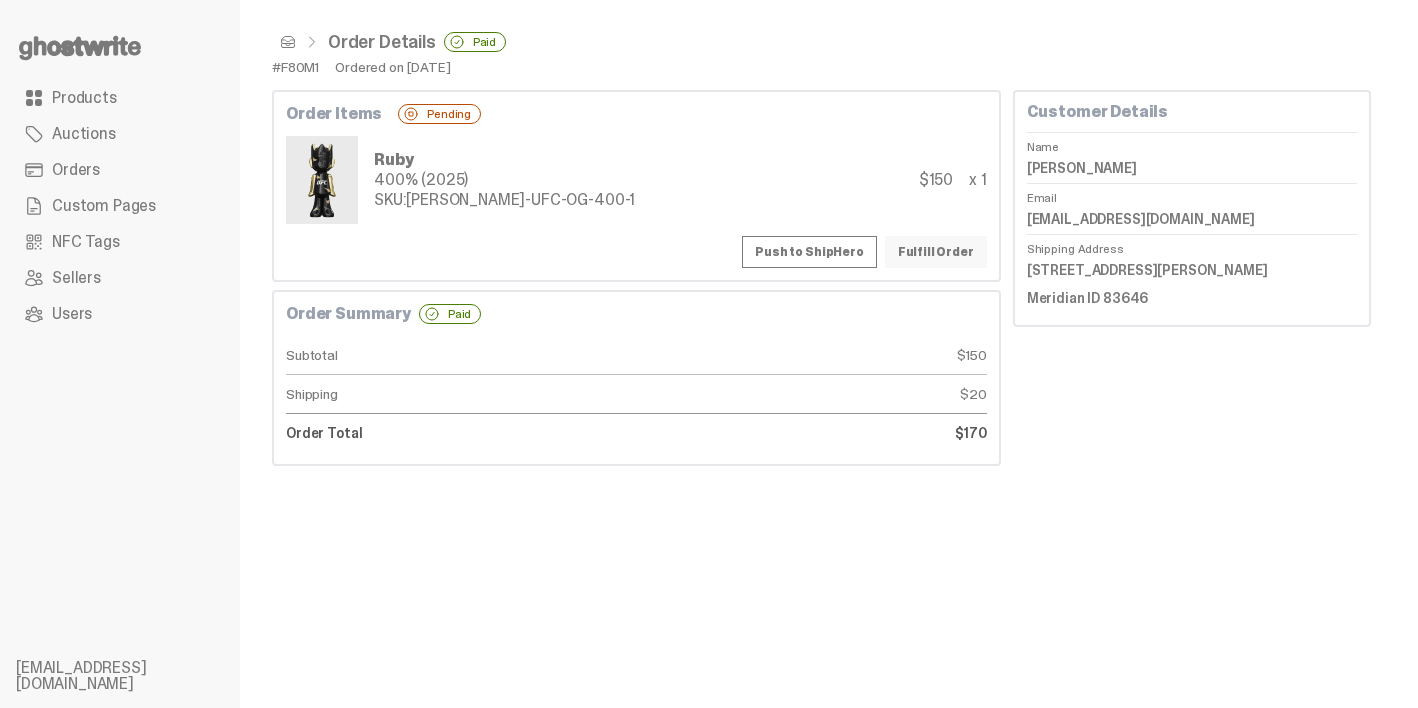 click on "Fulfill Order" at bounding box center (936, 252) 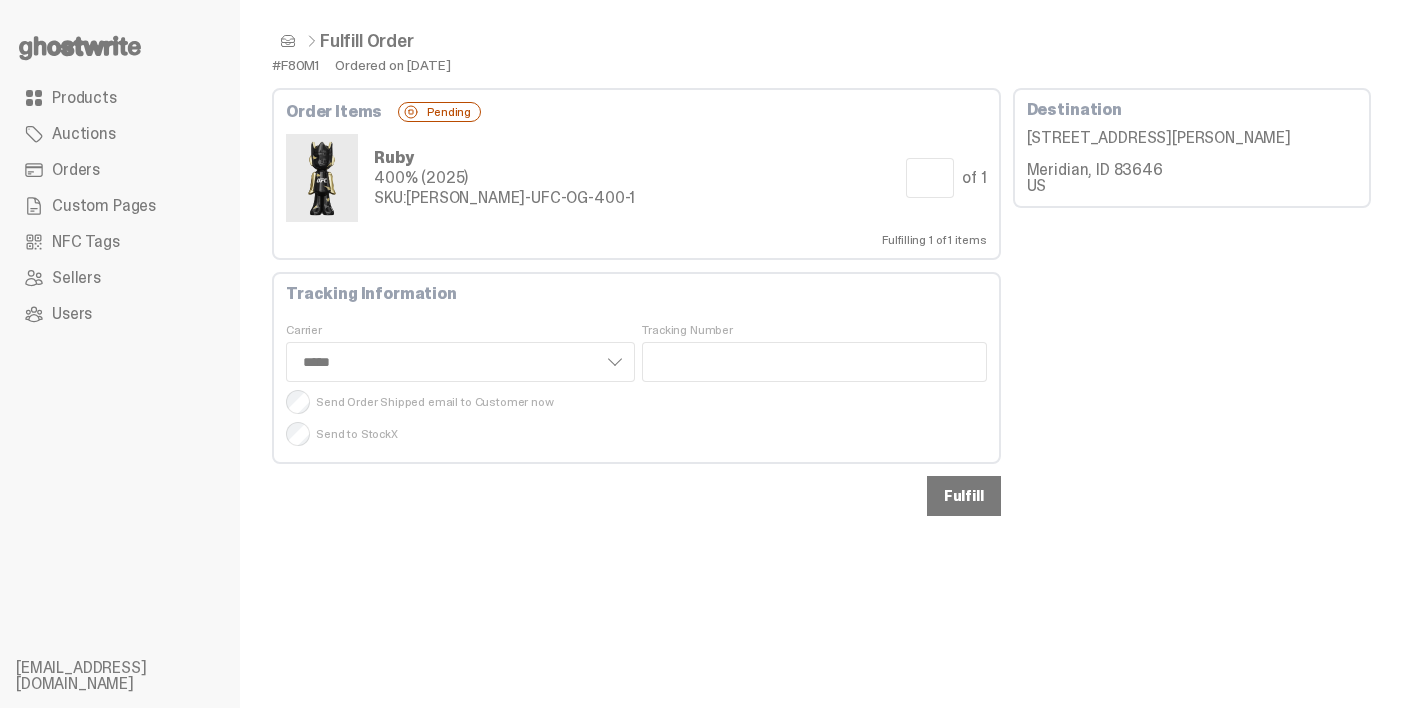 click on "Fulfill" at bounding box center (964, 496) 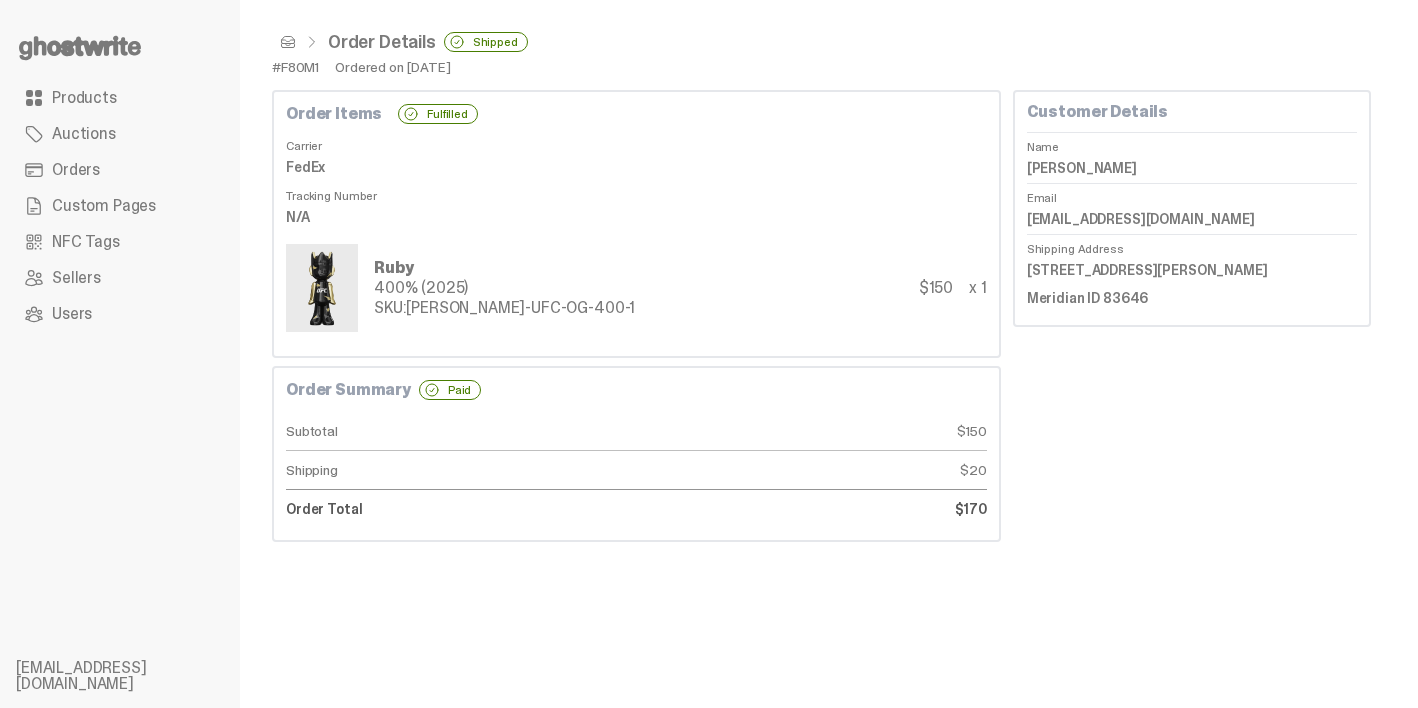 click on "Orders" at bounding box center [120, 170] 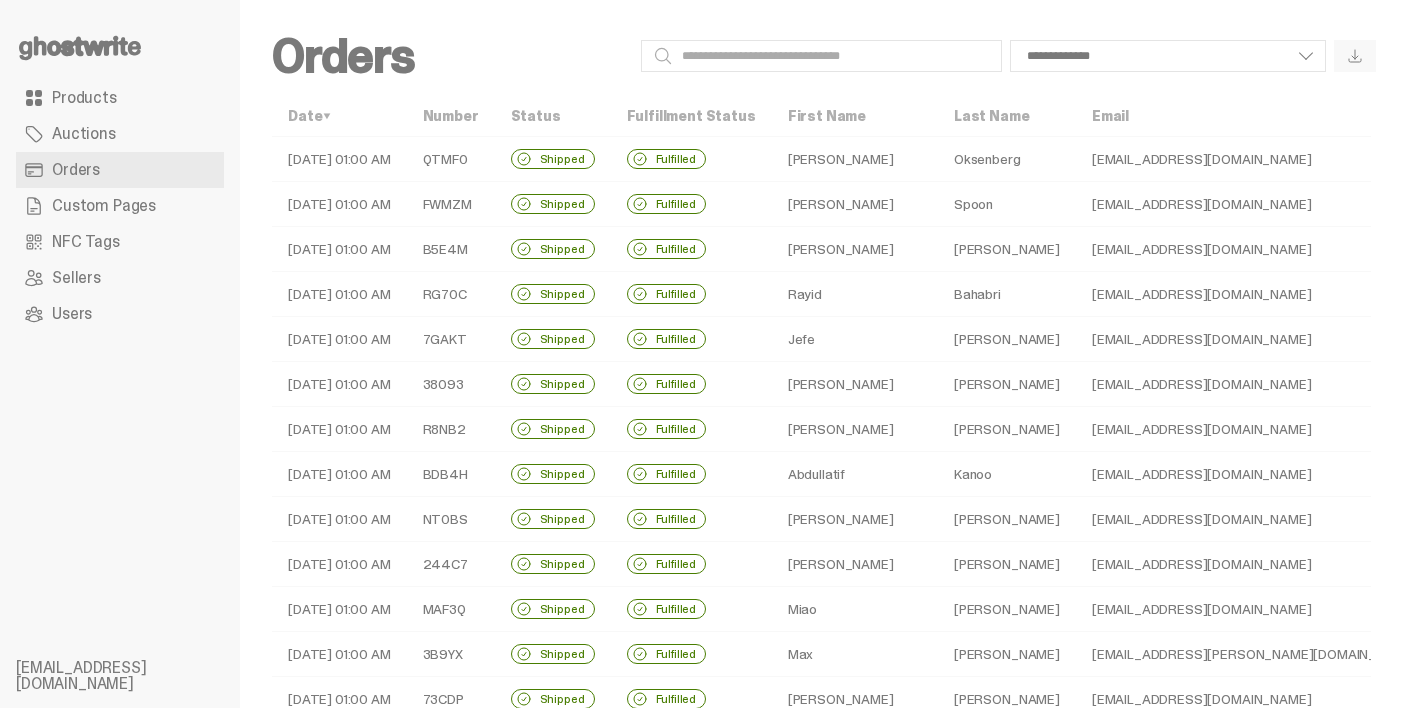 scroll, scrollTop: 649, scrollLeft: 0, axis: vertical 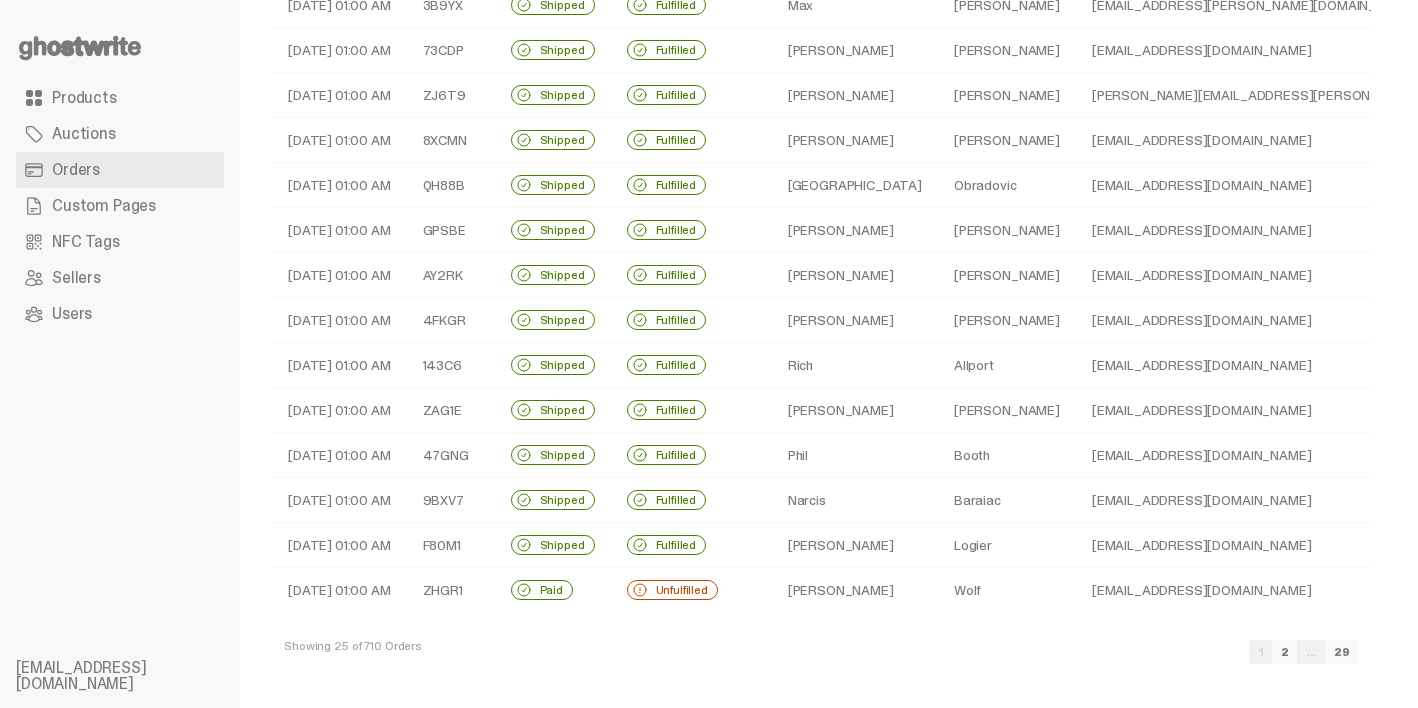 click on "Adam" at bounding box center (855, 590) 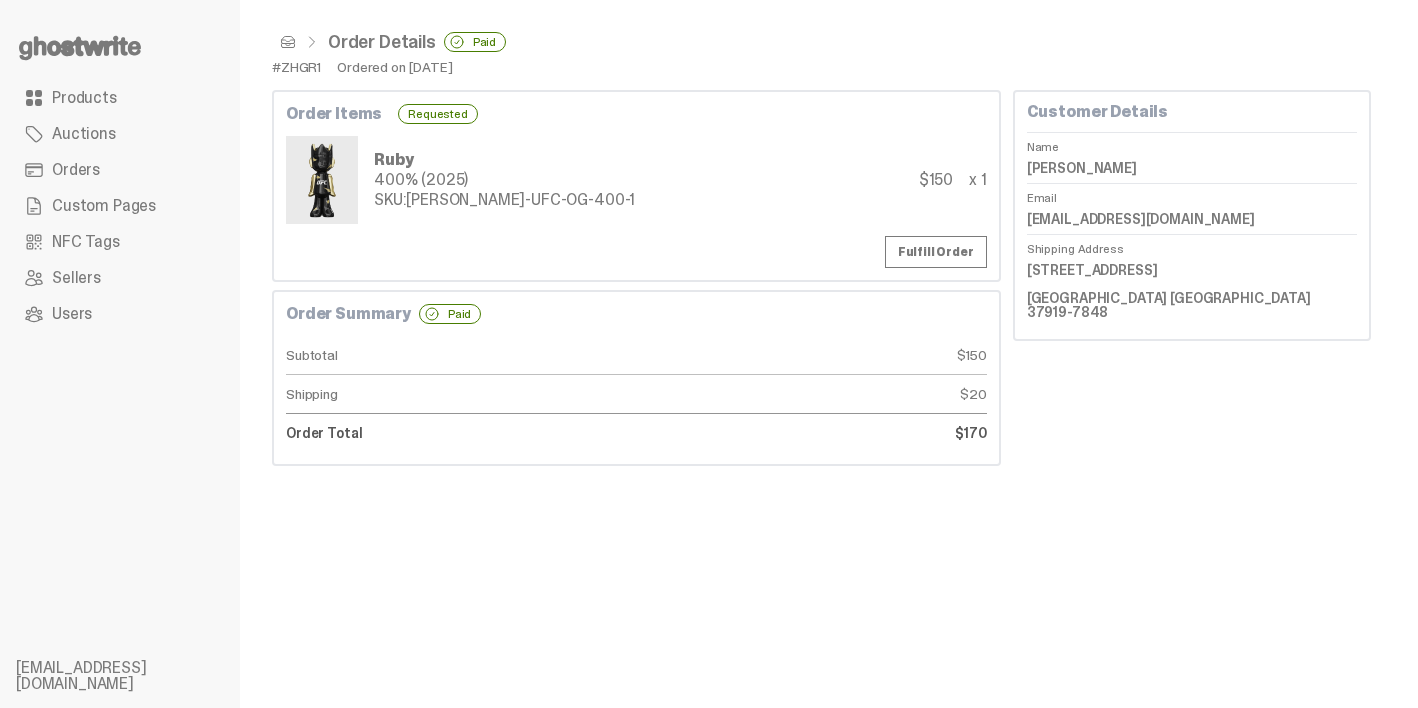 scroll, scrollTop: 0, scrollLeft: 0, axis: both 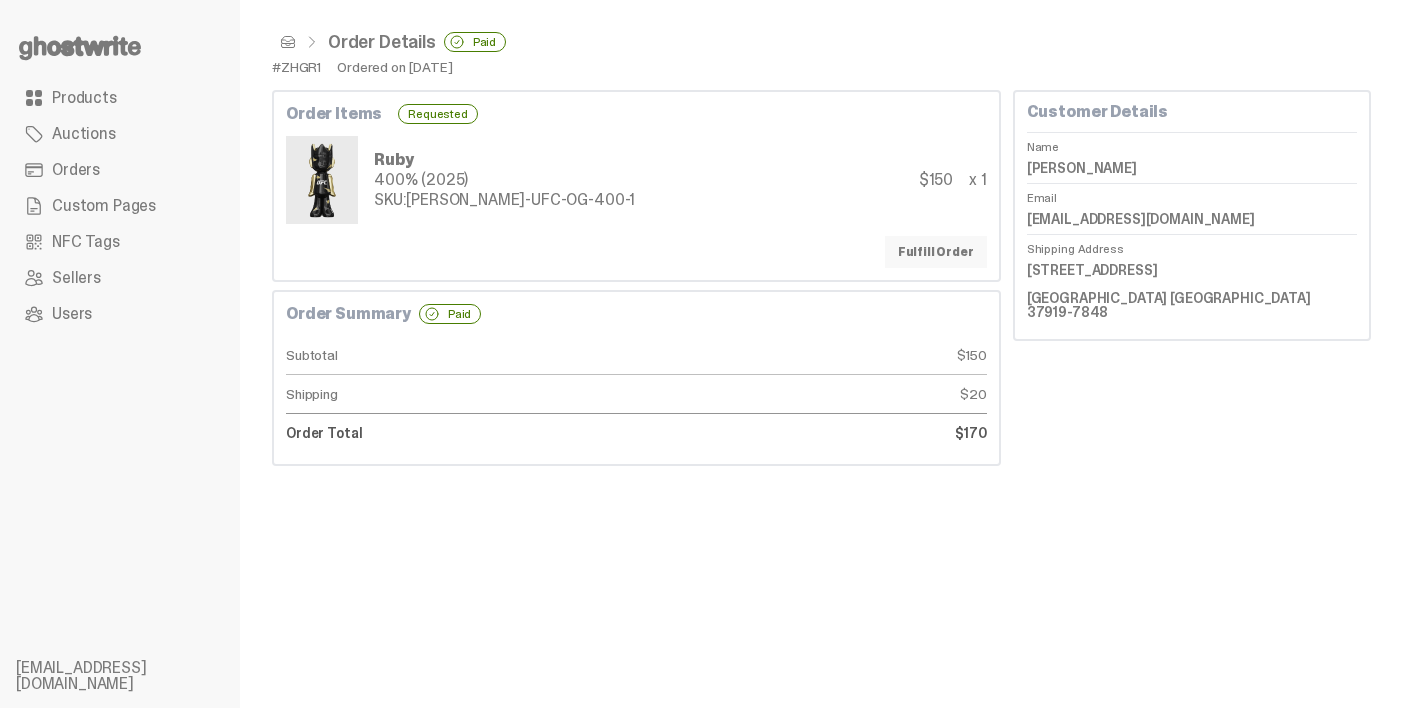 click on "Fulfill Order" at bounding box center (936, 252) 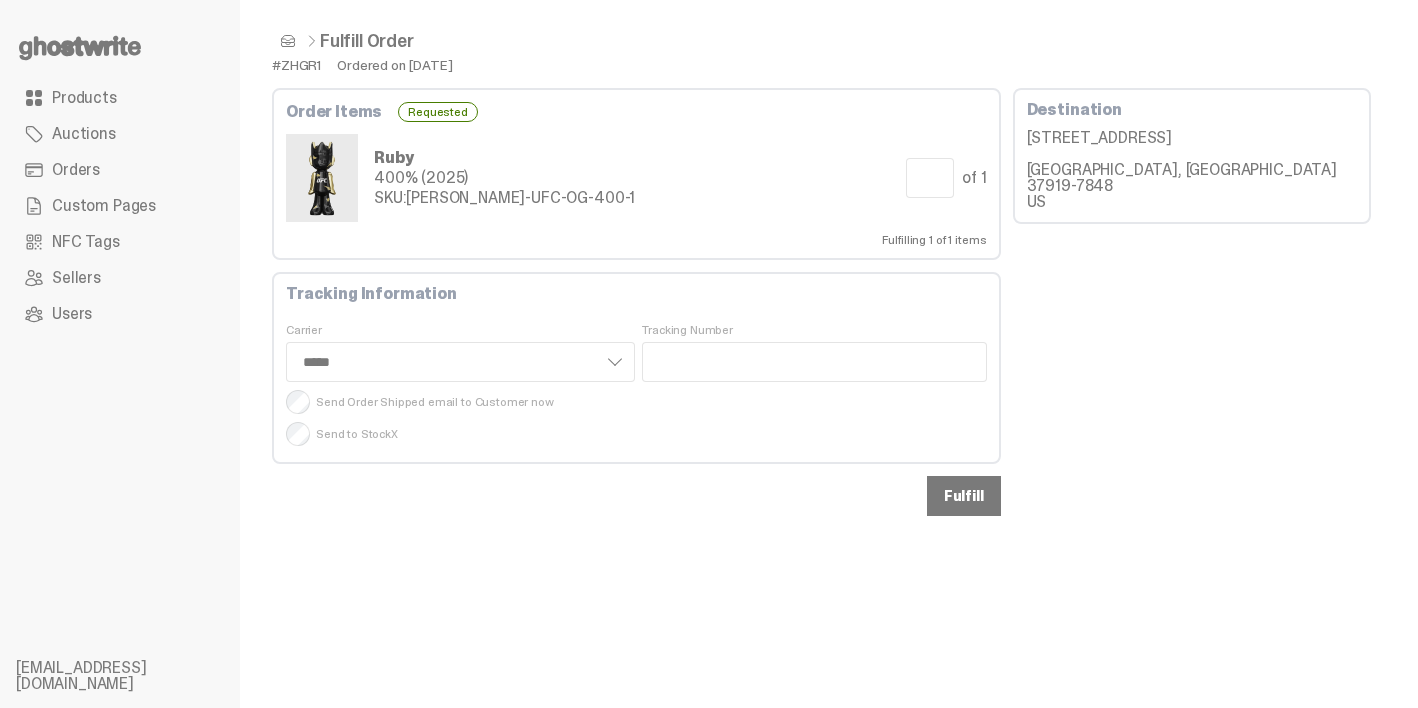click on "Fulfill" at bounding box center [964, 496] 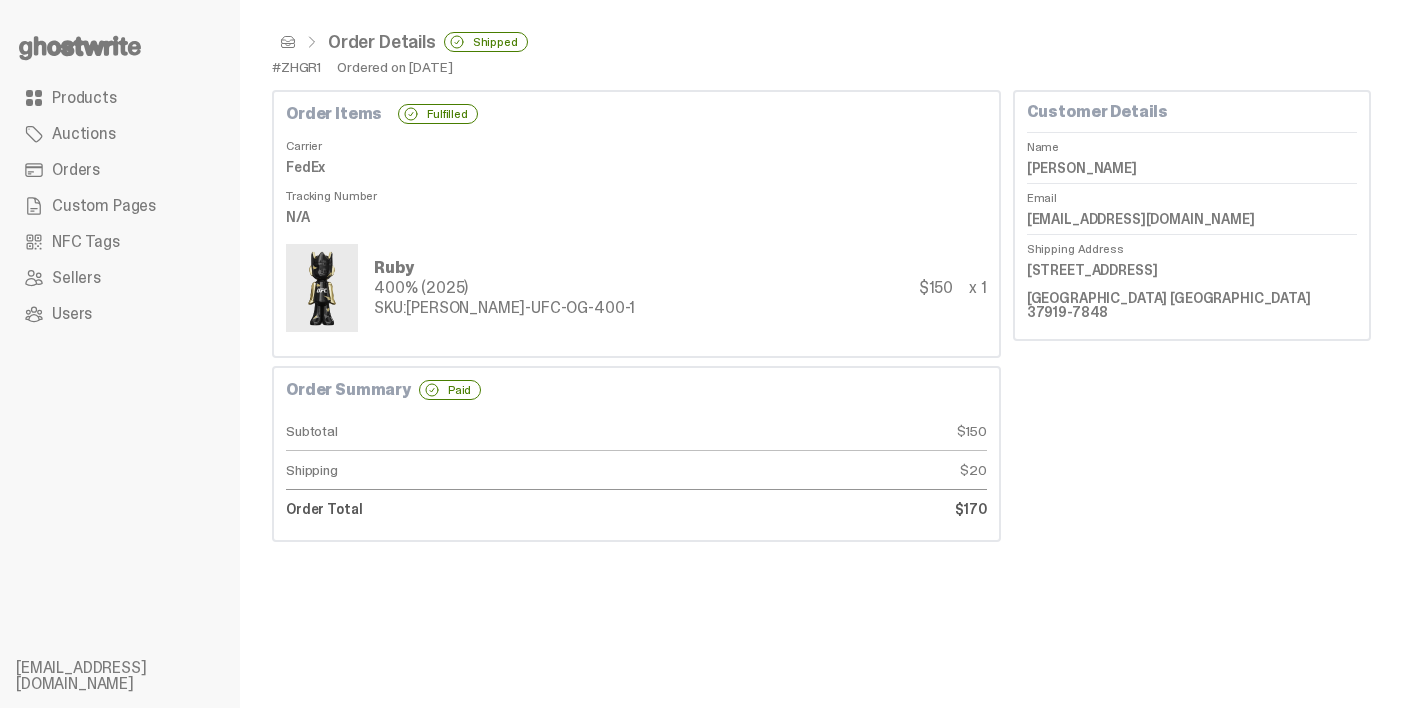 click at bounding box center [288, 42] 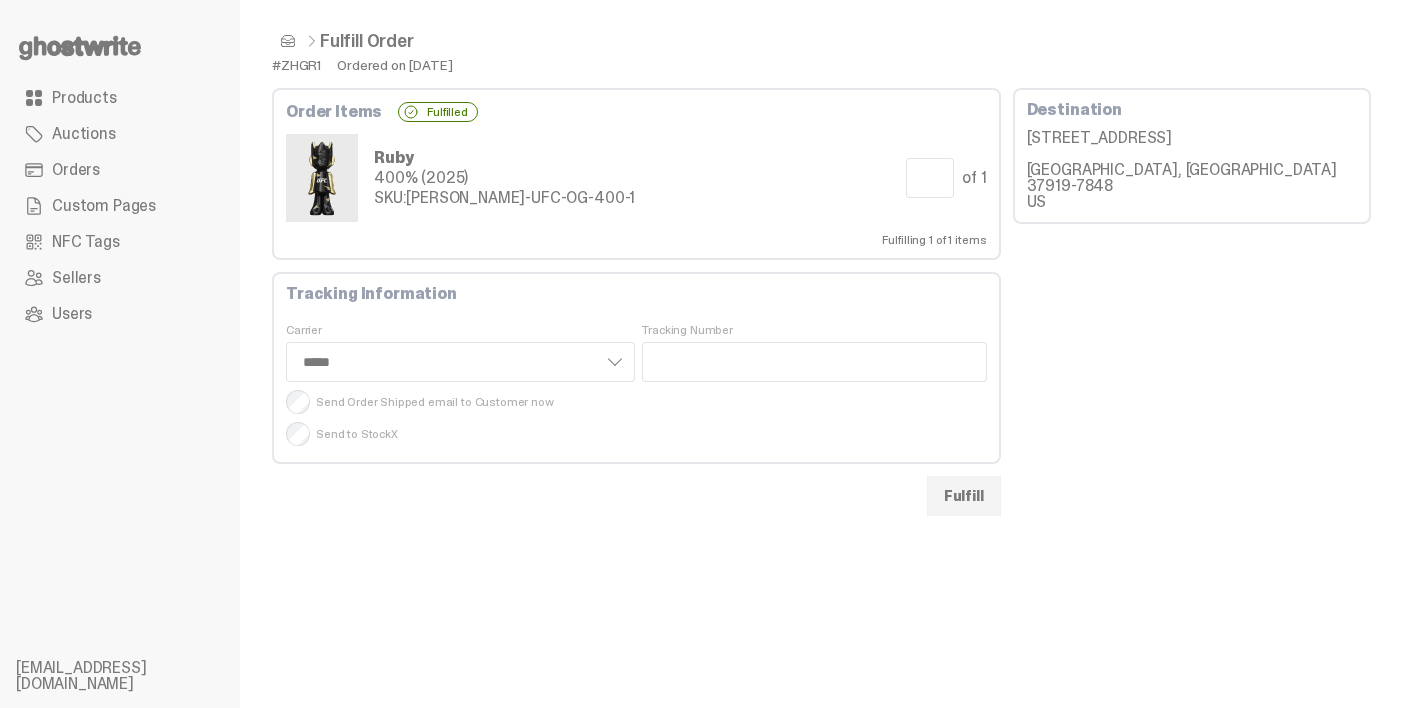 click on "Orders" at bounding box center (120, 170) 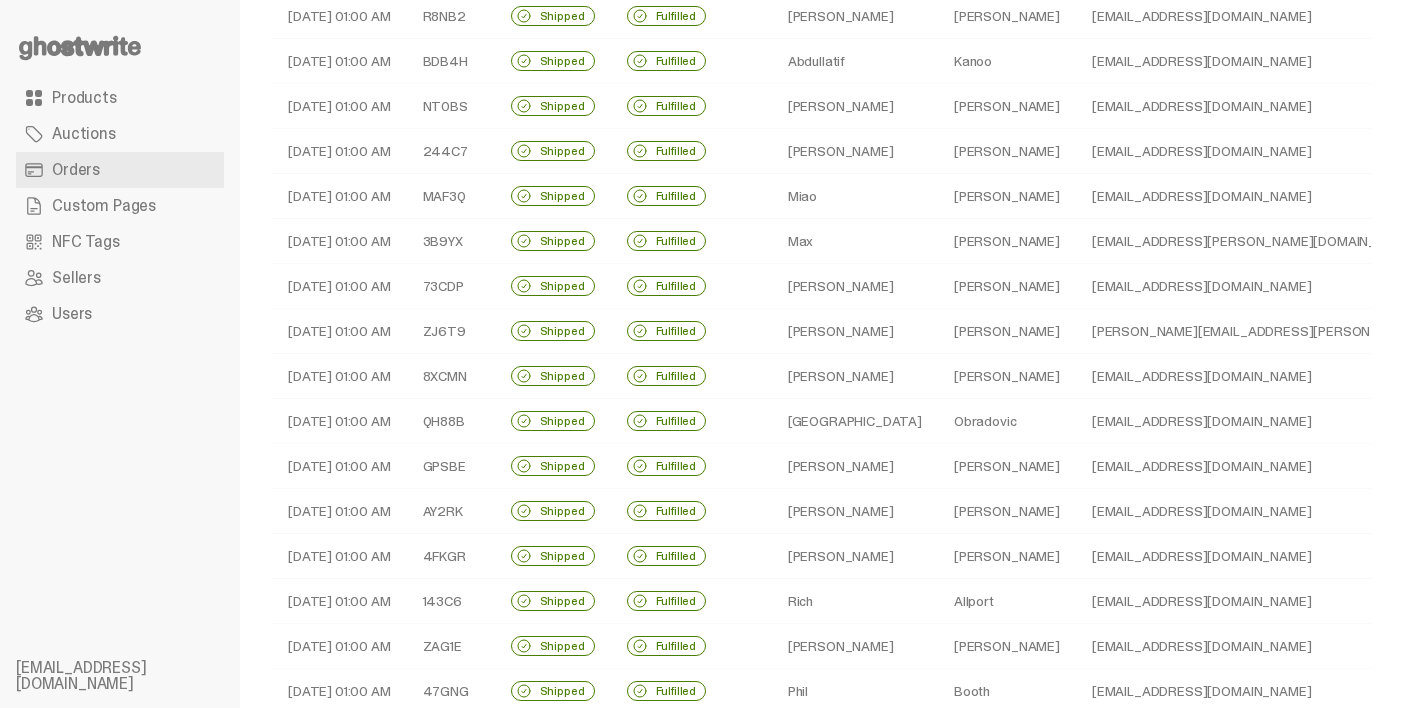 scroll, scrollTop: 649, scrollLeft: 0, axis: vertical 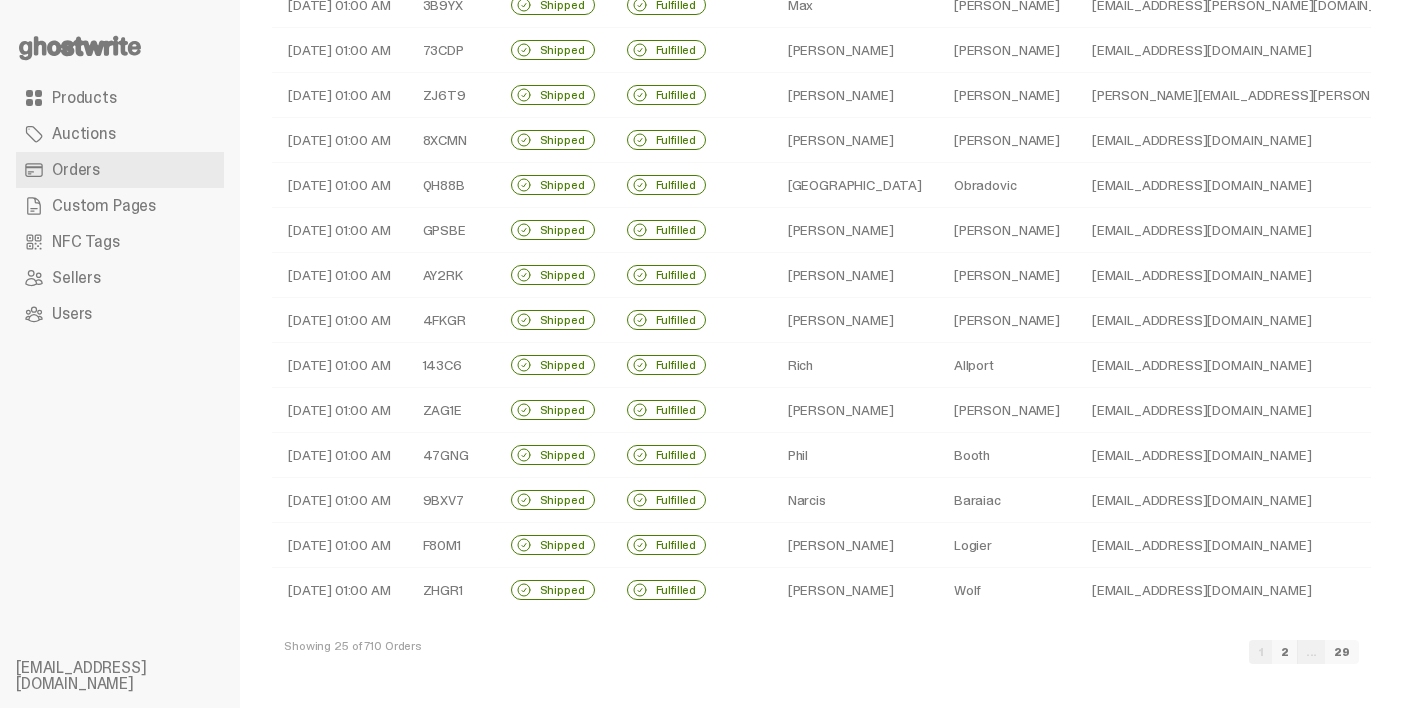 click on "Barry" at bounding box center (855, 320) 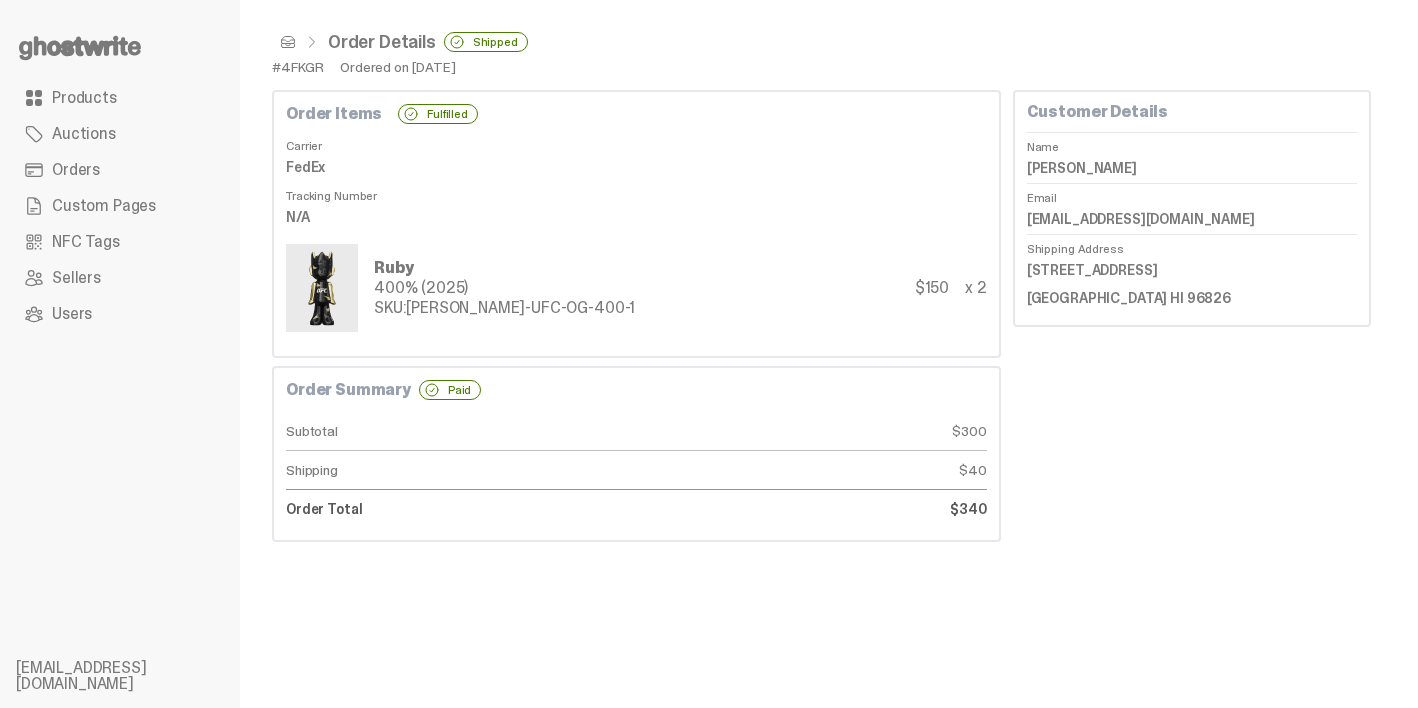 scroll, scrollTop: 0, scrollLeft: 0, axis: both 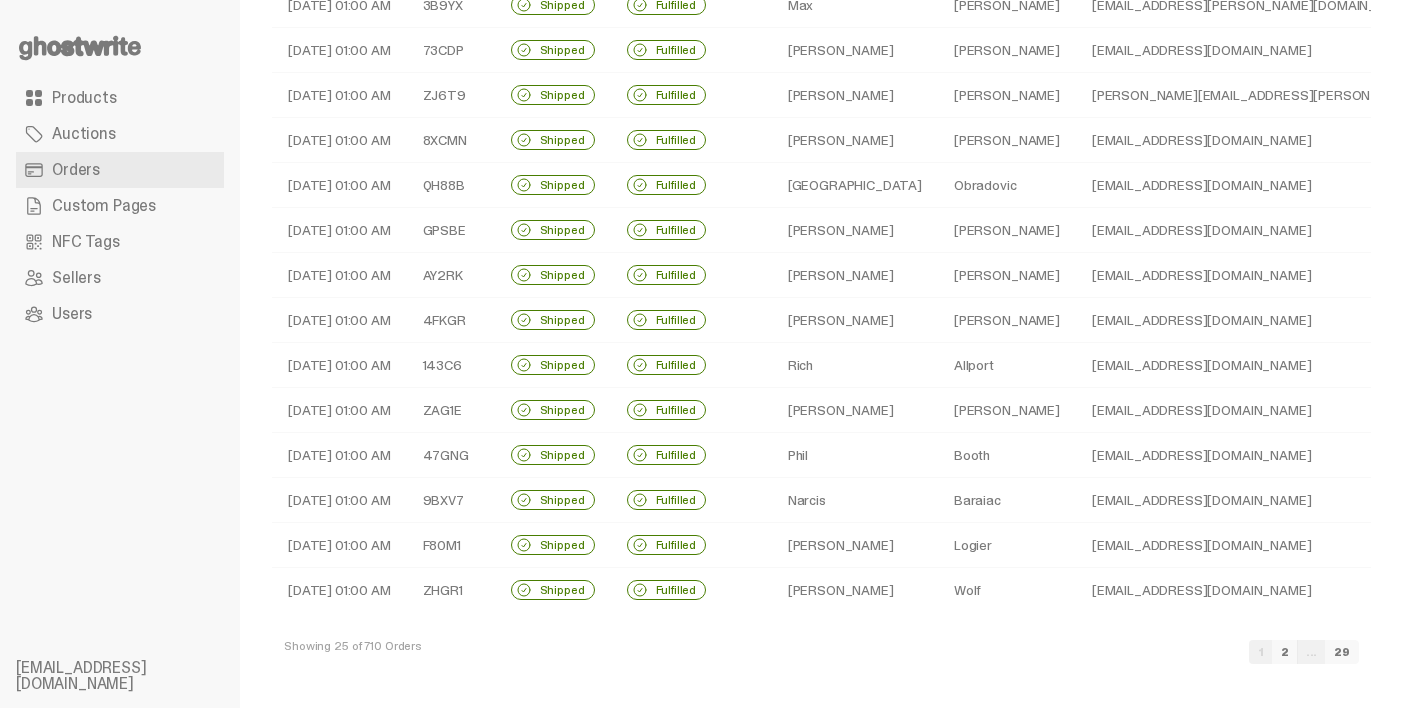 click on "Josh" at bounding box center [855, 545] 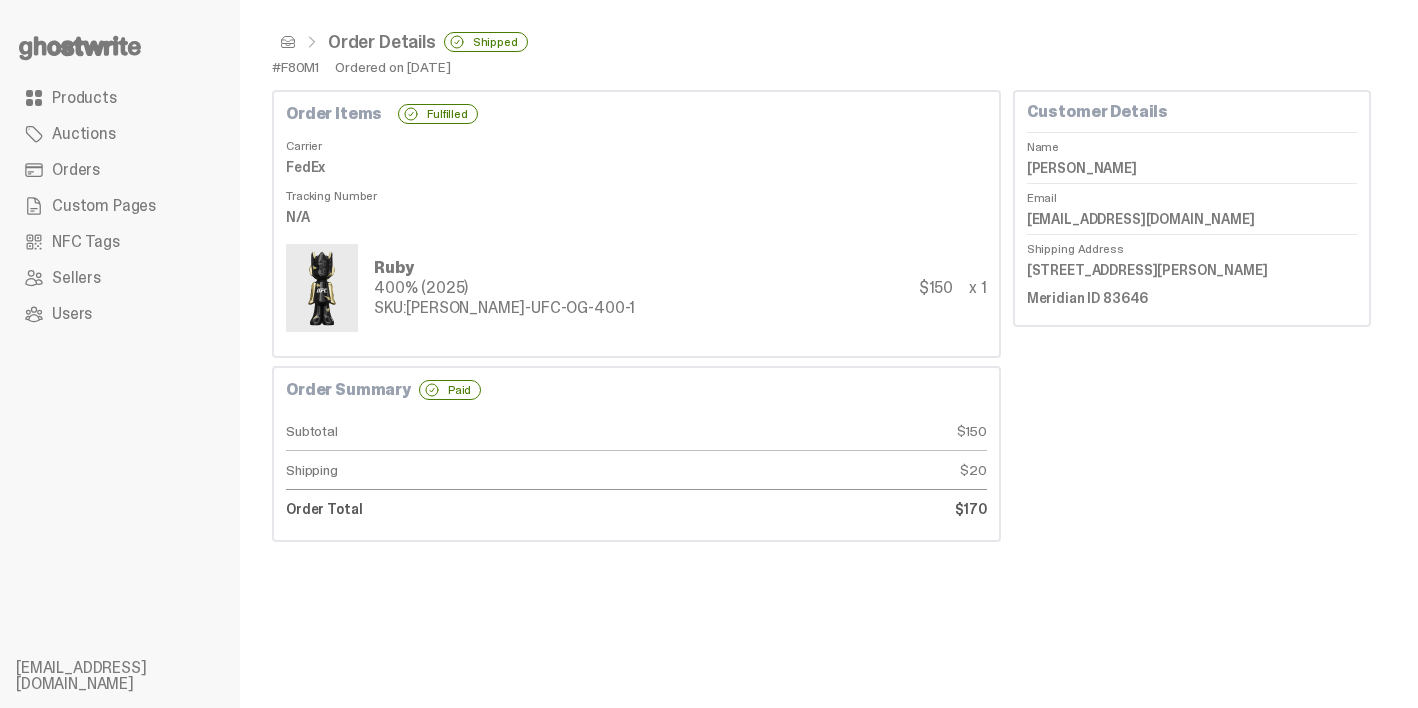 scroll, scrollTop: 0, scrollLeft: 0, axis: both 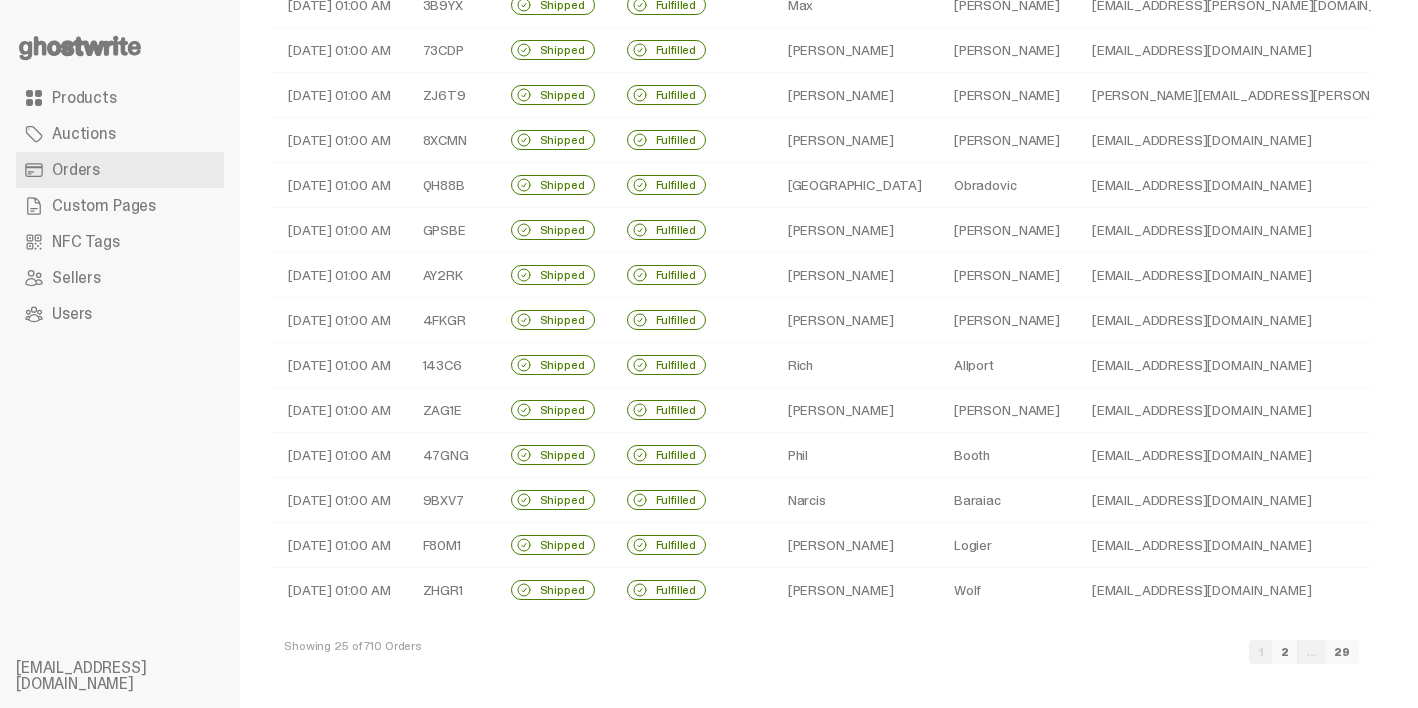 click on "2" at bounding box center (1285, 652) 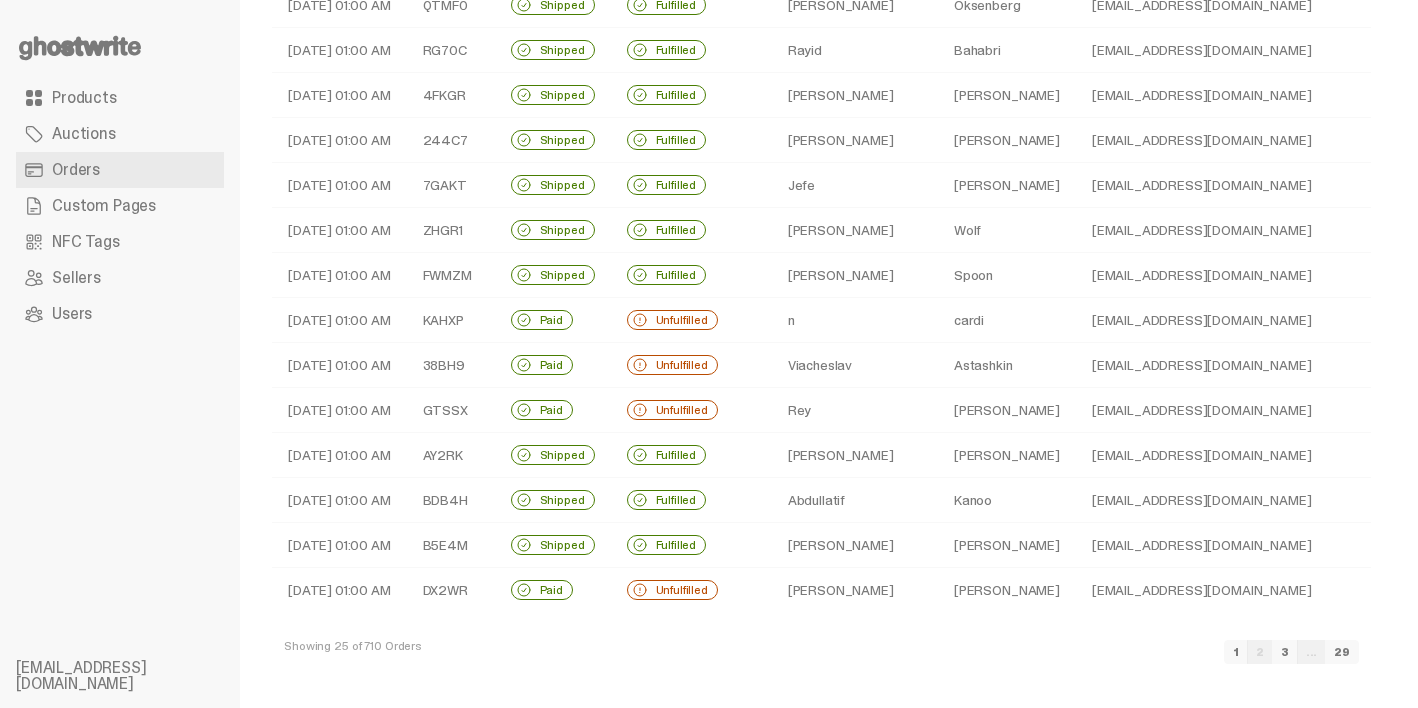 scroll, scrollTop: 0, scrollLeft: 0, axis: both 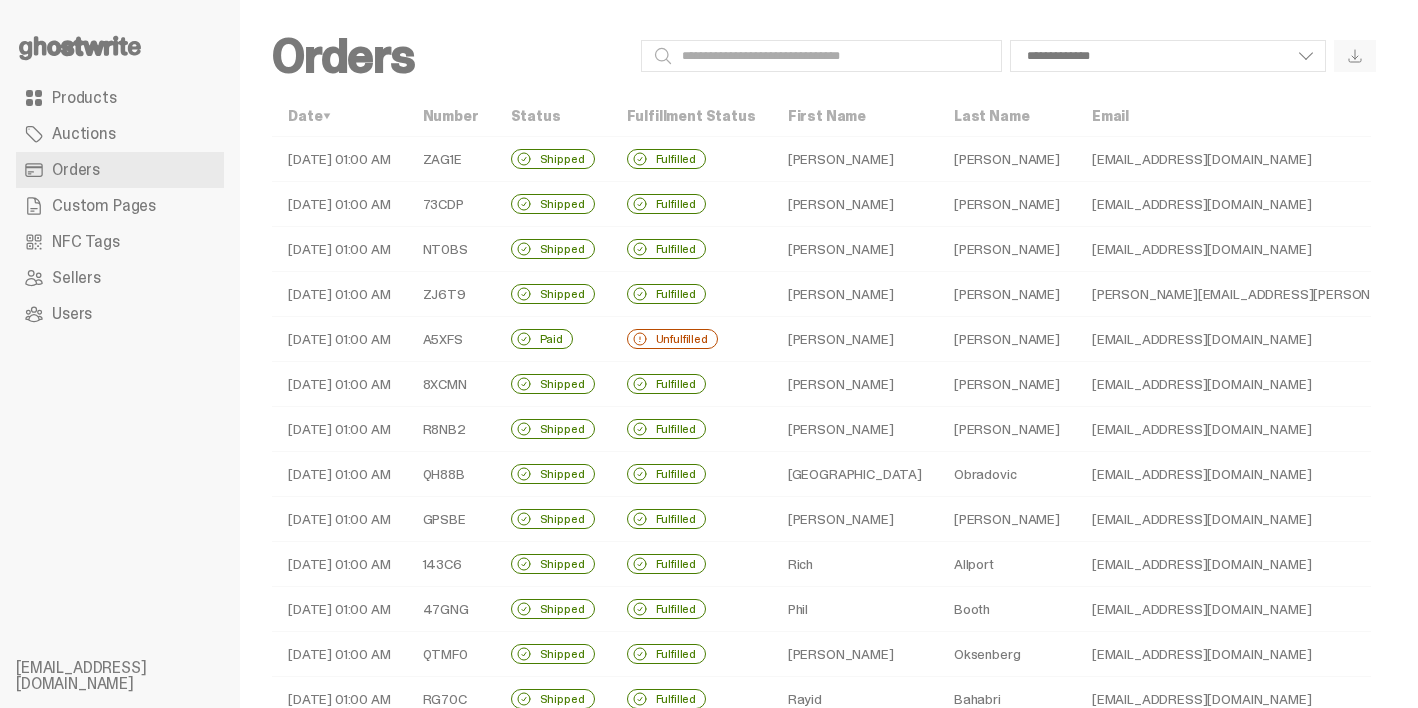 click on "Unfulfilled" at bounding box center (691, 339) 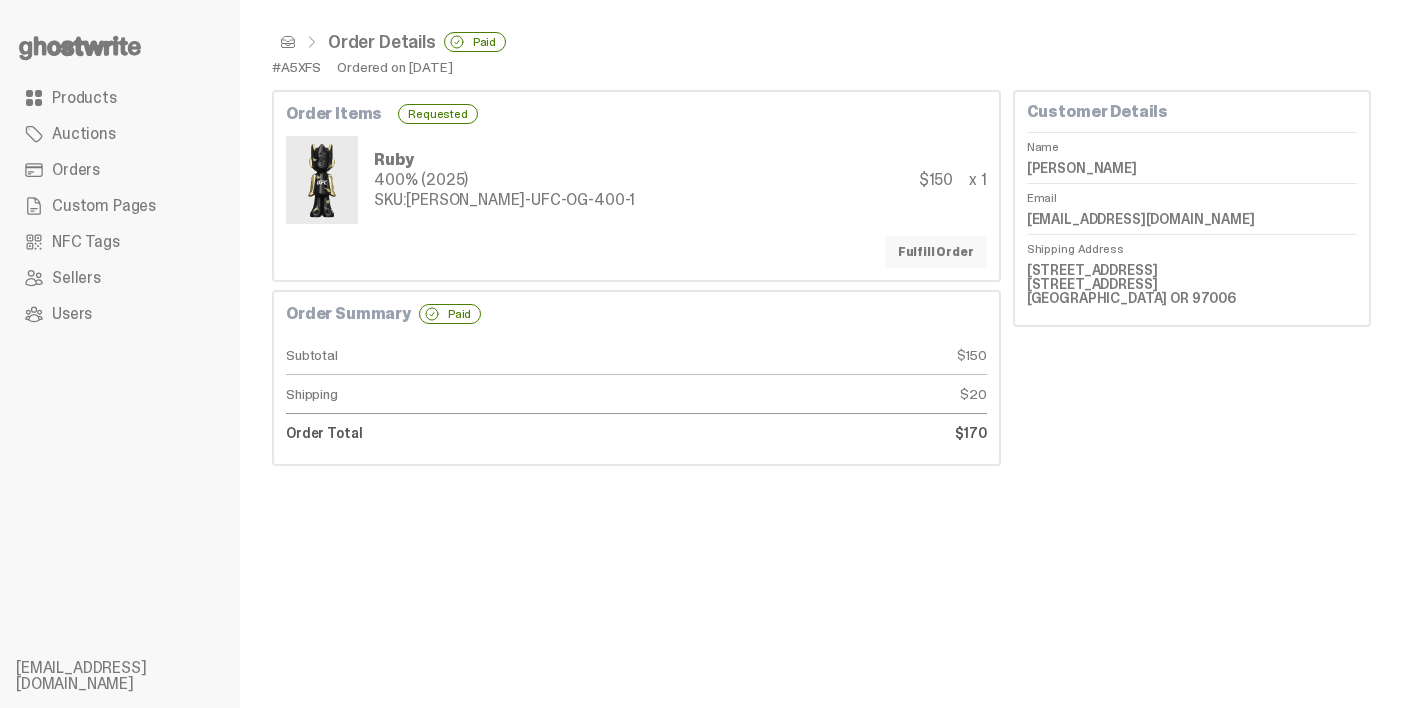 click on "Fulfill Order" at bounding box center (936, 252) 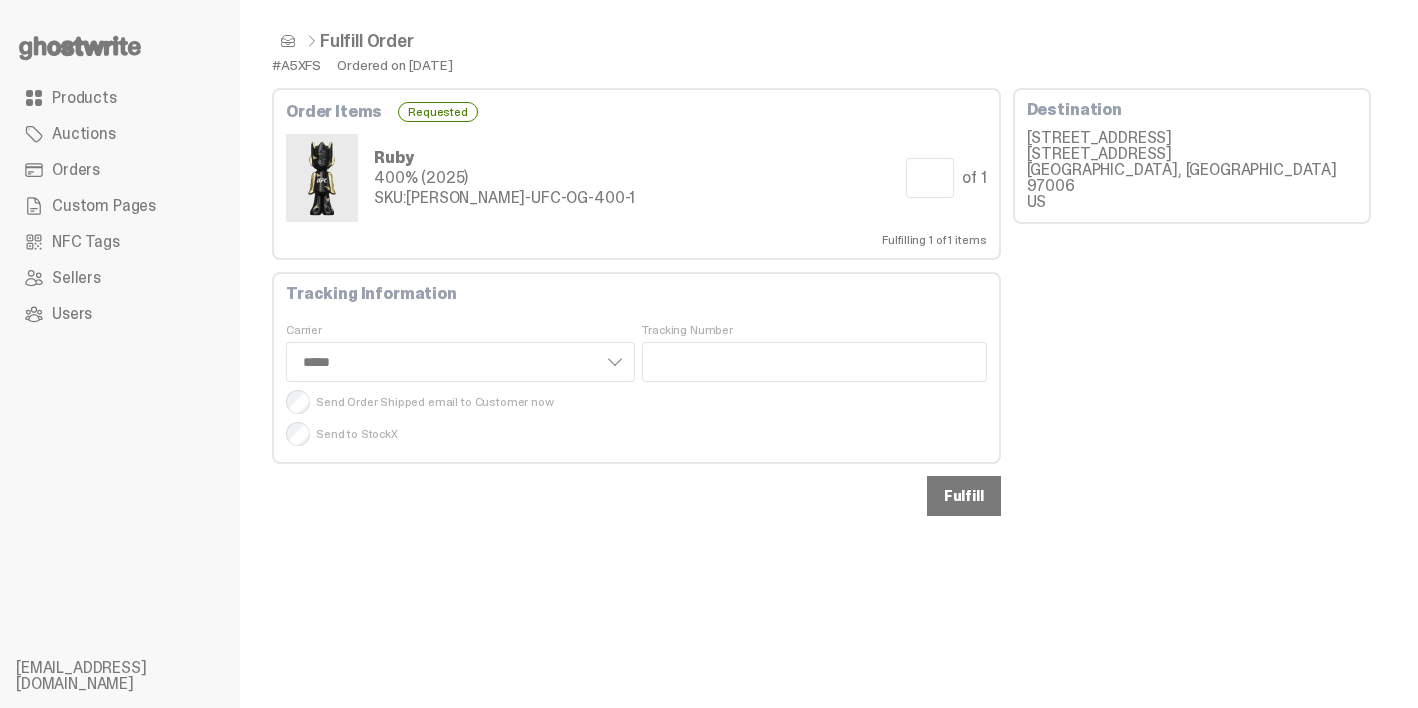 click on "Fulfill" at bounding box center (964, 496) 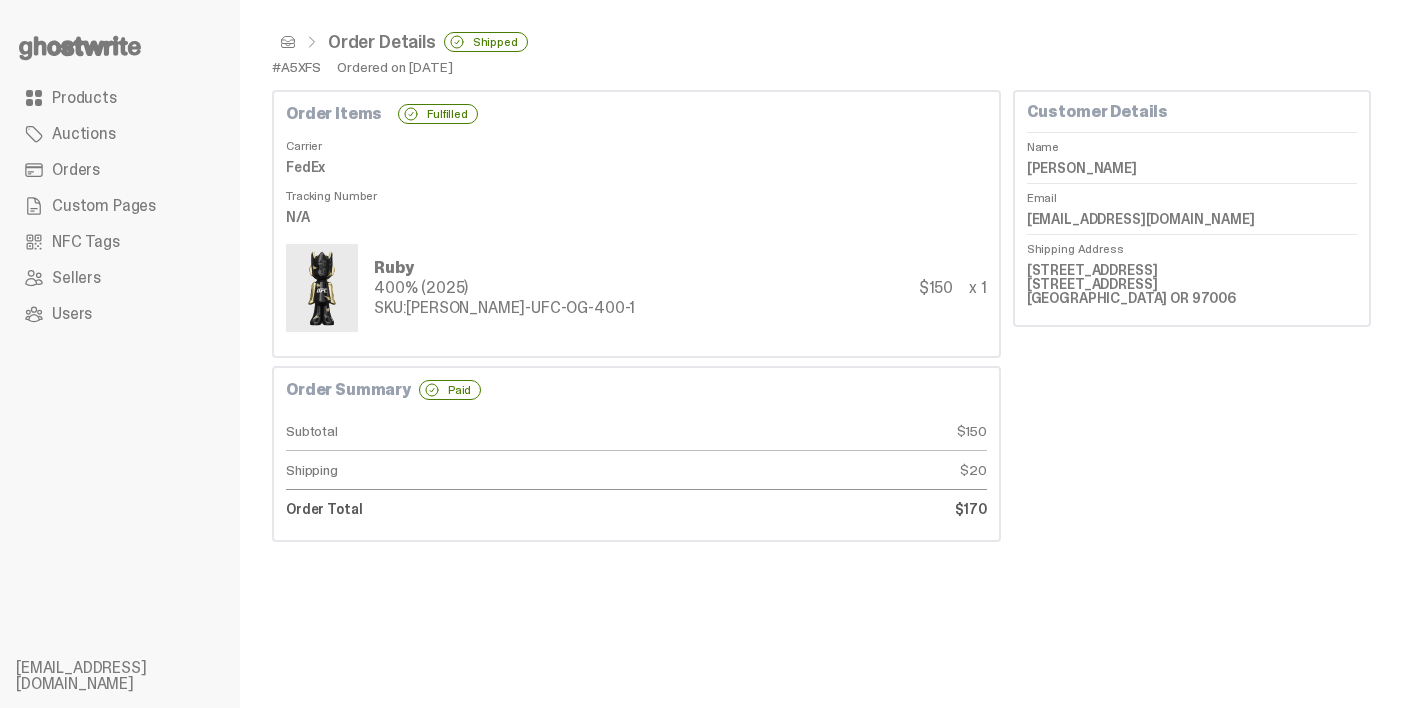 click on "Orders" at bounding box center (120, 170) 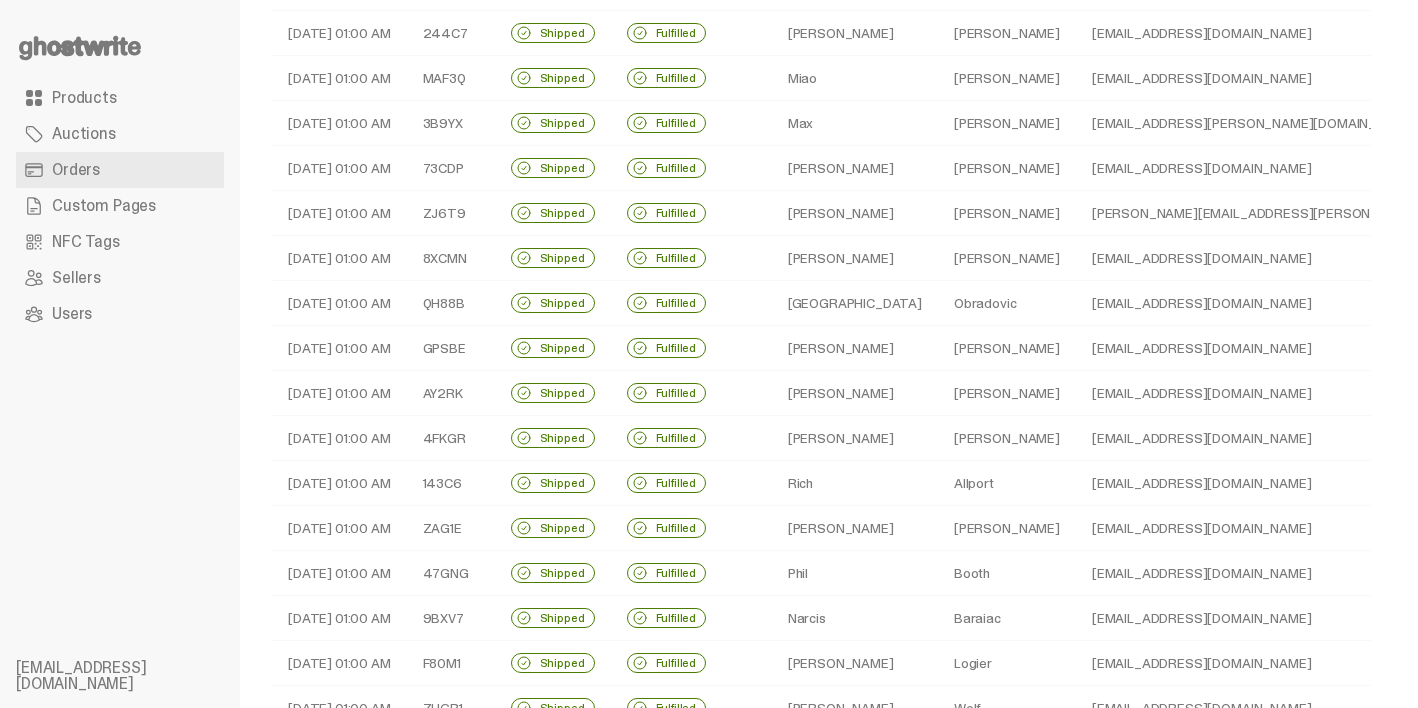 scroll, scrollTop: 649, scrollLeft: 0, axis: vertical 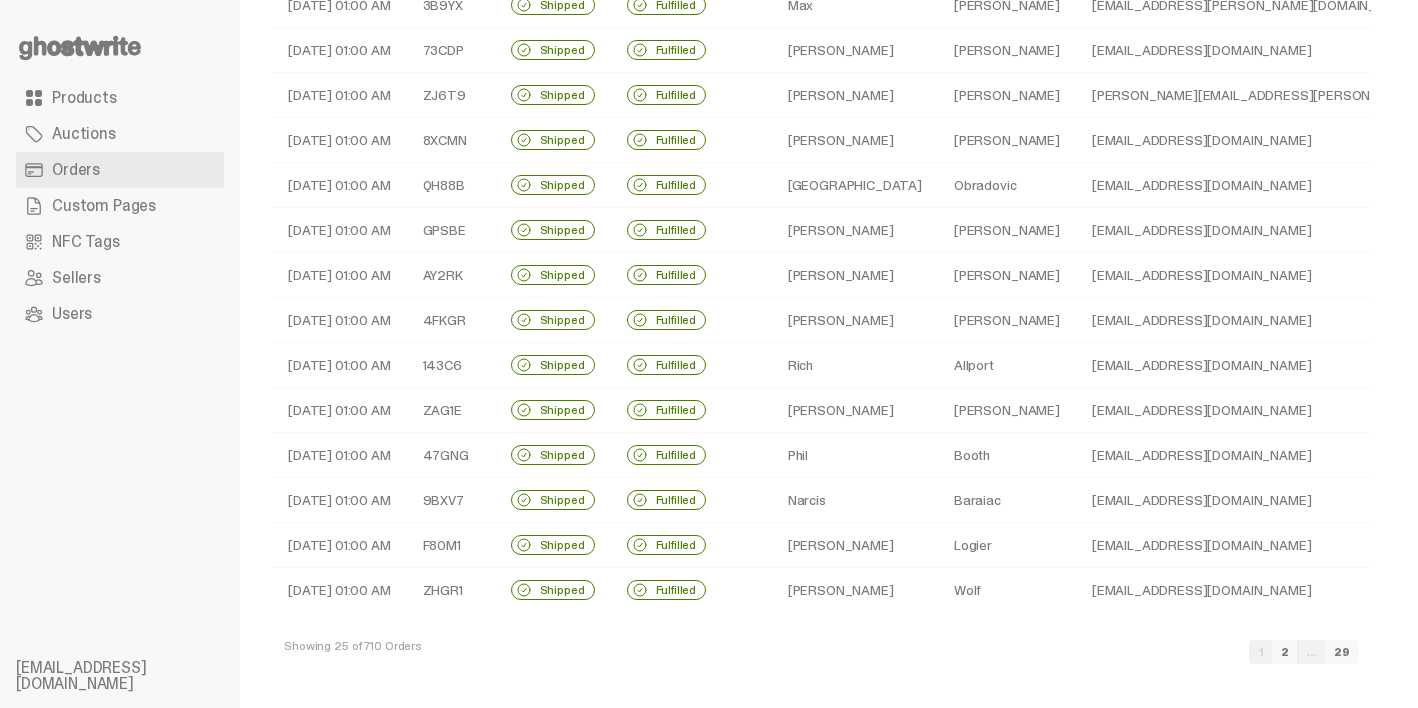 click on "2" at bounding box center [1285, 652] 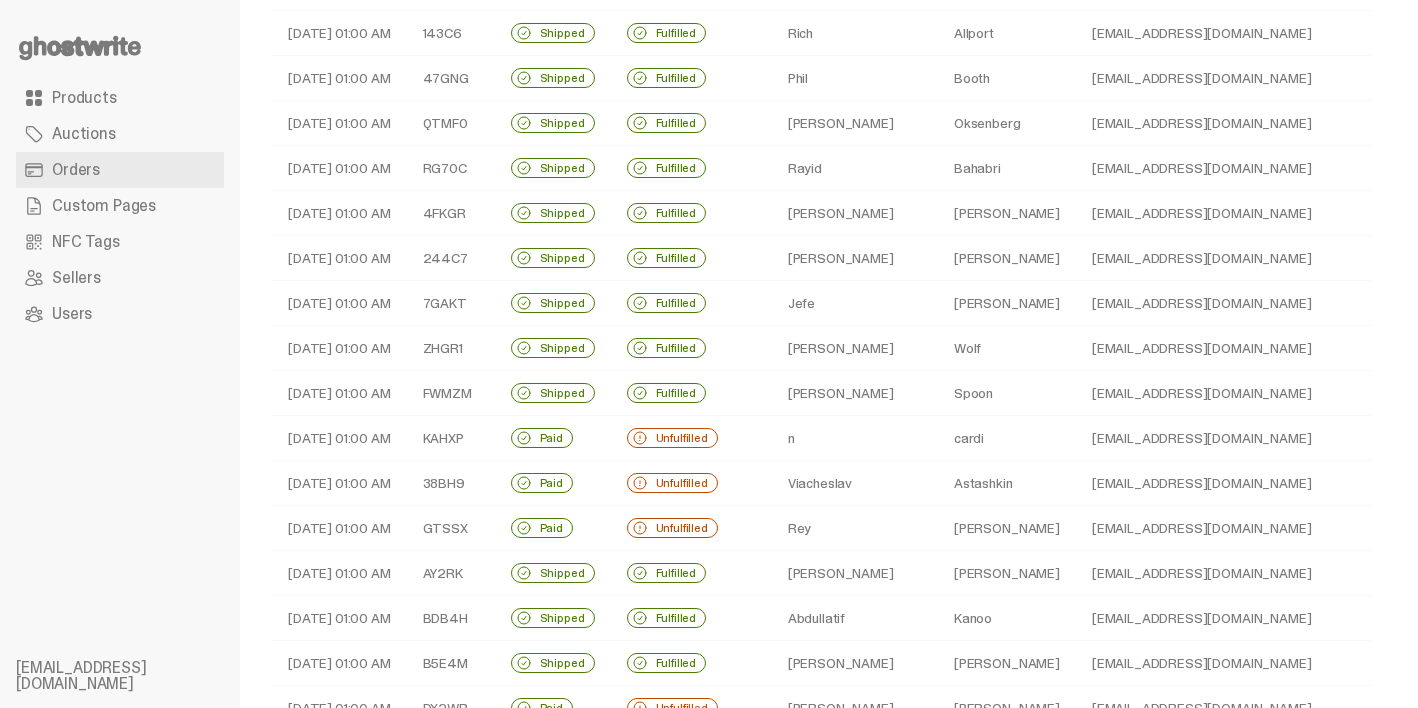 scroll, scrollTop: 649, scrollLeft: 0, axis: vertical 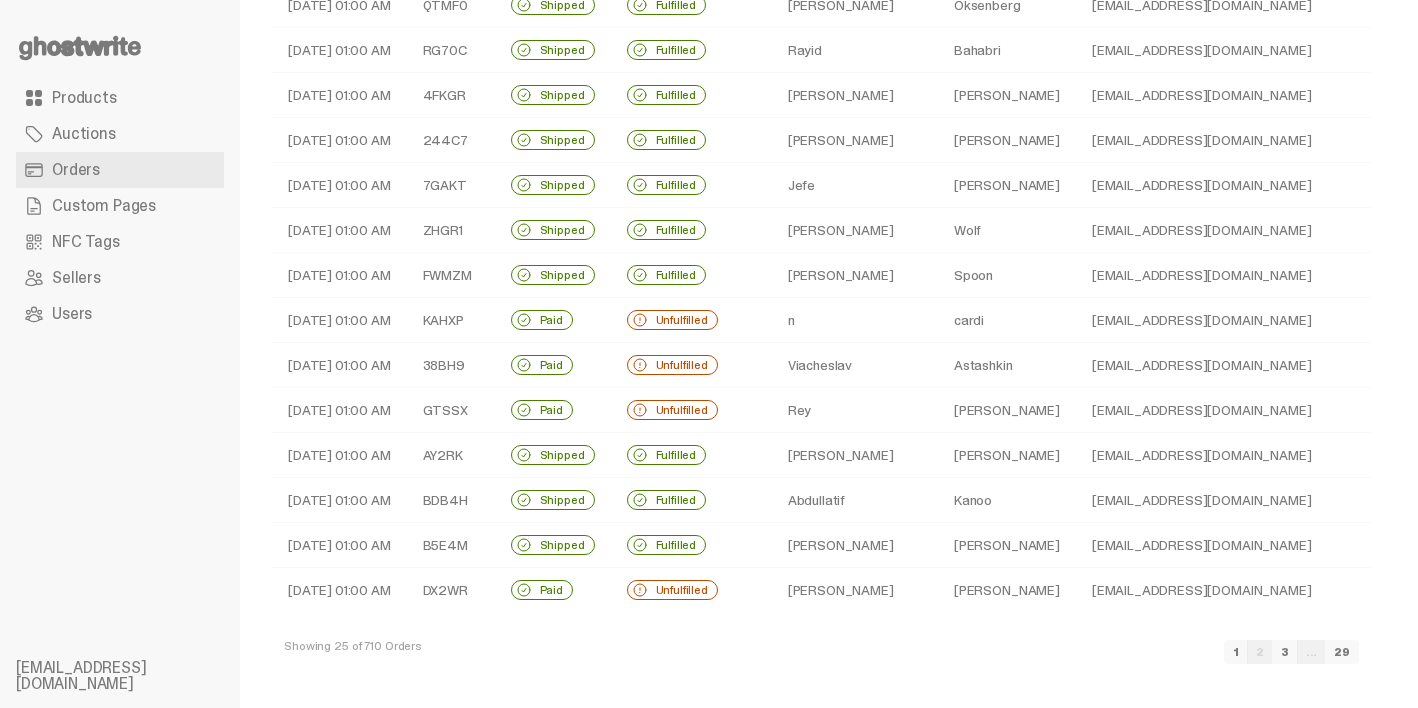 click on "n" at bounding box center (855, 320) 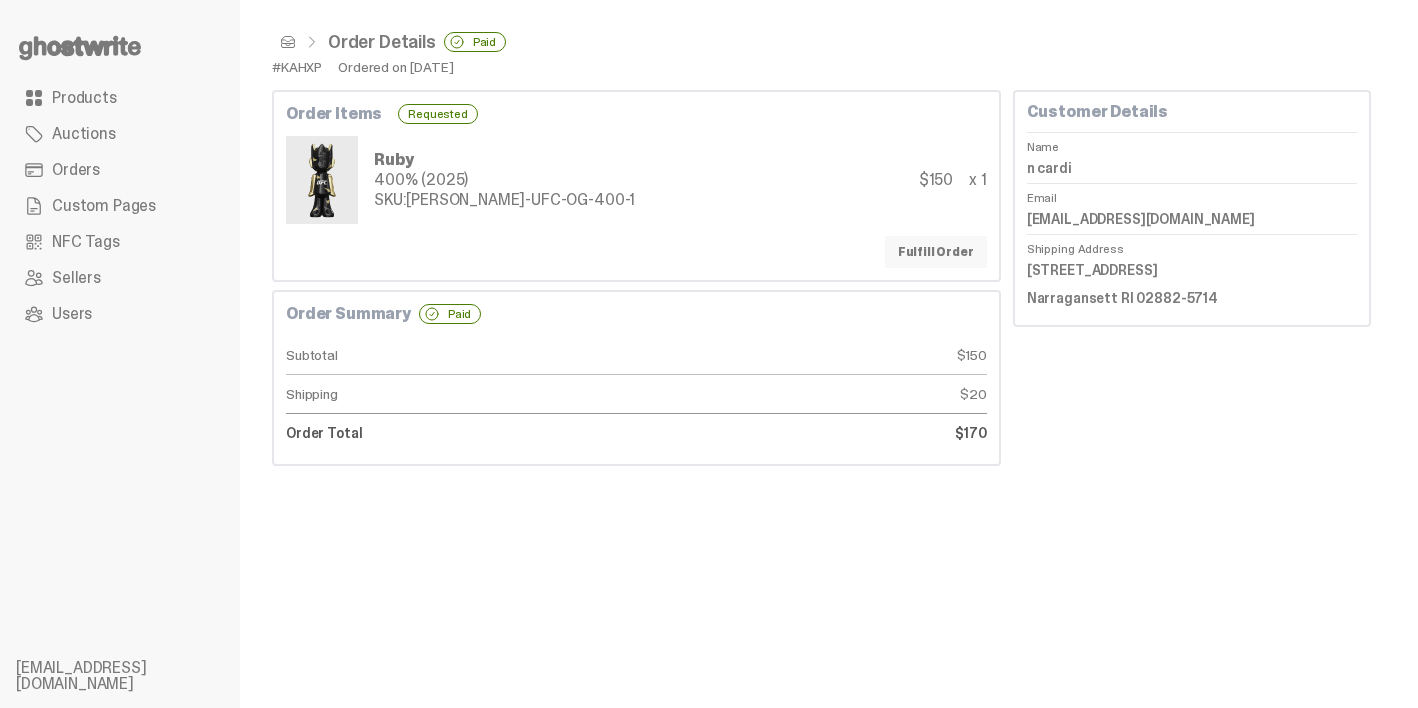 click on "Fulfill Order" at bounding box center [936, 252] 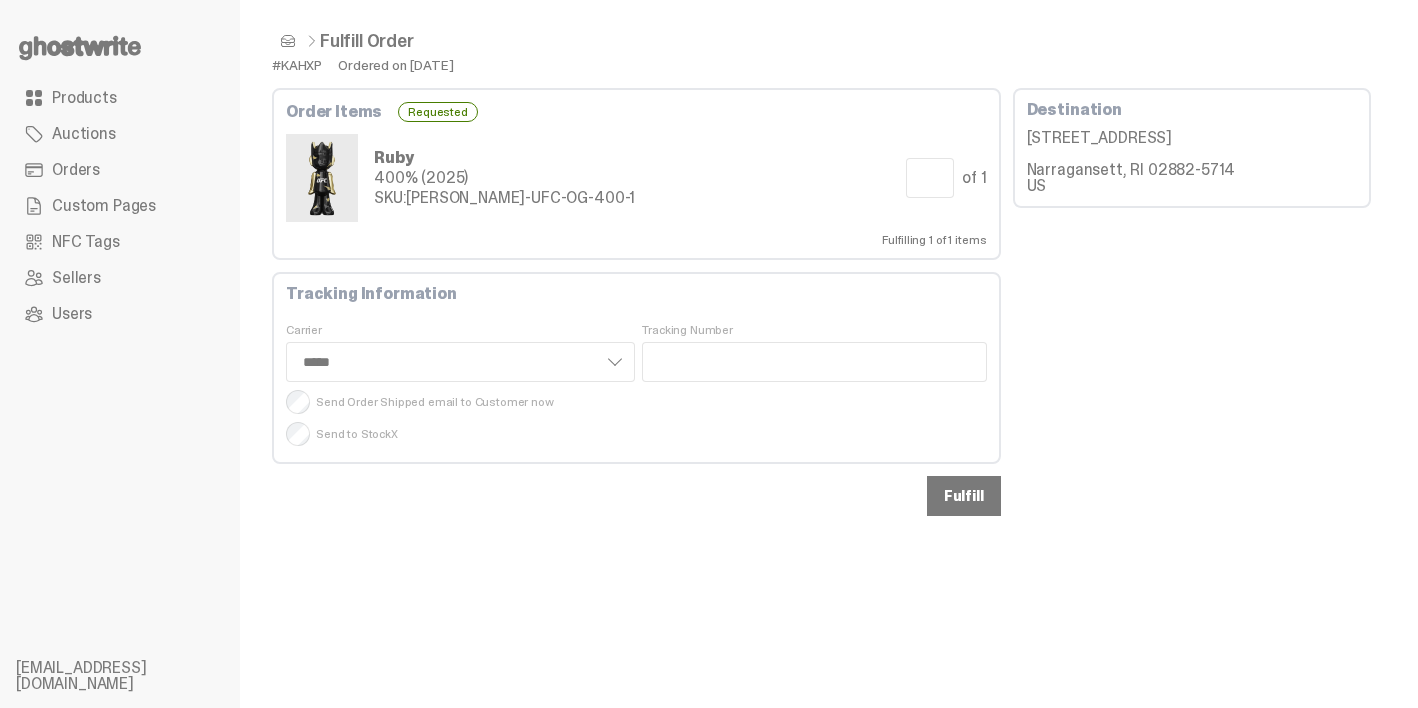 click on "Fulfill" at bounding box center [964, 496] 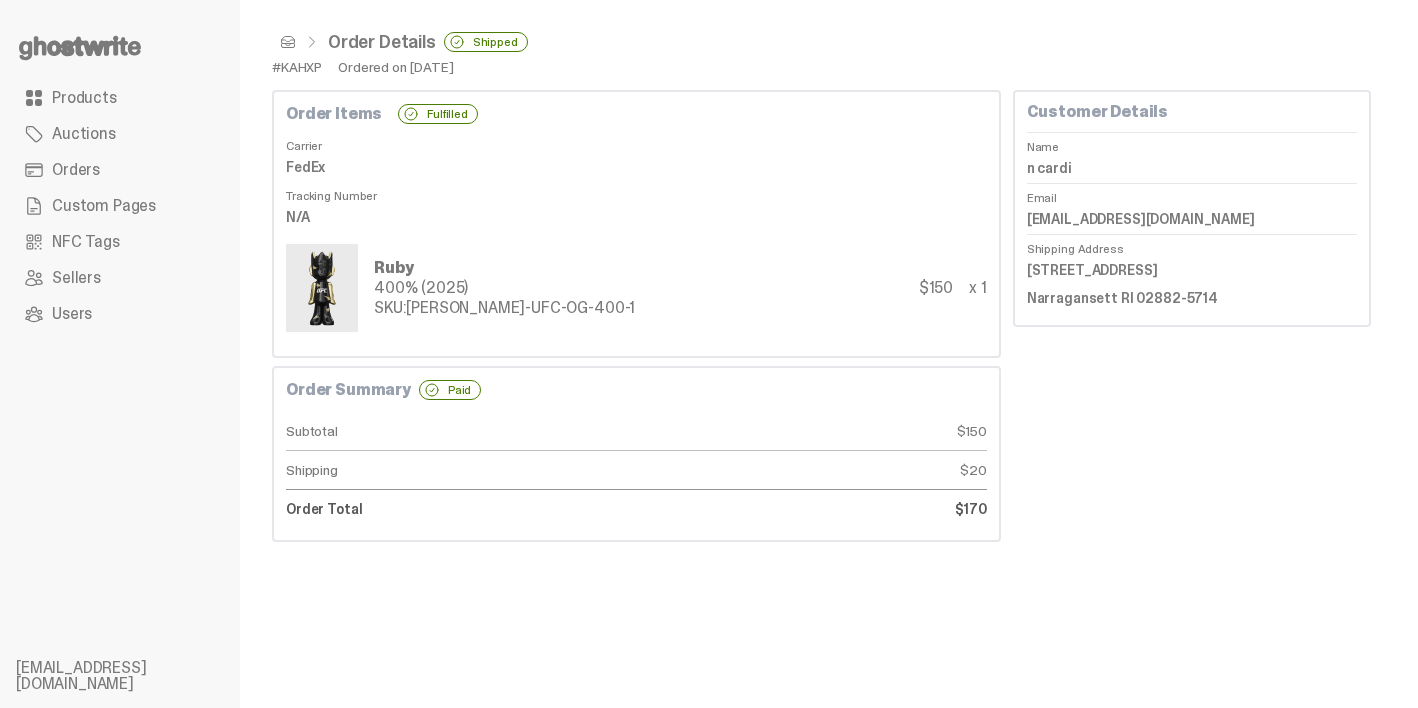 click at bounding box center [288, 42] 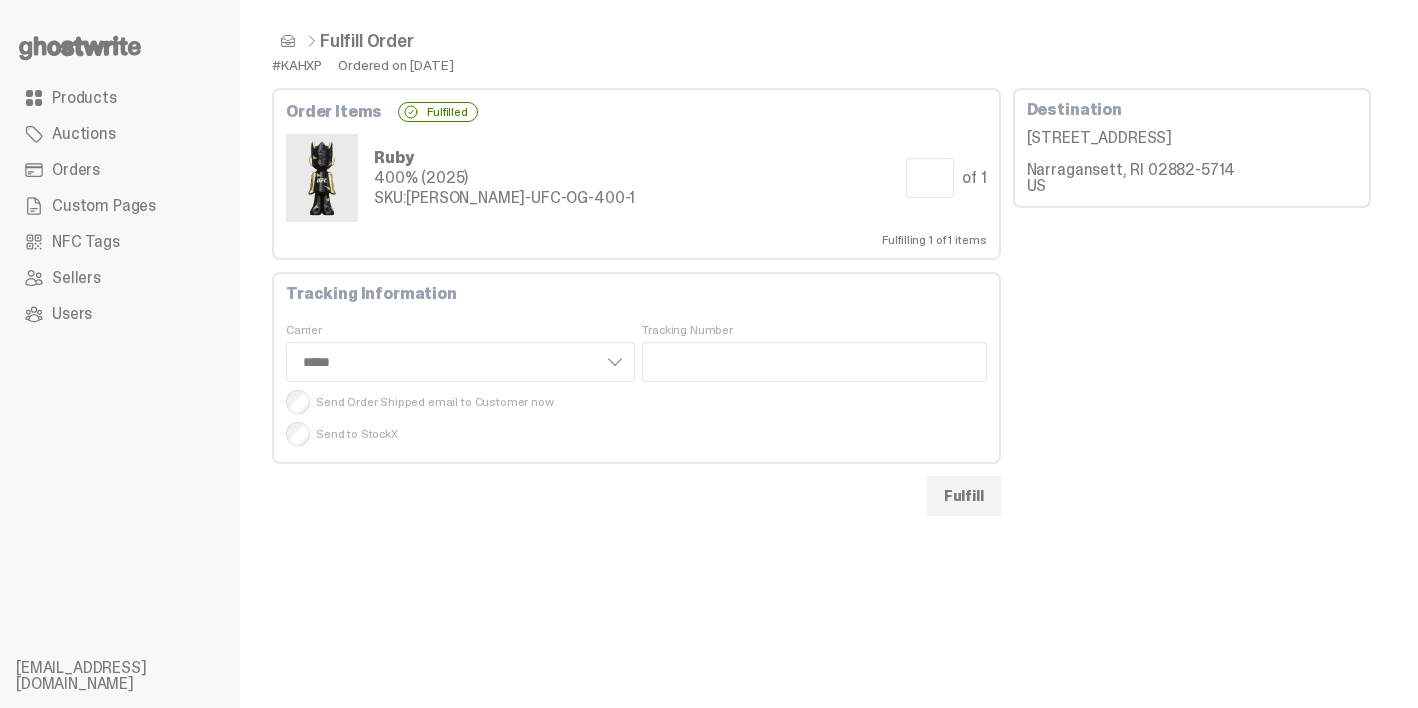 click on "Orders" at bounding box center [120, 170] 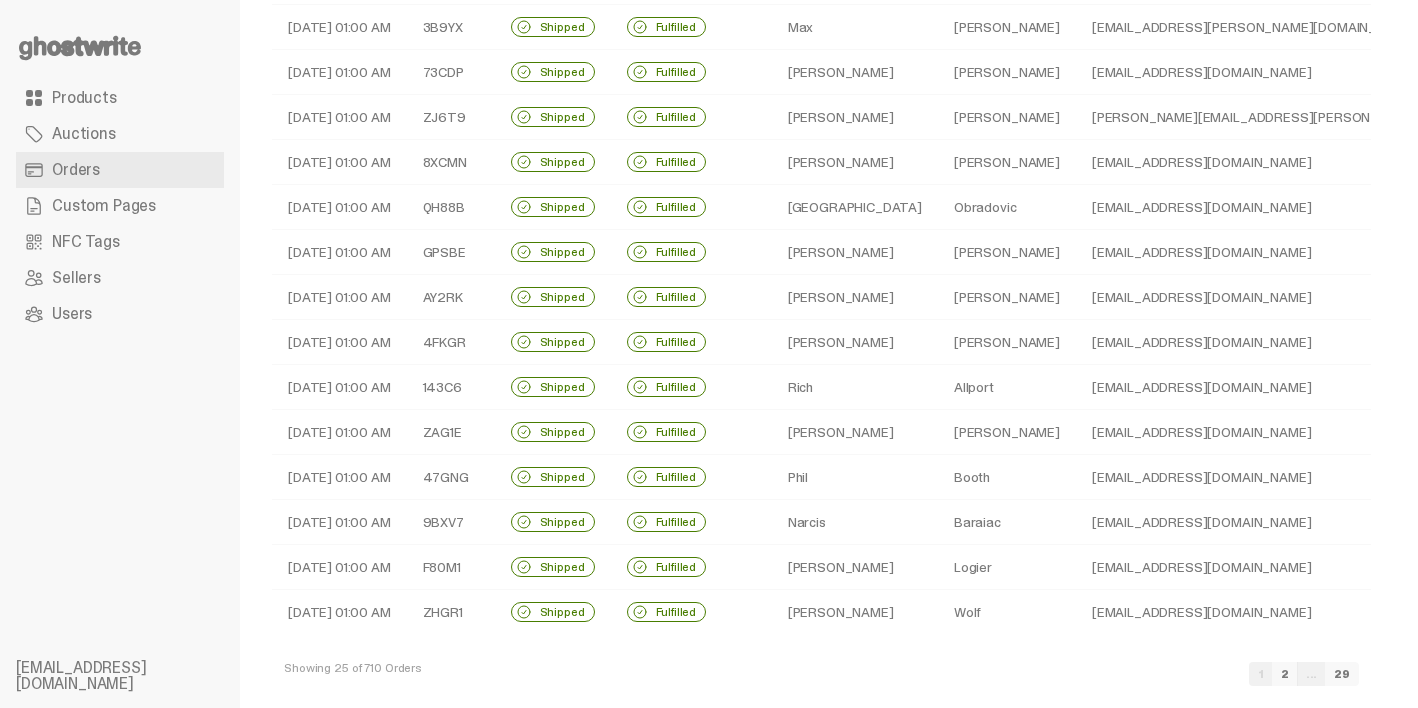 scroll, scrollTop: 649, scrollLeft: 0, axis: vertical 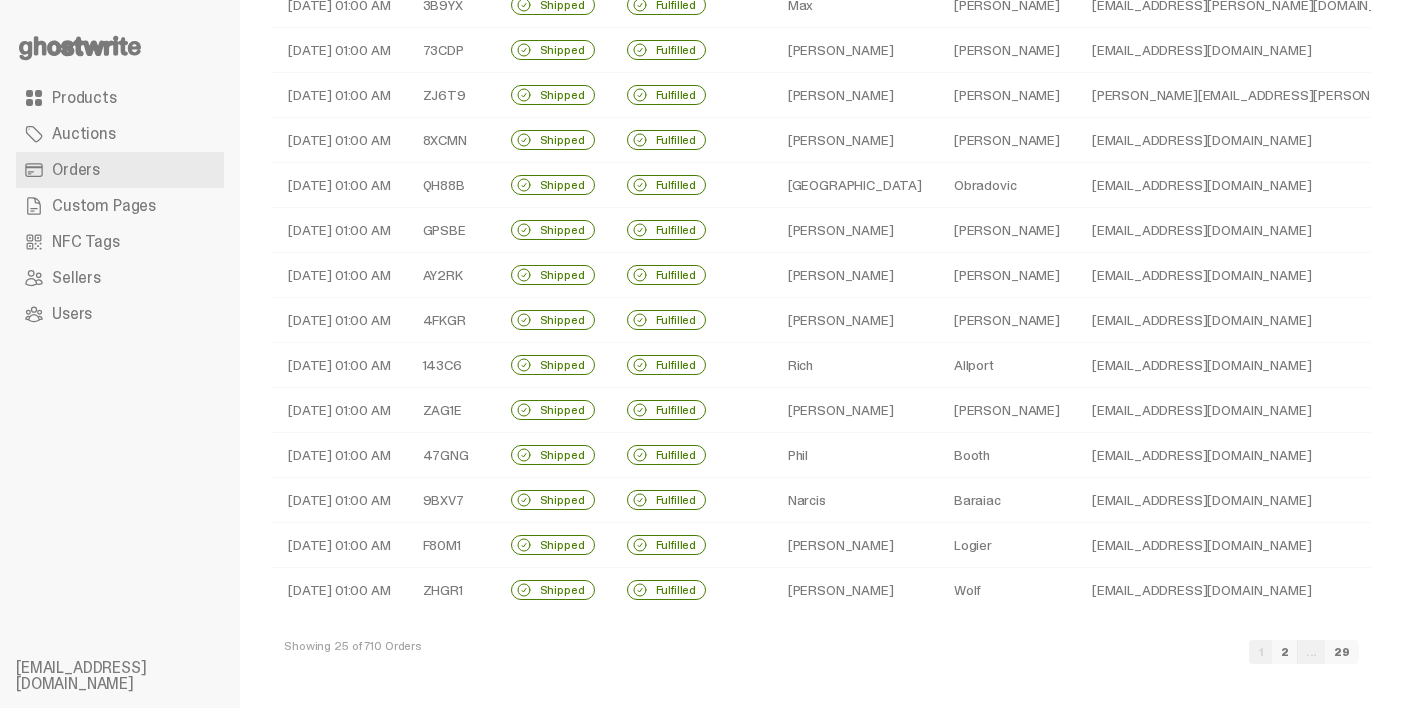 click on "2" at bounding box center (1285, 652) 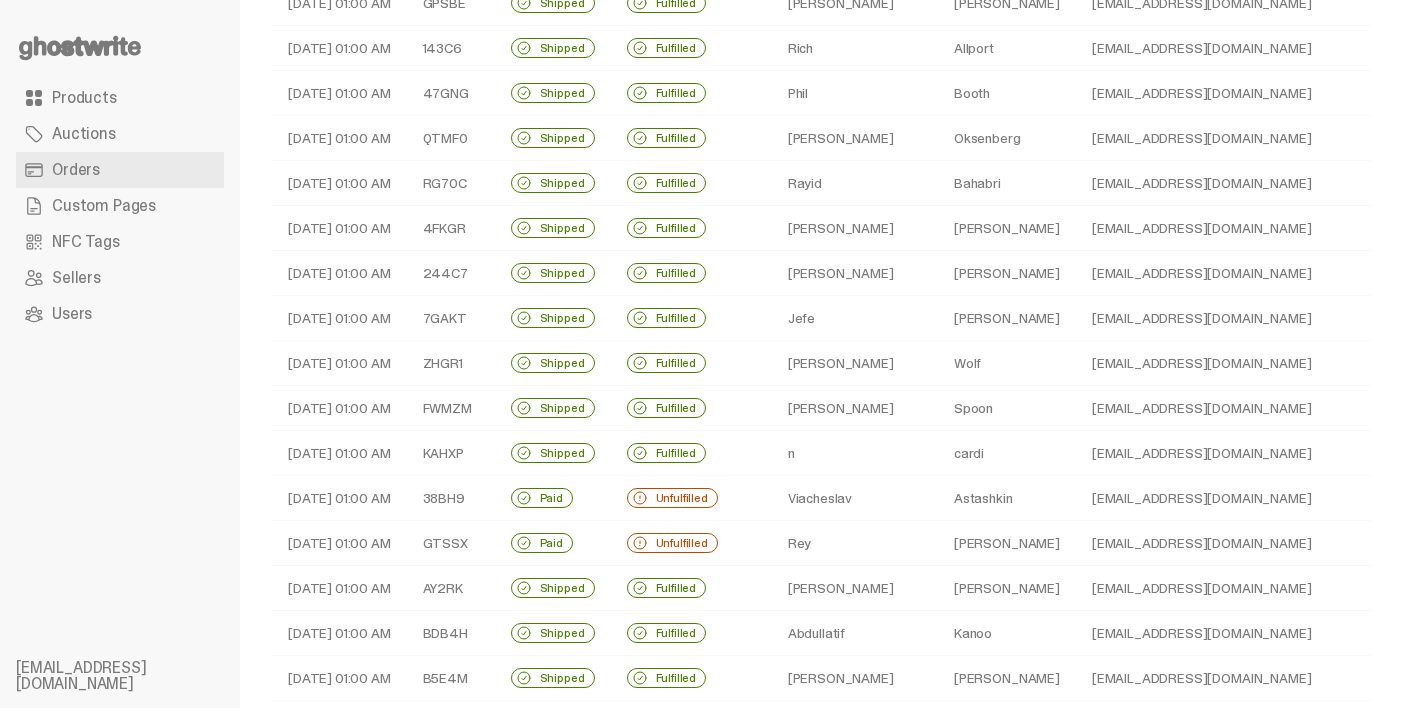scroll, scrollTop: 649, scrollLeft: 0, axis: vertical 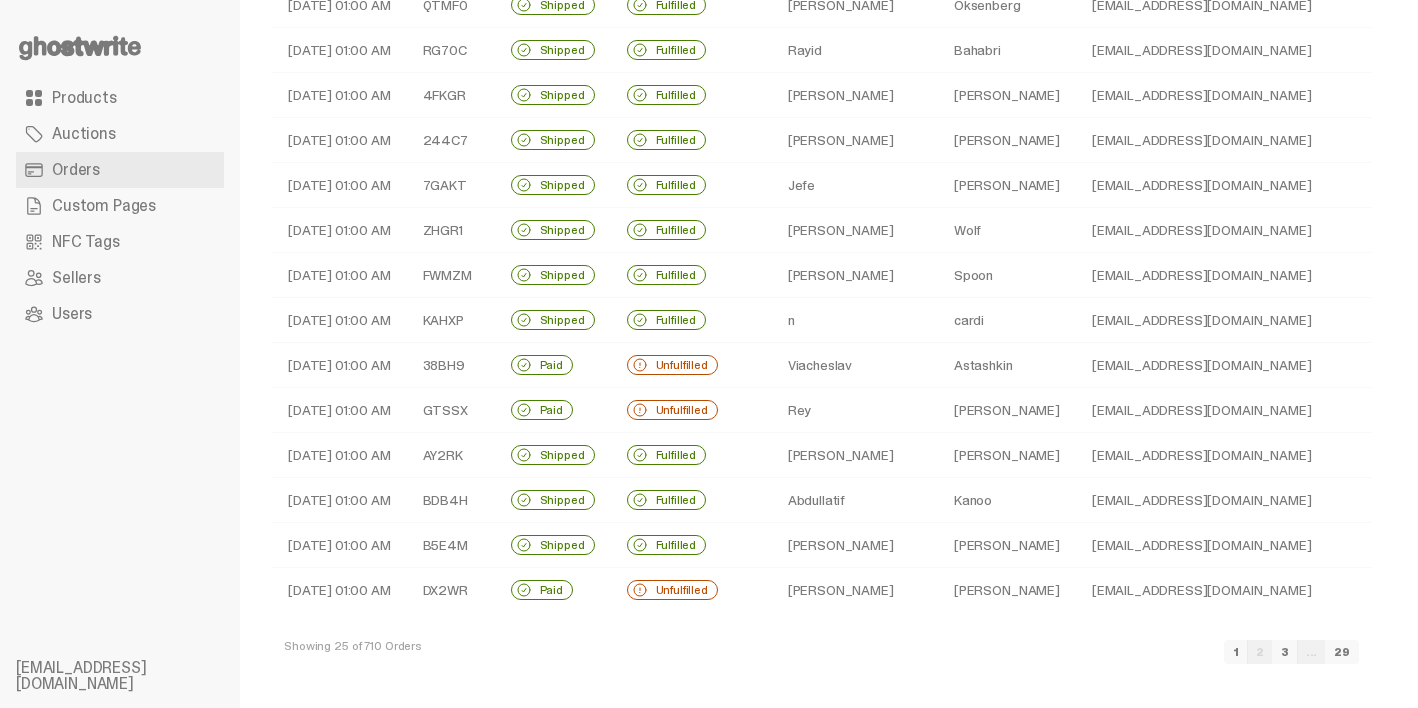 click on "Unfulfilled" at bounding box center [691, 365] 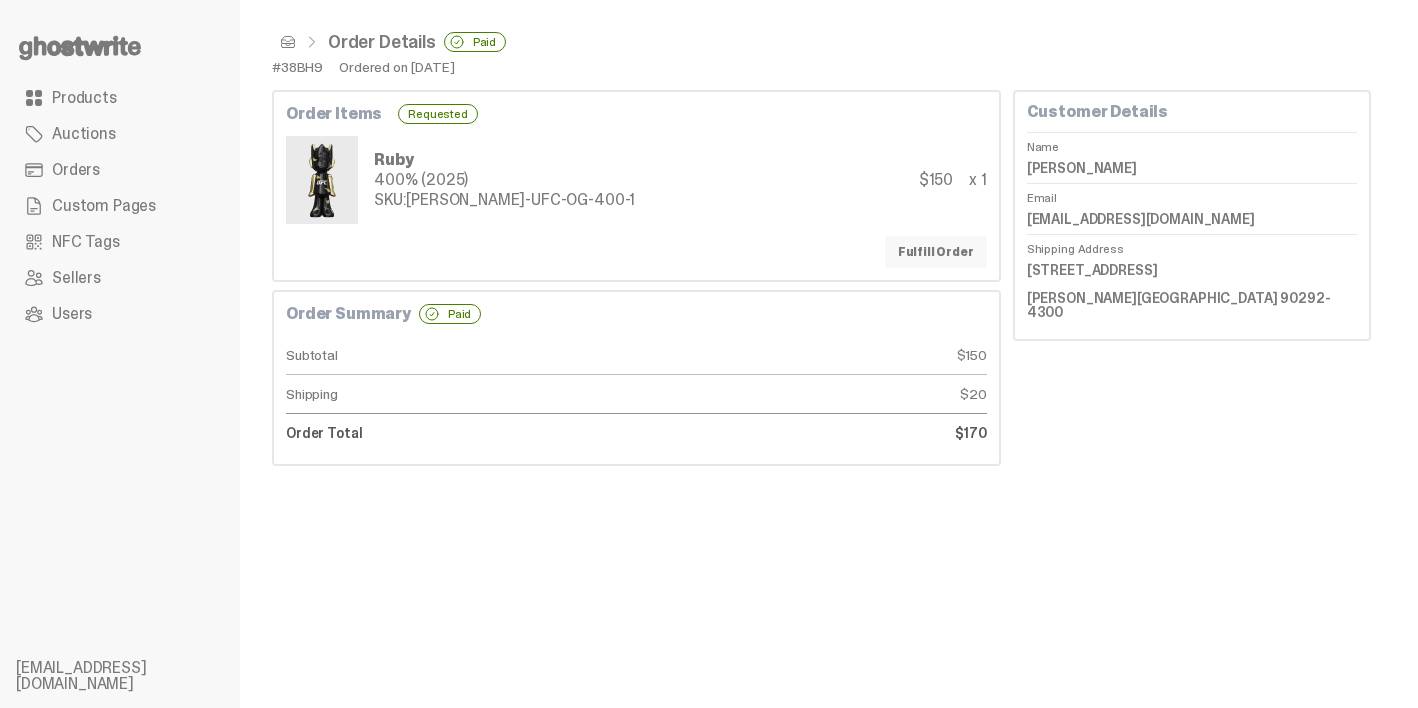 click on "Fulfill Order" at bounding box center [936, 252] 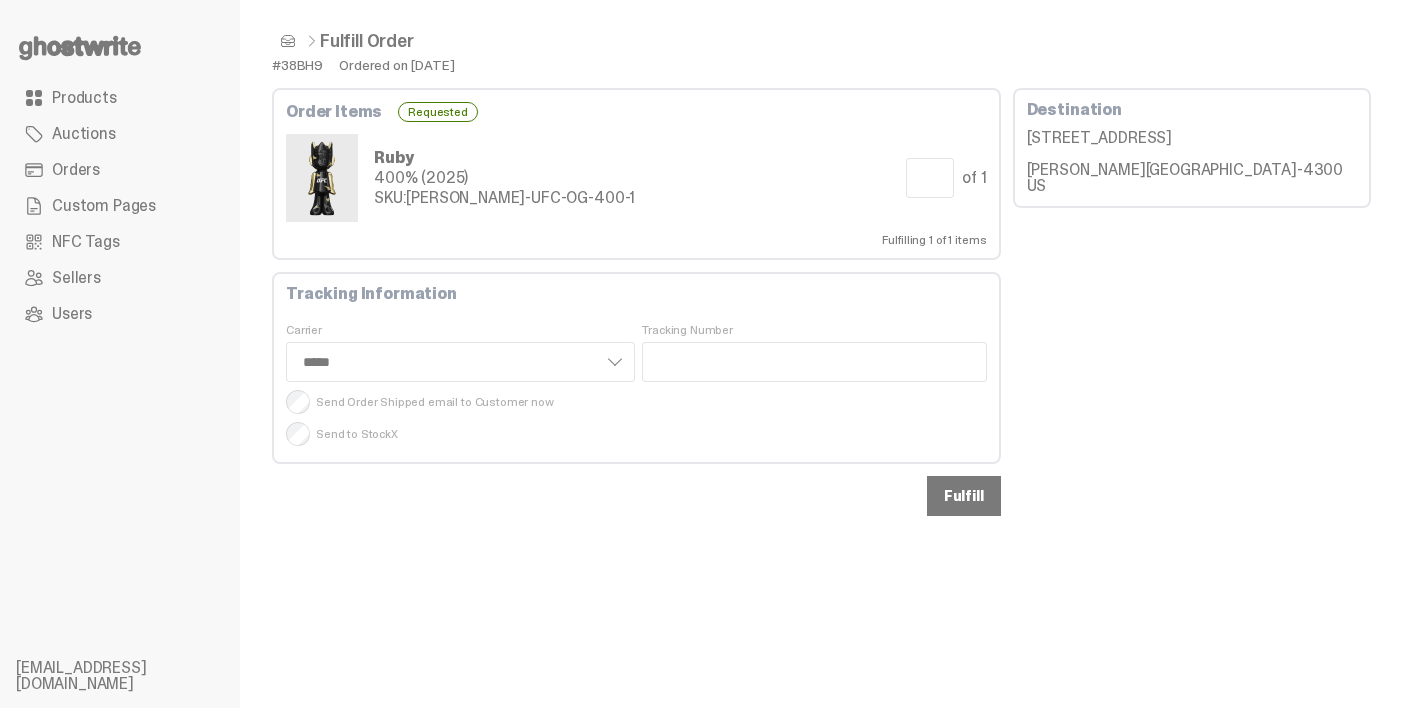 click on "Fulfill" at bounding box center (964, 496) 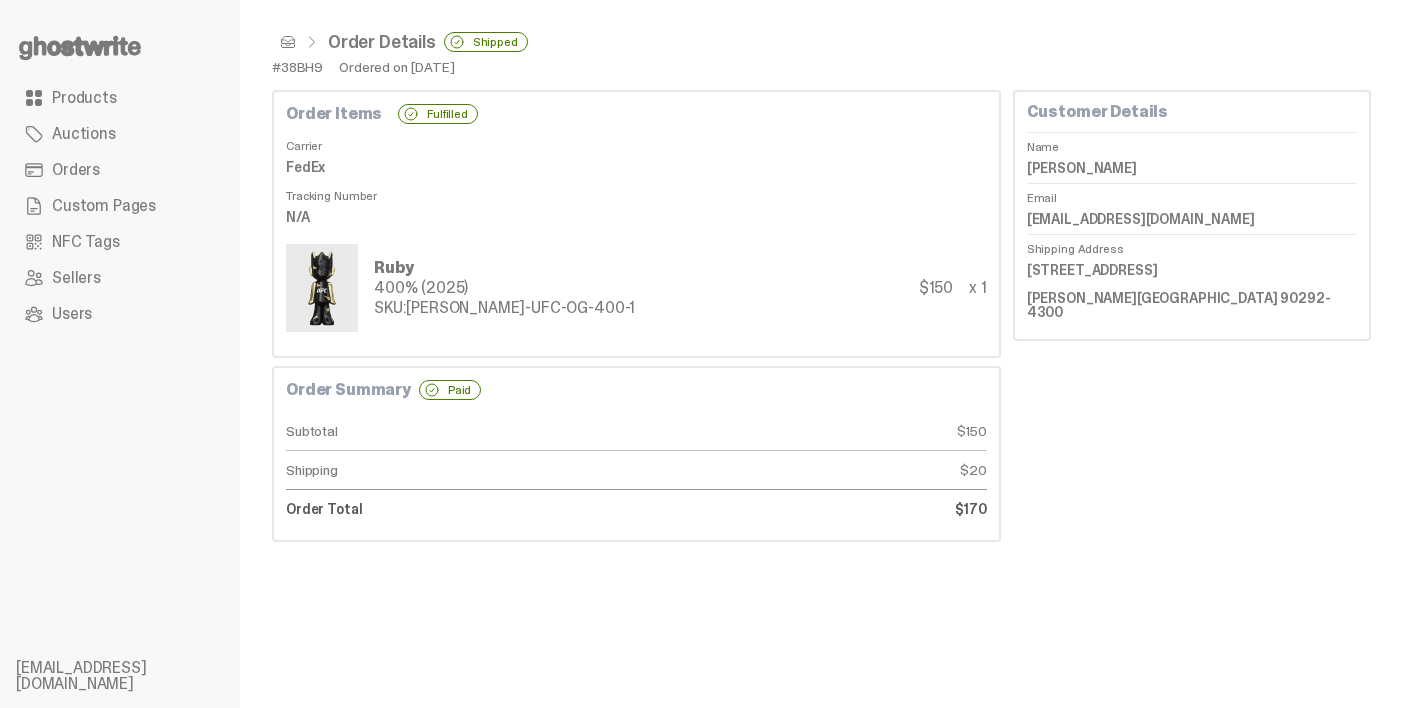 click on "Viacheslav Astashkin" at bounding box center (1192, 168) 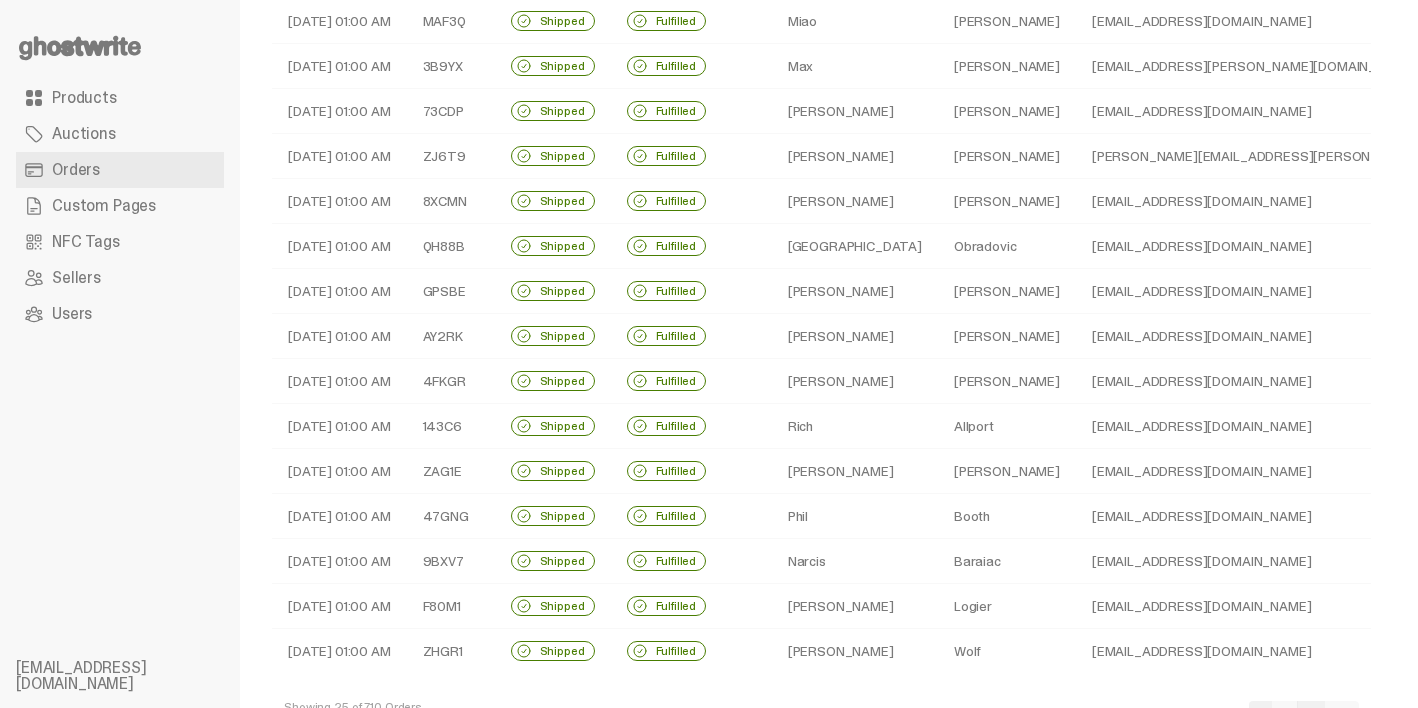 scroll, scrollTop: 649, scrollLeft: 0, axis: vertical 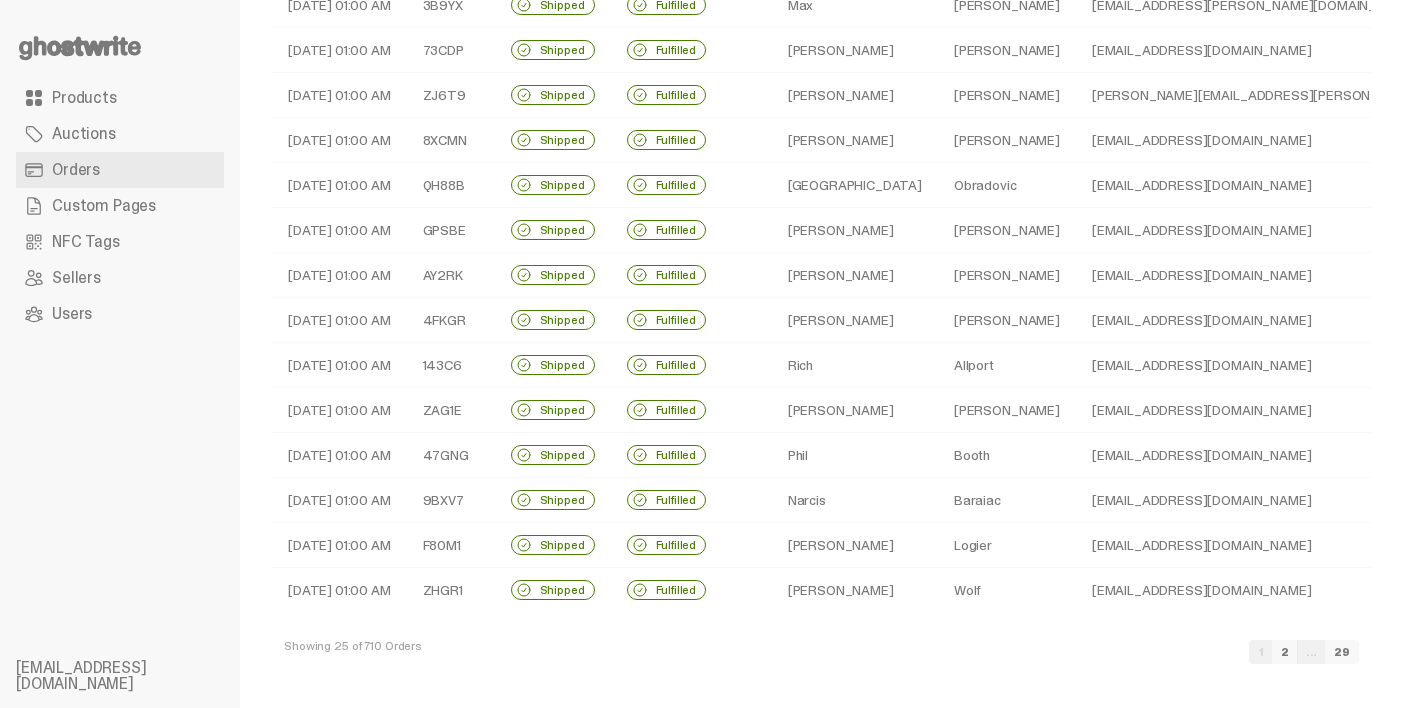 click on "2" at bounding box center [1285, 652] 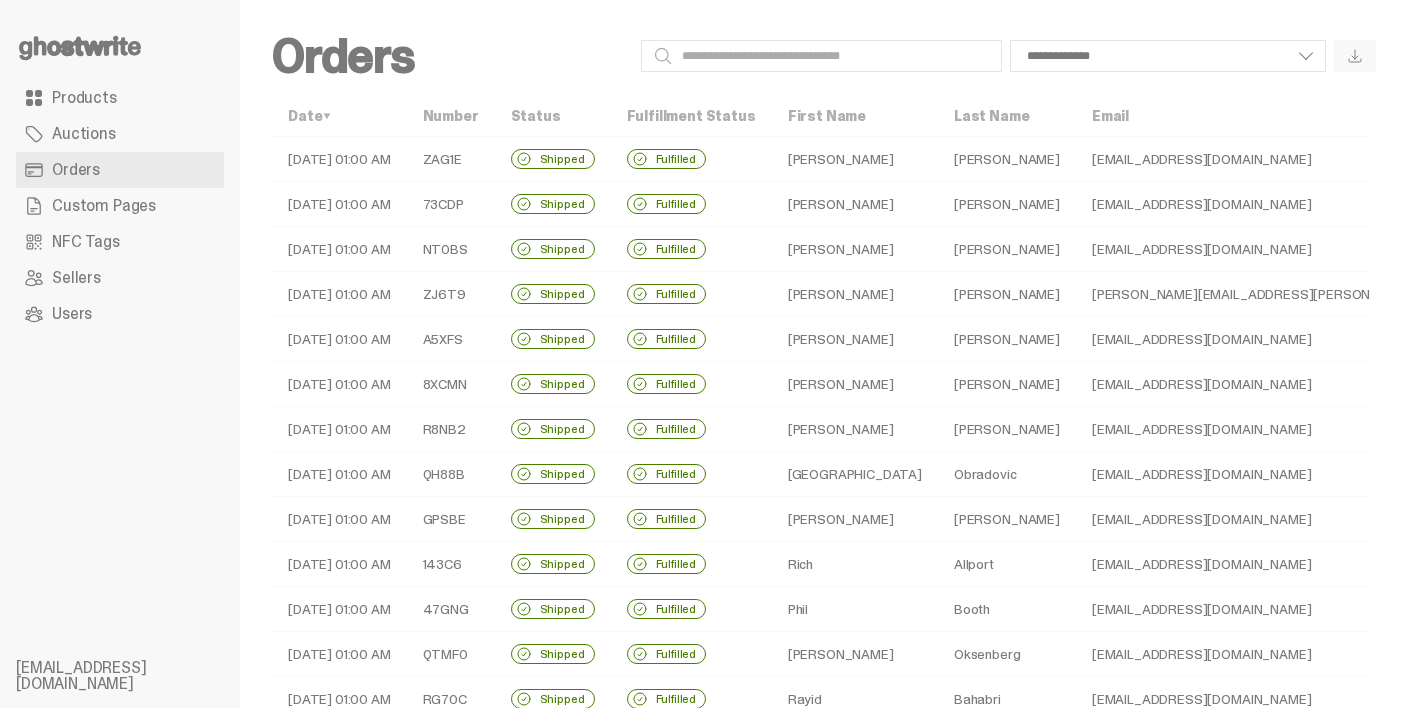 scroll, scrollTop: 649, scrollLeft: 0, axis: vertical 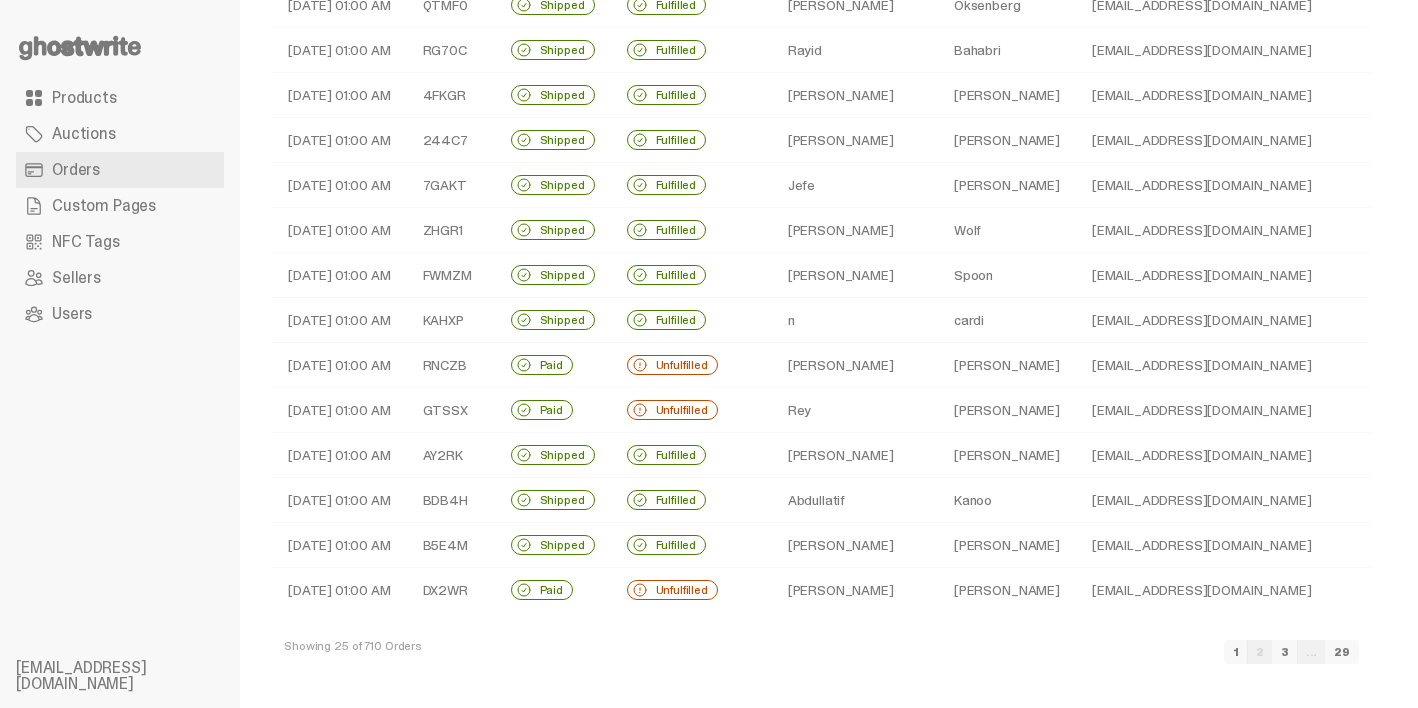 click on "graham" at bounding box center [1007, 365] 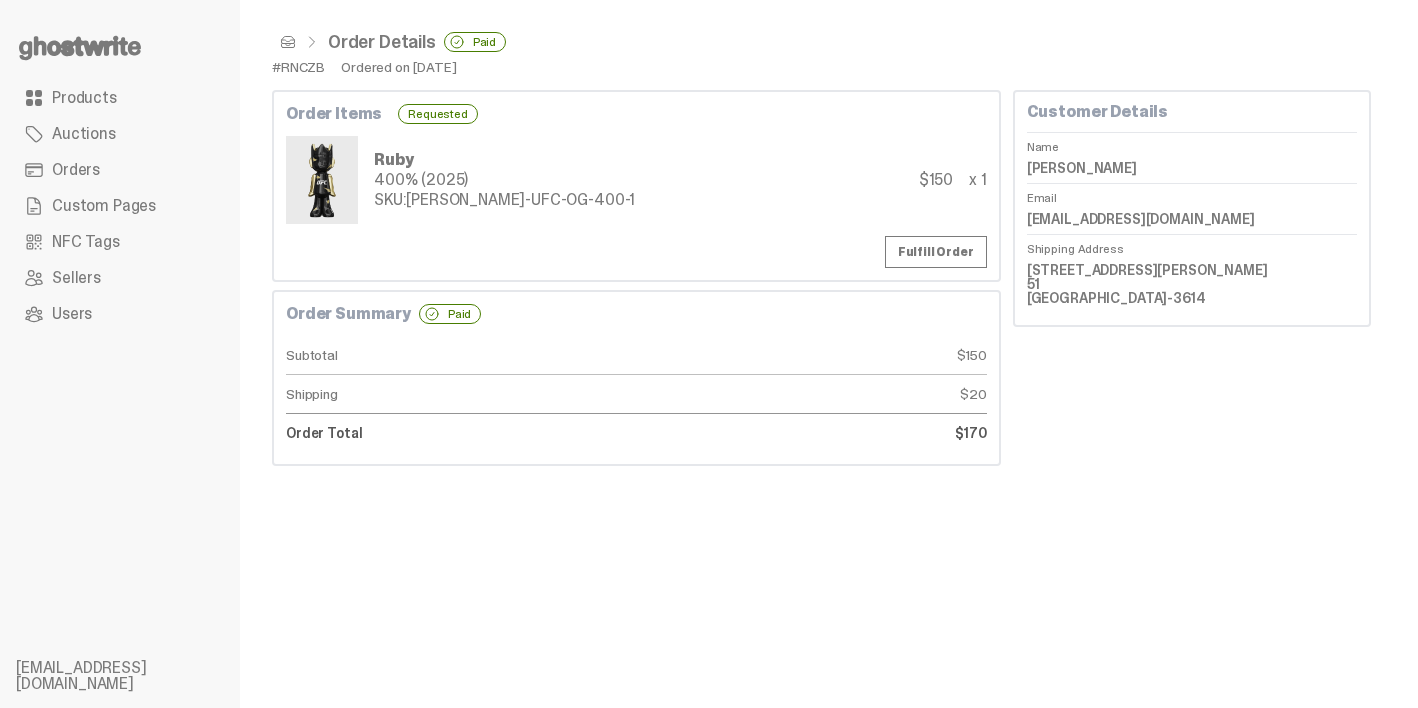 scroll, scrollTop: 0, scrollLeft: 0, axis: both 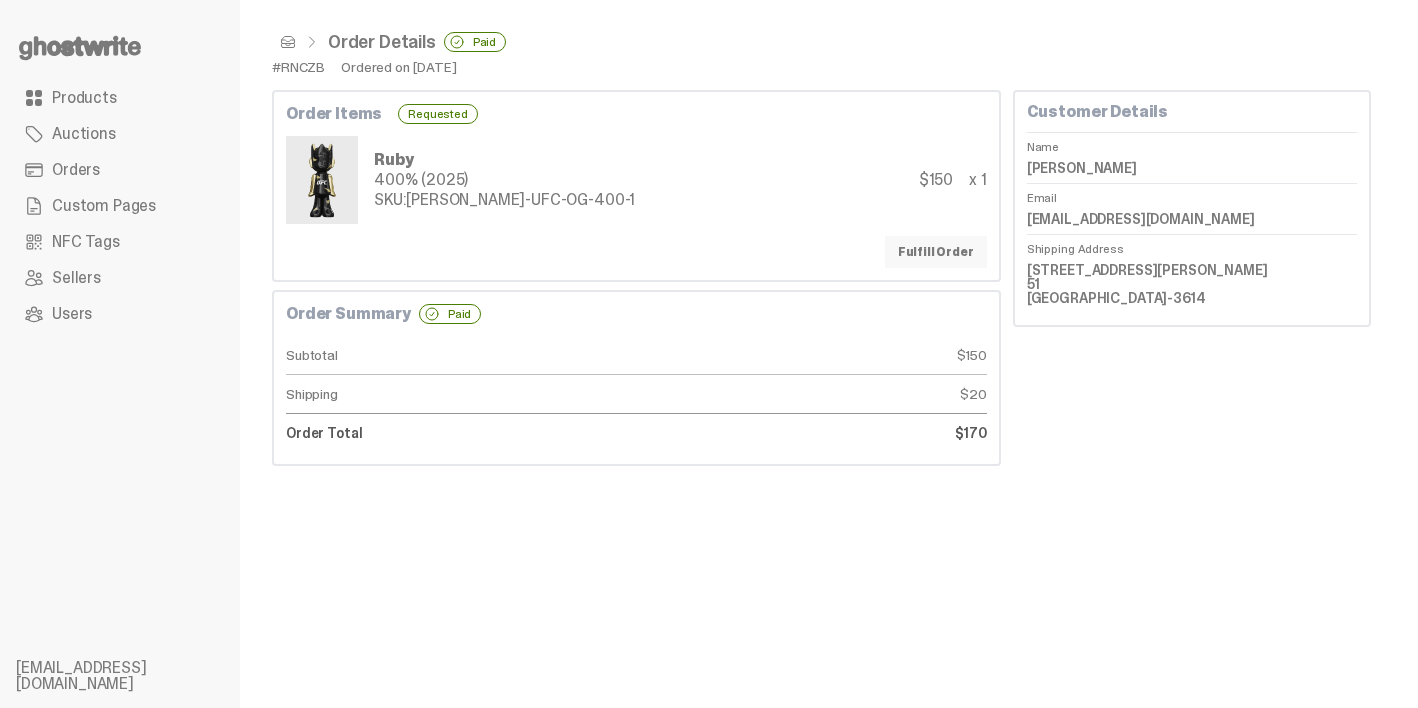 click on "Fulfill Order" at bounding box center (936, 252) 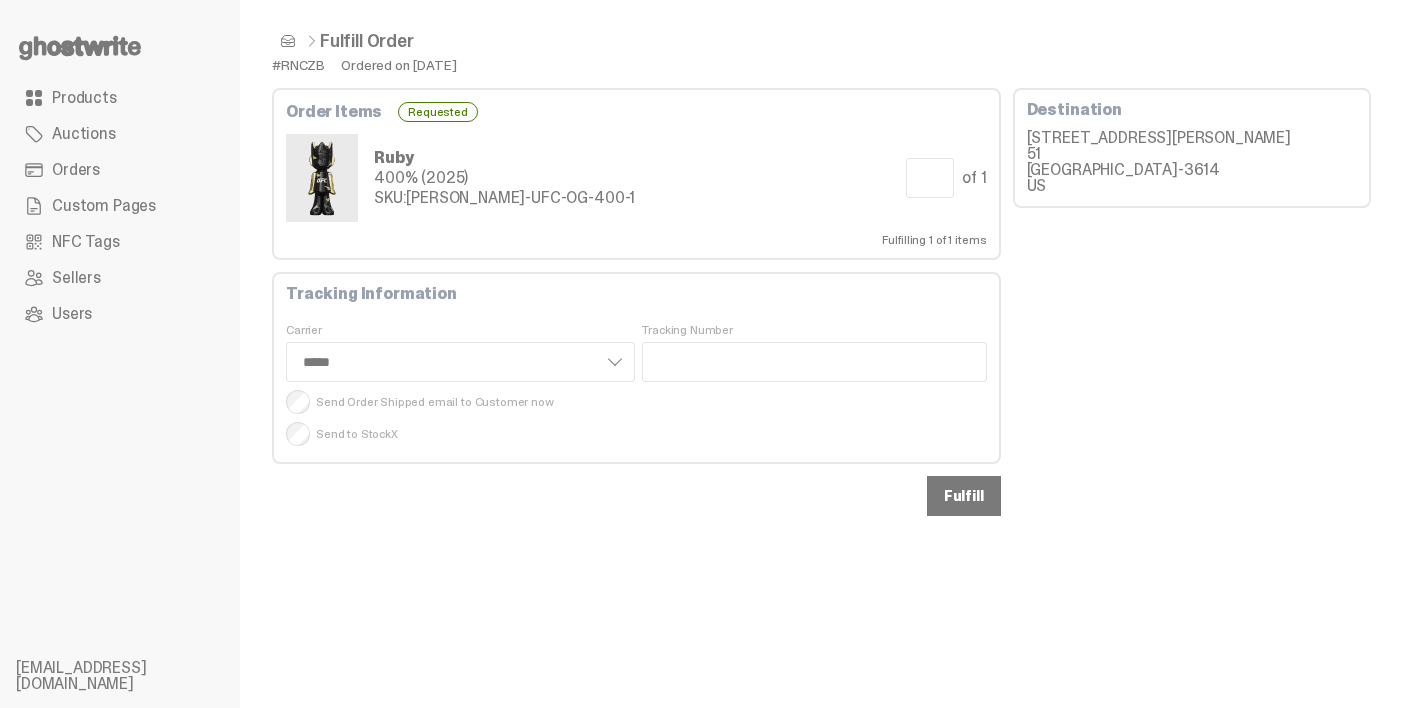 click on "Fulfill" at bounding box center (964, 496) 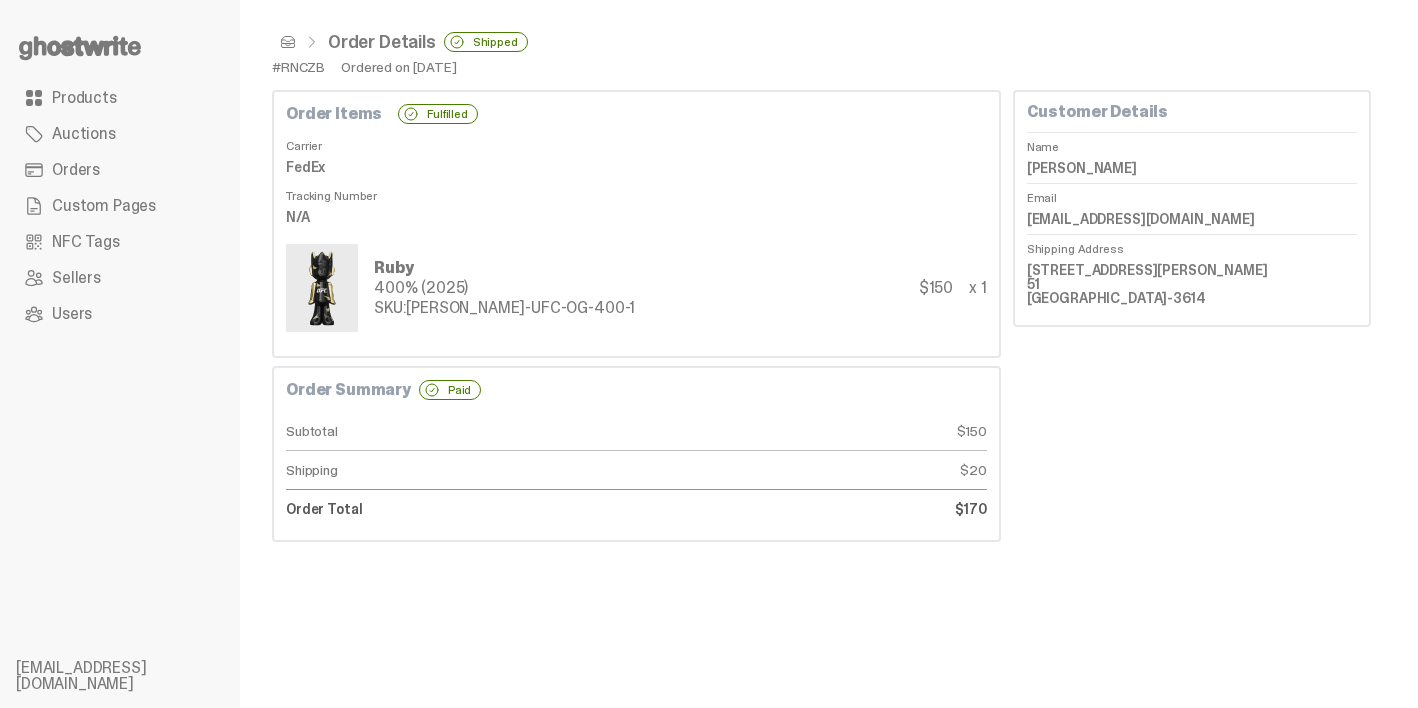 click on "Orders" at bounding box center [120, 170] 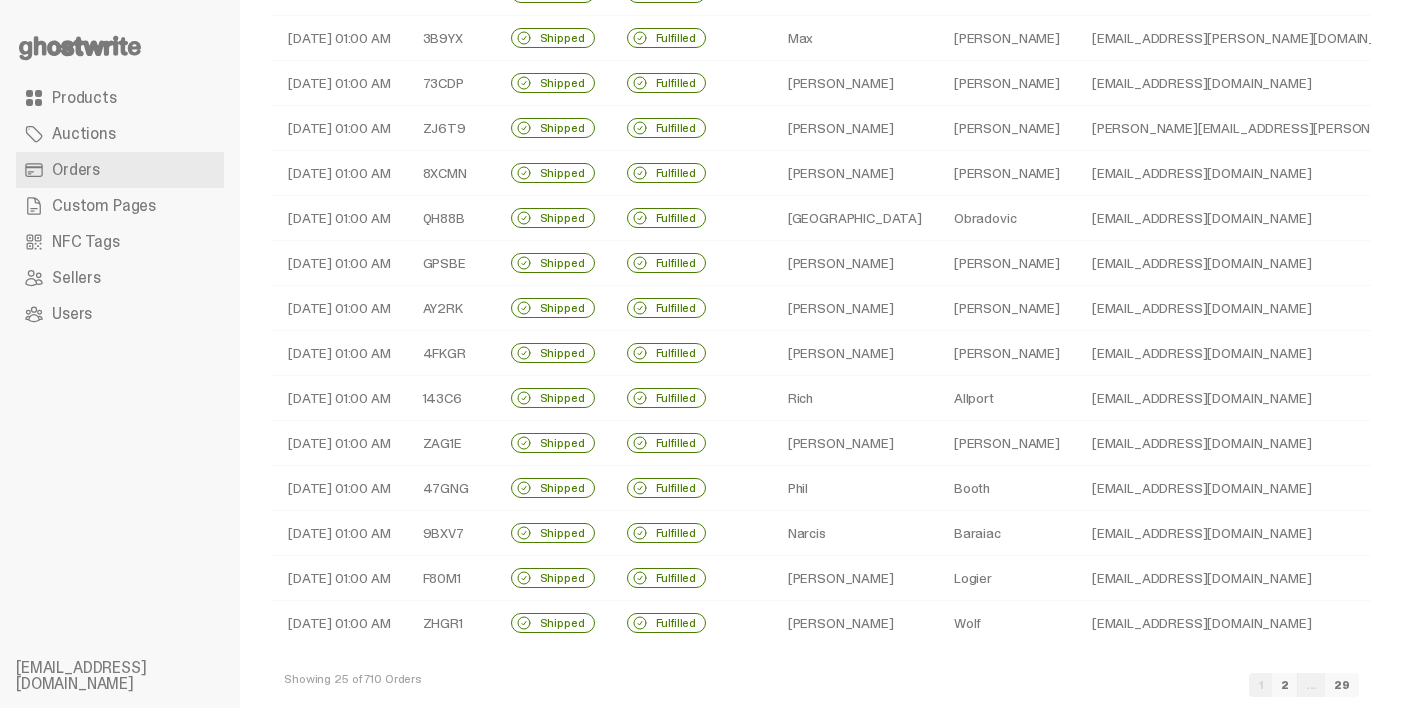 scroll, scrollTop: 649, scrollLeft: 0, axis: vertical 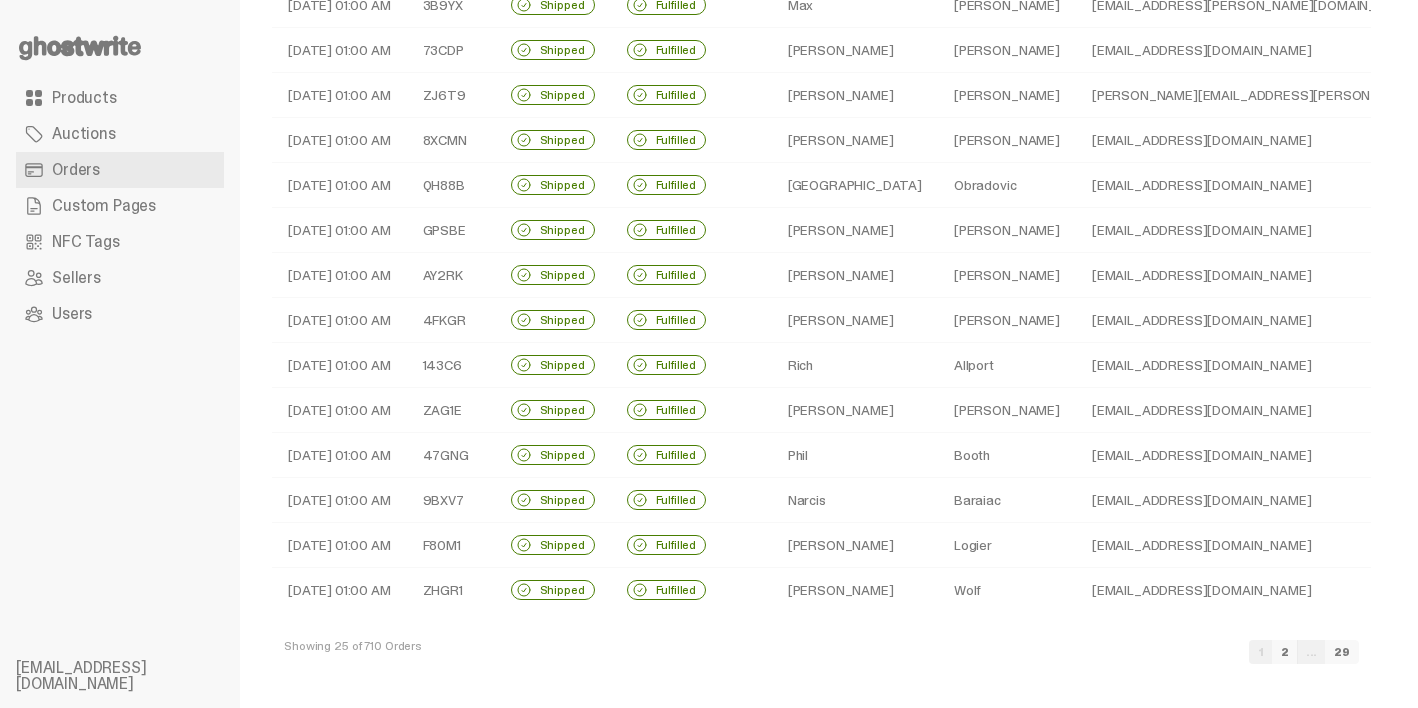 click on "2" at bounding box center (1285, 652) 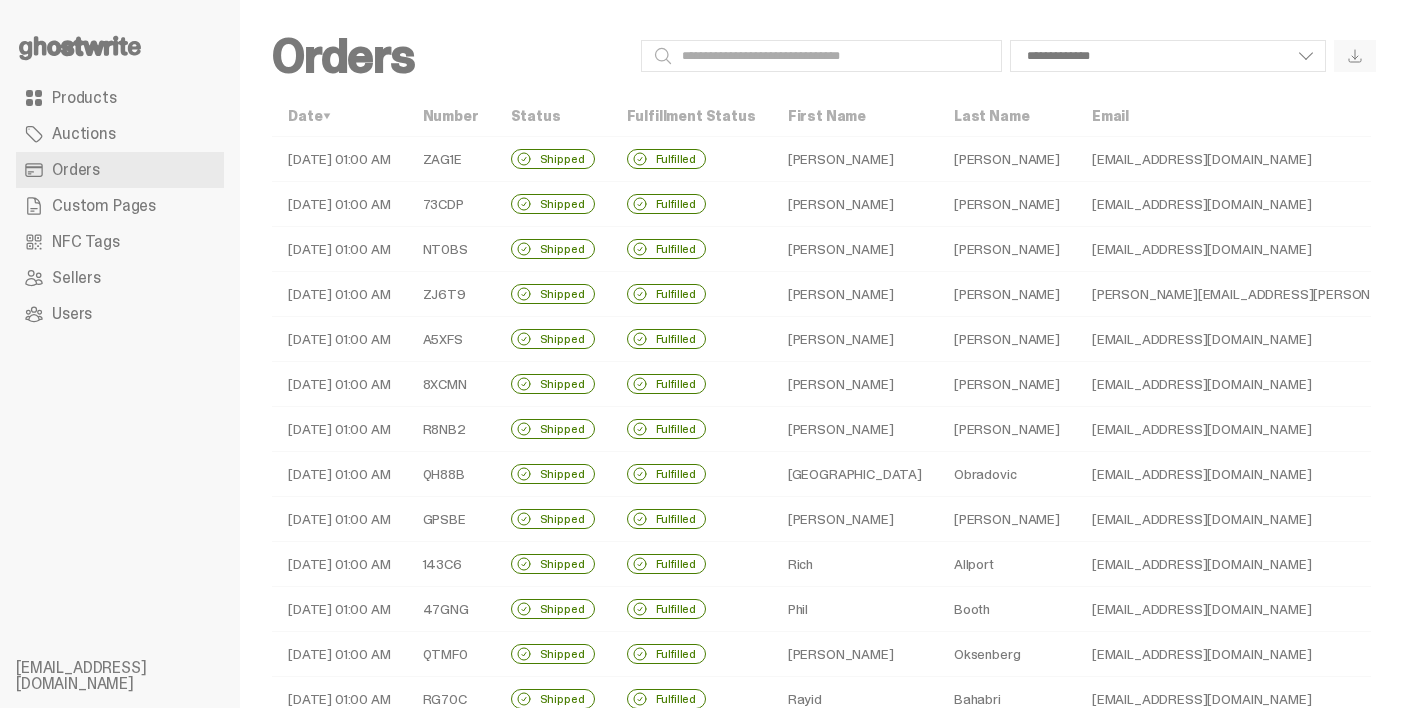 scroll, scrollTop: 649, scrollLeft: 0, axis: vertical 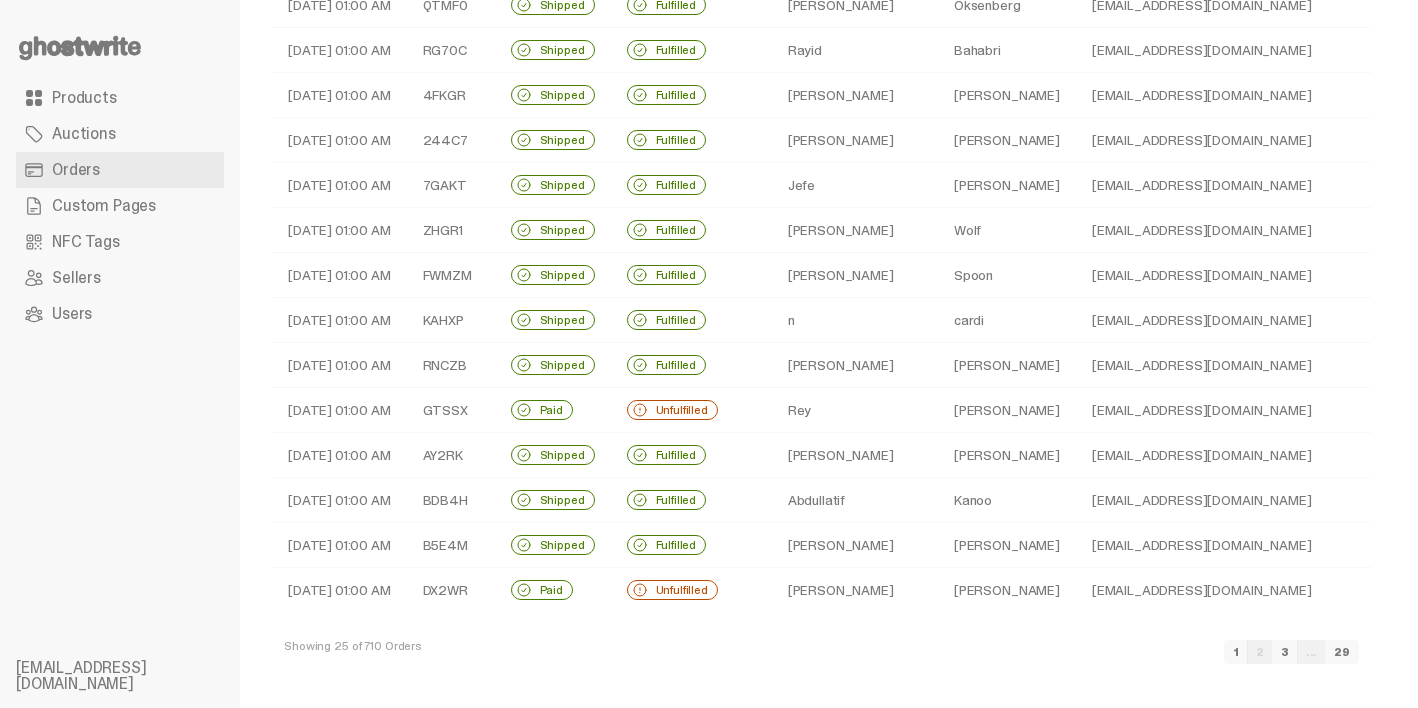 click on "Rey" at bounding box center (855, 410) 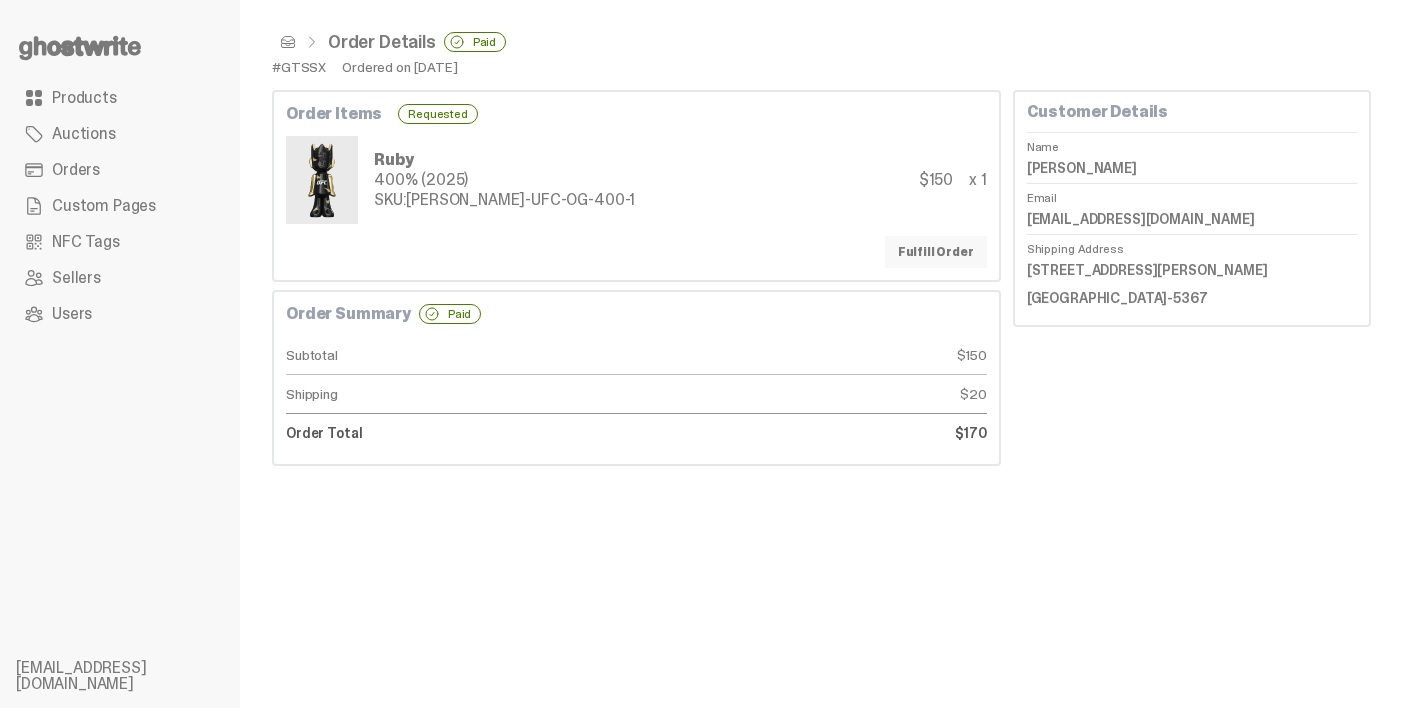 click on "Fulfill Order" at bounding box center [936, 252] 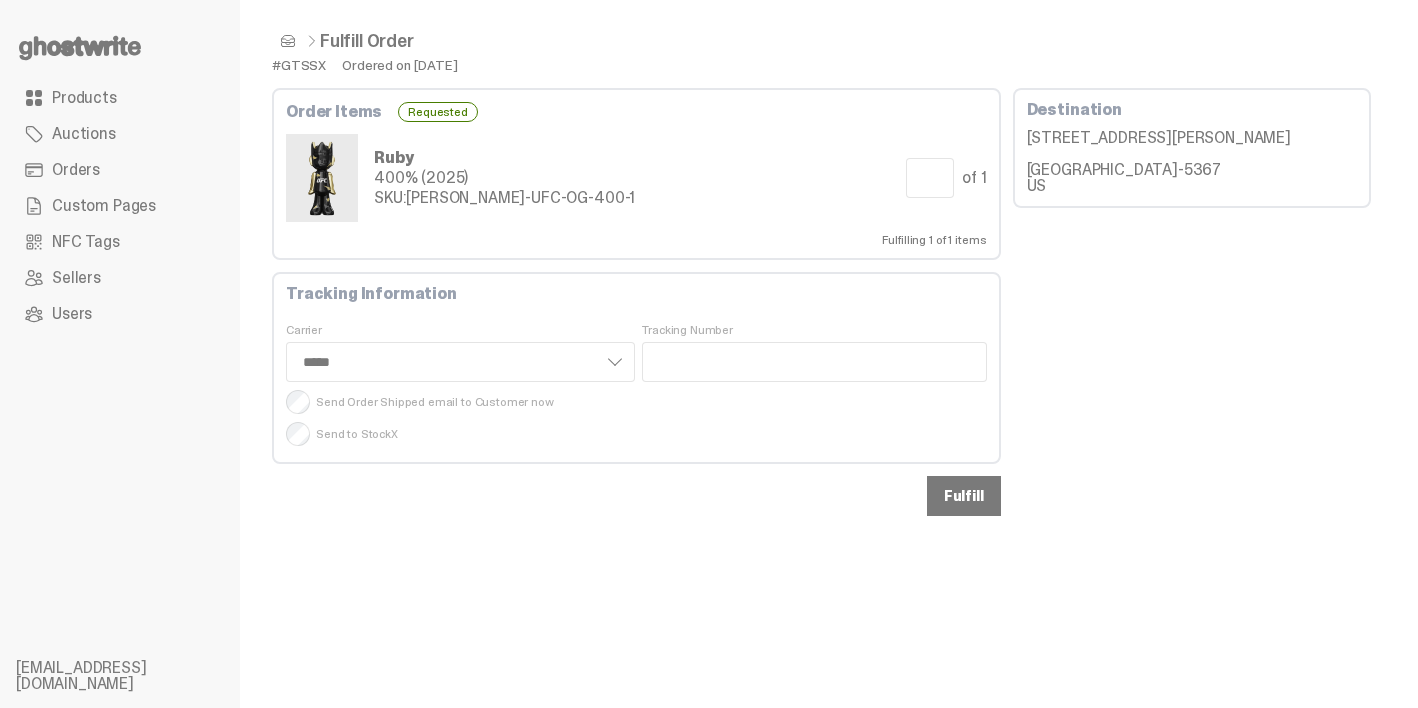 click on "Fulfill" at bounding box center [964, 496] 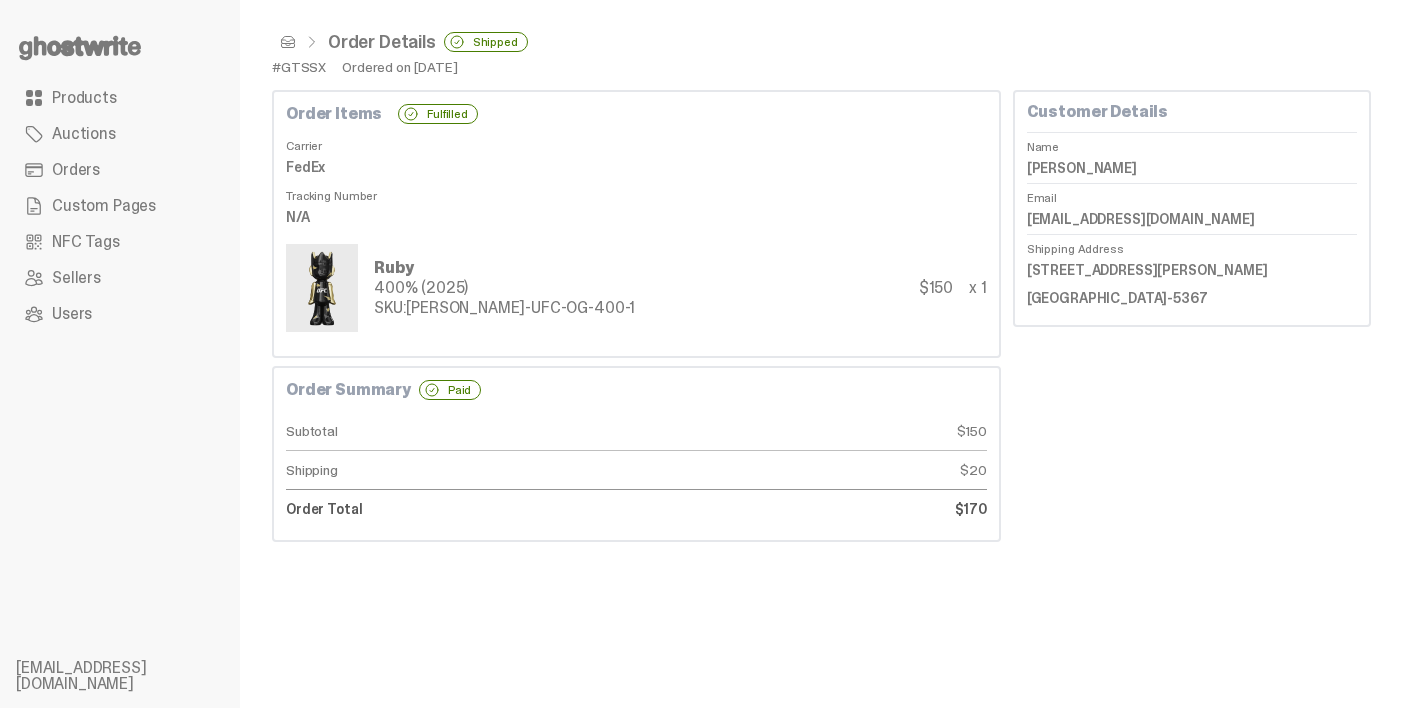click on "Rey Brito" at bounding box center [1192, 168] 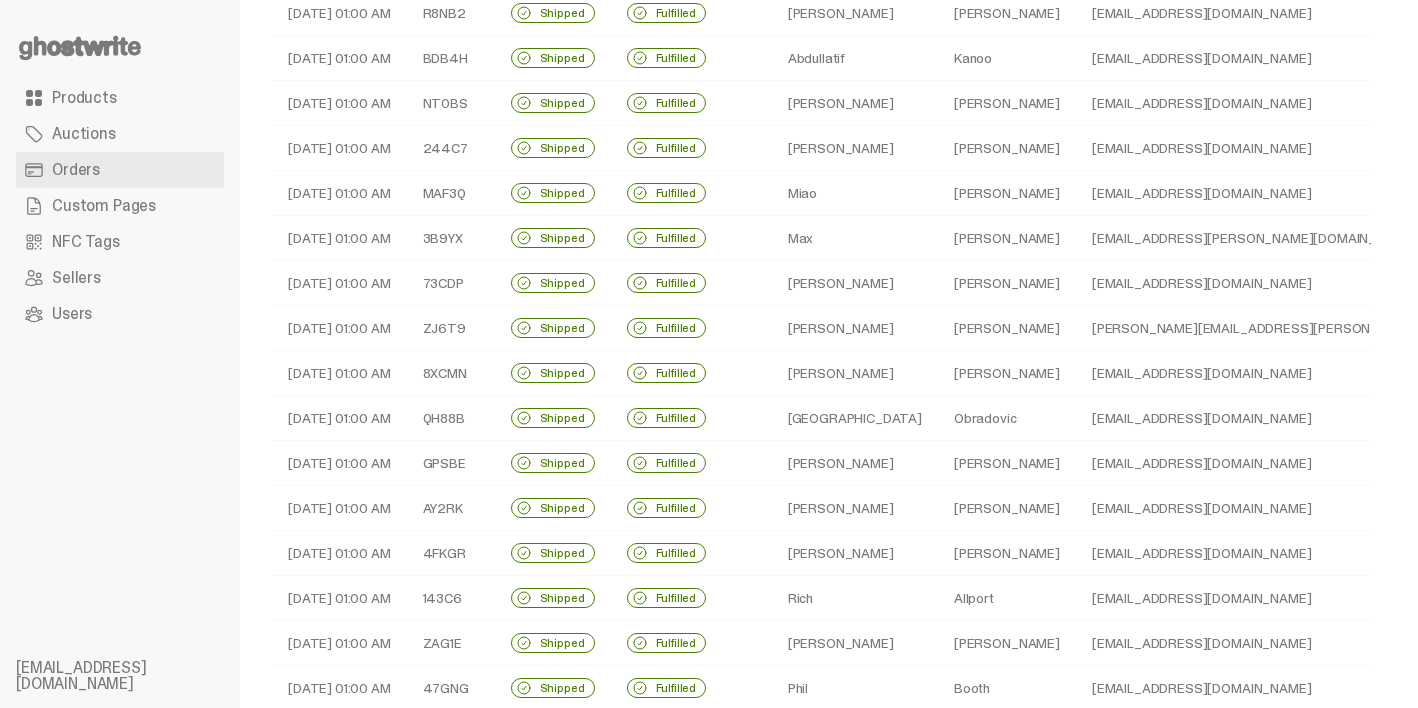 scroll, scrollTop: 649, scrollLeft: 0, axis: vertical 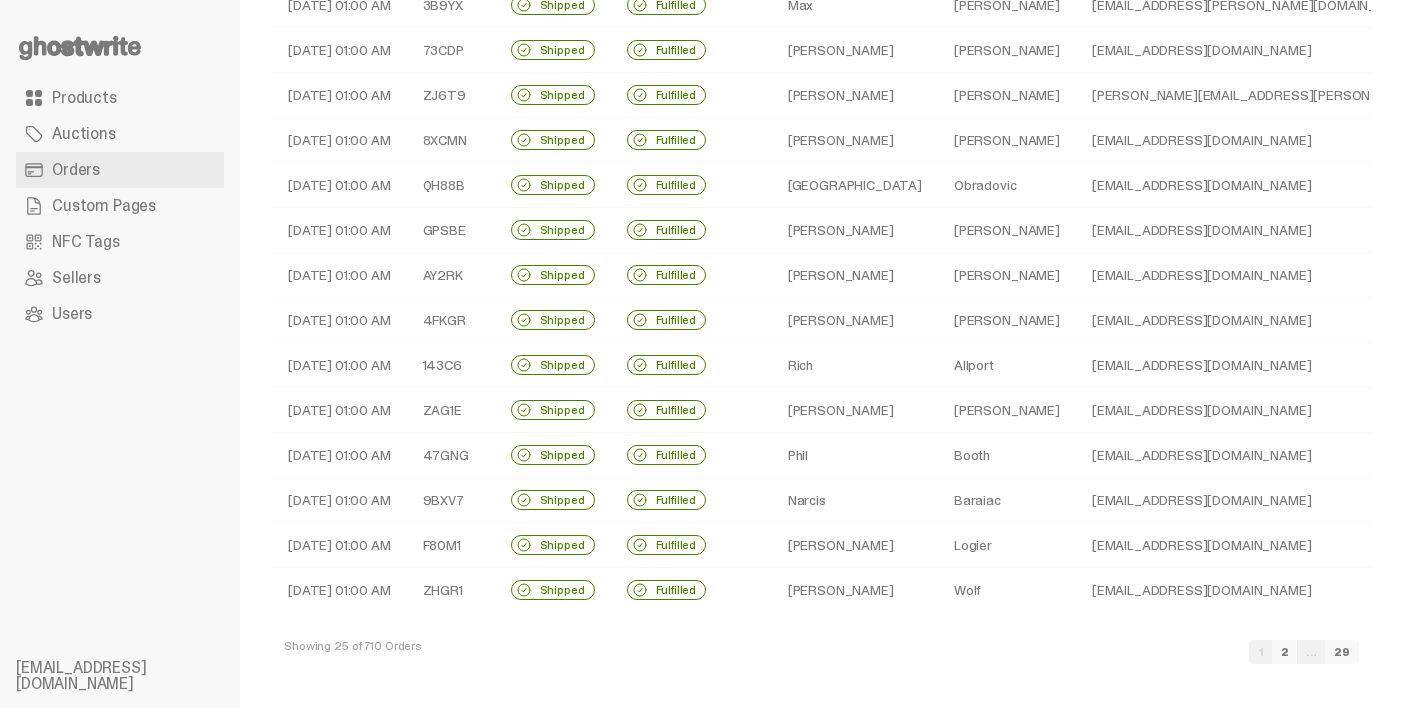 click on "2" at bounding box center (1285, 652) 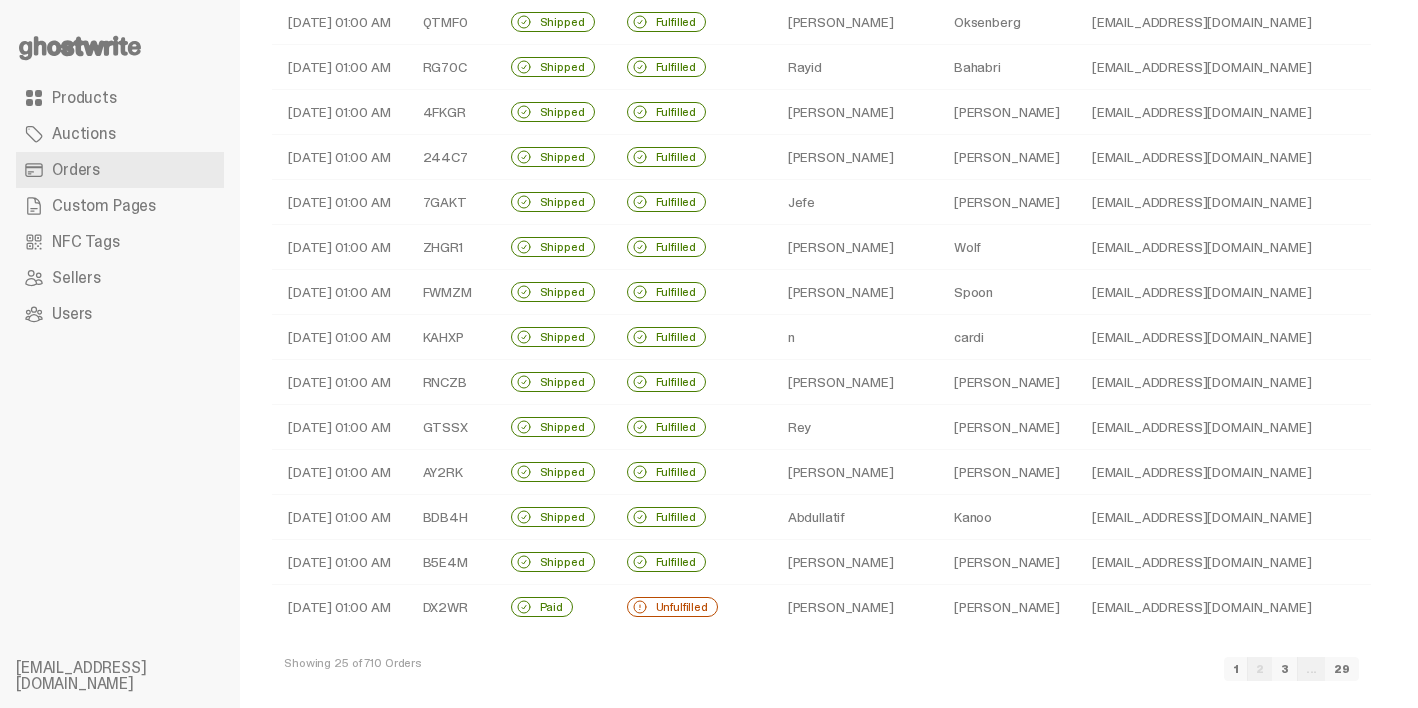 scroll, scrollTop: 649, scrollLeft: 0, axis: vertical 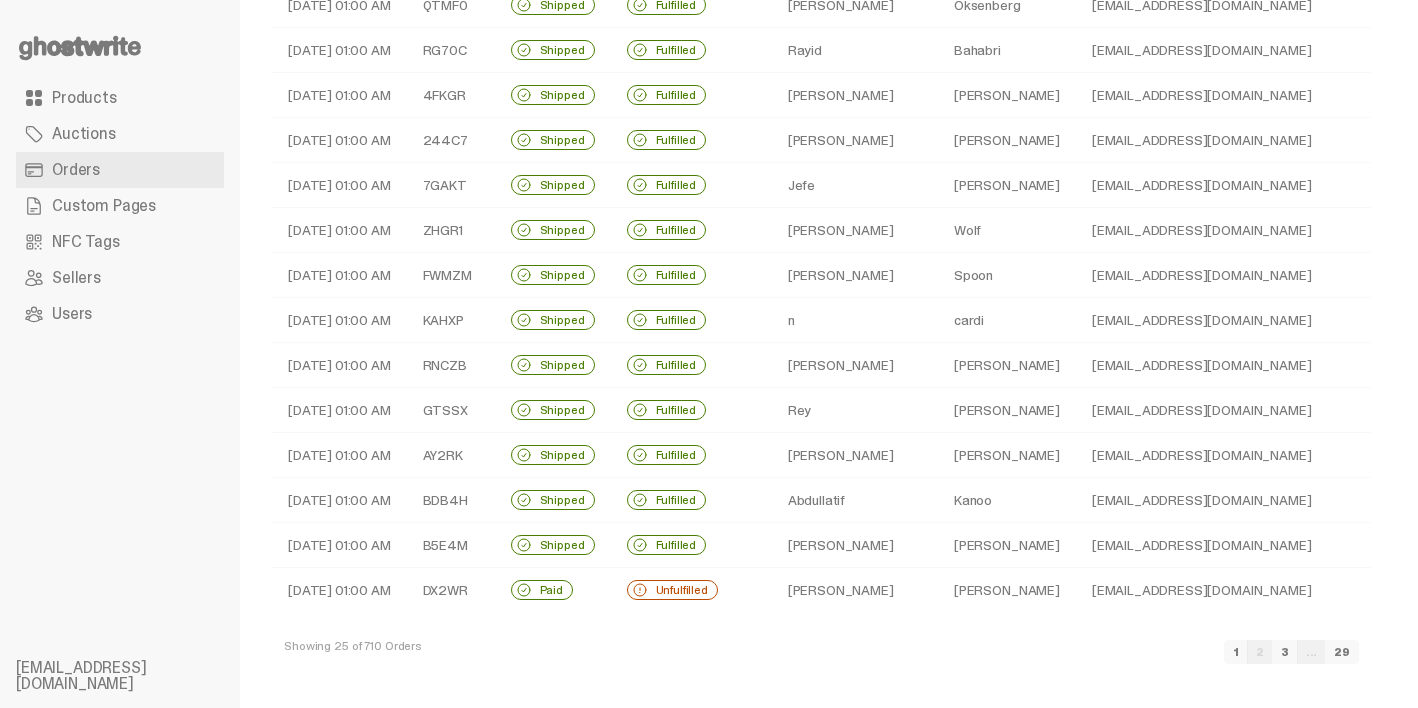 click on "jgrajauskis@gmail.com" at bounding box center (1307, 590) 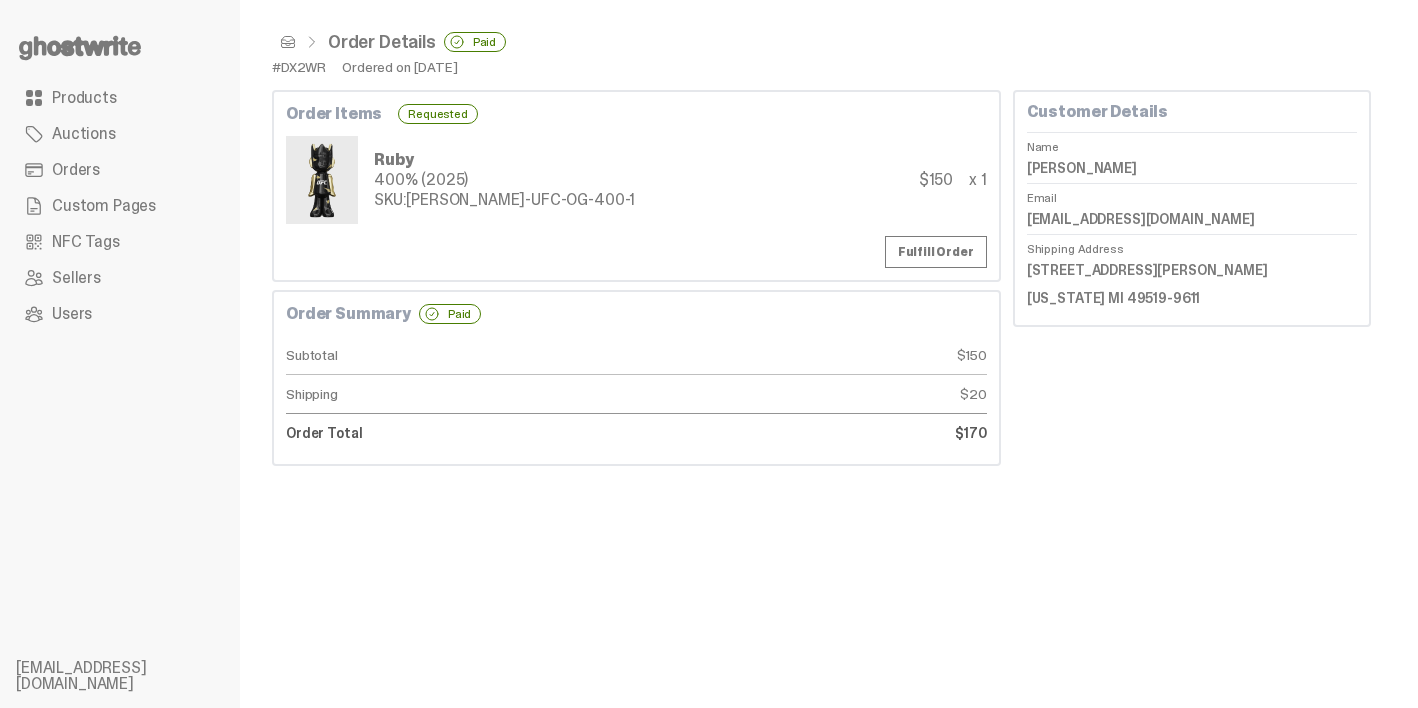 scroll, scrollTop: 0, scrollLeft: 0, axis: both 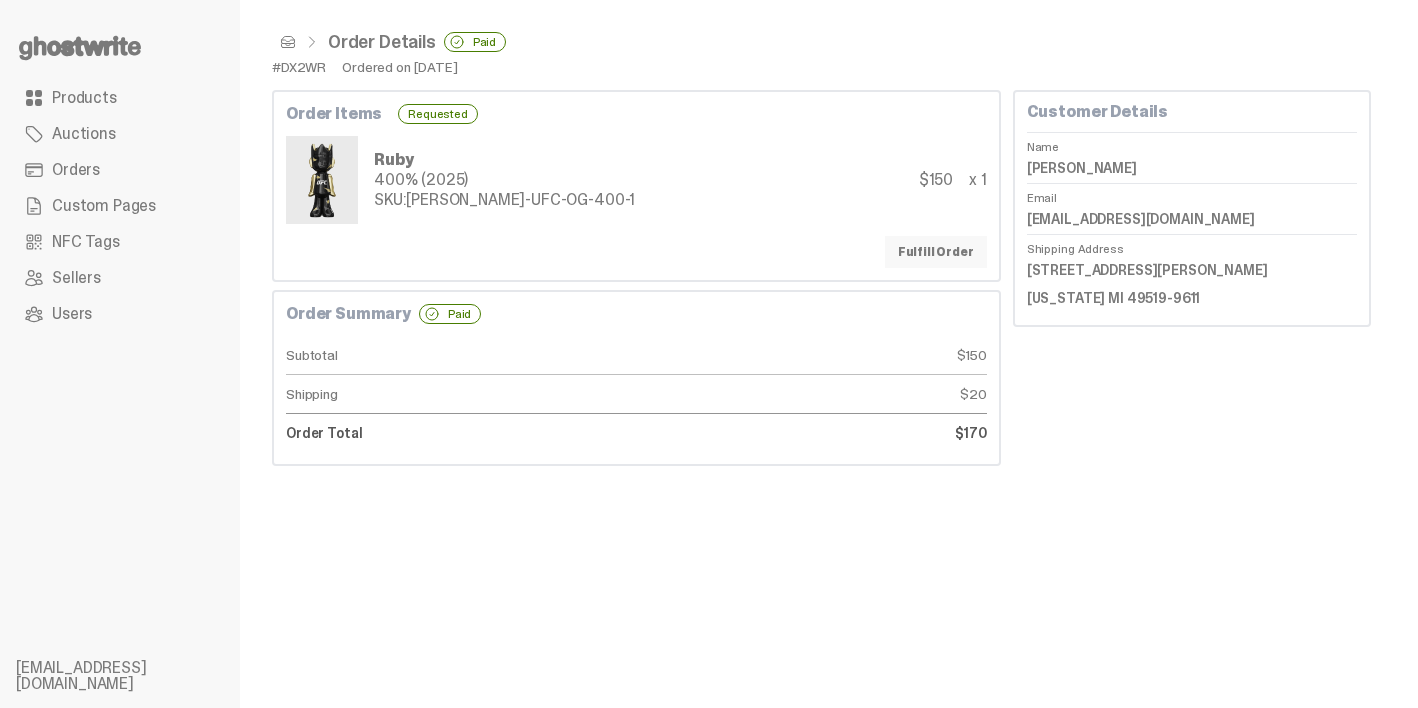 click on "Fulfill Order" at bounding box center [936, 252] 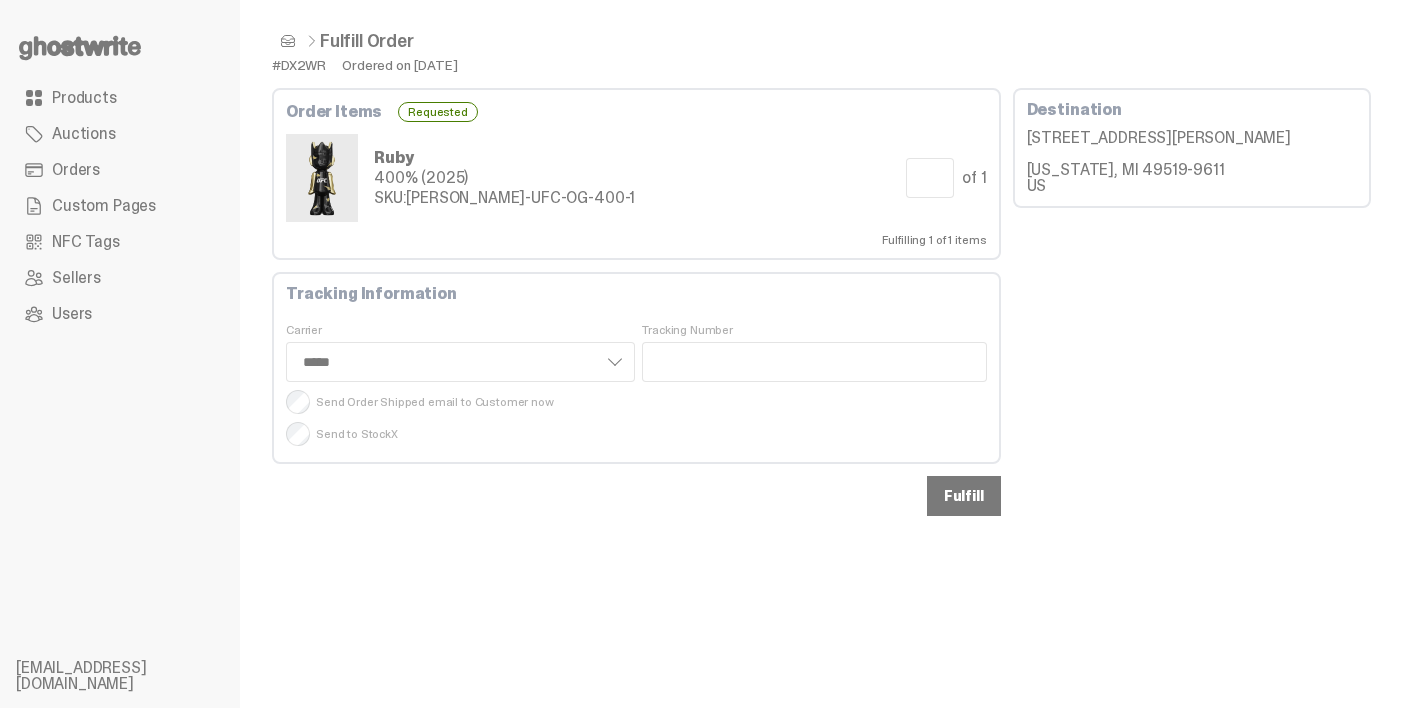 click on "Fulfill" at bounding box center (964, 496) 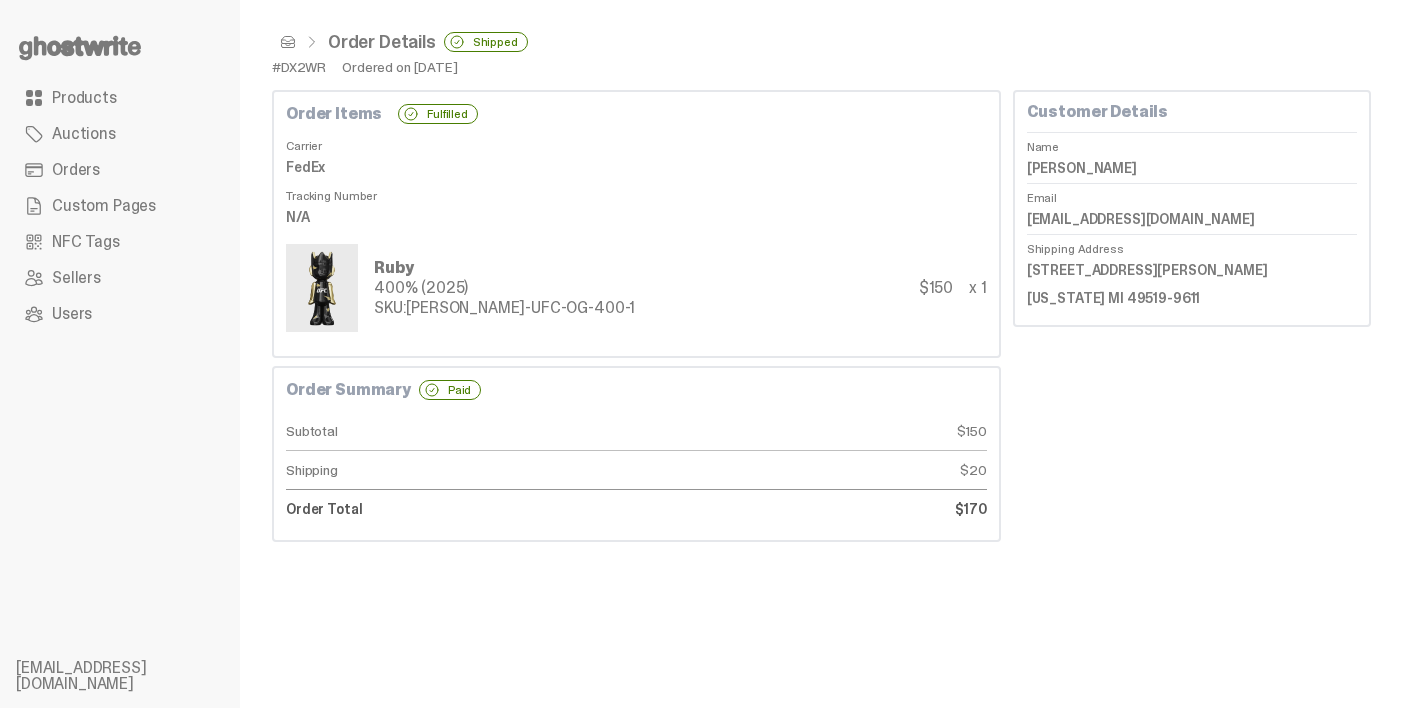 click on "Orders" at bounding box center (120, 170) 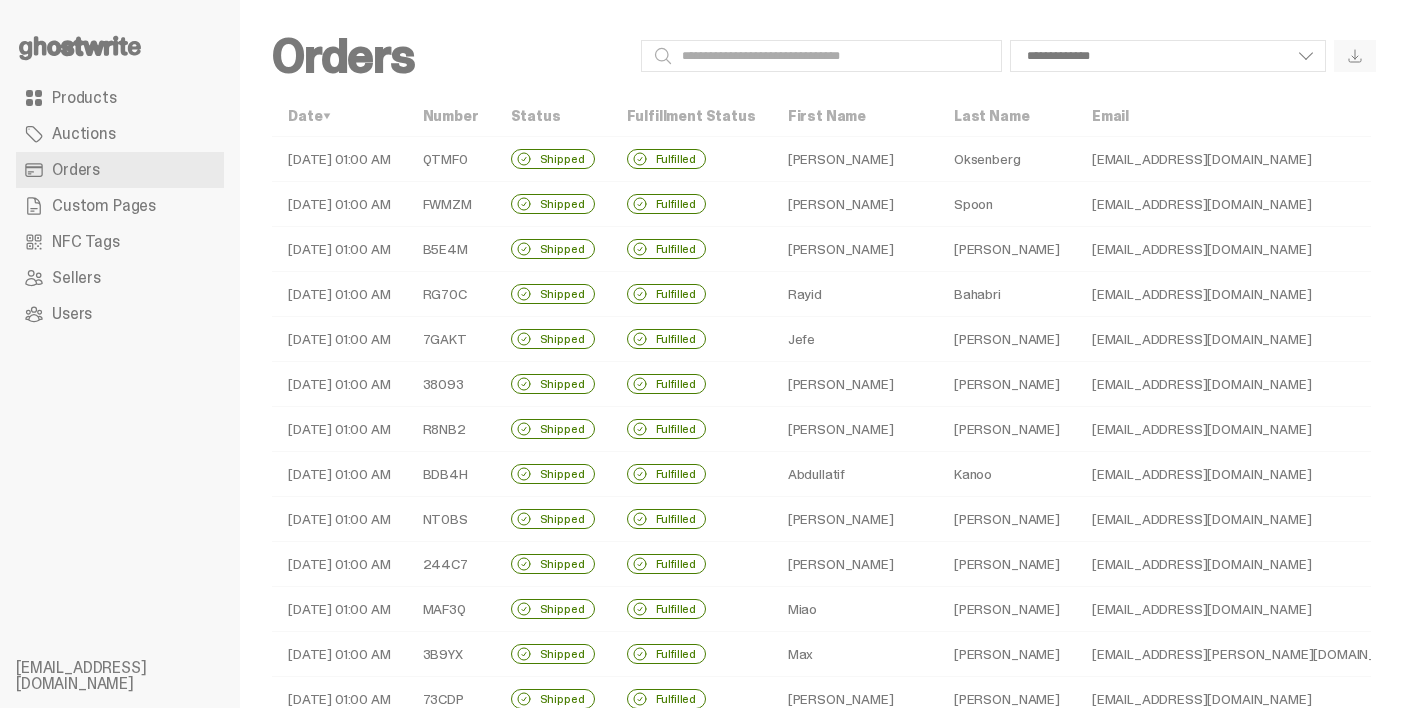 scroll, scrollTop: 649, scrollLeft: 0, axis: vertical 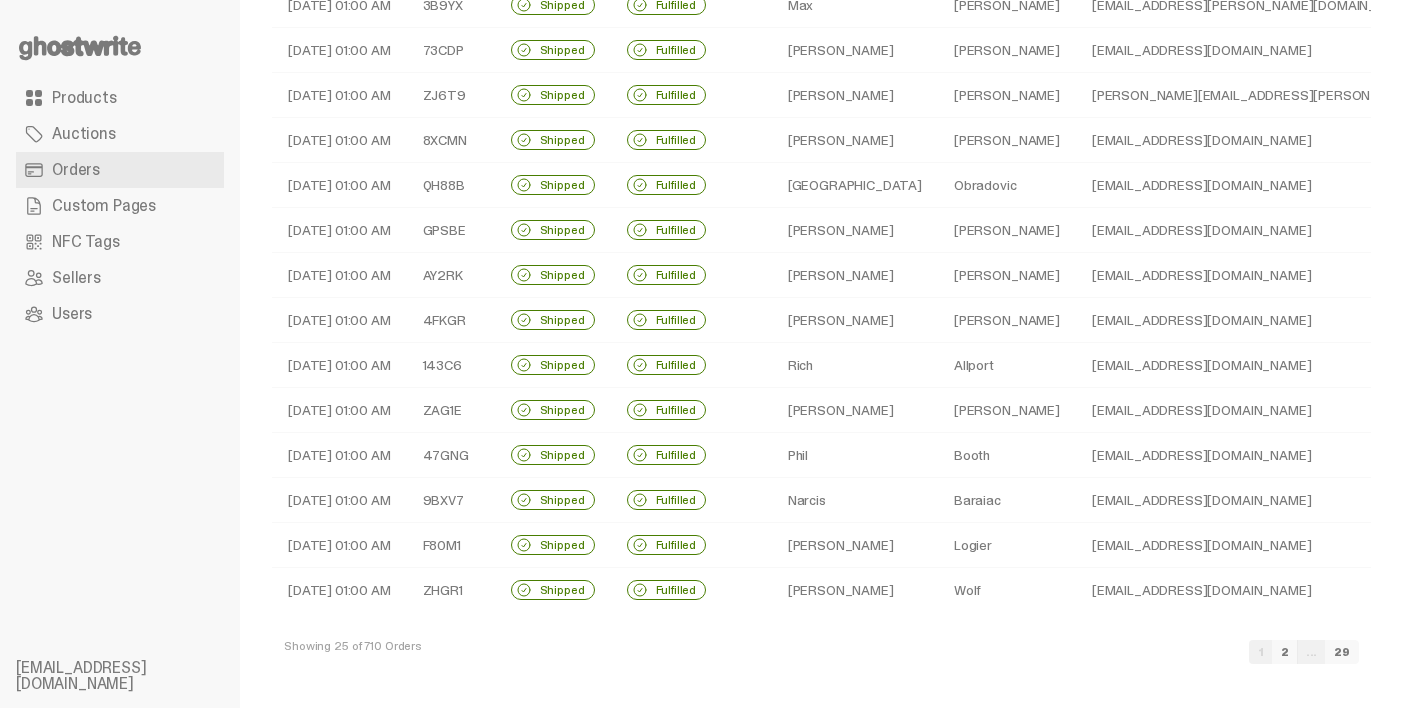 click on "2" at bounding box center (1285, 652) 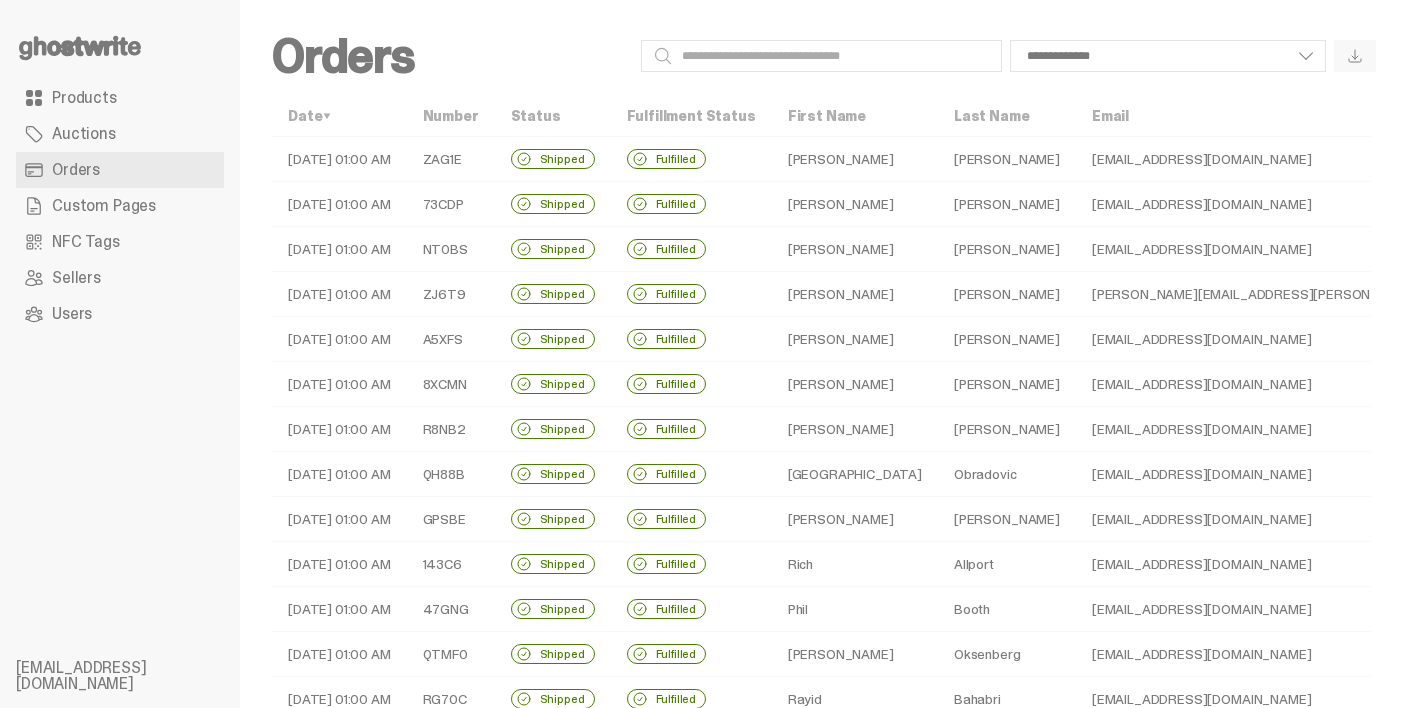 scroll, scrollTop: 649, scrollLeft: 0, axis: vertical 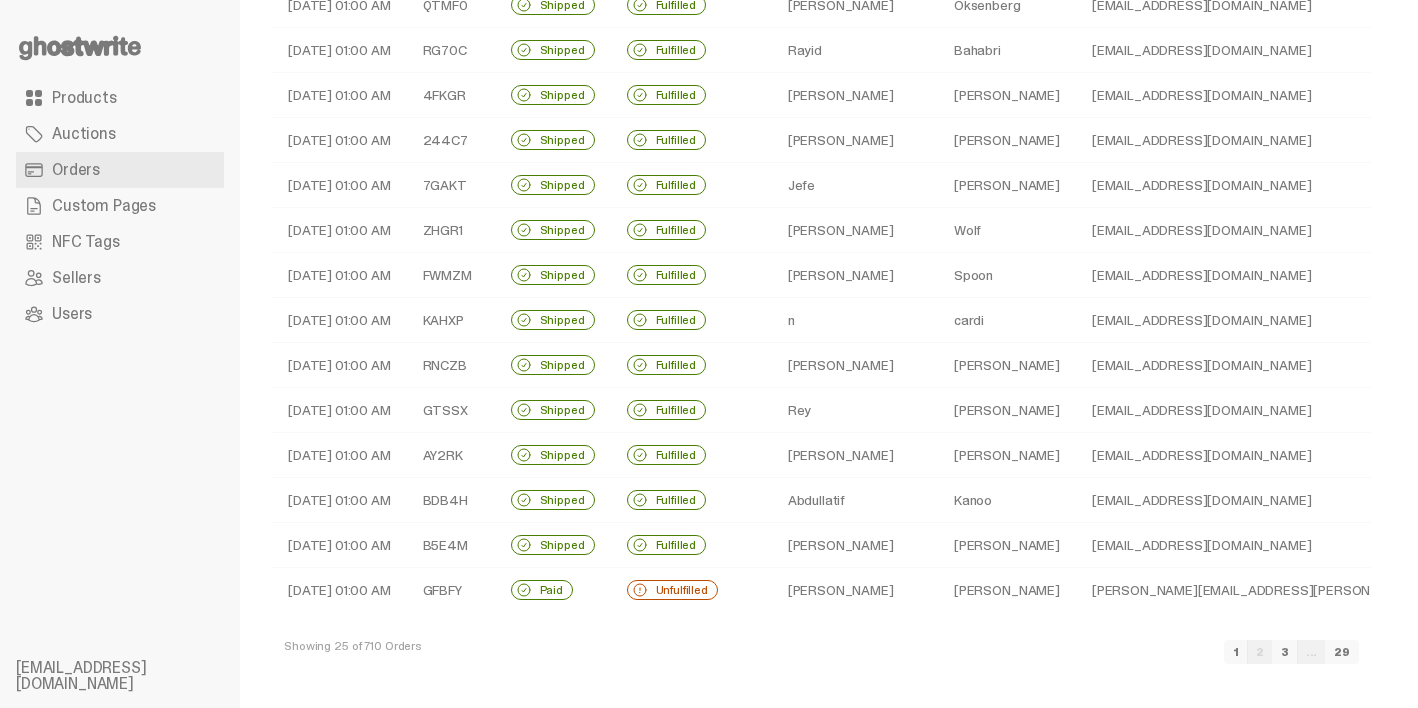 click on "Santa Monica - CA" at bounding box center (1748, 590) 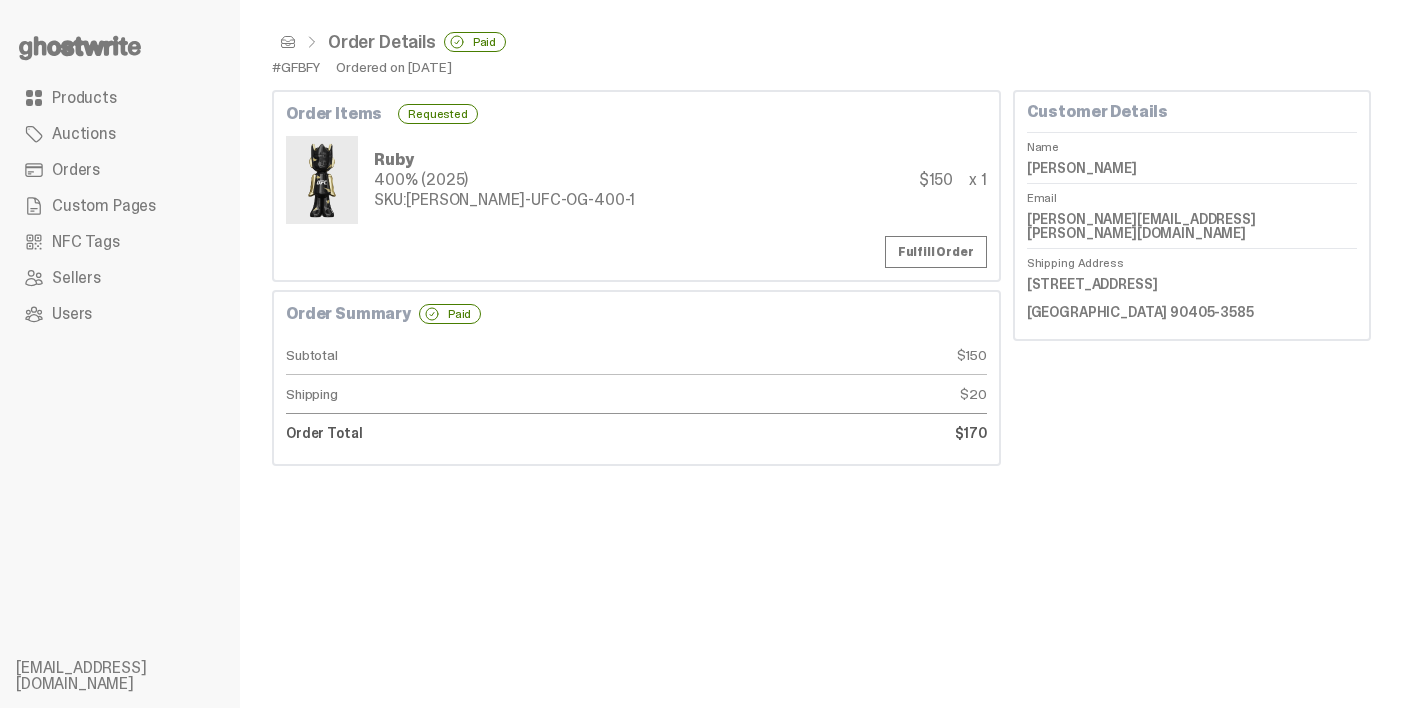 scroll, scrollTop: 0, scrollLeft: 0, axis: both 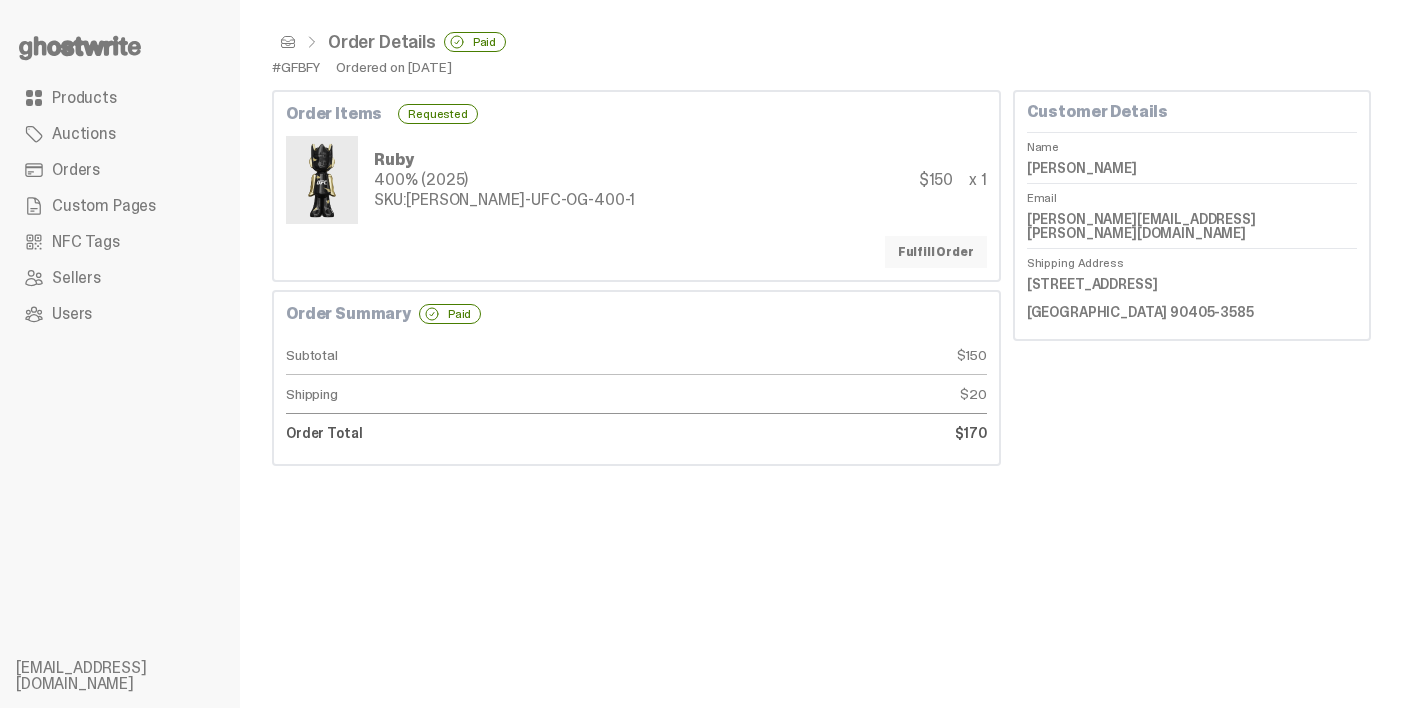 click on "Fulfill Order" at bounding box center (936, 252) 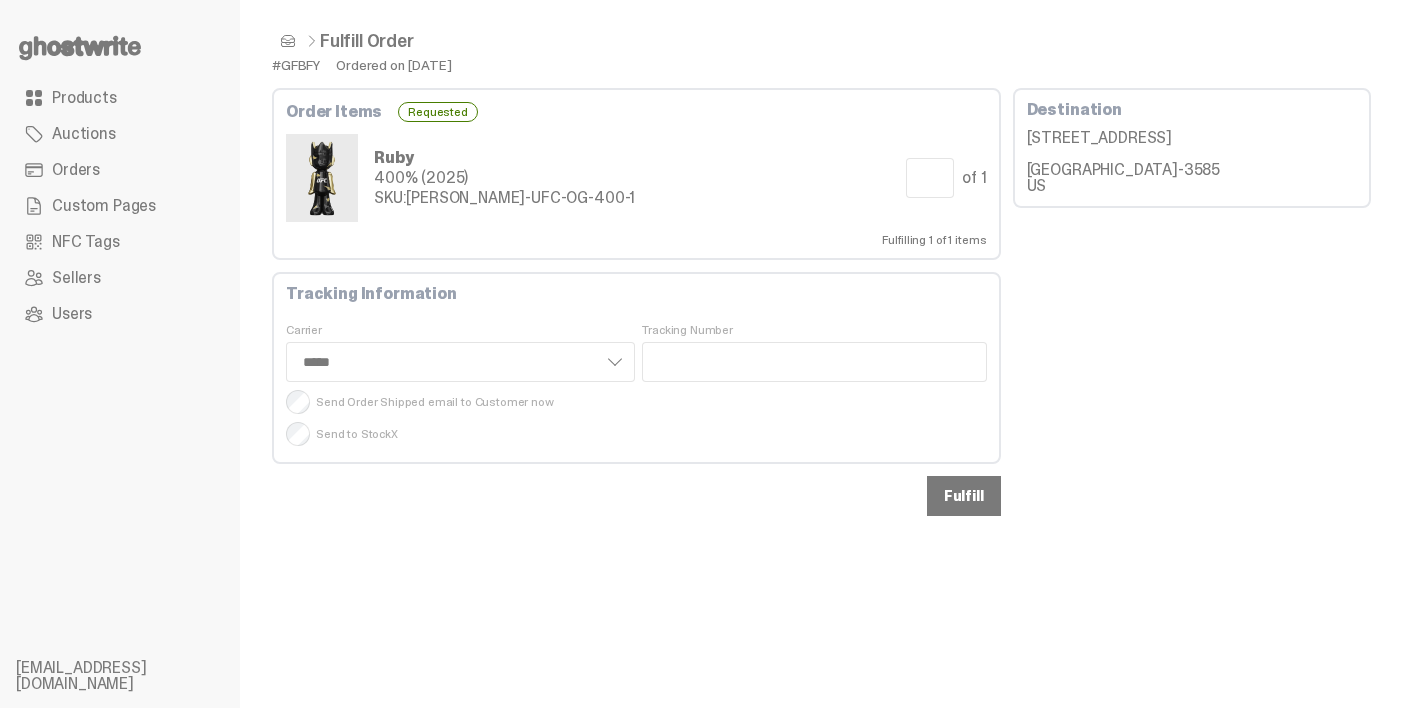 click on "Fulfill" at bounding box center (964, 496) 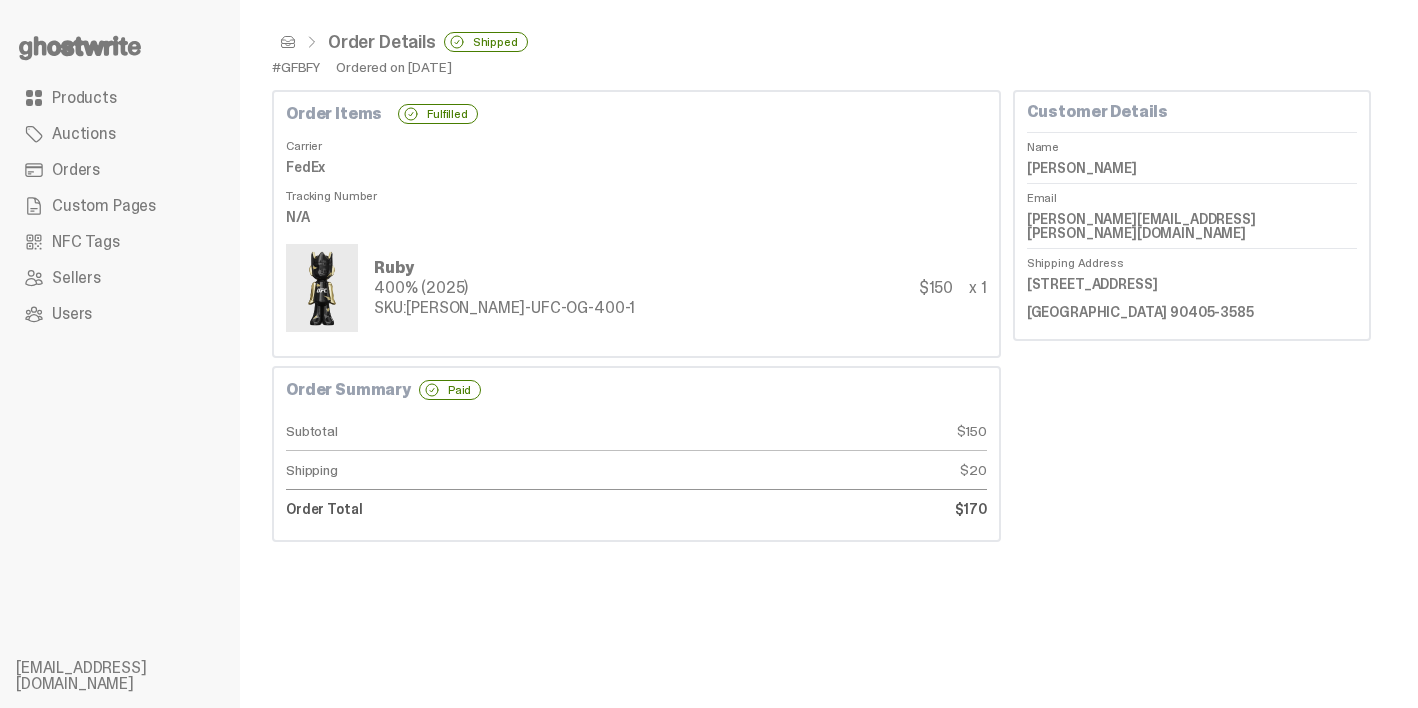 drag, startPoint x: 1036, startPoint y: 272, endPoint x: 1267, endPoint y: 310, distance: 234.10468 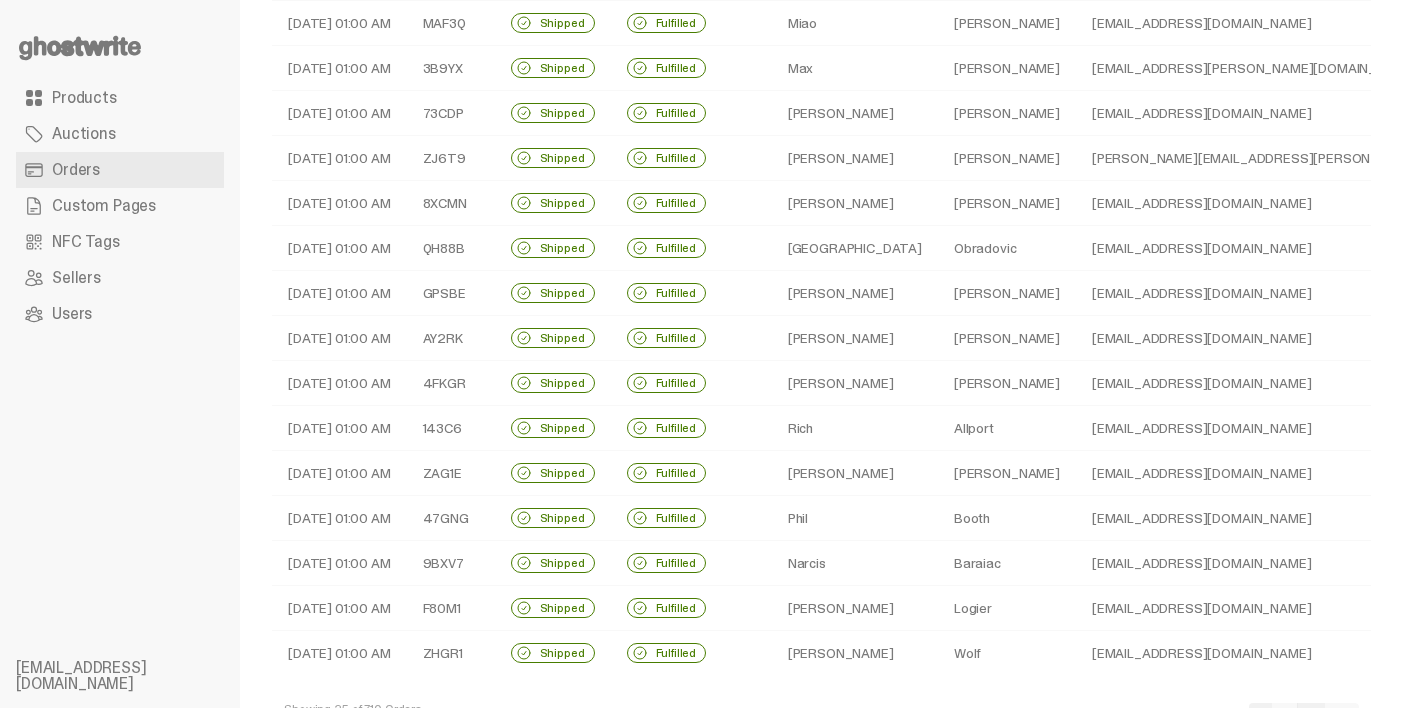 scroll, scrollTop: 649, scrollLeft: 0, axis: vertical 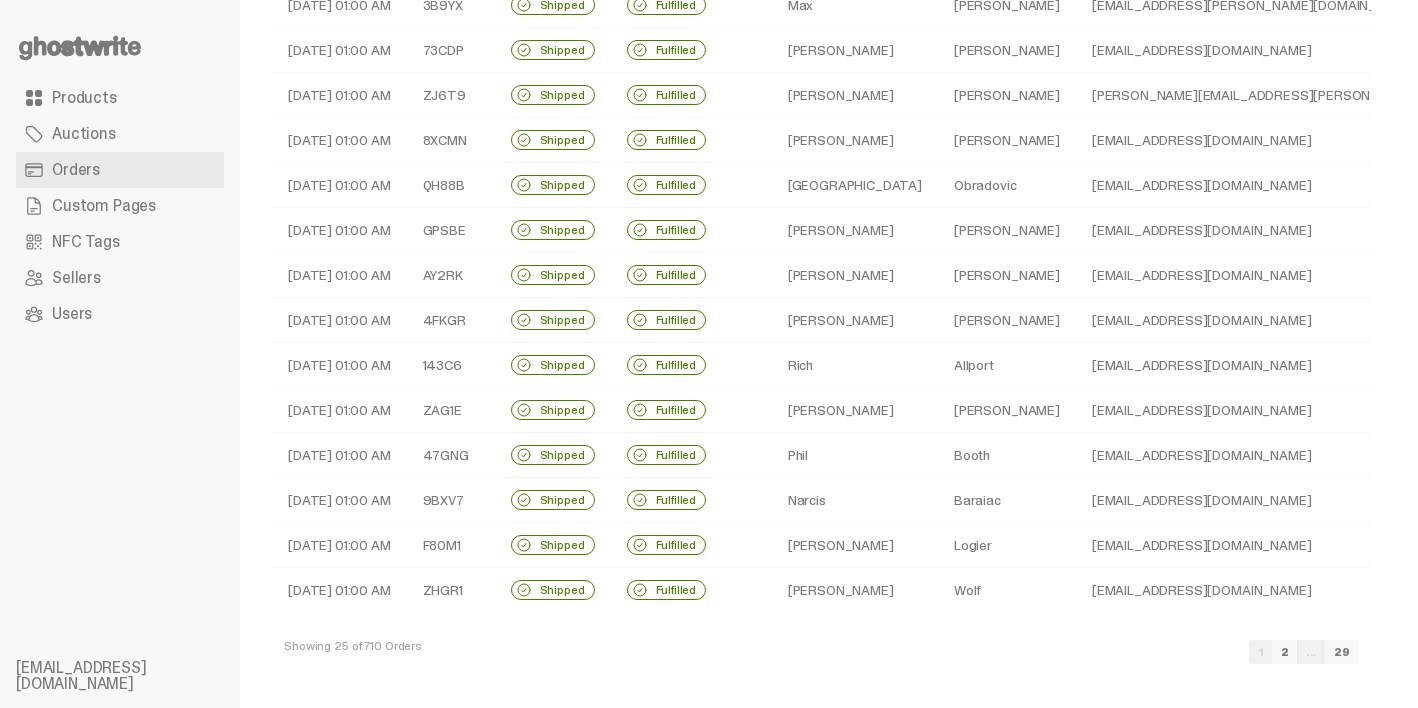 click on "2" at bounding box center (1285, 652) 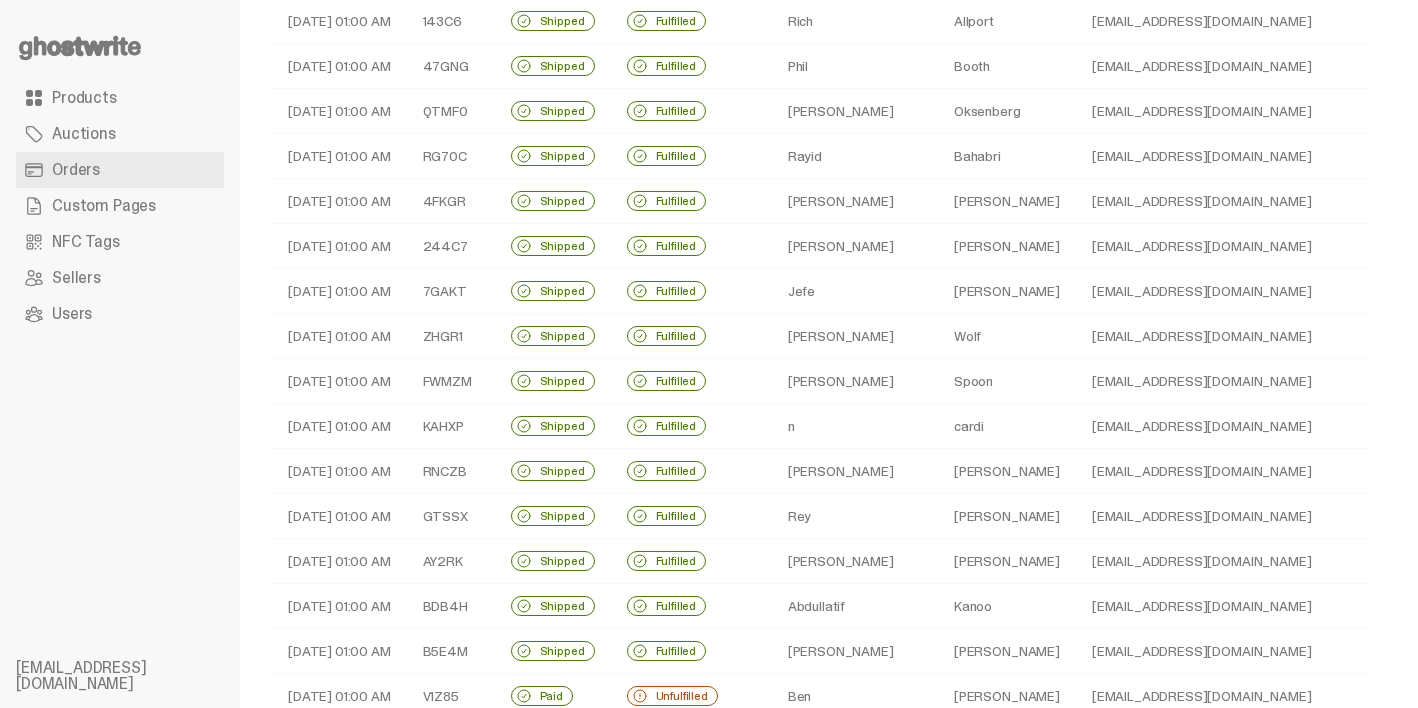 scroll, scrollTop: 649, scrollLeft: 0, axis: vertical 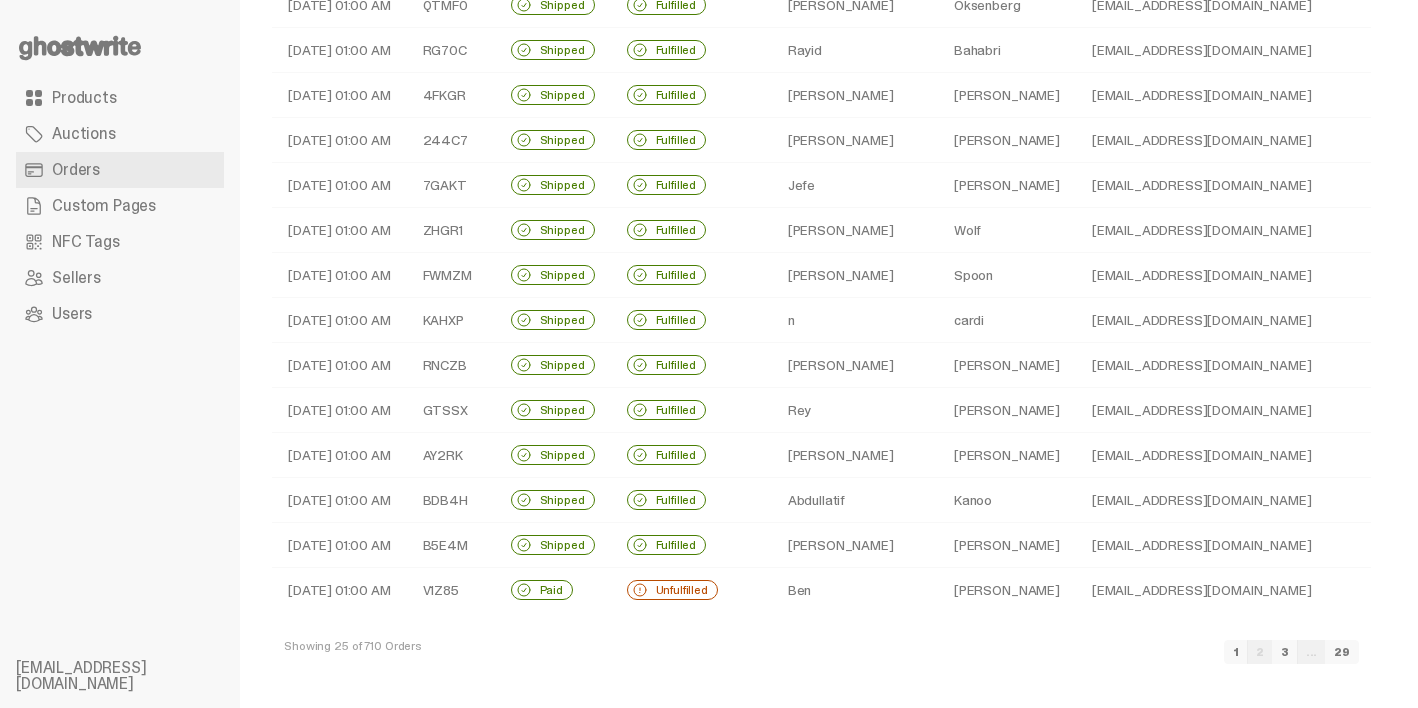 click on "3" at bounding box center [1285, 652] 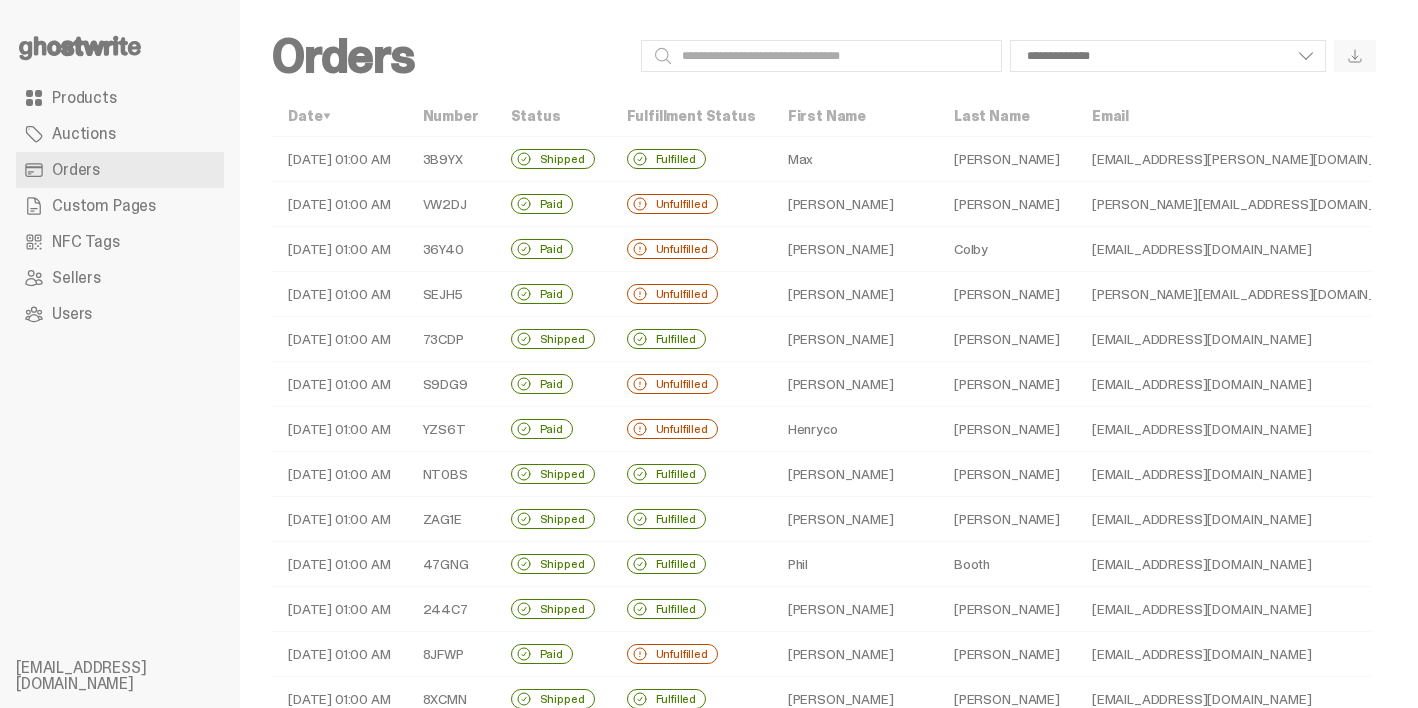 click on "adam@lococrabz.com" at bounding box center [1254, 204] 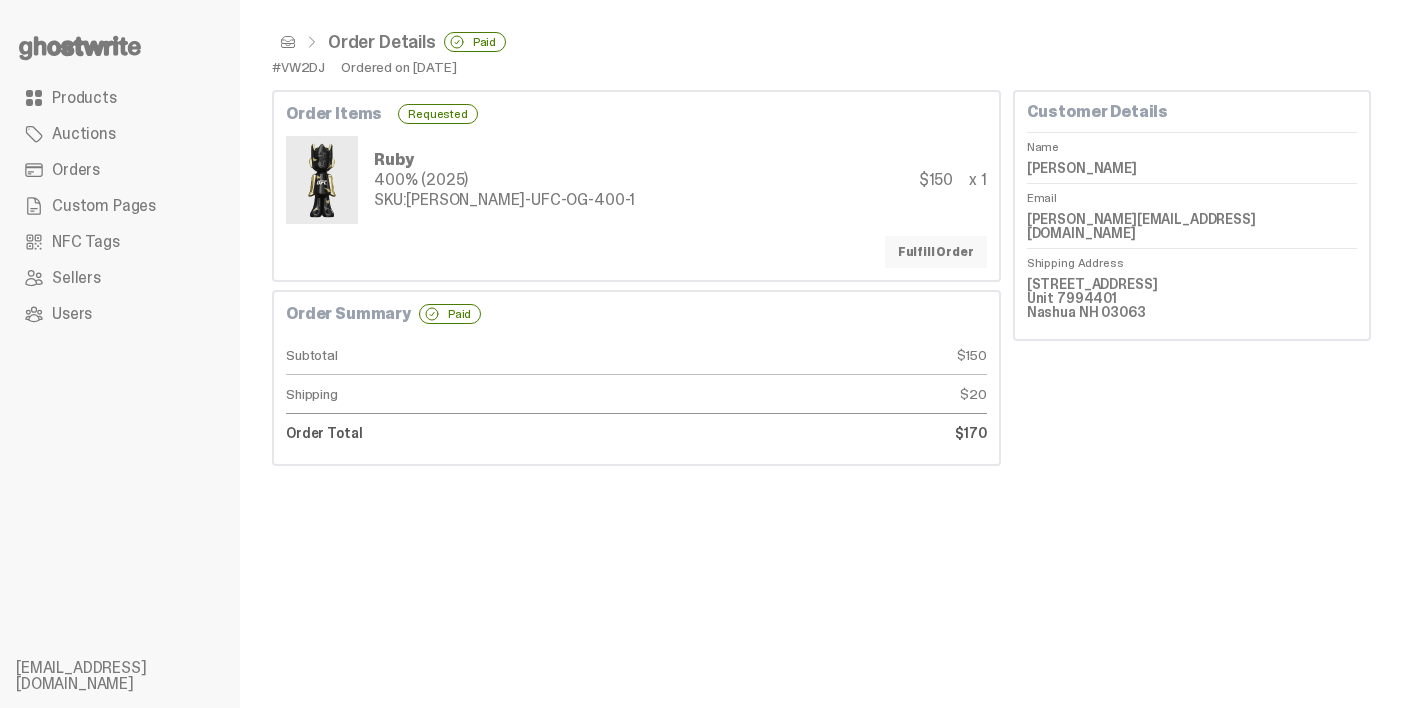click on "Fulfill Order" at bounding box center (936, 252) 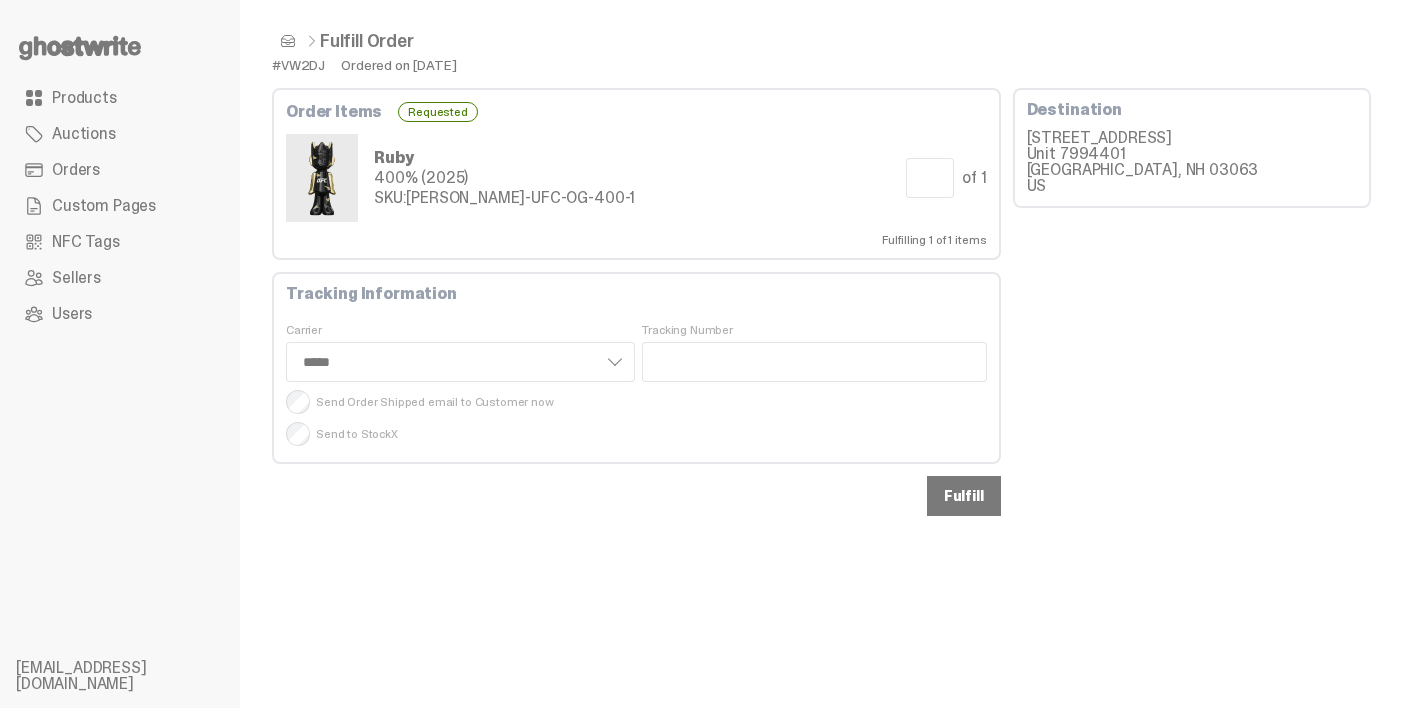 click on "Fulfill" at bounding box center (964, 496) 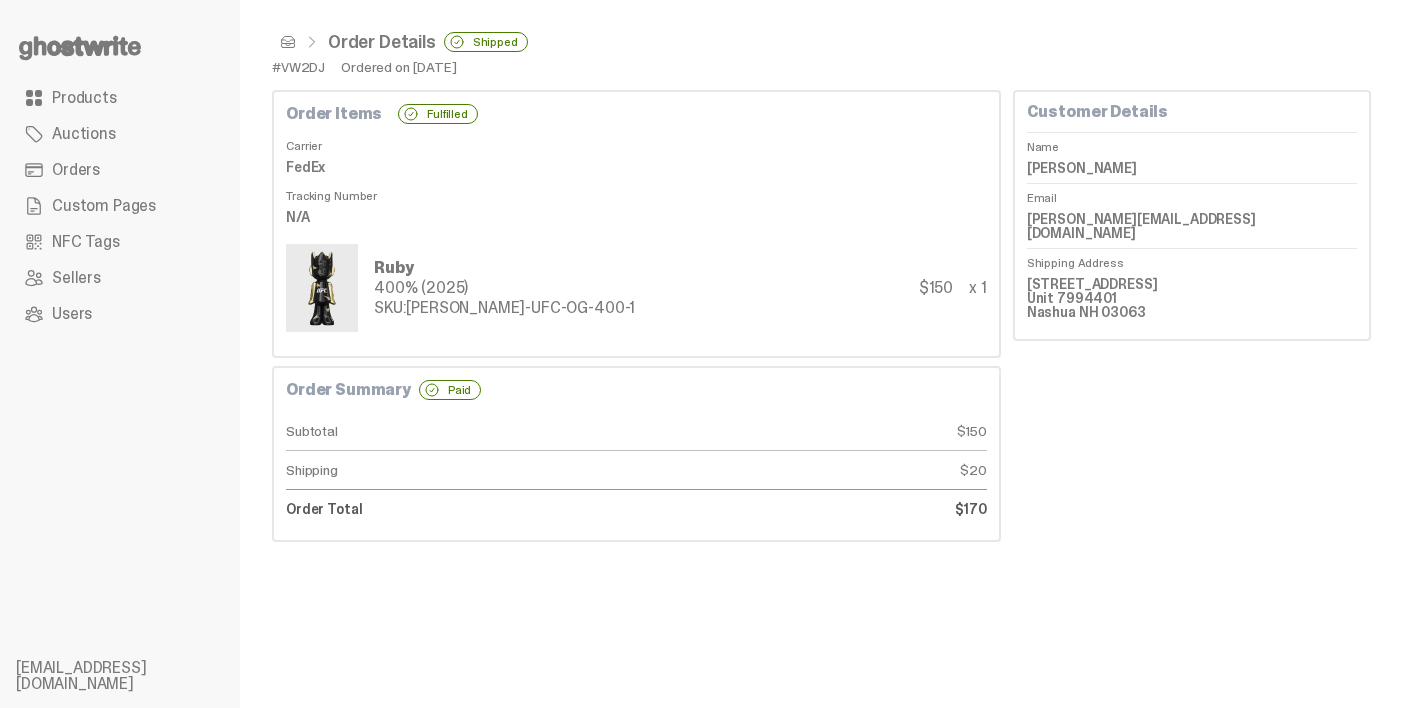 click on "Orders" at bounding box center [120, 170] 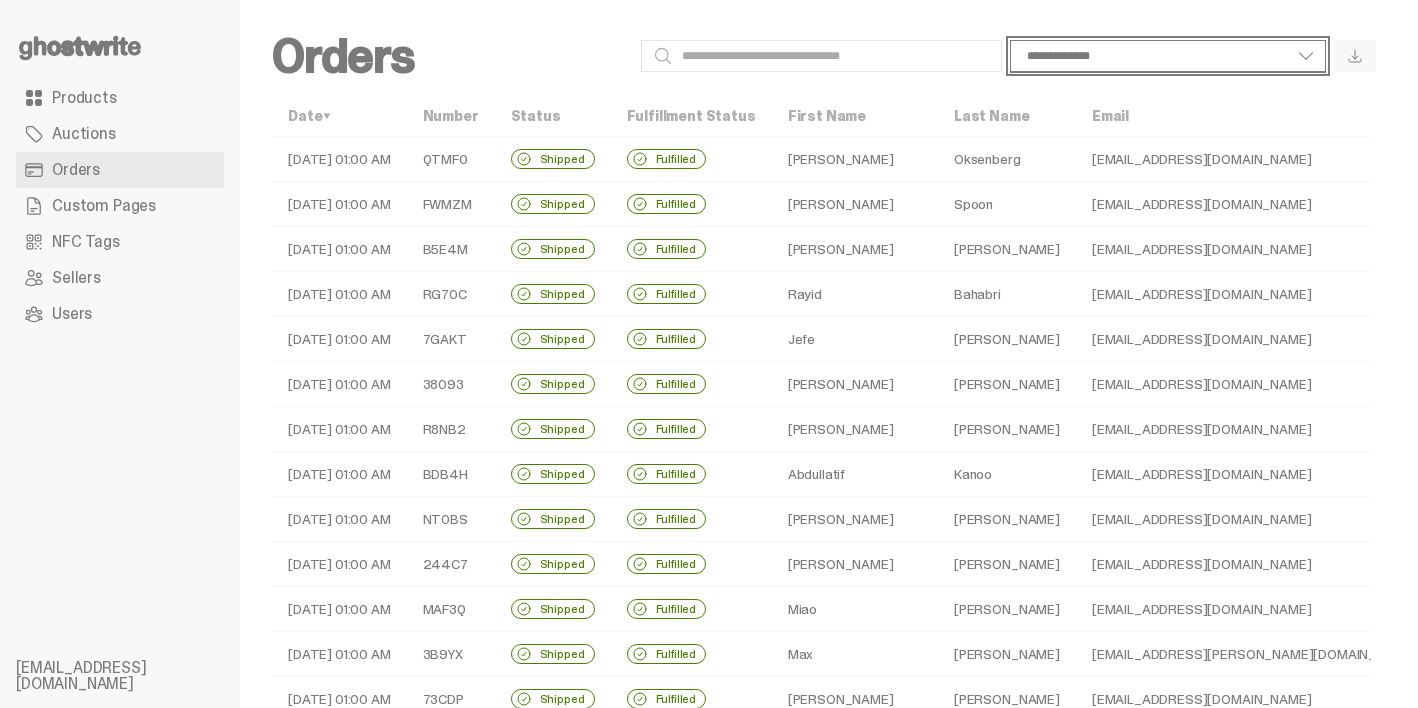 click on "**********" at bounding box center (1168, 56) 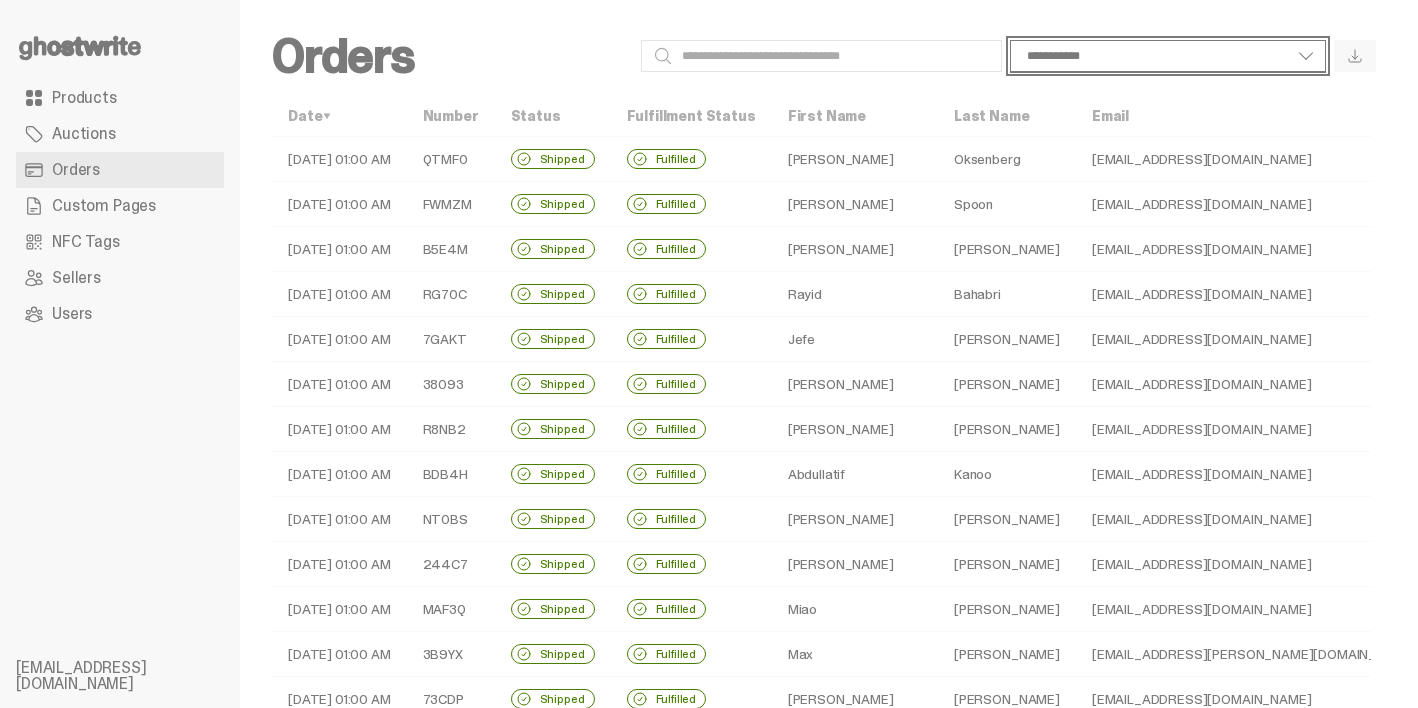 select on "**********" 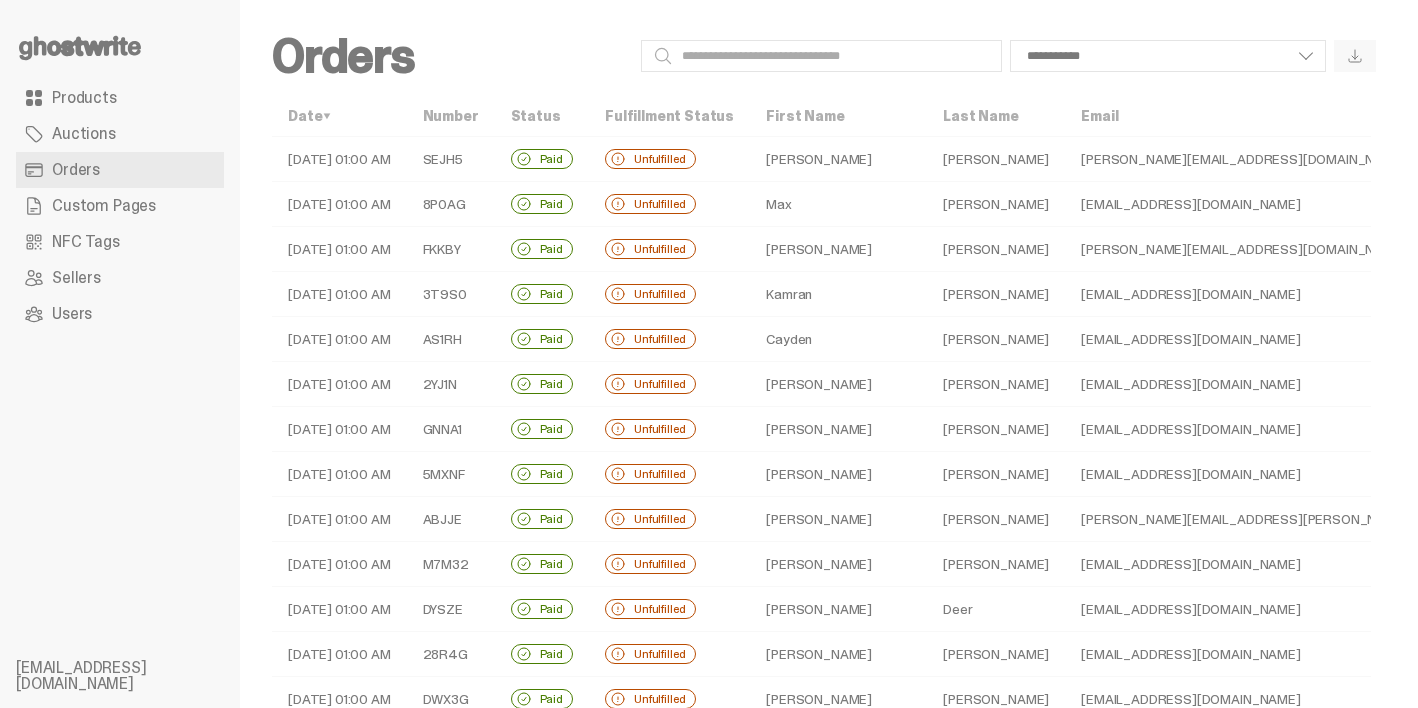 click on "Derek" at bounding box center (838, 159) 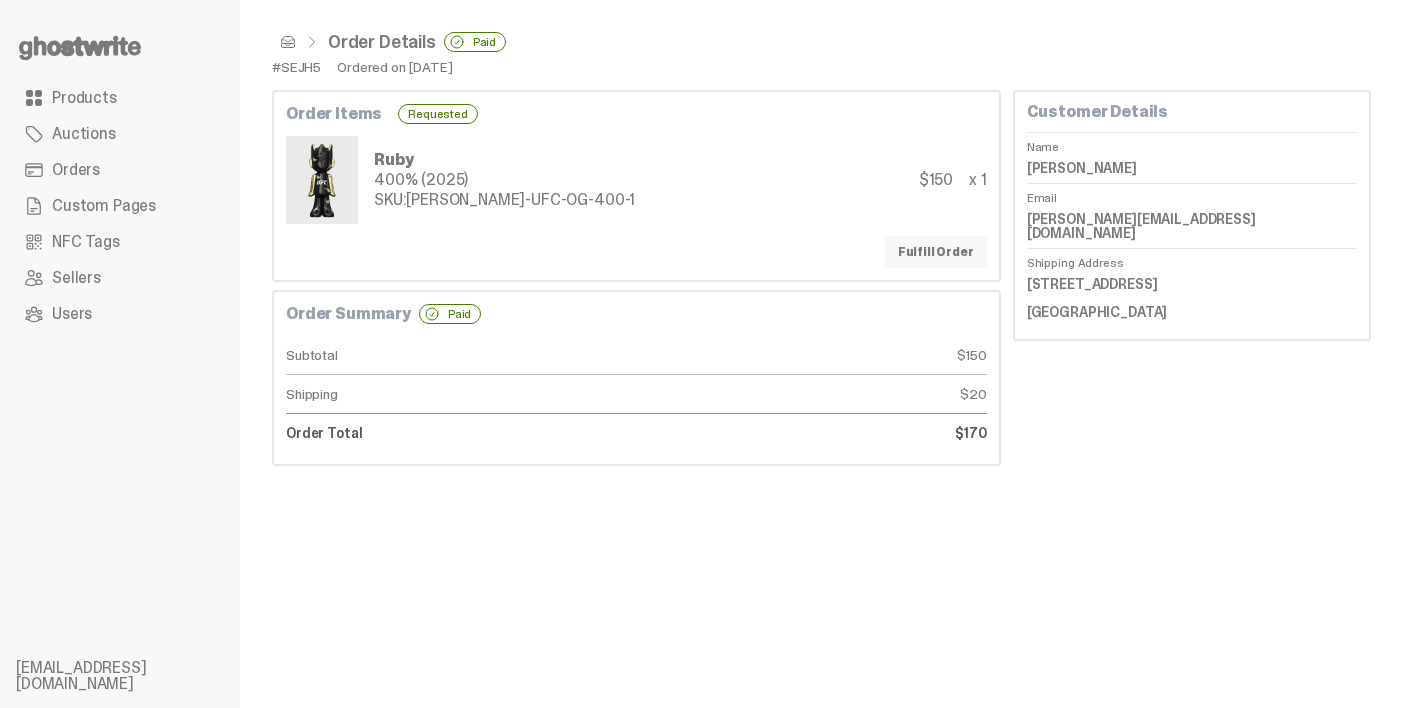 click on "Fulfill Order" at bounding box center [936, 252] 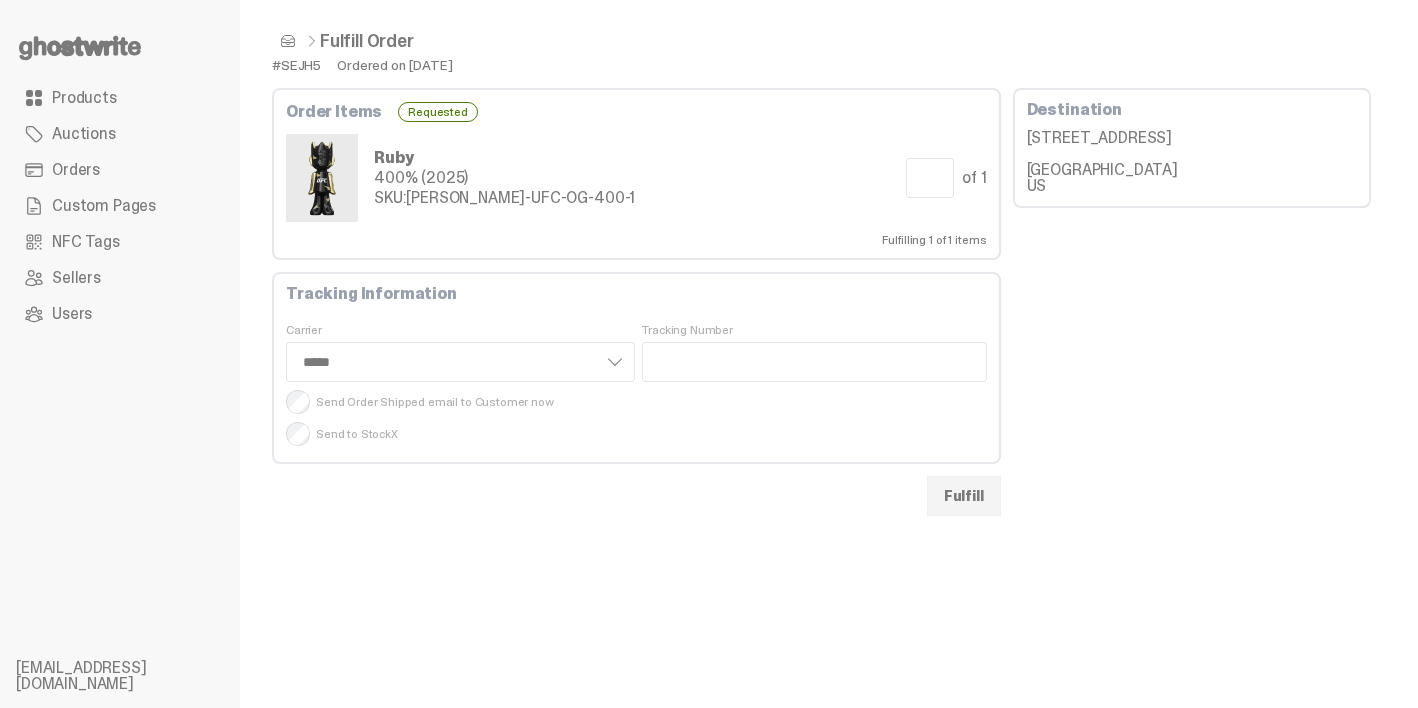 click on "Order Items
Requested
Ruby
400% (2025)
SKU:  TY-GH-UFC-OG-400-1
Quantity to Fulfill
*
of 1
Fulfilling 1 of 1 items
Tracking Information
Carrier
**** *** *****
Tracking Number
Send Order Shipped email to Customer now
Send to StockX
Fulfill" at bounding box center [636, 302] 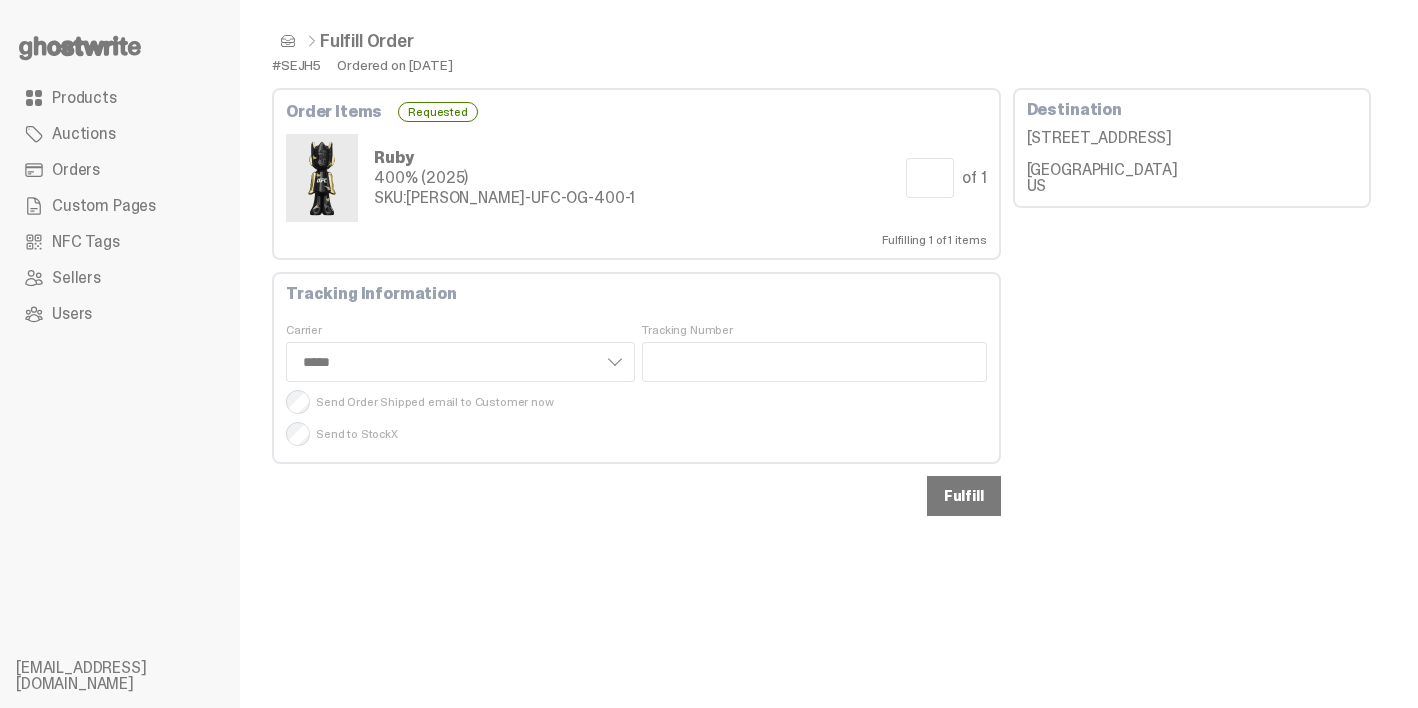 click on "Fulfill" at bounding box center (964, 496) 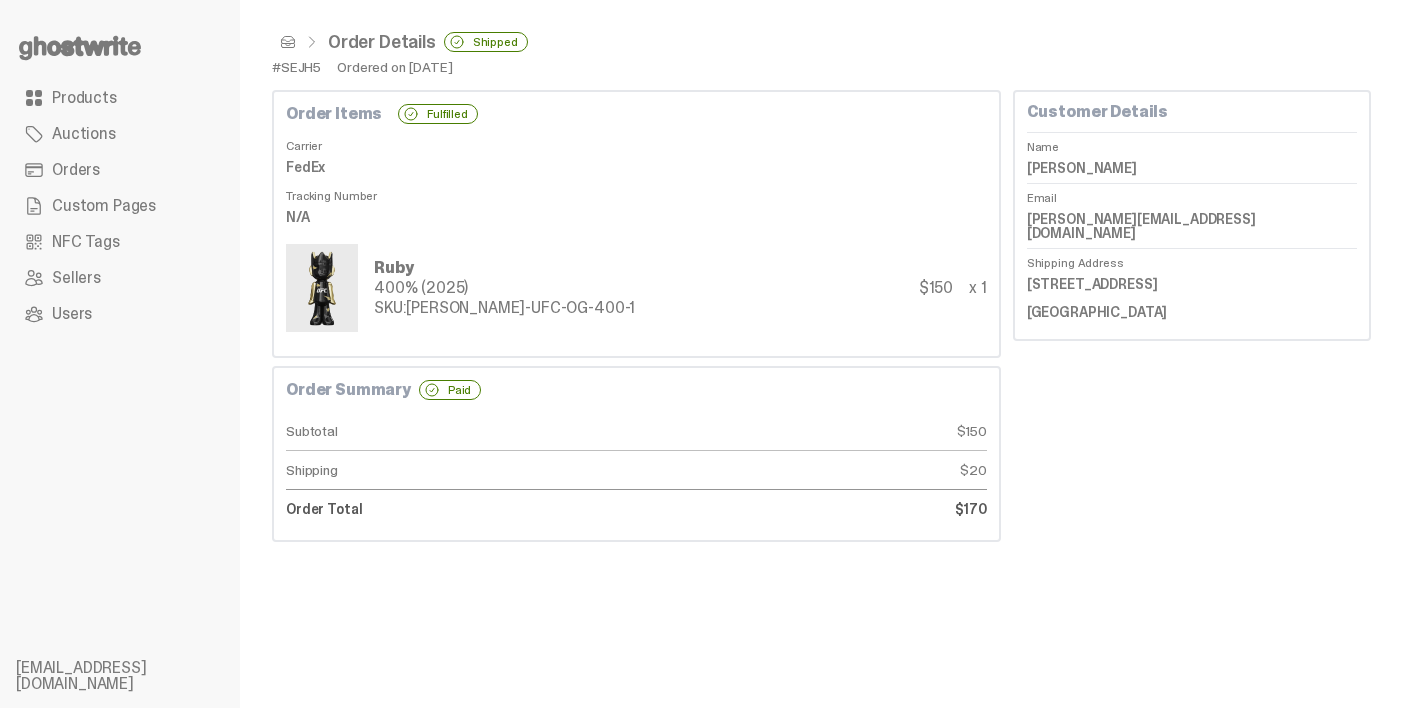 click on "Orders" at bounding box center (120, 170) 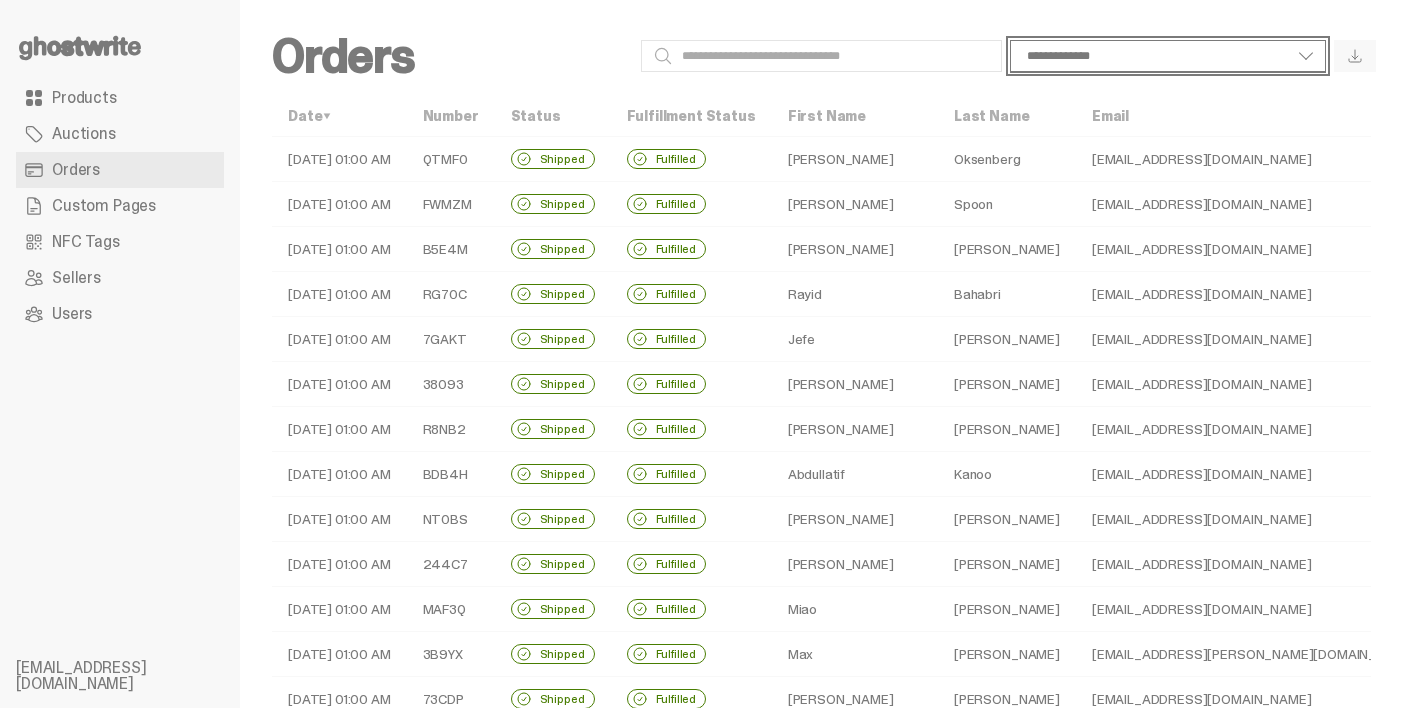 click on "**********" at bounding box center (1168, 56) 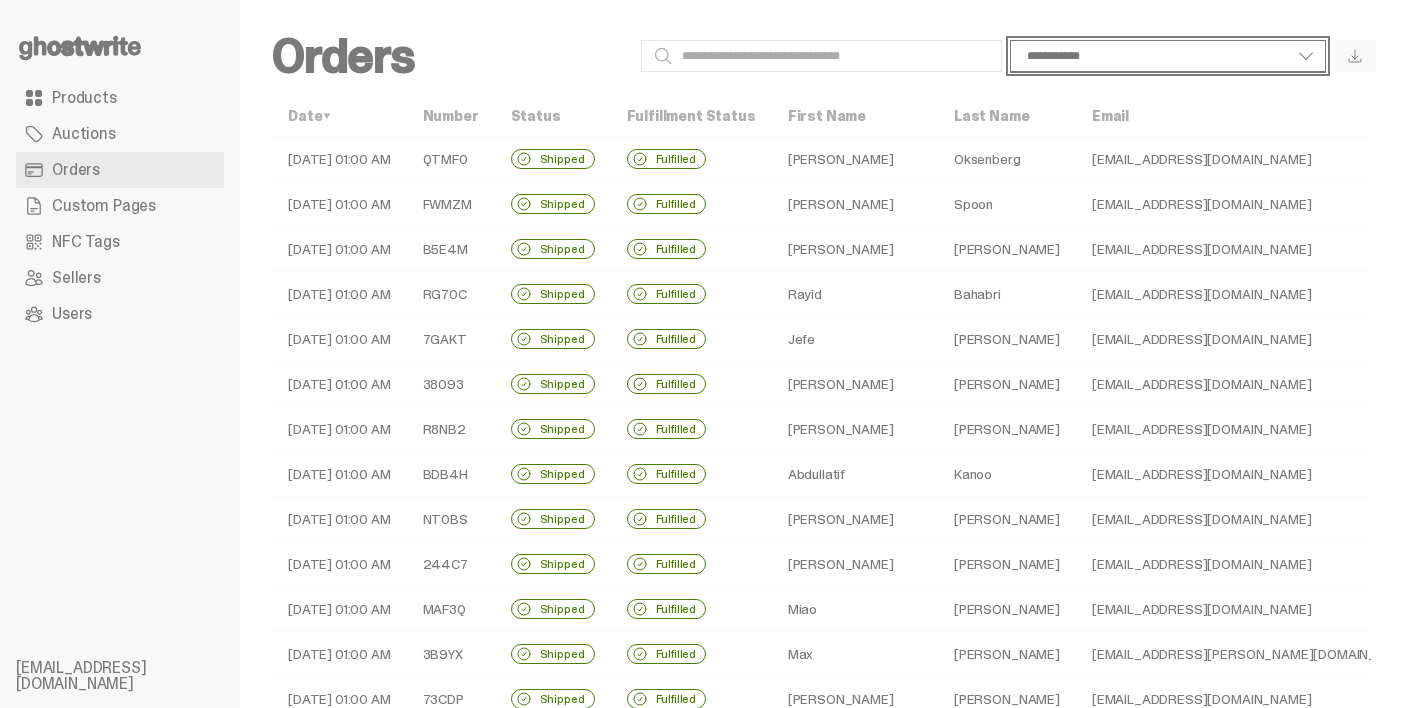 select on "**********" 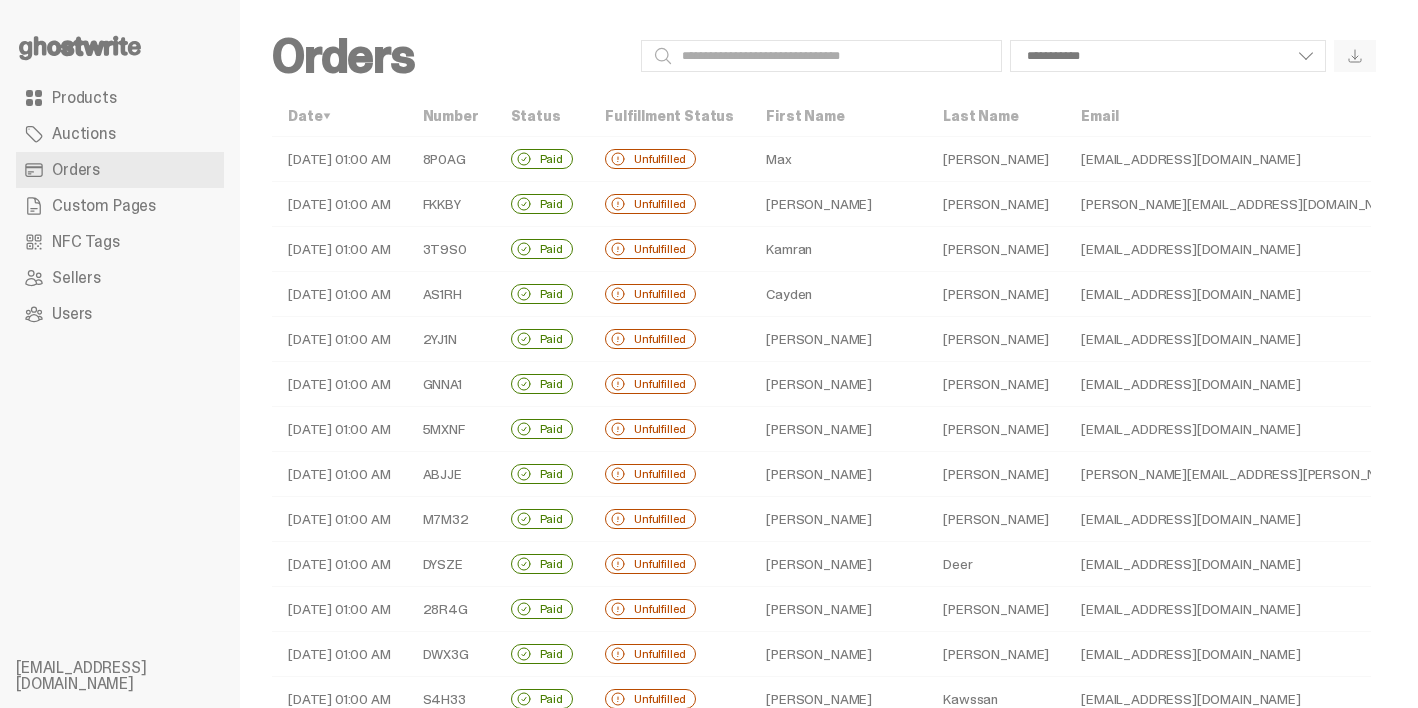 click on "Max" at bounding box center (838, 159) 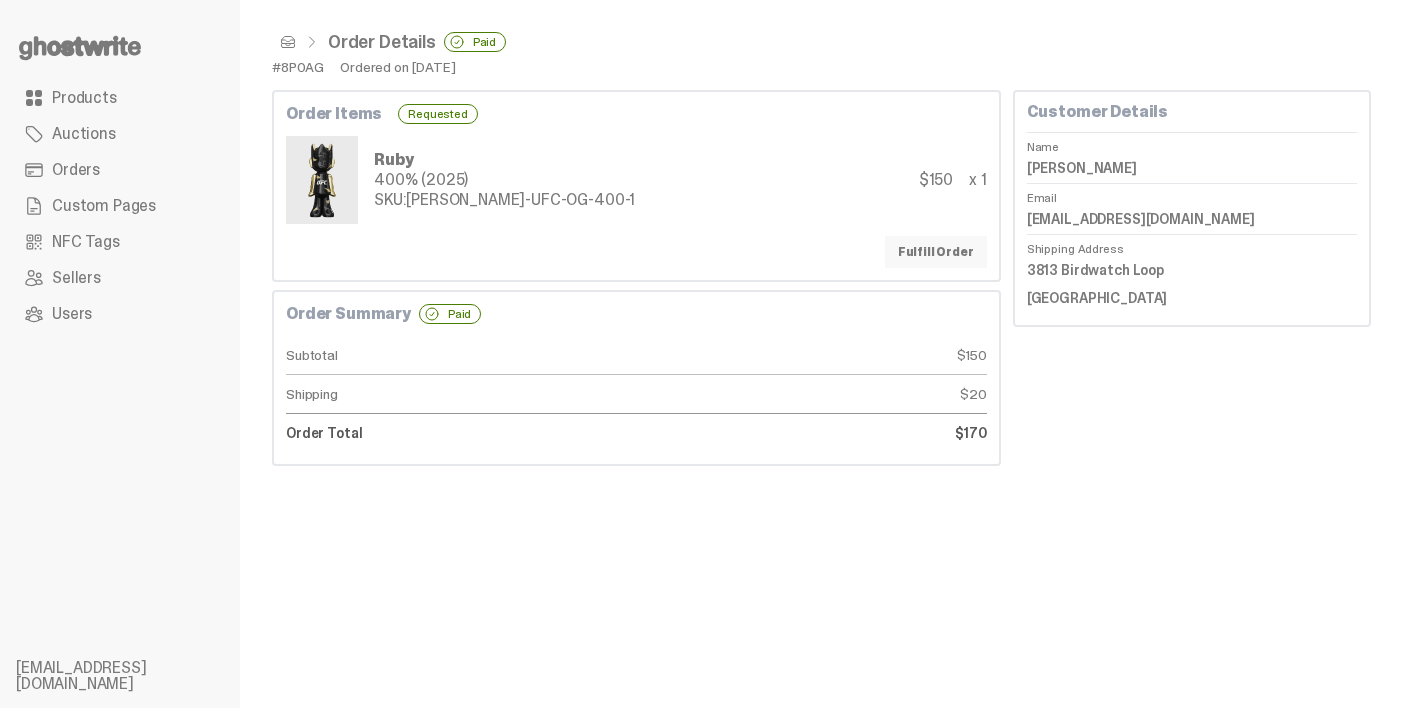 click on "Fulfill Order" at bounding box center (936, 252) 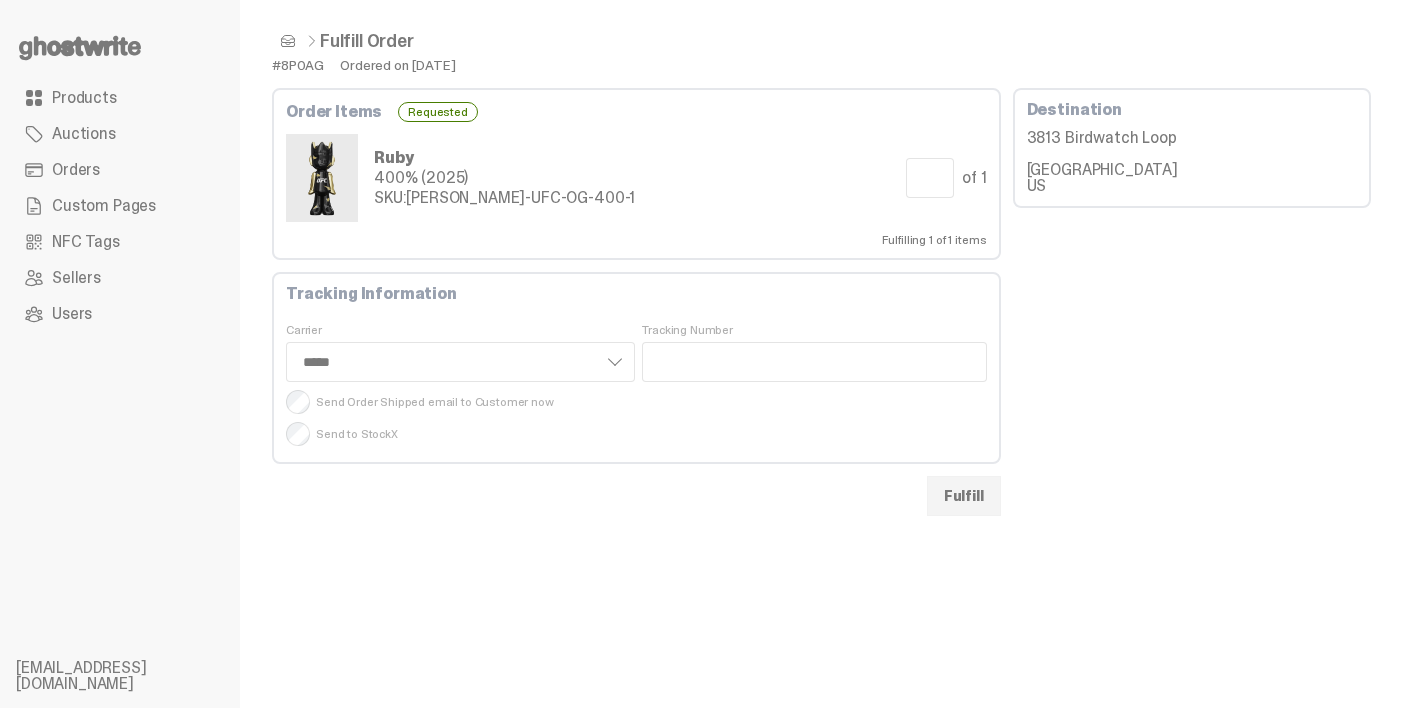 click on "Tracking Information
Carrier
**** *** *****
Tracking Number
Send Order Shipped email to Customer now
Send to StockX" at bounding box center [636, 368] 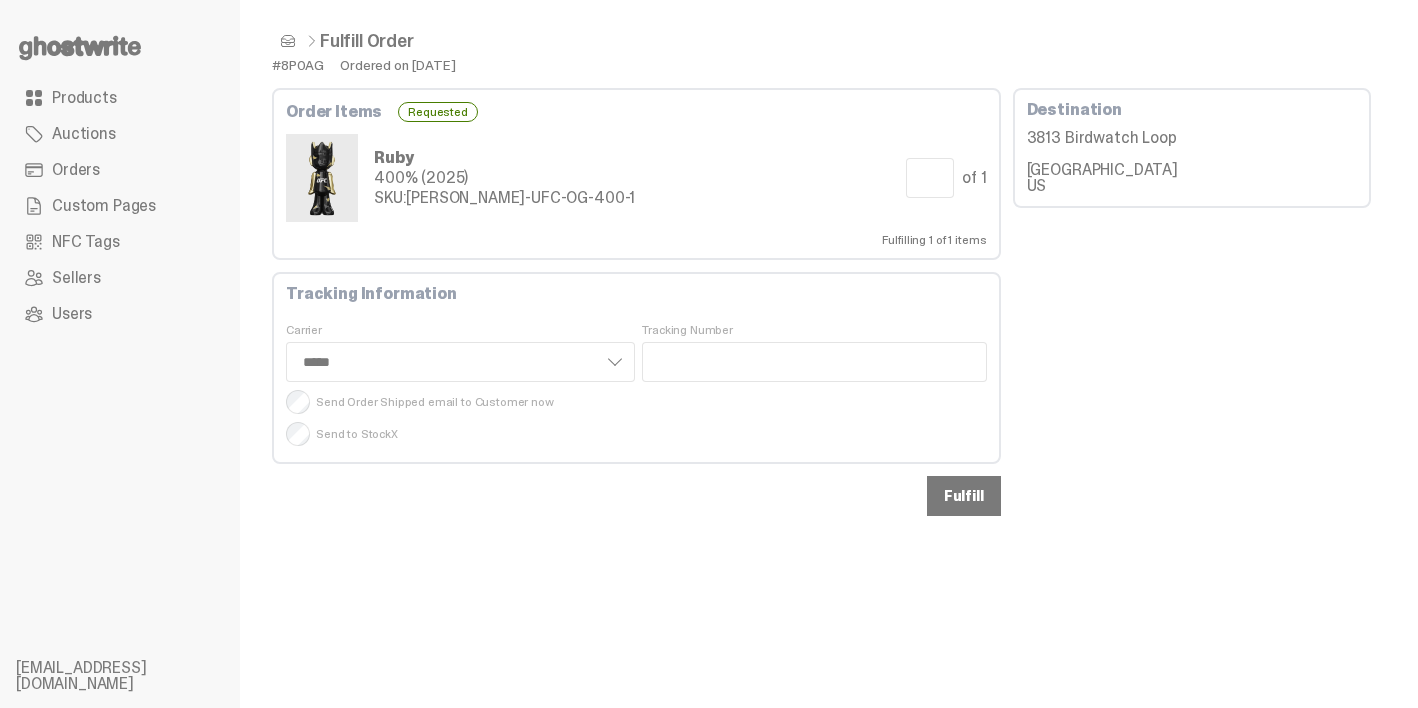 click on "Fulfill" at bounding box center (964, 496) 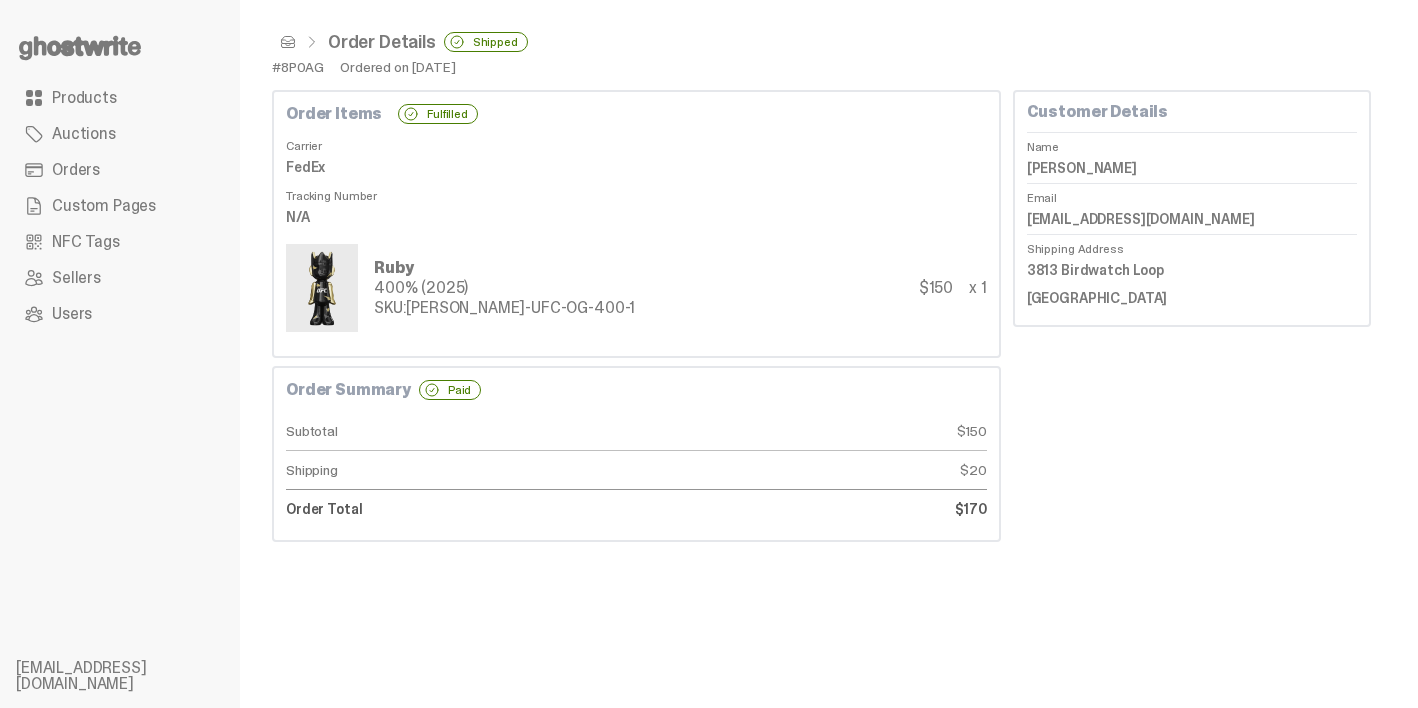 click on "Orders" at bounding box center [76, 170] 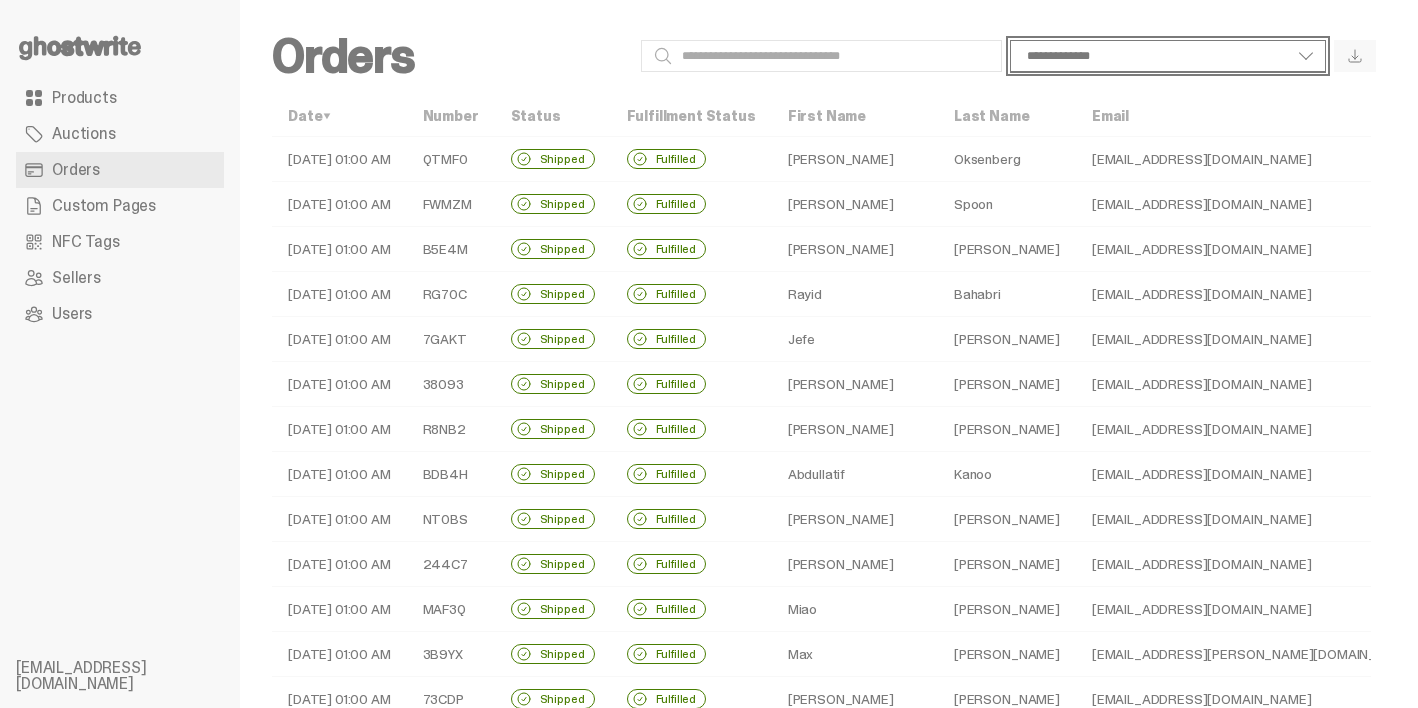 click on "**********" at bounding box center (1168, 56) 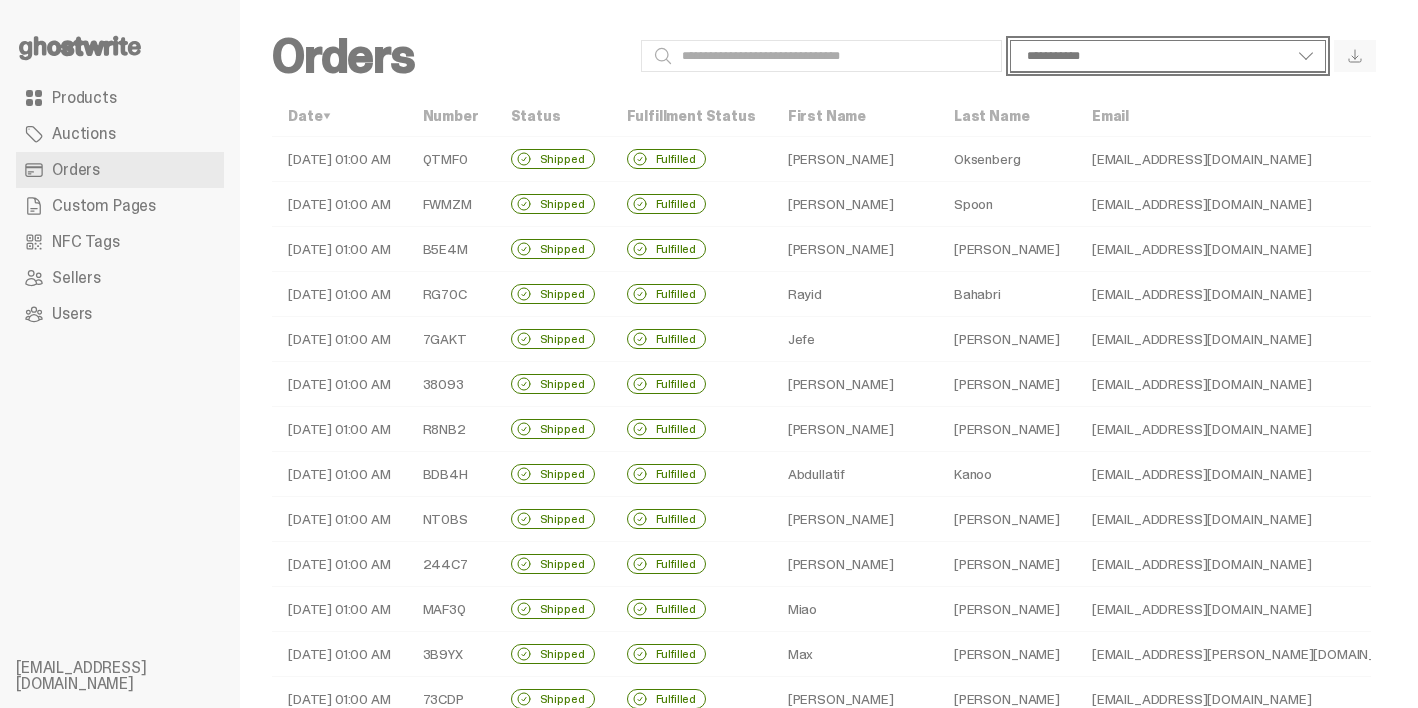 select on "**********" 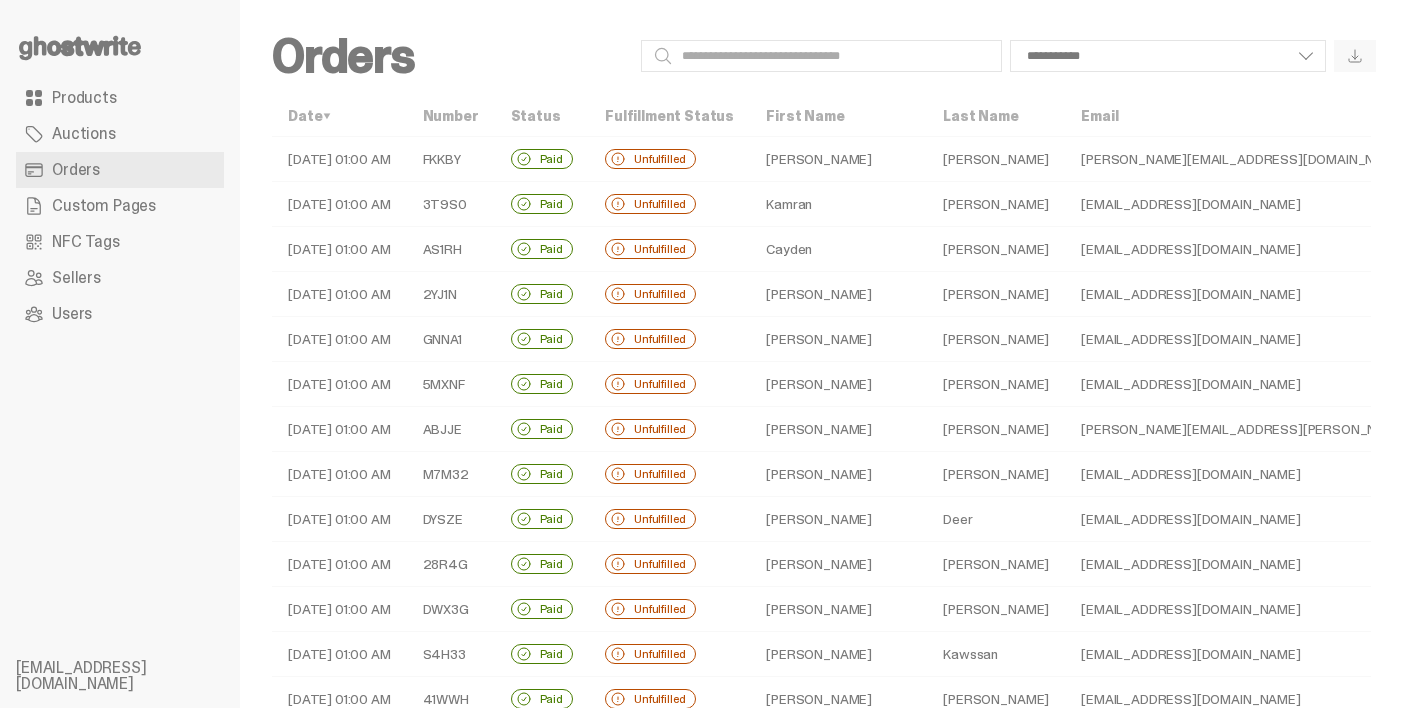 click on "Jones" at bounding box center (996, 159) 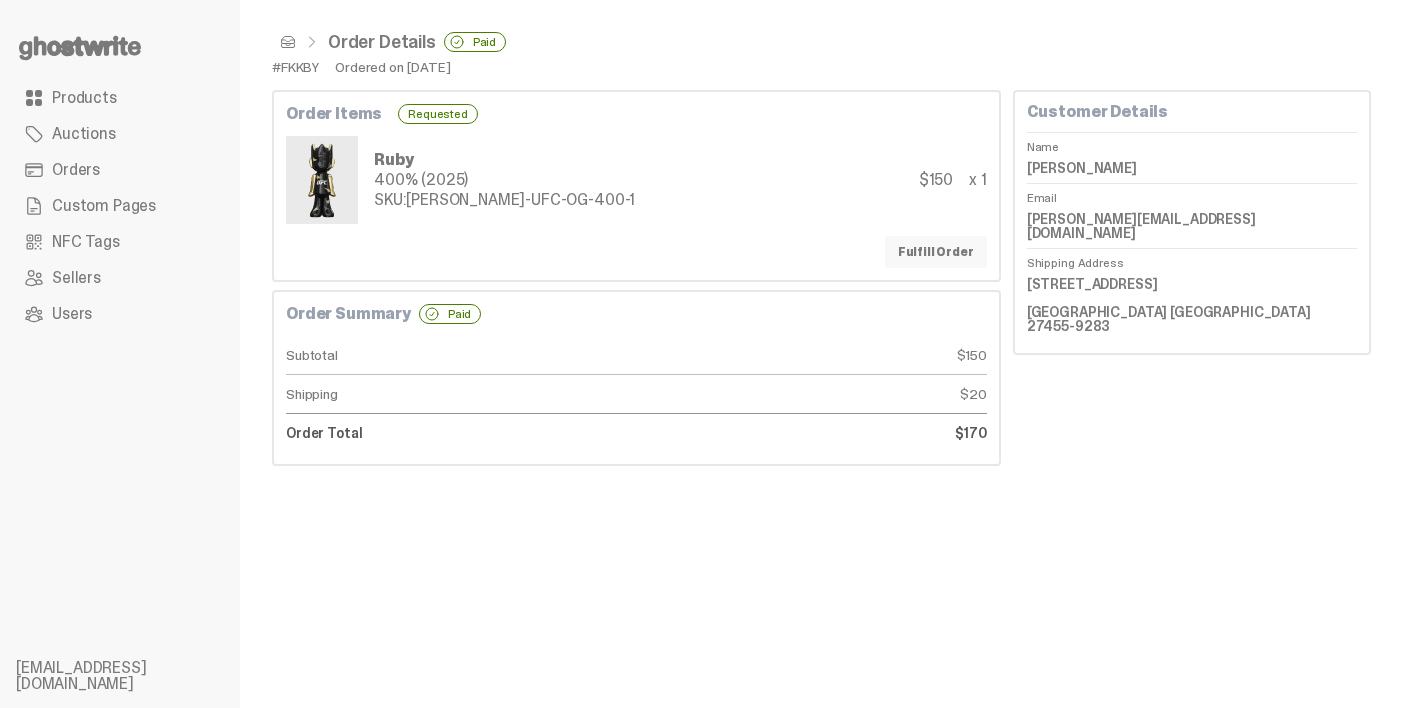 click on "Fulfill Order" at bounding box center [936, 252] 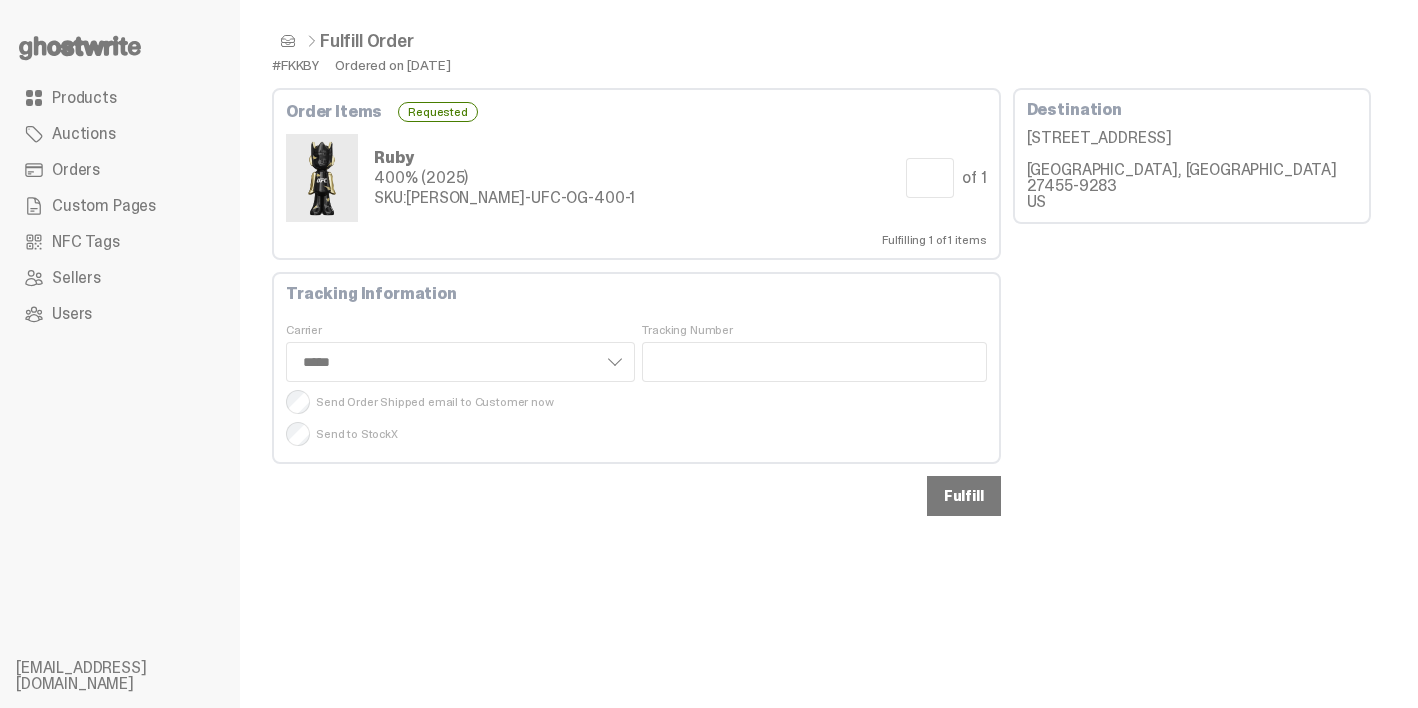 click on "Fulfill" at bounding box center (964, 496) 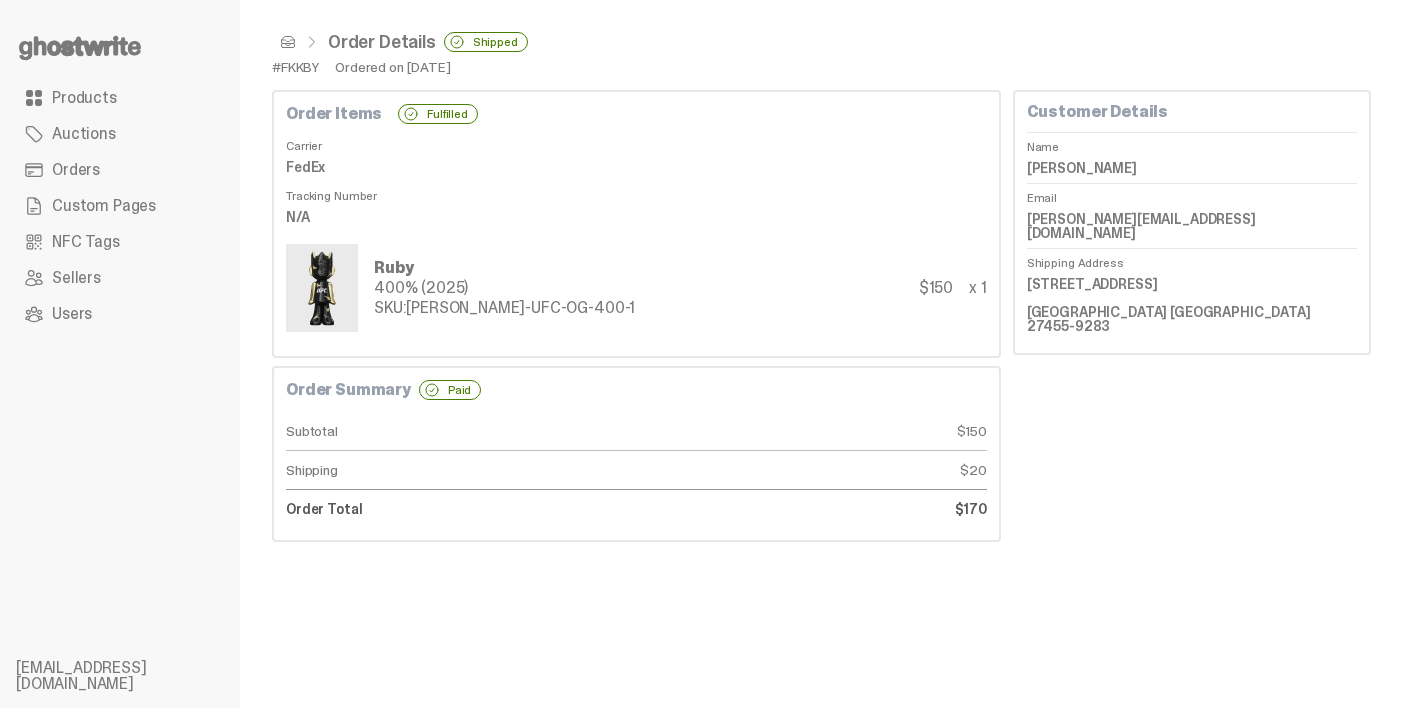 click on "Orders" at bounding box center [120, 170] 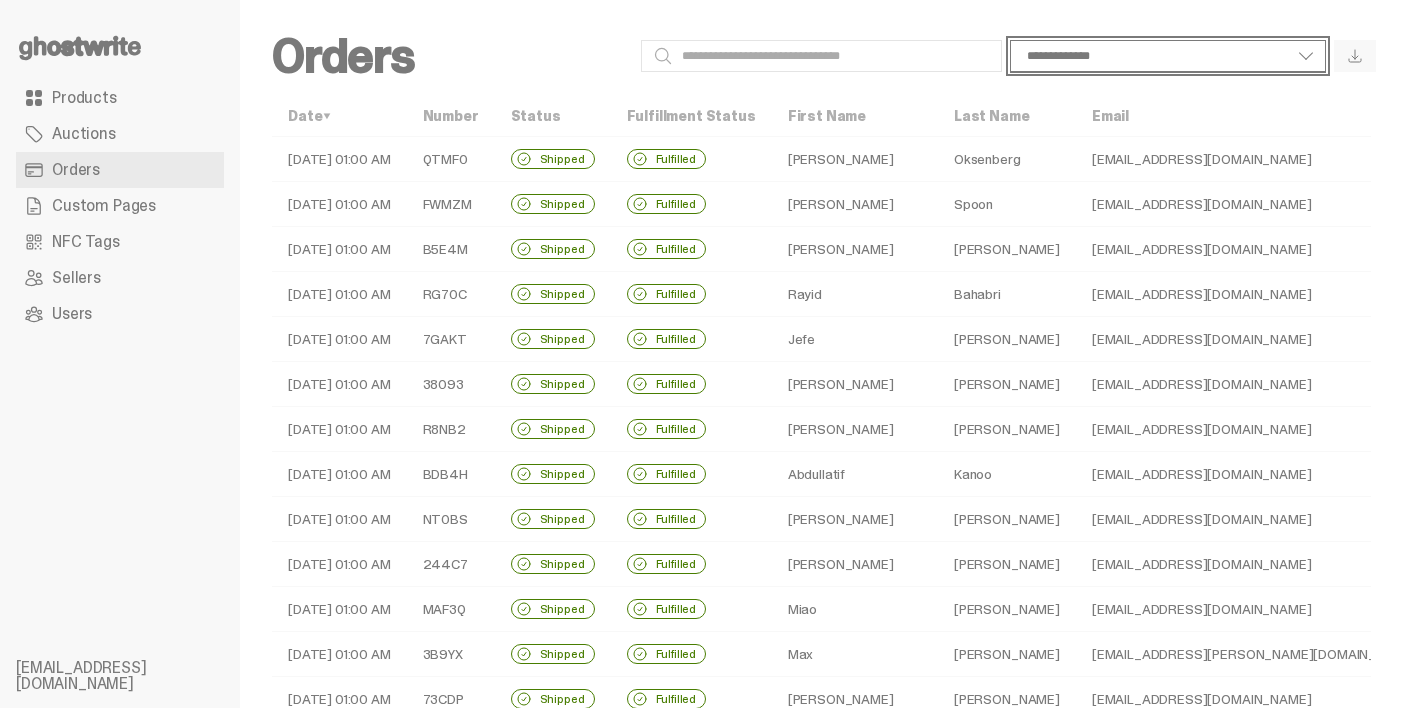 click on "**********" at bounding box center (1168, 56) 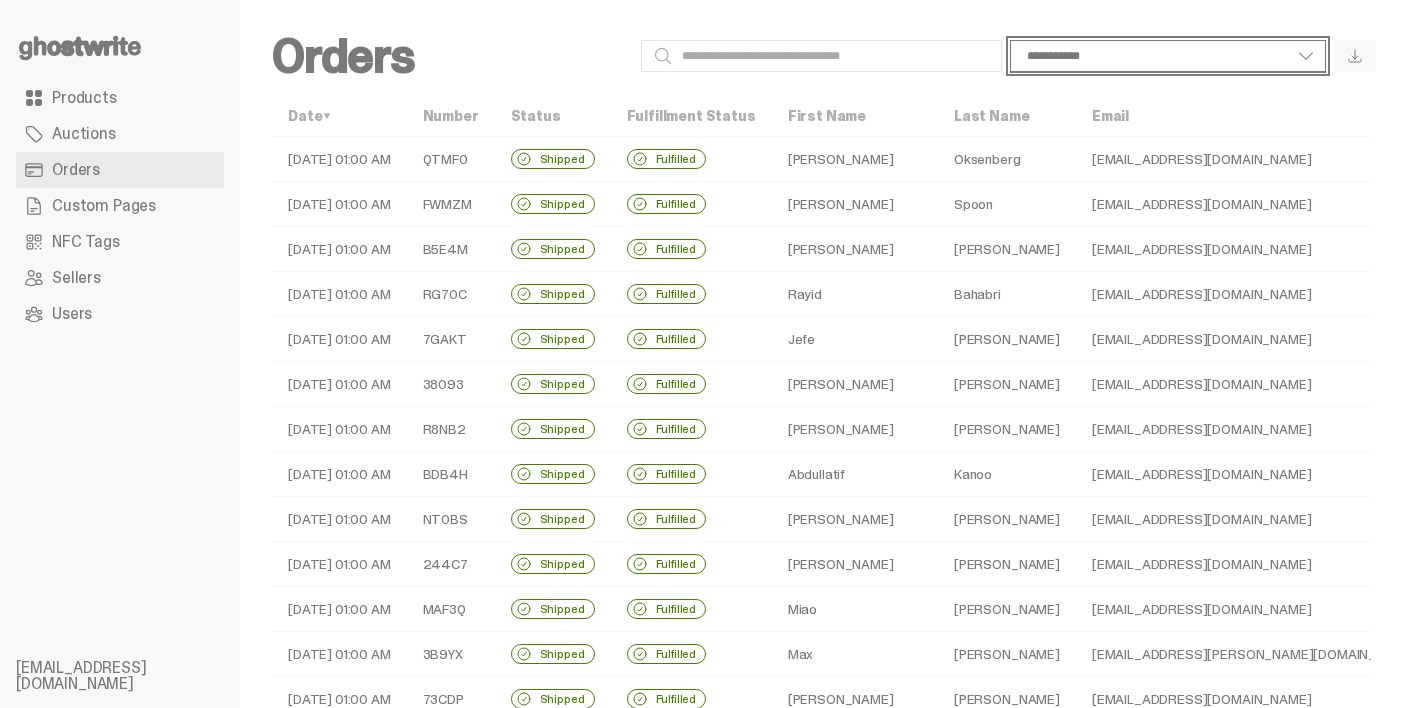 select on "**********" 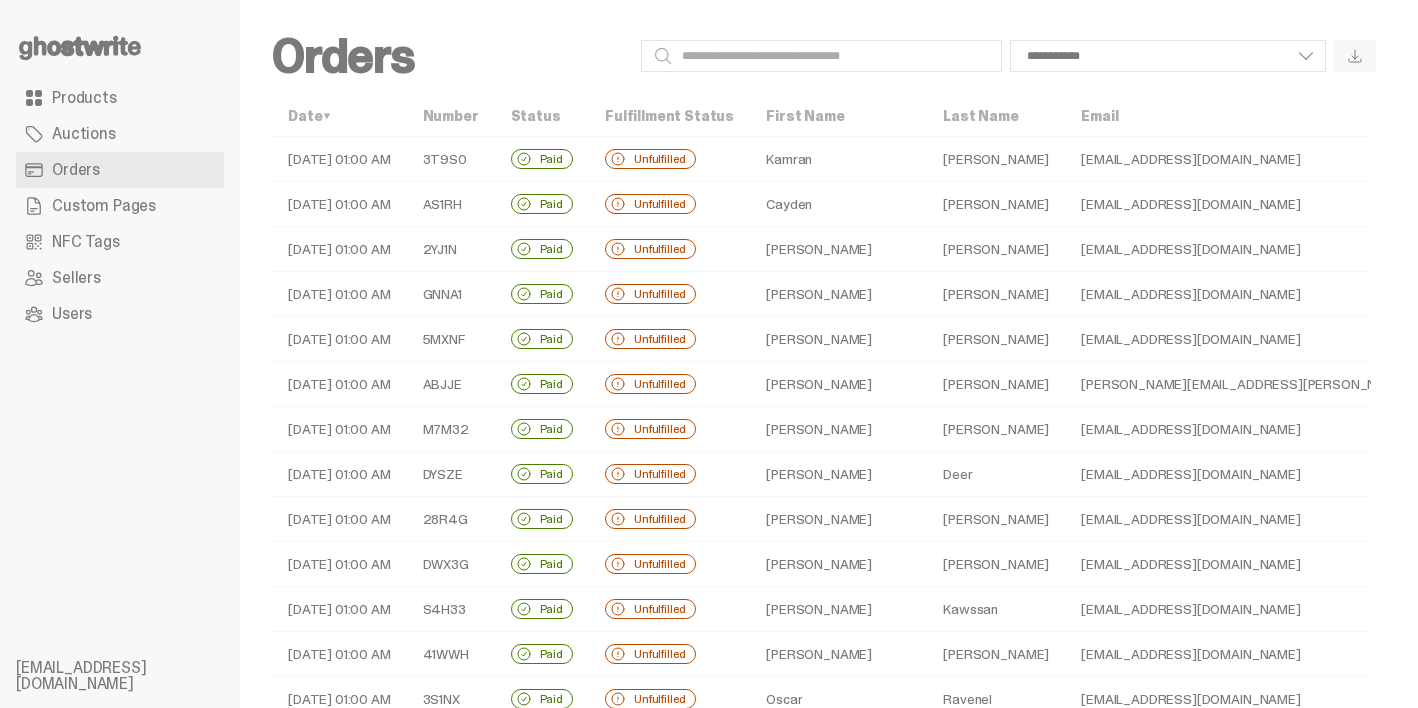 click on "Syed" at bounding box center [996, 159] 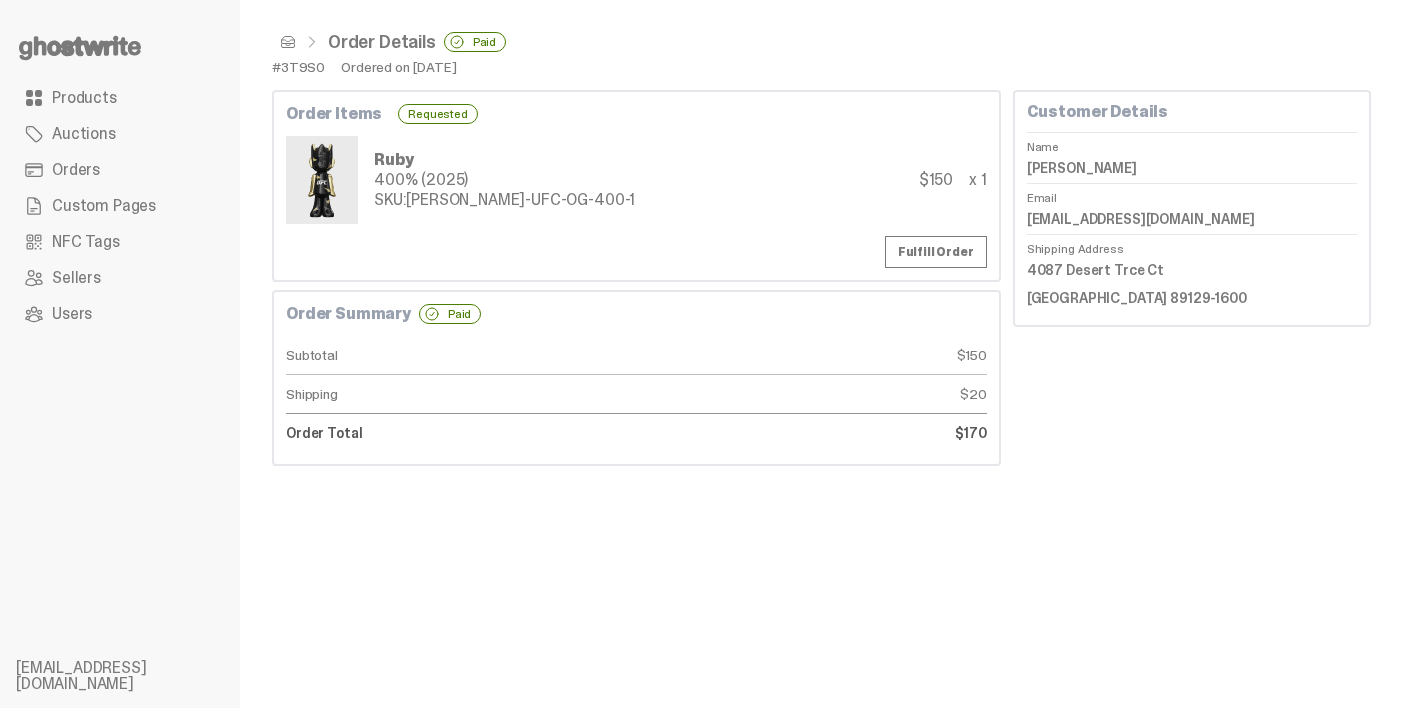 click on "Order Items
Requested
Ruby
400% (2025)
SKU:  TY-GH-UFC-OG-400-1
$150
x 1
Fulfill Order" at bounding box center (636, 186) 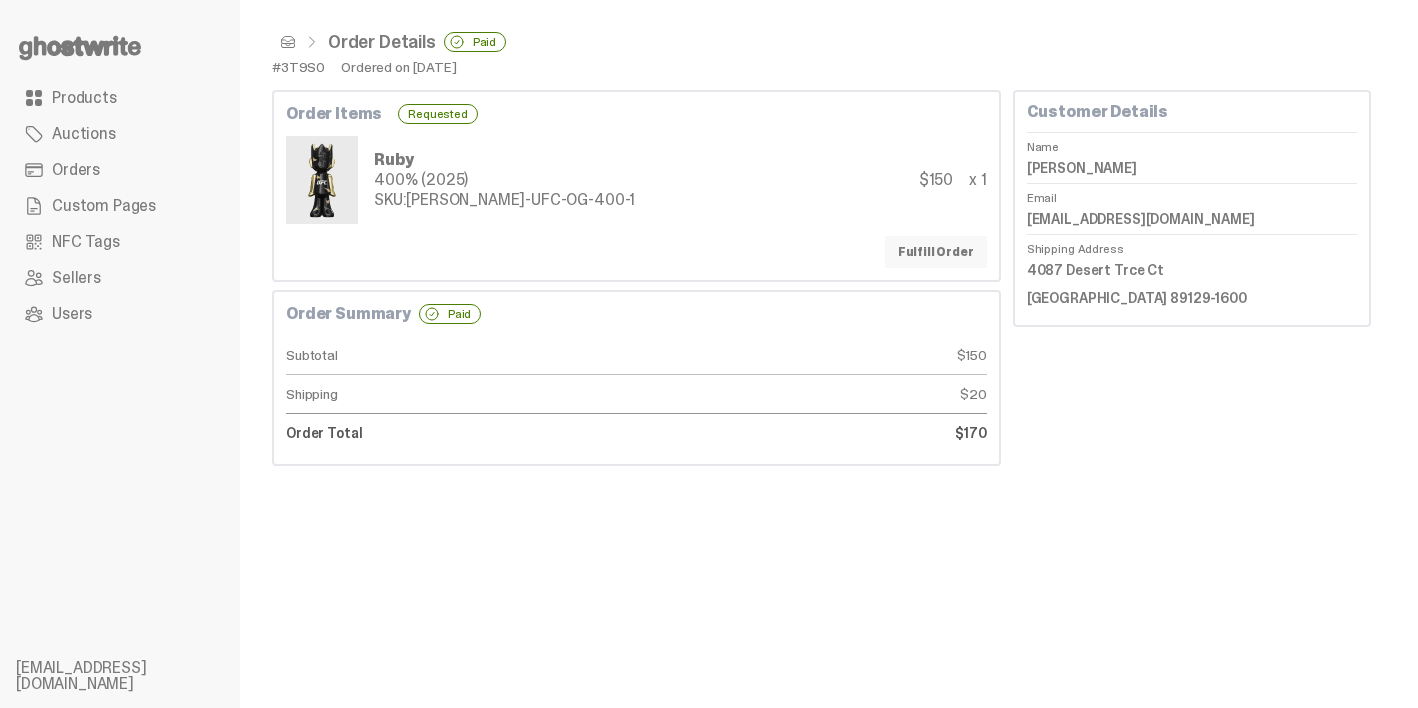 click on "Fulfill Order" at bounding box center [936, 252] 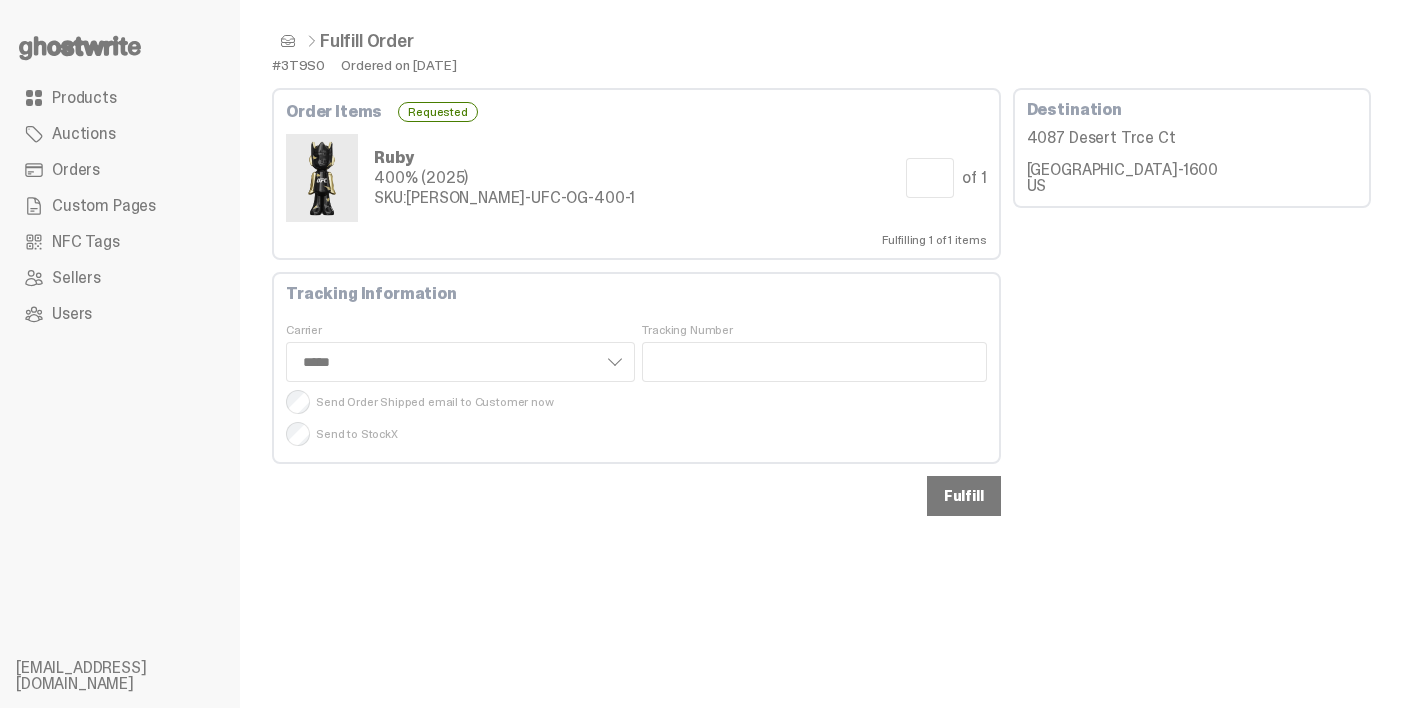 click on "Fulfill" at bounding box center (964, 496) 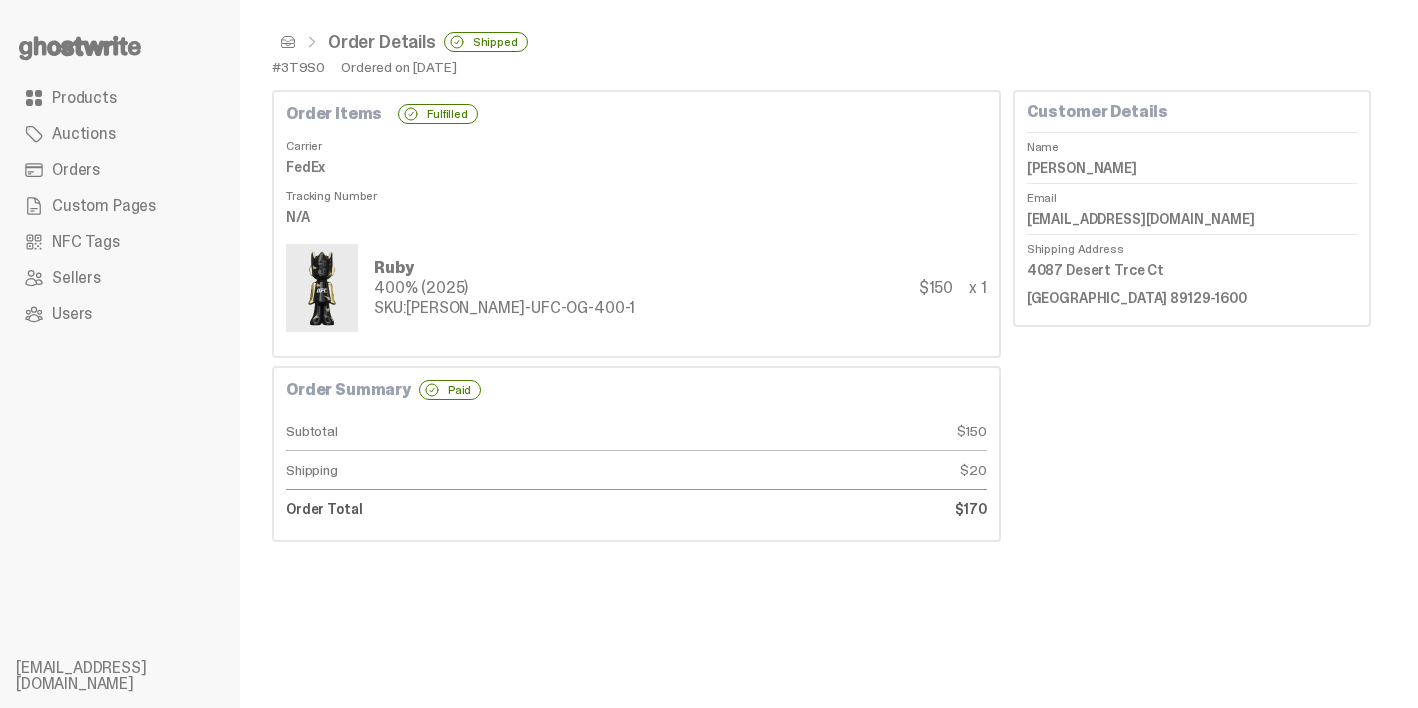 click on "Orders" at bounding box center [76, 170] 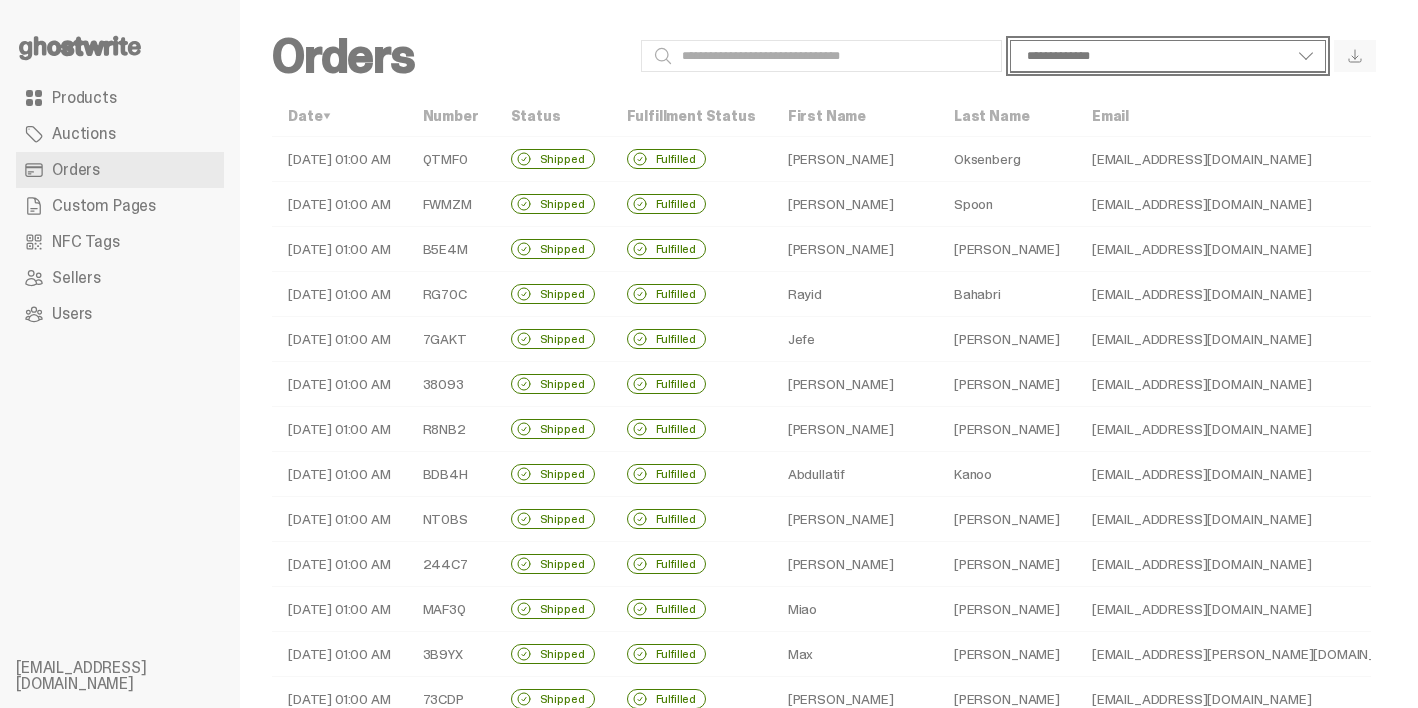 click on "**********" at bounding box center (1168, 56) 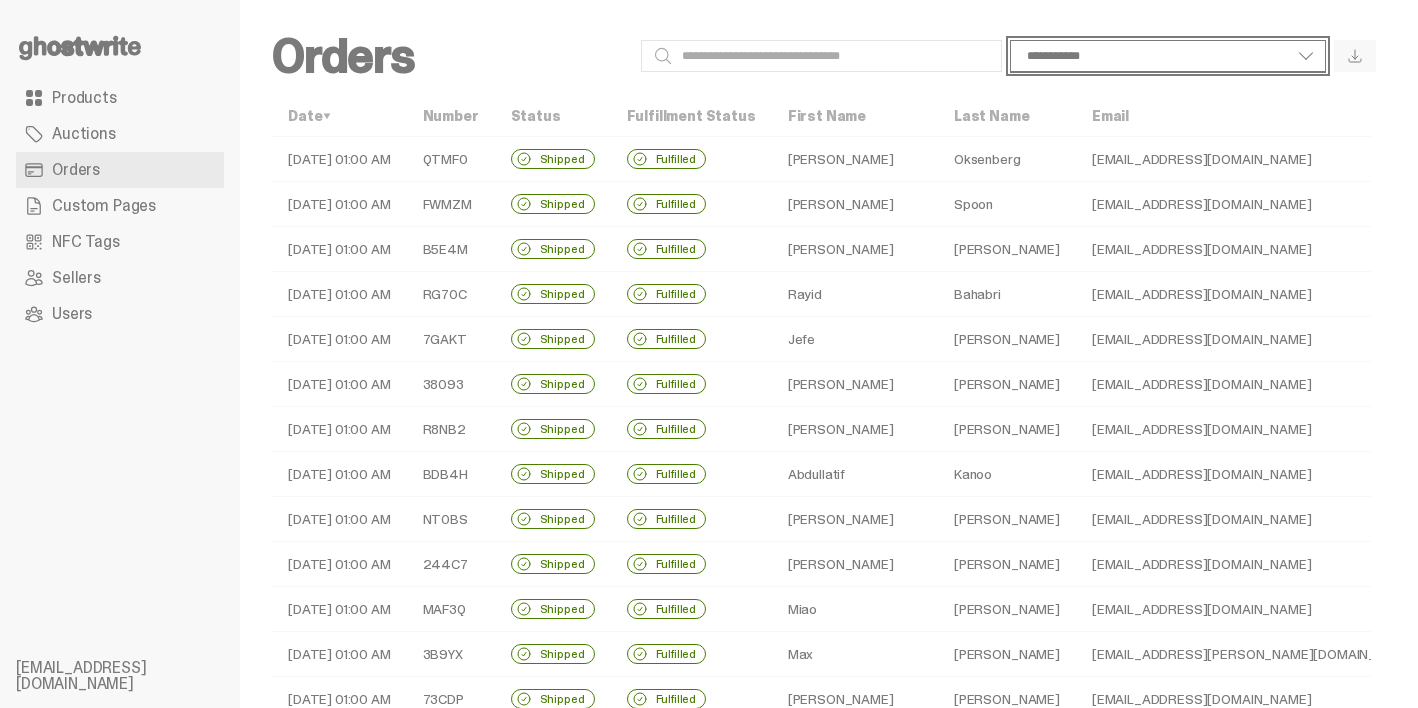 select on "**********" 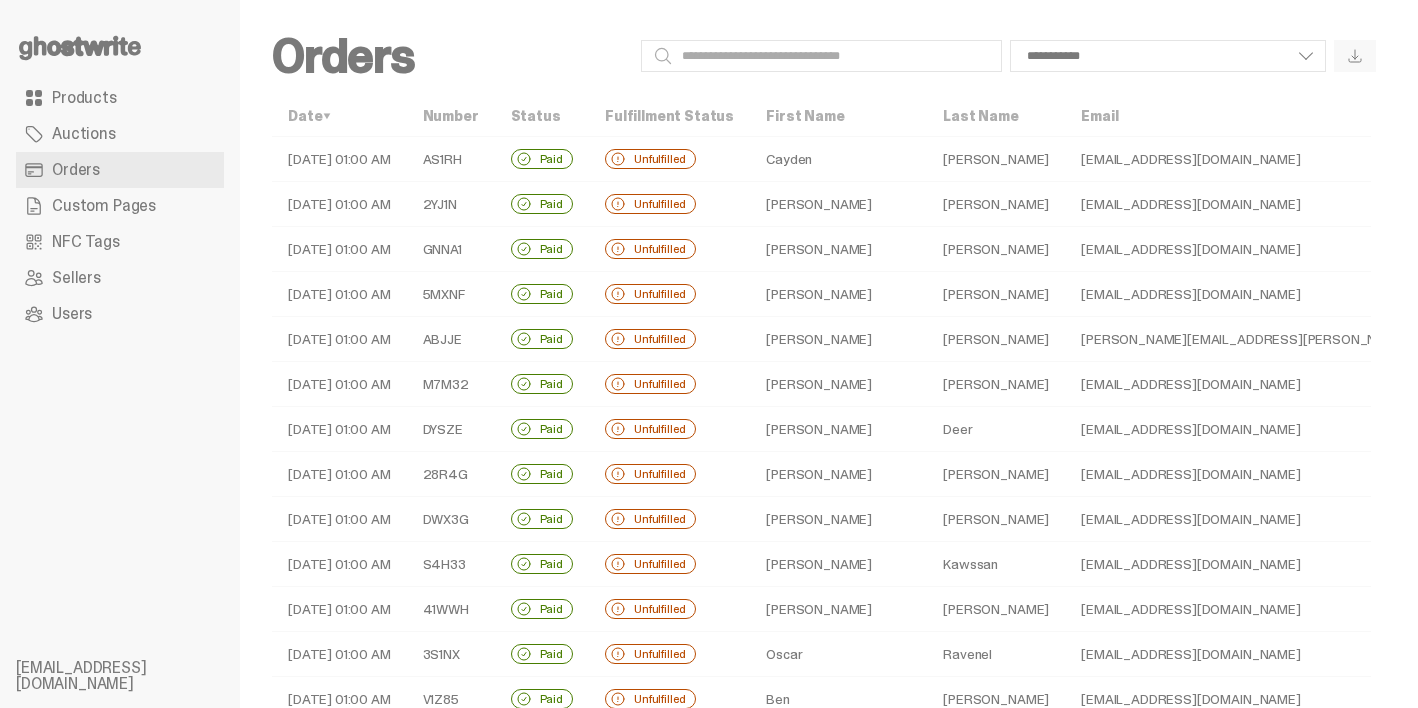 click on "Orders" at bounding box center (452, 56) 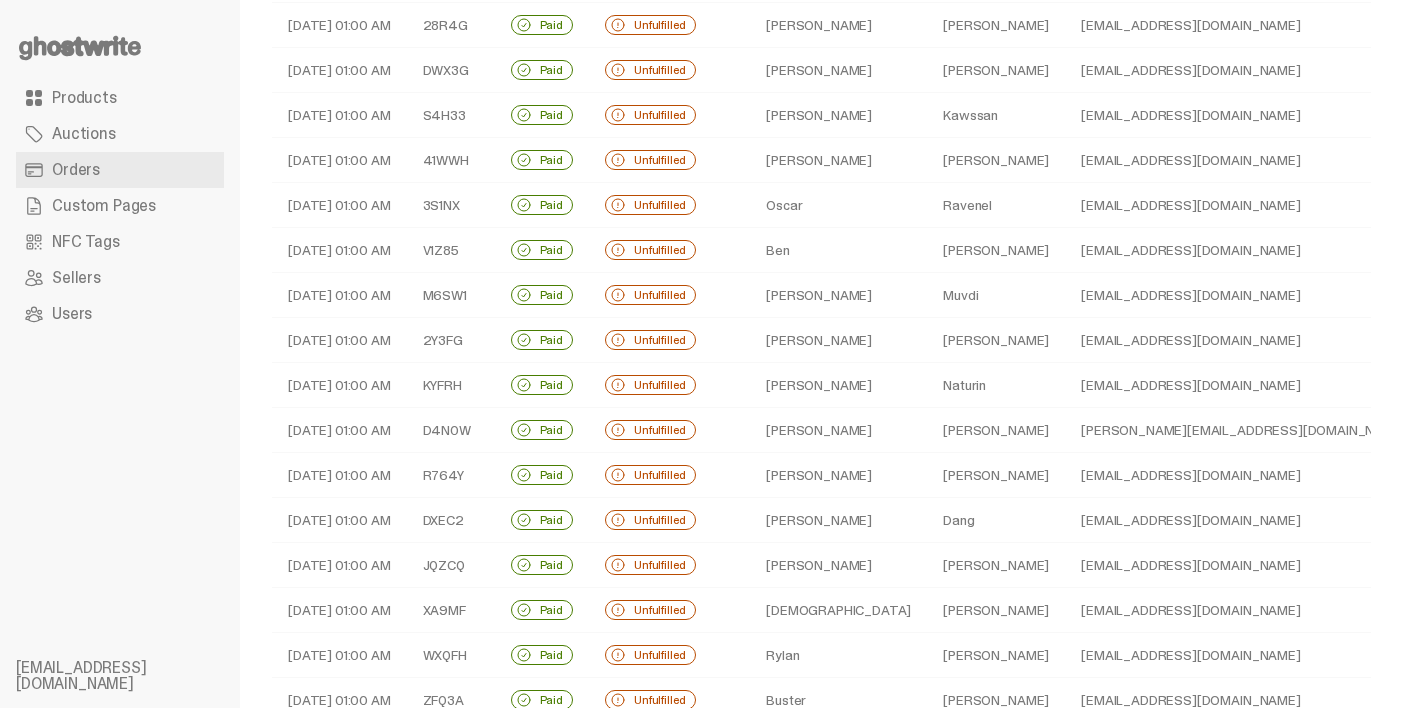 scroll, scrollTop: 489, scrollLeft: 0, axis: vertical 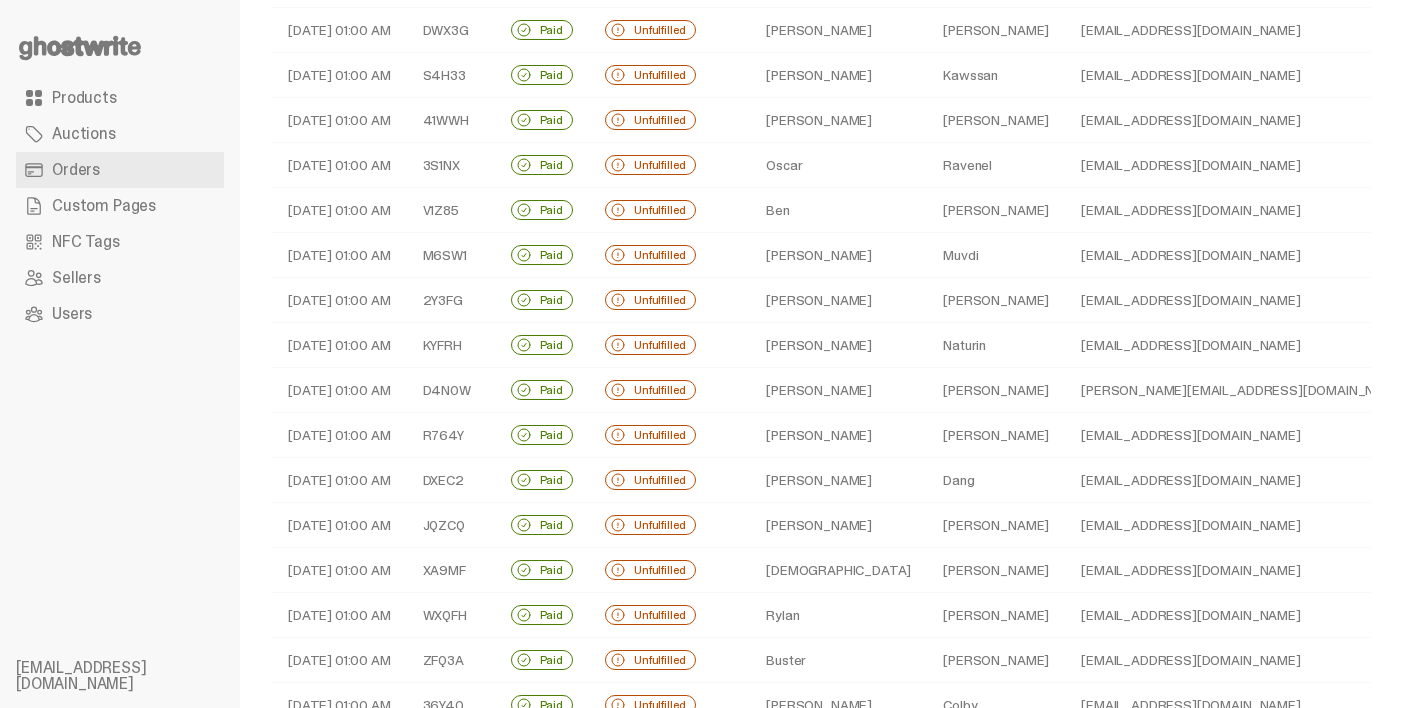 click on "busterscher@gmail.com" at bounding box center (1296, 660) 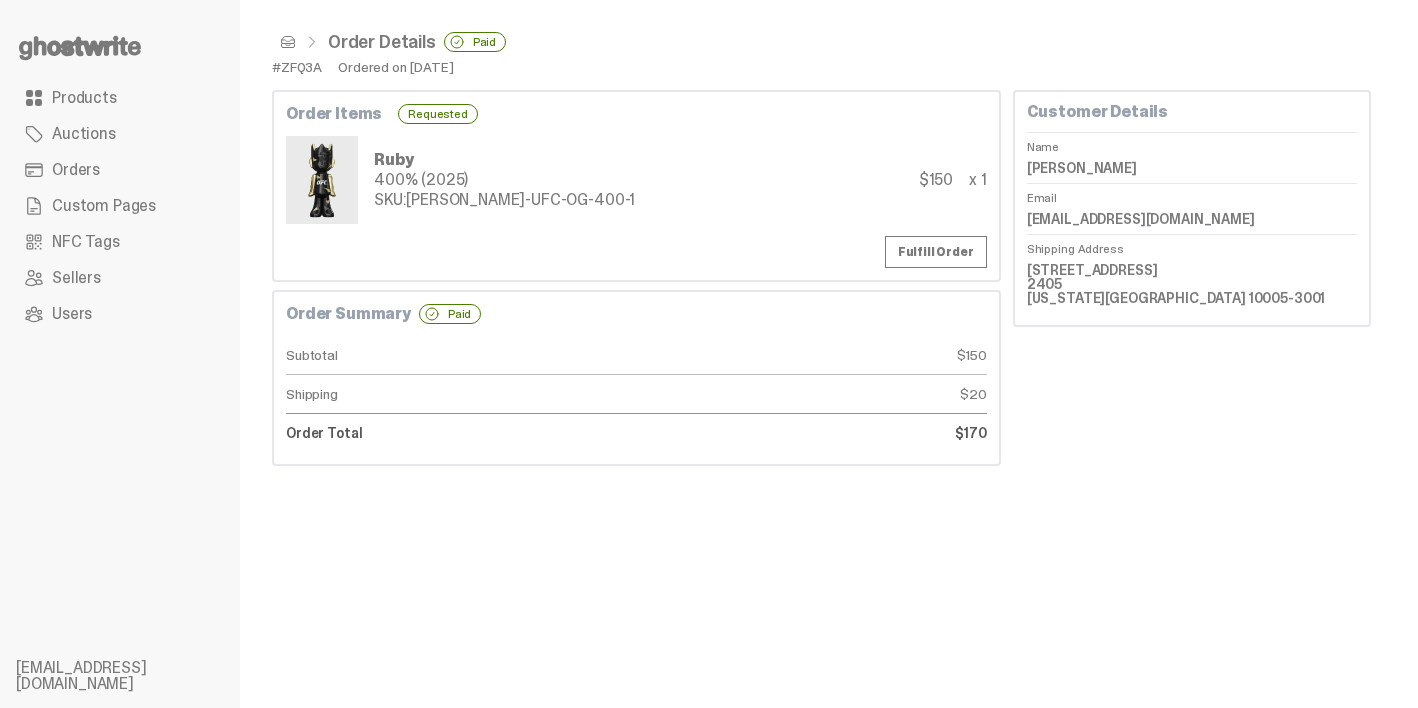 scroll, scrollTop: 0, scrollLeft: 0, axis: both 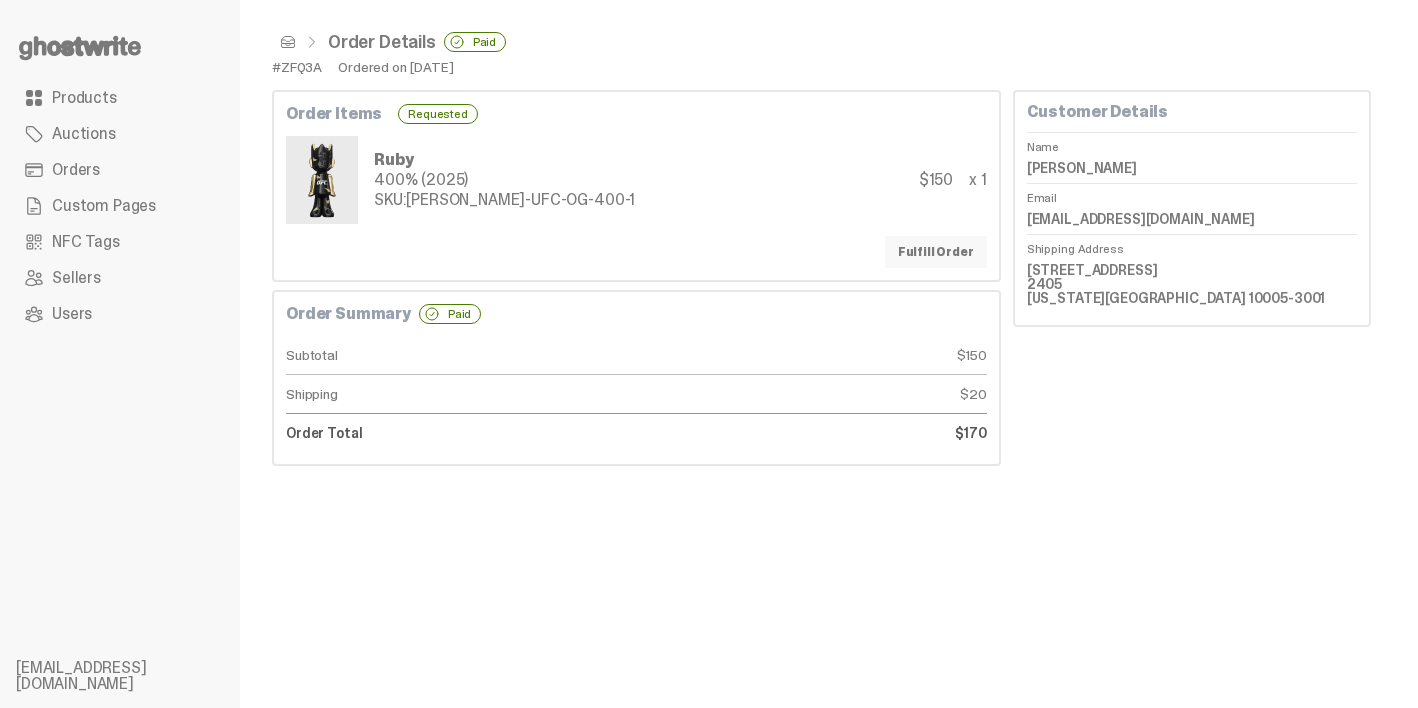 click on "Fulfill Order" at bounding box center [936, 252] 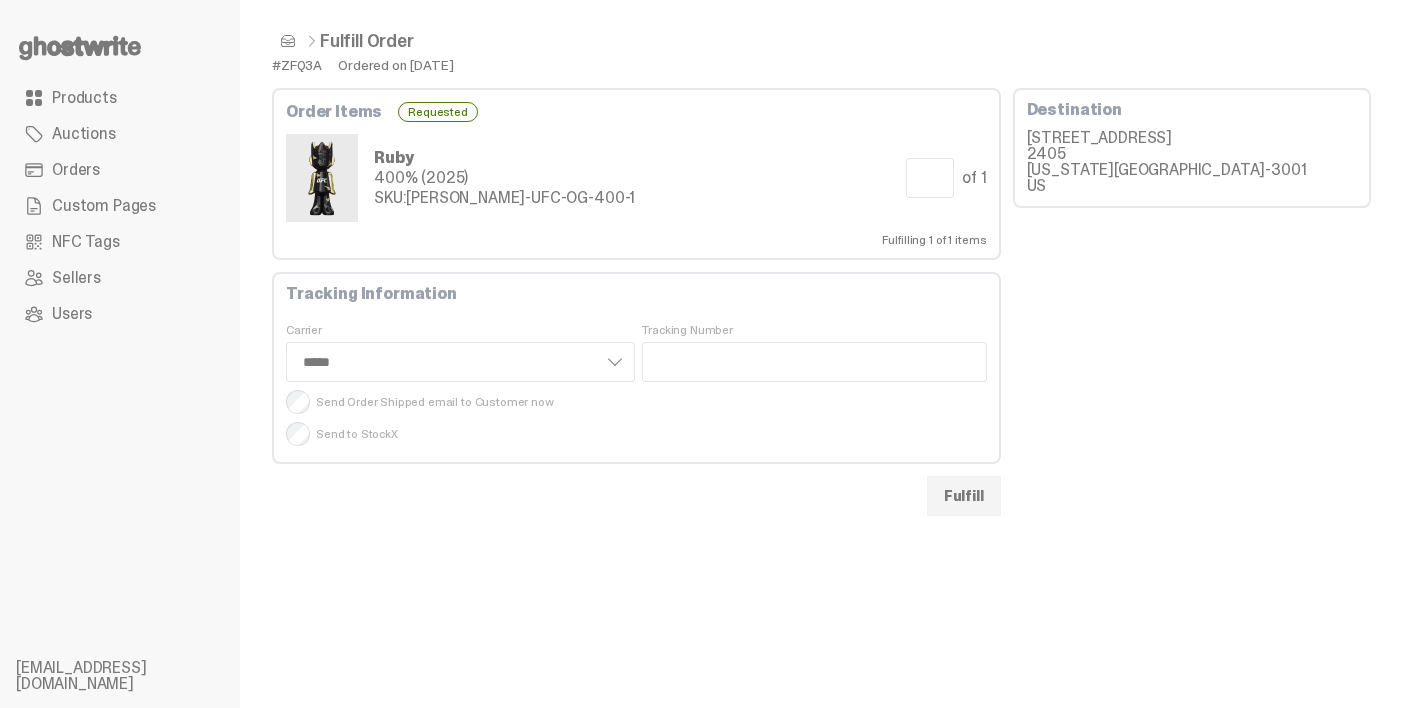 click on "Order Items
Requested
Ruby
400% (2025)
SKU:  TY-GH-UFC-OG-400-1
Quantity to Fulfill
*
of 1
Fulfilling 1 of 1 items" at bounding box center [636, 174] 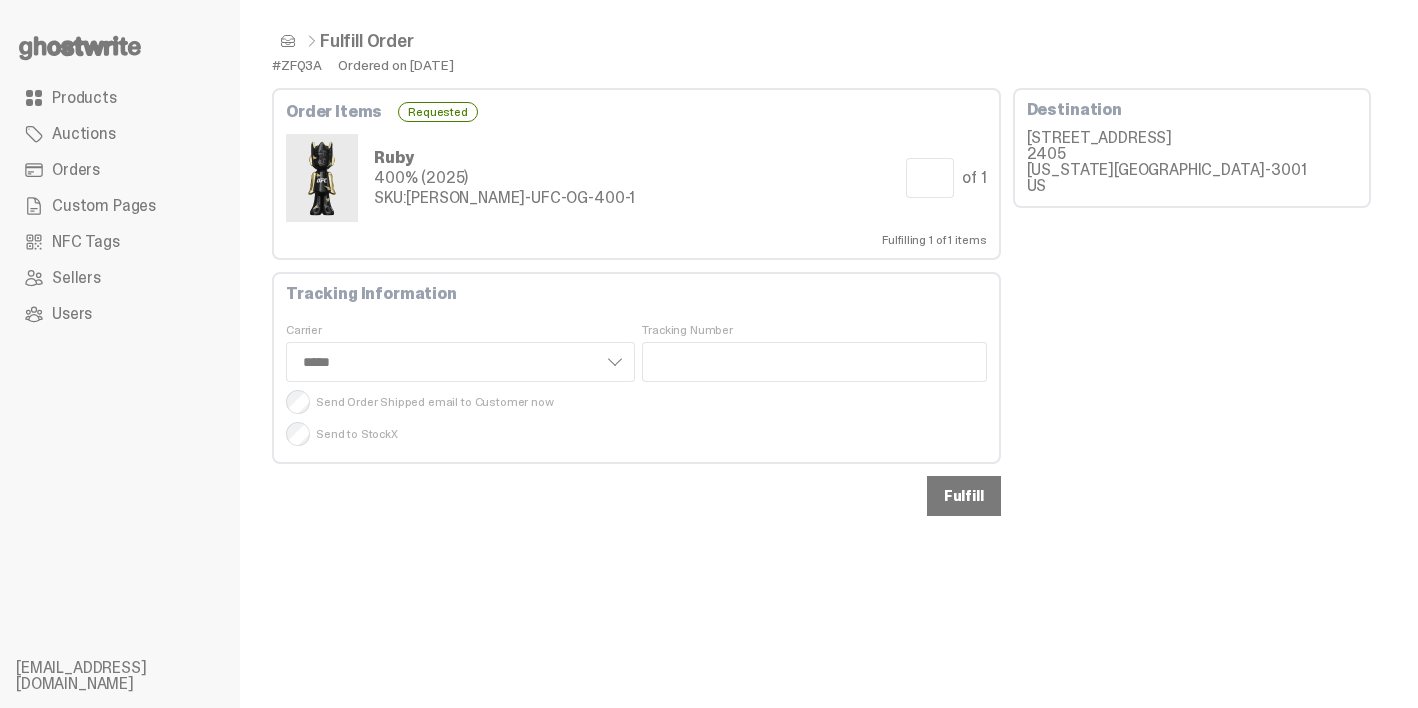 click on "Fulfill" at bounding box center [964, 496] 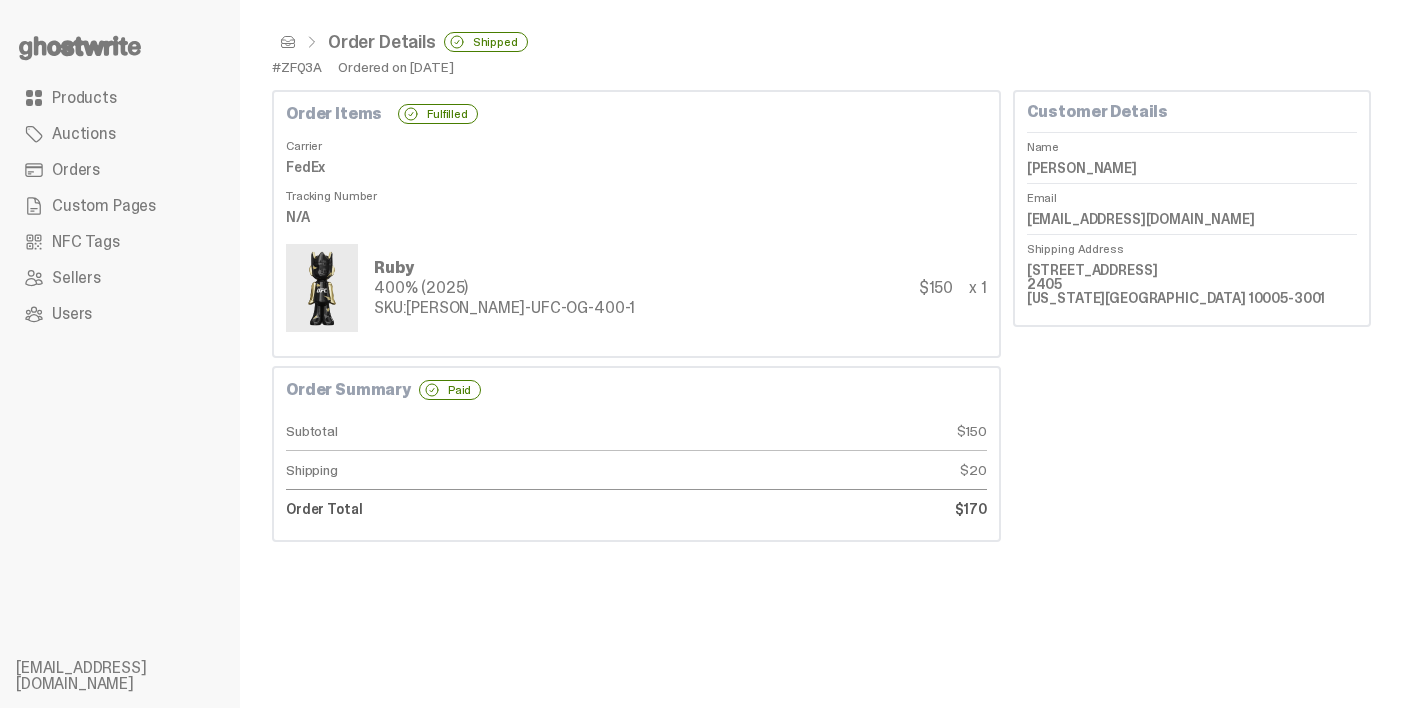 click on "Orders" at bounding box center (120, 170) 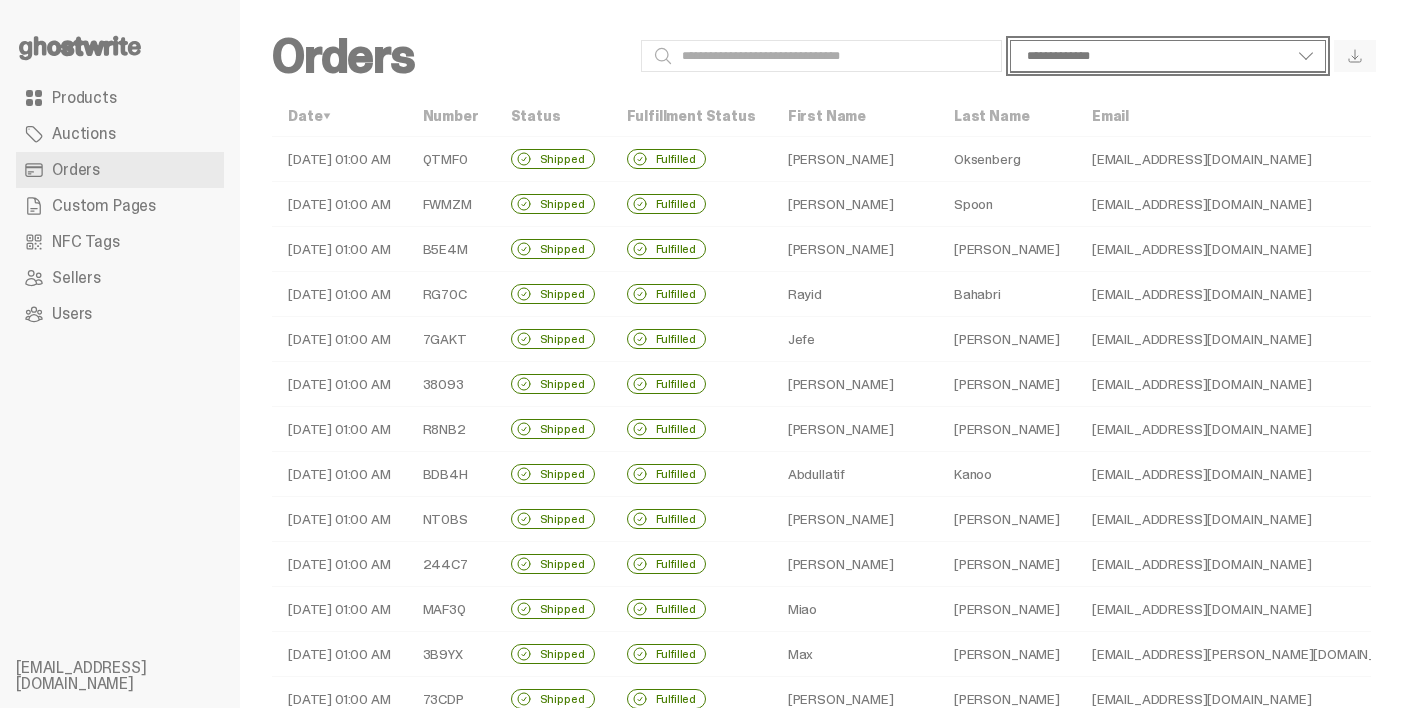 click on "**********" at bounding box center [1168, 56] 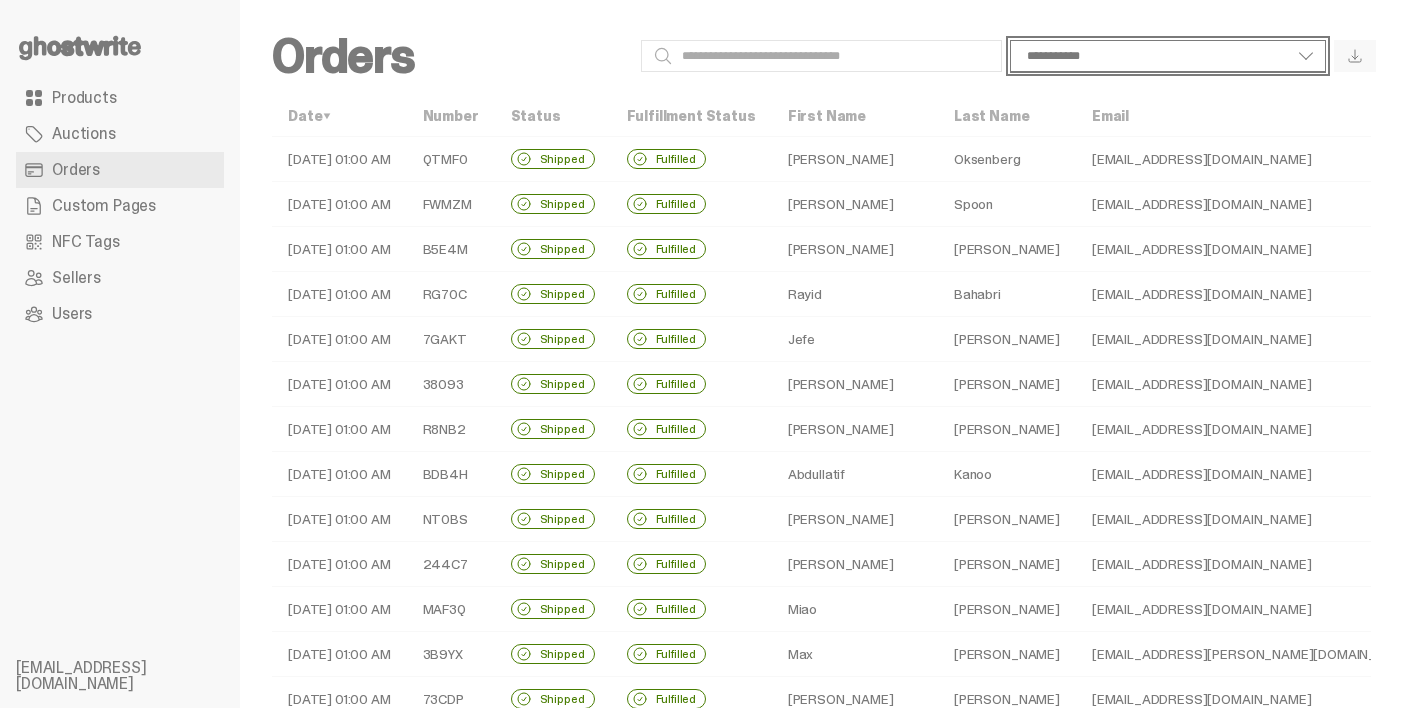 select on "**********" 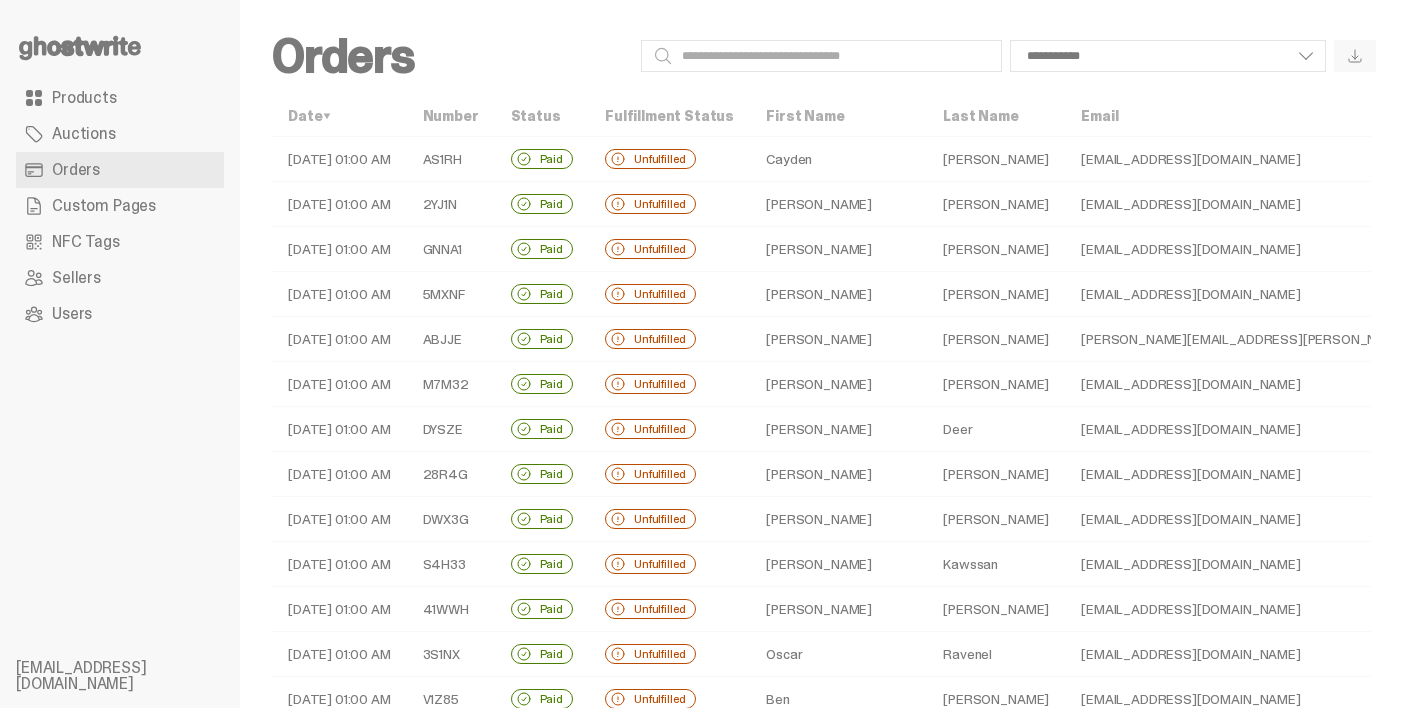 click on "Orders" at bounding box center (452, 56) 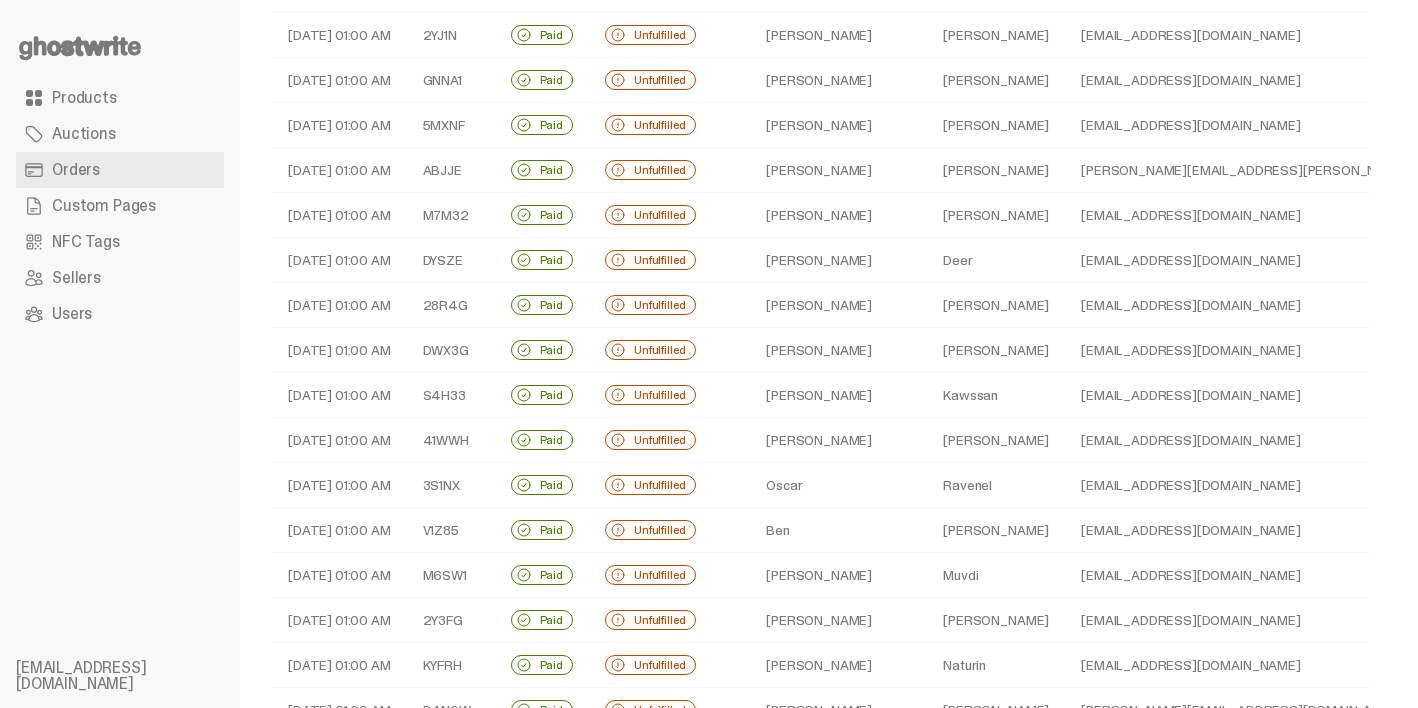 scroll, scrollTop: 200, scrollLeft: 0, axis: vertical 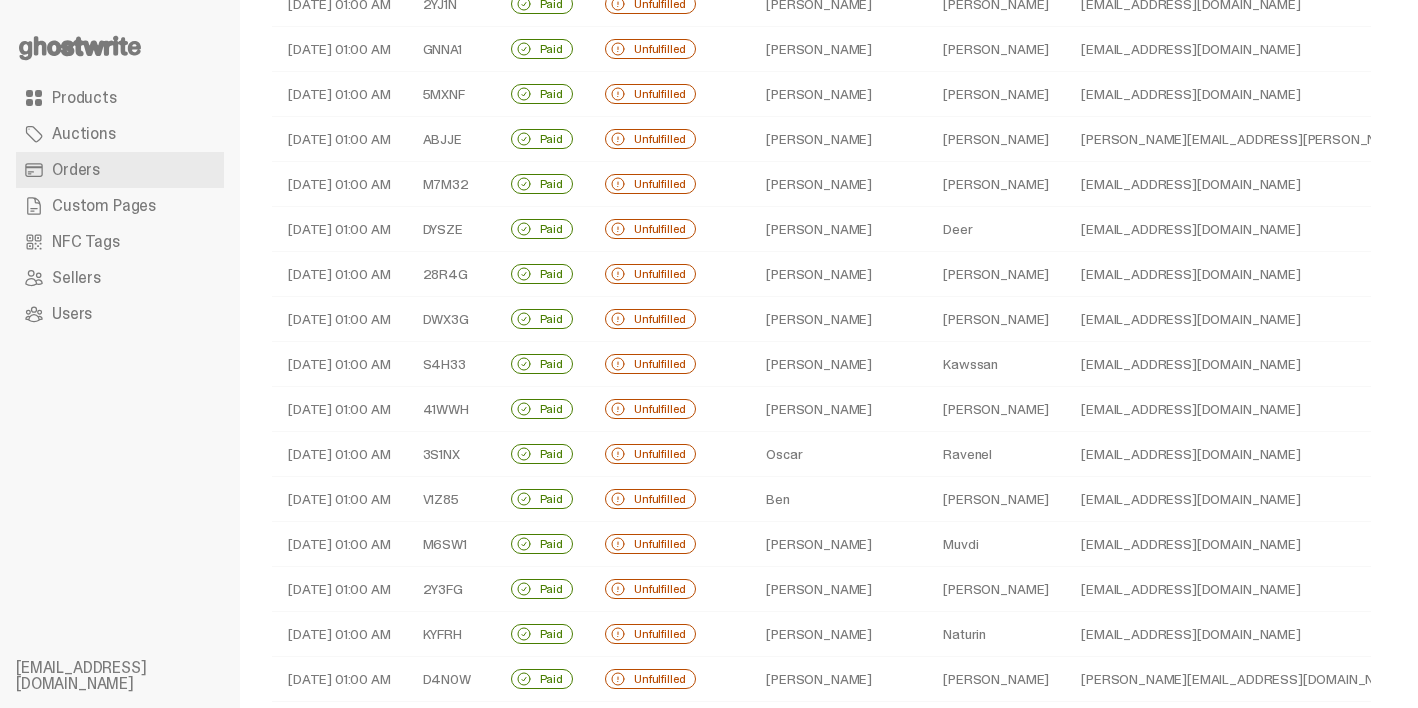 click on "Brian" at bounding box center [838, 229] 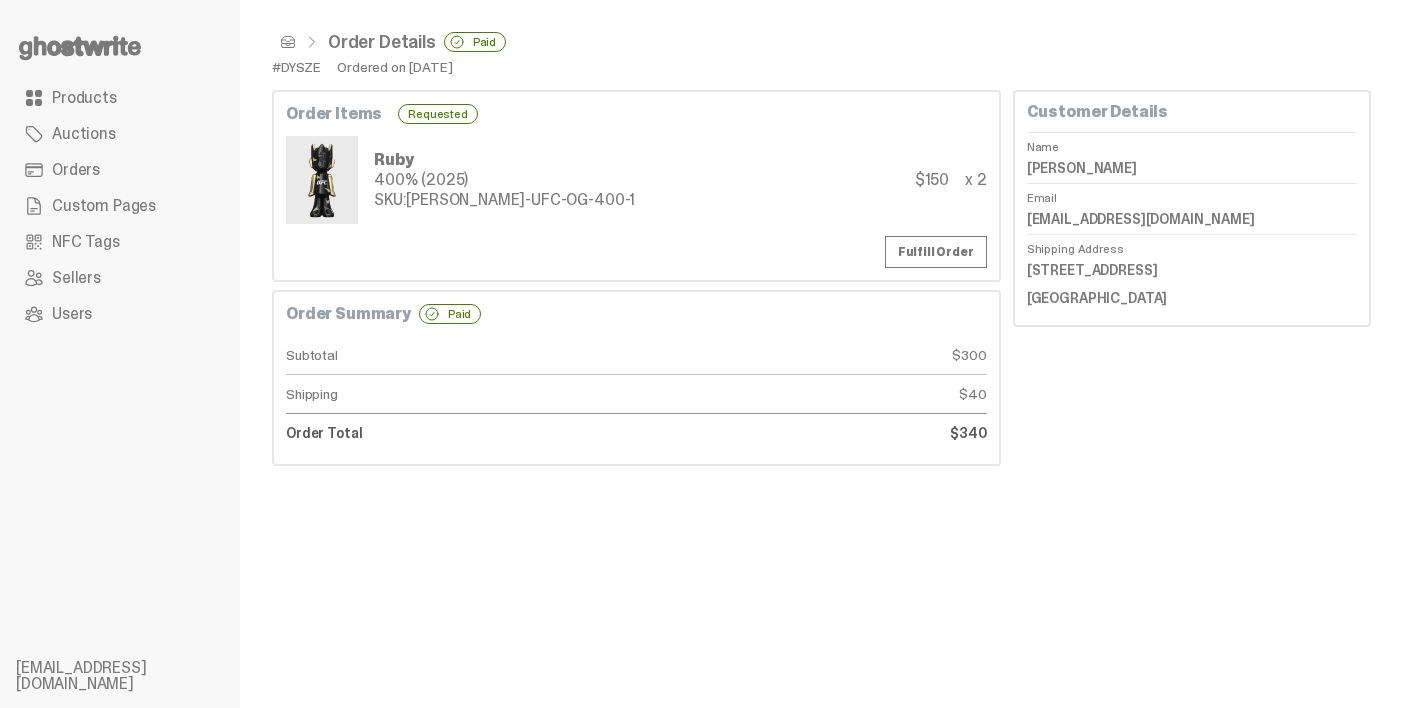 scroll, scrollTop: 0, scrollLeft: 0, axis: both 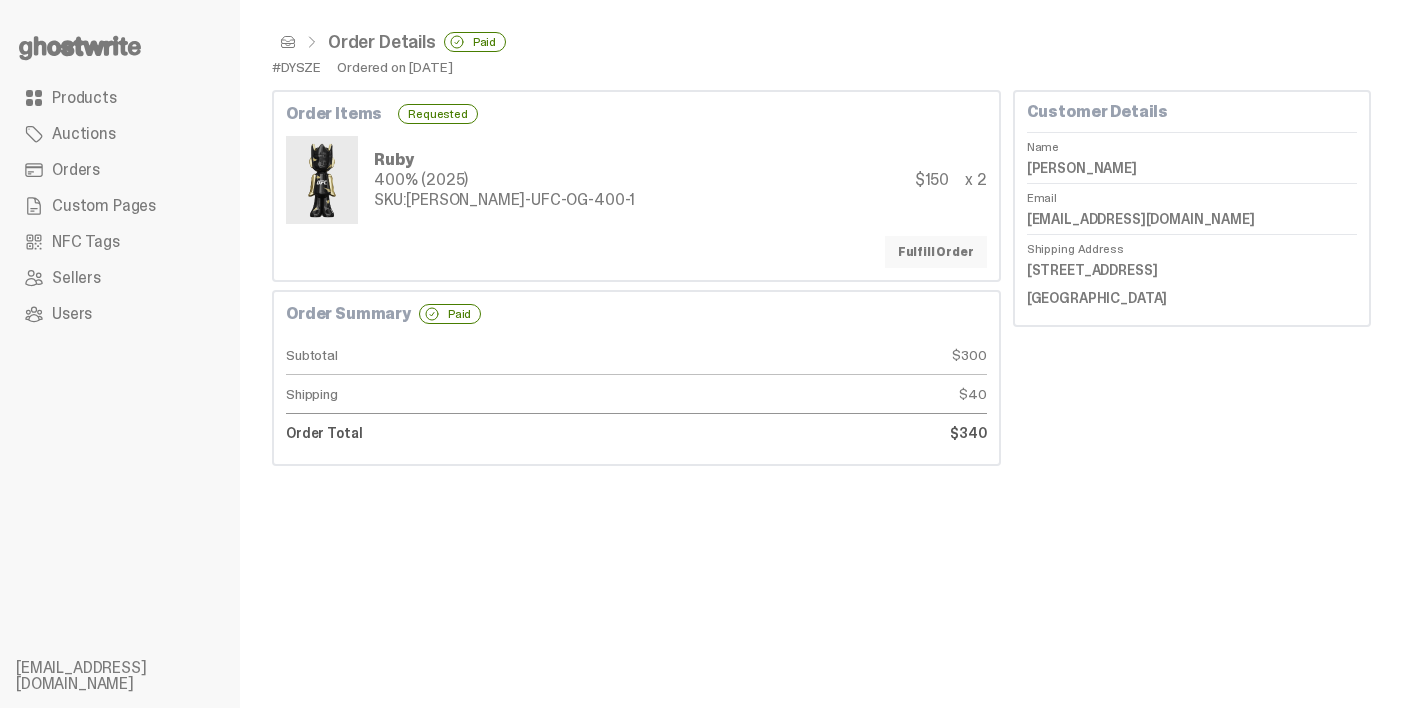 click on "Fulfill Order" at bounding box center [936, 252] 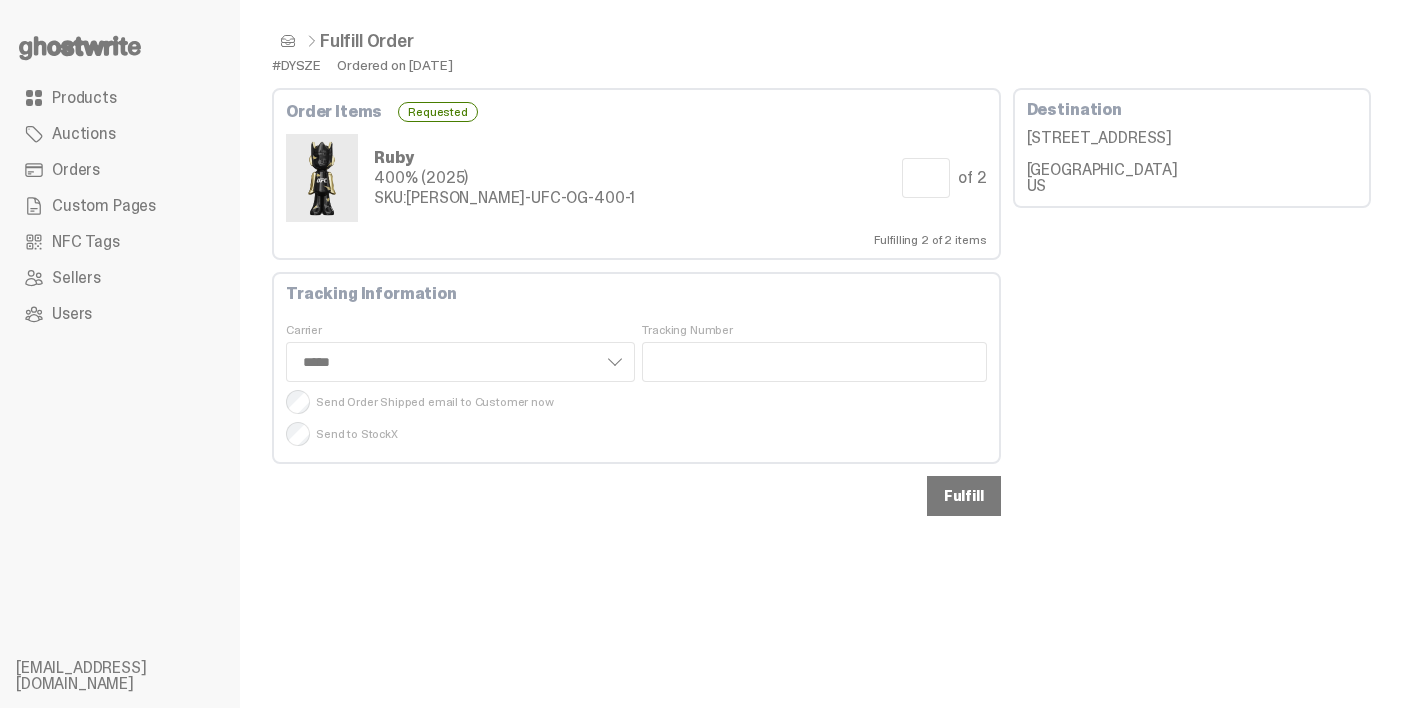click on "Fulfill" at bounding box center (964, 496) 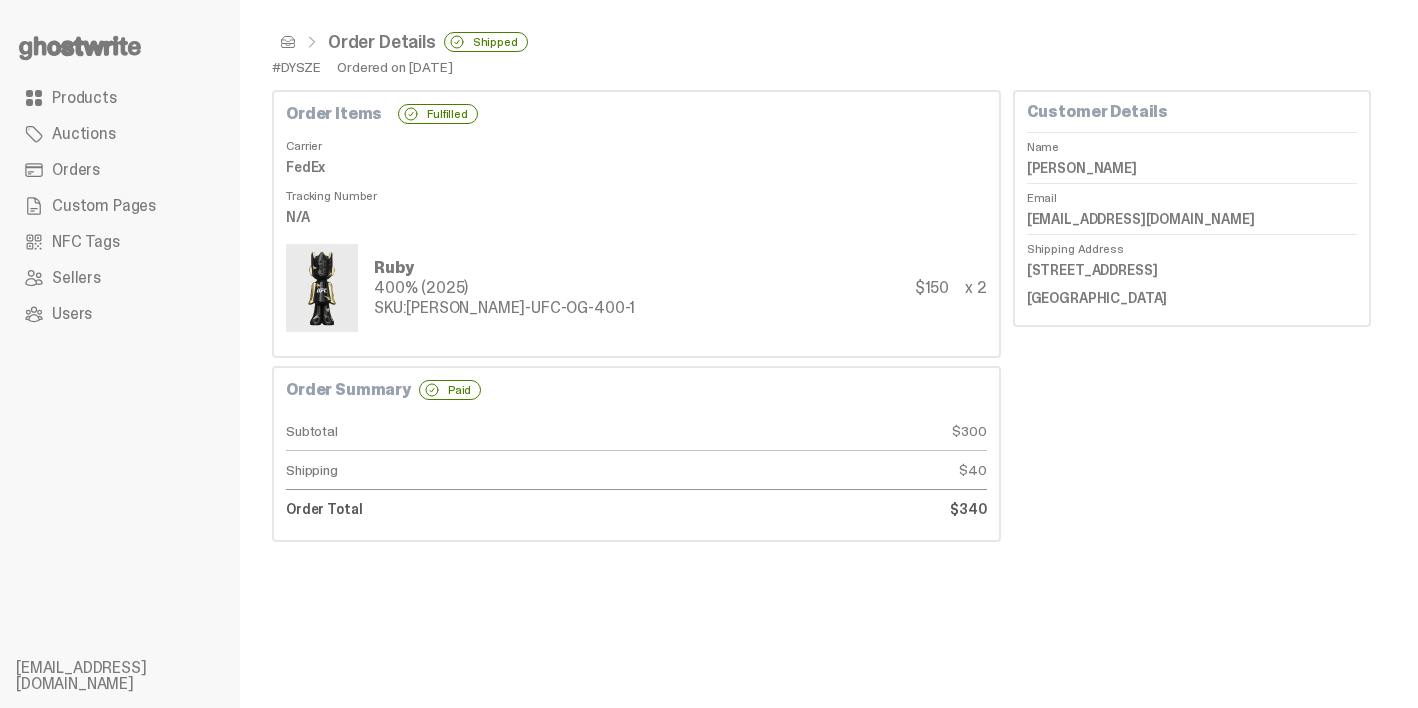 click on "Orders" at bounding box center (76, 170) 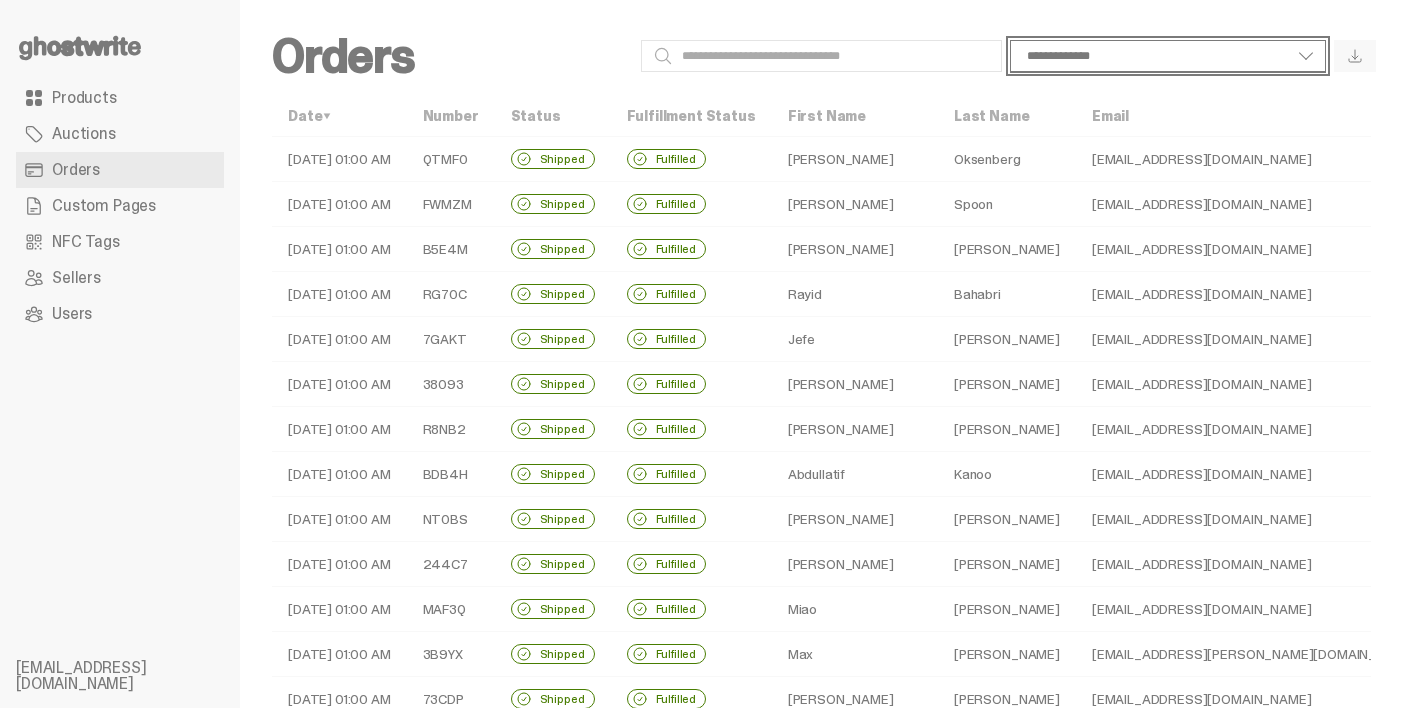 click on "**********" at bounding box center [1168, 56] 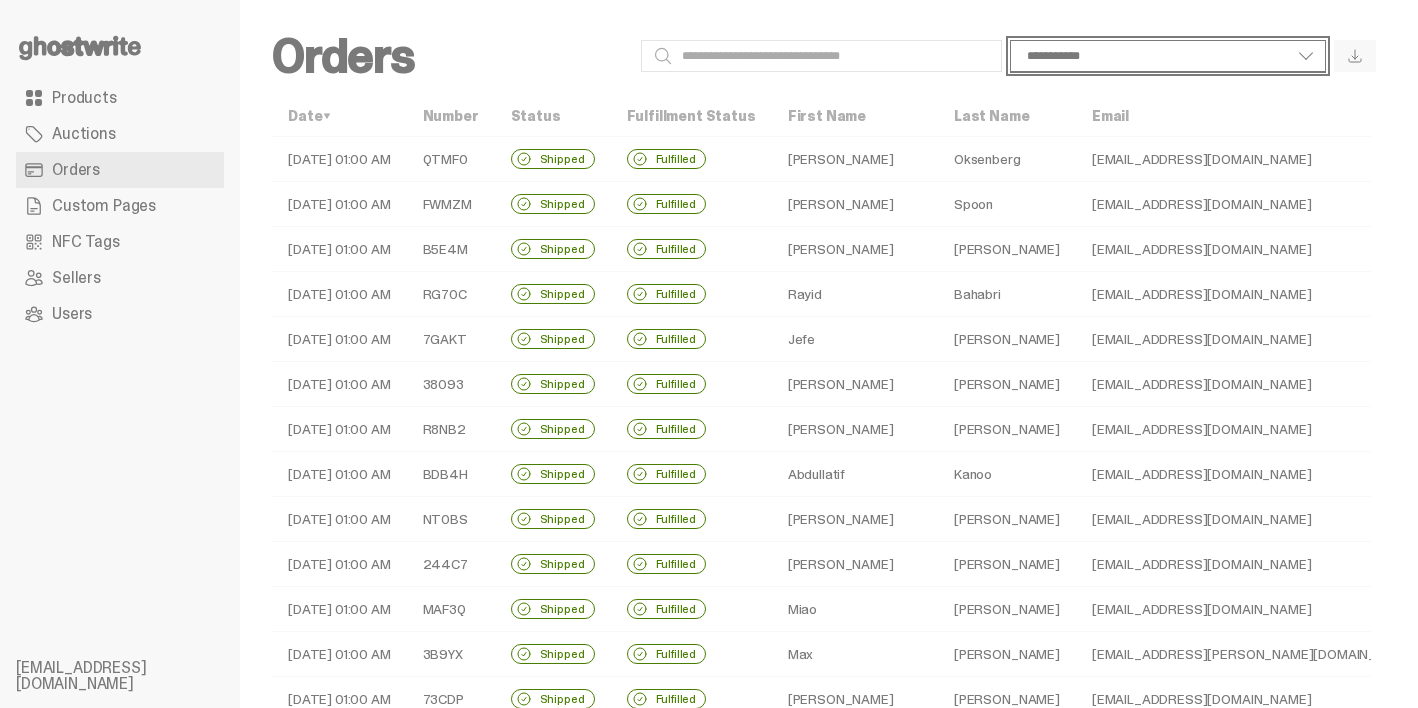 select on "**********" 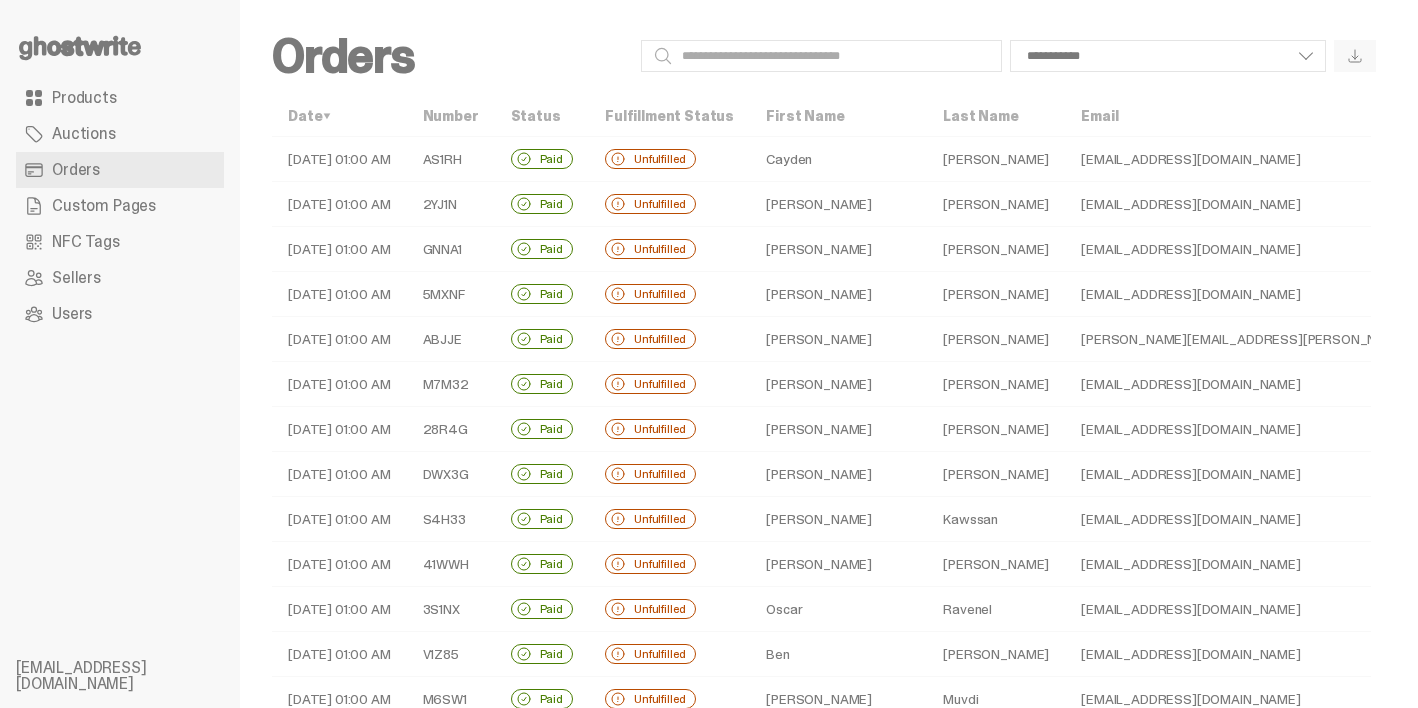 click on "Orders" at bounding box center (452, 56) 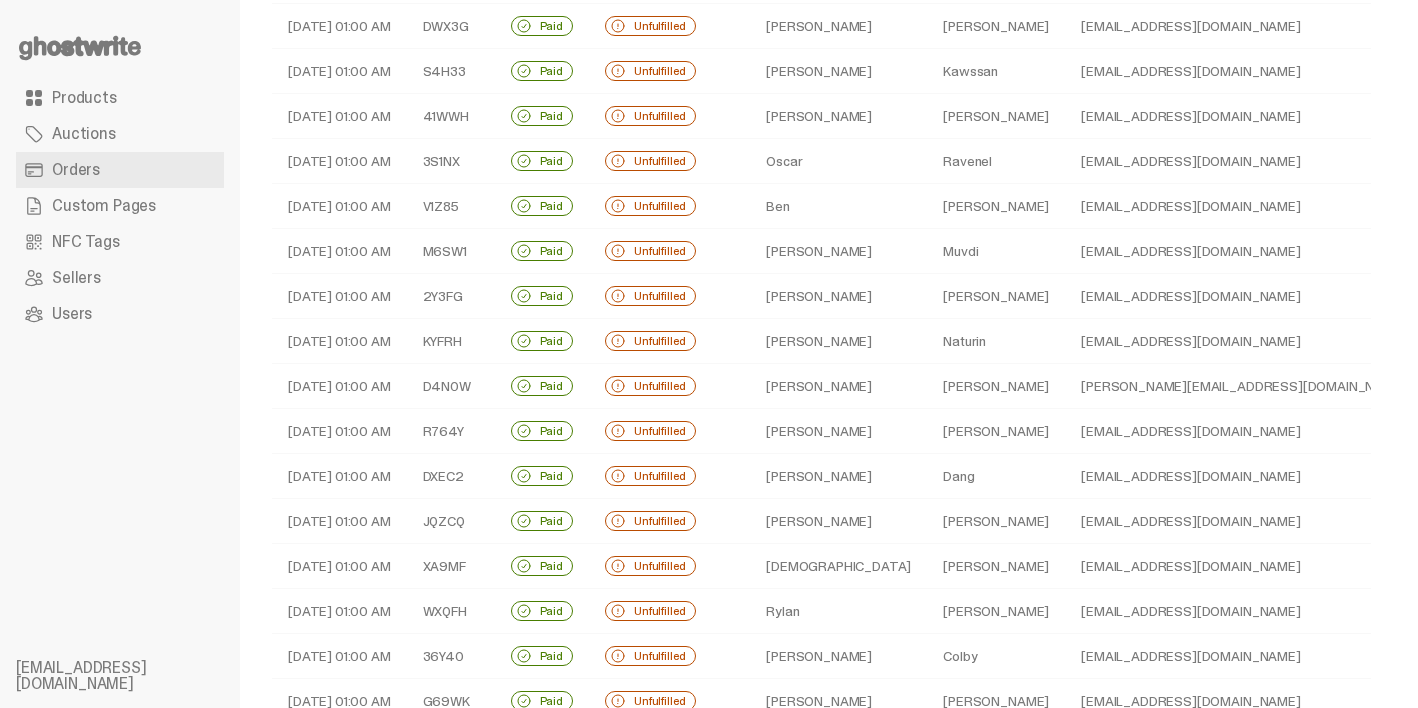 scroll, scrollTop: 649, scrollLeft: 0, axis: vertical 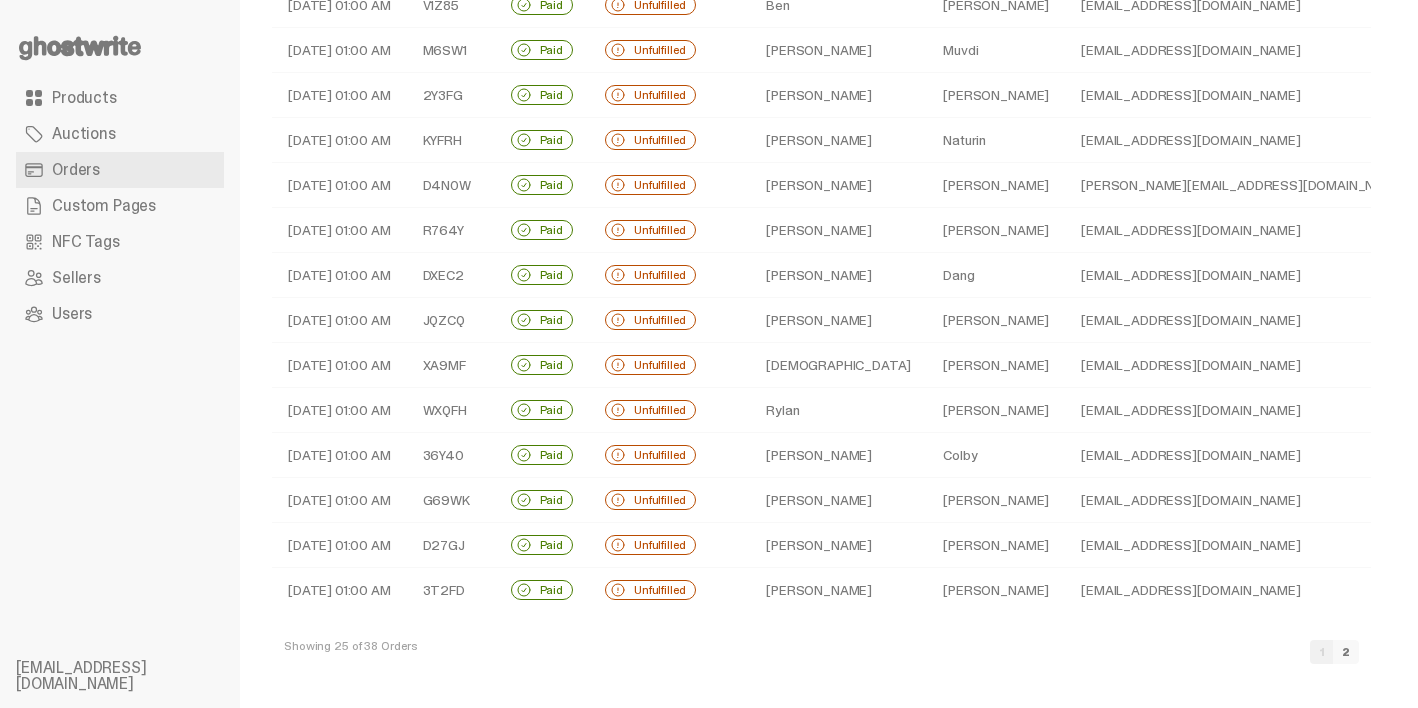 click on "Wesner" at bounding box center (996, 185) 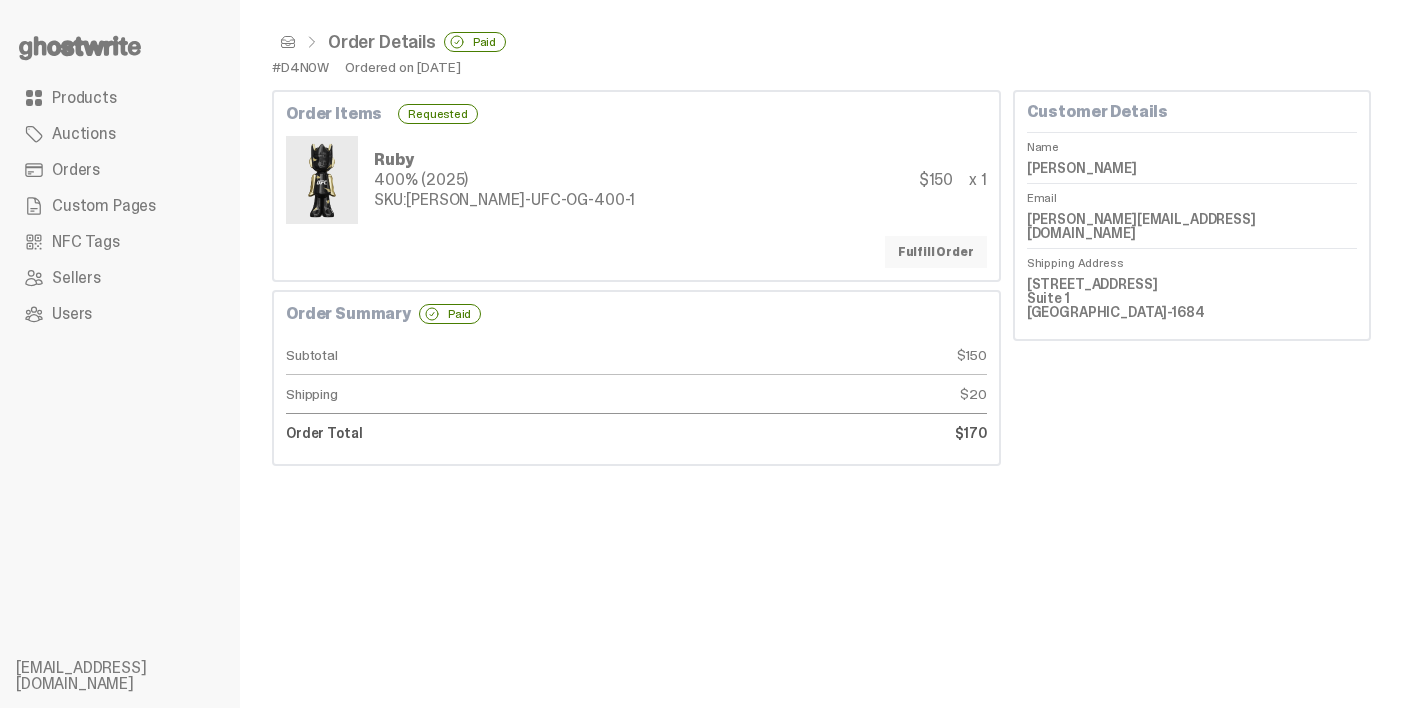 click on "Fulfill Order" at bounding box center [936, 252] 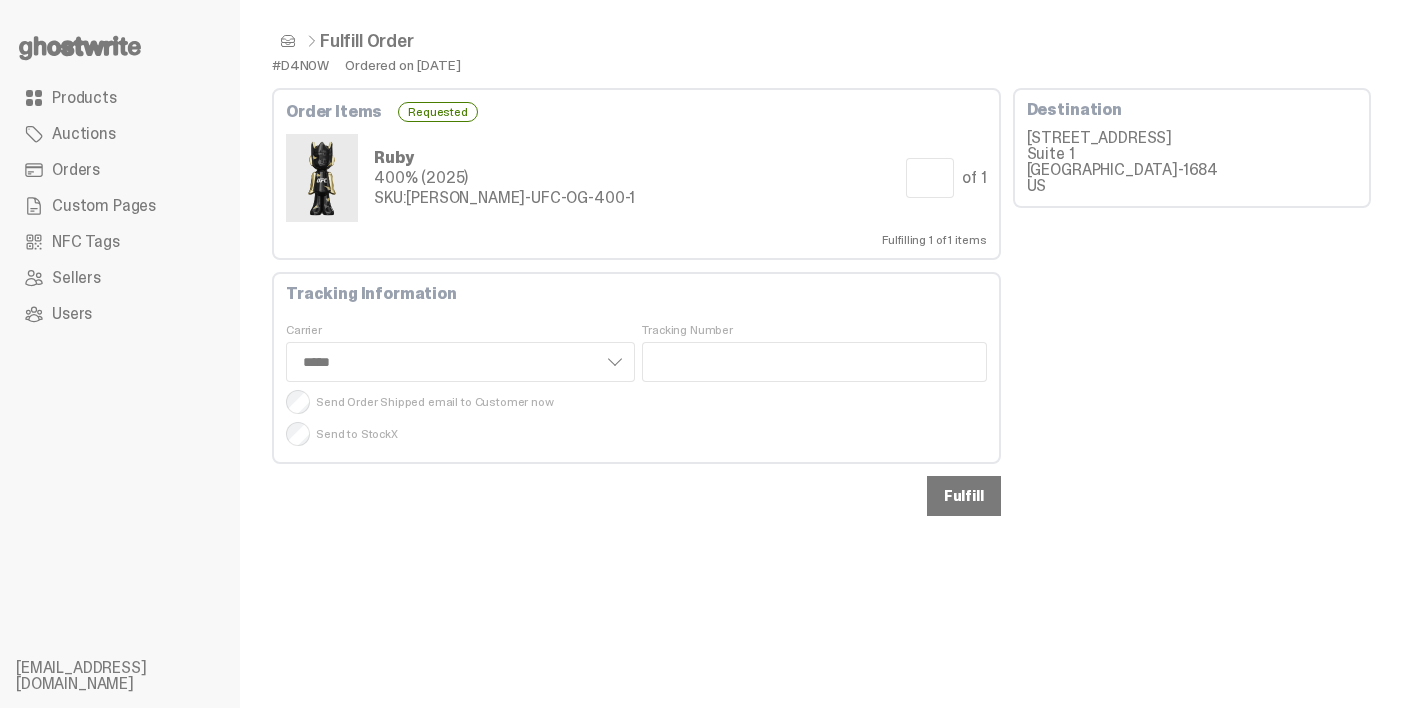 click on "Fulfill" at bounding box center (964, 496) 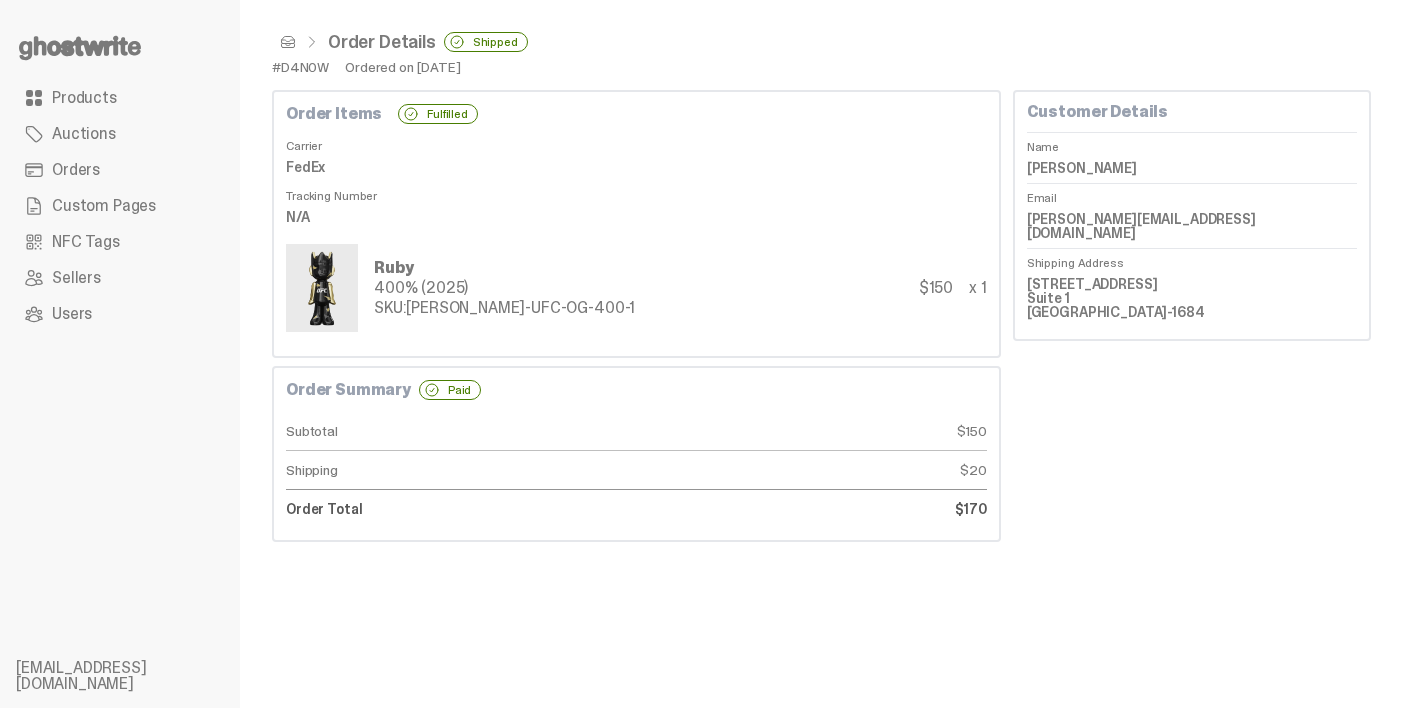 click on "Orders" at bounding box center (120, 170) 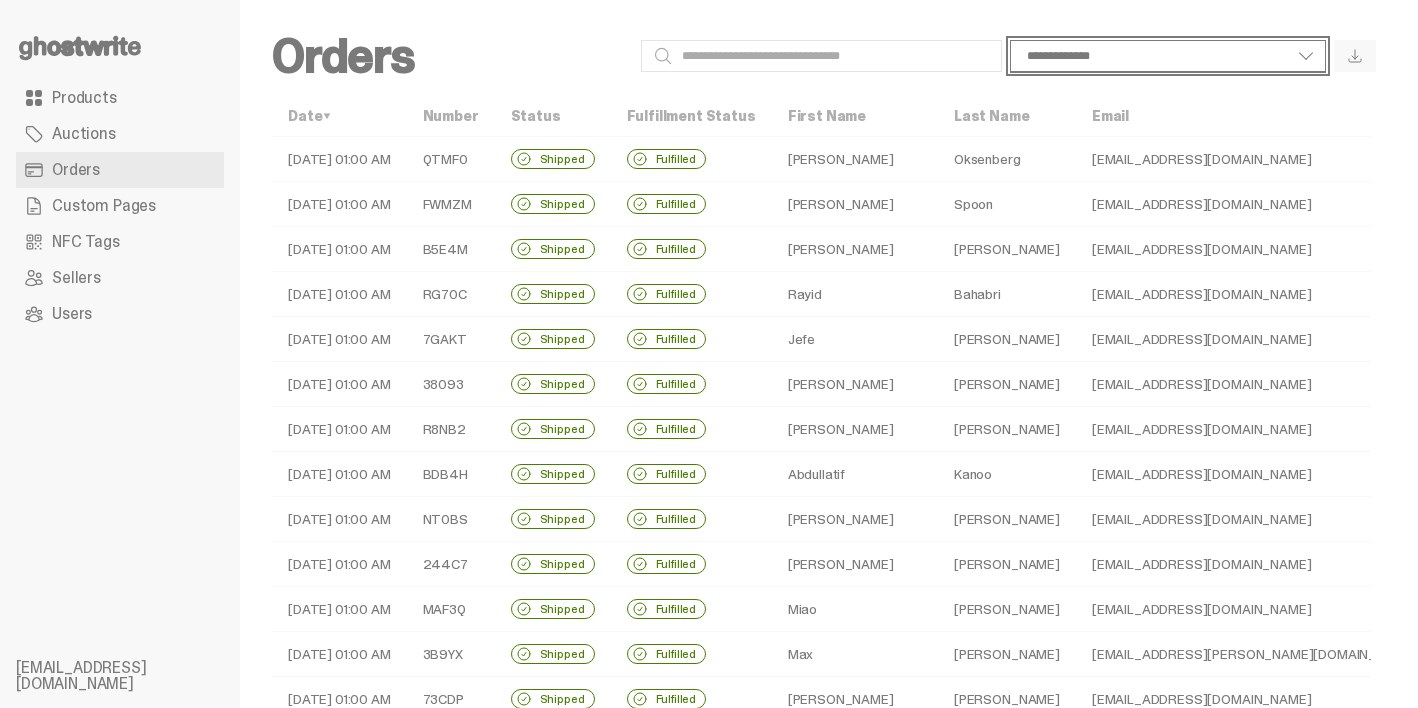 click on "**********" at bounding box center (1168, 56) 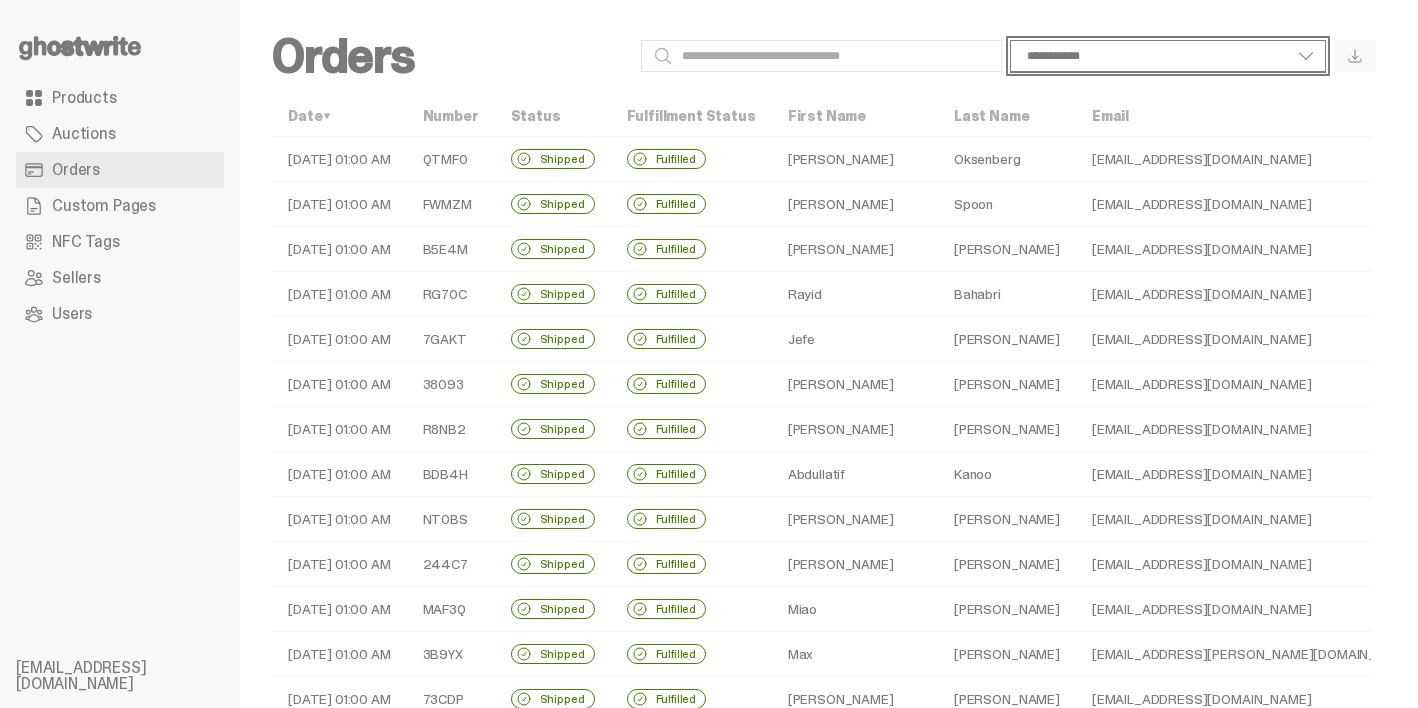 select on "**********" 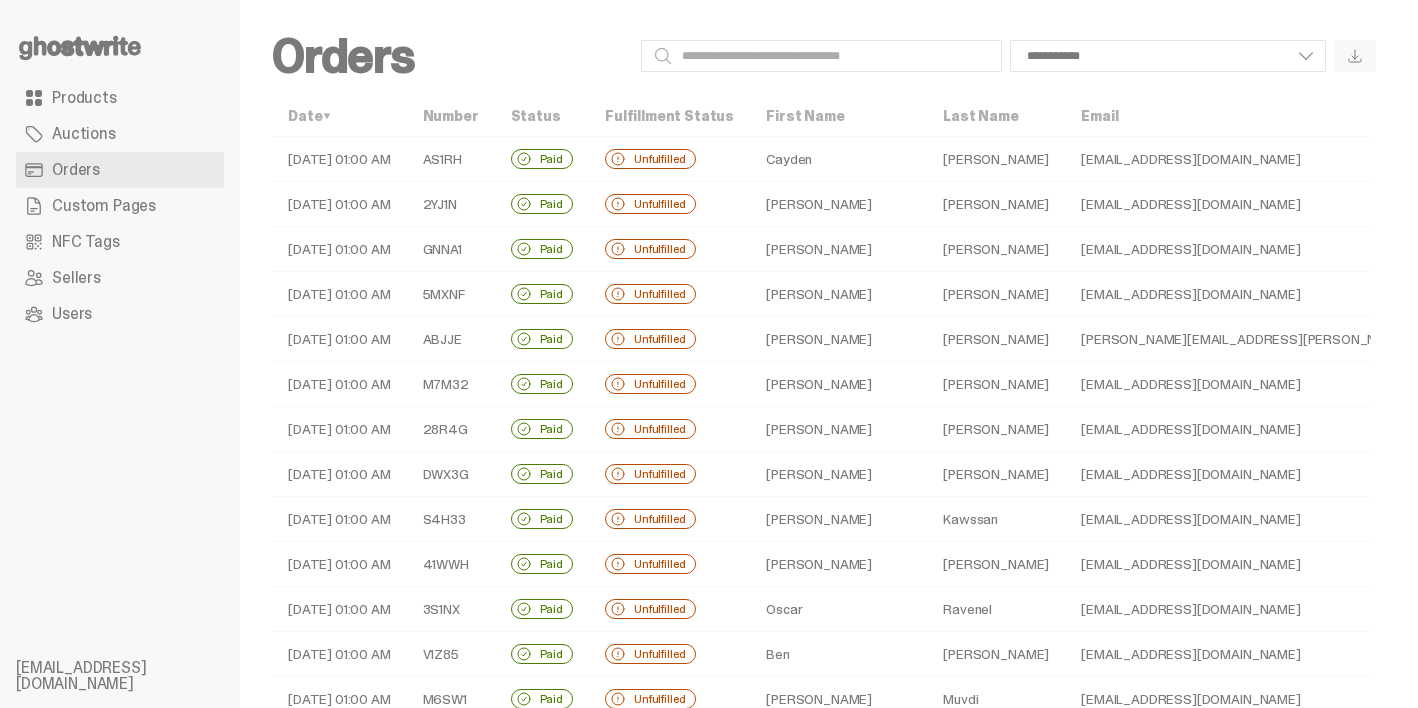 click on "Search" at bounding box center [821, 56] 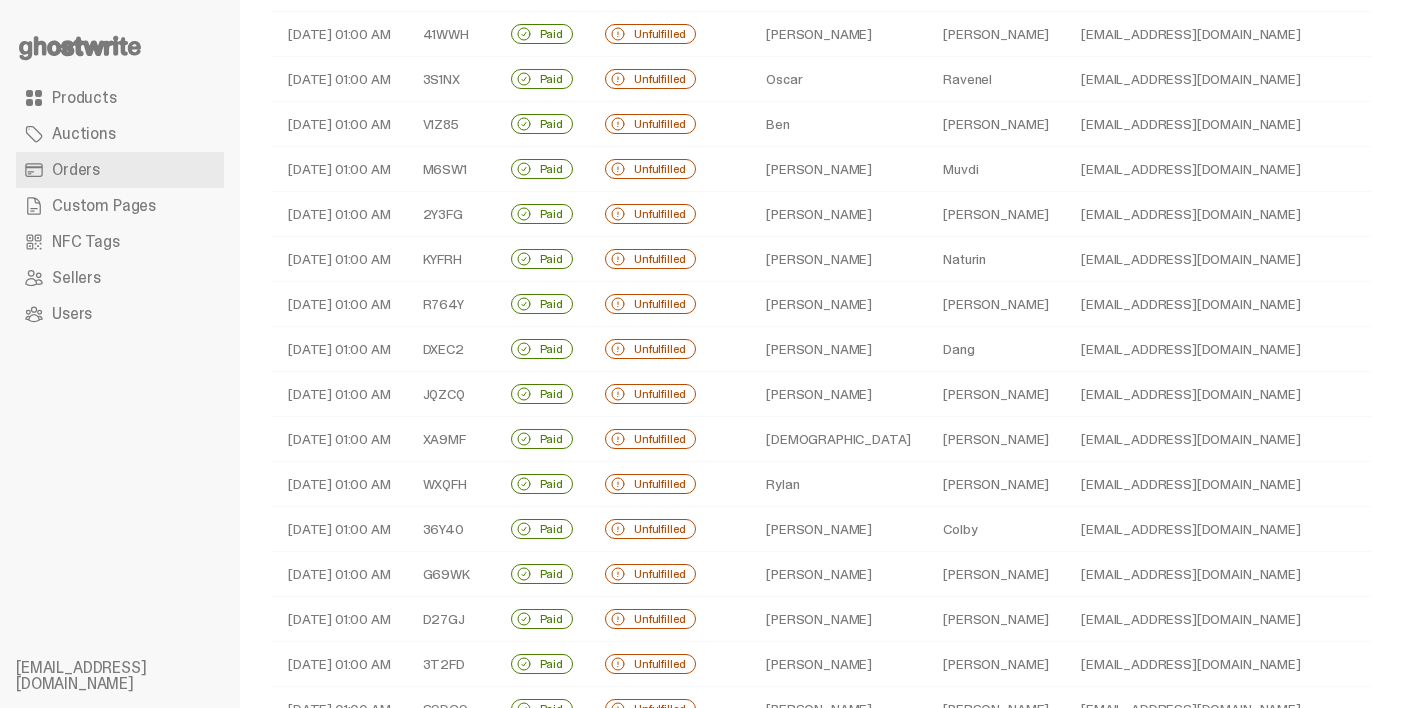 scroll, scrollTop: 649, scrollLeft: 0, axis: vertical 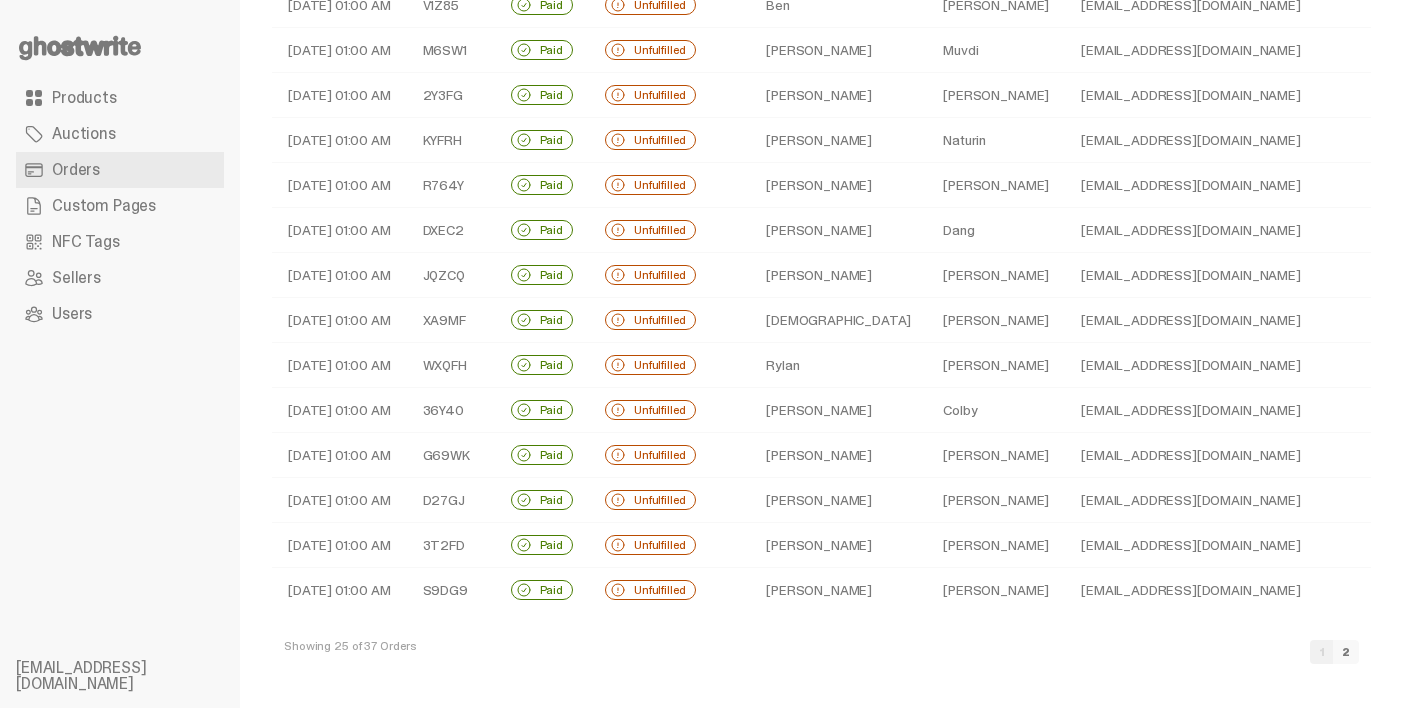 click on "undezakh@gmail.com" at bounding box center (1296, 455) 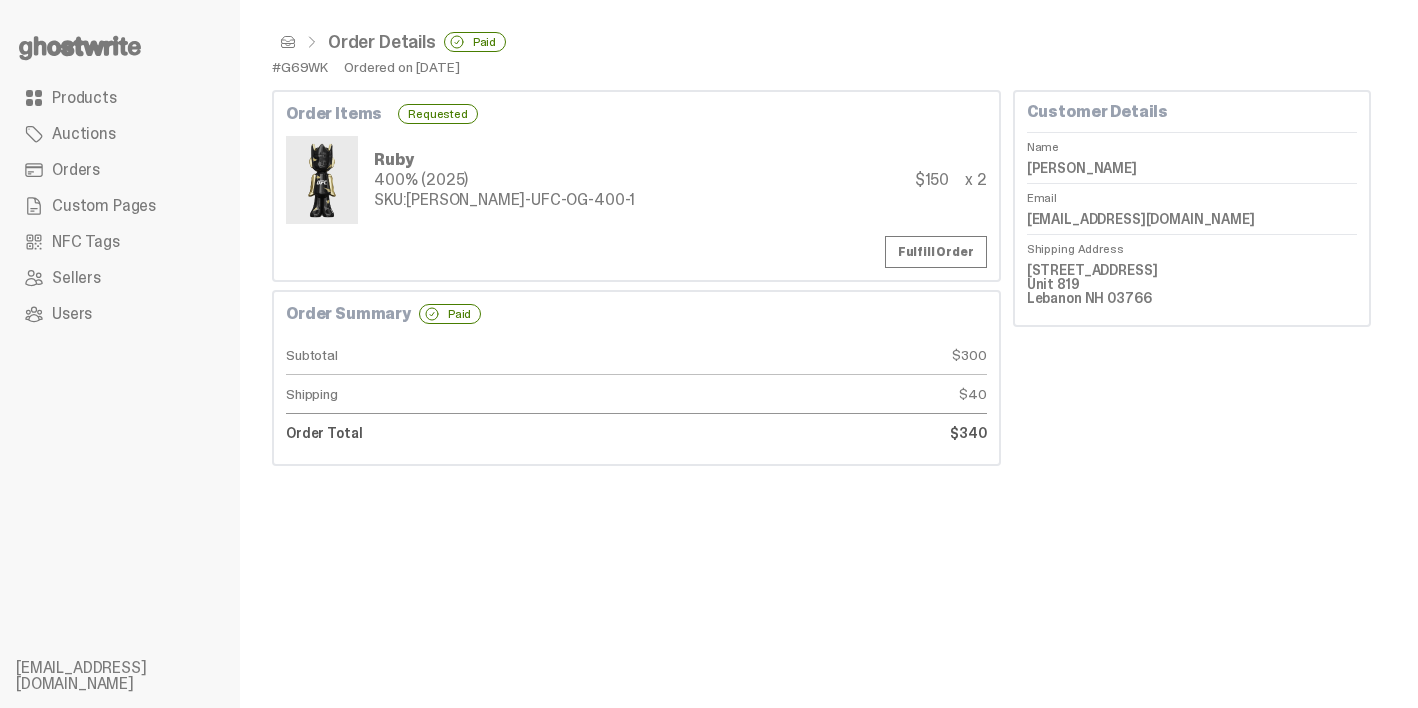 scroll, scrollTop: 0, scrollLeft: 0, axis: both 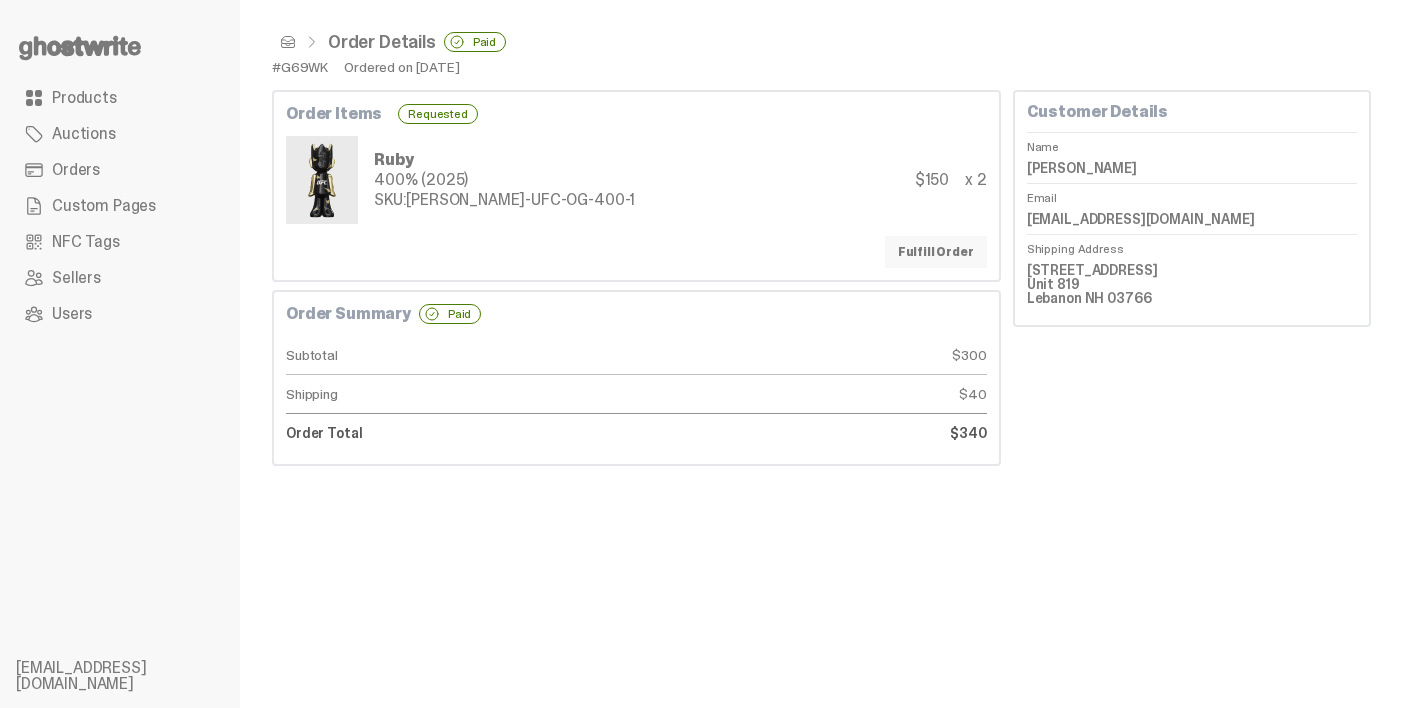 click on "Fulfill Order" at bounding box center (936, 252) 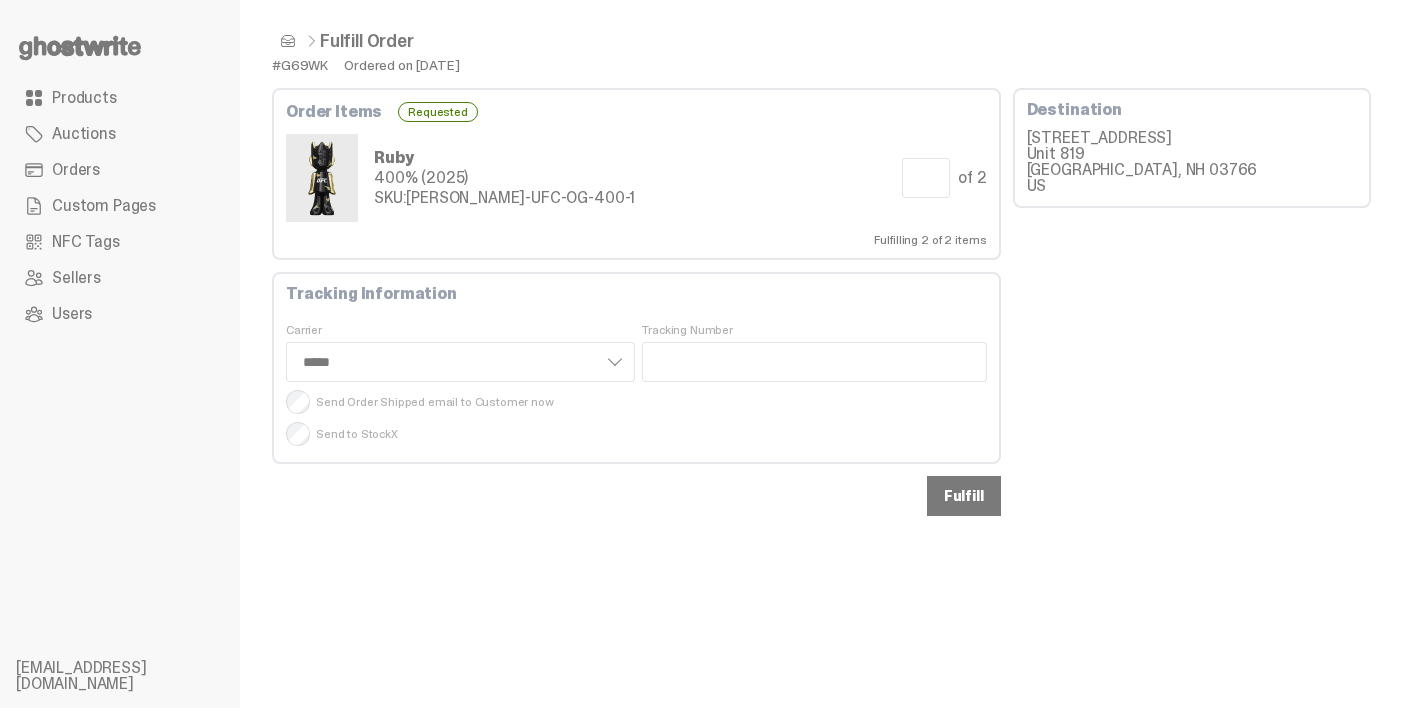 click on "Fulfill" at bounding box center [964, 496] 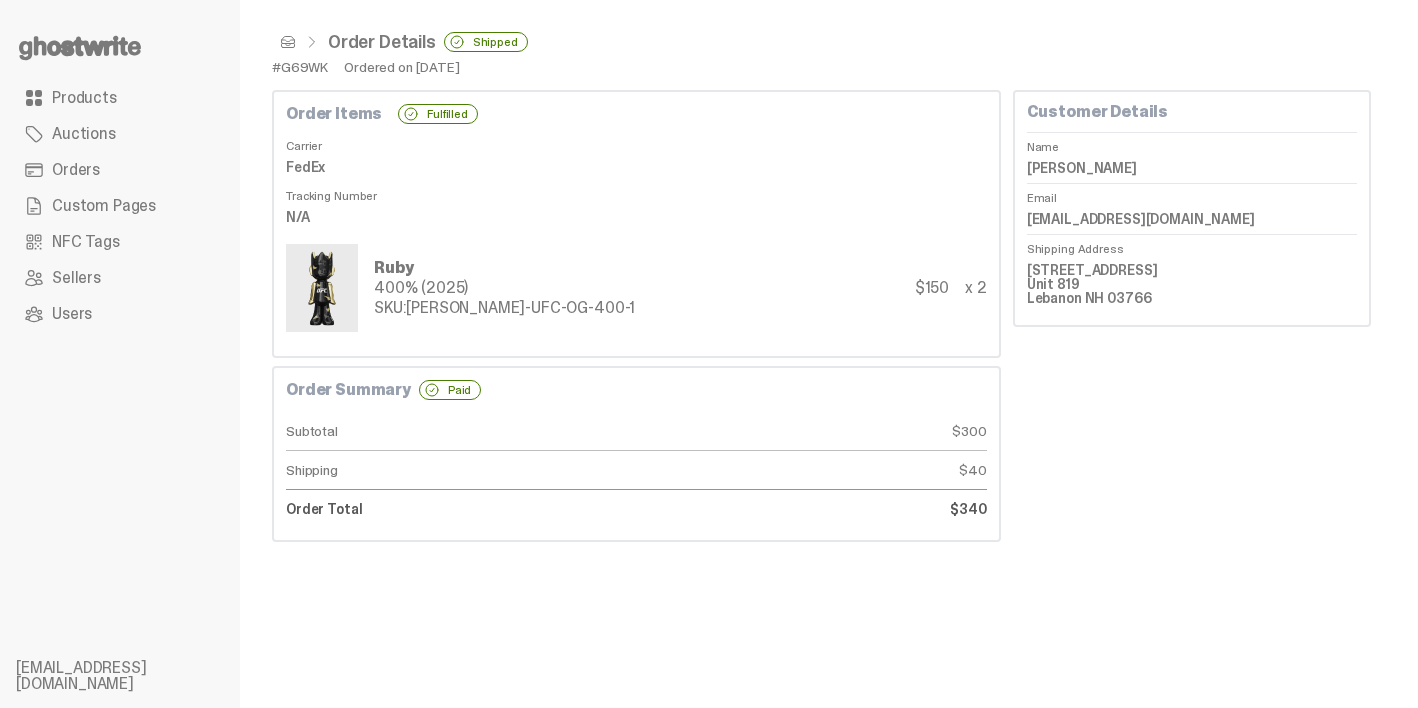click on "Orders" at bounding box center (76, 170) 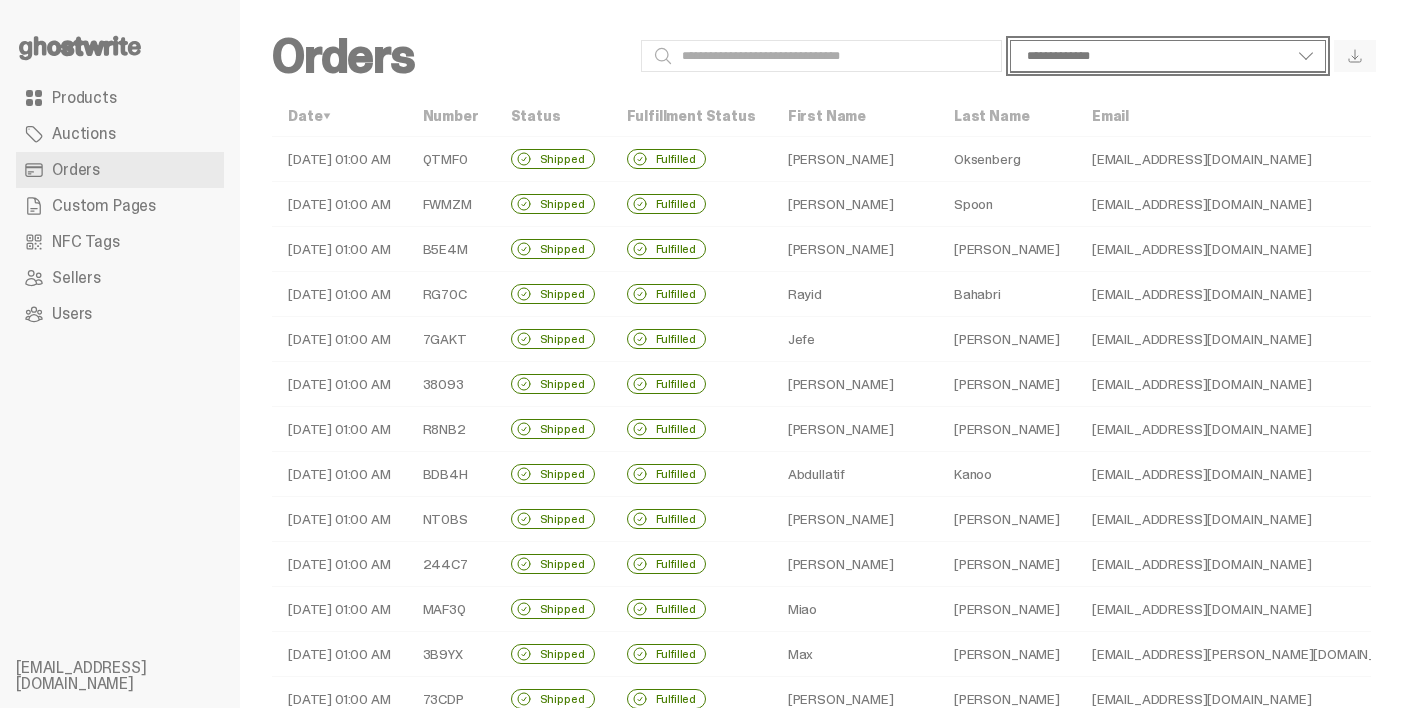 click on "**********" at bounding box center [1168, 56] 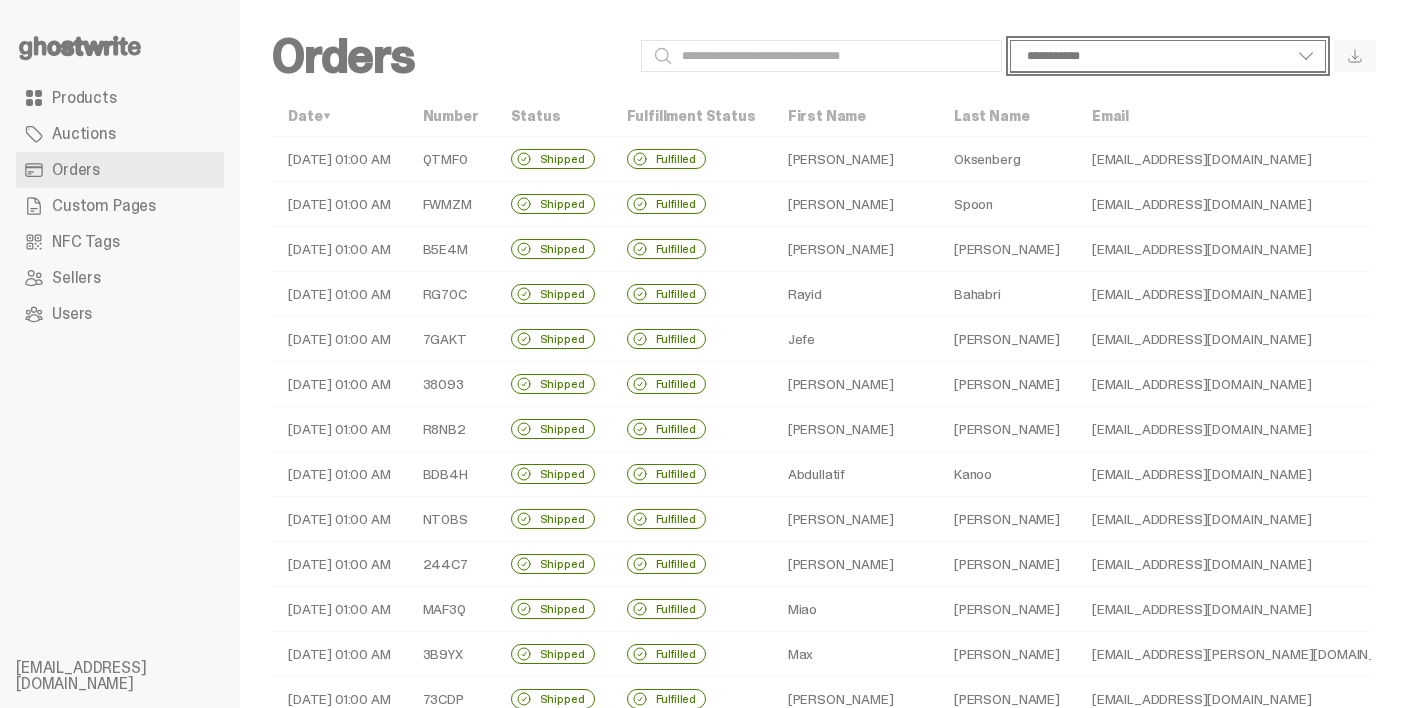 select on "**********" 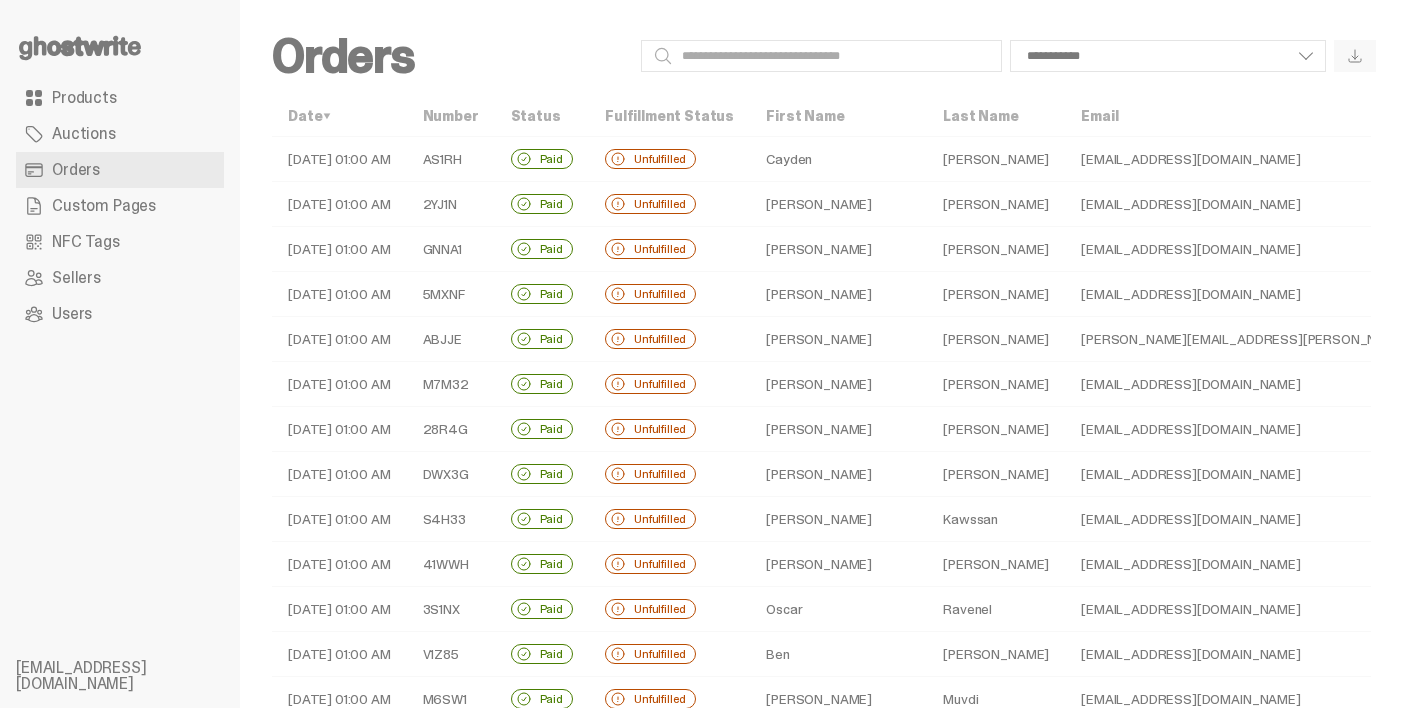 click on "Orders" at bounding box center (452, 56) 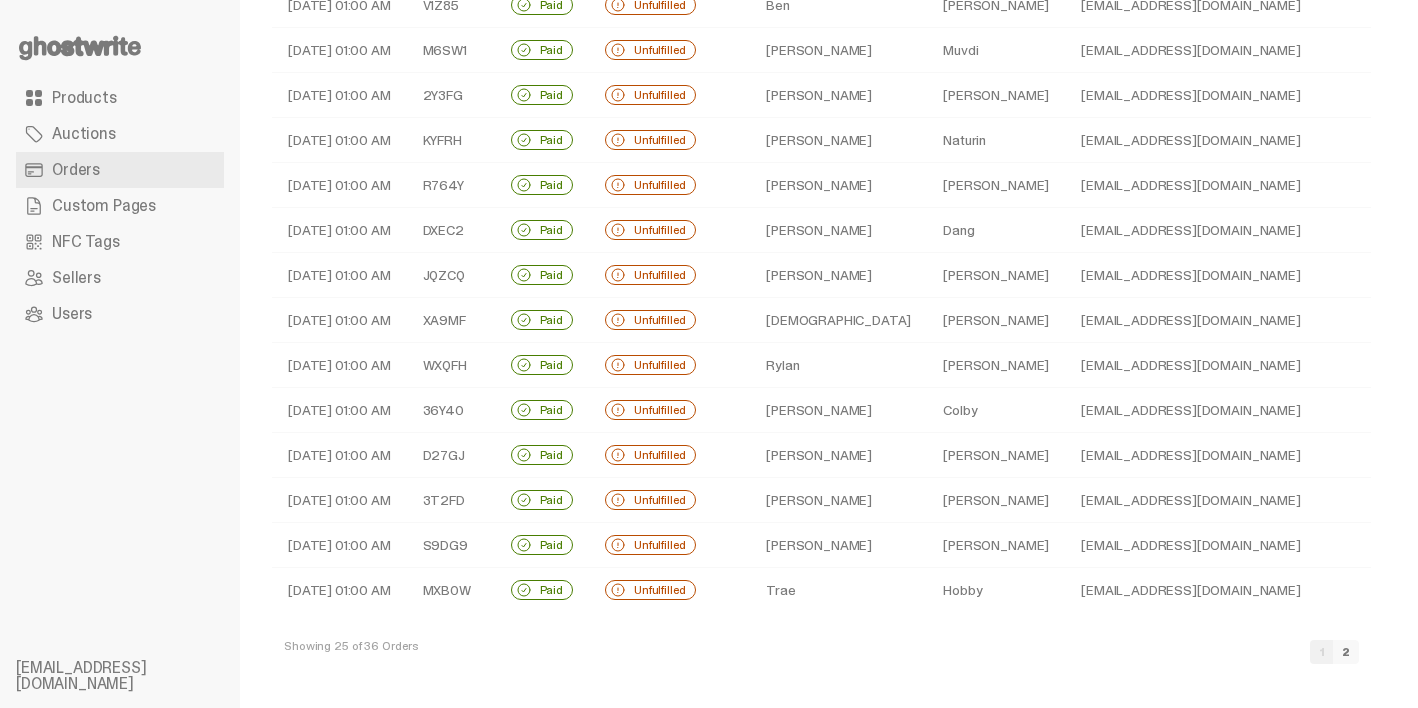 click on "Paid" at bounding box center [542, 95] 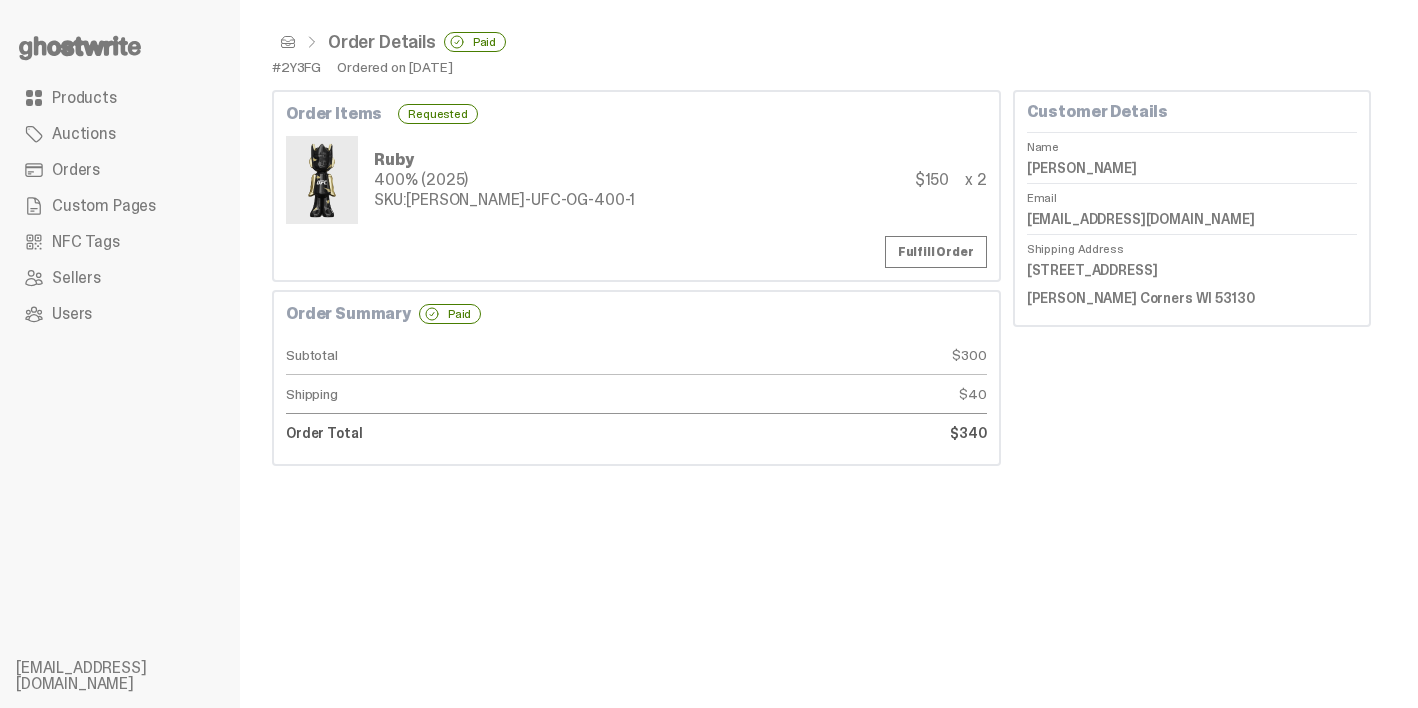 scroll, scrollTop: 0, scrollLeft: 0, axis: both 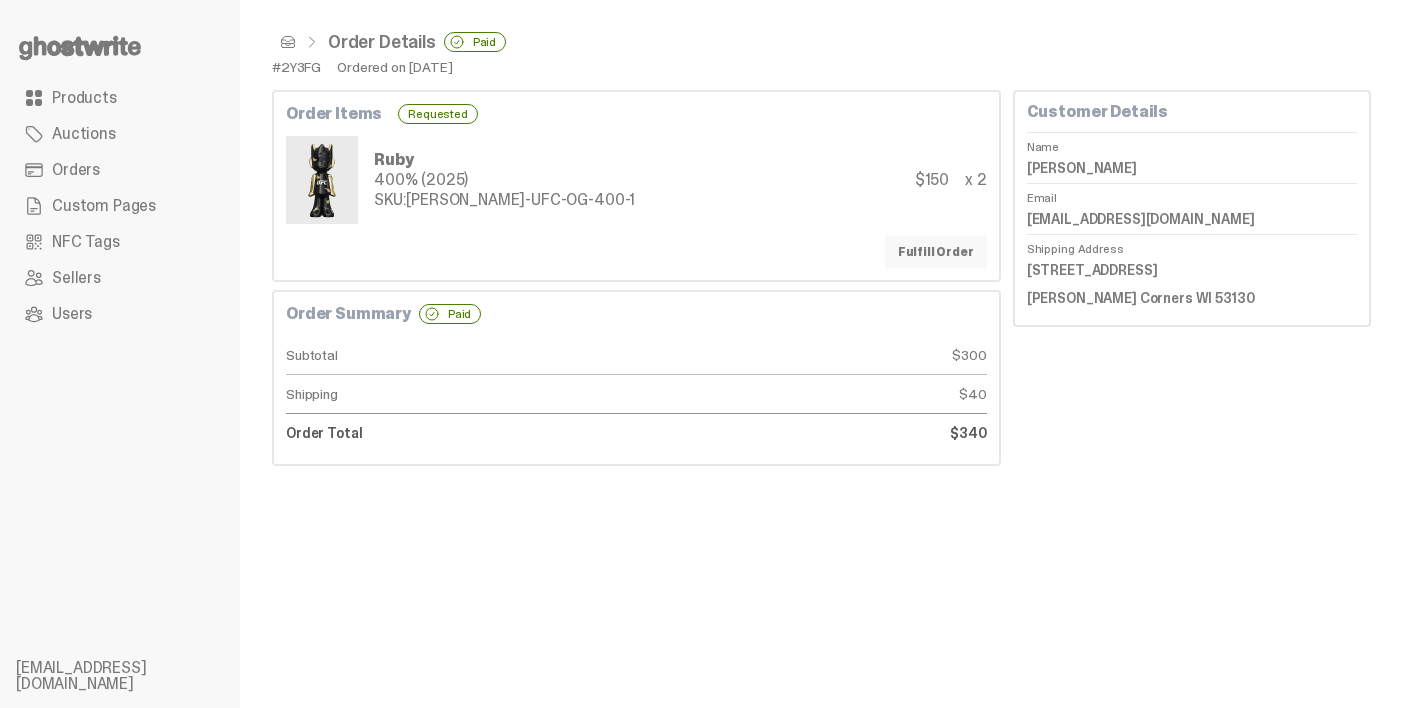 click on "Fulfill Order" at bounding box center (936, 252) 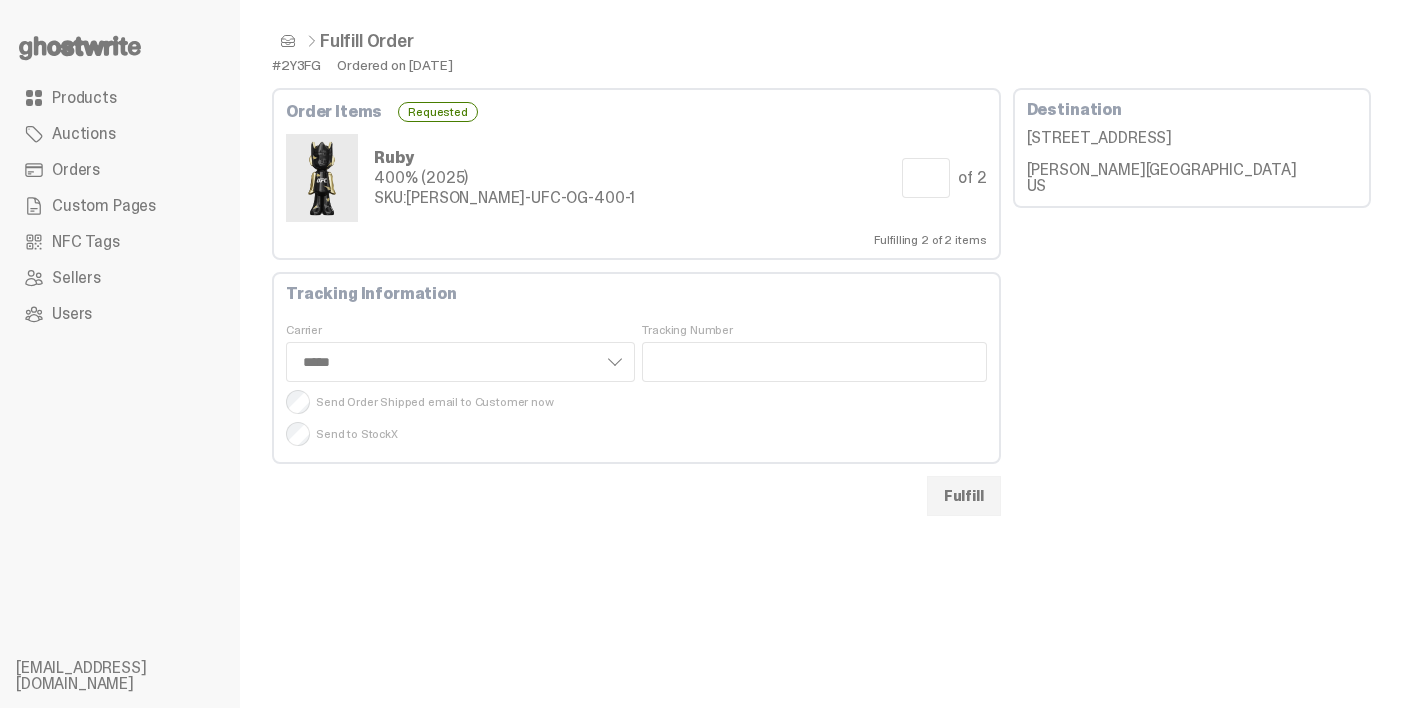 click on "Fulfill" at bounding box center [964, 496] 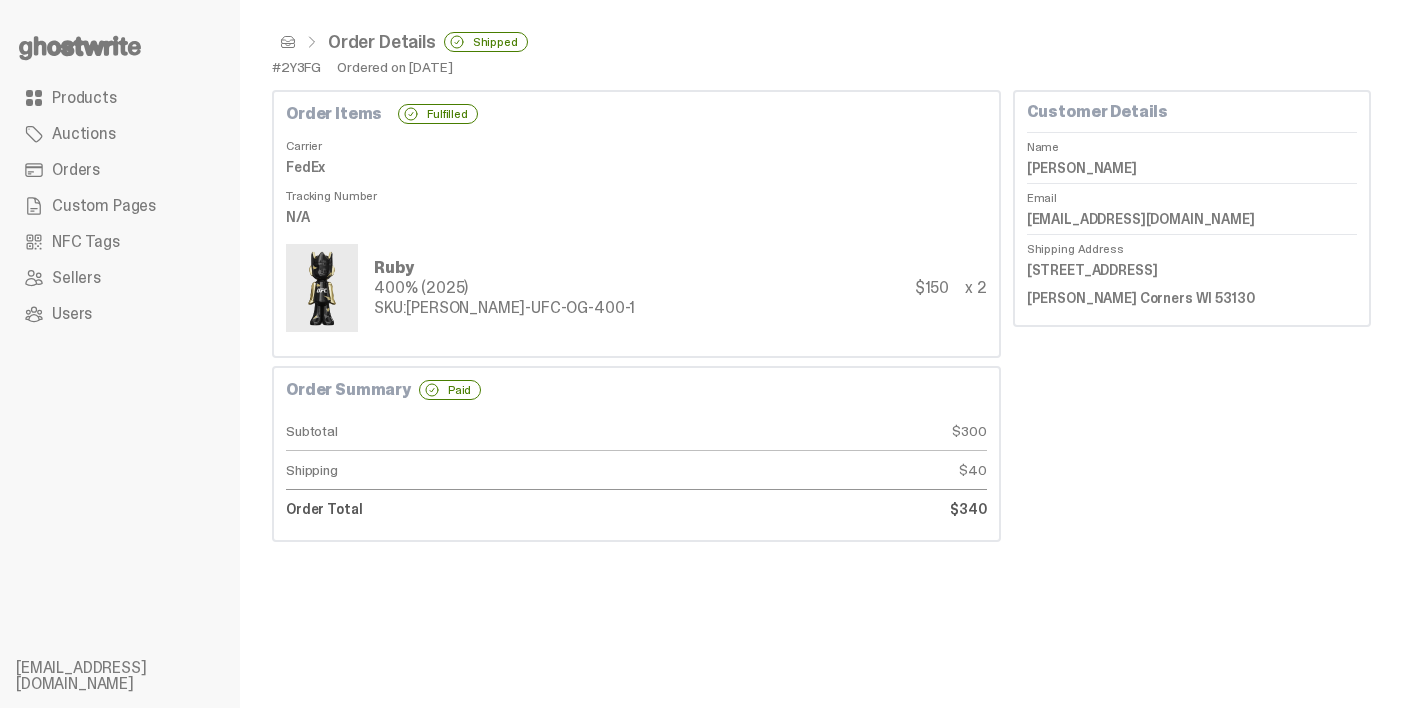 click on "Orders" at bounding box center (120, 170) 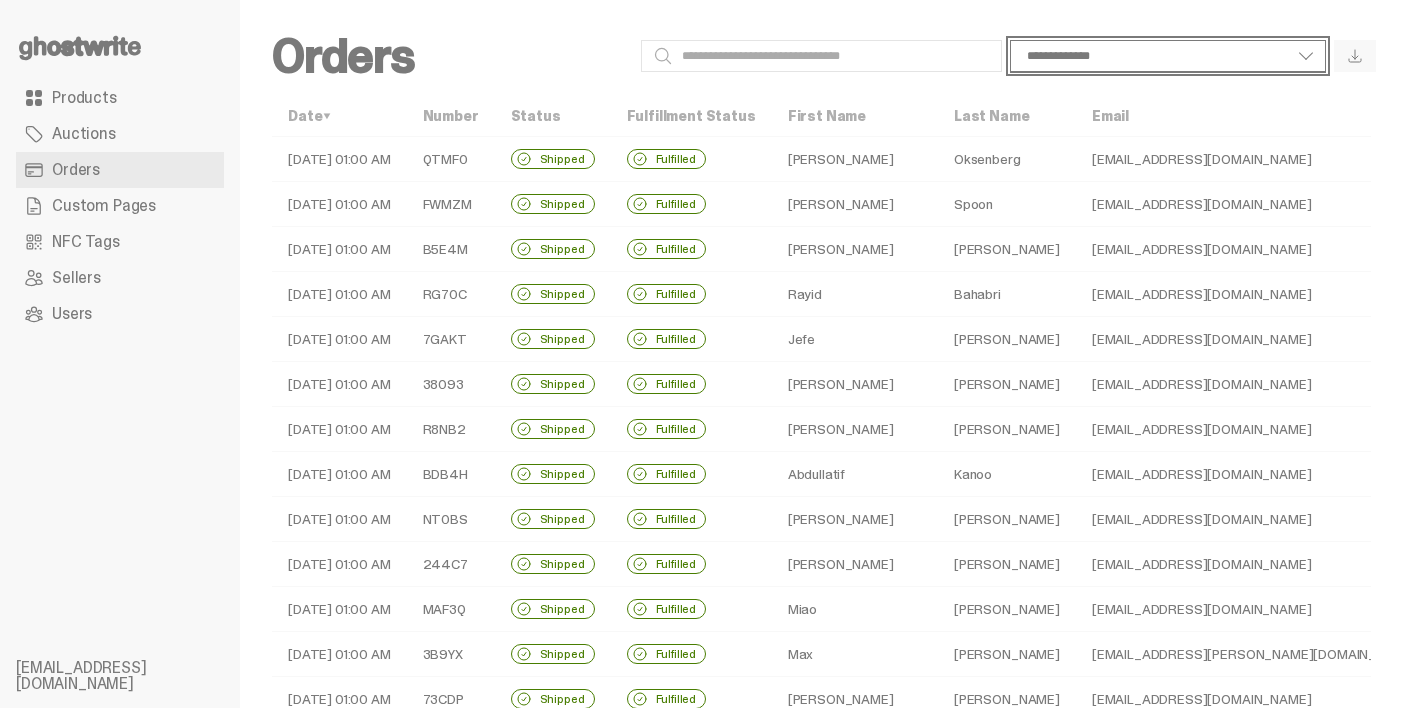 click on "**********" at bounding box center [1168, 56] 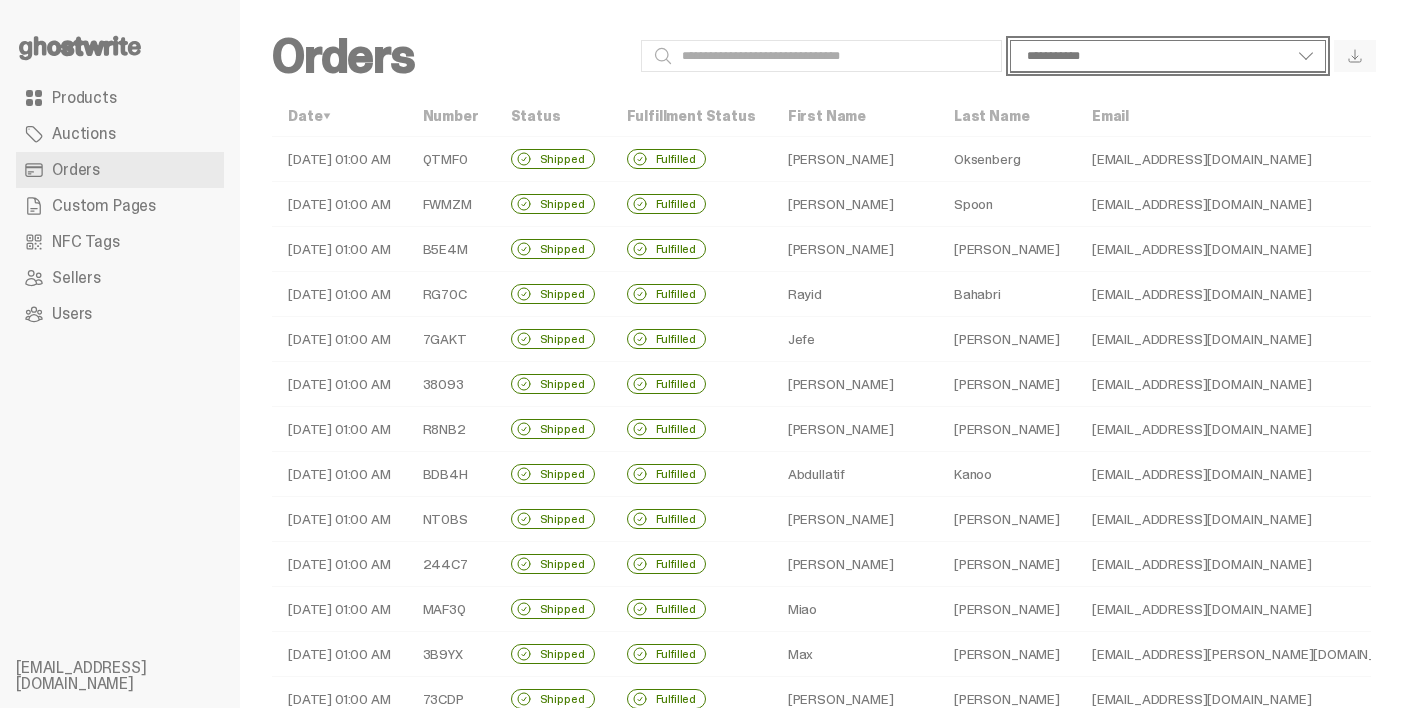 select on "**********" 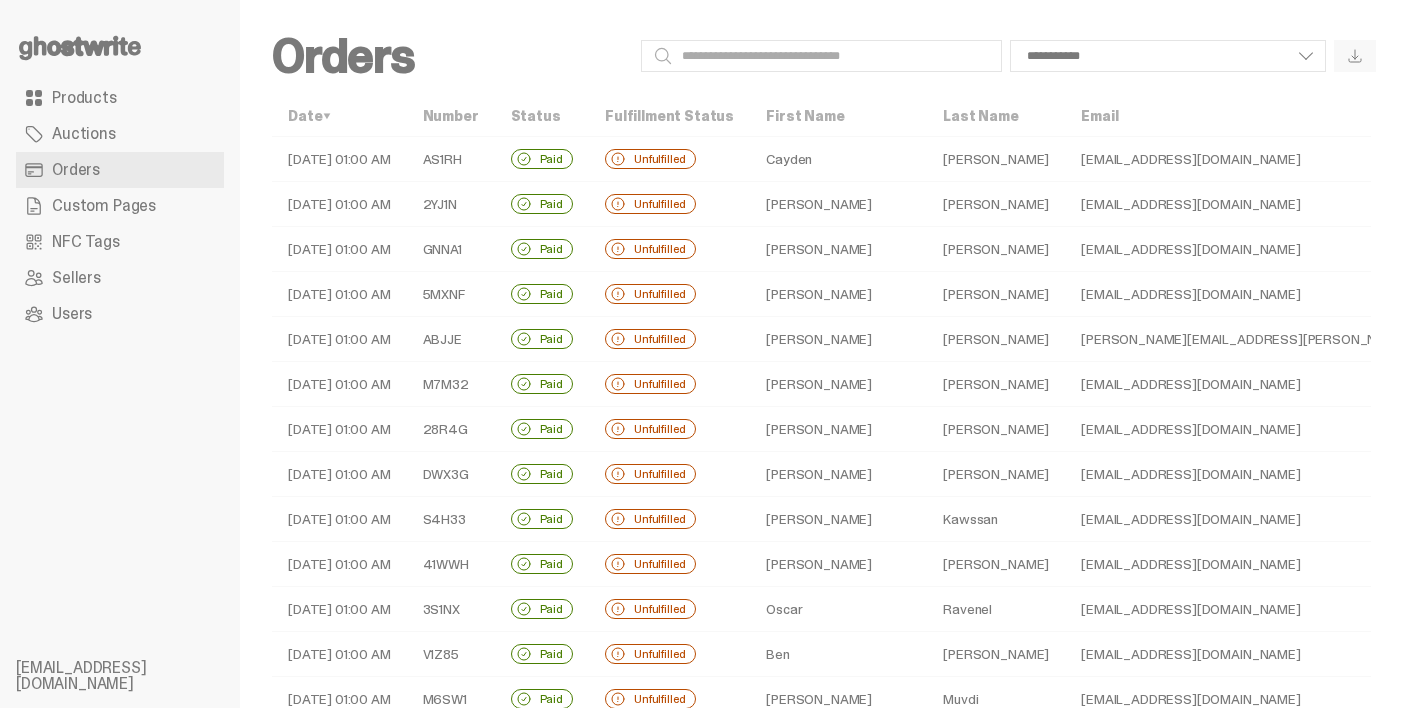 click on "Yunker" at bounding box center (996, 249) 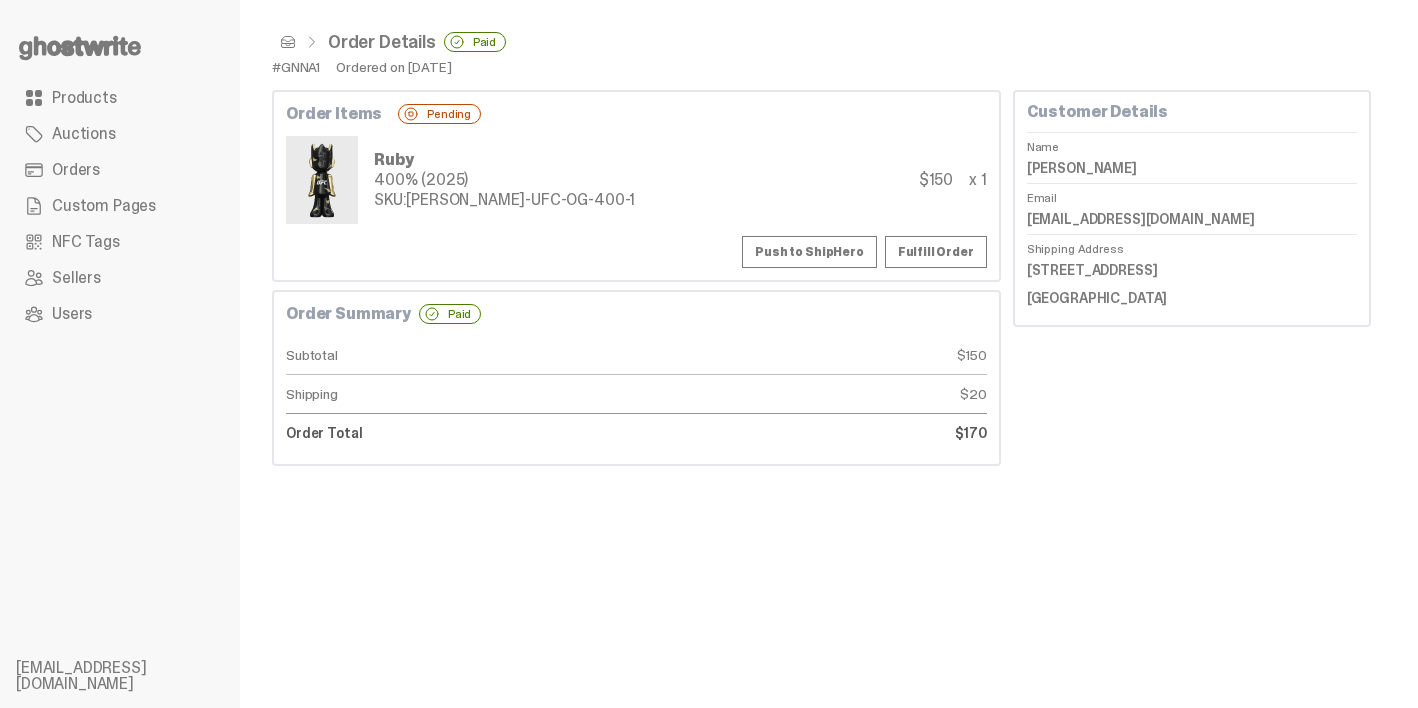 click on "Tristan Yunker" at bounding box center [1192, 168] 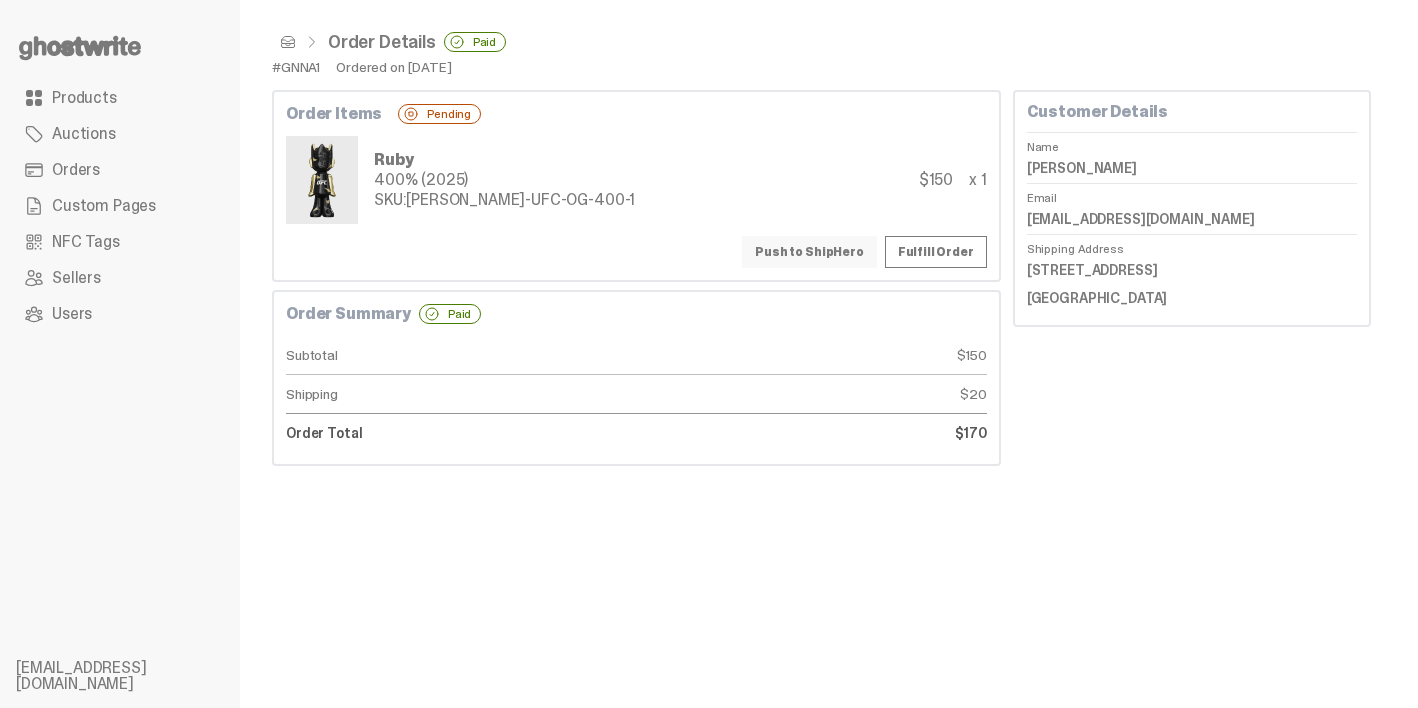 click on "Push to ShipHero" at bounding box center (809, 252) 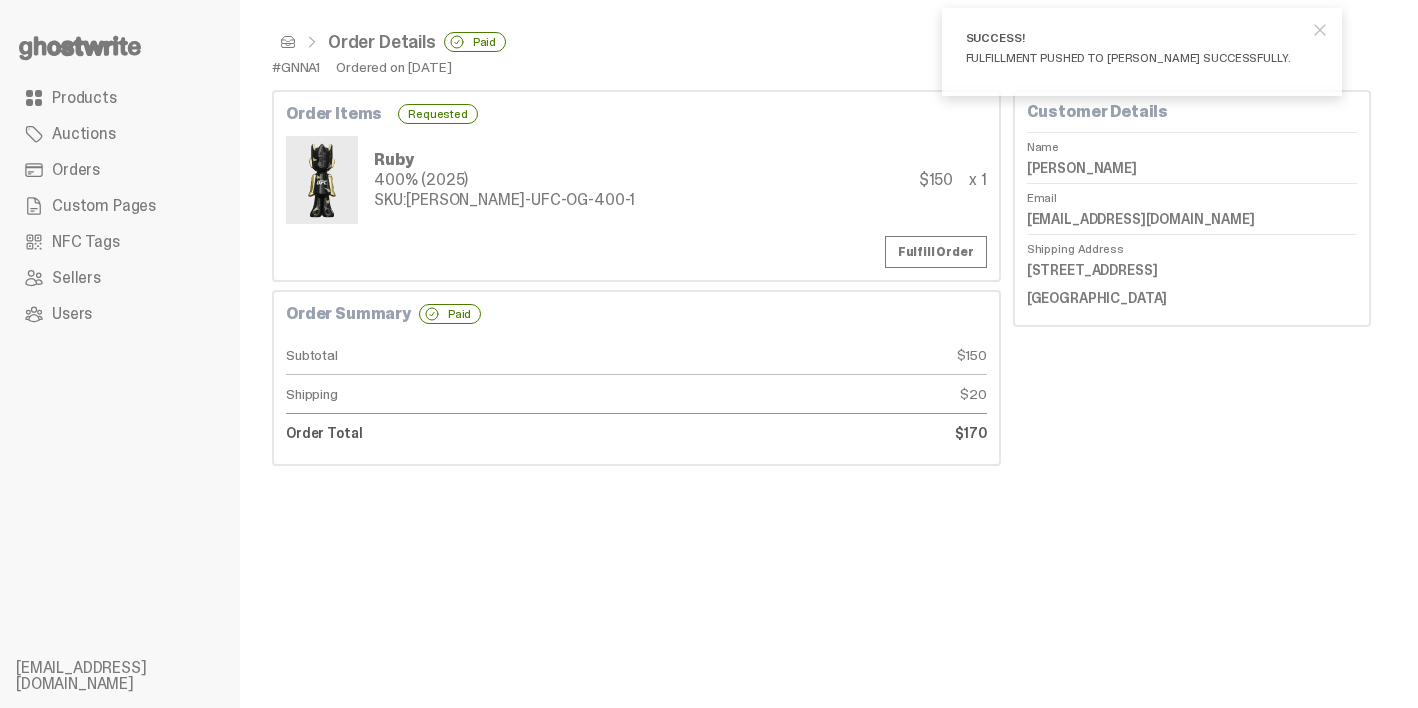 click at bounding box center (1320, 30) 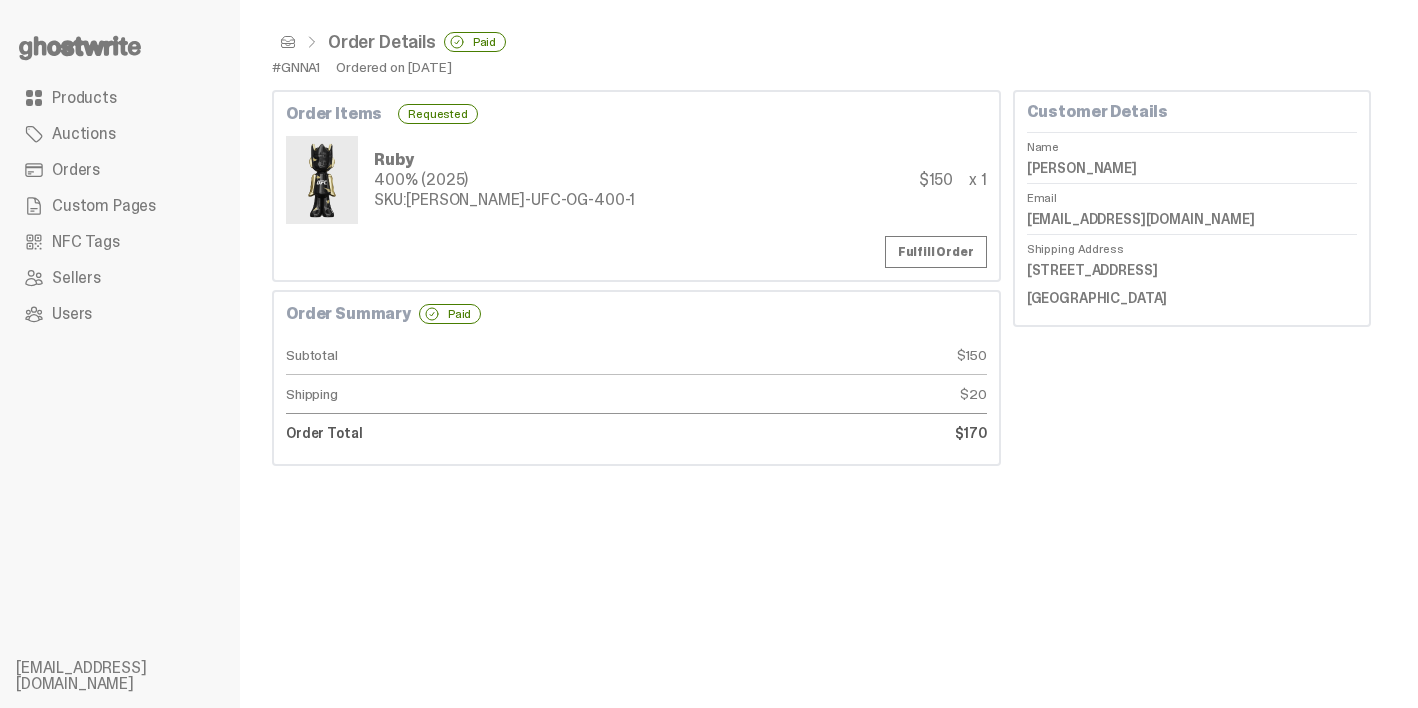 click at bounding box center (288, 42) 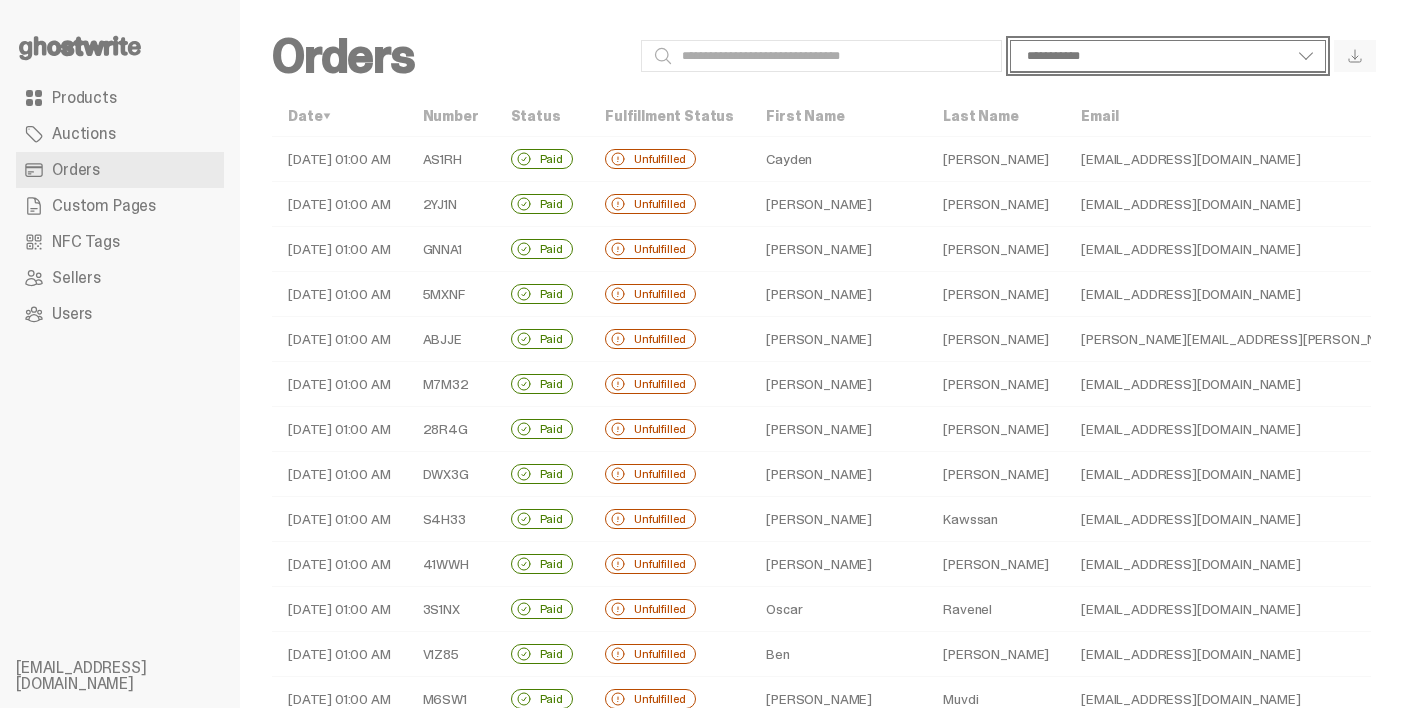 click on "**********" at bounding box center [1168, 56] 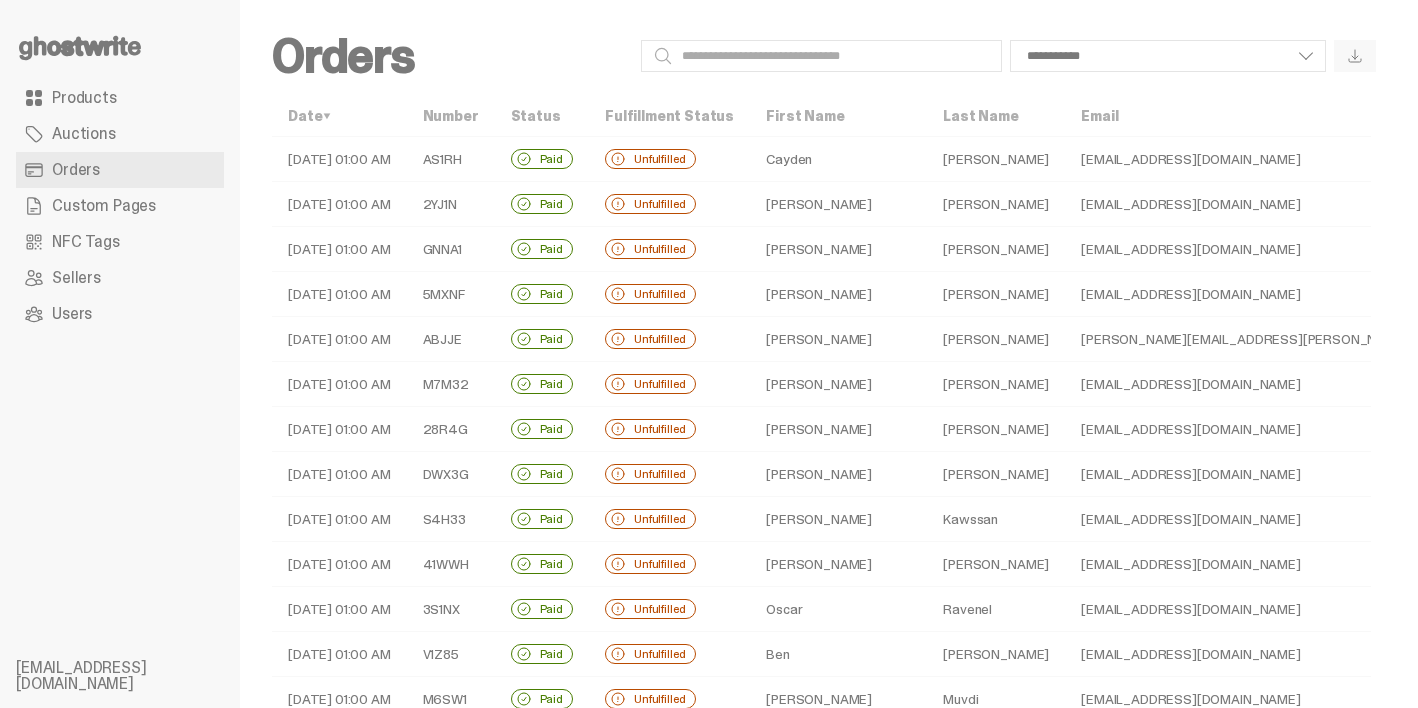 click on "Cayden" at bounding box center [838, 159] 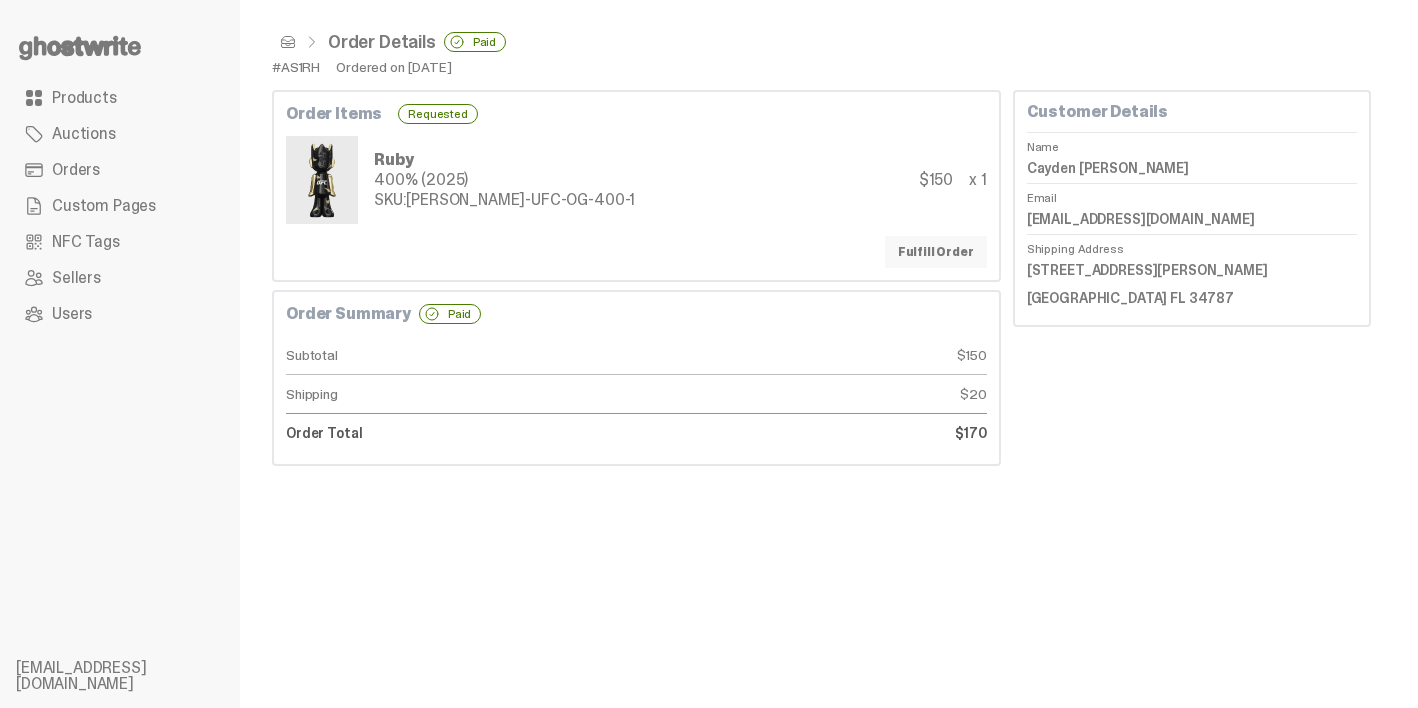 click on "Fulfill Order" at bounding box center [936, 252] 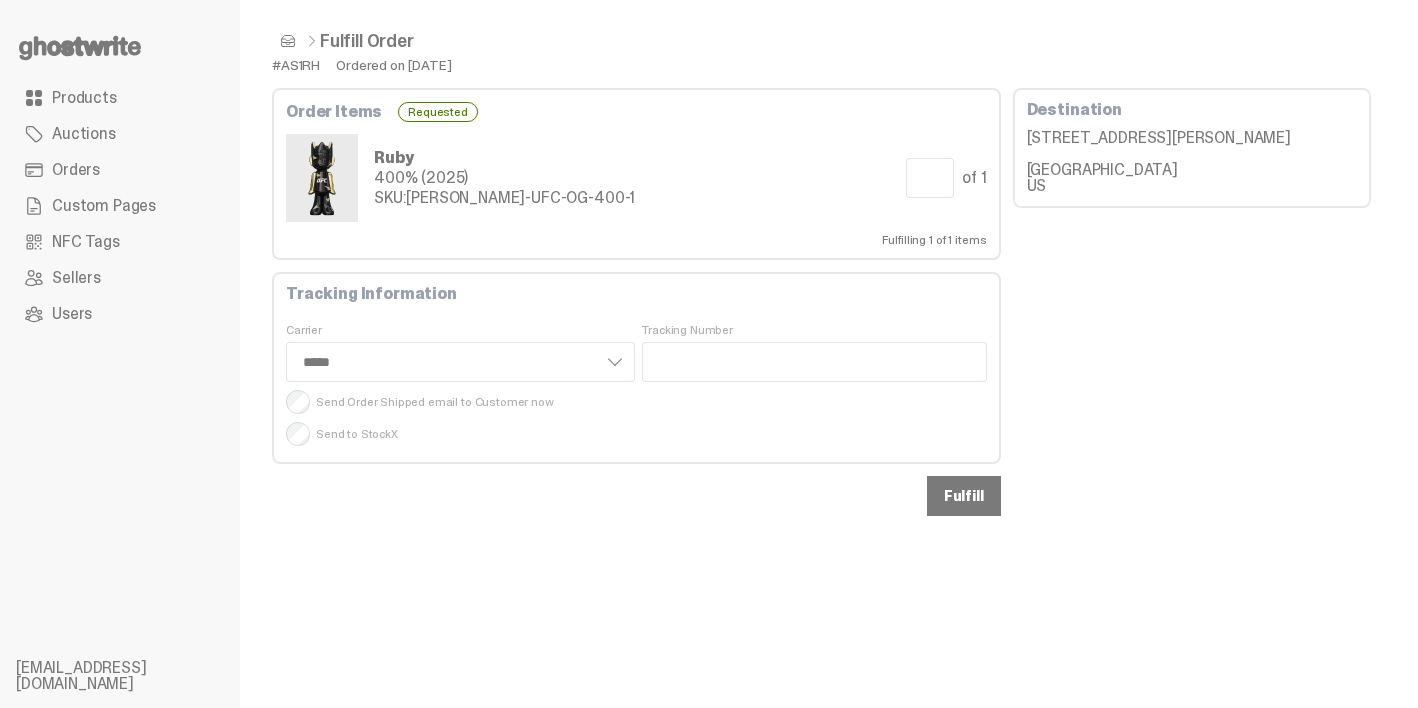 click on "Fulfill" at bounding box center [964, 496] 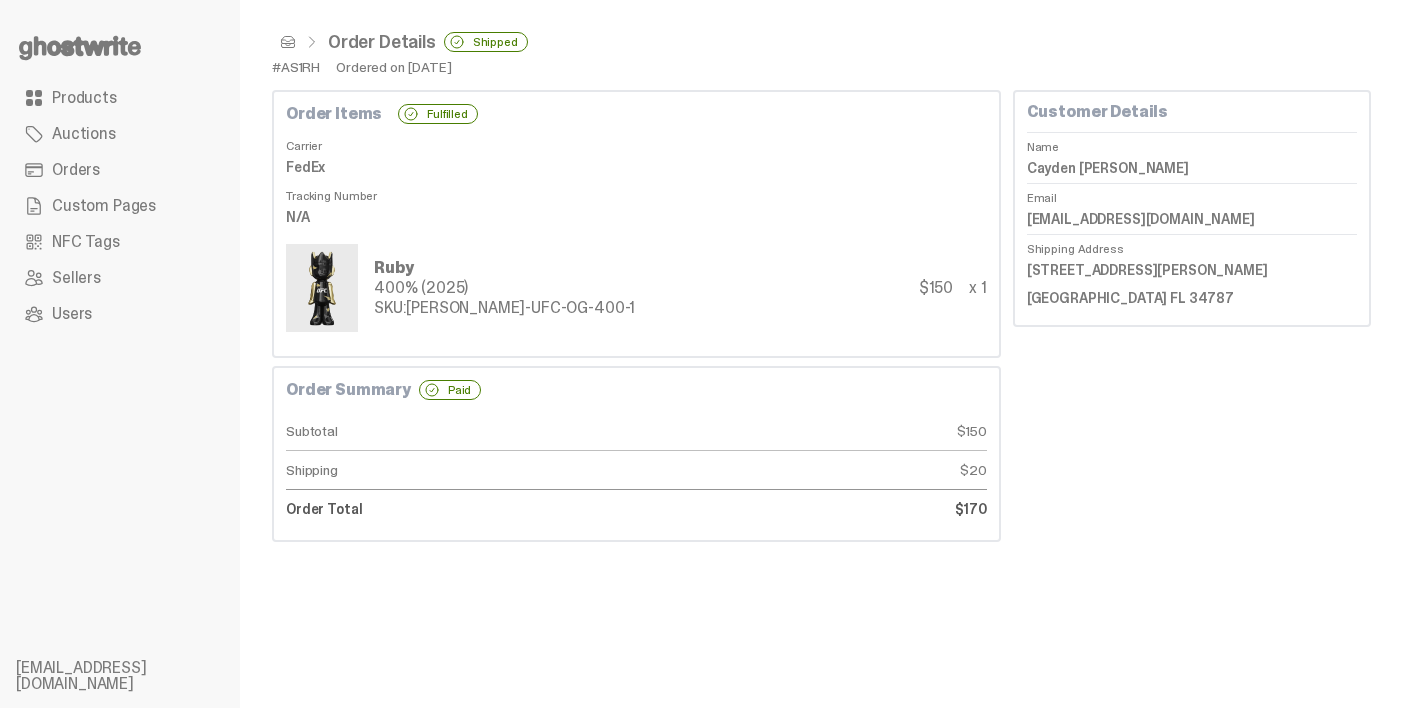 click at bounding box center [288, 42] 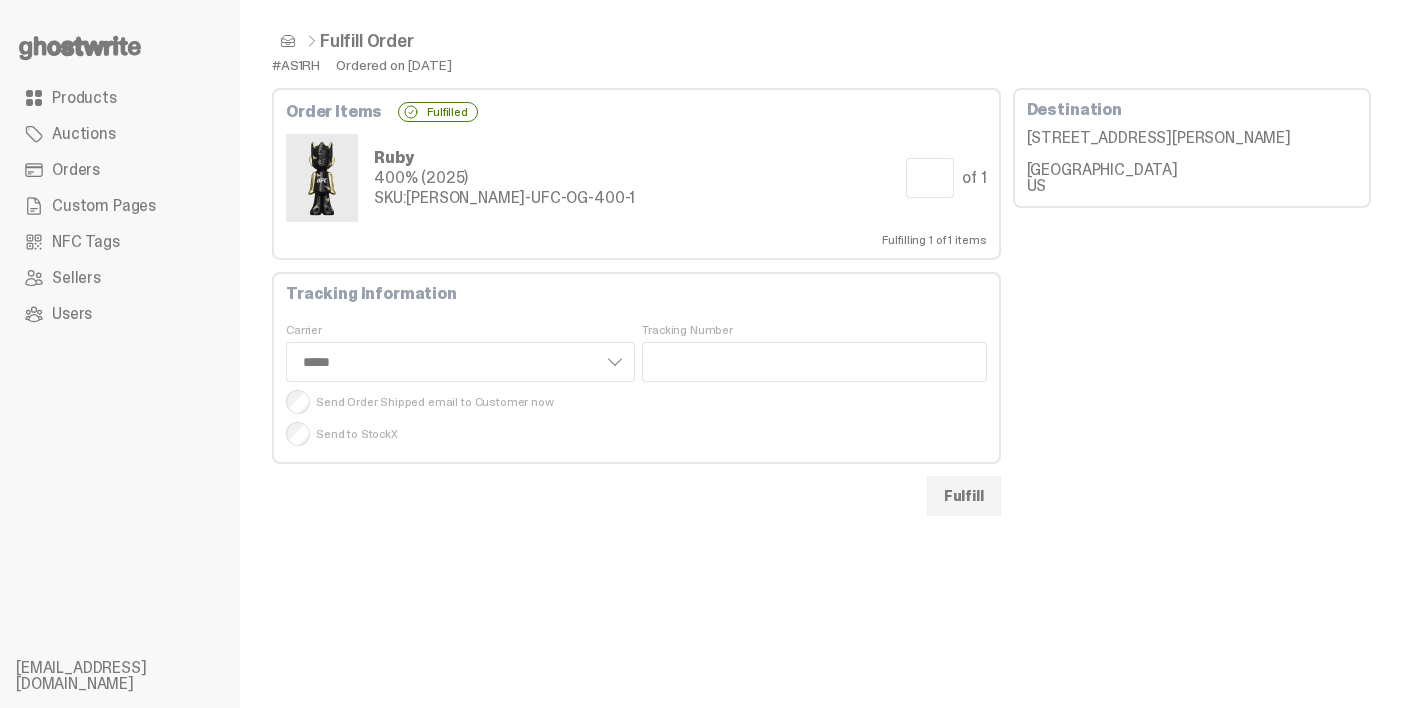 click at bounding box center [288, 41] 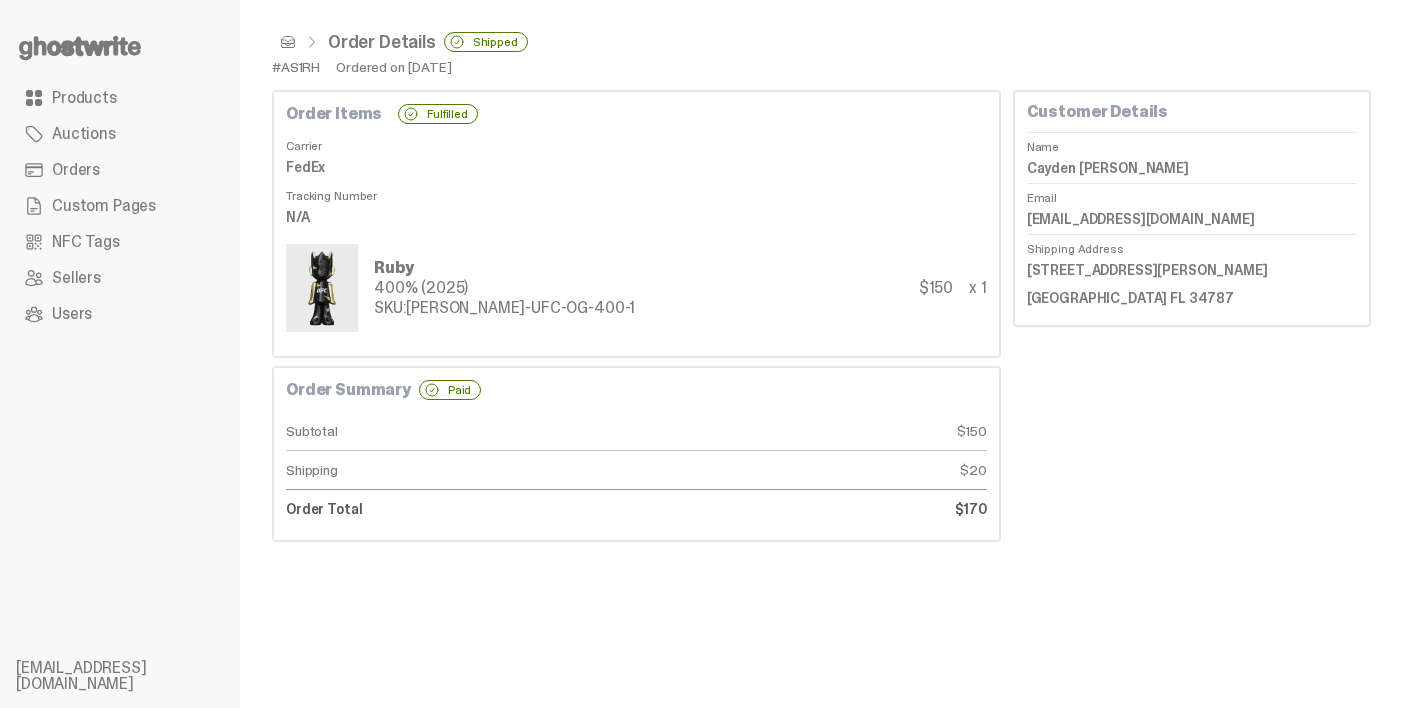 click at bounding box center (288, 42) 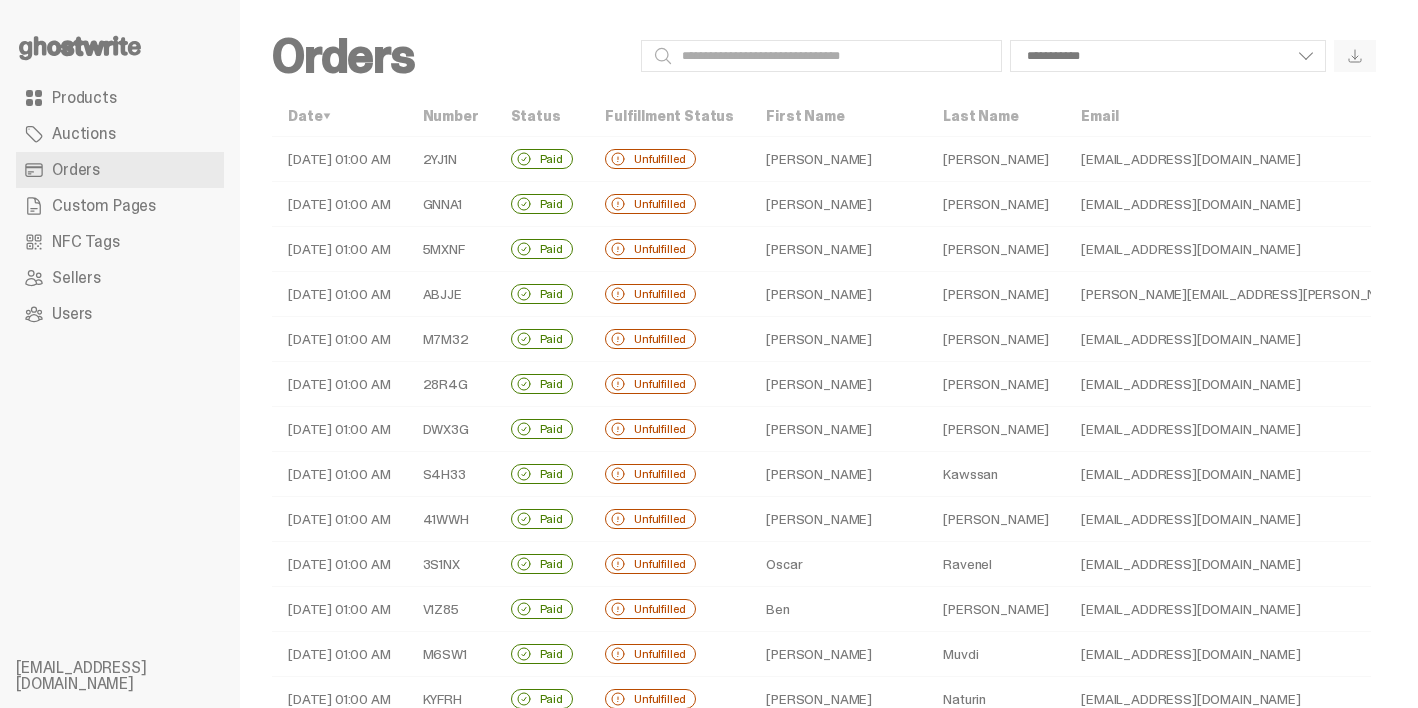 click on "Tristan" at bounding box center (838, 204) 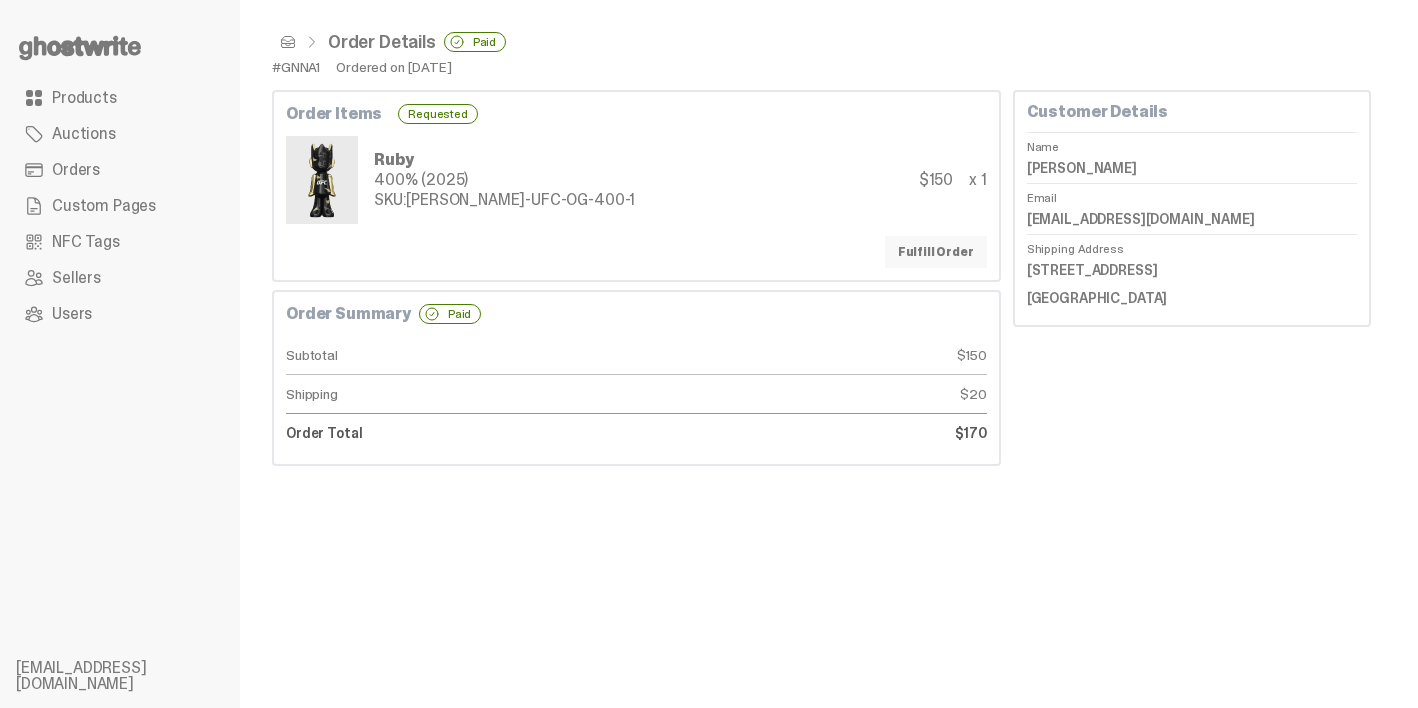 click on "Fulfill Order" at bounding box center [936, 252] 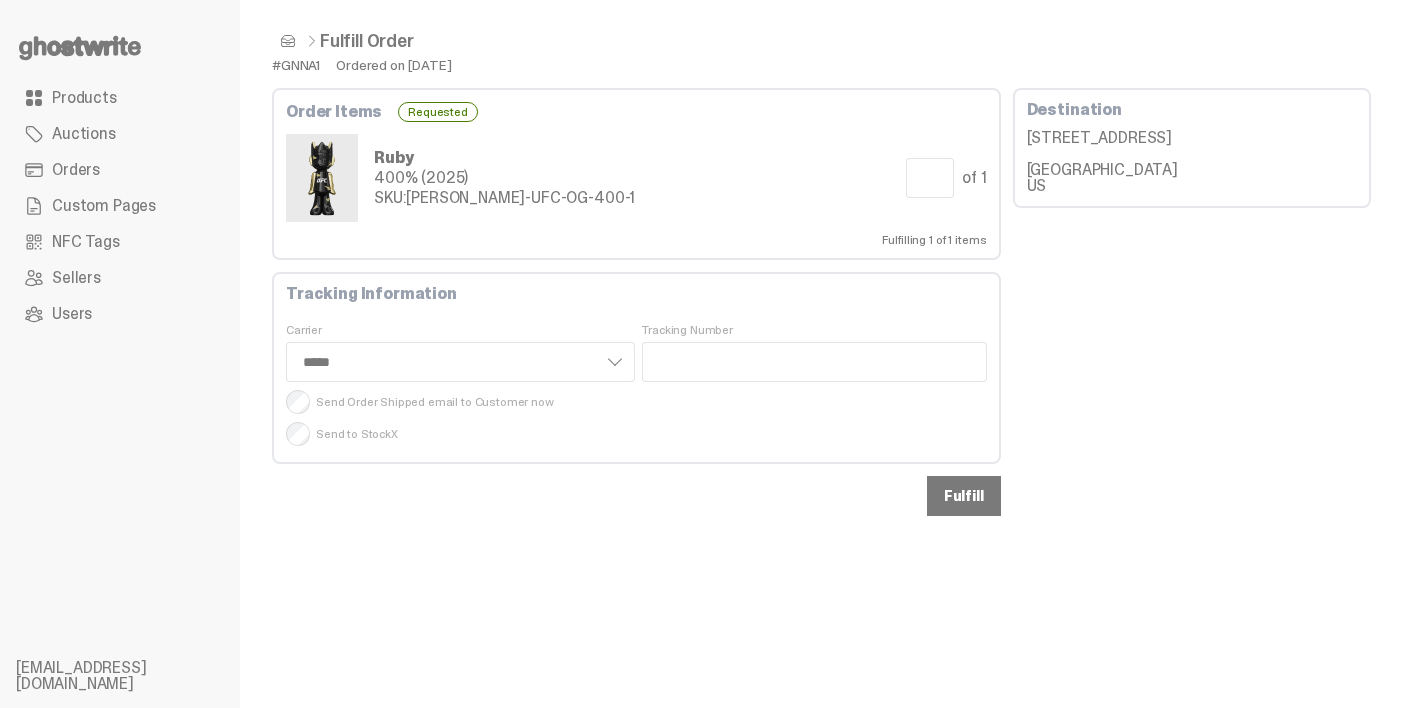 click on "Fulfill" at bounding box center (964, 496) 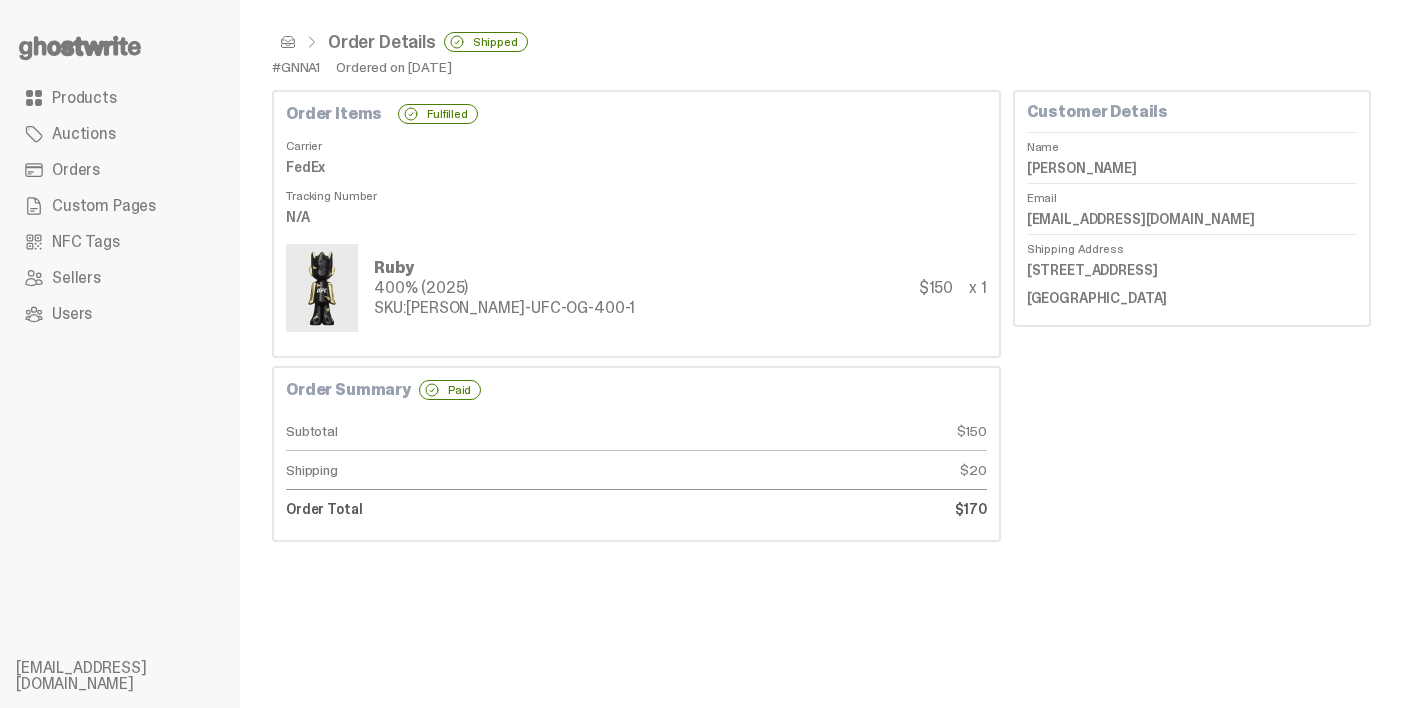 click at bounding box center [288, 42] 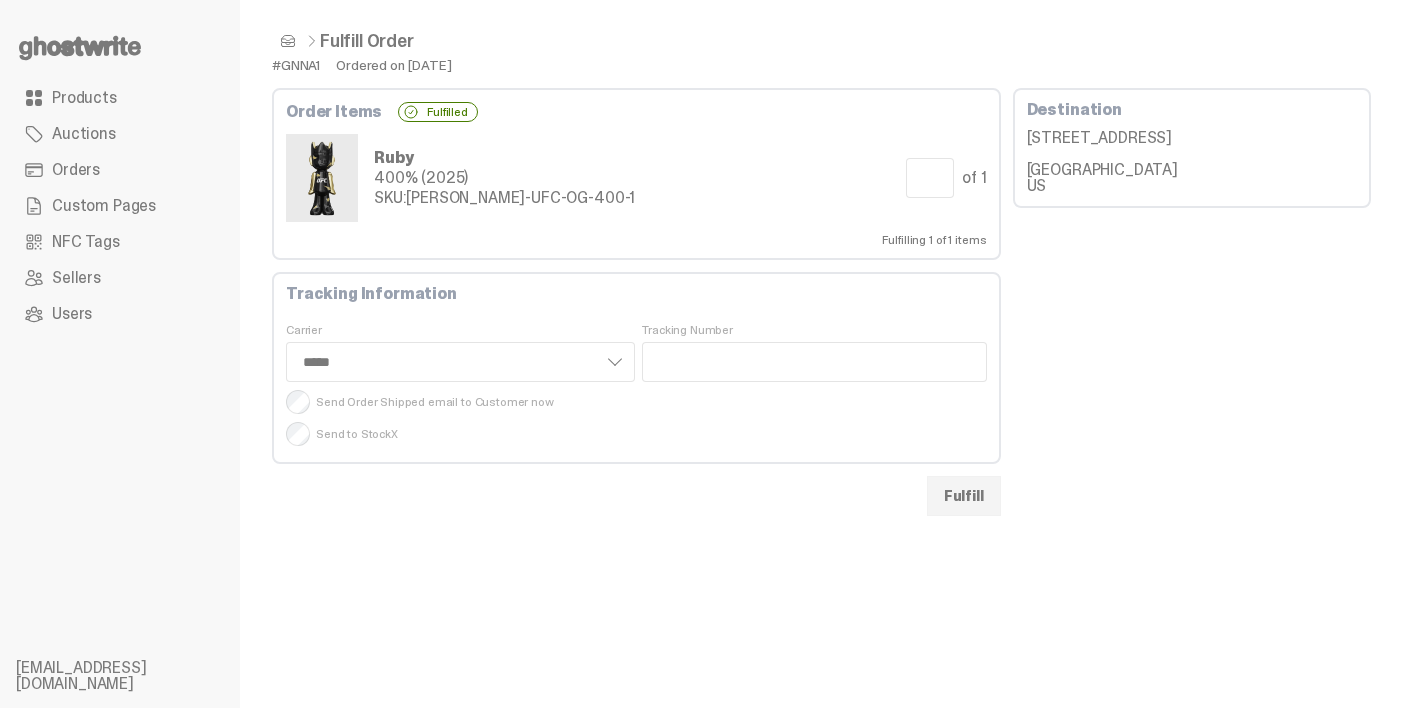click at bounding box center (288, 41) 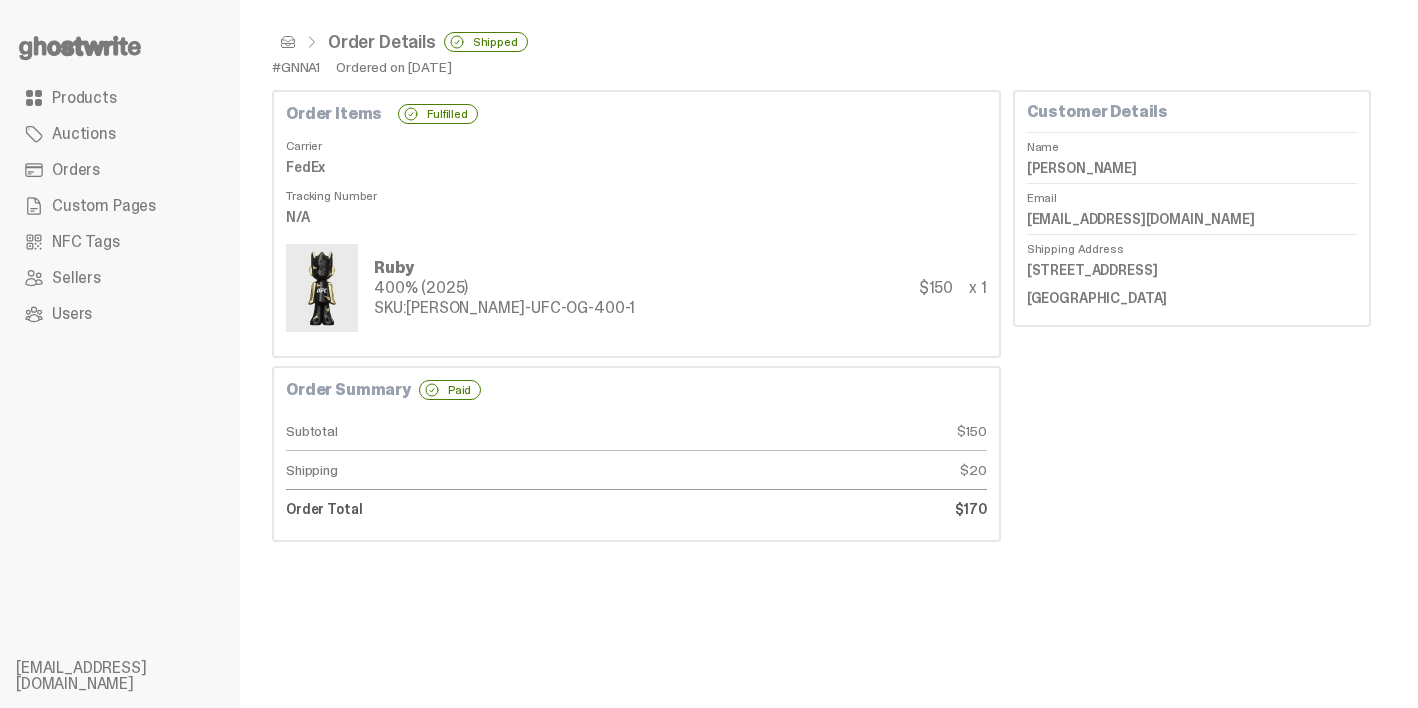 click at bounding box center [288, 42] 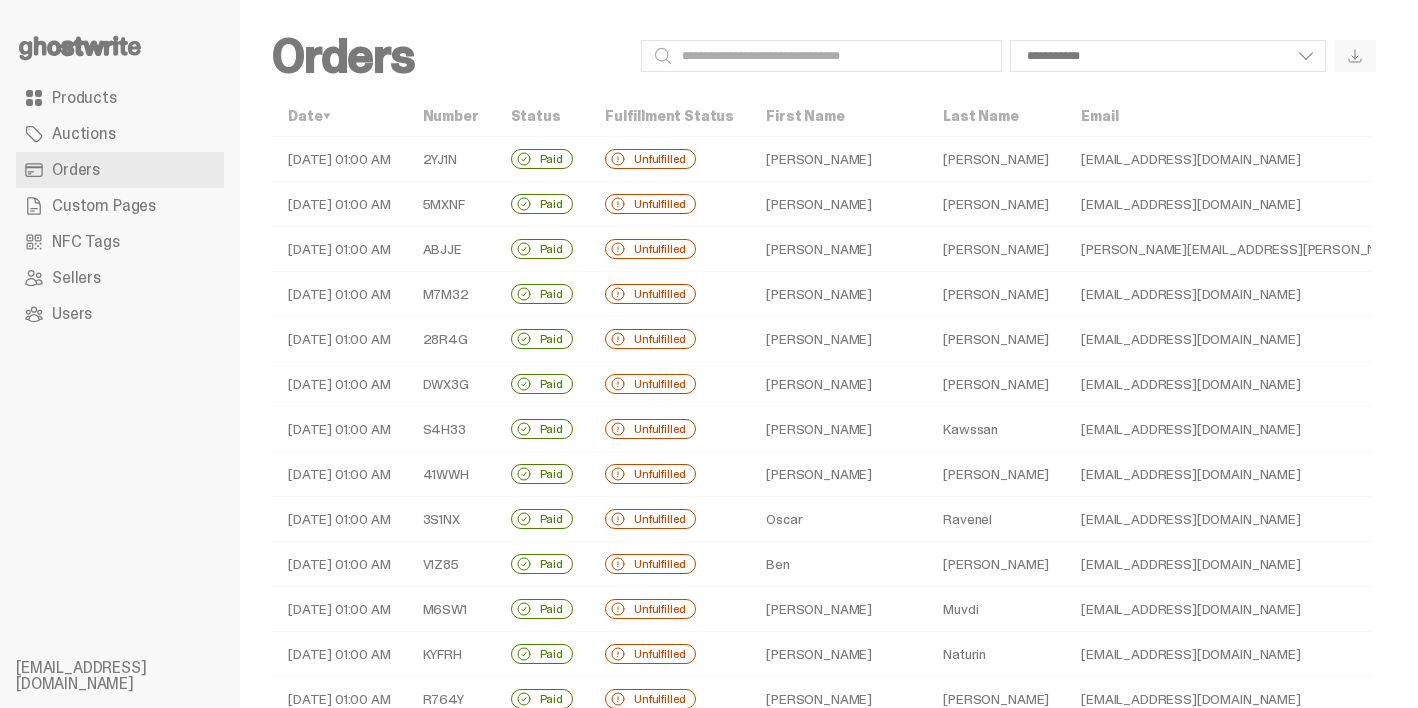 click on "Merriman" at bounding box center (996, 249) 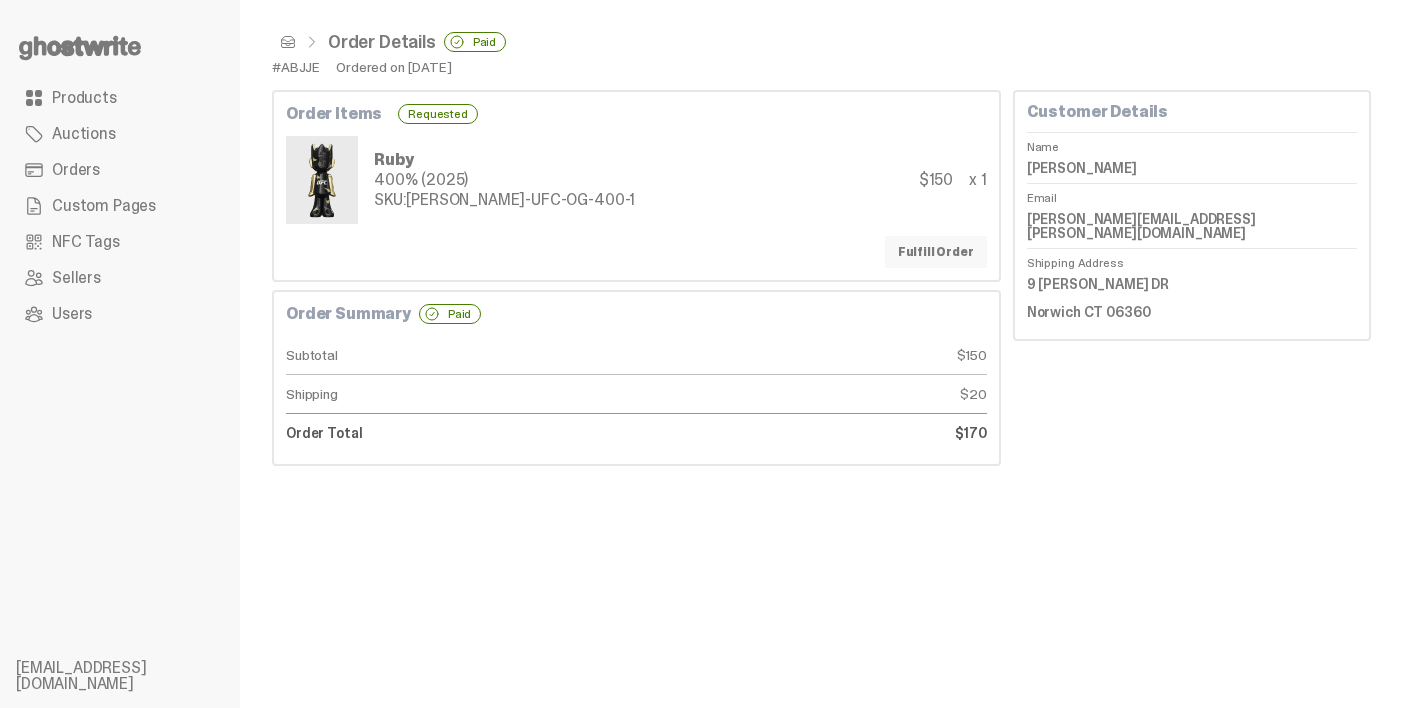 click on "Fulfill Order" at bounding box center [936, 252] 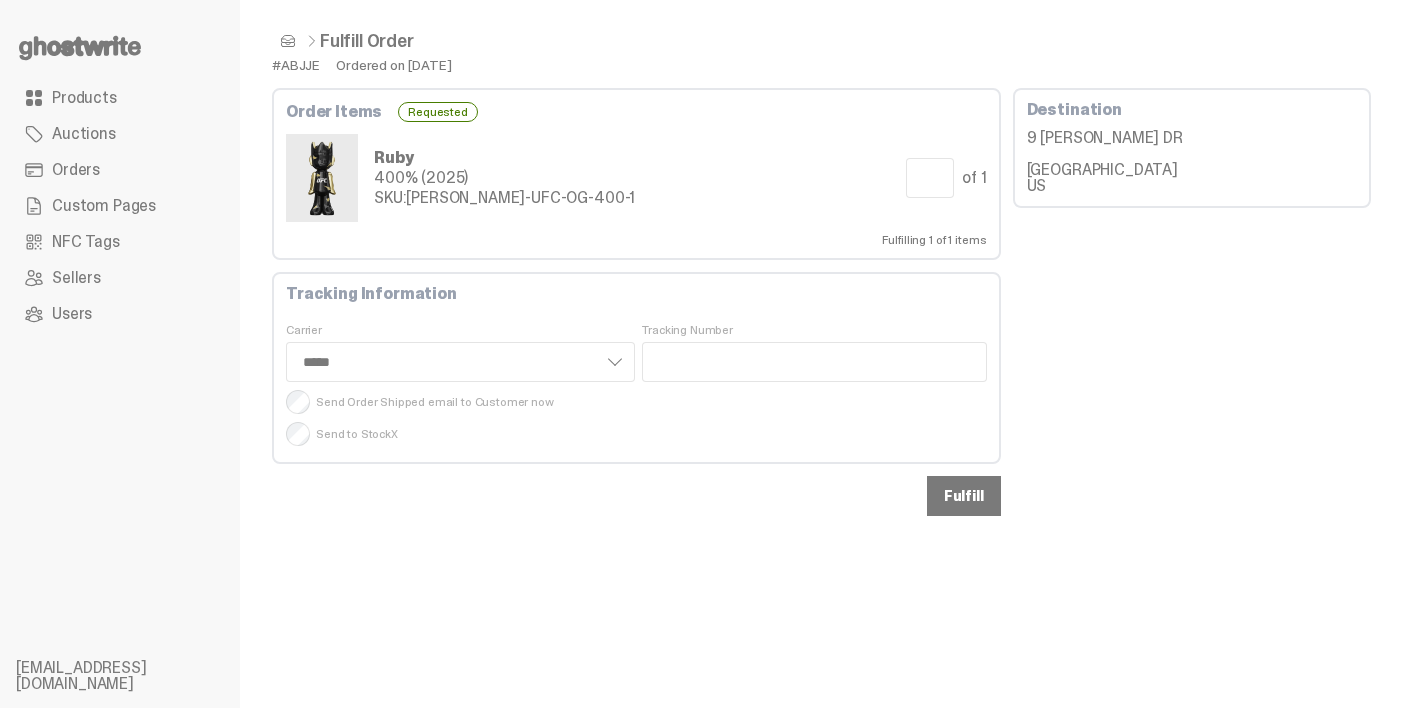 click on "Fulfill" at bounding box center [964, 496] 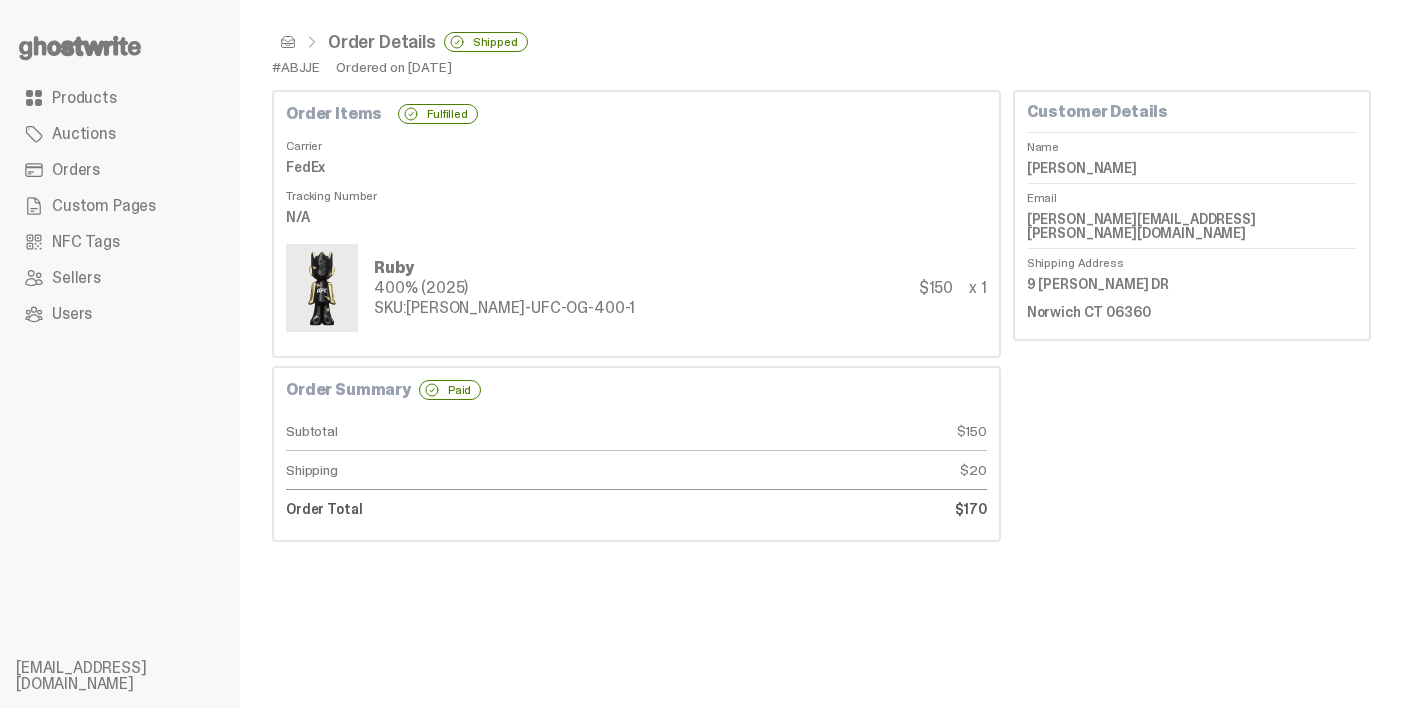 click at bounding box center [288, 42] 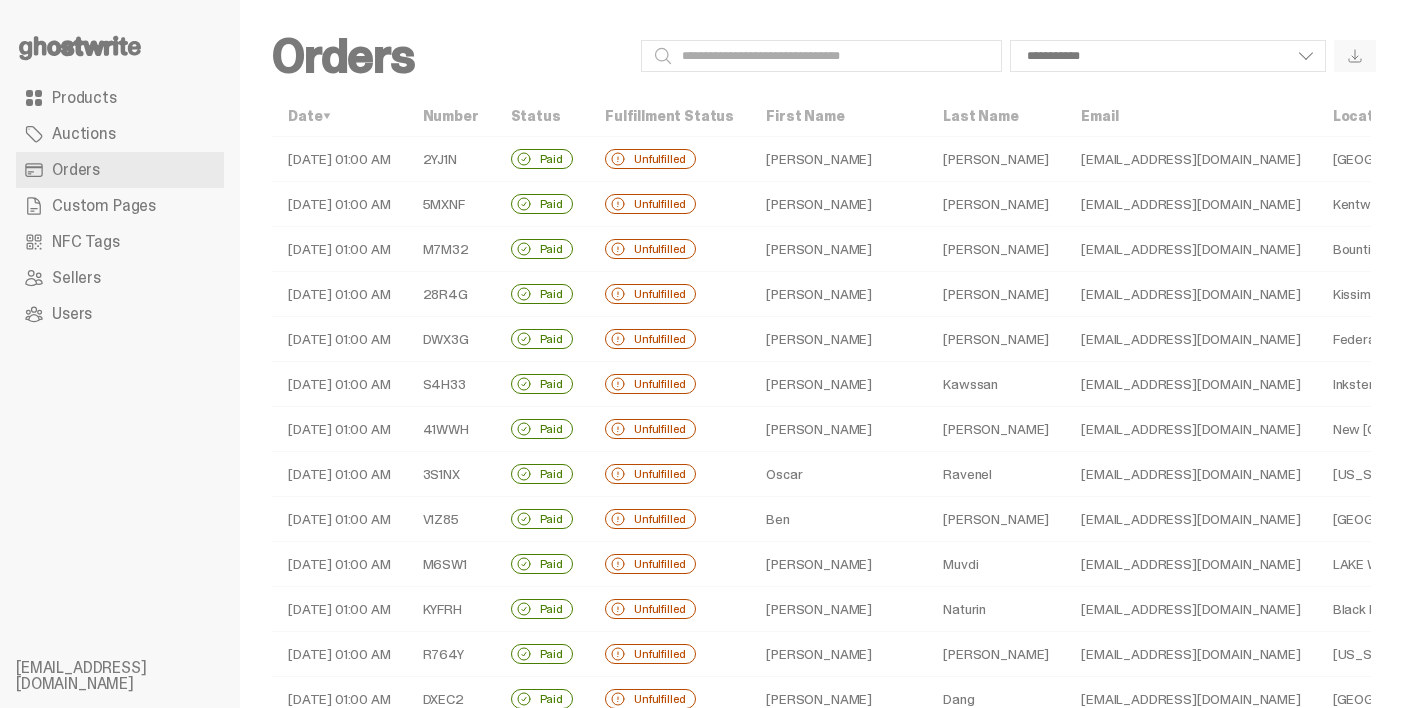 click on "David" at bounding box center (838, 249) 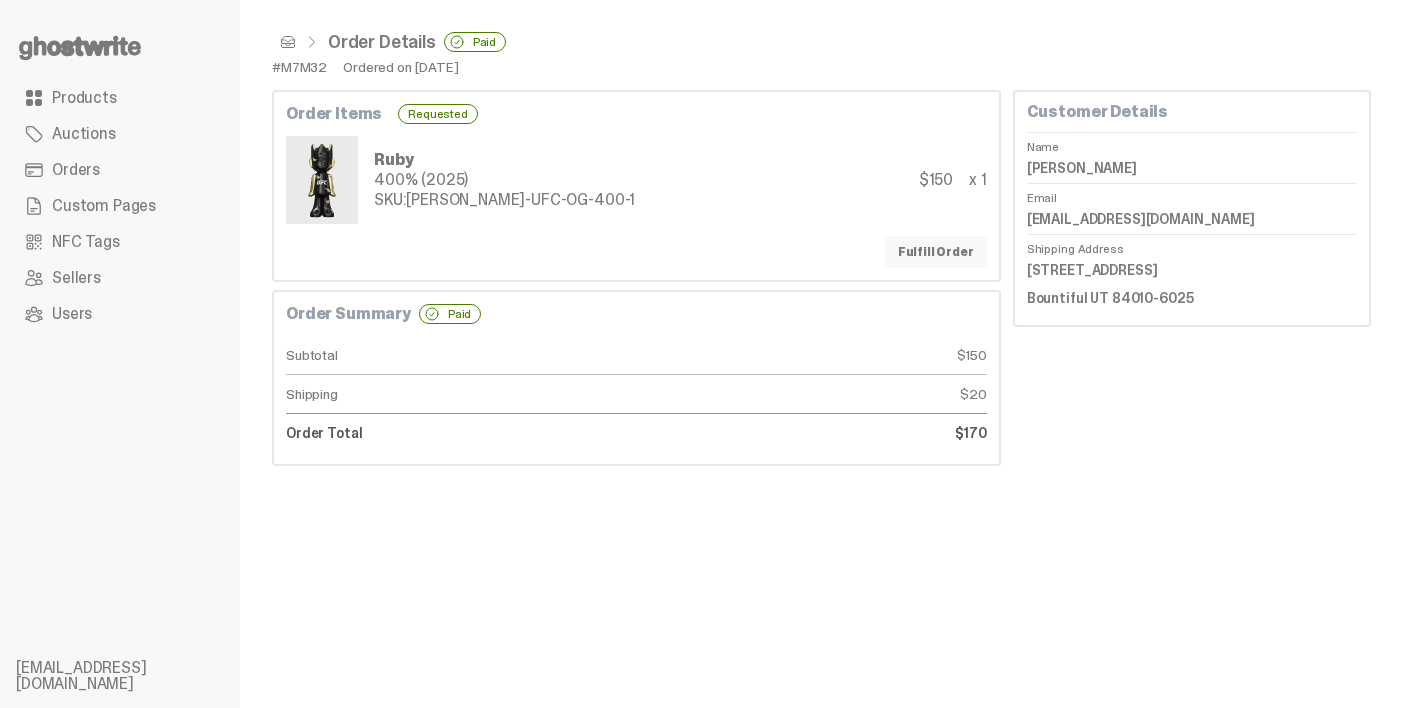 click on "Fulfill Order" at bounding box center (936, 252) 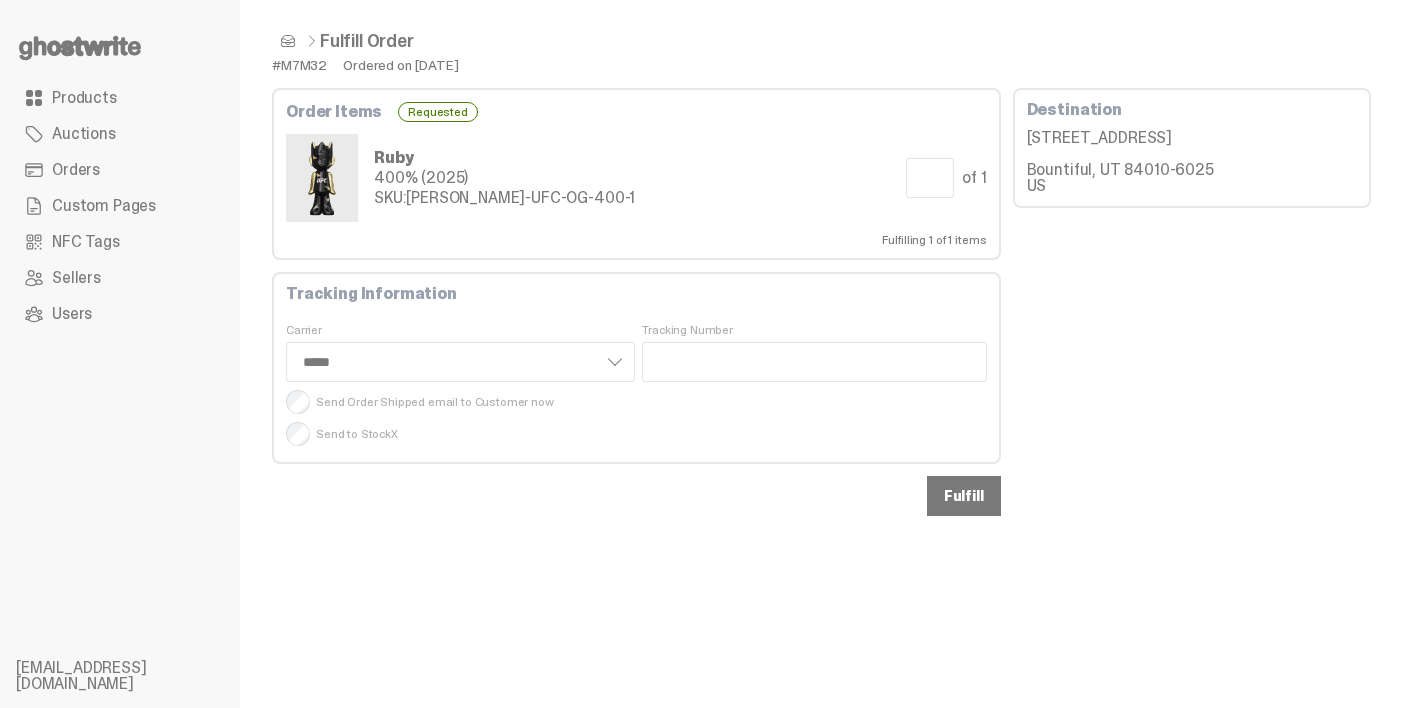 click on "Fulfill" at bounding box center (964, 496) 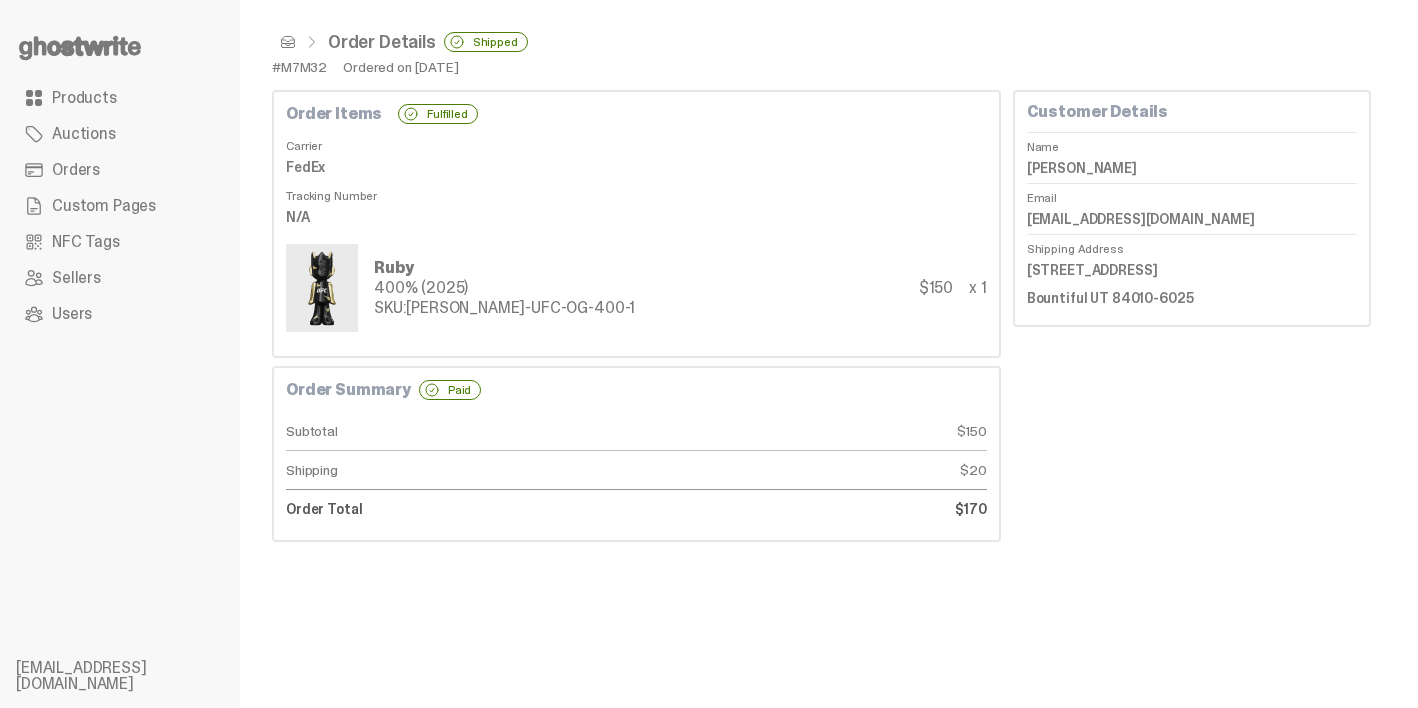 click at bounding box center [288, 42] 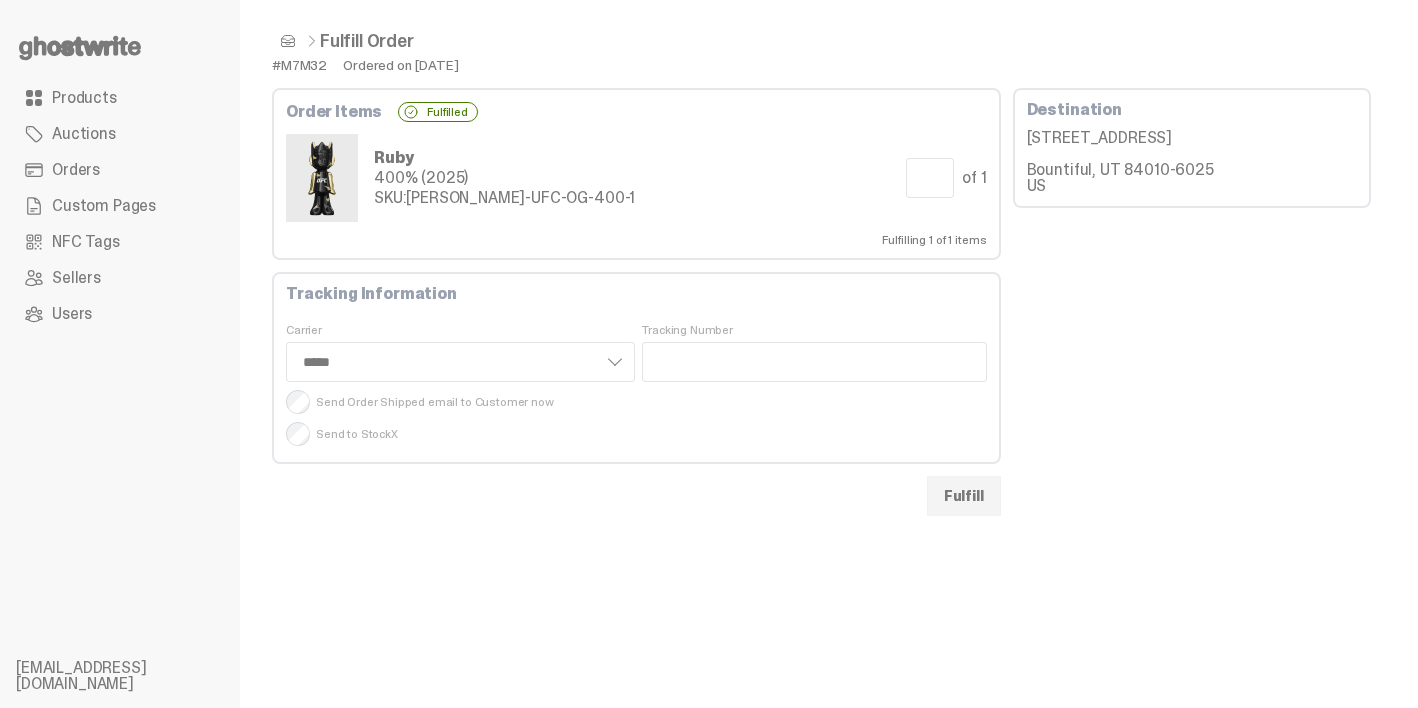 click at bounding box center [288, 41] 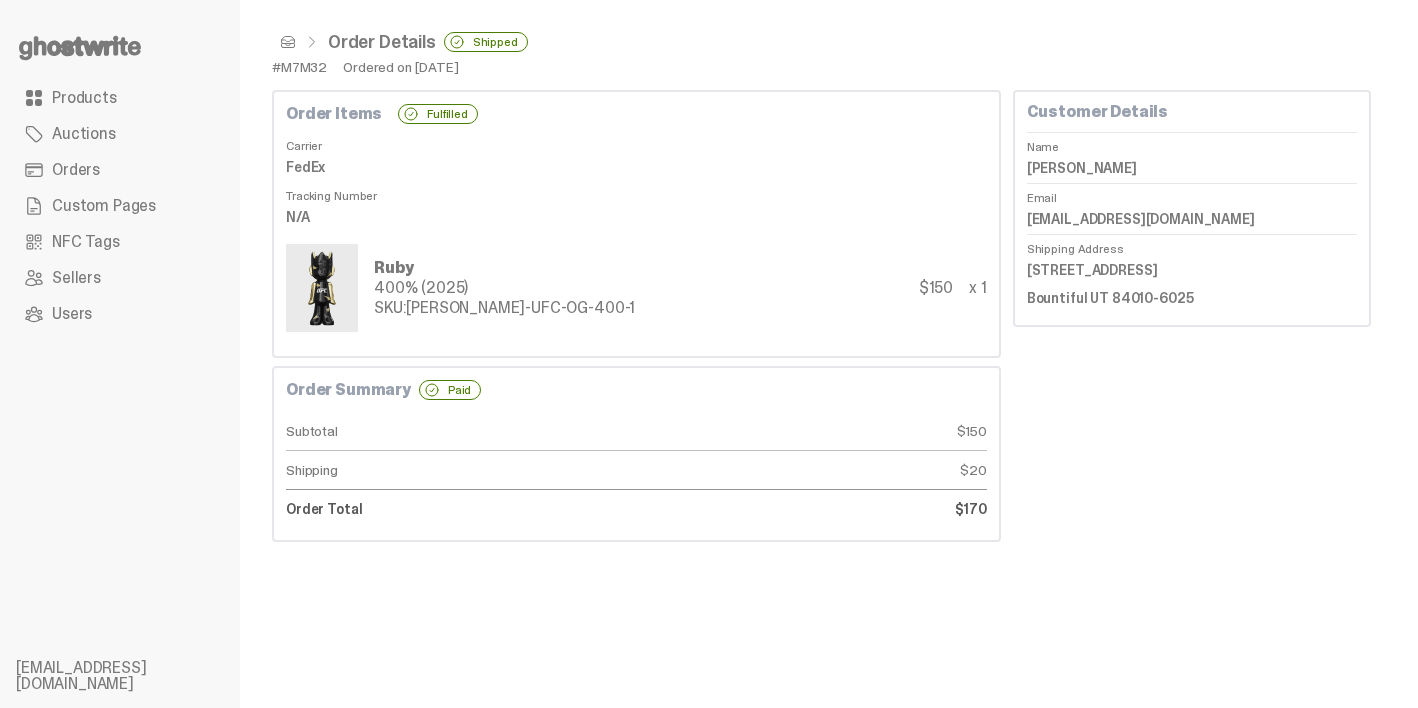 click on "Order Details
Shipped" at bounding box center [821, 42] 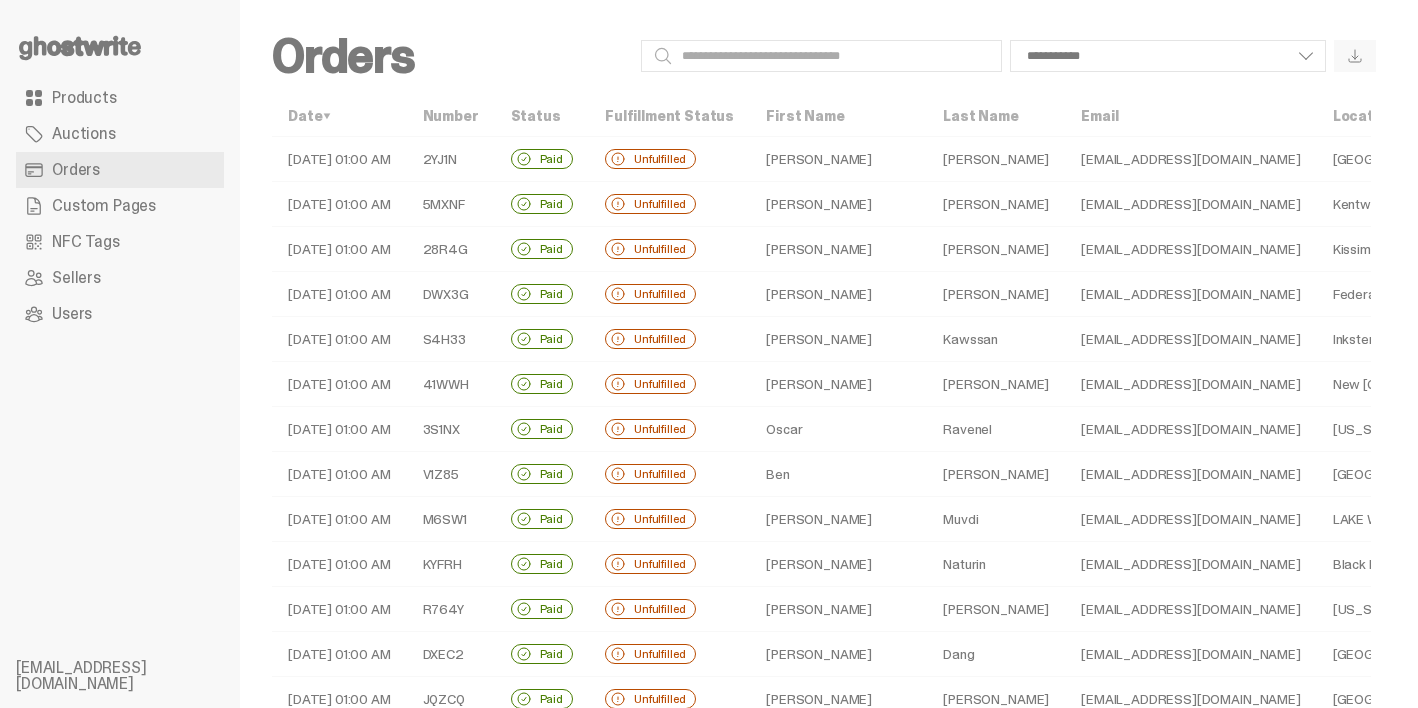 click on "Justin" at bounding box center (838, 204) 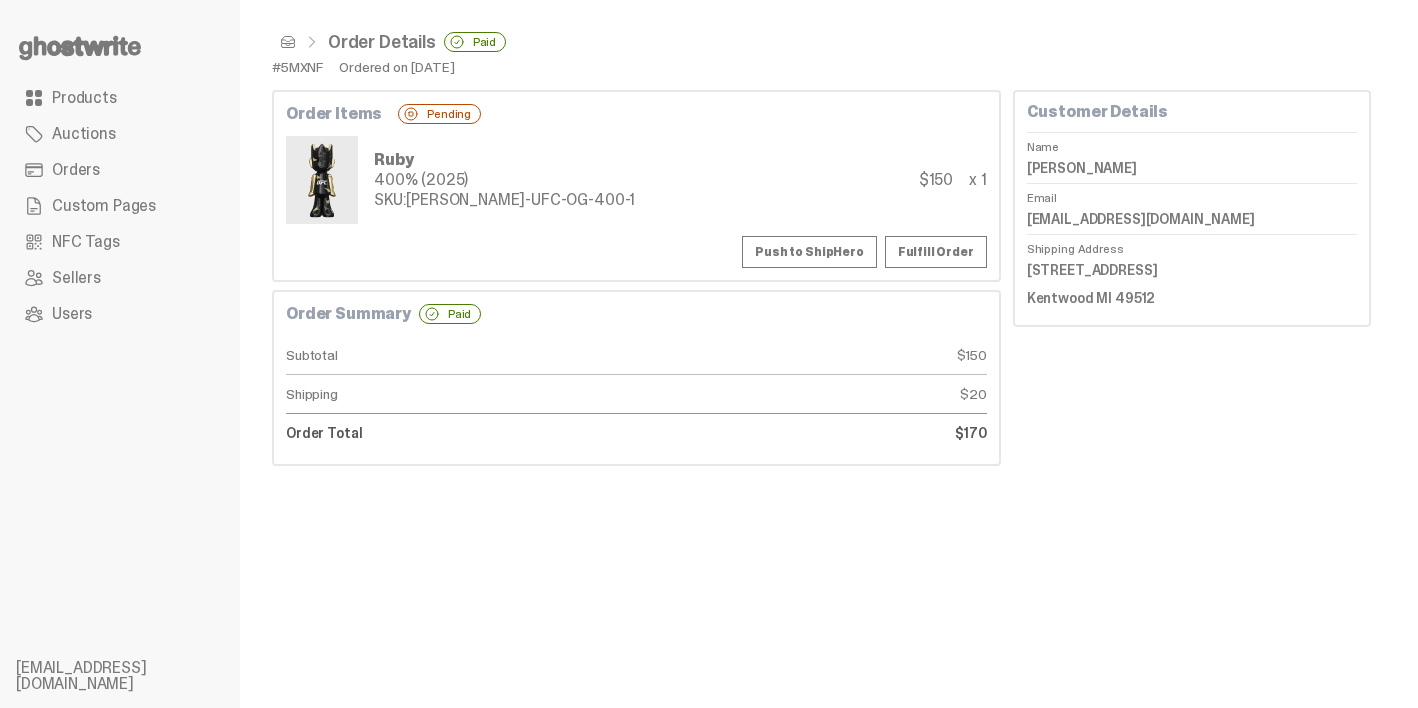 click on "Justin Lee" at bounding box center (1192, 168) 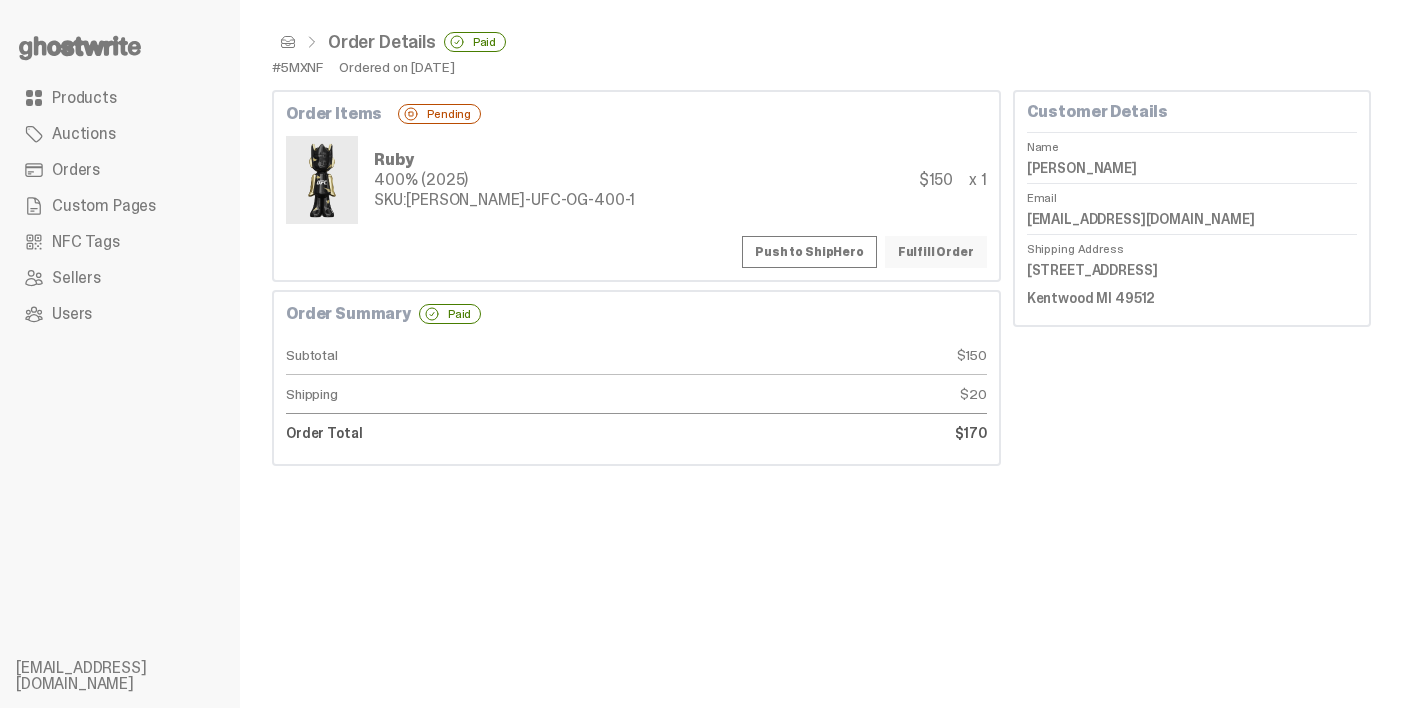 click on "Fulfill Order" at bounding box center [936, 252] 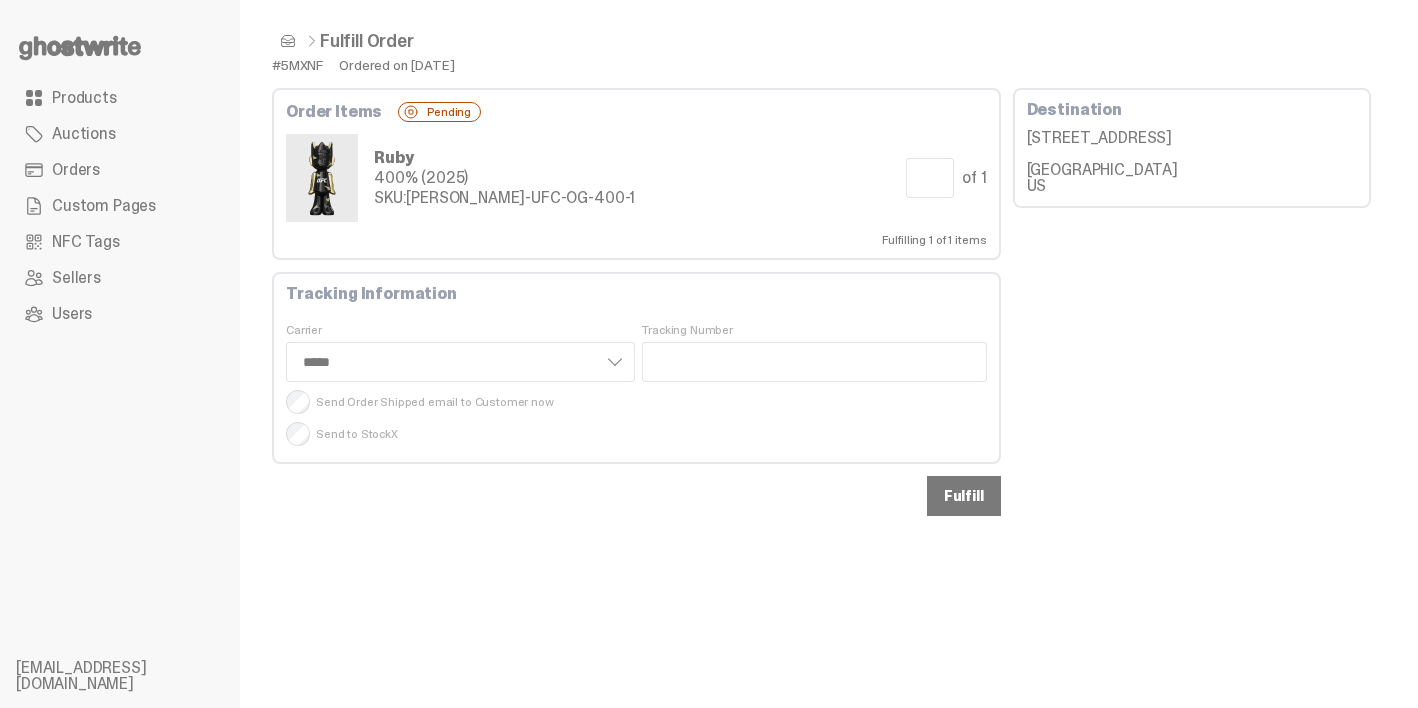click on "Fulfill" at bounding box center (964, 496) 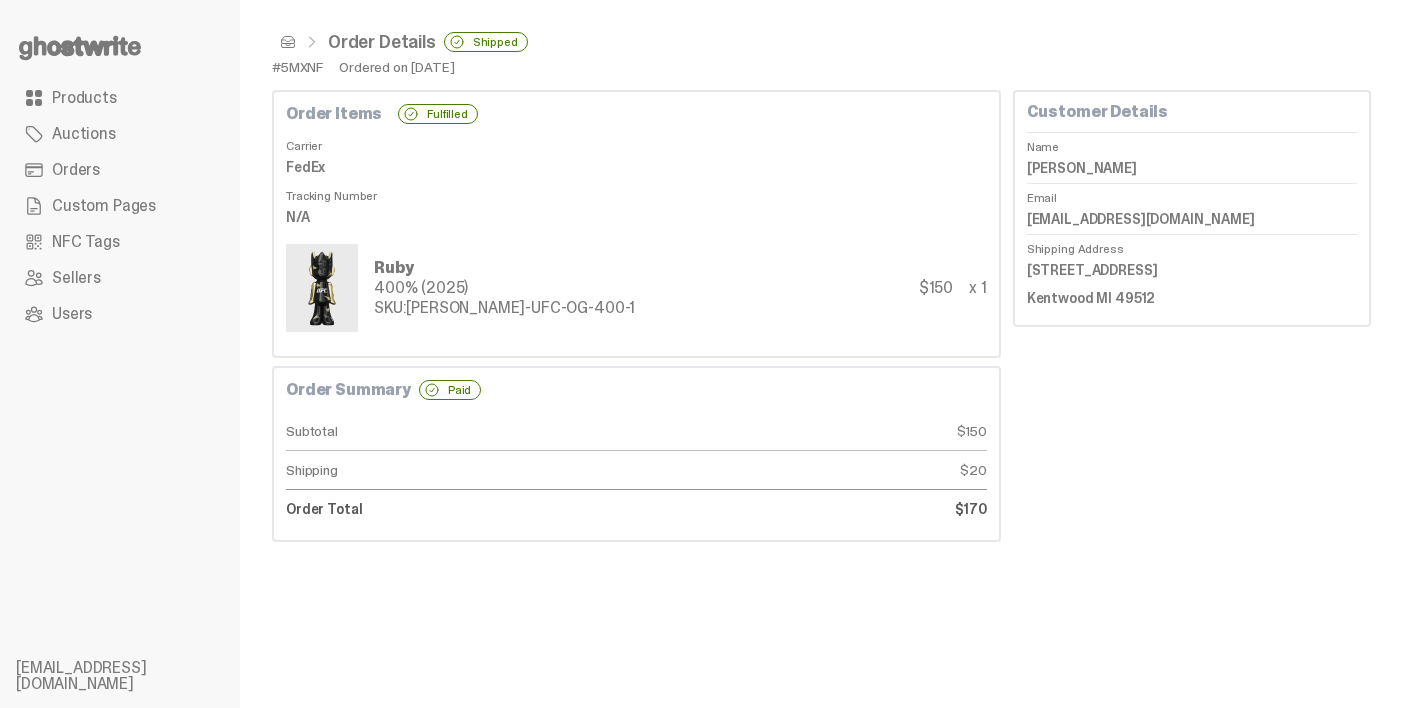 click on "Order Details
Shipped
#5MXNF
Ordered on Jul 17, 2025
Order Items
Fulfilled
Carrier
FedEx
Tracking Number
N/A
Ruby
400% (2025)
SKU:  TY-GH-UFC-OG-400-1
$150
x 1
Order Summary
Paid
Subtotal
$150
Shipping
$20
Order Total
$170
Customer Details" at bounding box center (821, 354) 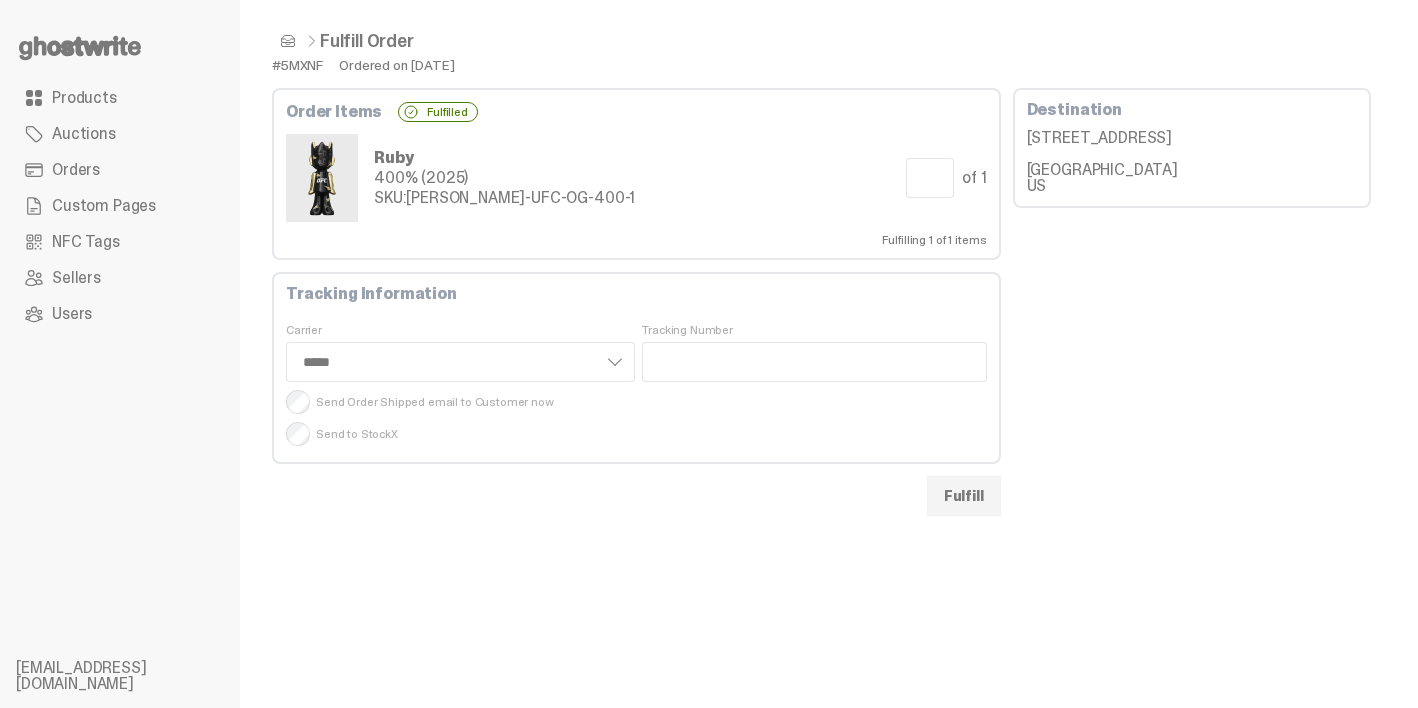 click at bounding box center (288, 41) 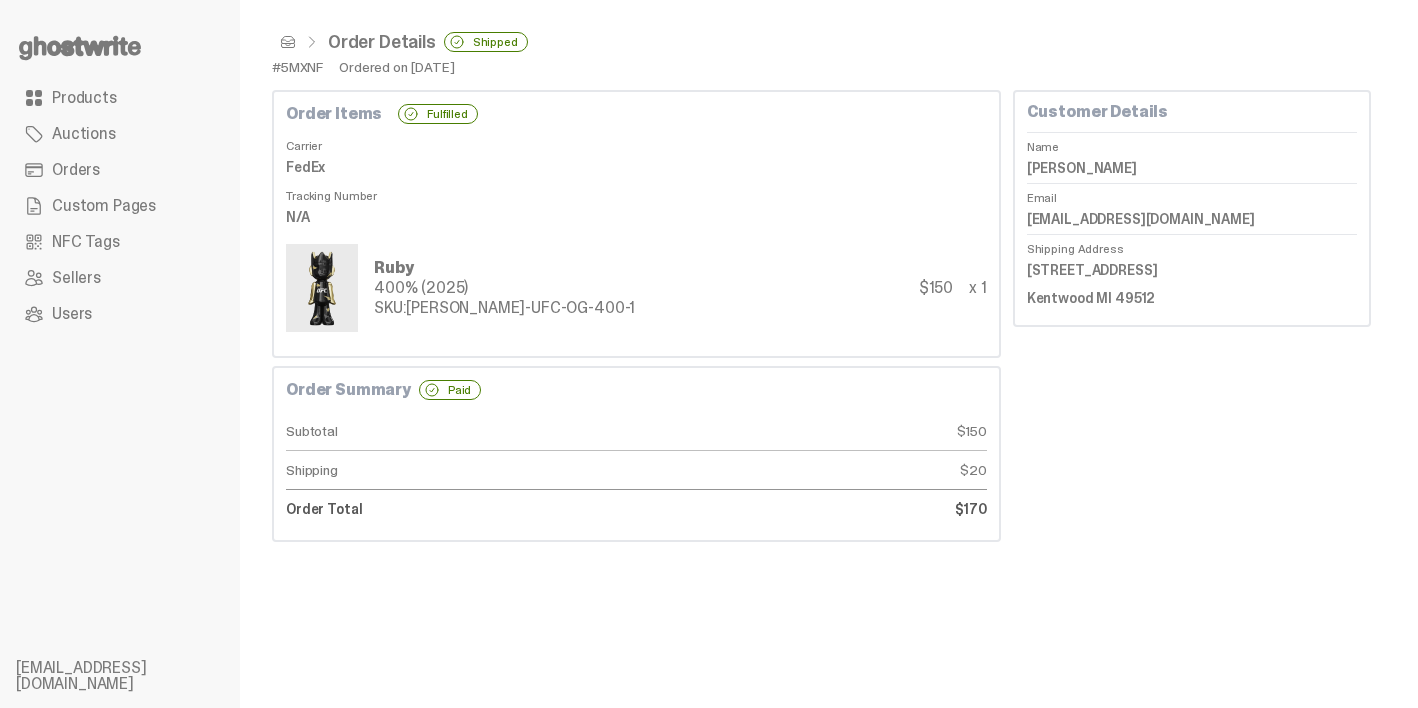 click at bounding box center [288, 42] 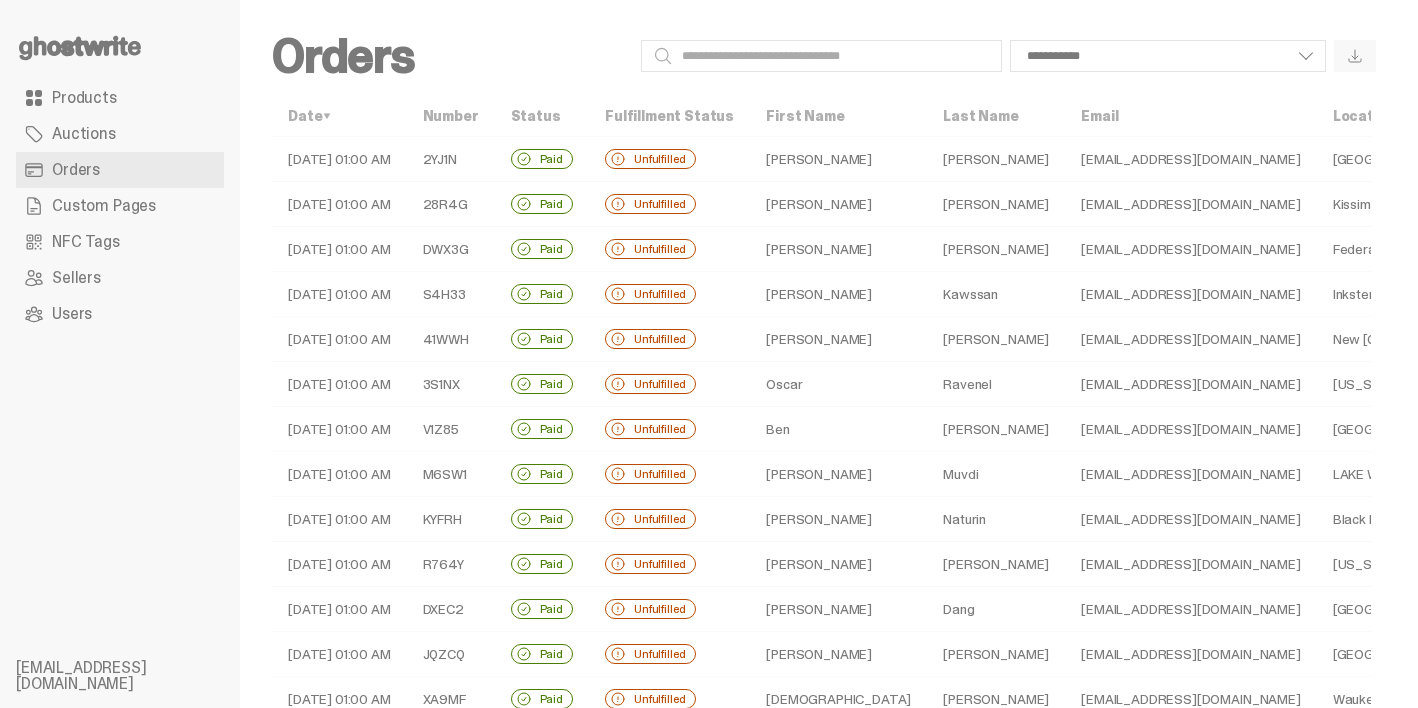 click on "Alec" at bounding box center [838, 159] 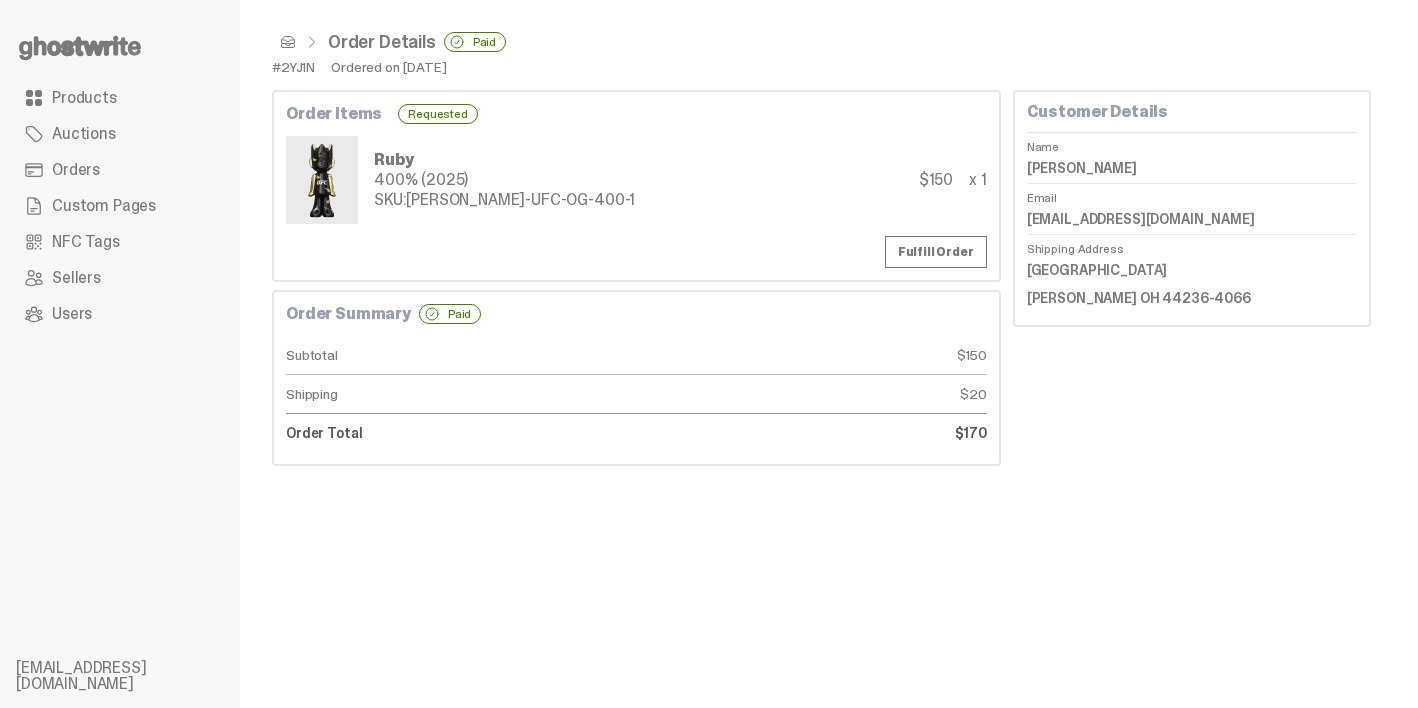 click on "Order Items
Requested
Ruby
400% (2025)
SKU:  TY-GH-UFC-OG-400-1
$150
x 1
Fulfill Order" at bounding box center [636, 186] 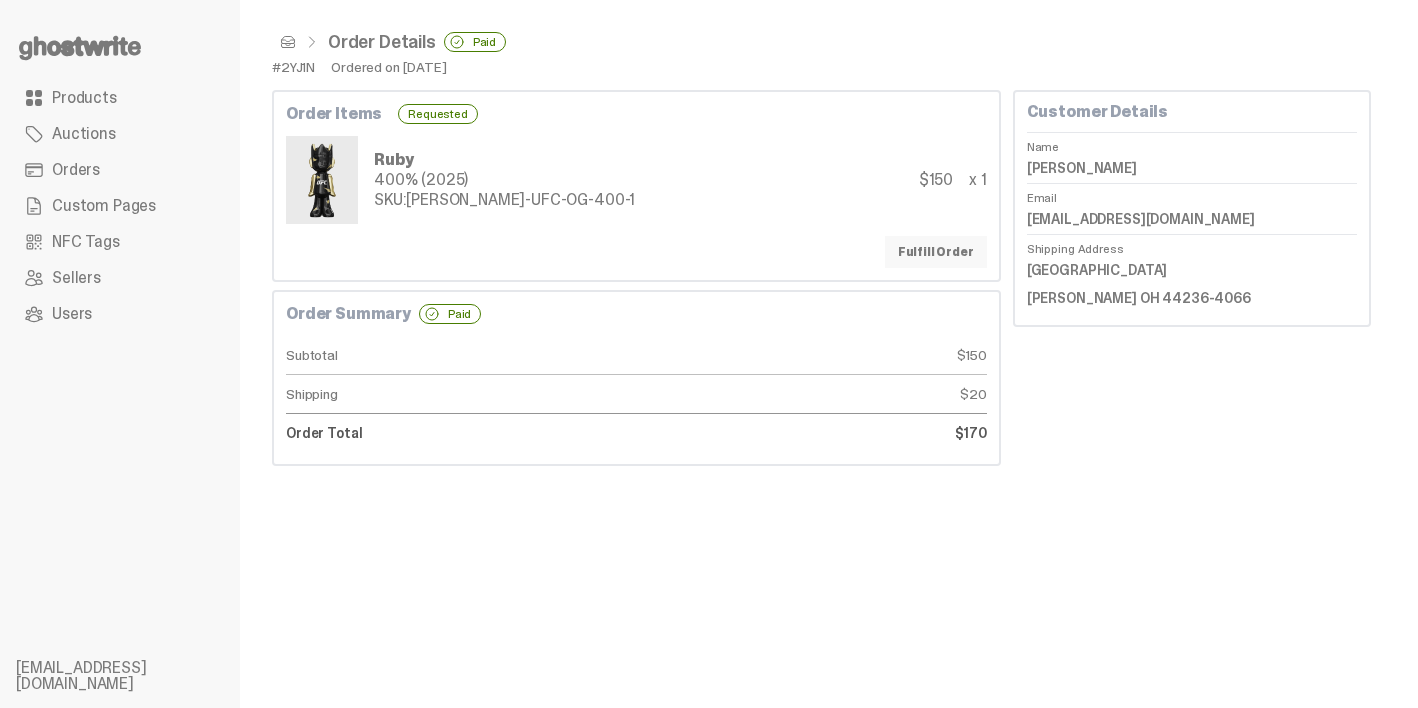 click on "Fulfill Order" at bounding box center (936, 252) 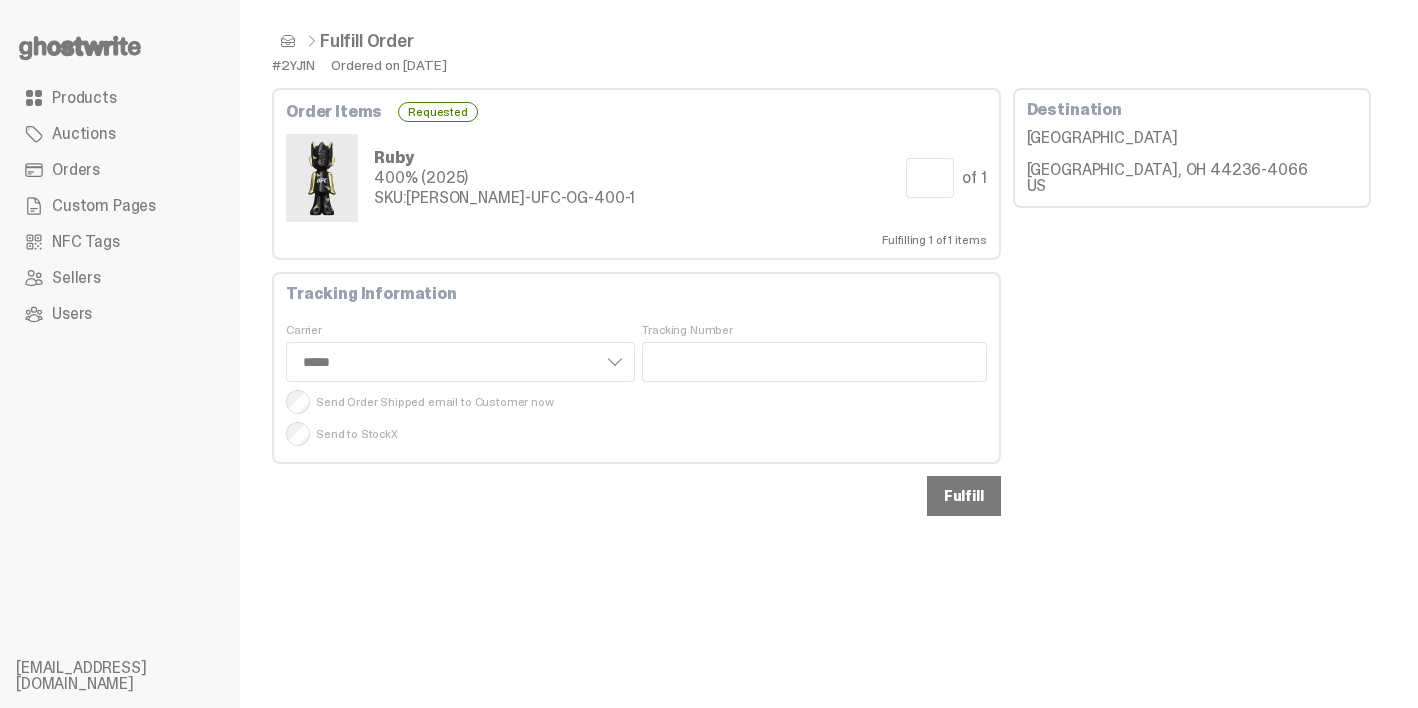 click on "Fulfill" at bounding box center [964, 496] 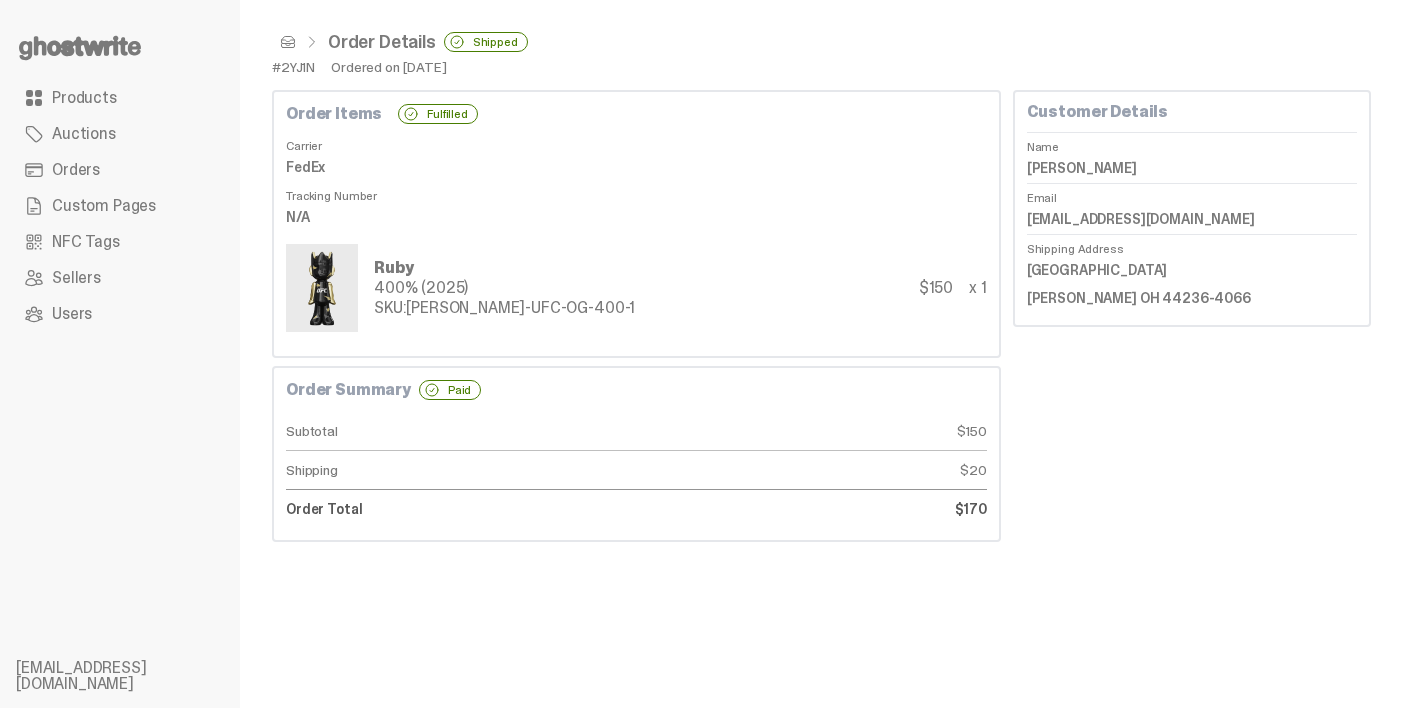 click at bounding box center (288, 42) 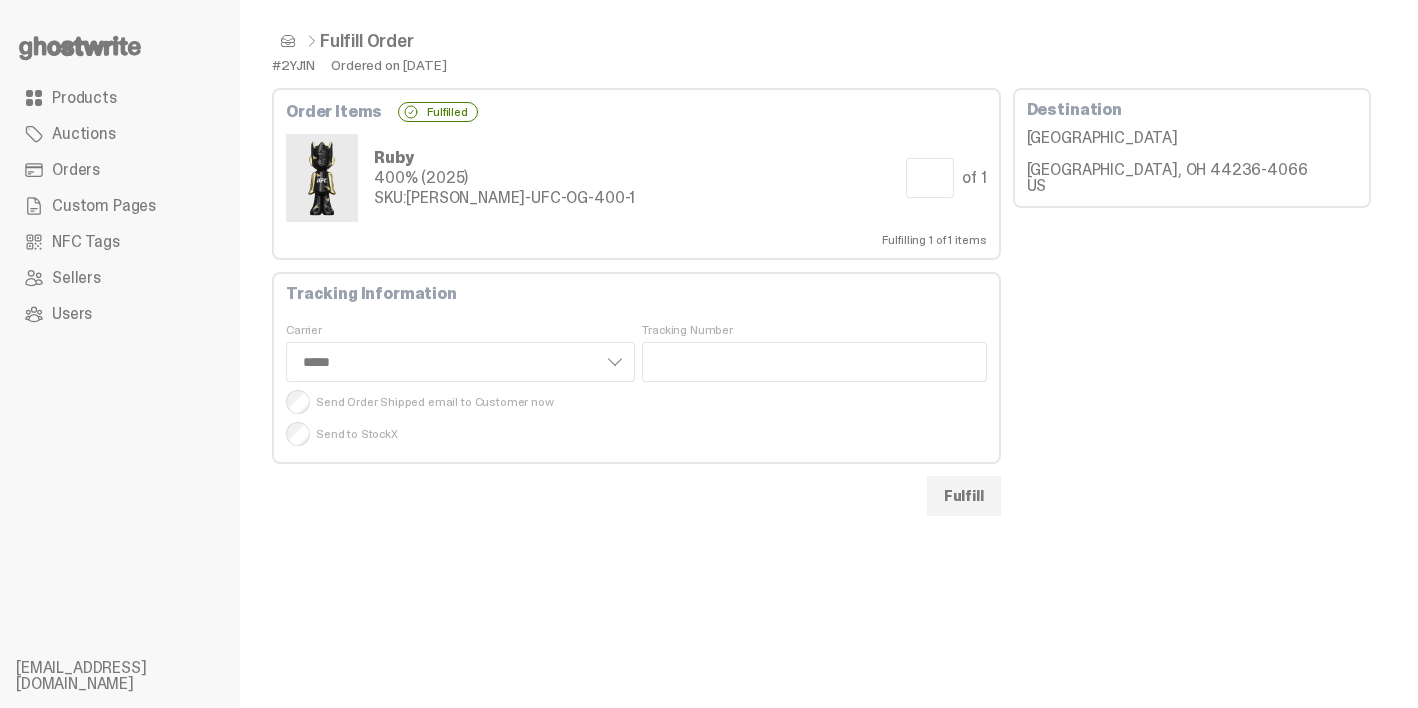 click at bounding box center [288, 41] 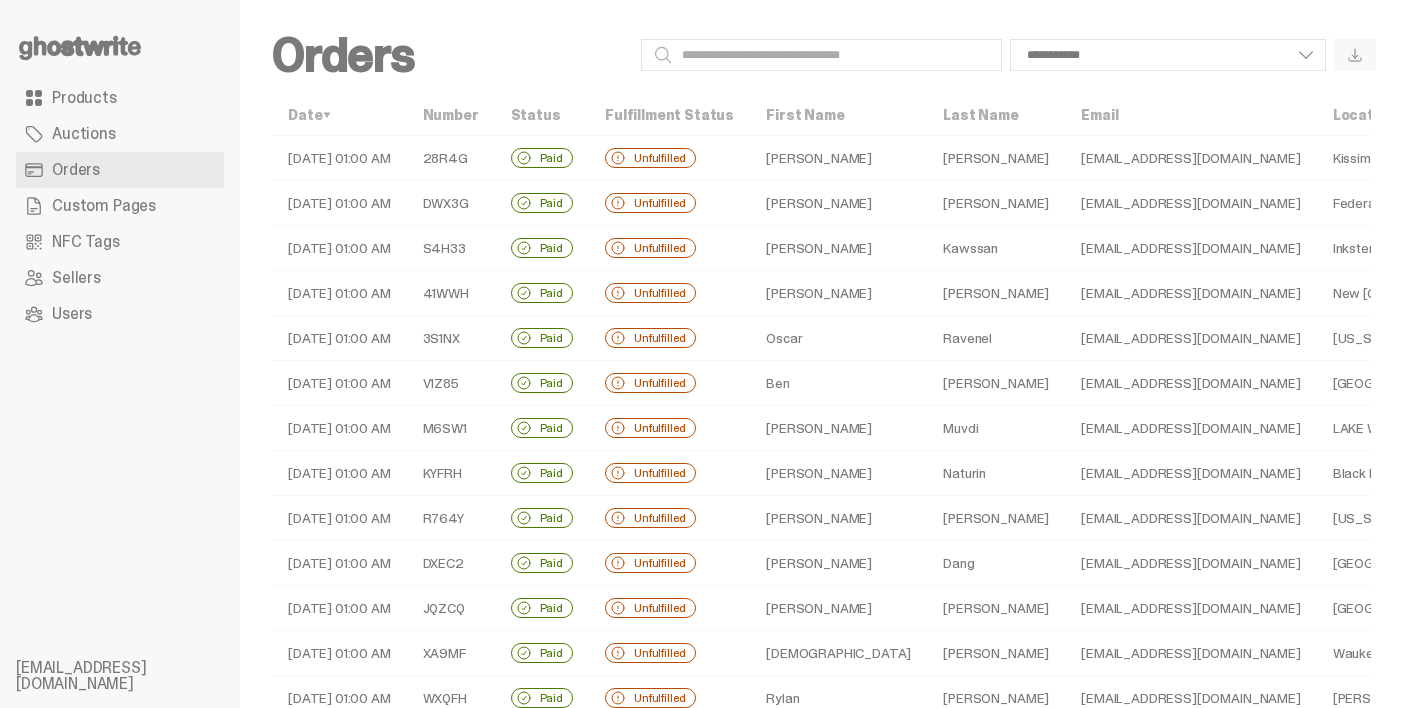 scroll, scrollTop: 0, scrollLeft: 0, axis: both 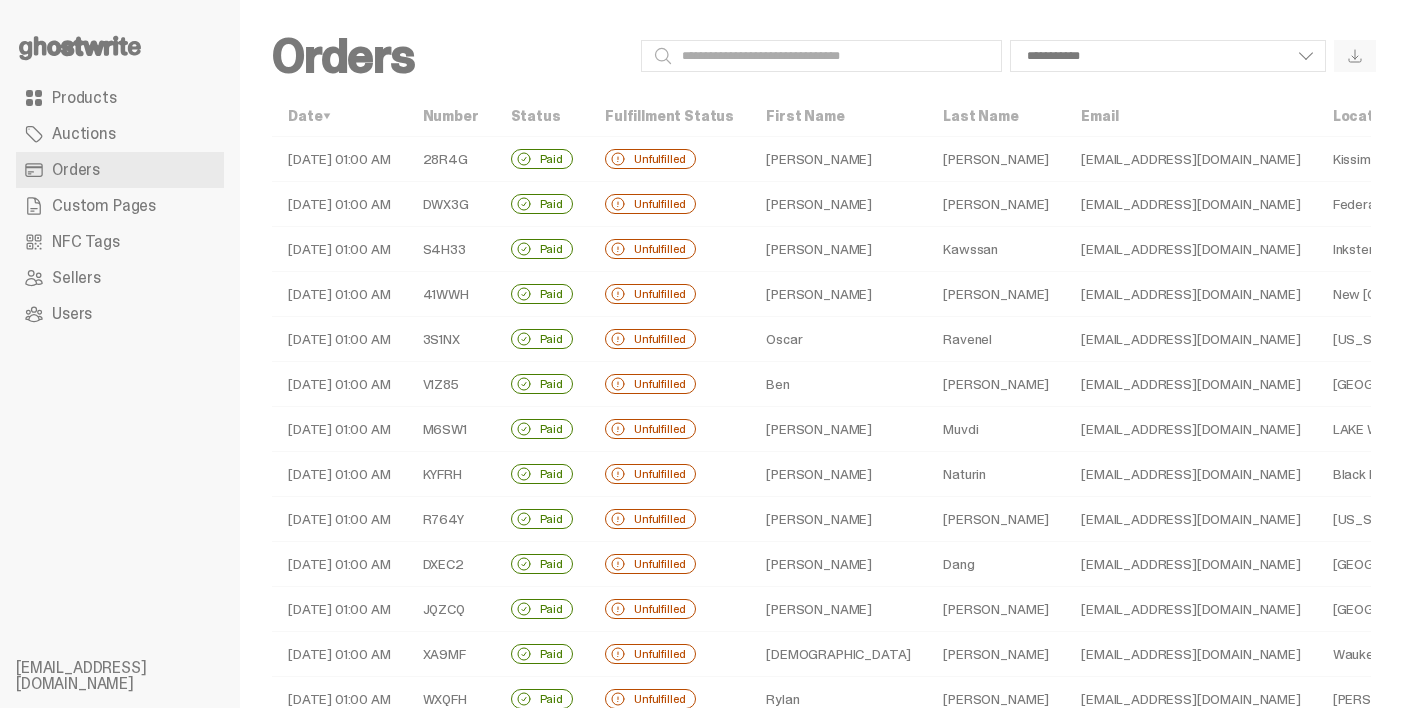 click on "Raymond" at bounding box center [838, 159] 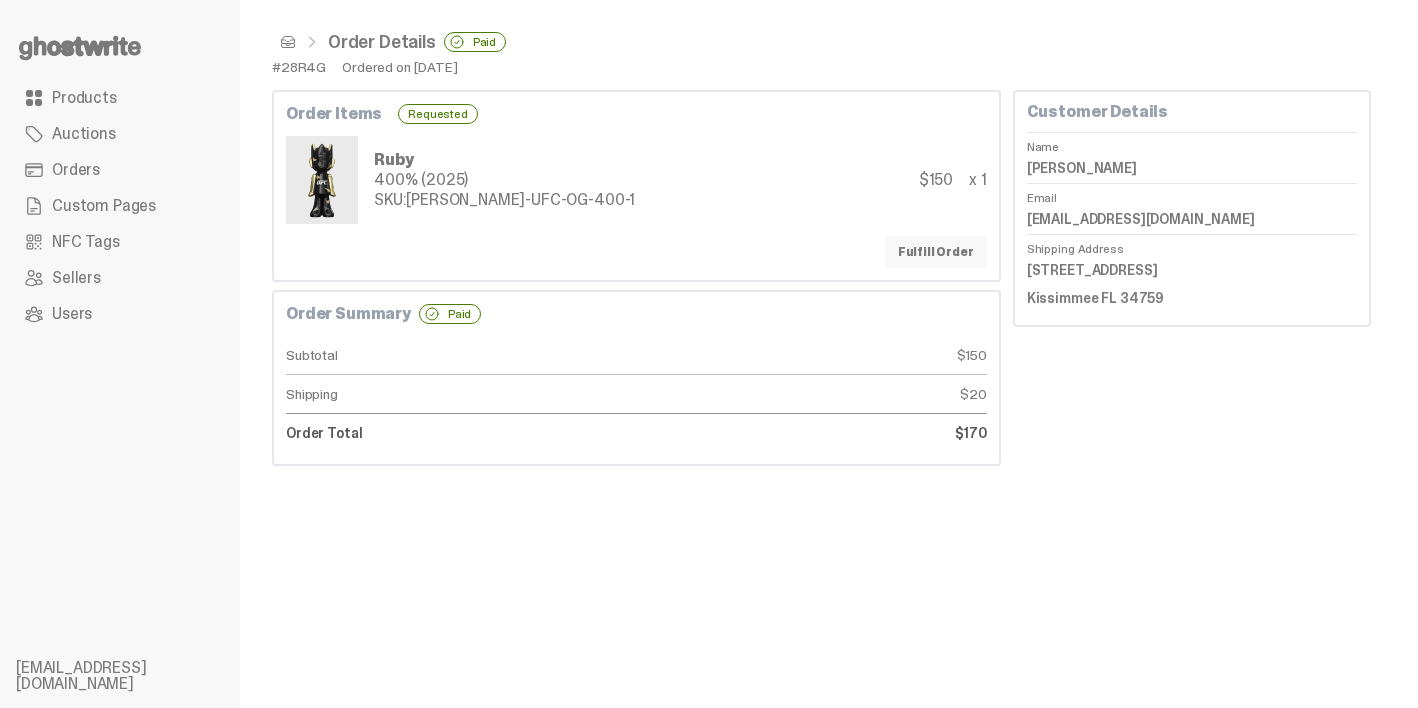 click on "Fulfill Order" at bounding box center [936, 252] 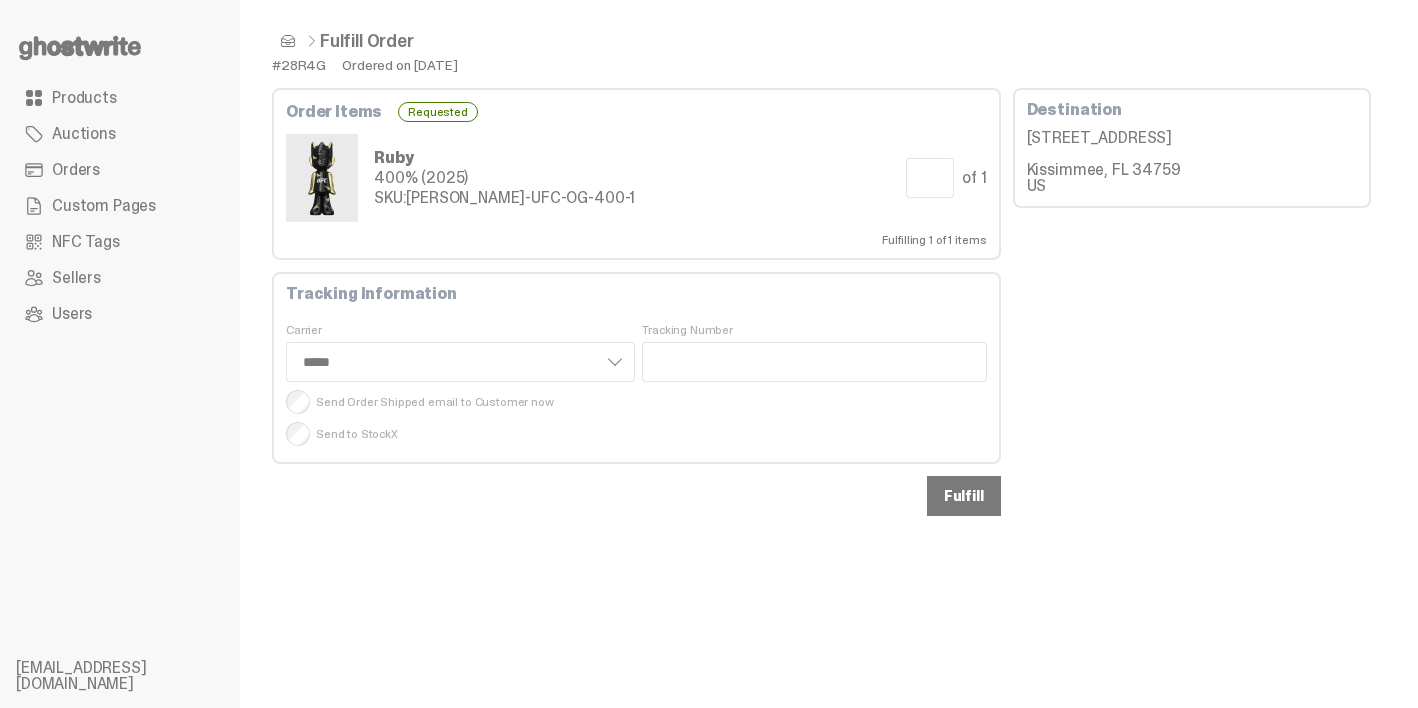 click on "Fulfill" at bounding box center (964, 496) 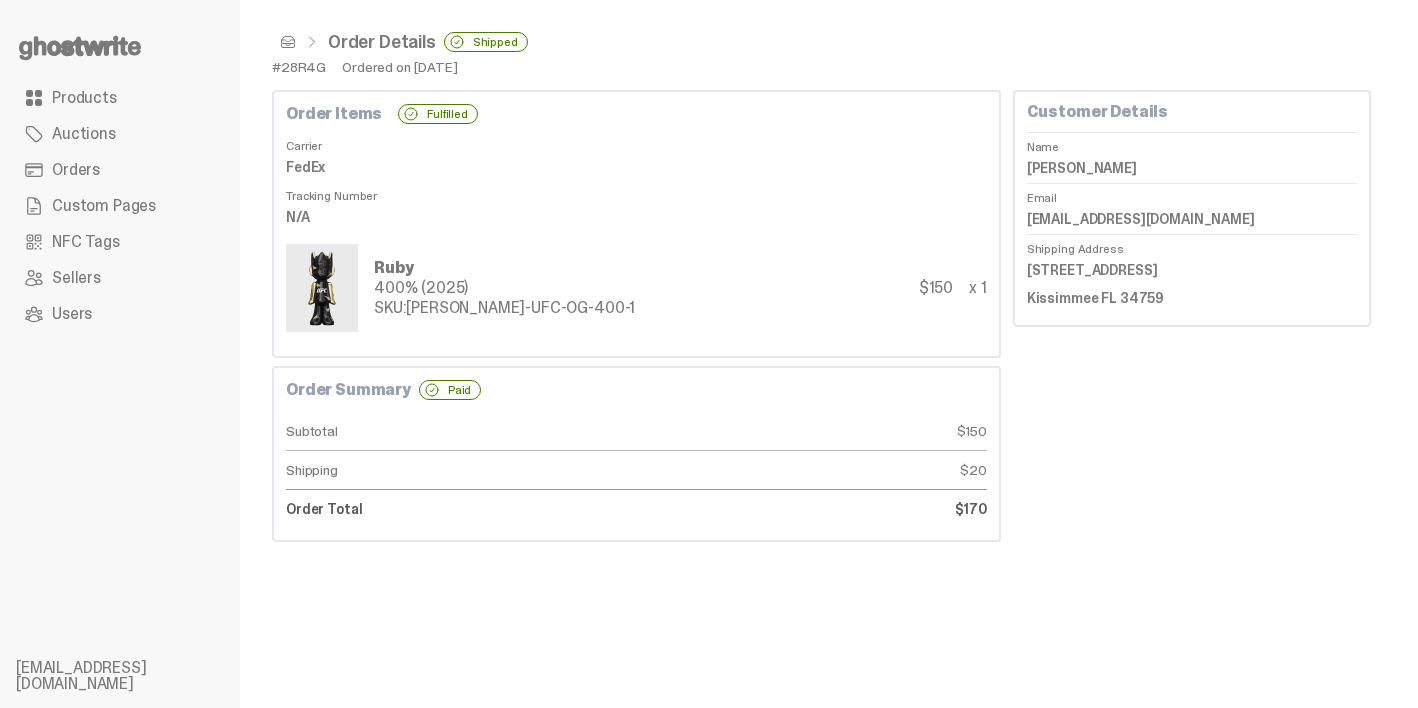 click at bounding box center [288, 42] 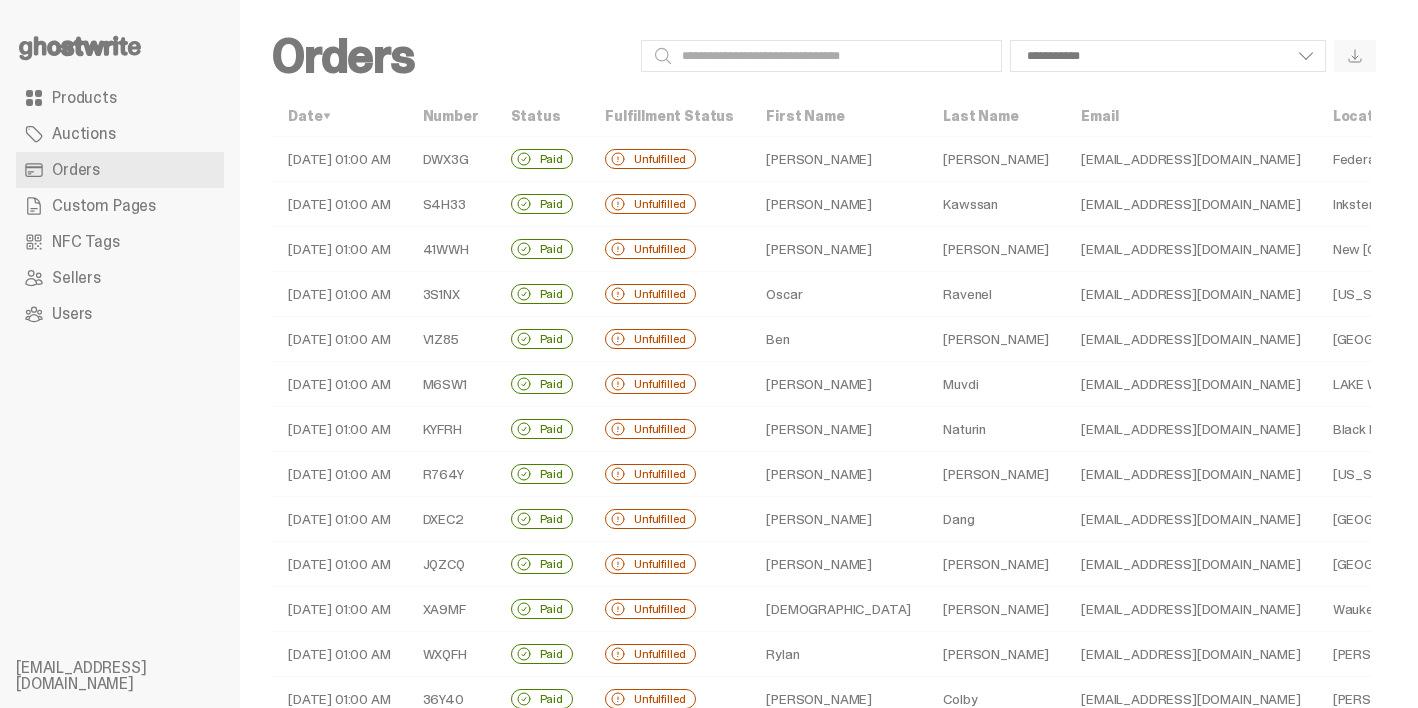 click on "Ravenel" at bounding box center (996, 294) 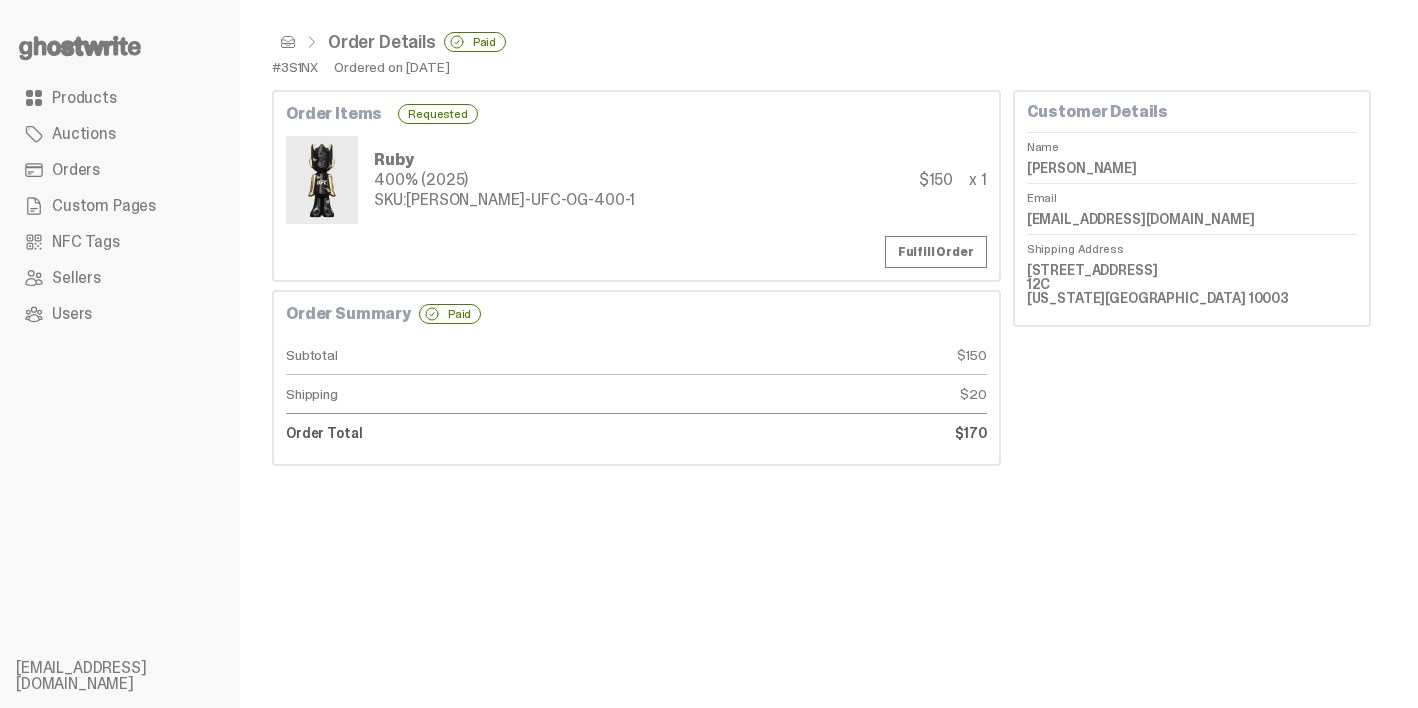 click on "Order Items
Requested
Ruby
400% (2025)
SKU:  TY-GH-UFC-OG-400-1
$150
x 1
Fulfill Order
Order Summary
Paid
Subtotal
$150
Shipping
$20
Order Total
$170" at bounding box center (636, 278) 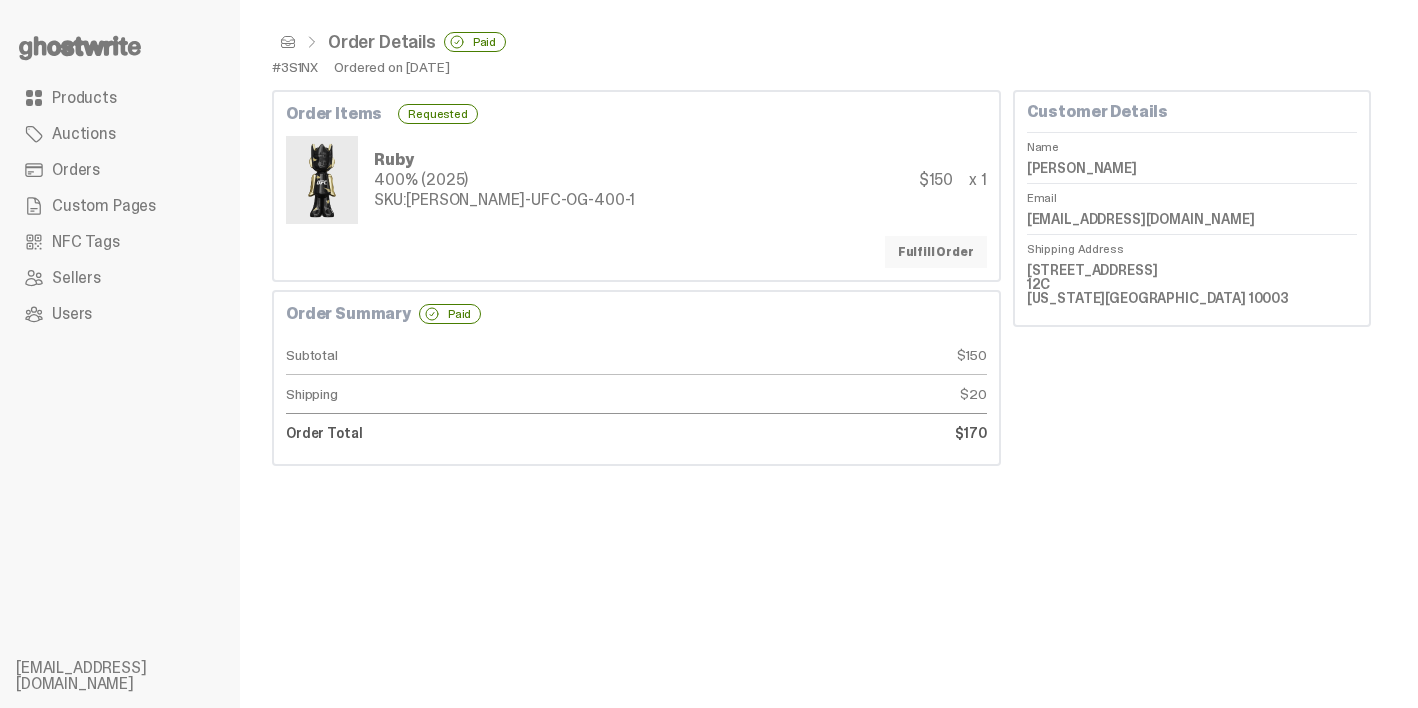 click on "Fulfill Order" at bounding box center (936, 252) 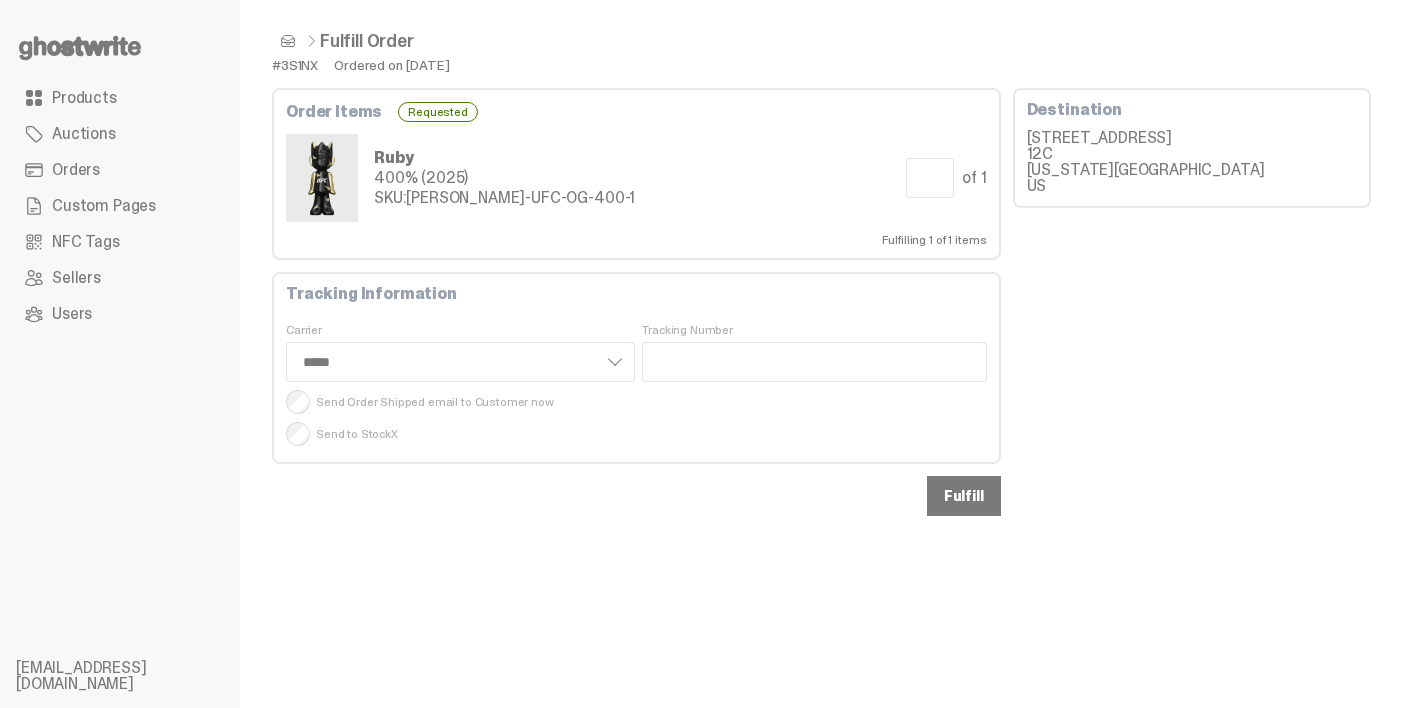 click on "Fulfill" at bounding box center (964, 496) 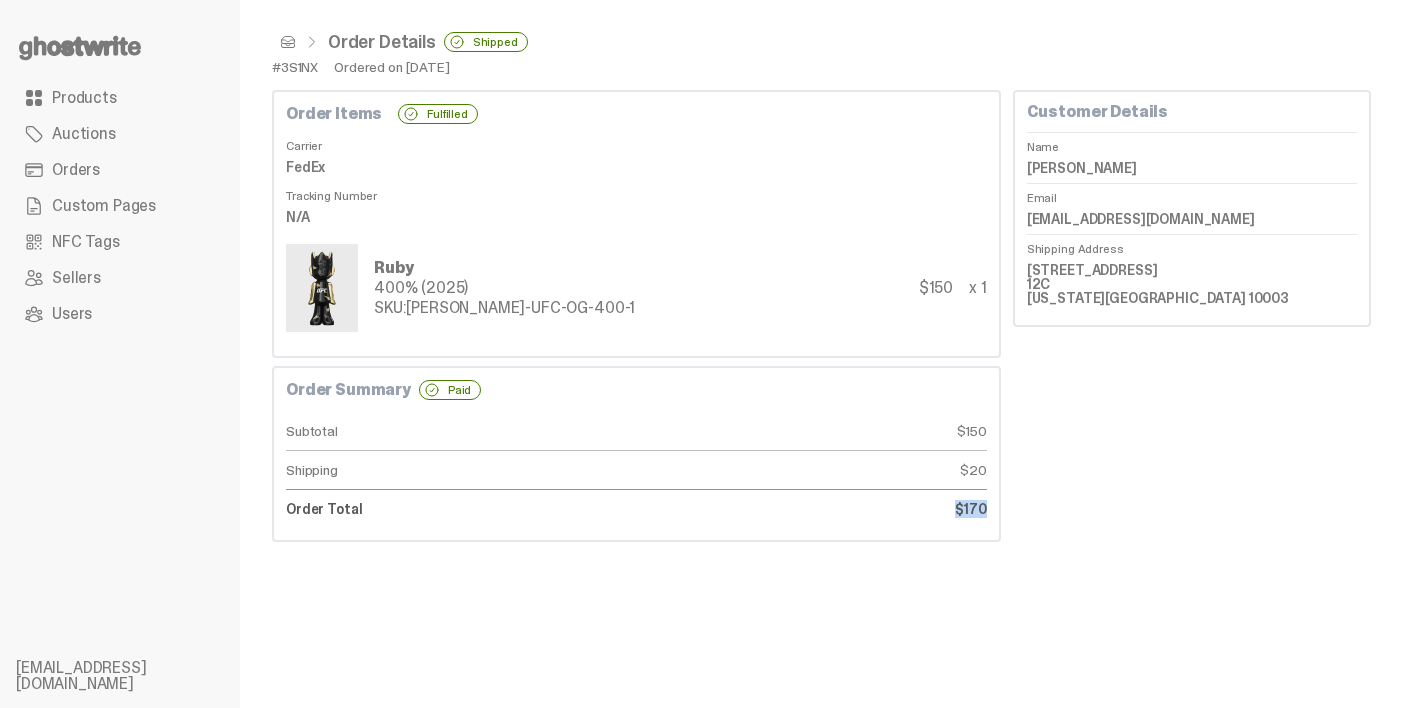 click on "$170" at bounding box center (811, 509) 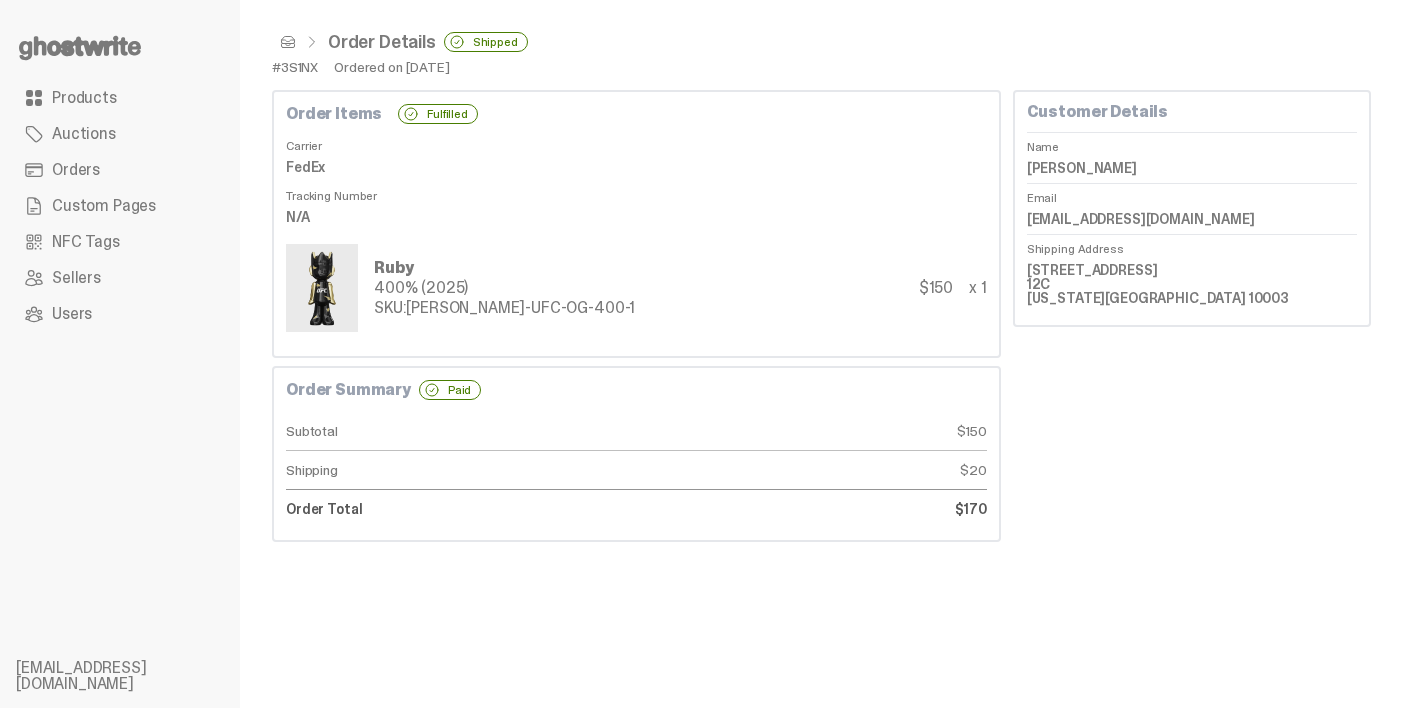 click on "Oscar Ravenel" at bounding box center [1192, 168] 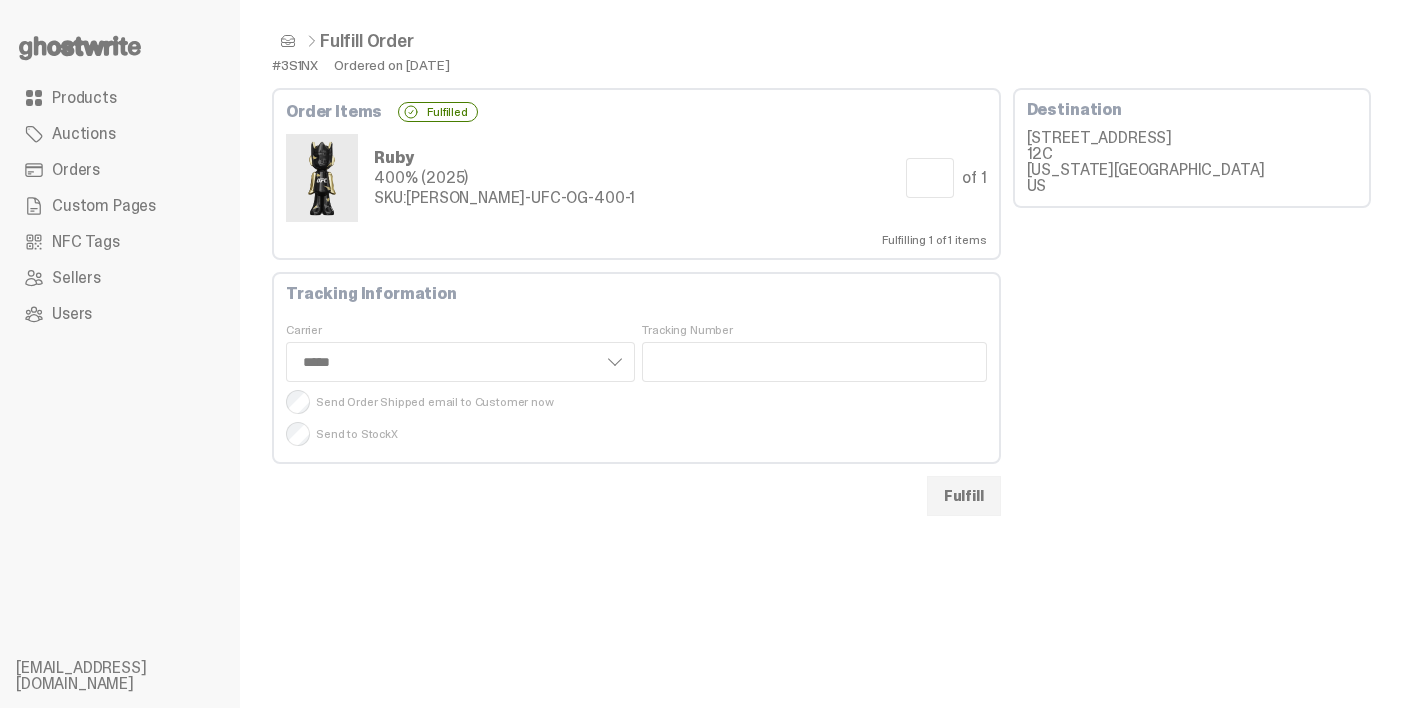 click at bounding box center [288, 41] 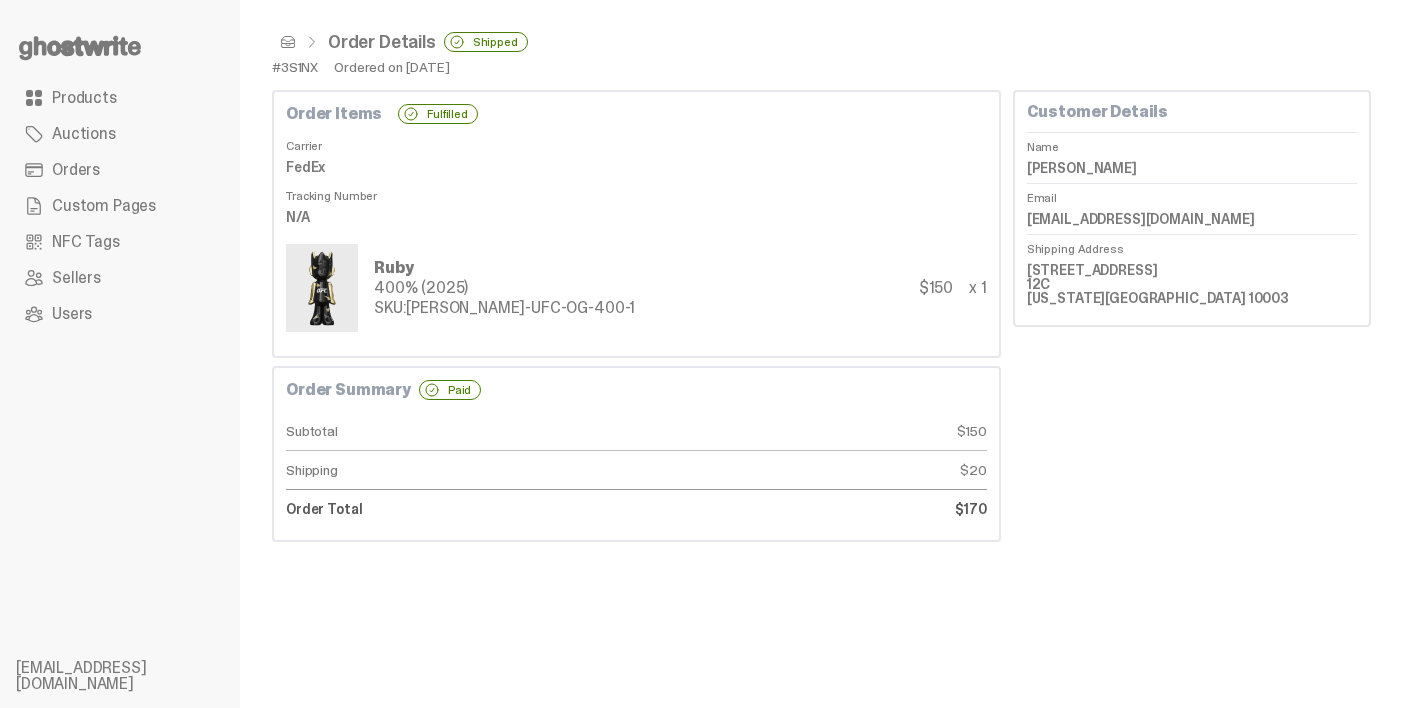 click at bounding box center (288, 42) 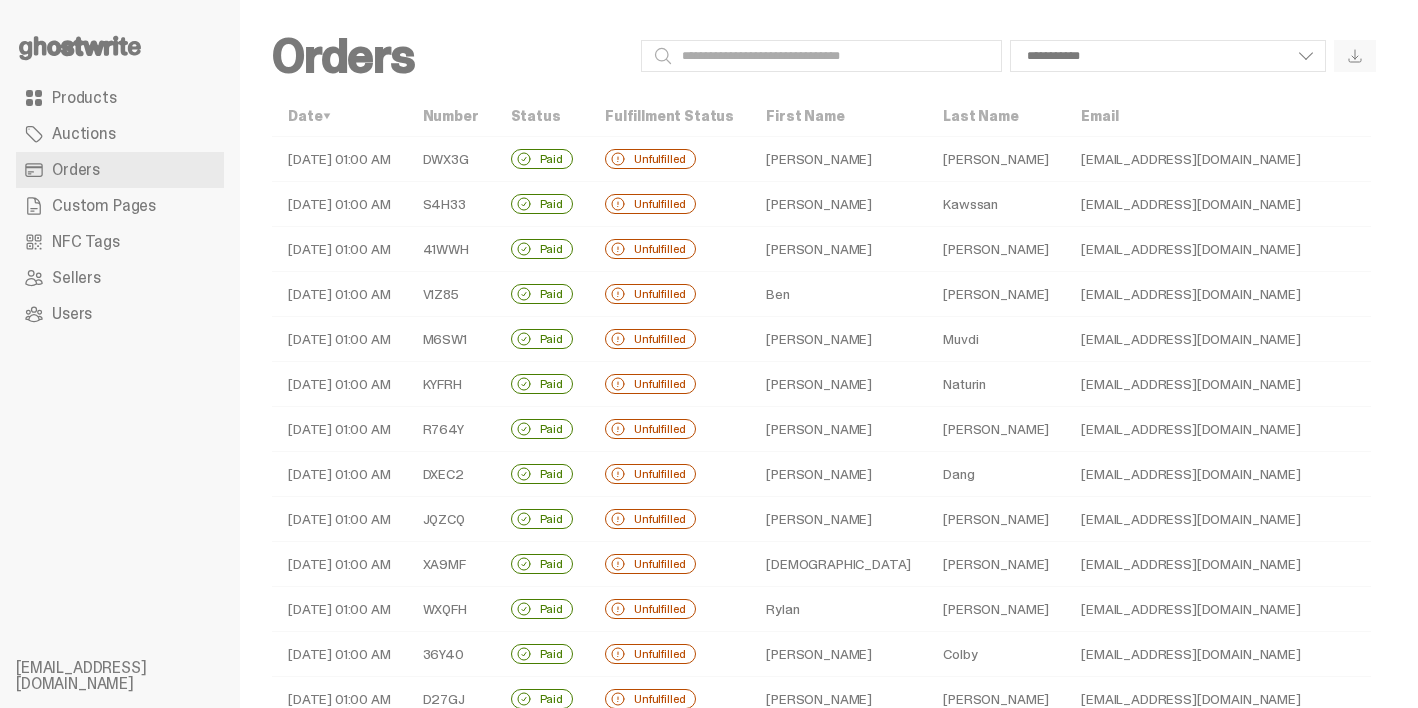 scroll, scrollTop: 649, scrollLeft: 0, axis: vertical 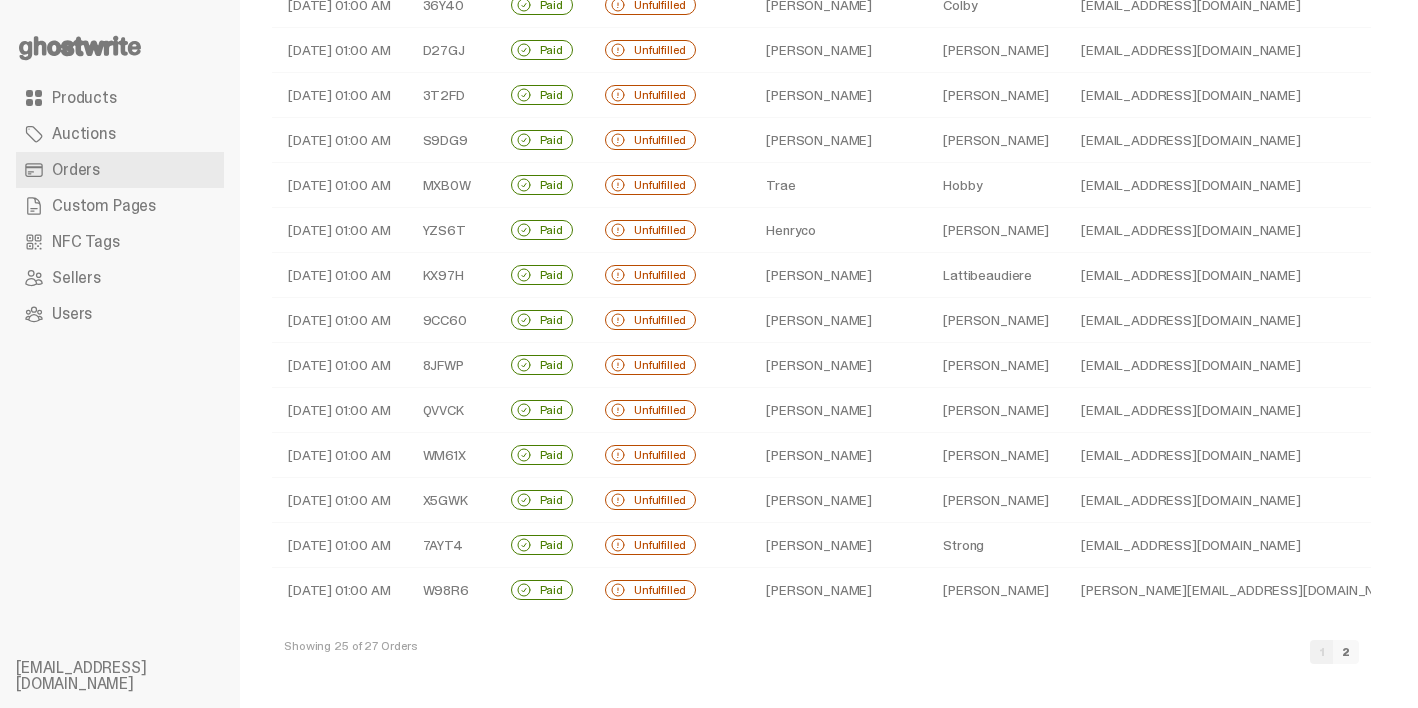 click on "David" at bounding box center (838, 275) 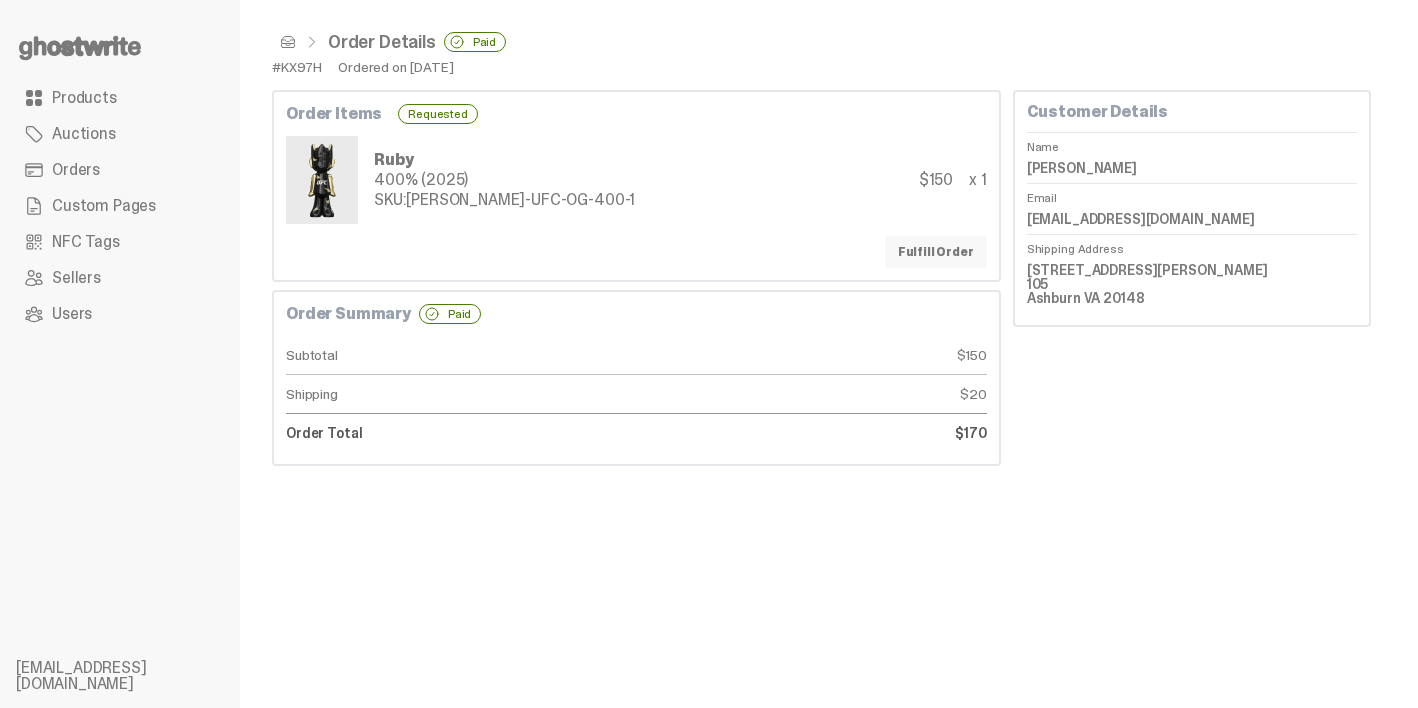 click on "Fulfill Order" at bounding box center (936, 252) 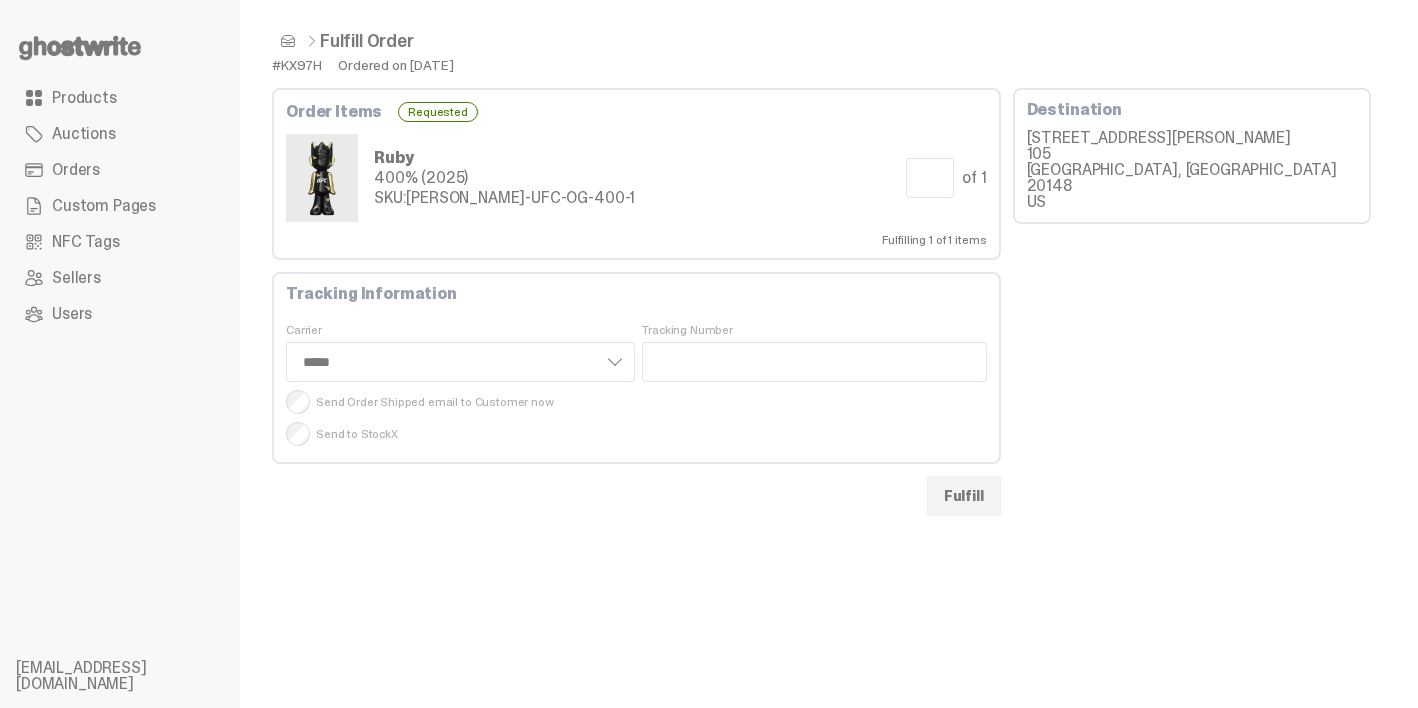 click on "Order Items
Requested
Ruby
400% (2025)
SKU:  TY-GH-UFC-OG-400-1
Quantity to Fulfill
*
of 1
Fulfilling 1 of 1 items
Tracking Information
Carrier
**** *** *****
Tracking Number
Send Order Shipped email to Customer now
Send to StockX
Fulfill" at bounding box center (636, 302) 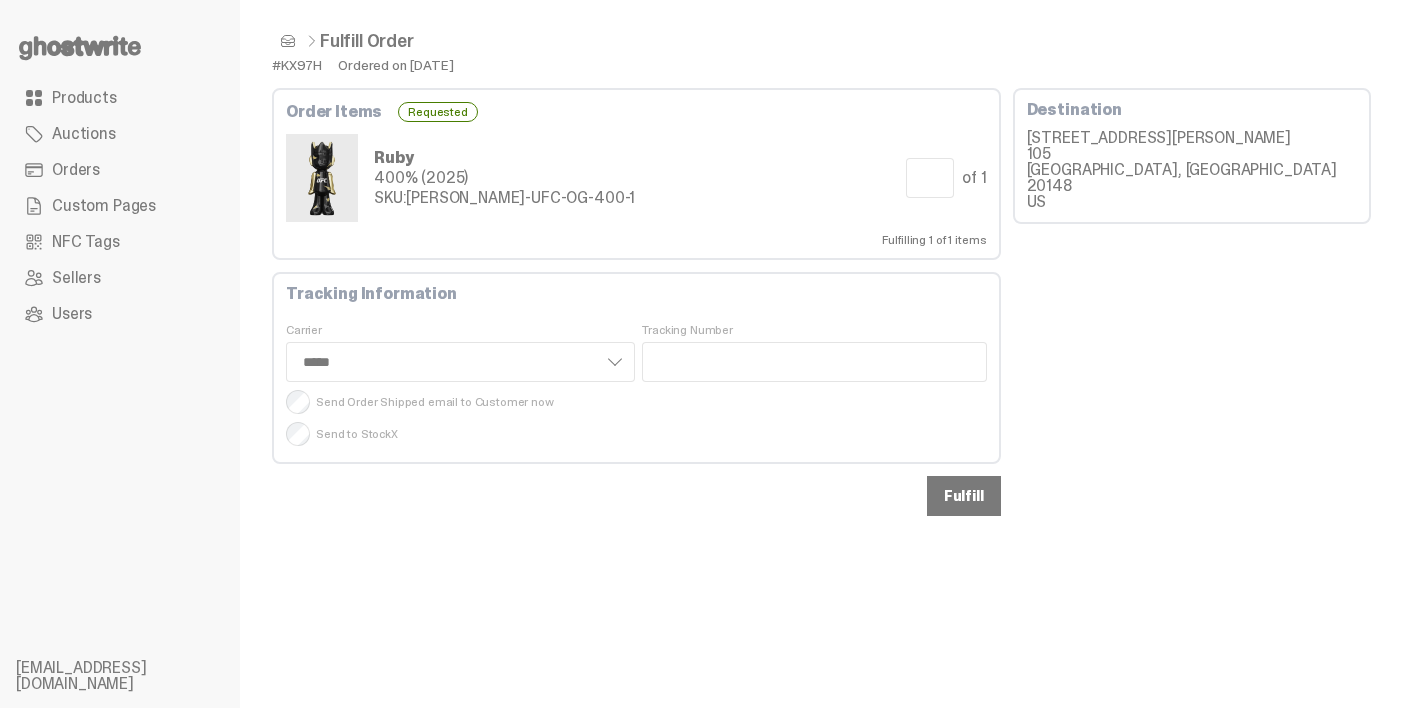 click on "Fulfill" at bounding box center (964, 496) 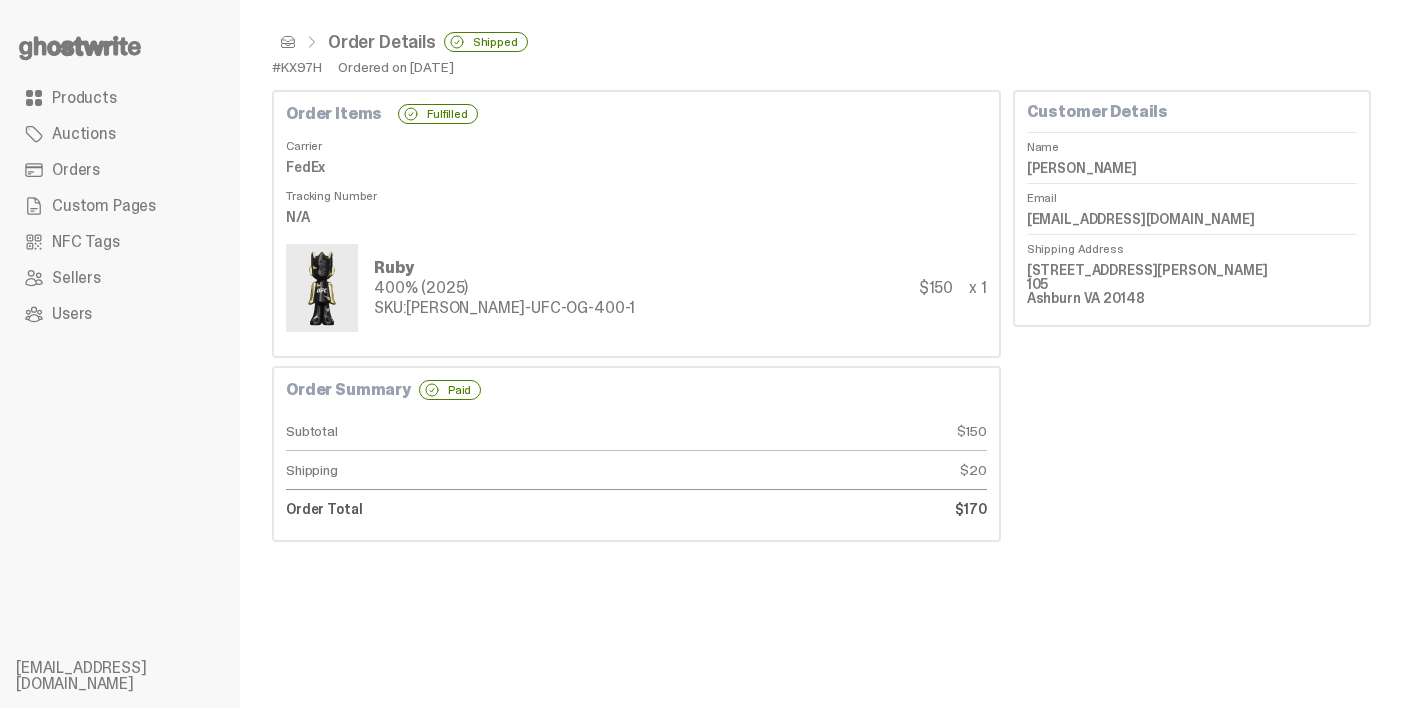 click at bounding box center (288, 42) 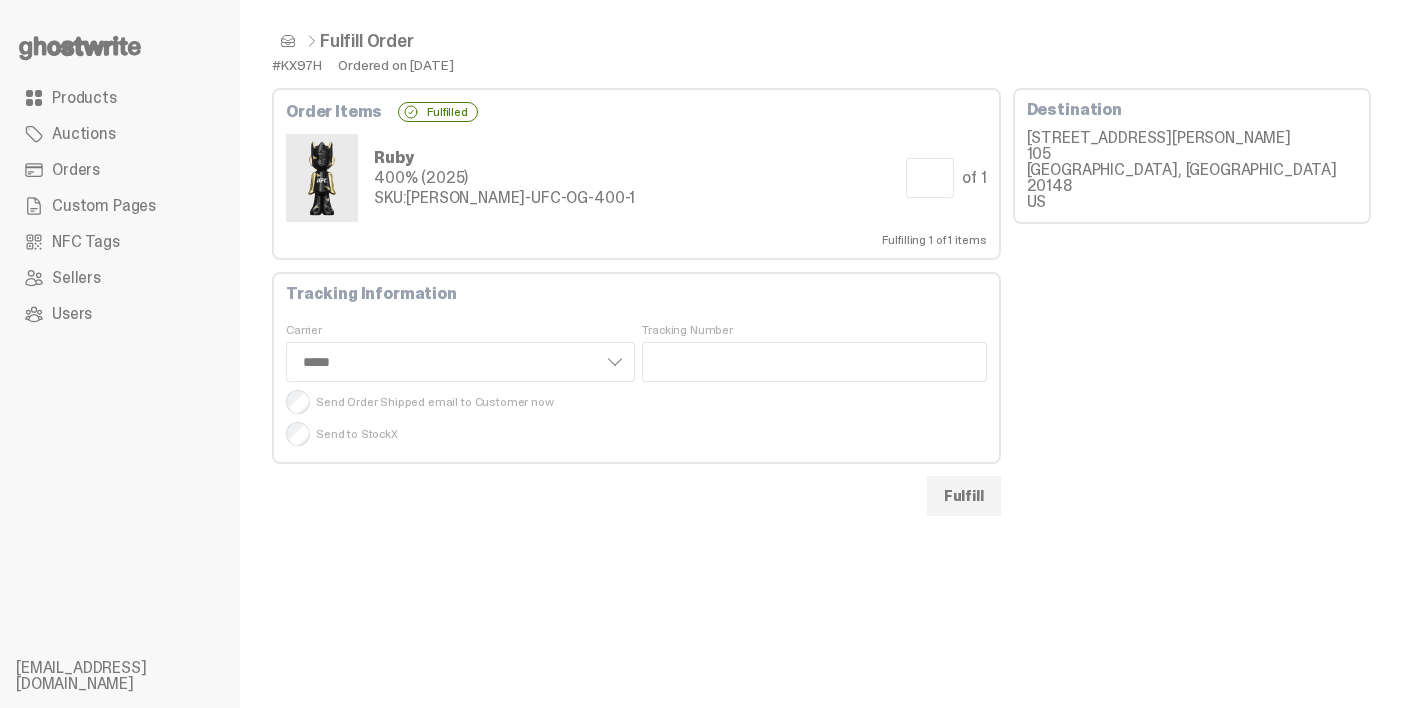 click at bounding box center (288, 41) 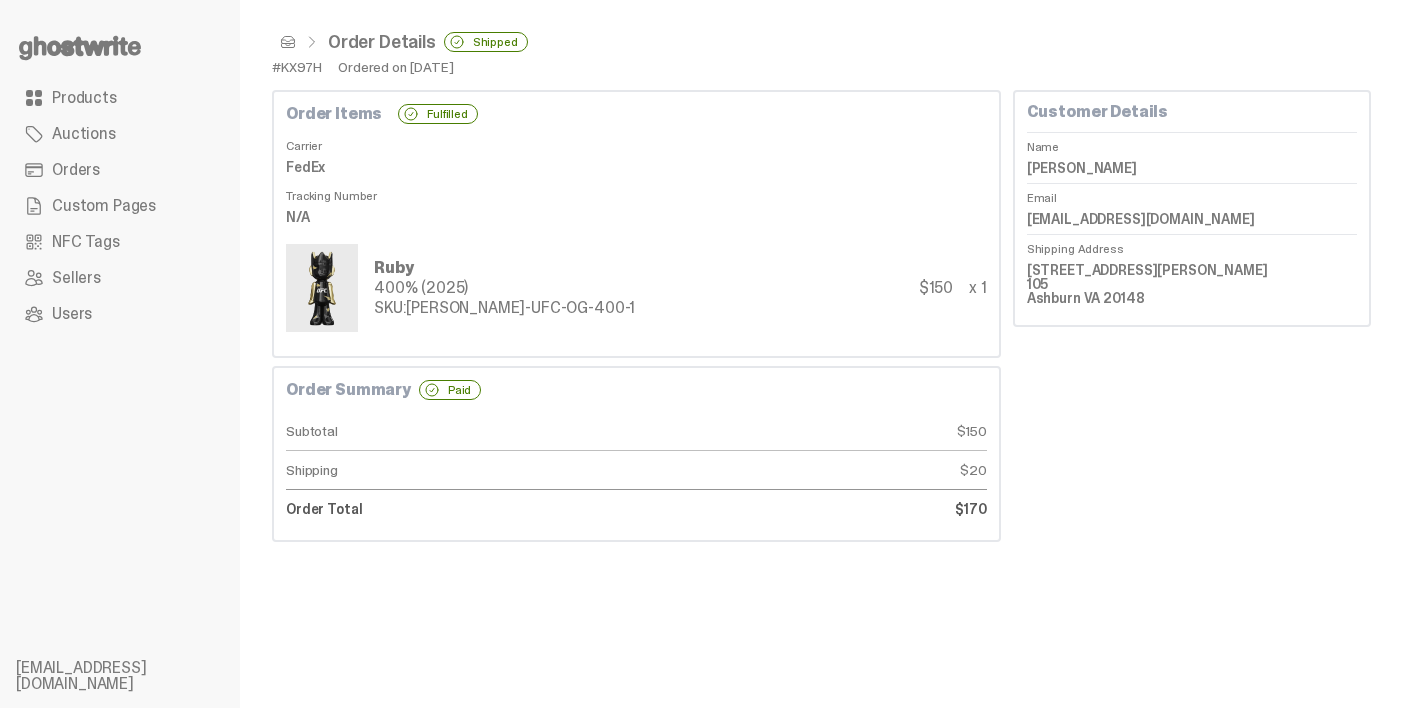 click at bounding box center [288, 42] 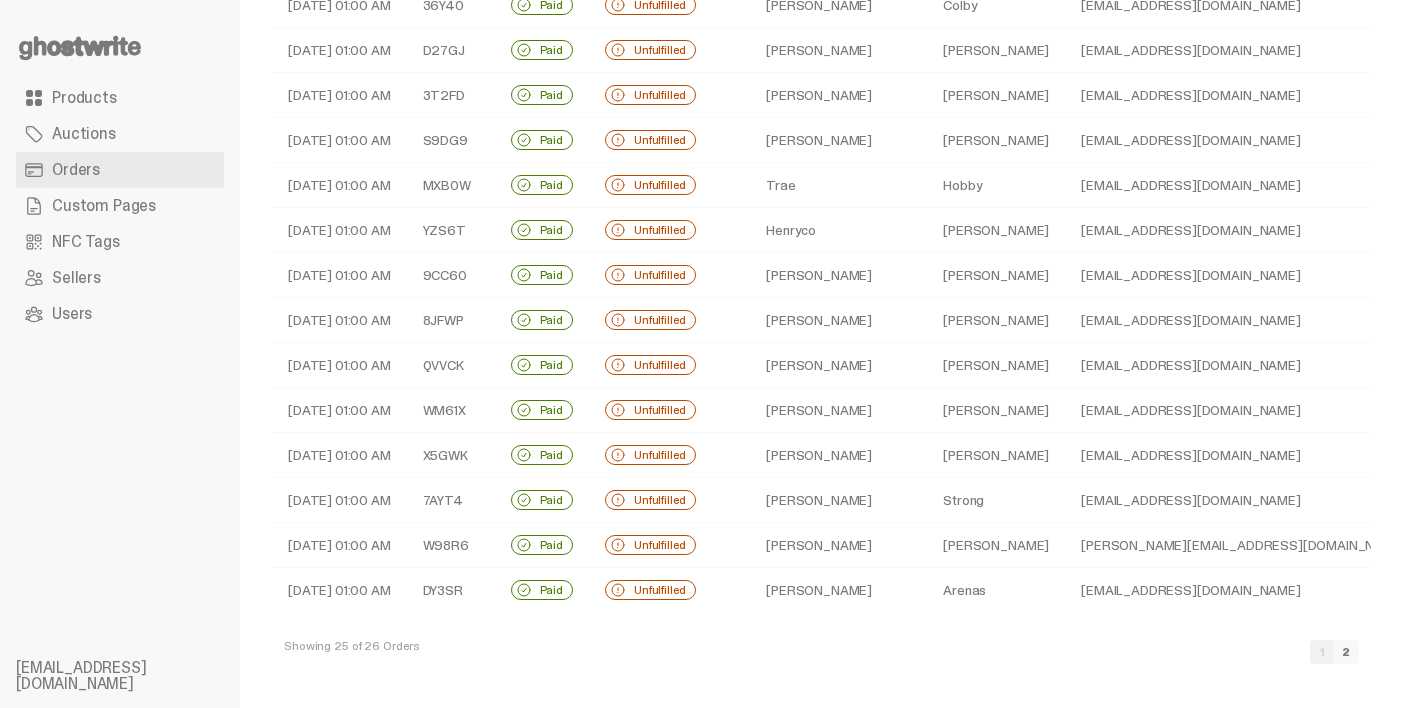 click on "Unfulfilled" at bounding box center (669, 275) 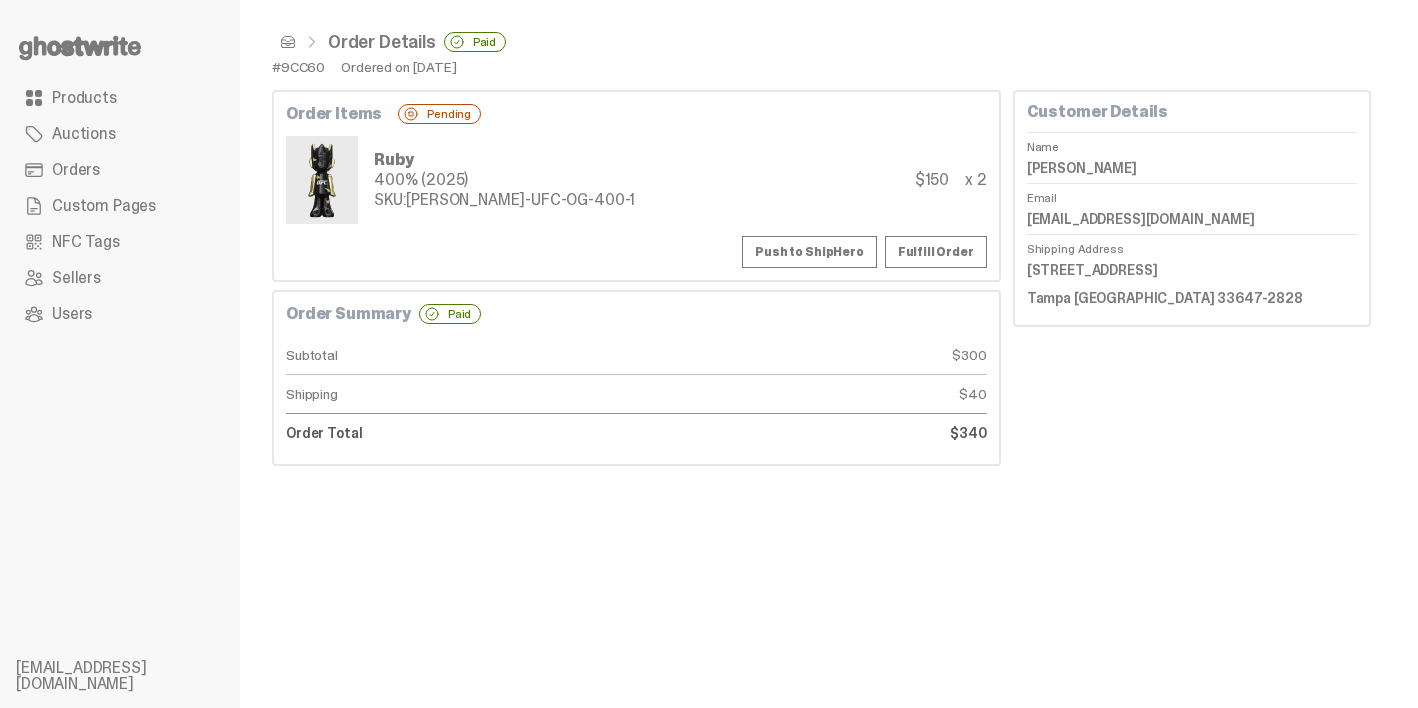 scroll, scrollTop: 0, scrollLeft: 0, axis: both 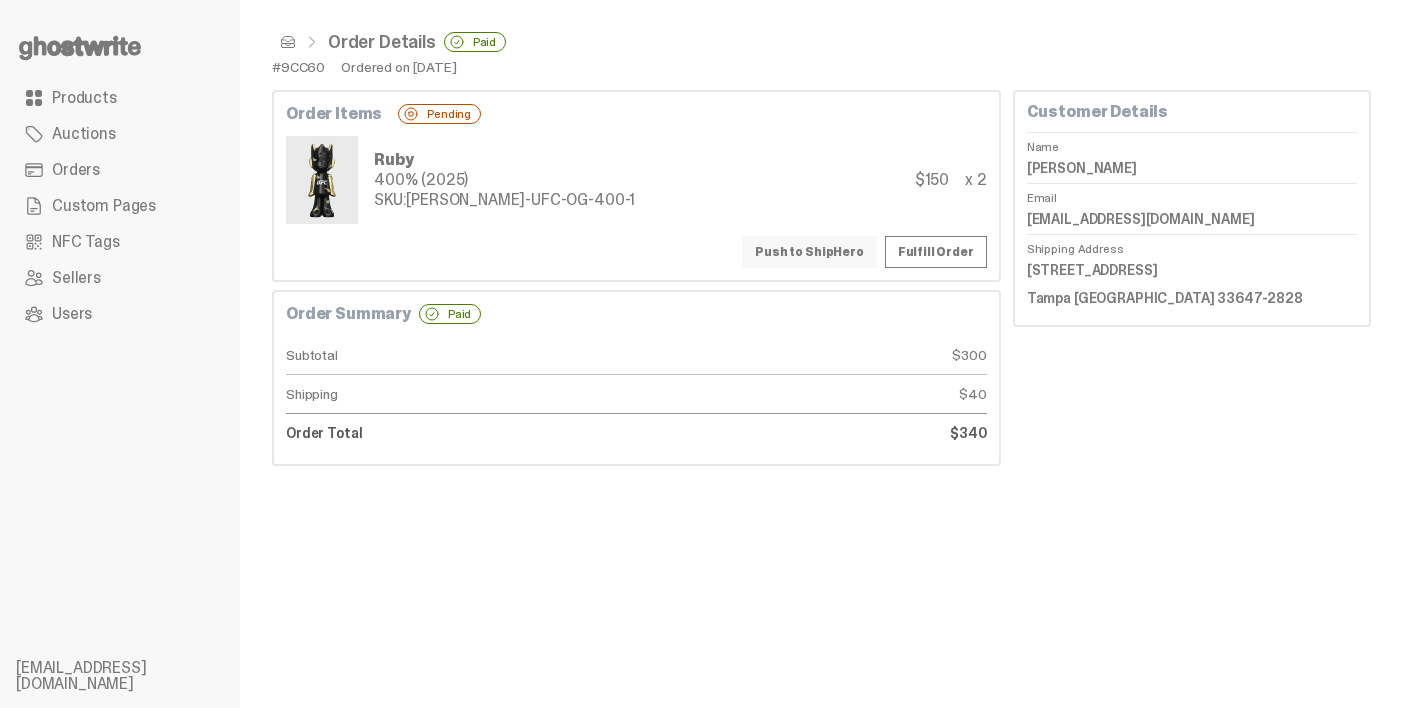 click on "Push to ShipHero" at bounding box center (809, 252) 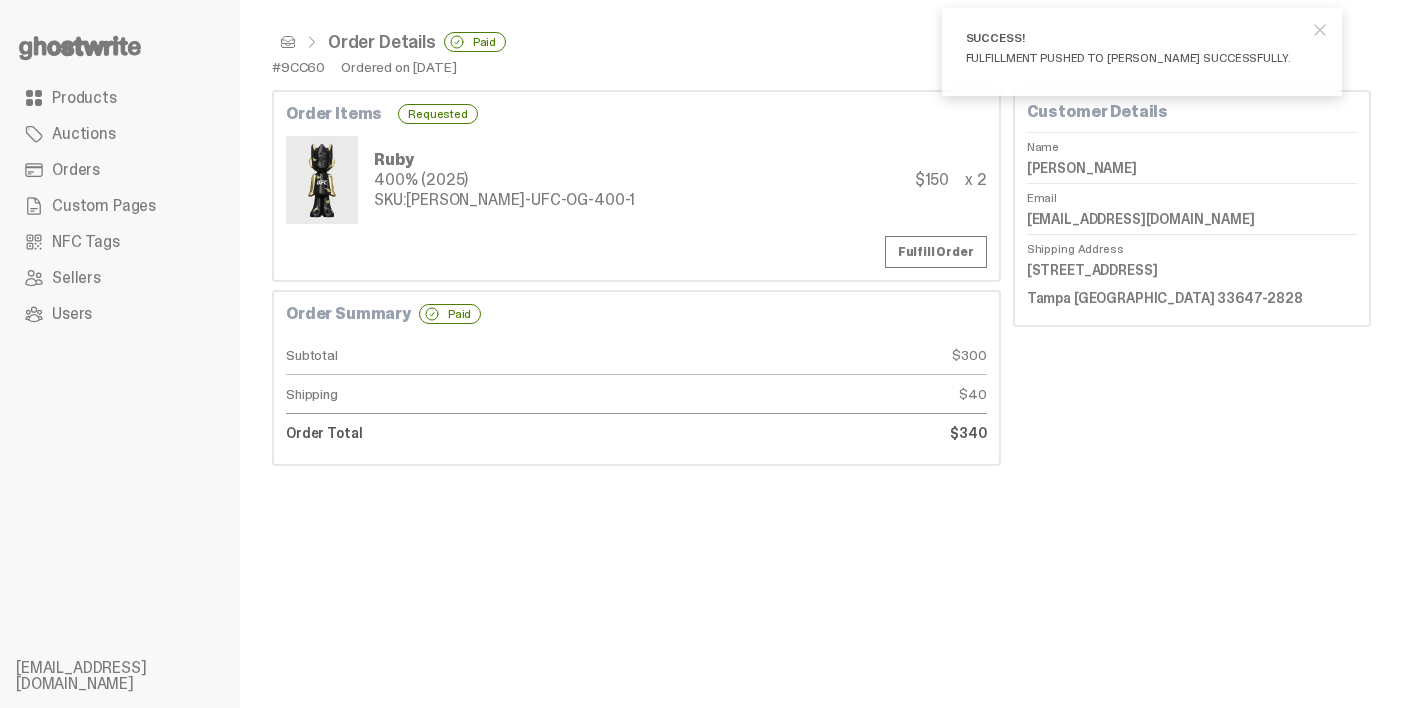 click at bounding box center (1320, 30) 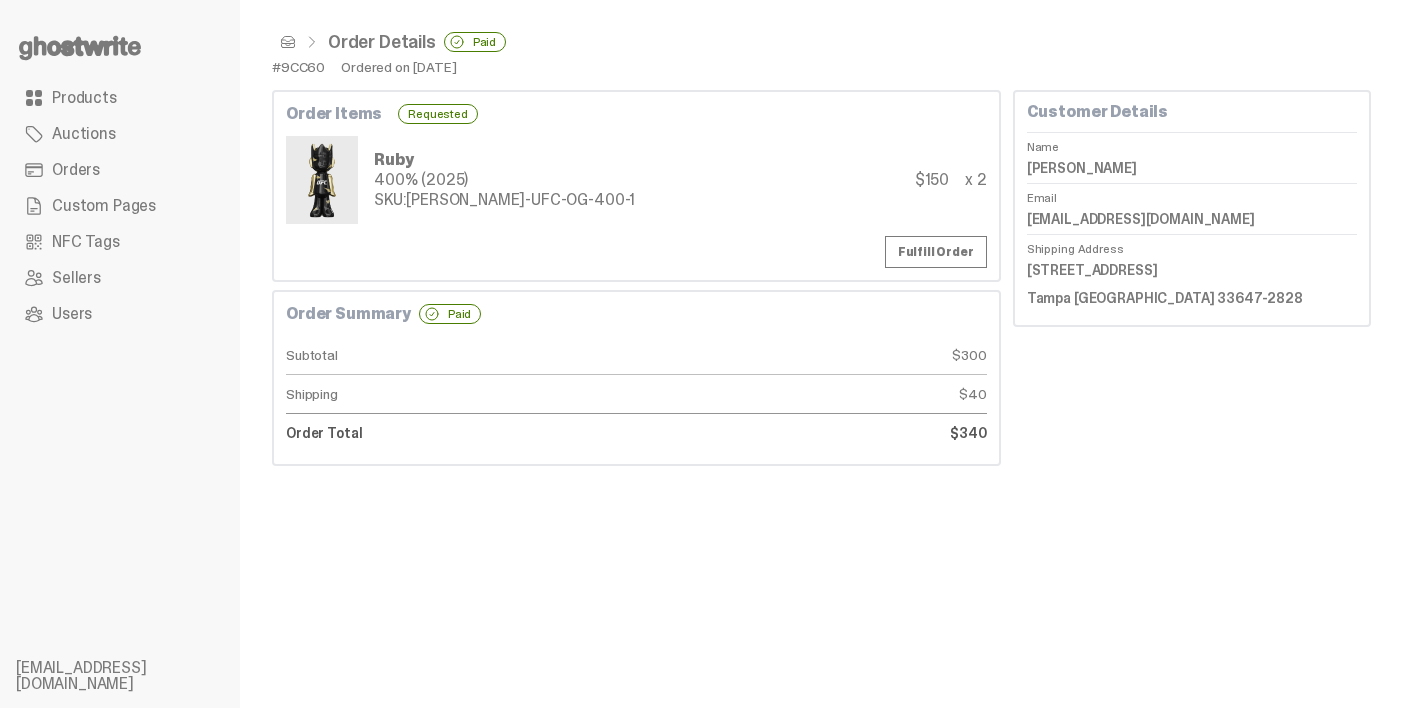click on "Ruby
400% (2025)
SKU:  TY-GH-UFC-OG-400-1
$150
x 2" at bounding box center (636, 180) 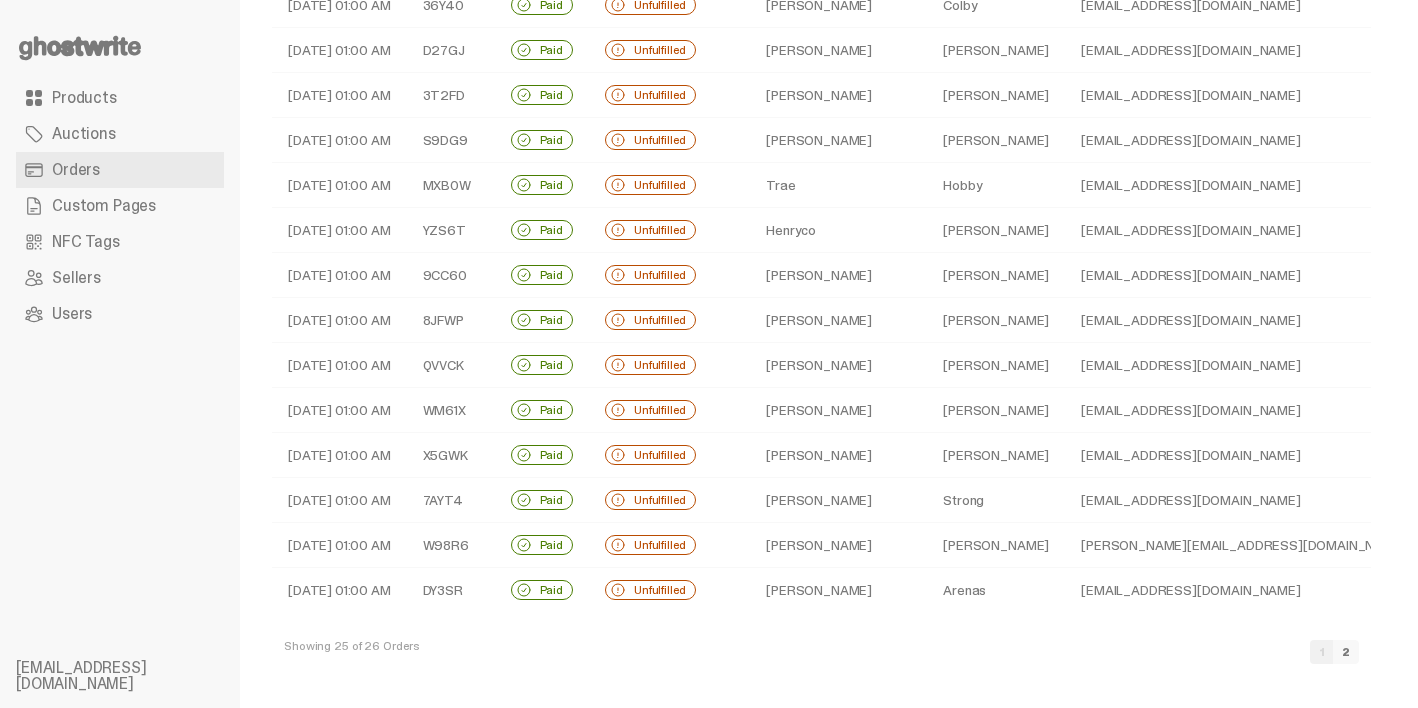 scroll, scrollTop: 609, scrollLeft: 0, axis: vertical 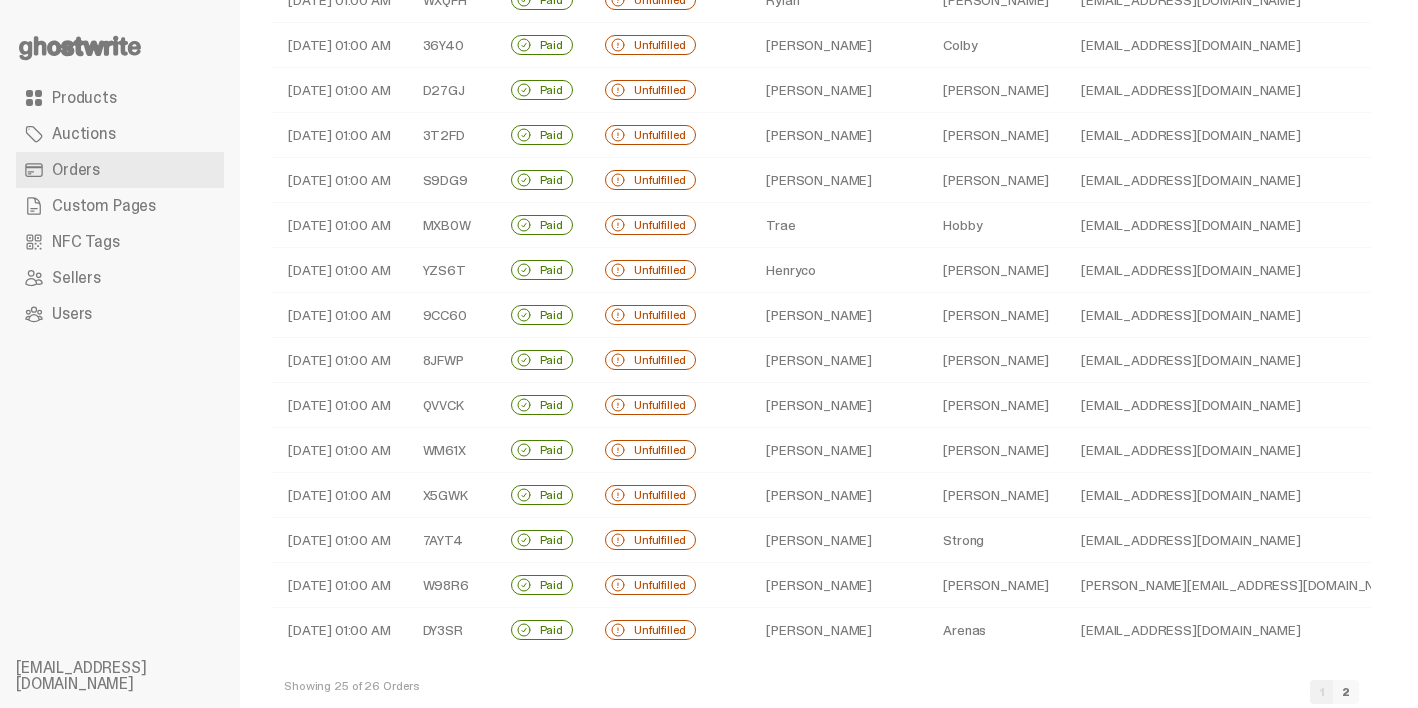 click on "Kraig" at bounding box center [838, 135] 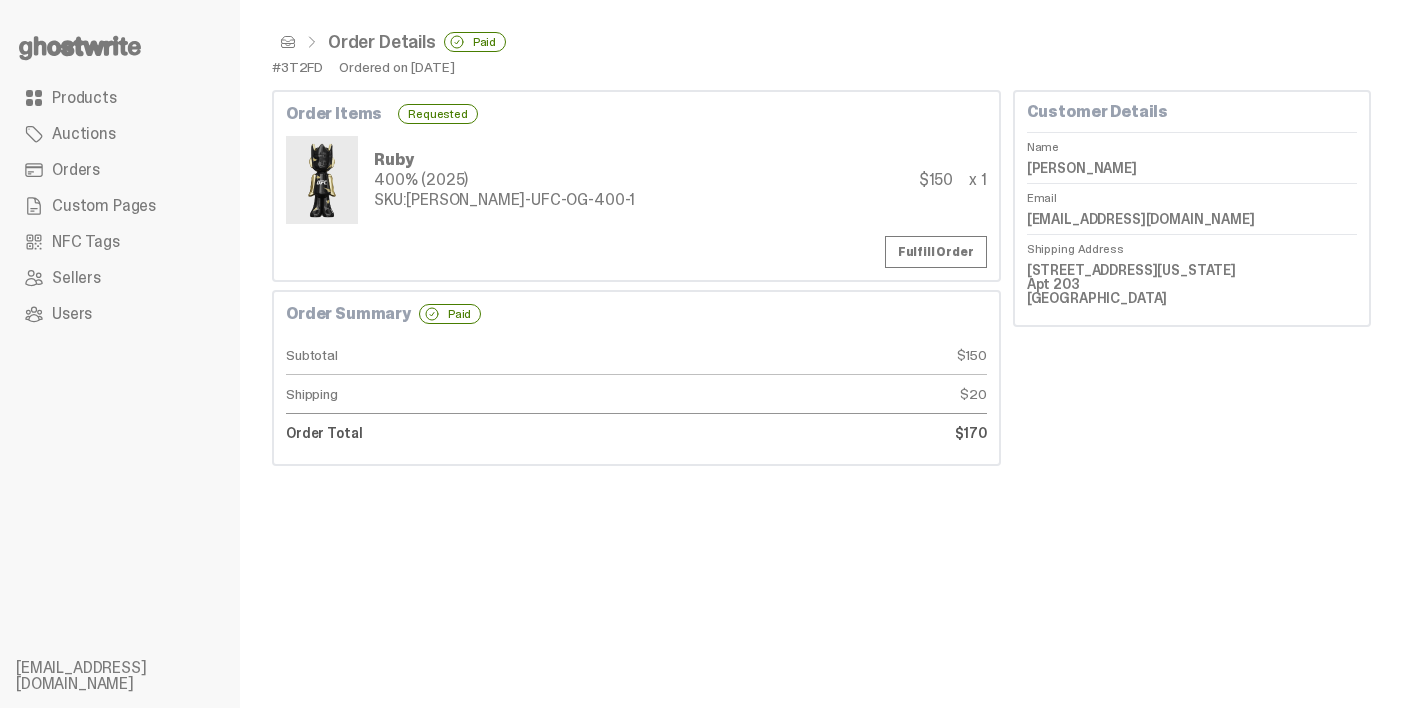 scroll, scrollTop: 0, scrollLeft: 0, axis: both 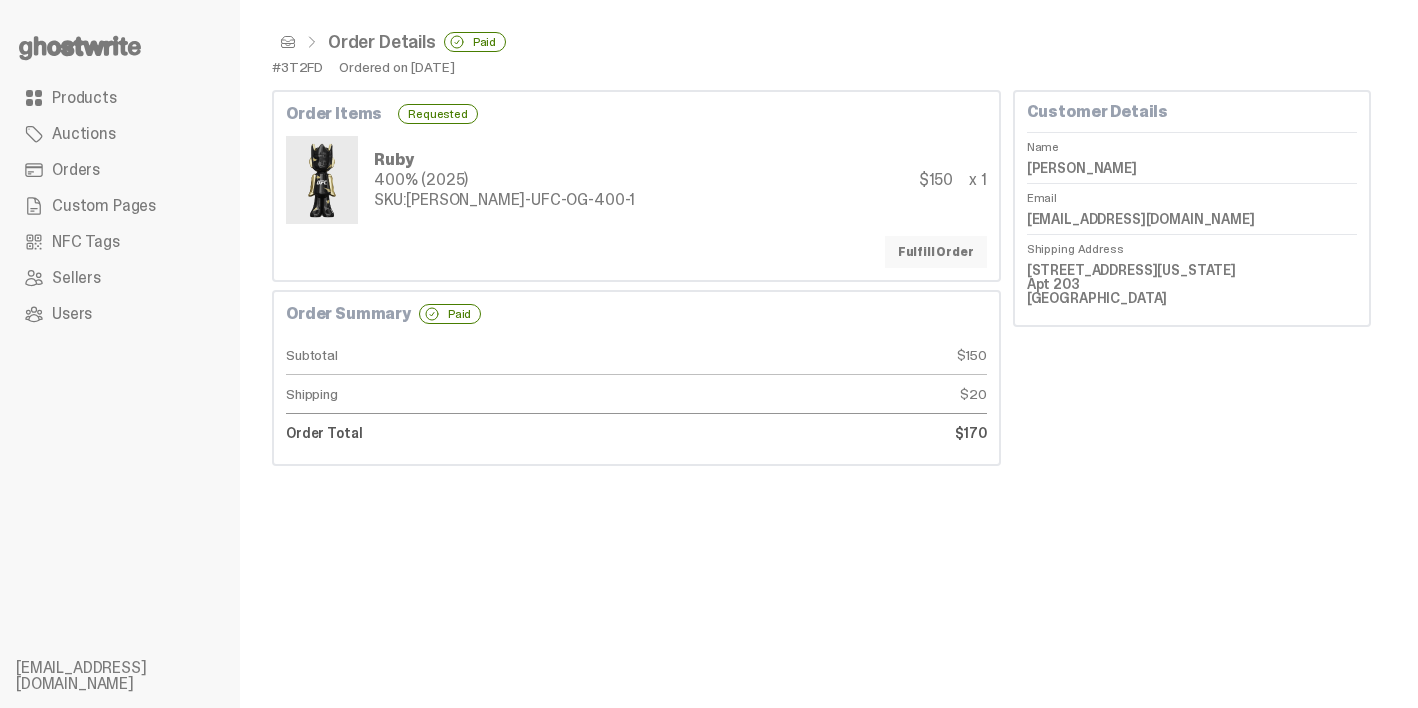 click on "Fulfill Order" at bounding box center [936, 252] 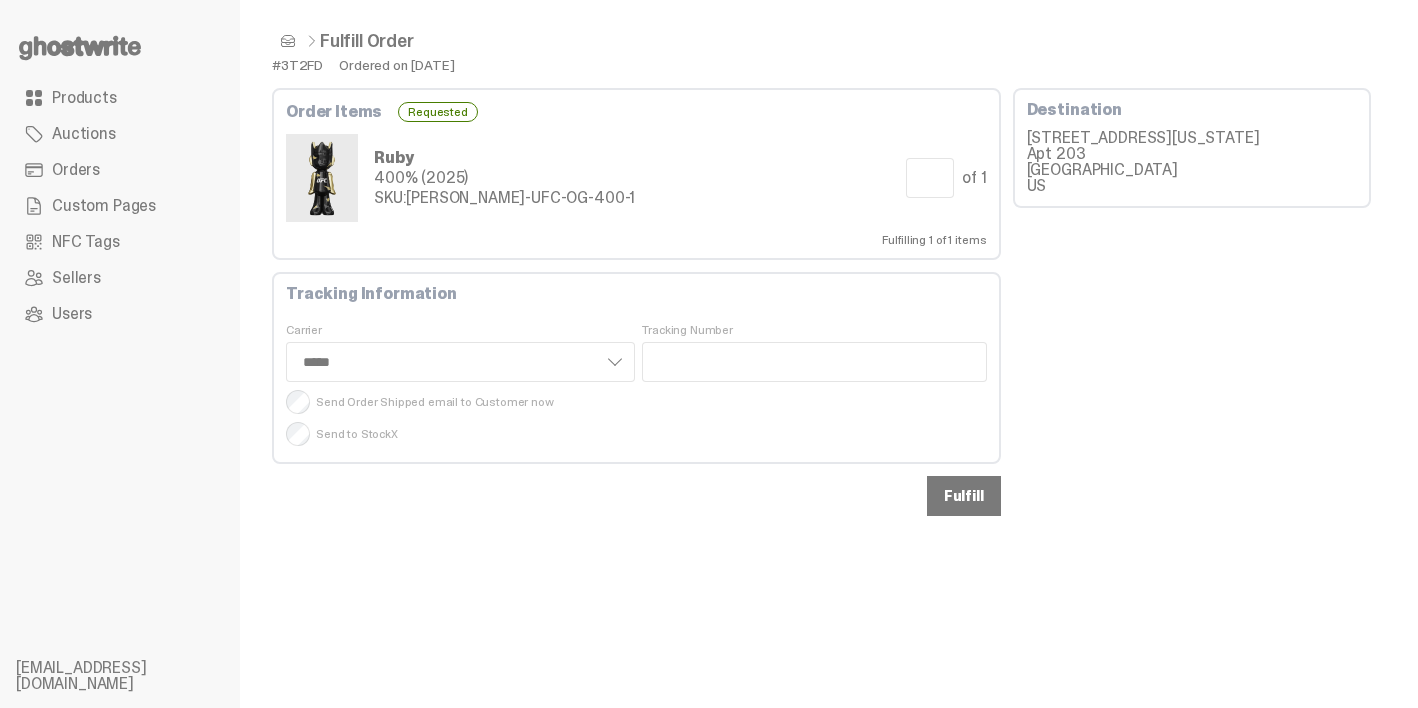 click on "Fulfill" at bounding box center [964, 496] 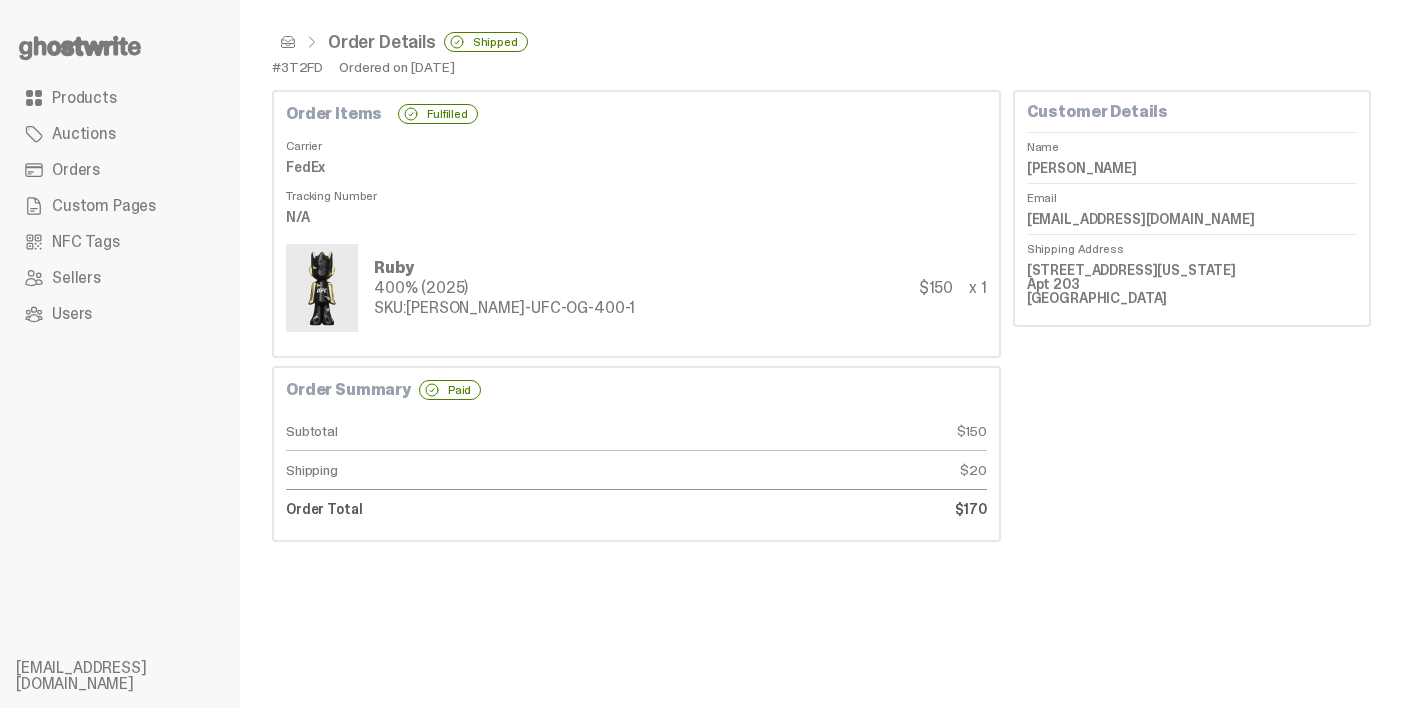 click at bounding box center [284, 42] 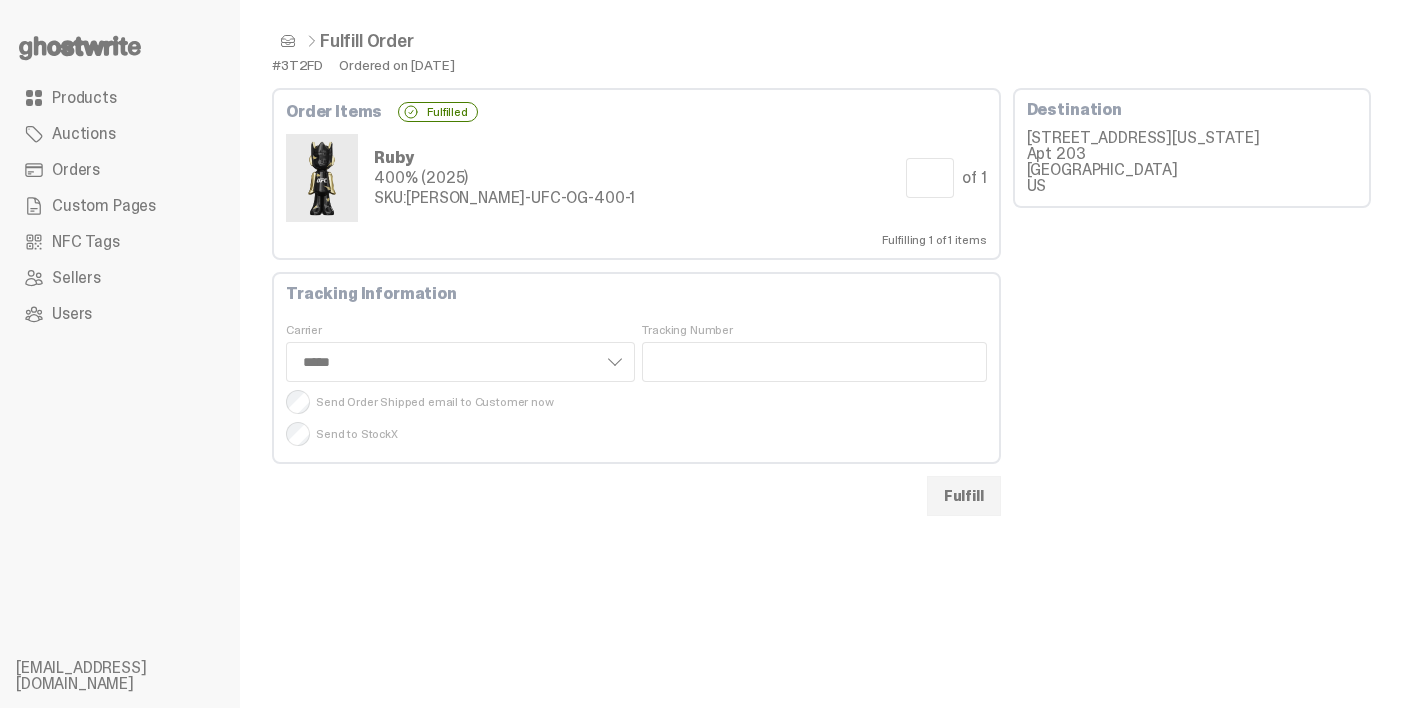 click on "Fulfill Order
#3T2FD
Ordered on Jul 17, 2025
Order Items
Fulfilled
Ruby
400% (2025)
SKU:  TY-GH-UFC-OG-400-1
Quantity to Fulfill
*
of 1
Fulfilling 1 of 1 items
Tracking Information
Carrier
**** *** *****
Tracking Number
Send Order Shipped email to Customer now" at bounding box center (821, 354) 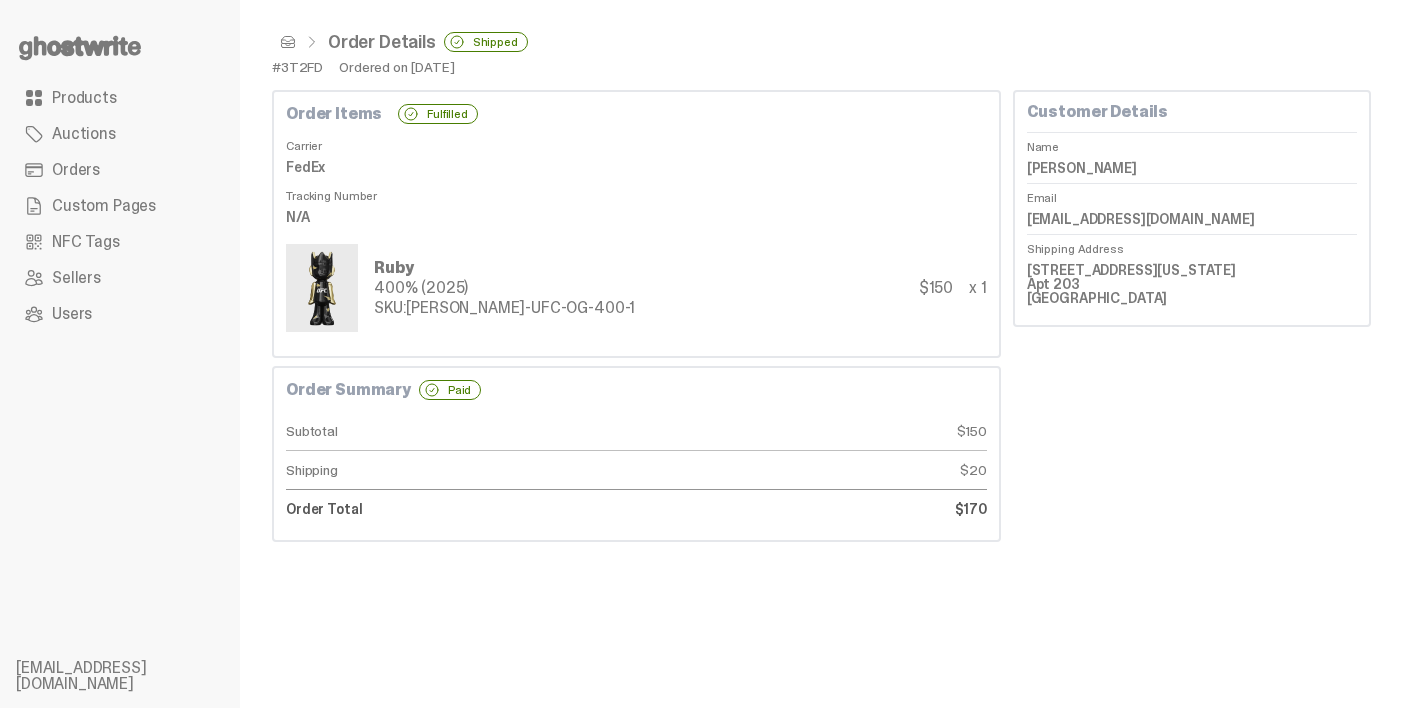 click at bounding box center [288, 42] 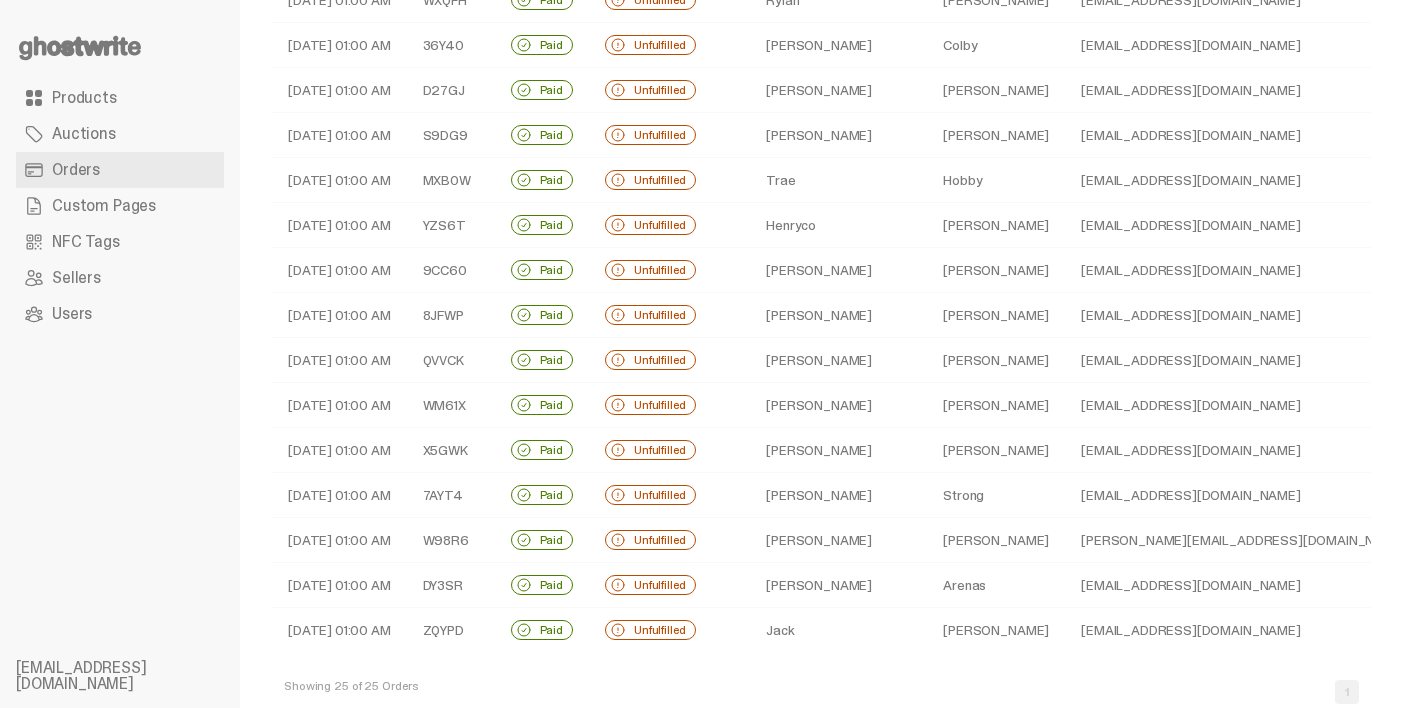 click on "Unfulfilled" at bounding box center [669, 135] 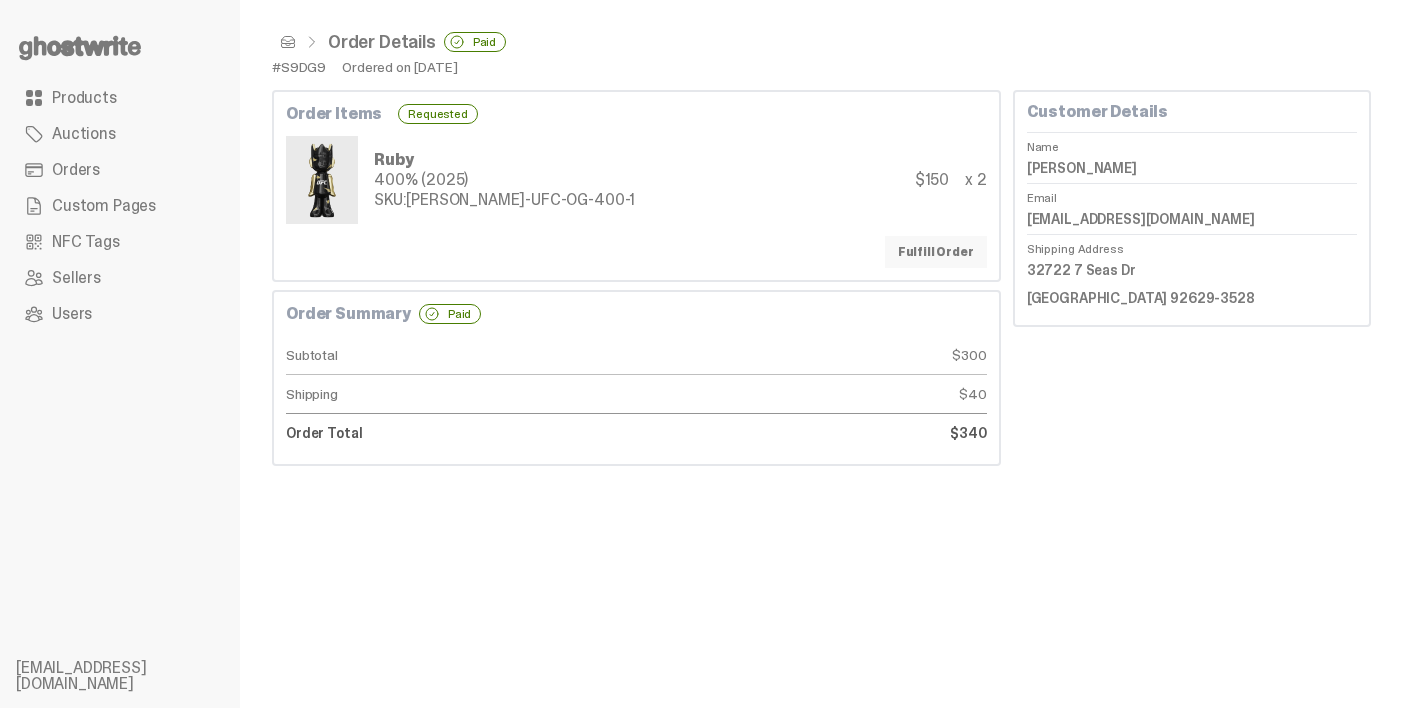 click on "Fulfill Order" at bounding box center [936, 252] 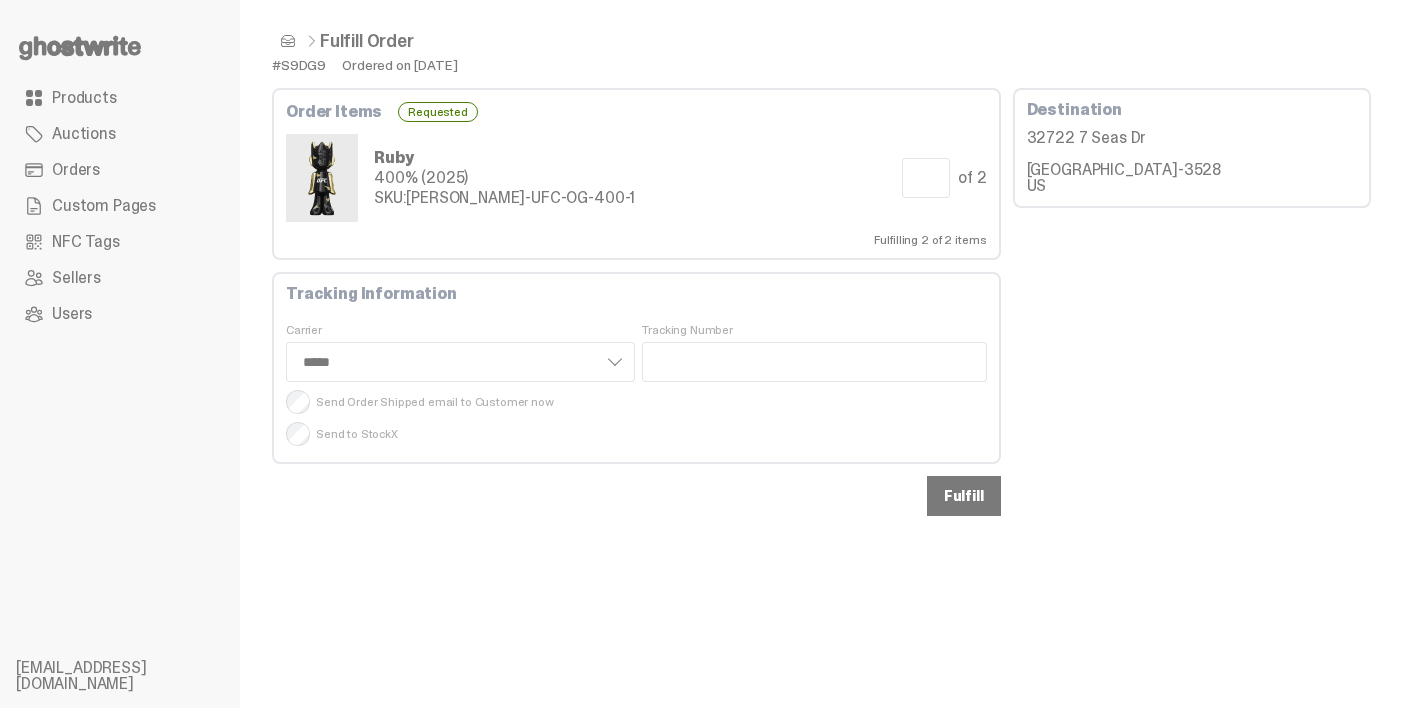 click on "Fulfill" at bounding box center (964, 496) 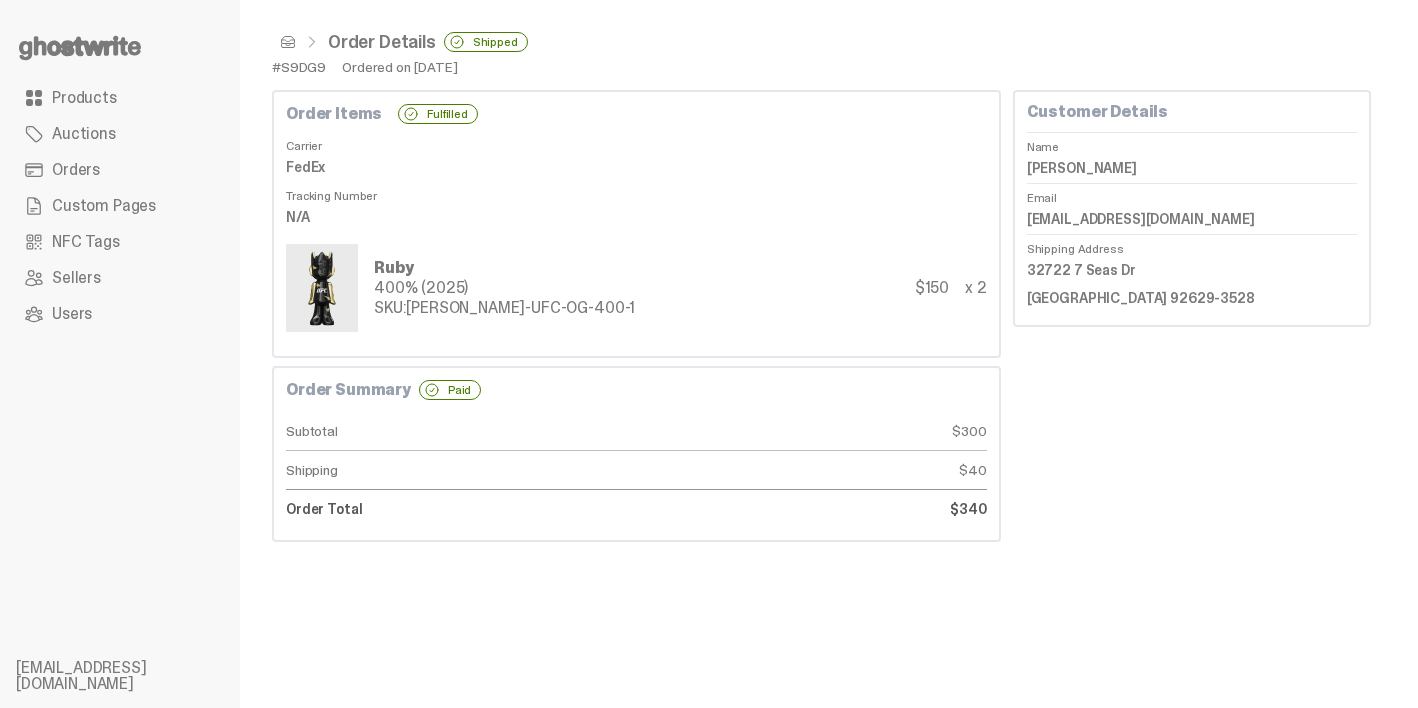click at bounding box center [288, 42] 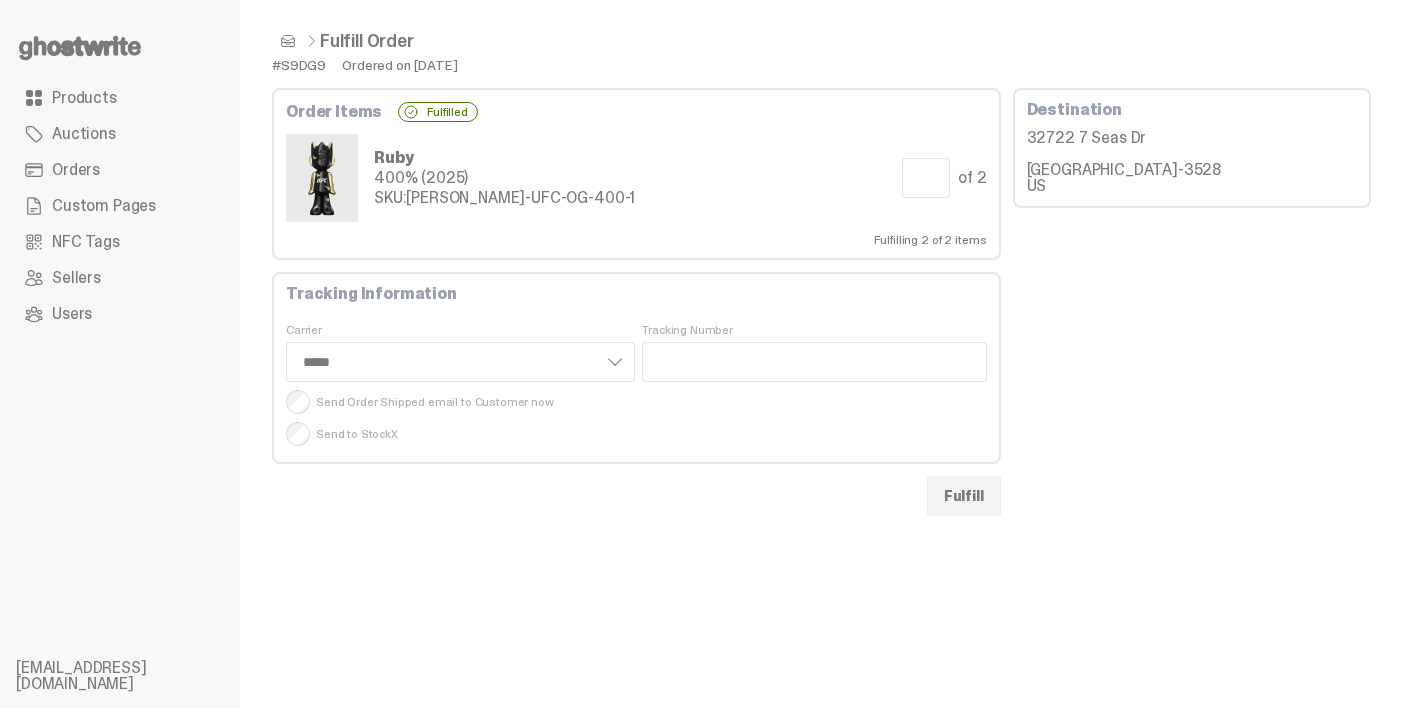 click at bounding box center [288, 41] 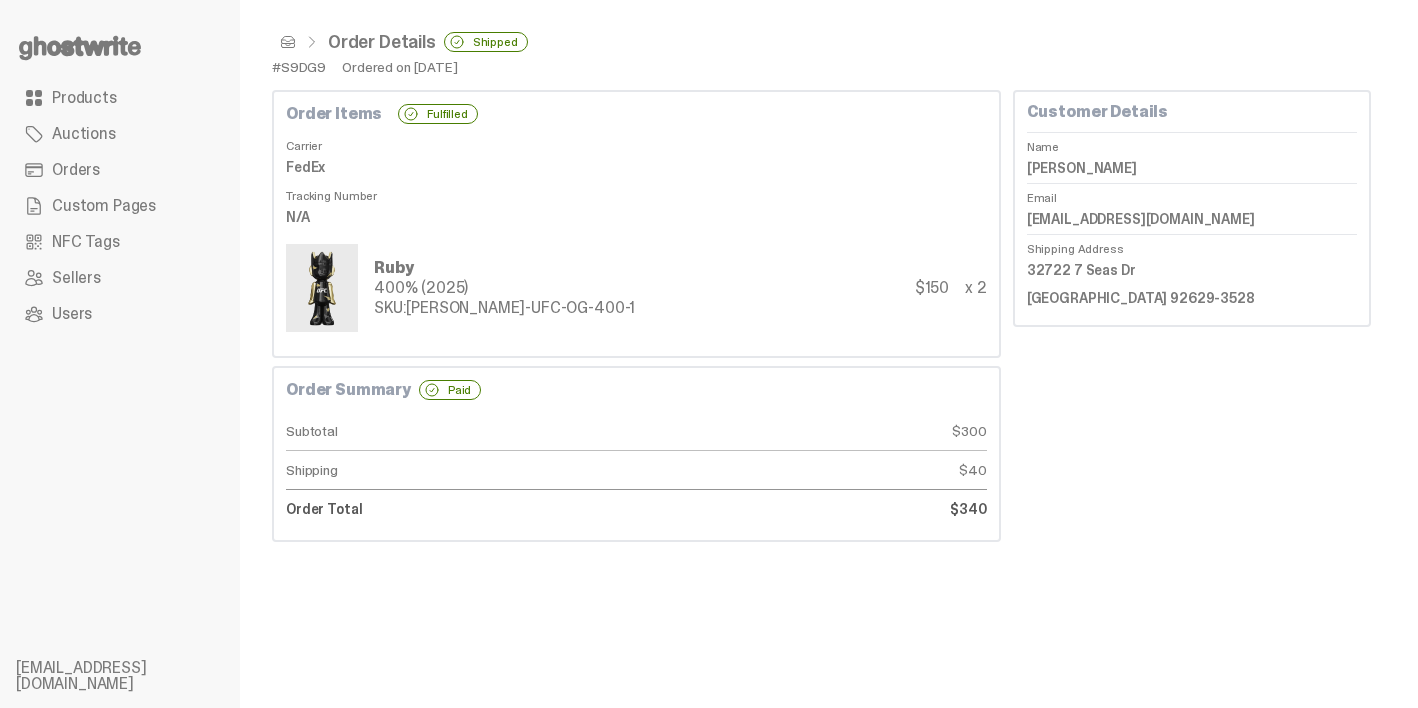 click at bounding box center [288, 42] 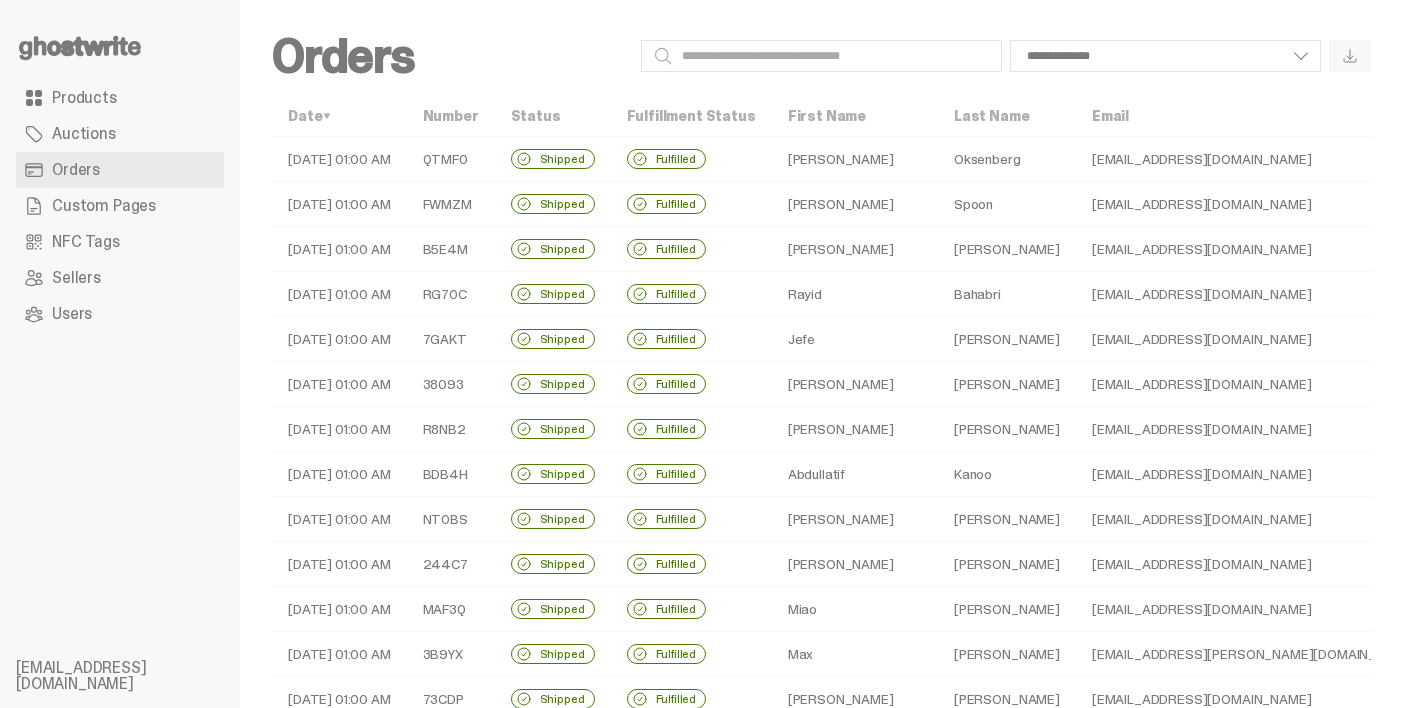 scroll, scrollTop: 0, scrollLeft: 0, axis: both 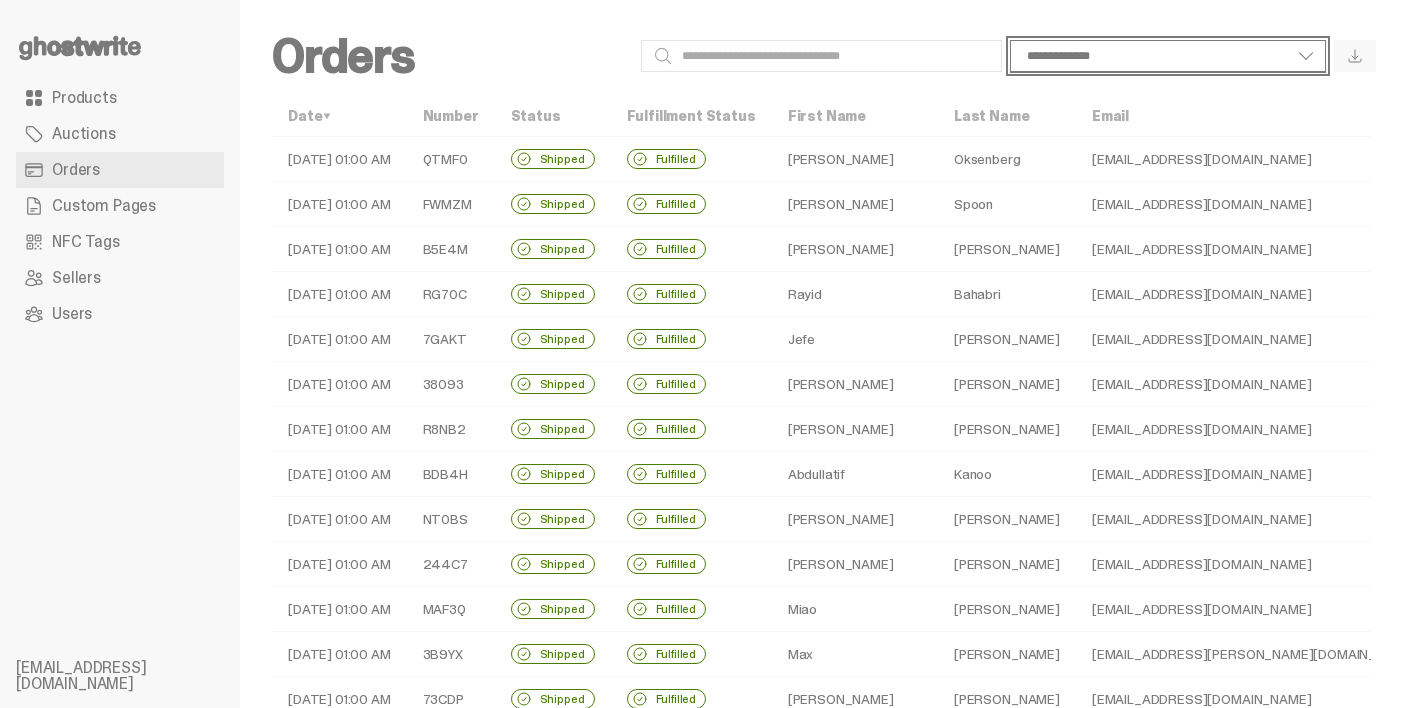 click on "**********" at bounding box center [1168, 56] 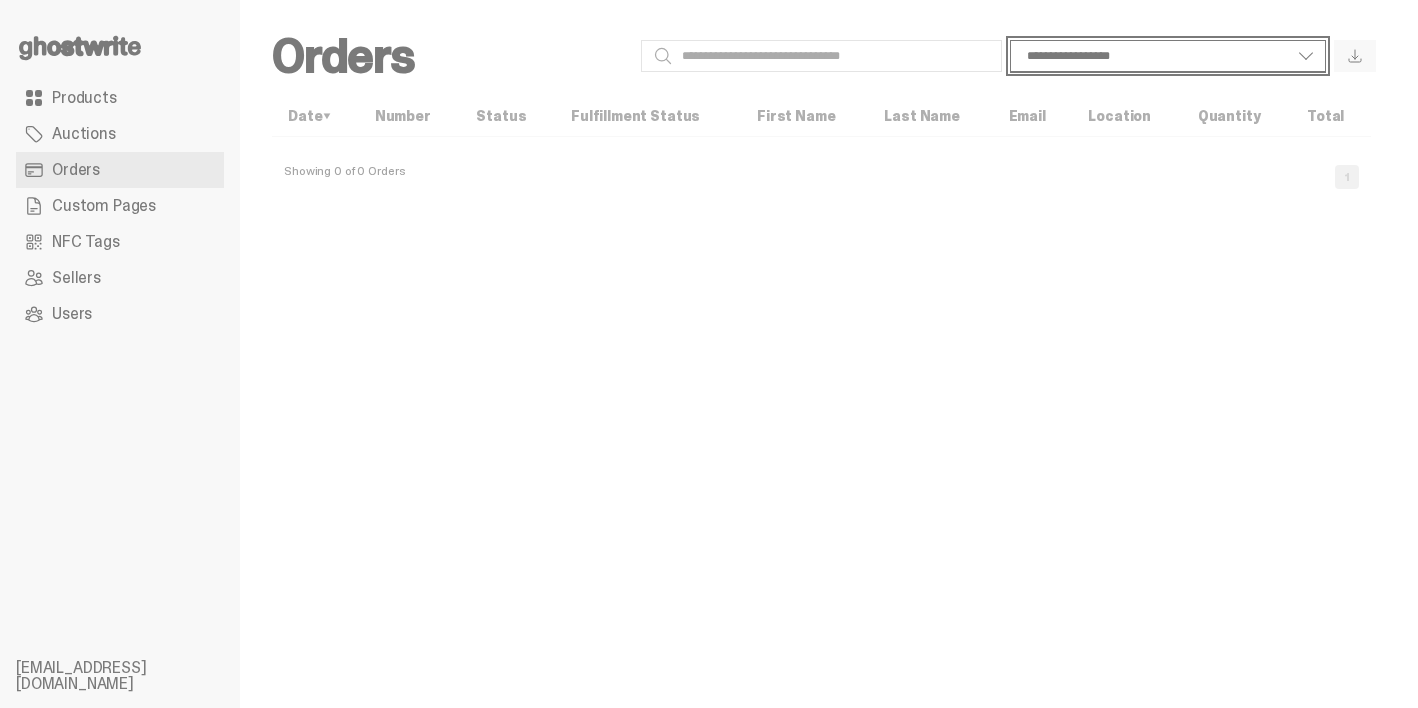 click on "**********" at bounding box center (1168, 56) 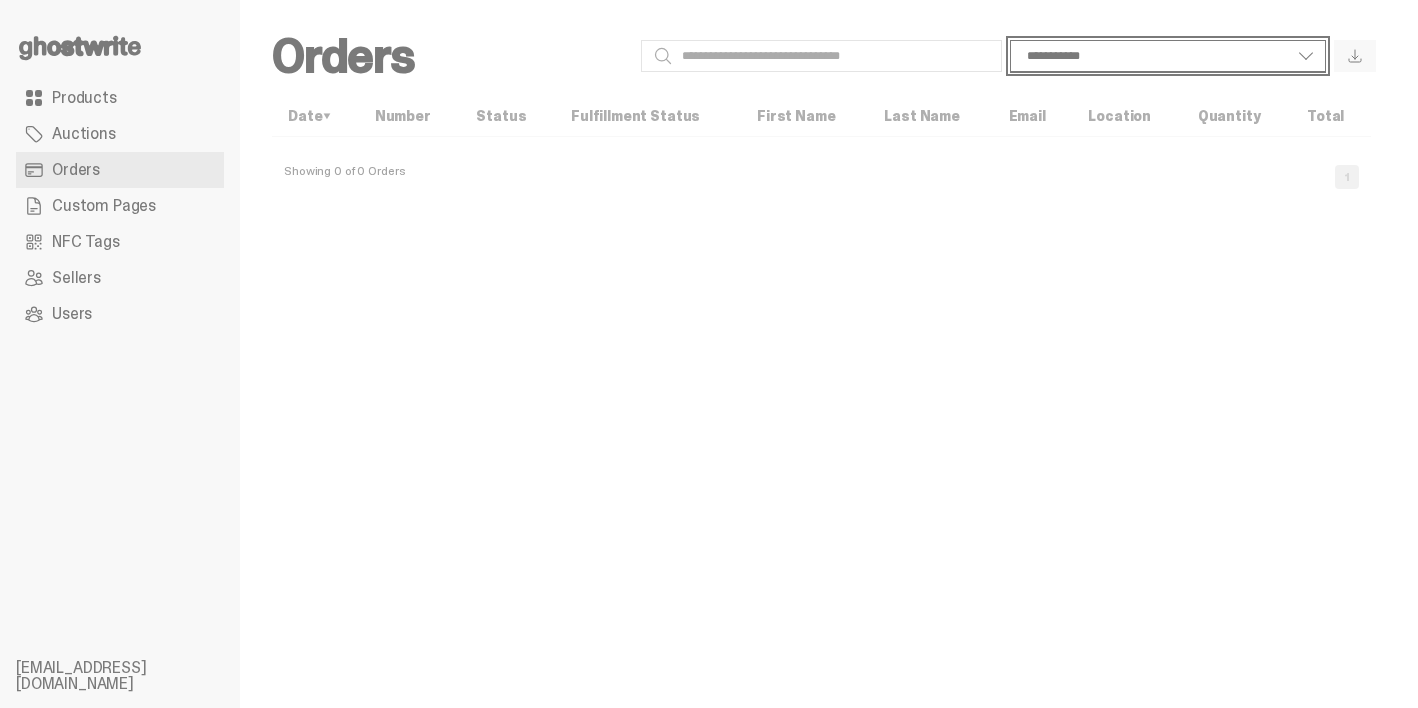 select on "**********" 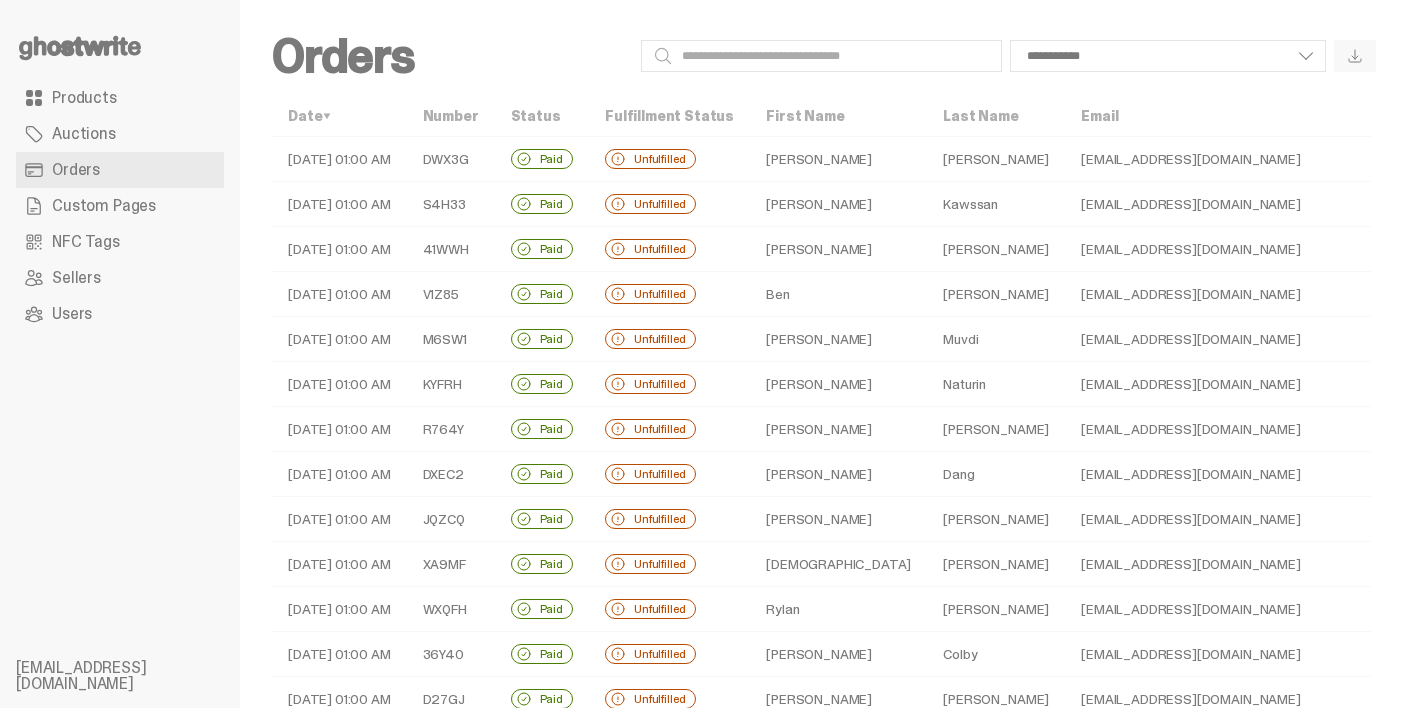 click on "Orders" at bounding box center (452, 56) 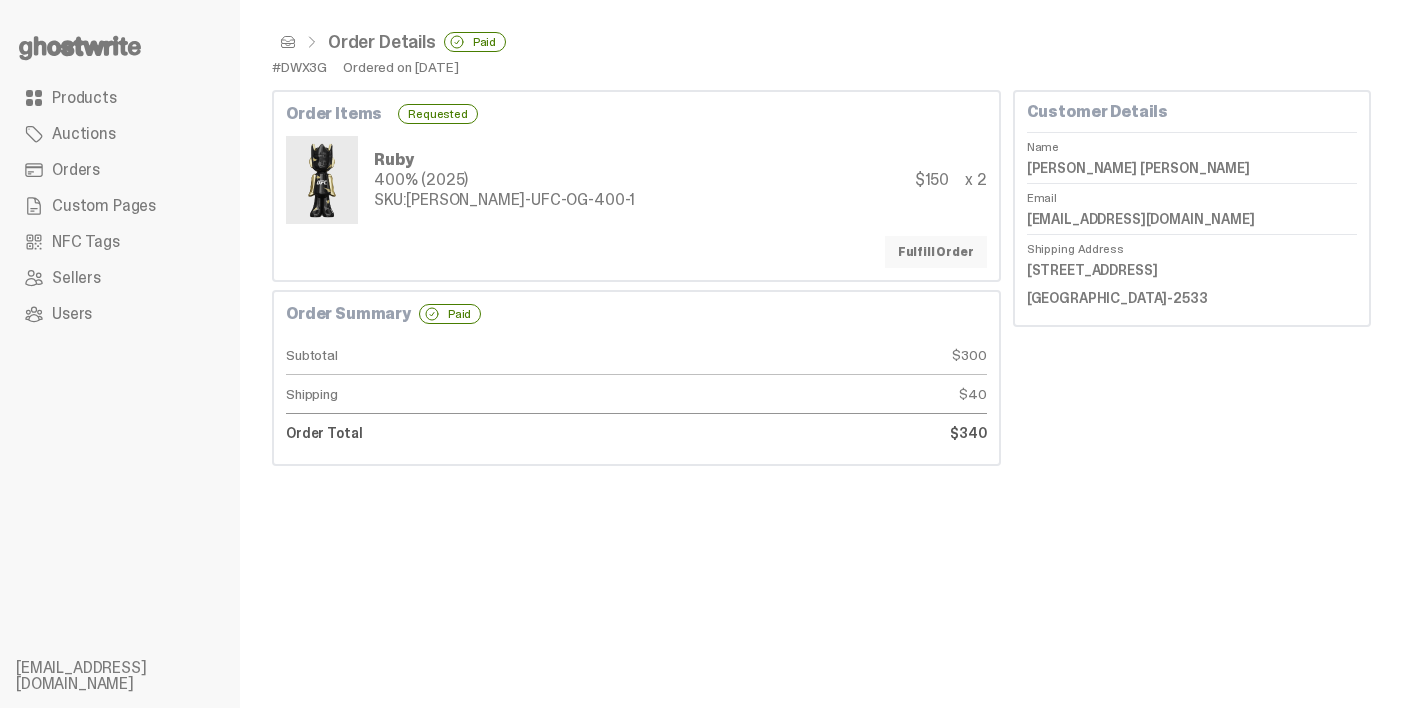 click on "Fulfill Order" at bounding box center [936, 252] 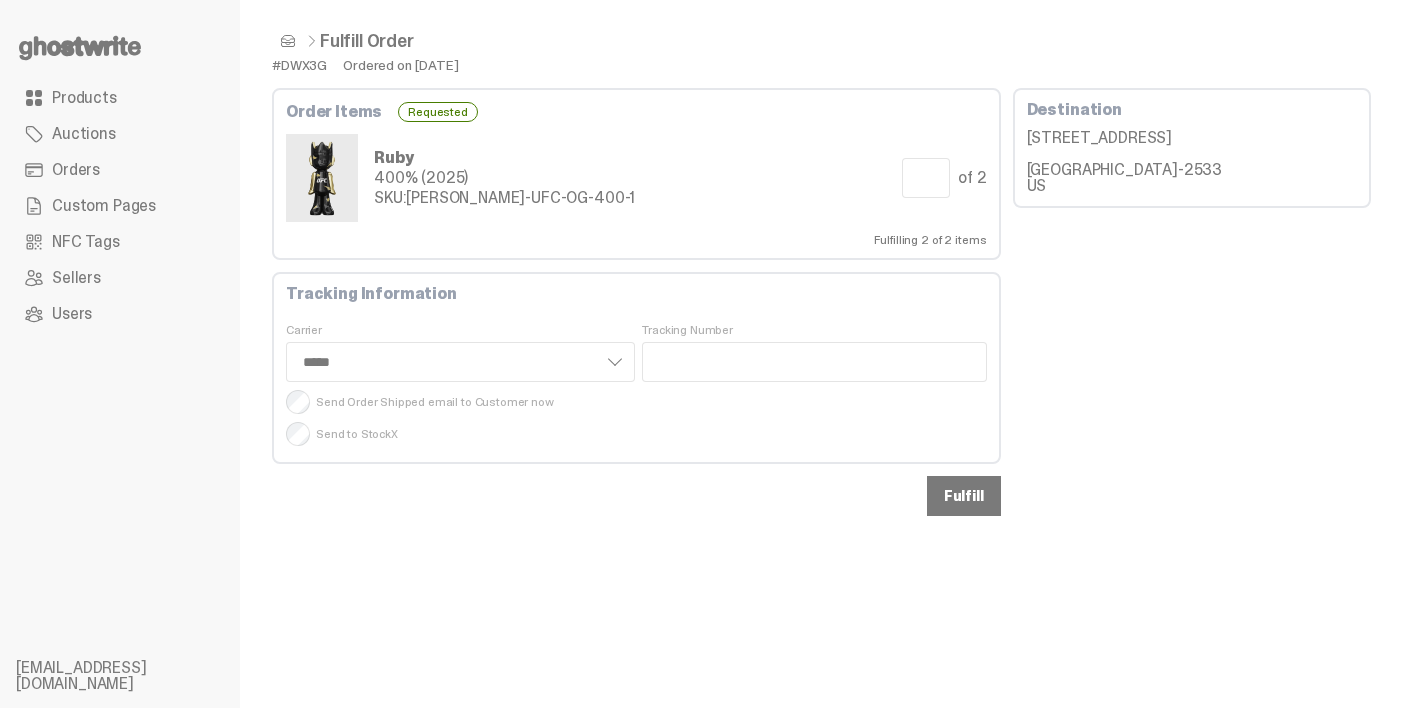 click on "Fulfill" at bounding box center [964, 496] 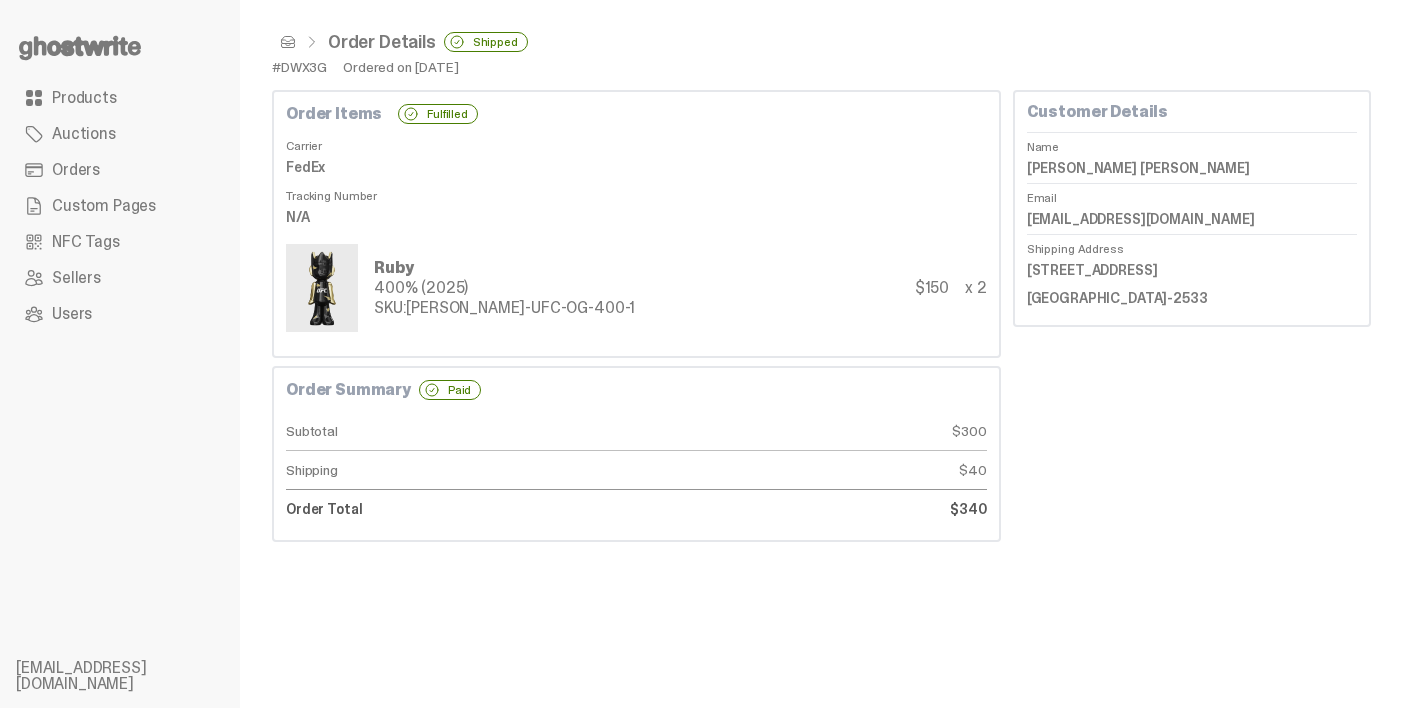 click at bounding box center (288, 42) 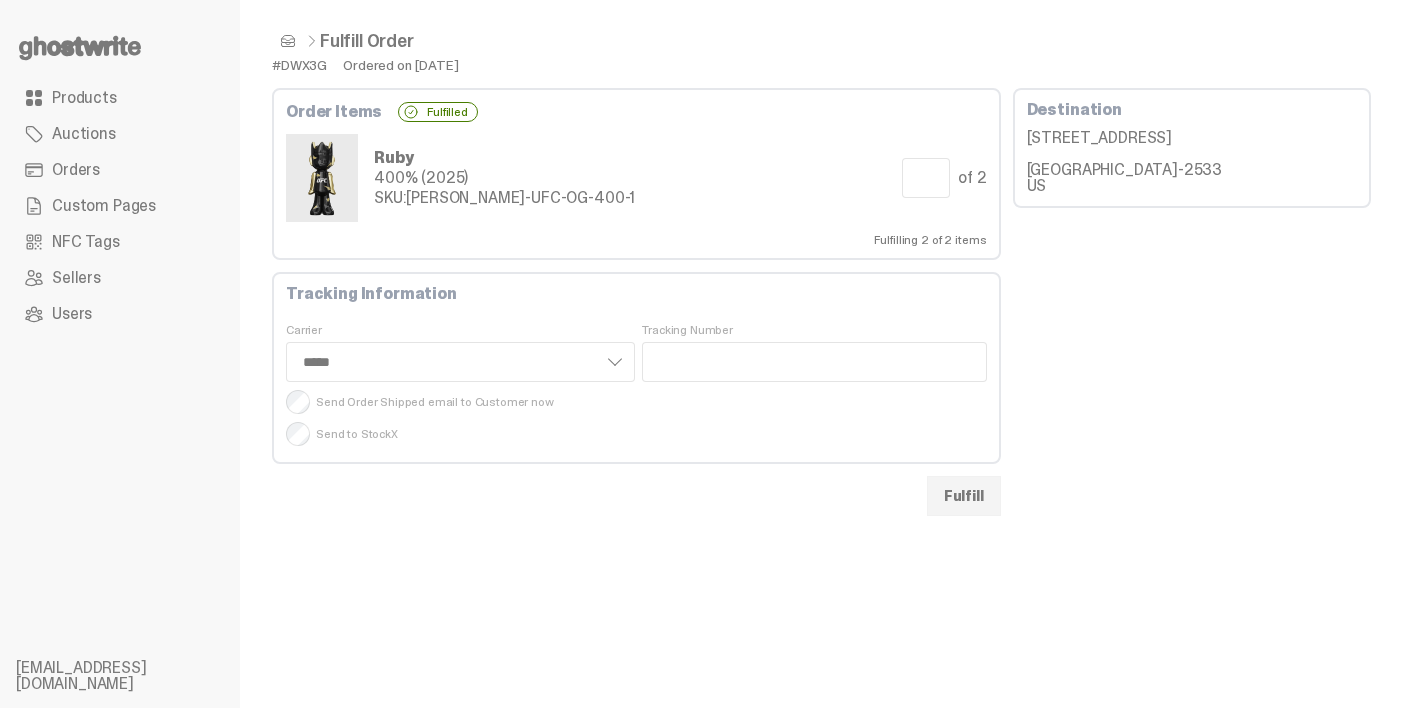 click at bounding box center (288, 41) 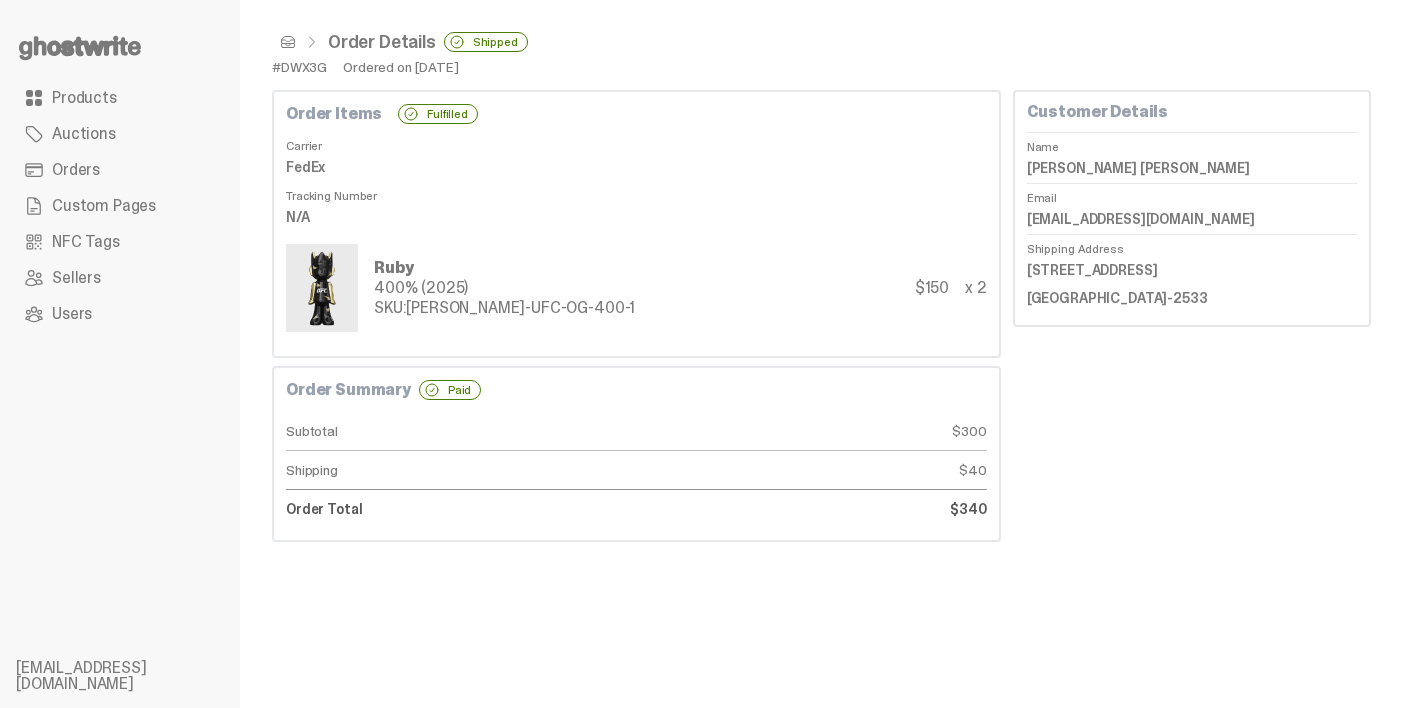 click at bounding box center [288, 42] 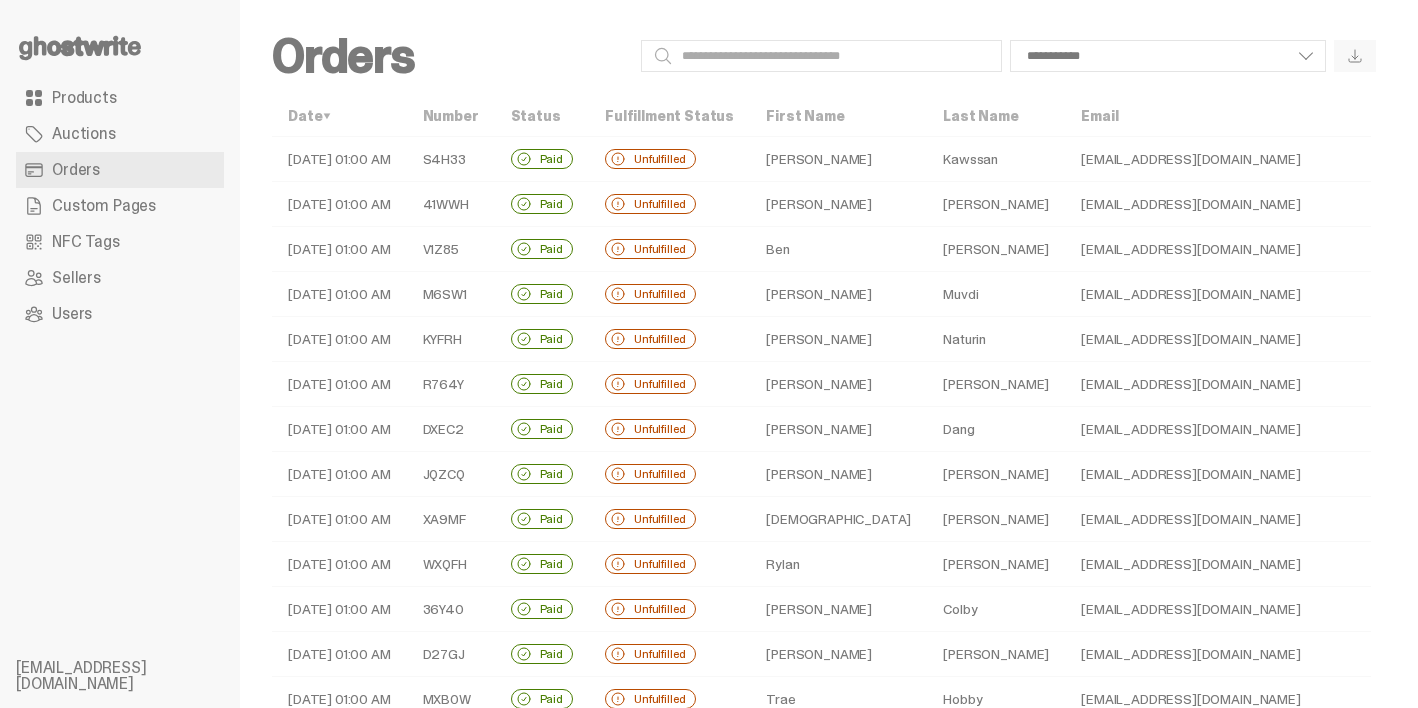 click on "Alex" at bounding box center [838, 339] 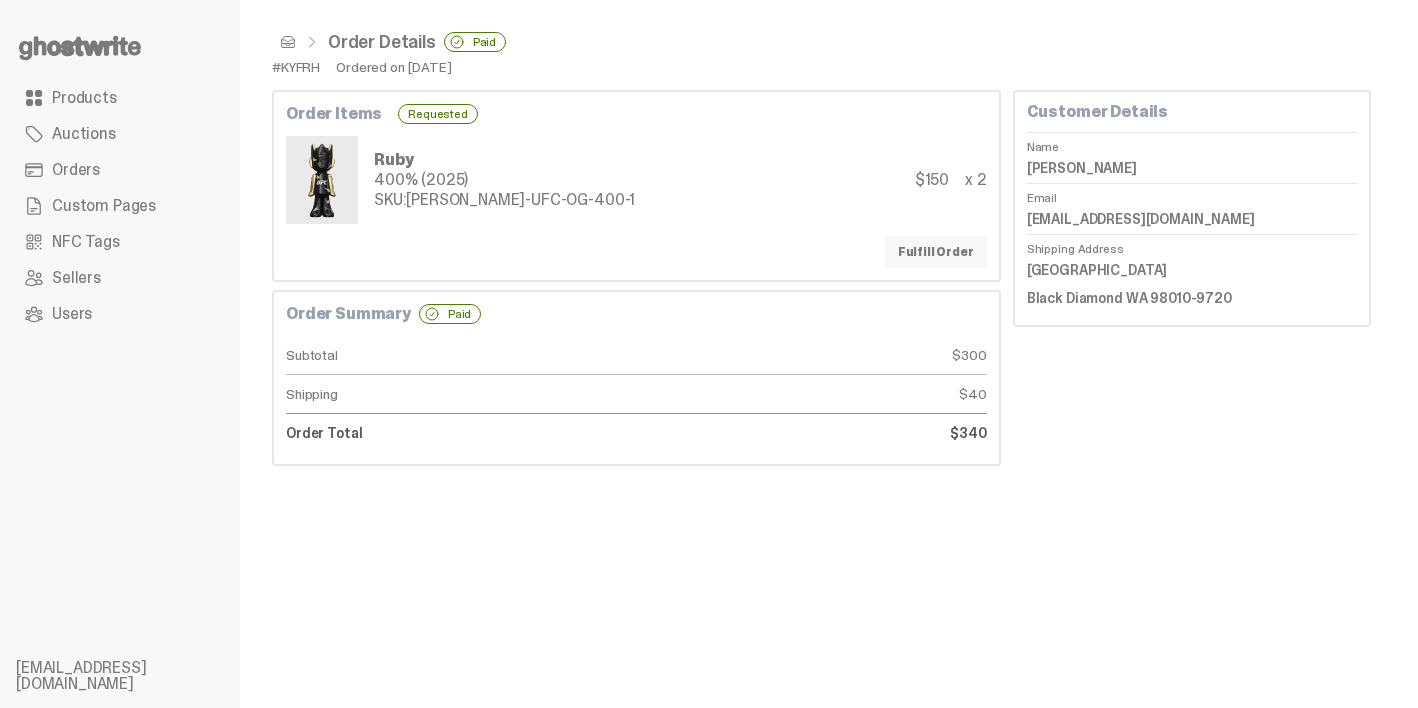 click on "Fulfill Order" at bounding box center (936, 252) 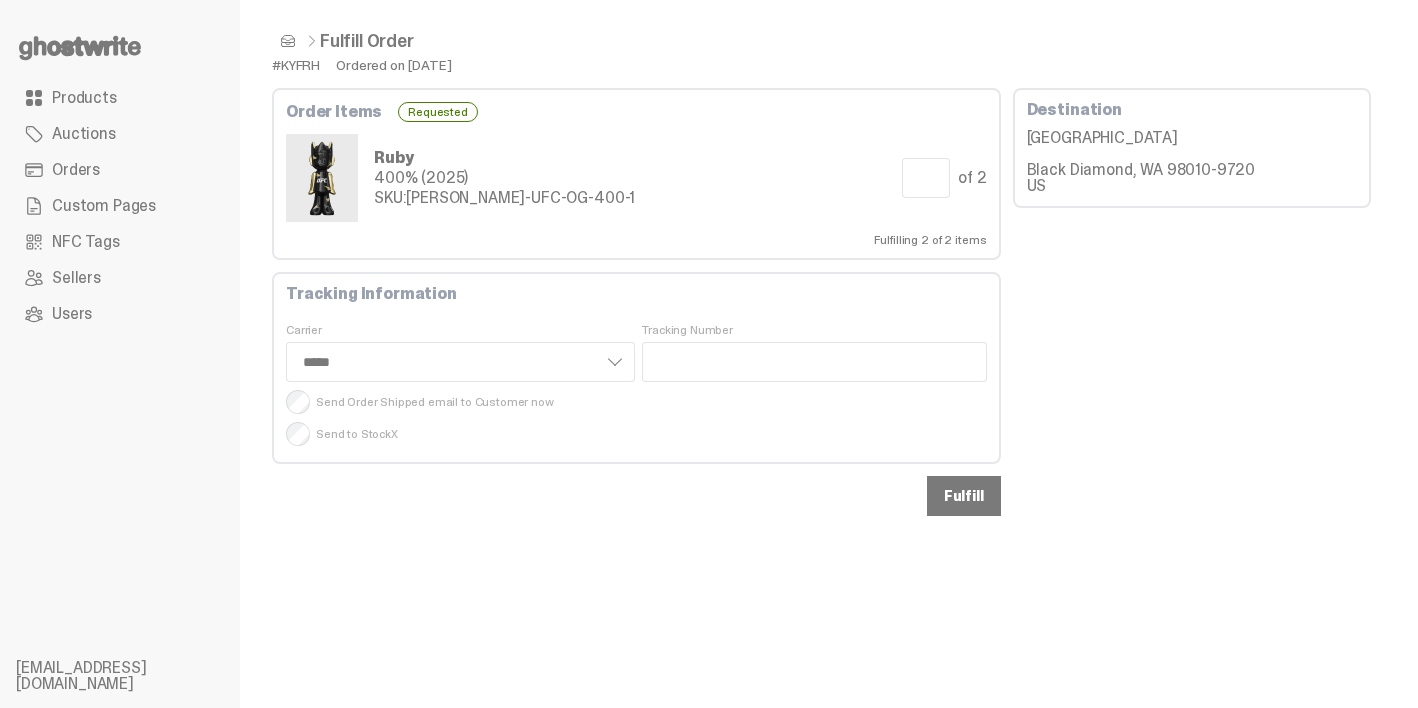 click on "Fulfill" at bounding box center (964, 496) 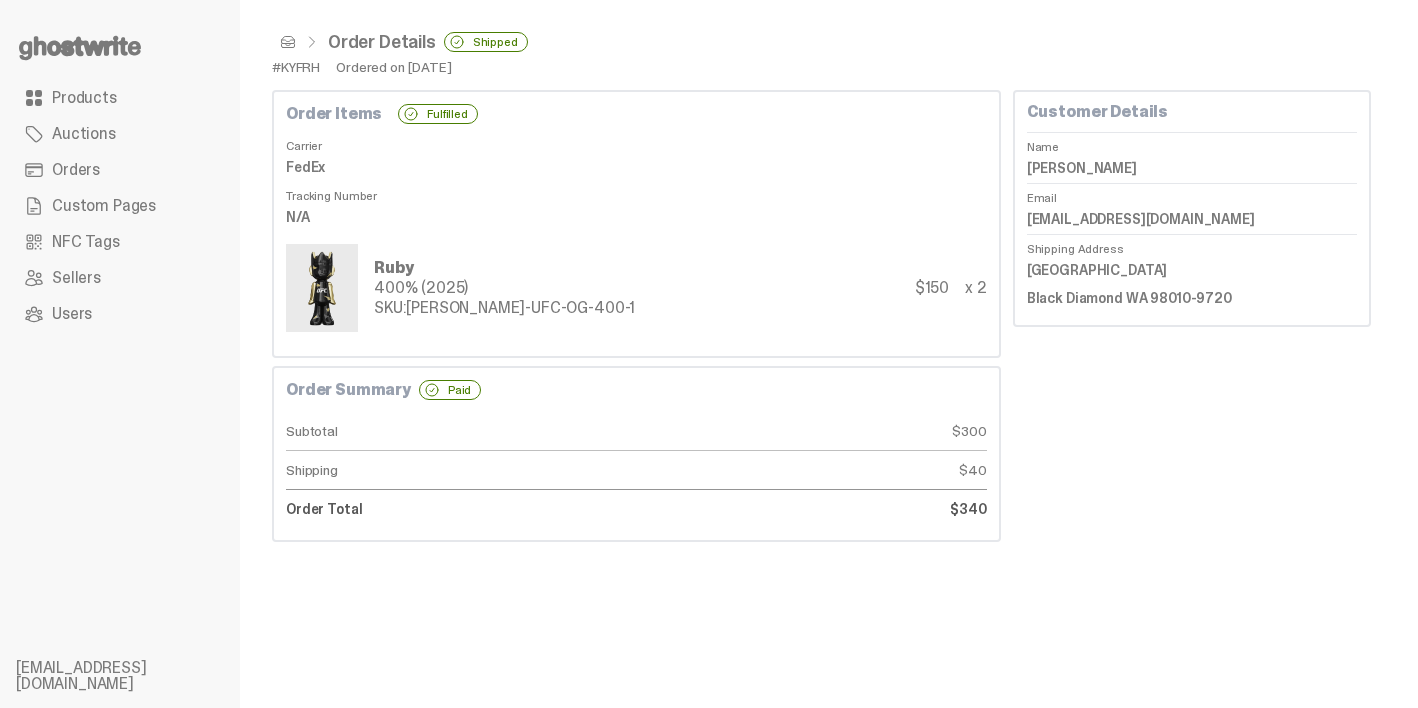 click at bounding box center (288, 42) 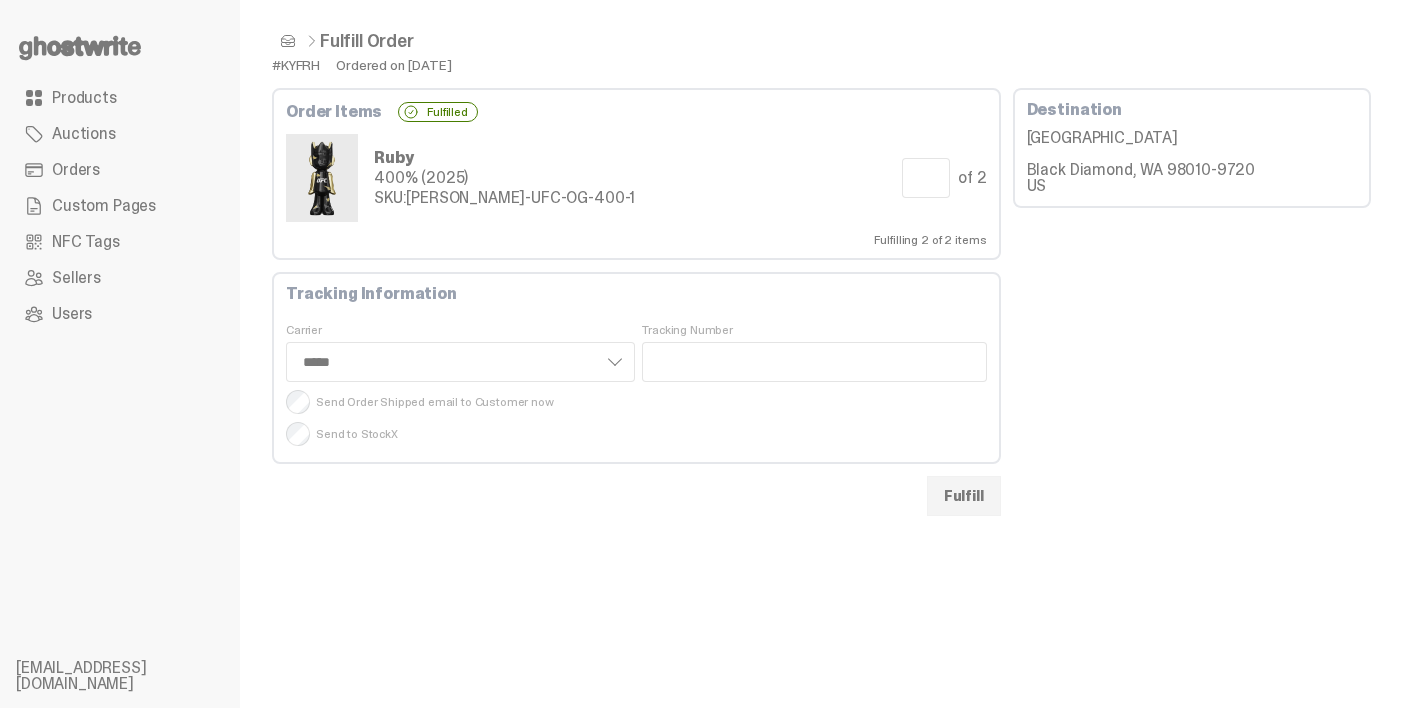 click at bounding box center (288, 41) 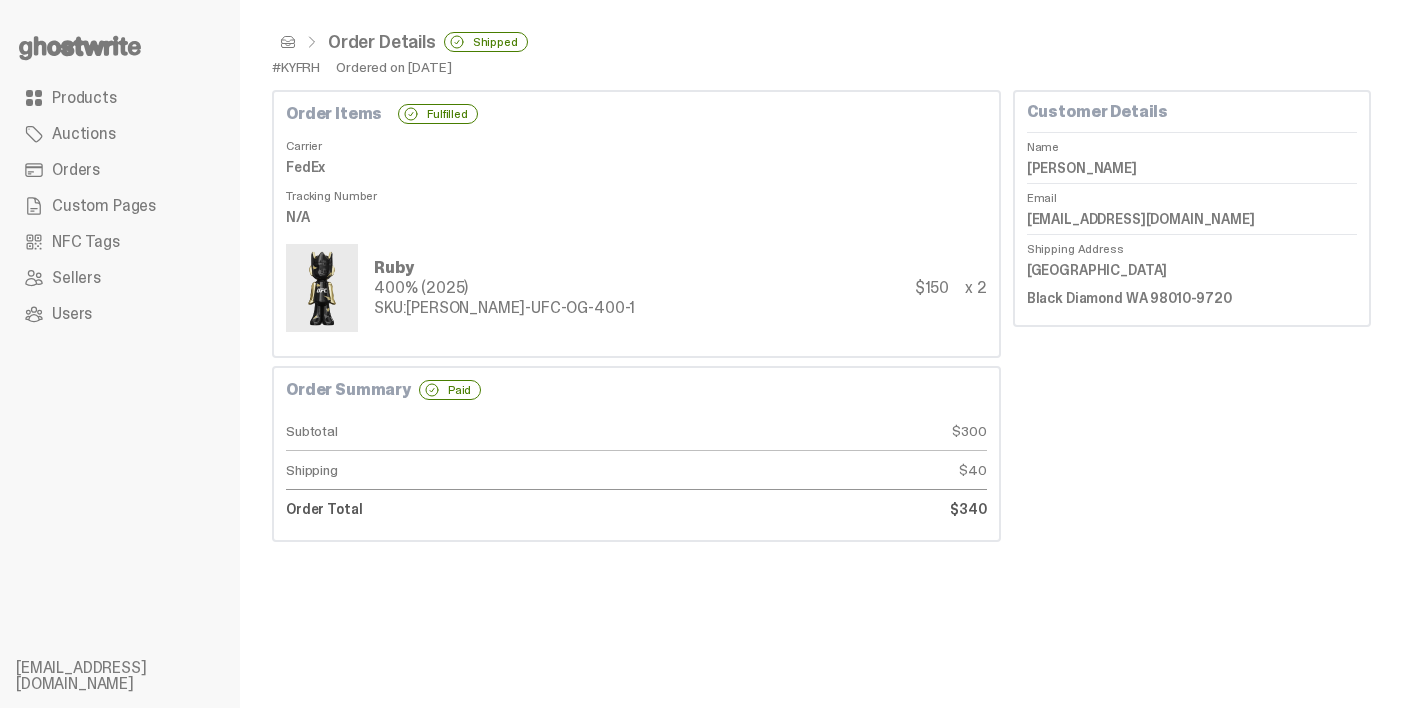 click at bounding box center (288, 42) 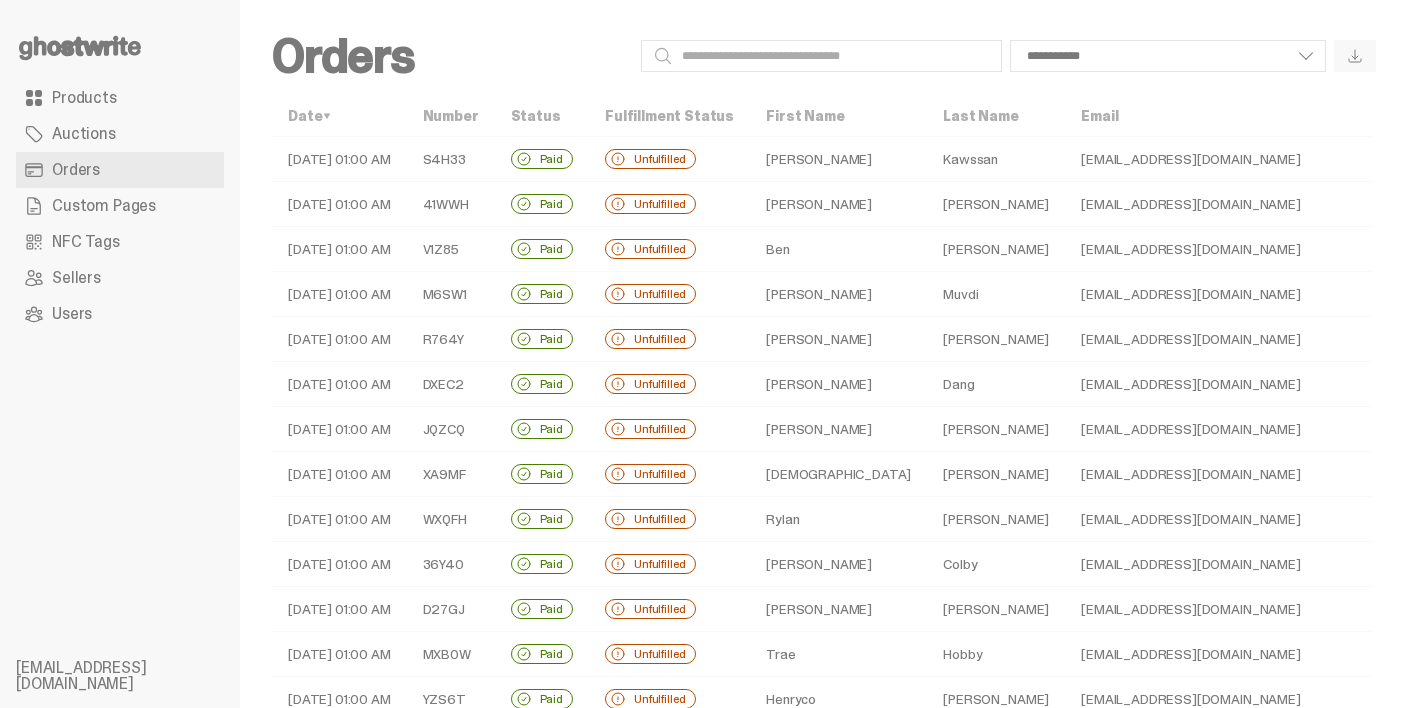 click on "Ben" at bounding box center (838, 249) 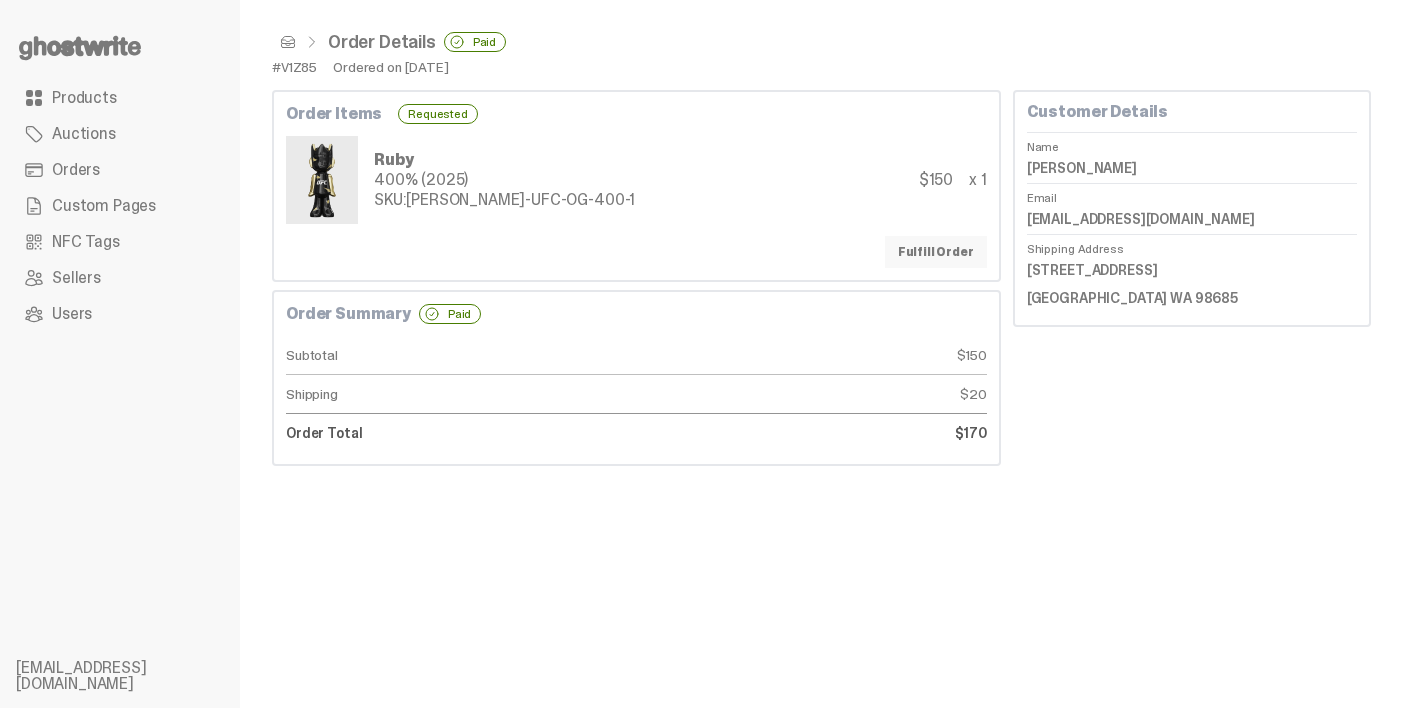 click on "Fulfill Order" at bounding box center (936, 252) 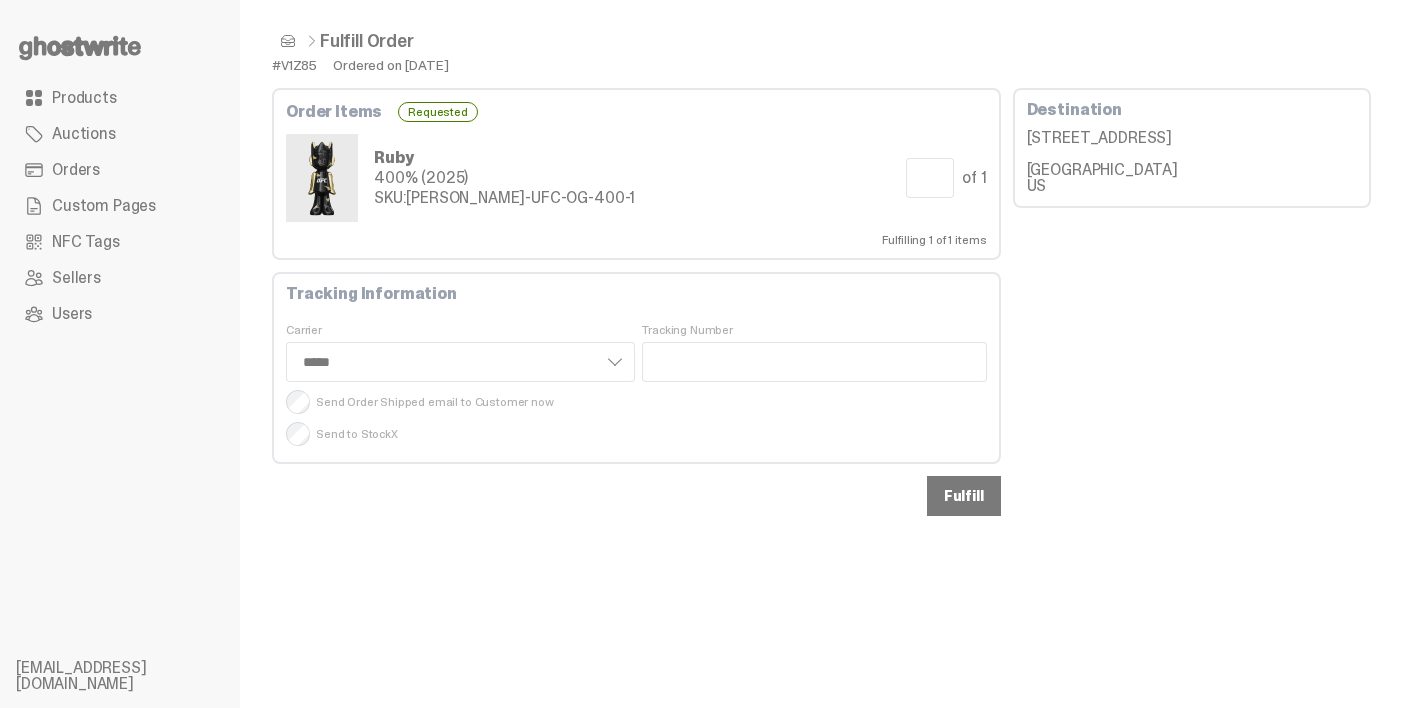 click on "Fulfill" at bounding box center (964, 496) 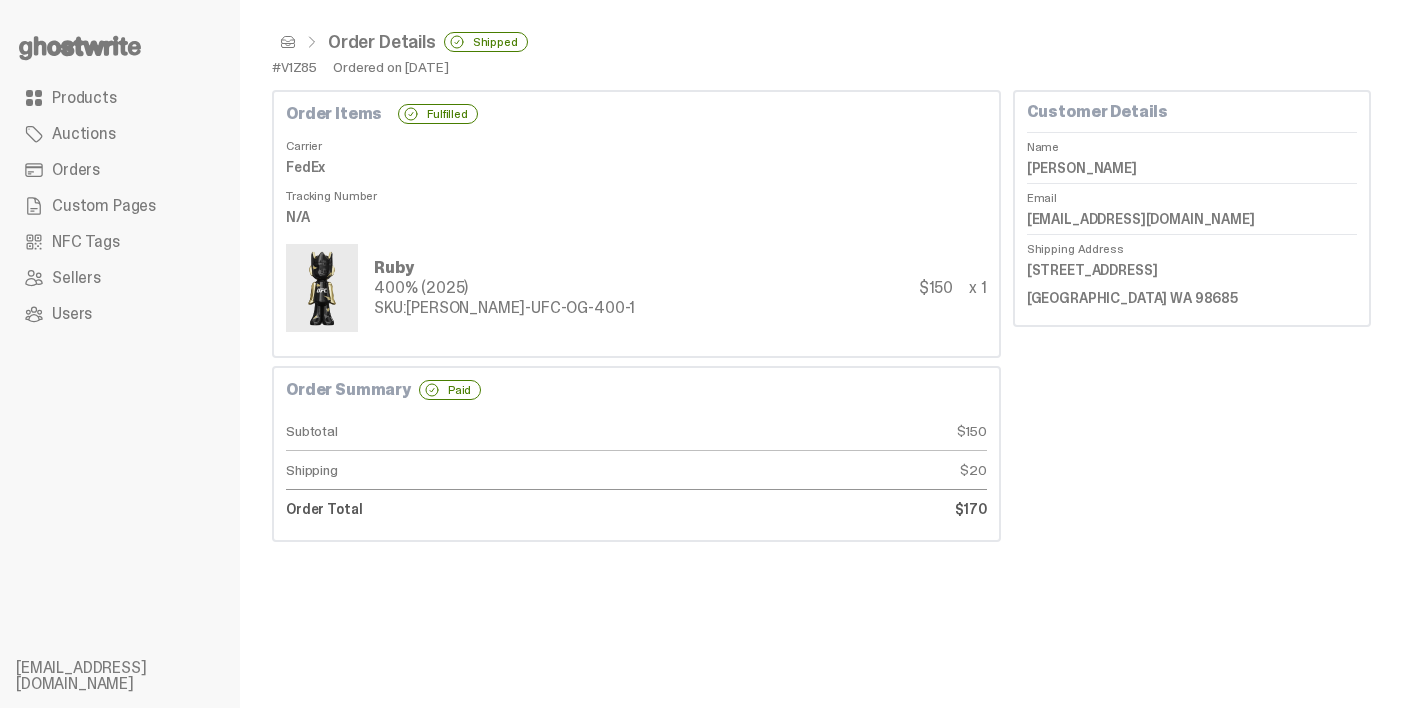 click at bounding box center [288, 42] 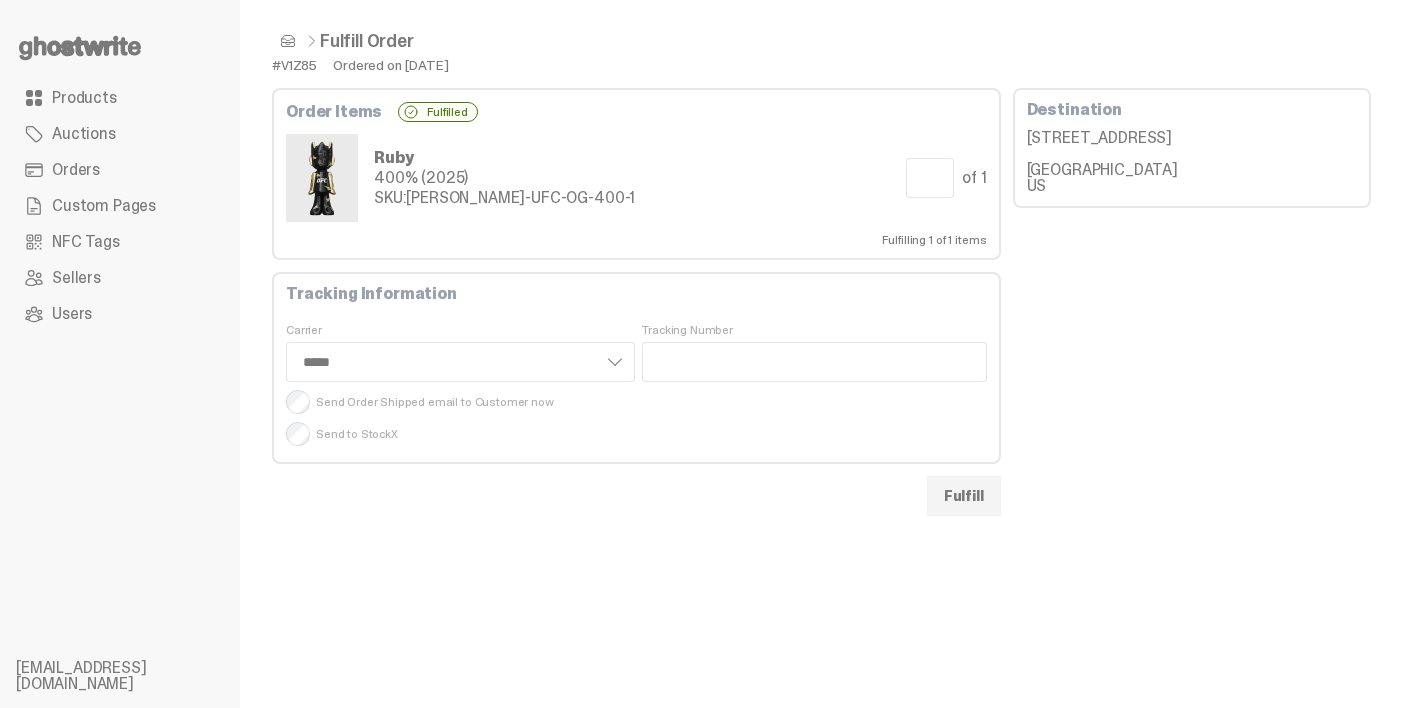 click at bounding box center (288, 41) 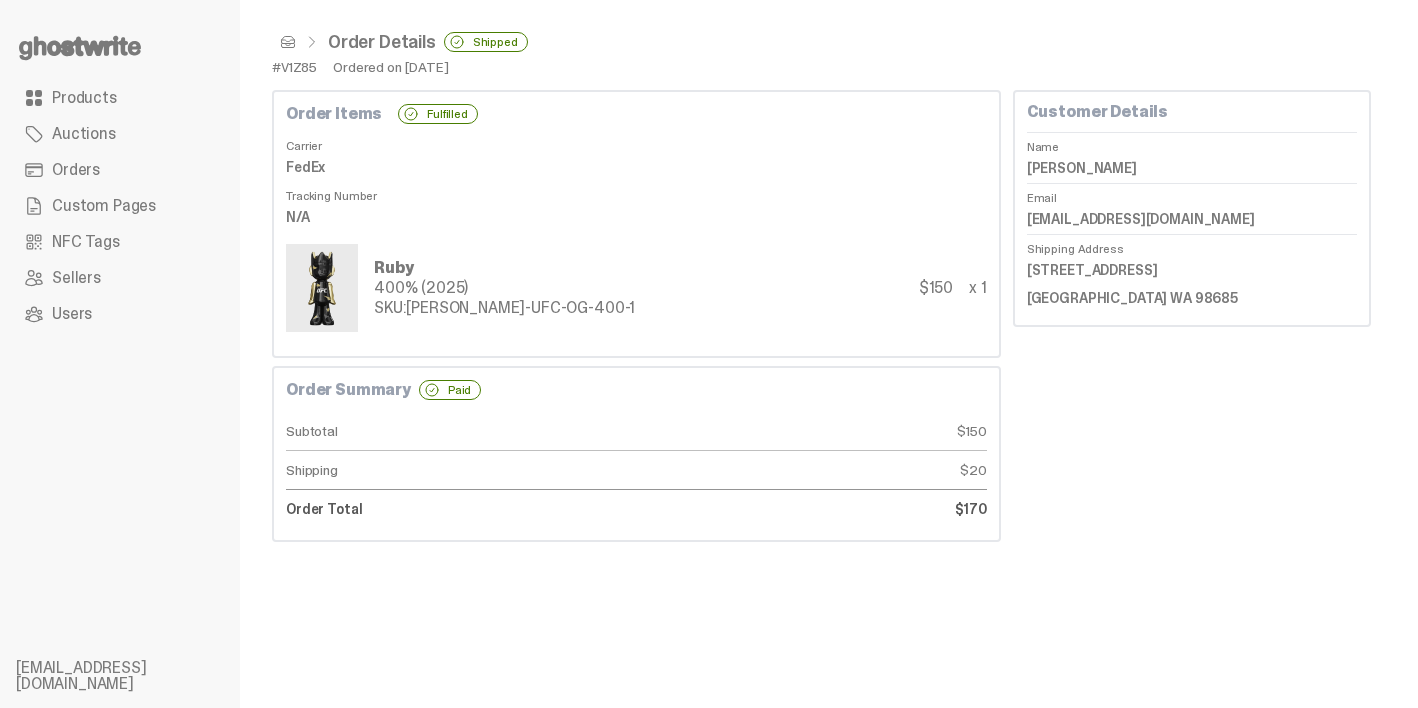 click at bounding box center [288, 42] 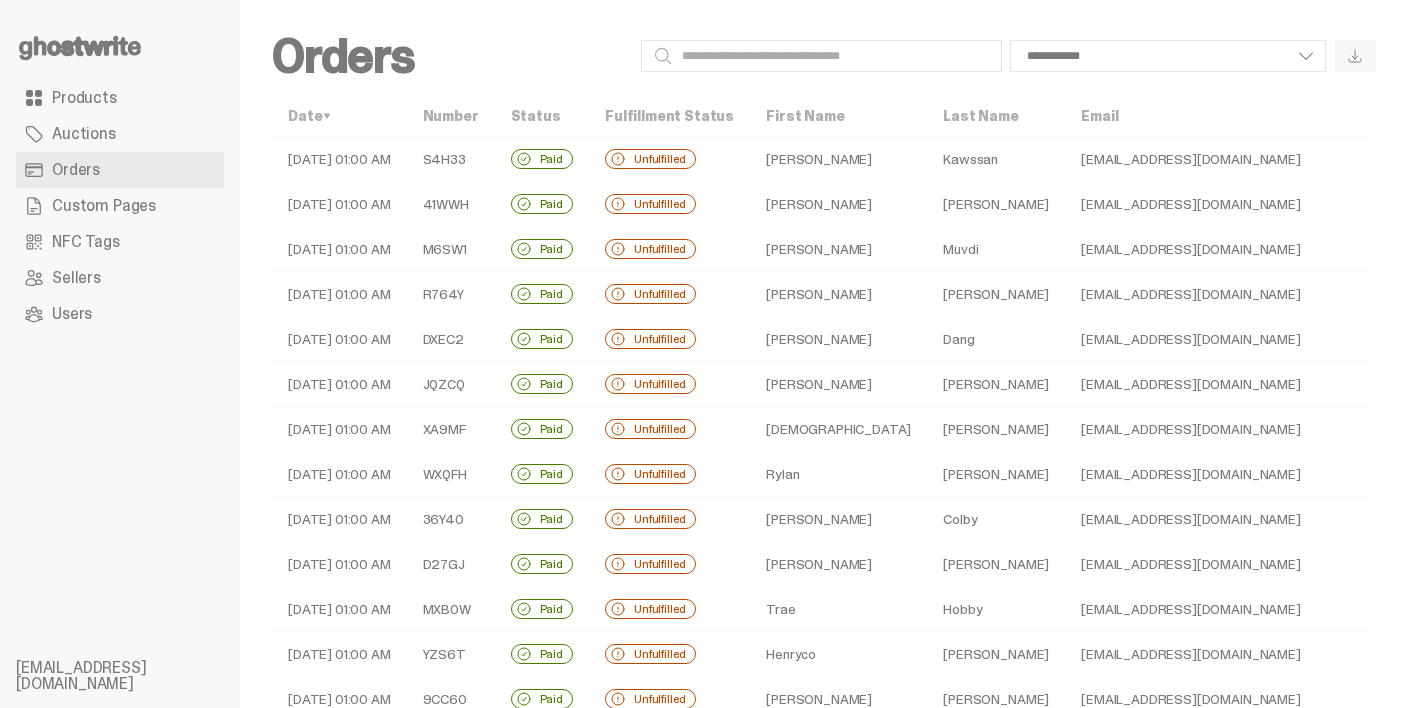 click on "Riemer" at bounding box center [996, 294] 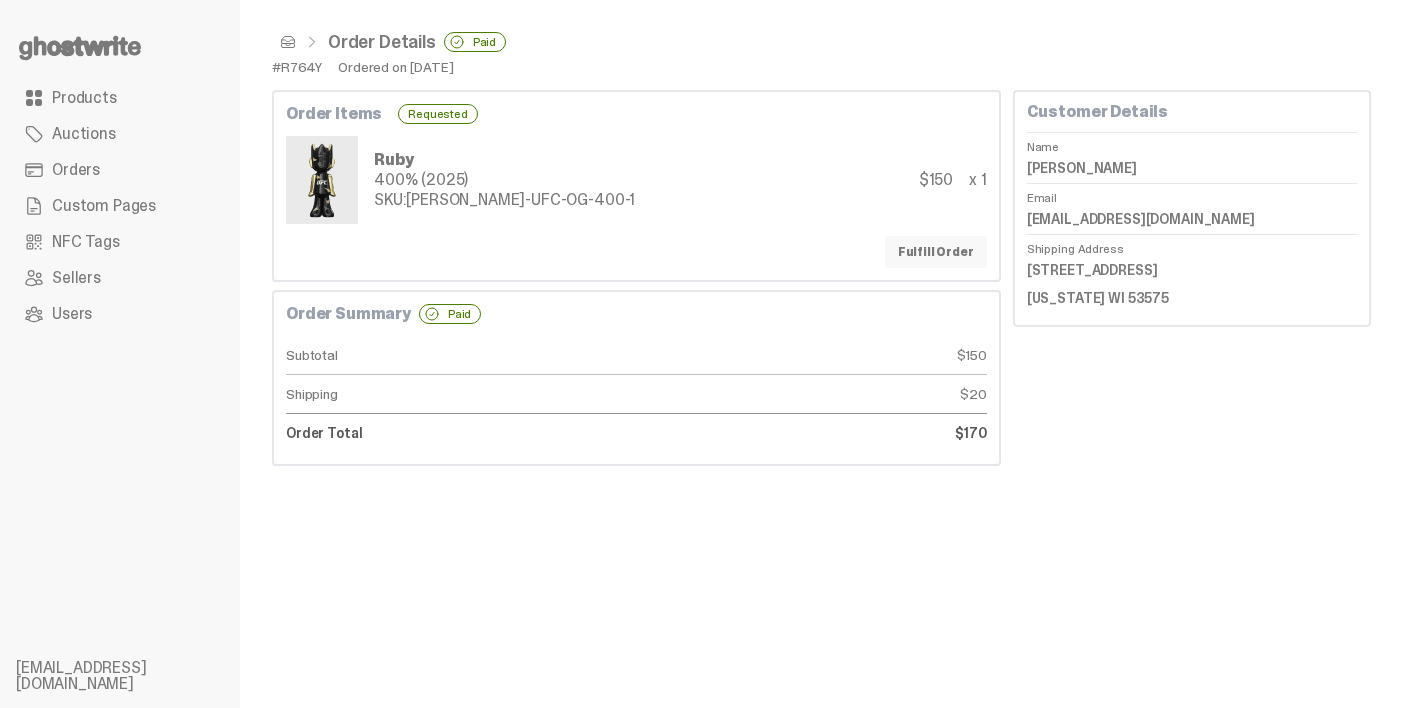 click on "Fulfill Order" at bounding box center (936, 252) 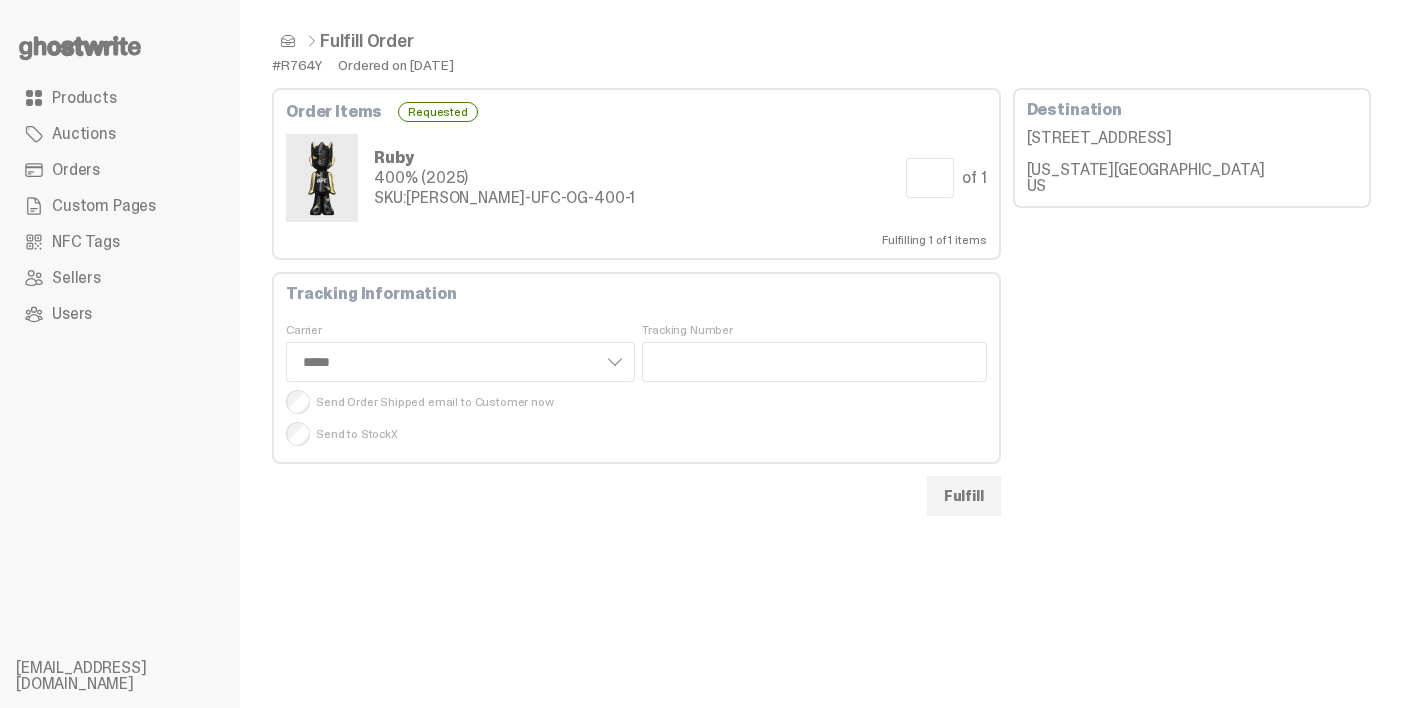 click on "Order Items
Requested
Ruby
400% (2025)
SKU:  TY-GH-UFC-OG-400-1
Quantity to Fulfill
*
of 1
Fulfilling 1 of 1 items
Tracking Information
Carrier
**** *** *****
Tracking Number
Send Order Shipped email to Customer now
Send to StockX
Fulfill" at bounding box center [636, 302] 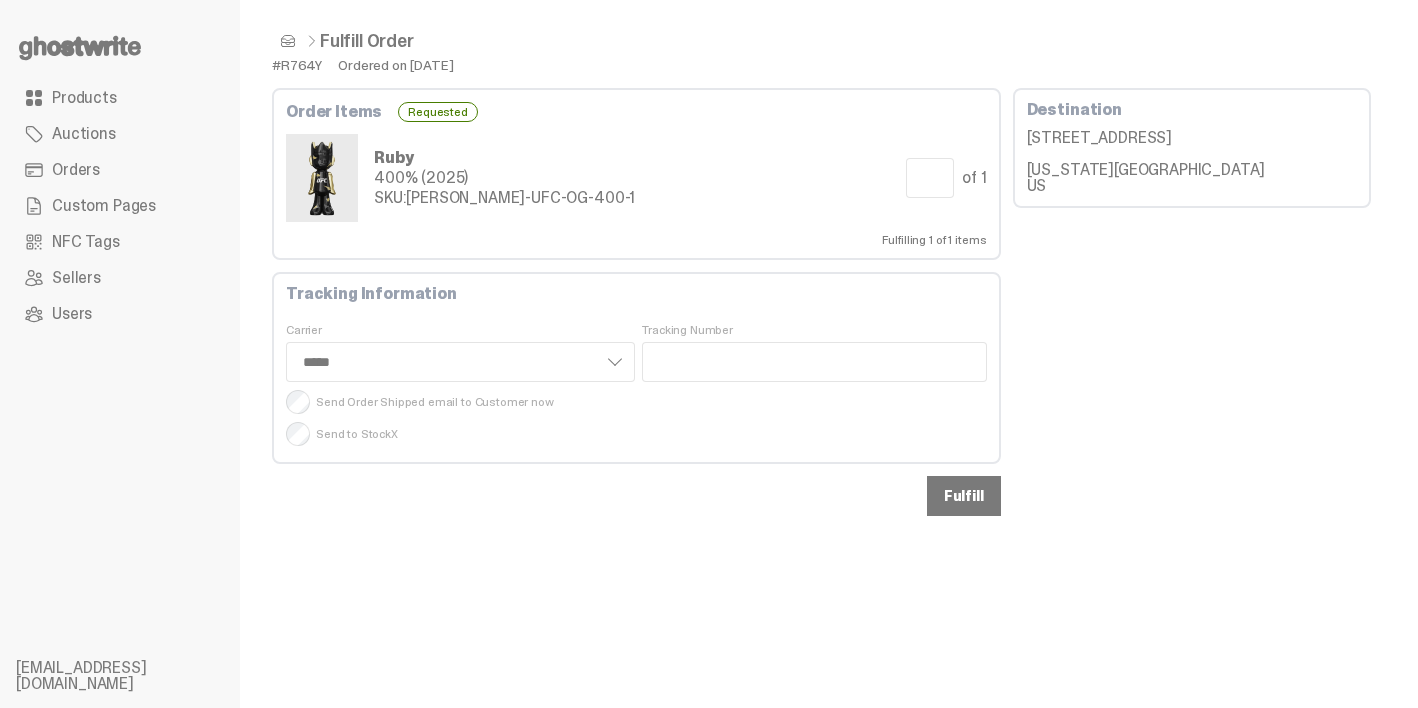 click on "Fulfill" at bounding box center [964, 496] 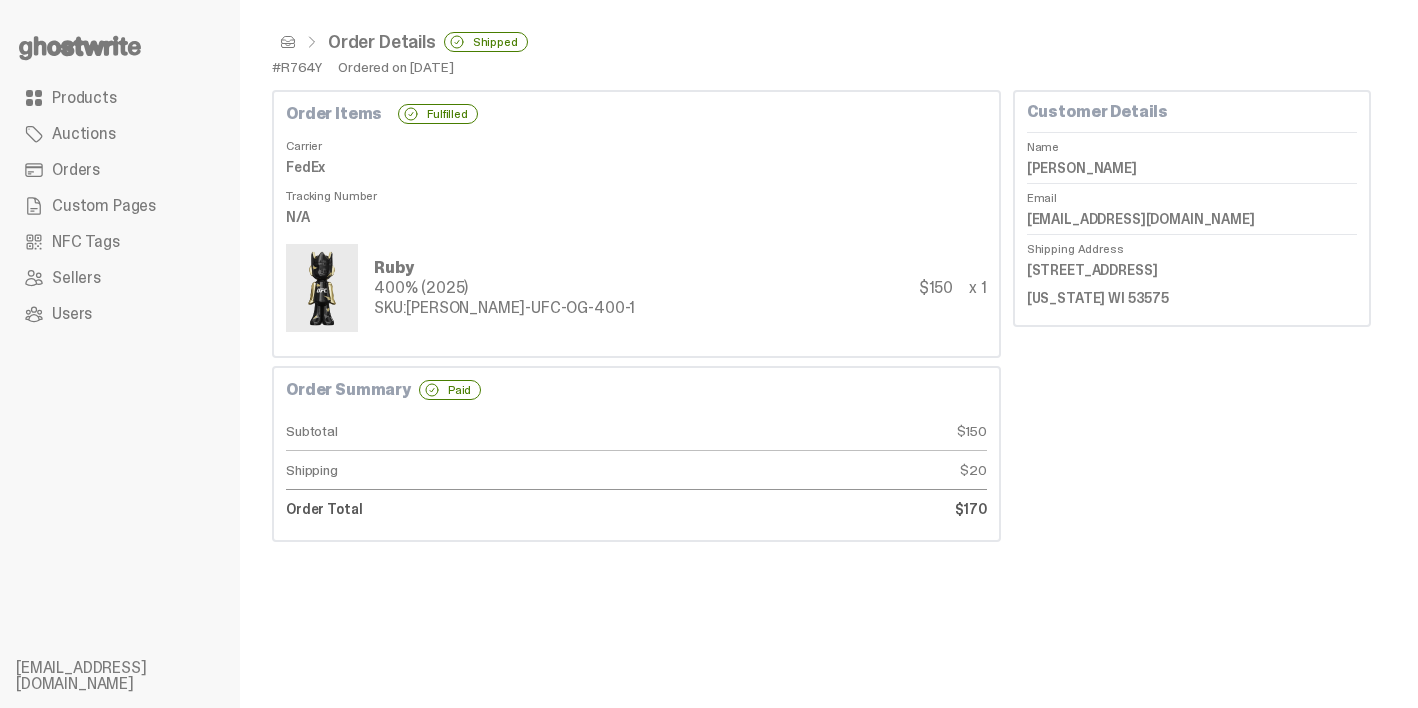 click at bounding box center (288, 42) 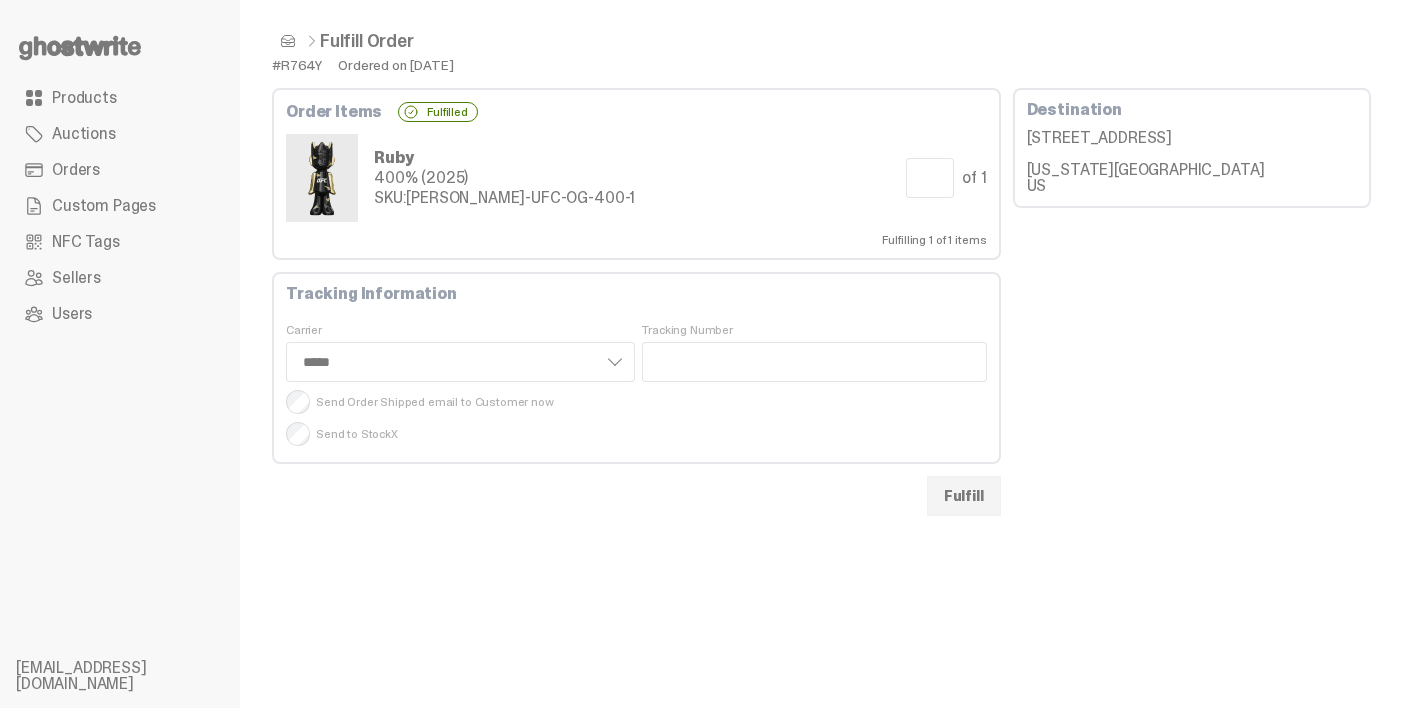click at bounding box center (288, 41) 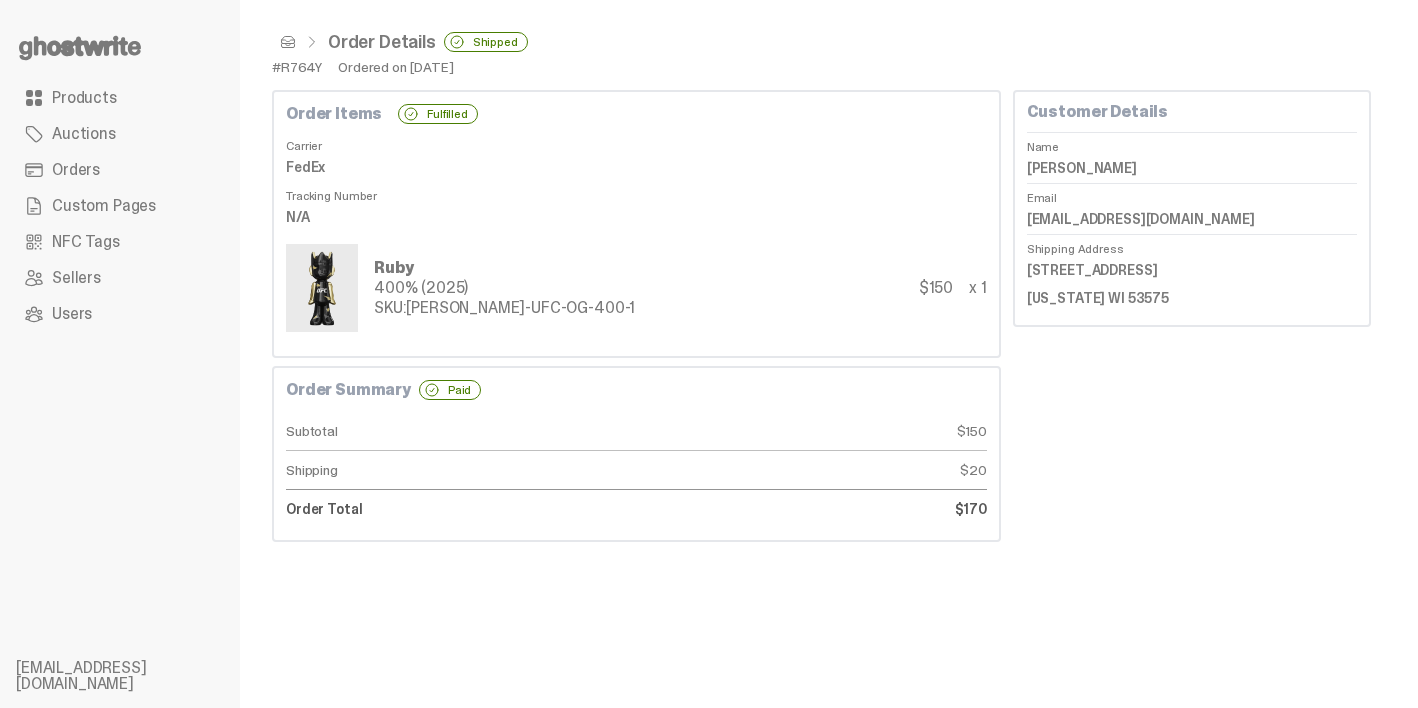 click at bounding box center [288, 42] 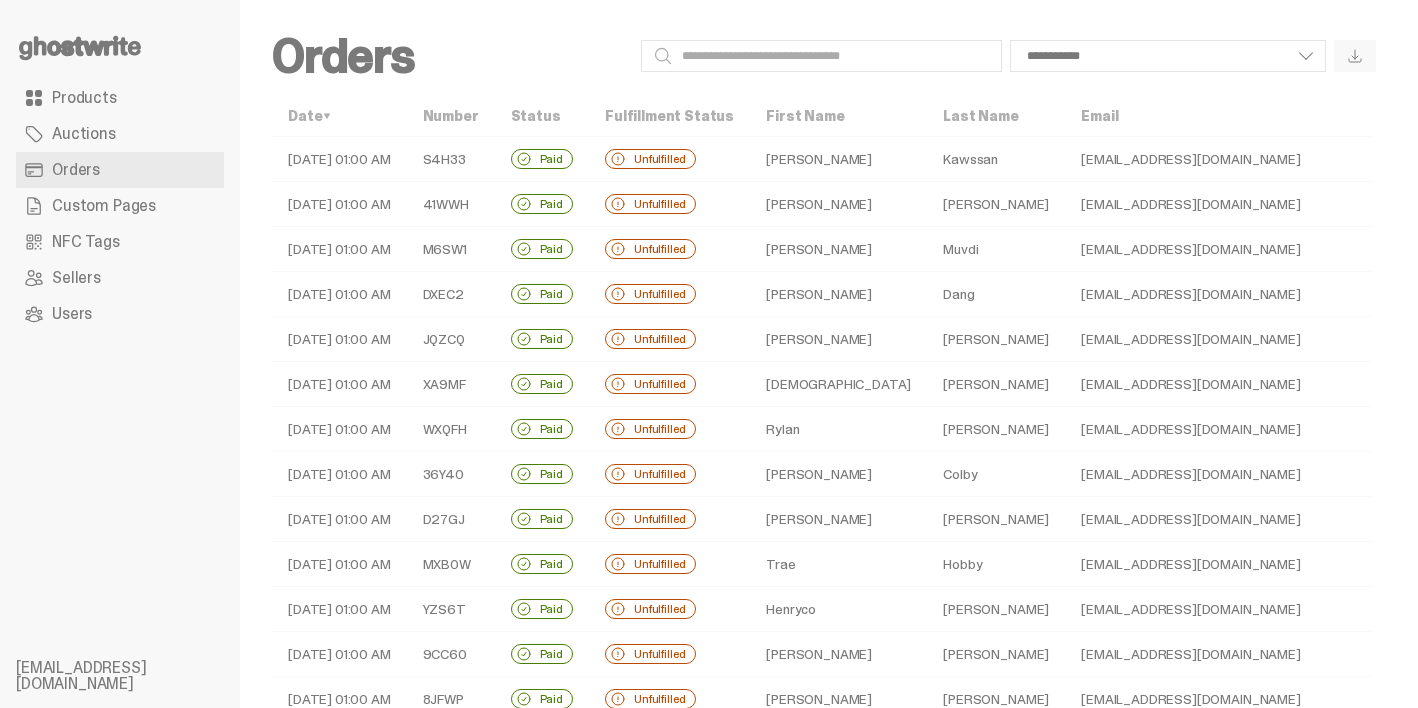 click on "McKay" at bounding box center (996, 204) 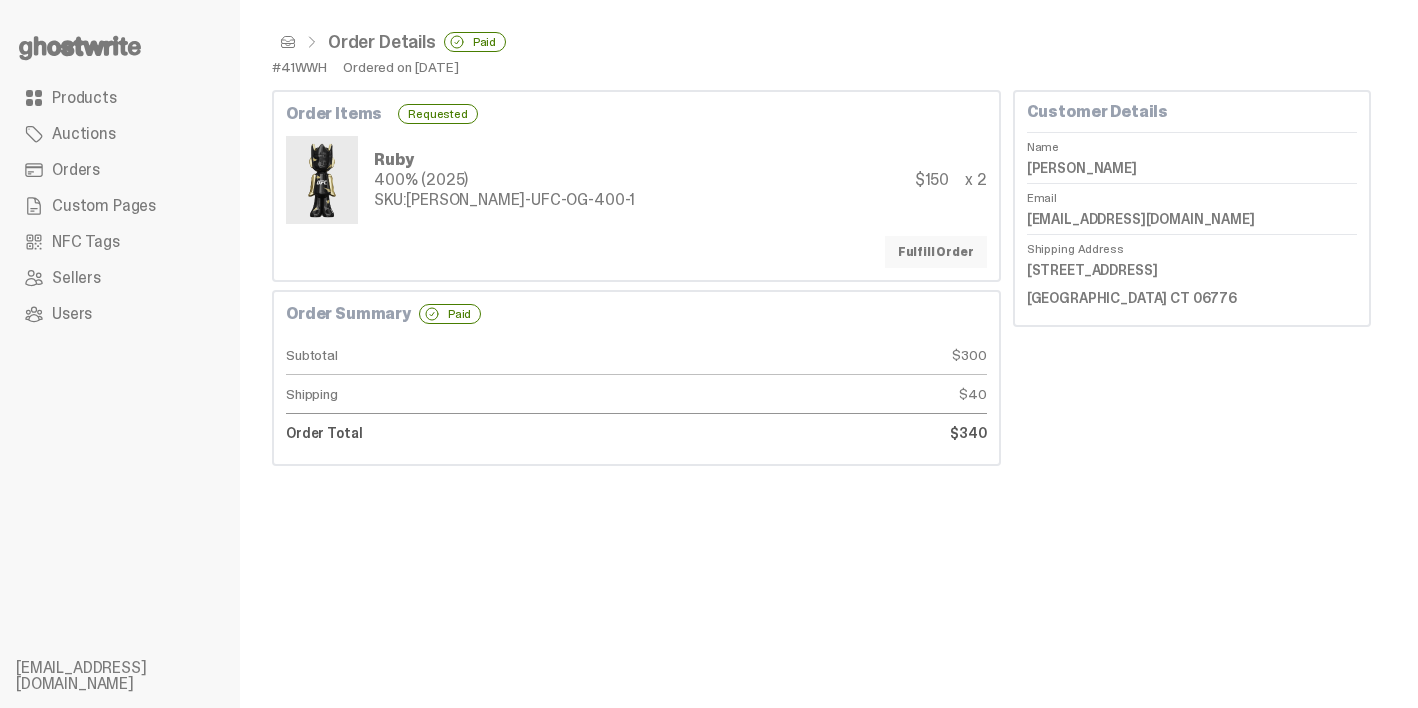 click on "Fulfill Order" at bounding box center (936, 252) 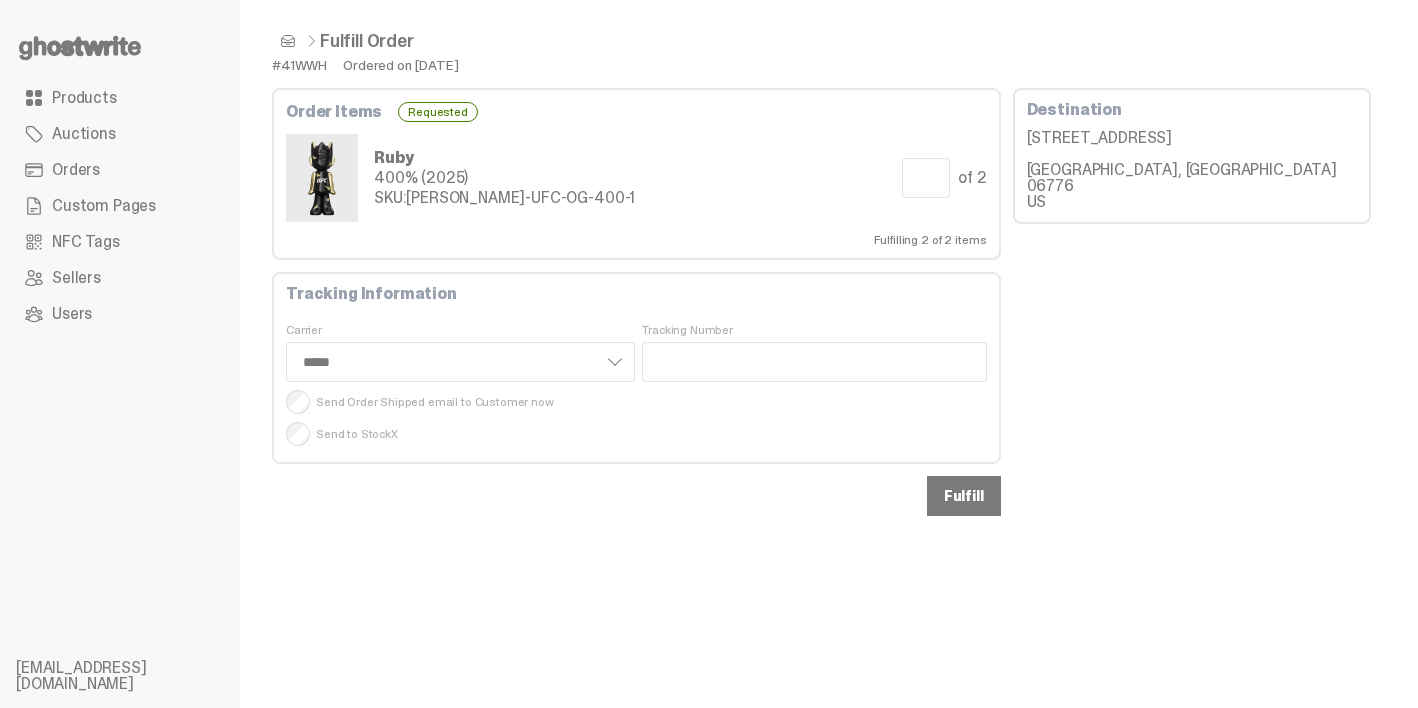 click on "Fulfill" at bounding box center [964, 496] 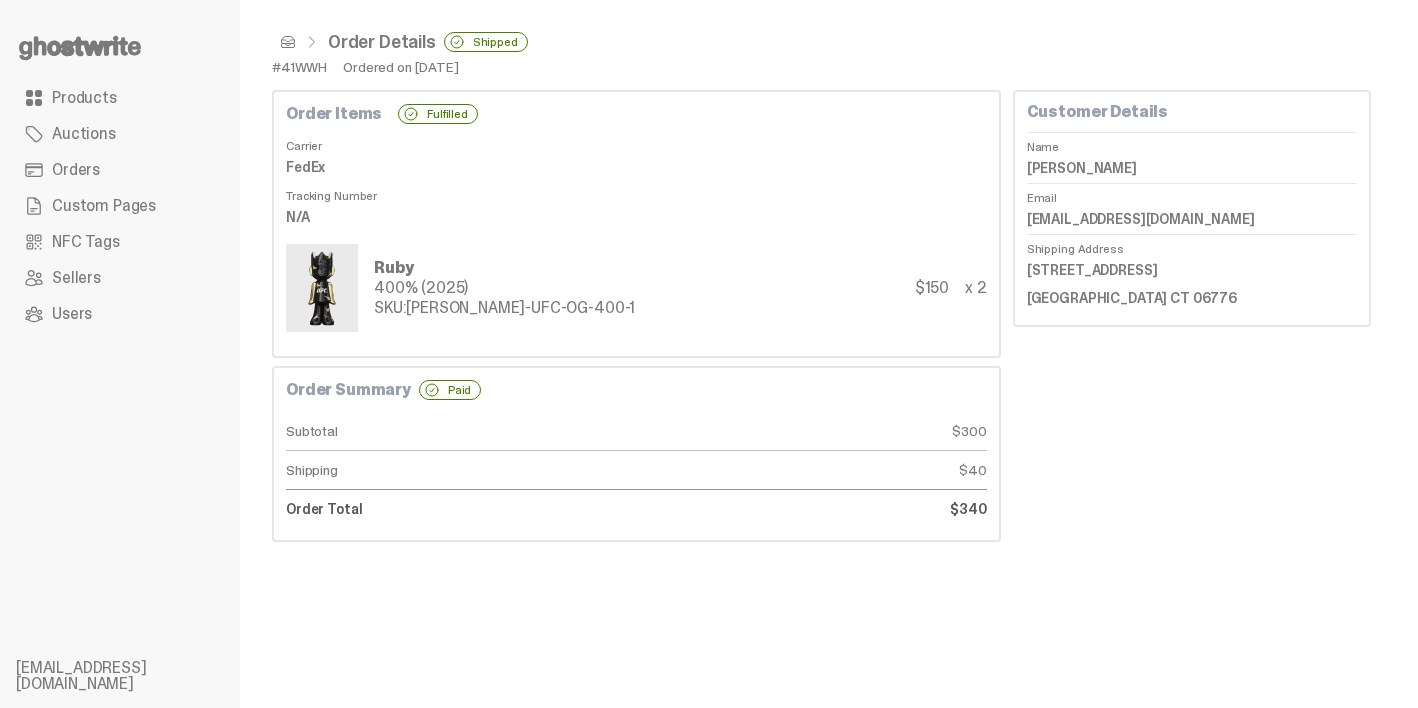 click at bounding box center [288, 42] 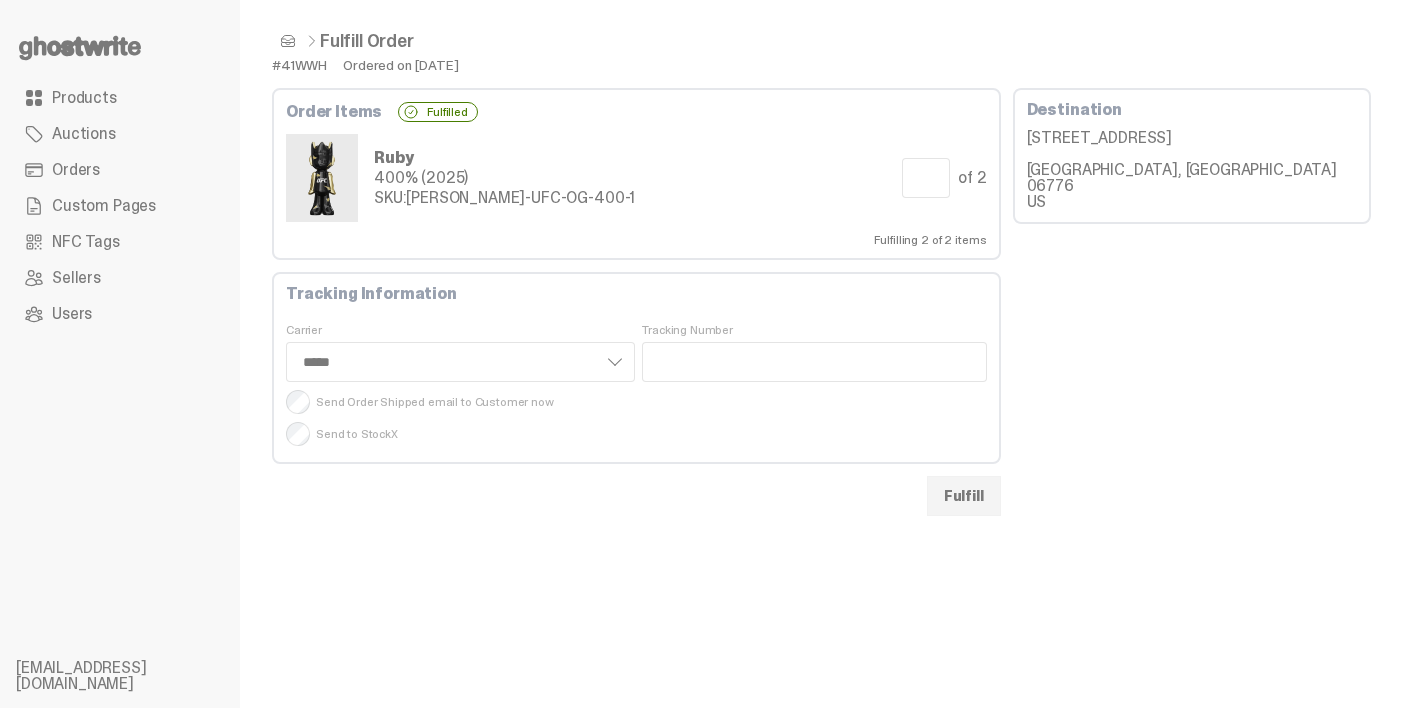 click at bounding box center [288, 41] 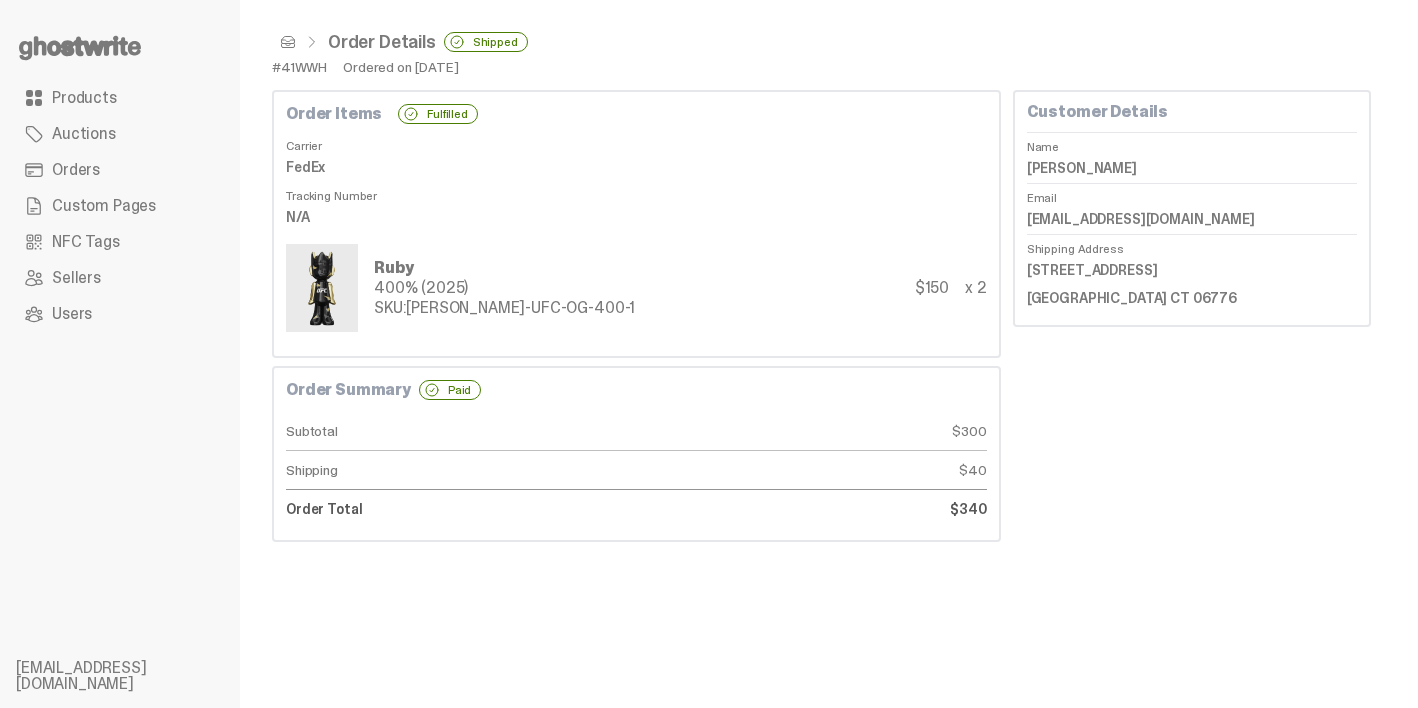 click at bounding box center (288, 42) 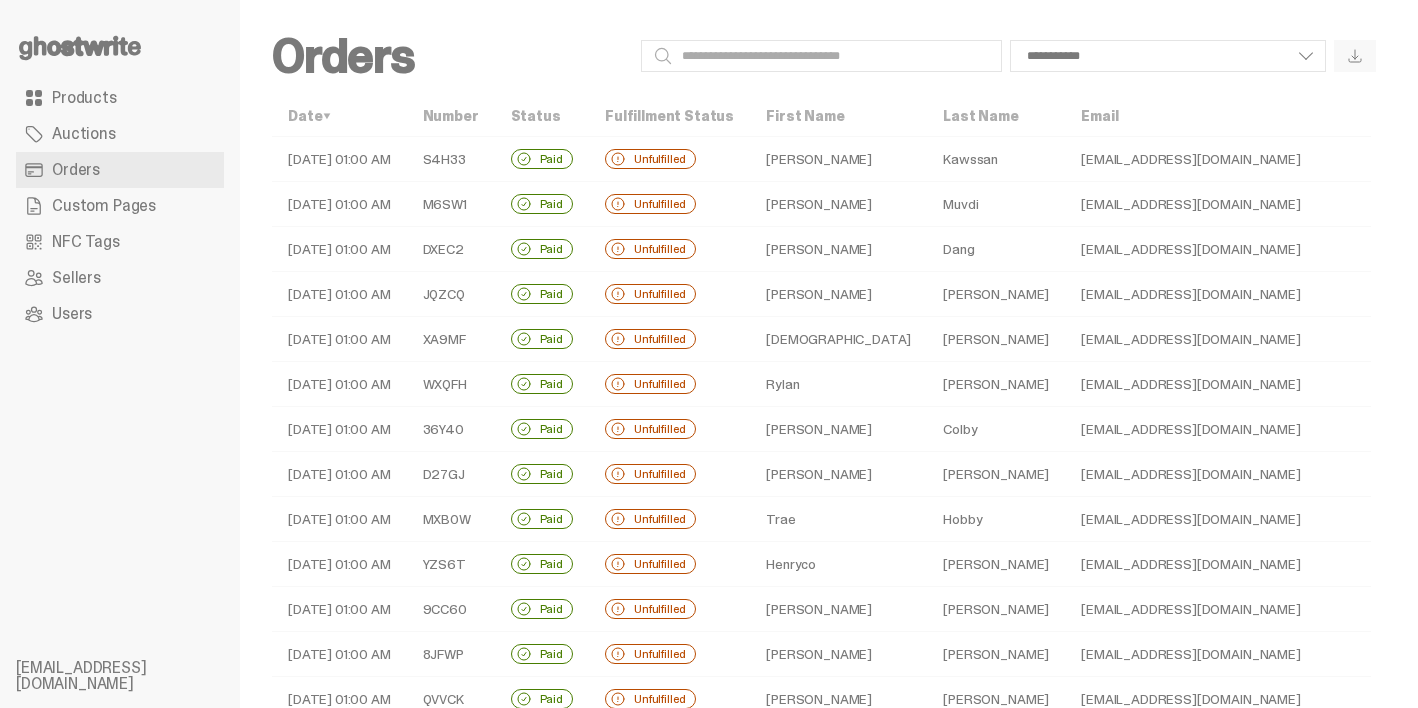 click on "Ali" at bounding box center [838, 159] 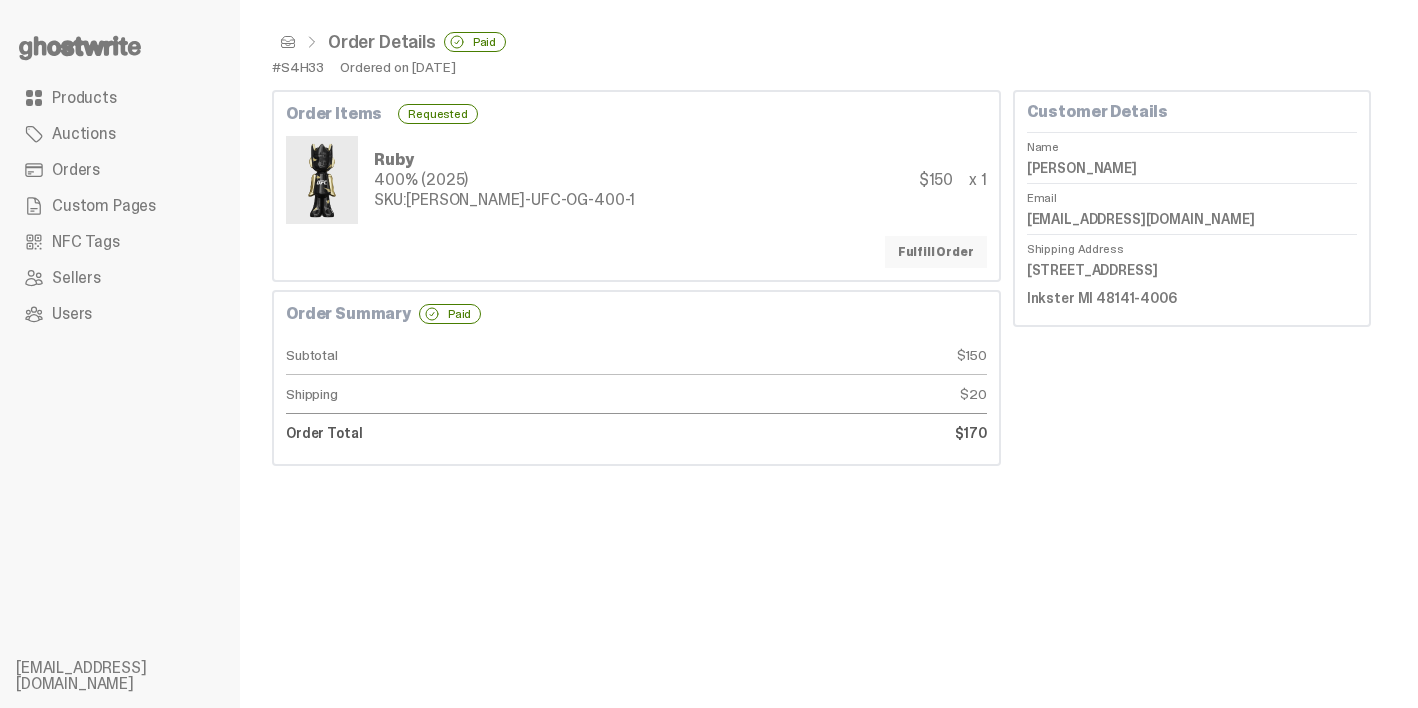 click on "Fulfill Order" at bounding box center (936, 252) 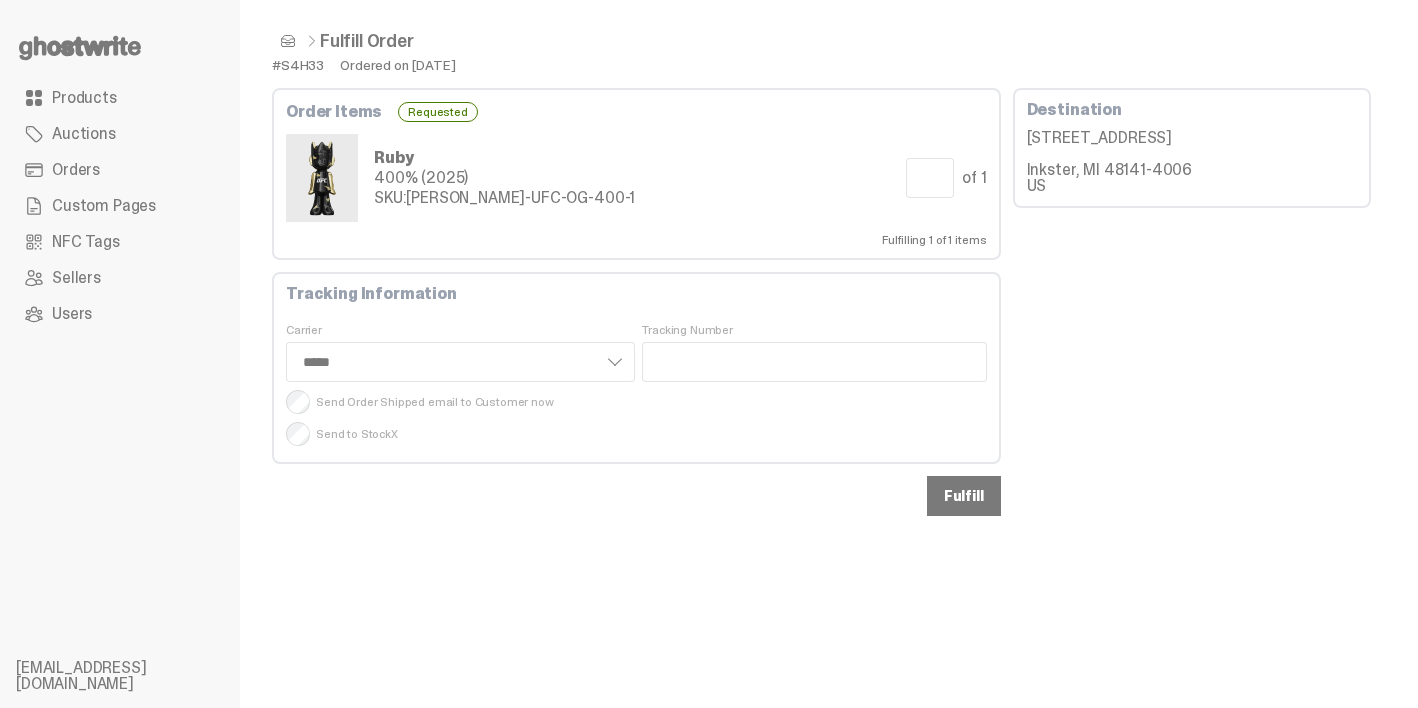 click on "Fulfill" at bounding box center (964, 496) 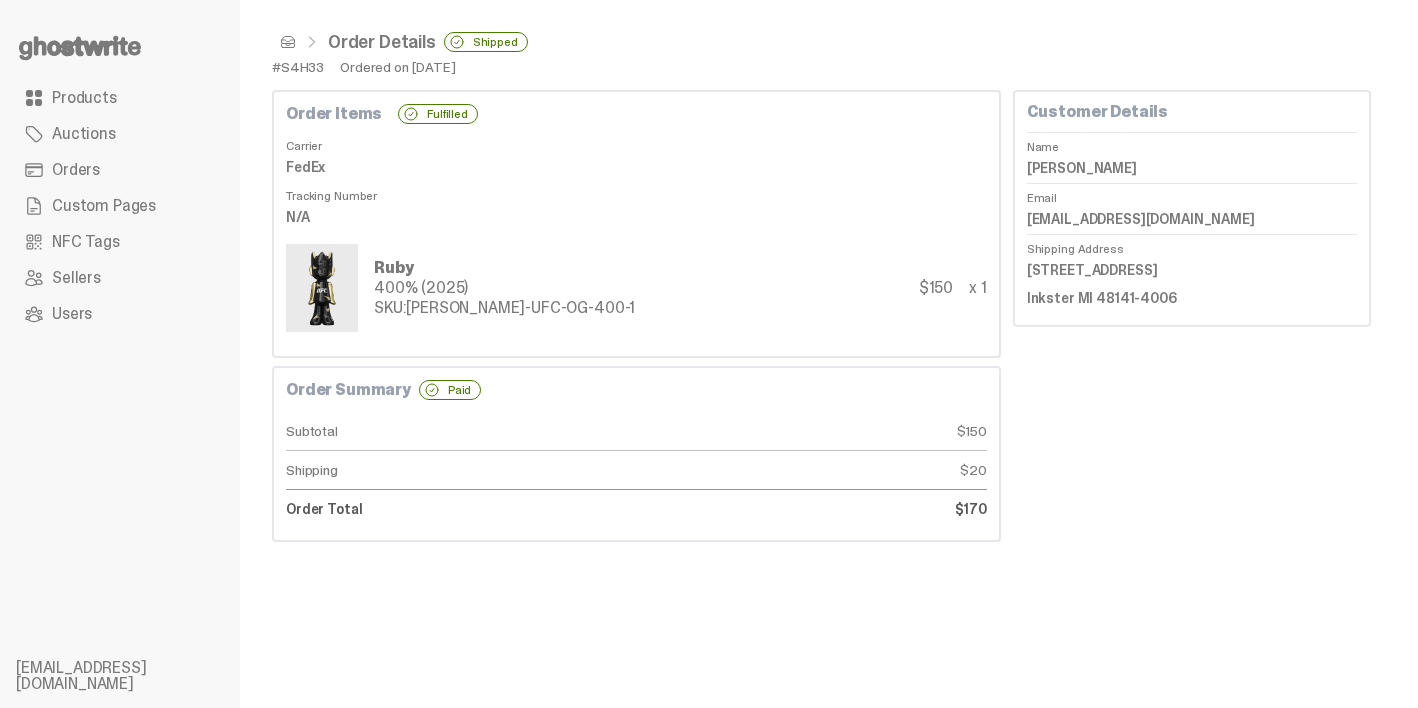click at bounding box center [288, 42] 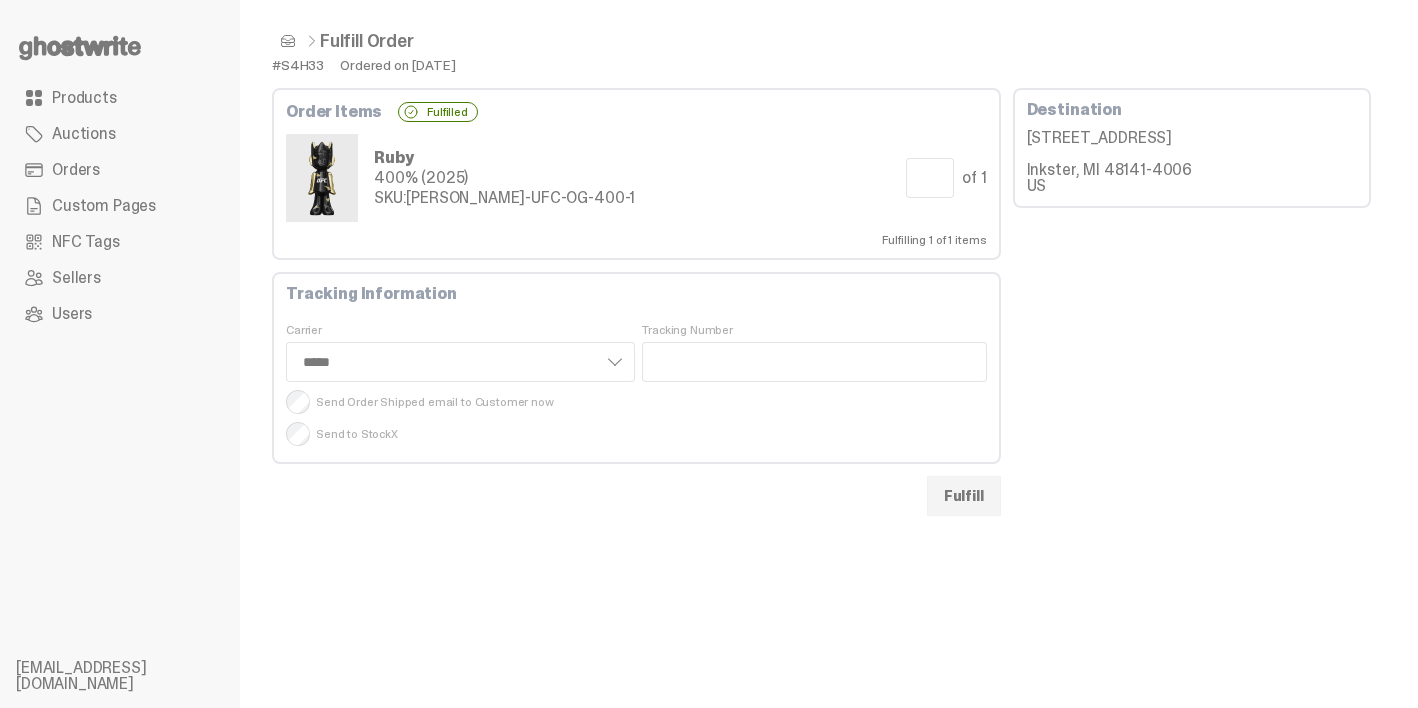 click at bounding box center [288, 41] 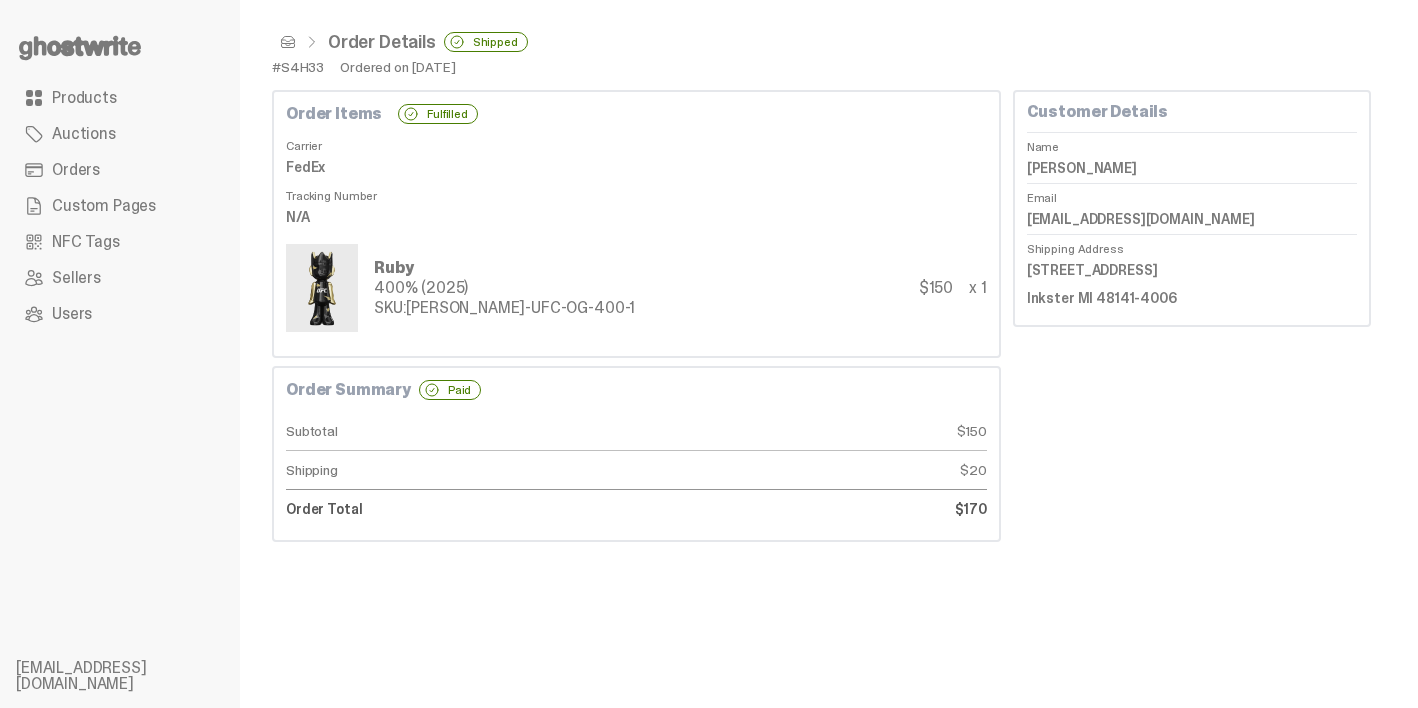 click at bounding box center [288, 42] 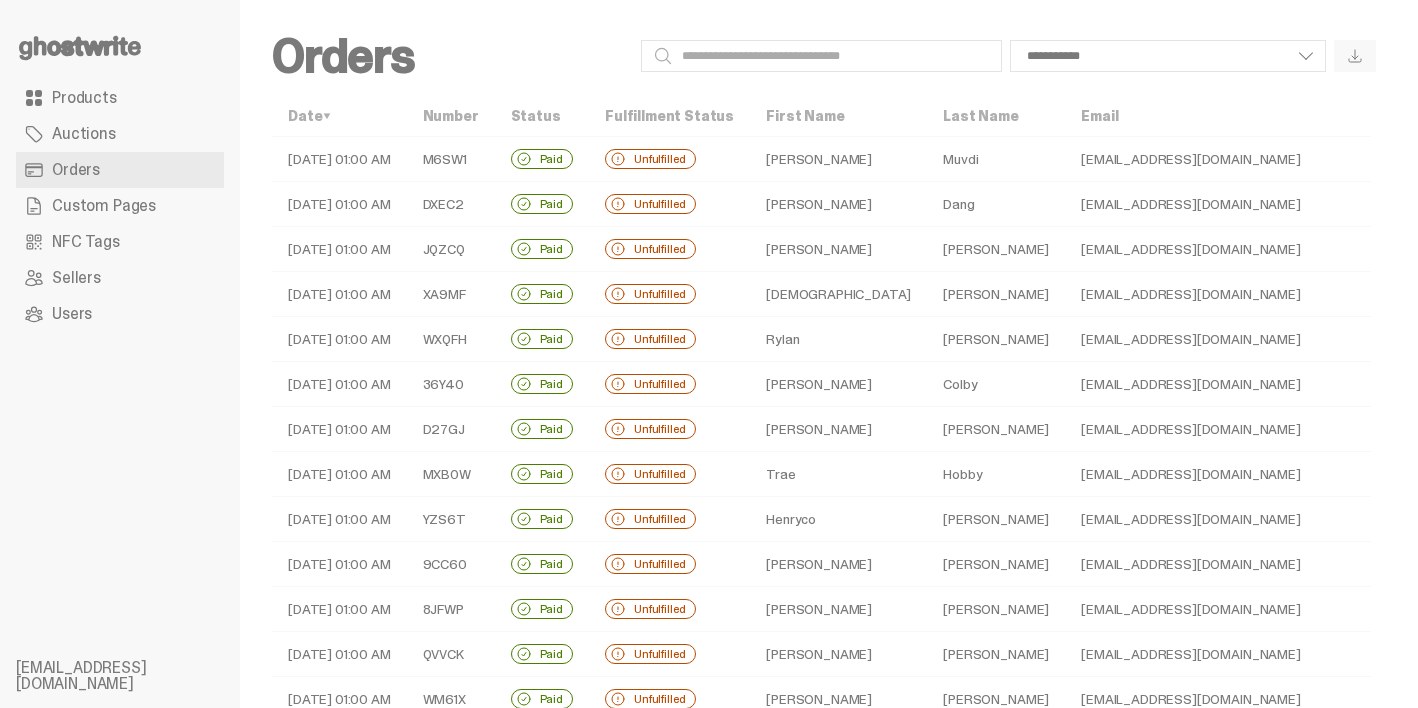 click on "Rylan" at bounding box center [838, 339] 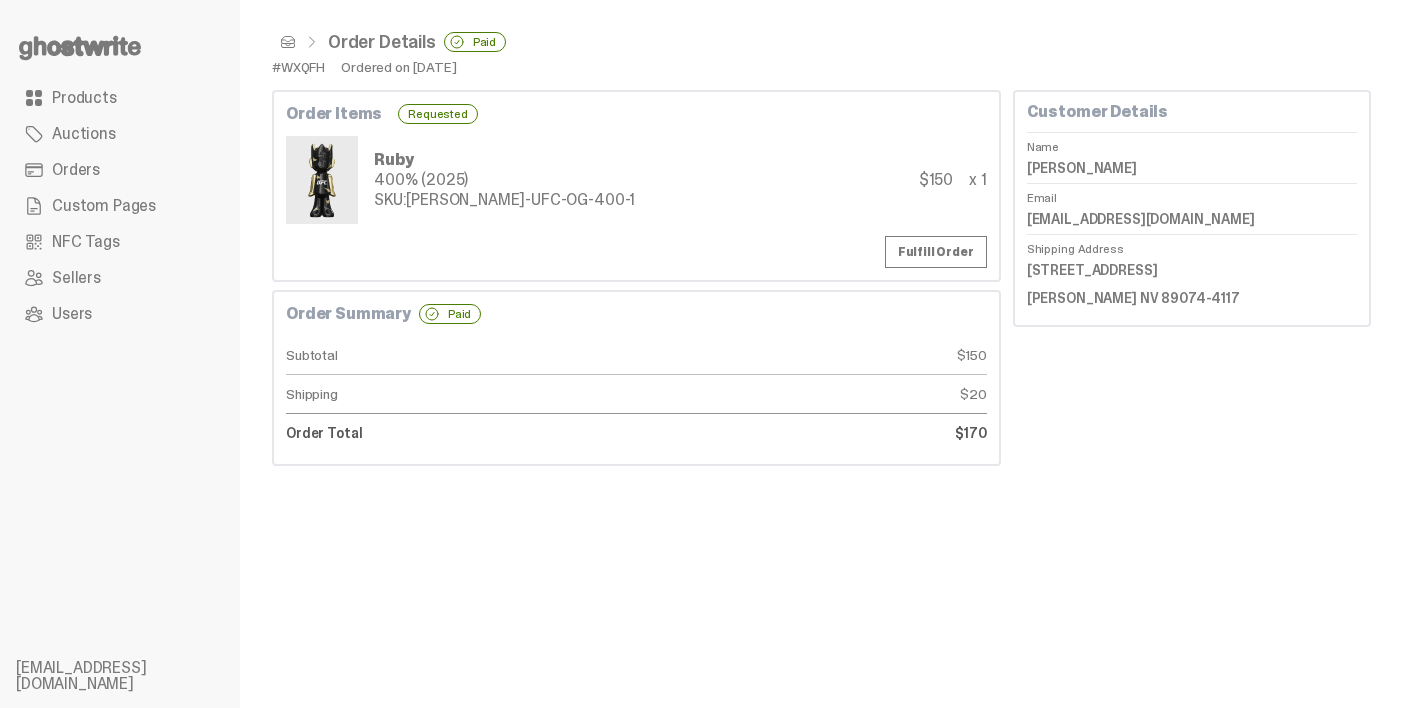 click on "Order Items
Requested
Ruby
400% (2025)
SKU:  TY-GH-UFC-OG-400-1
$150
x 1
Fulfill Order" at bounding box center (636, 186) 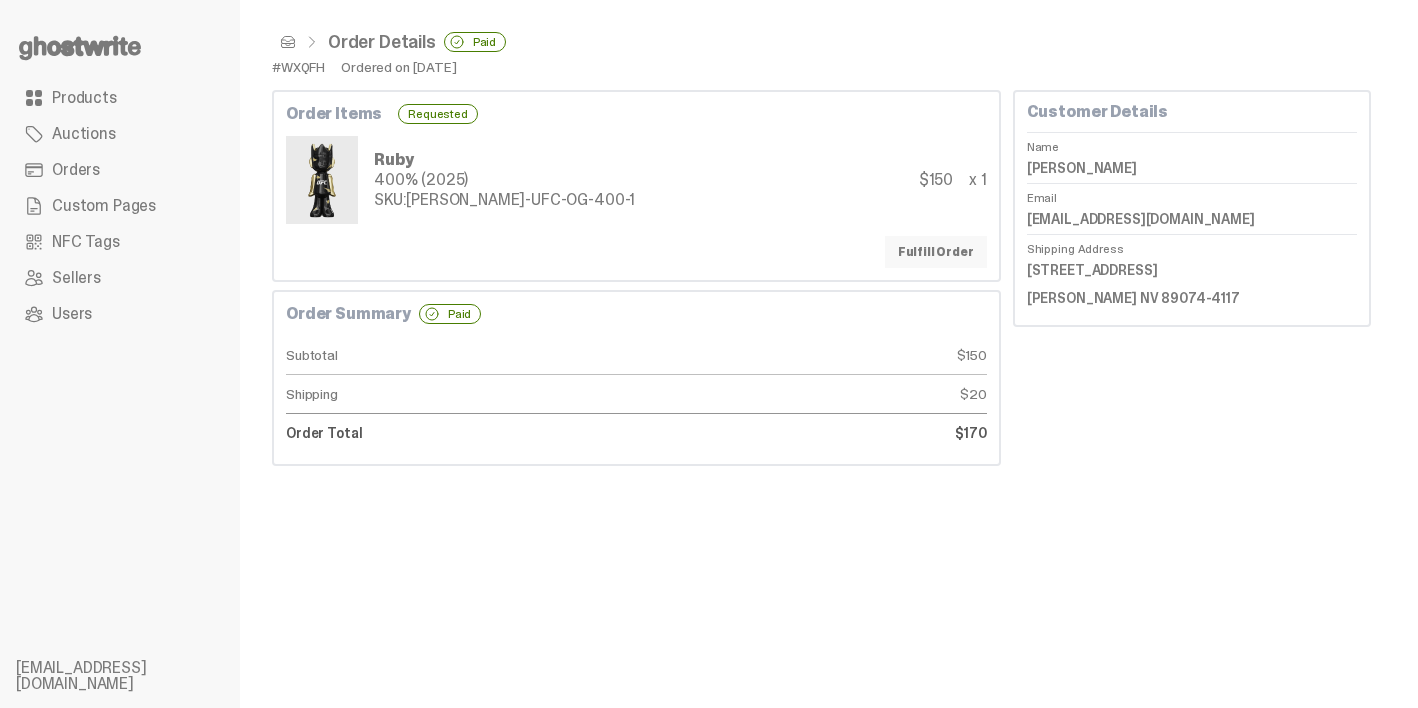 click on "Fulfill Order" at bounding box center (936, 252) 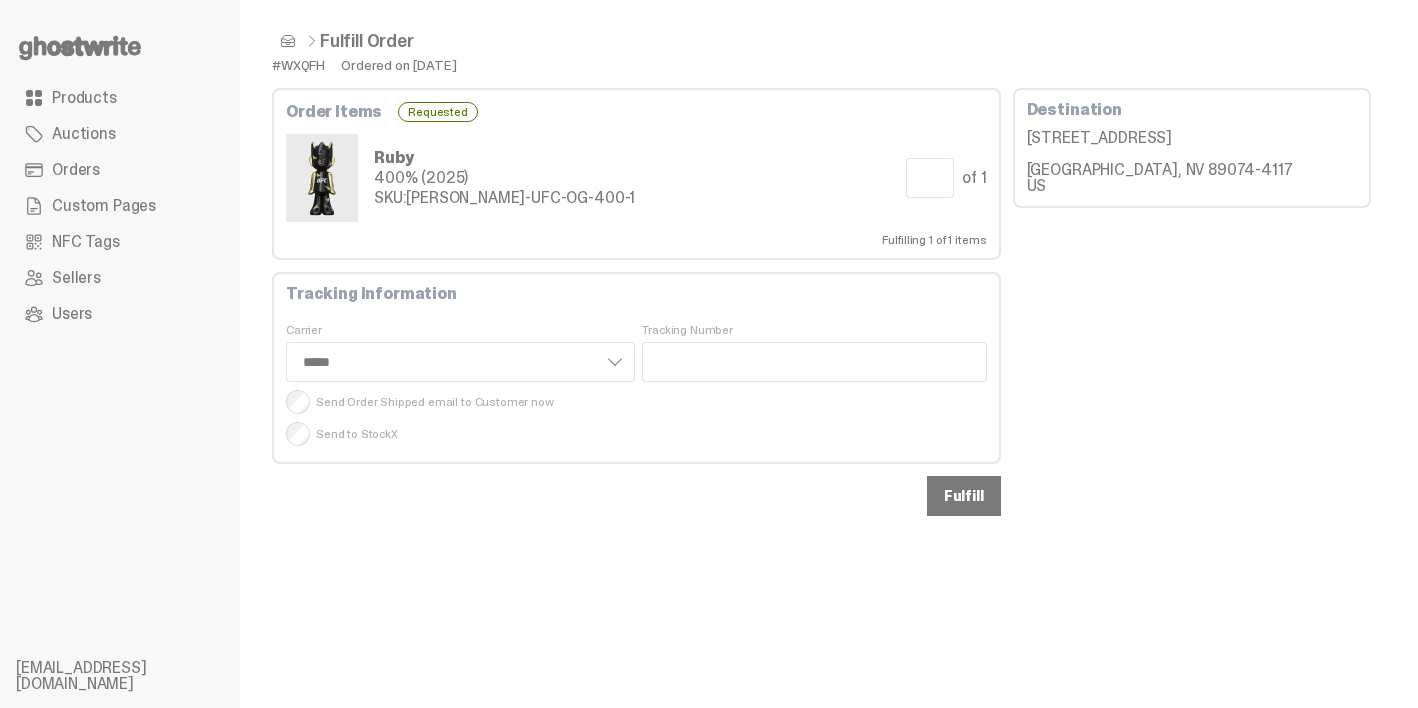 click on "Fulfill" at bounding box center (964, 496) 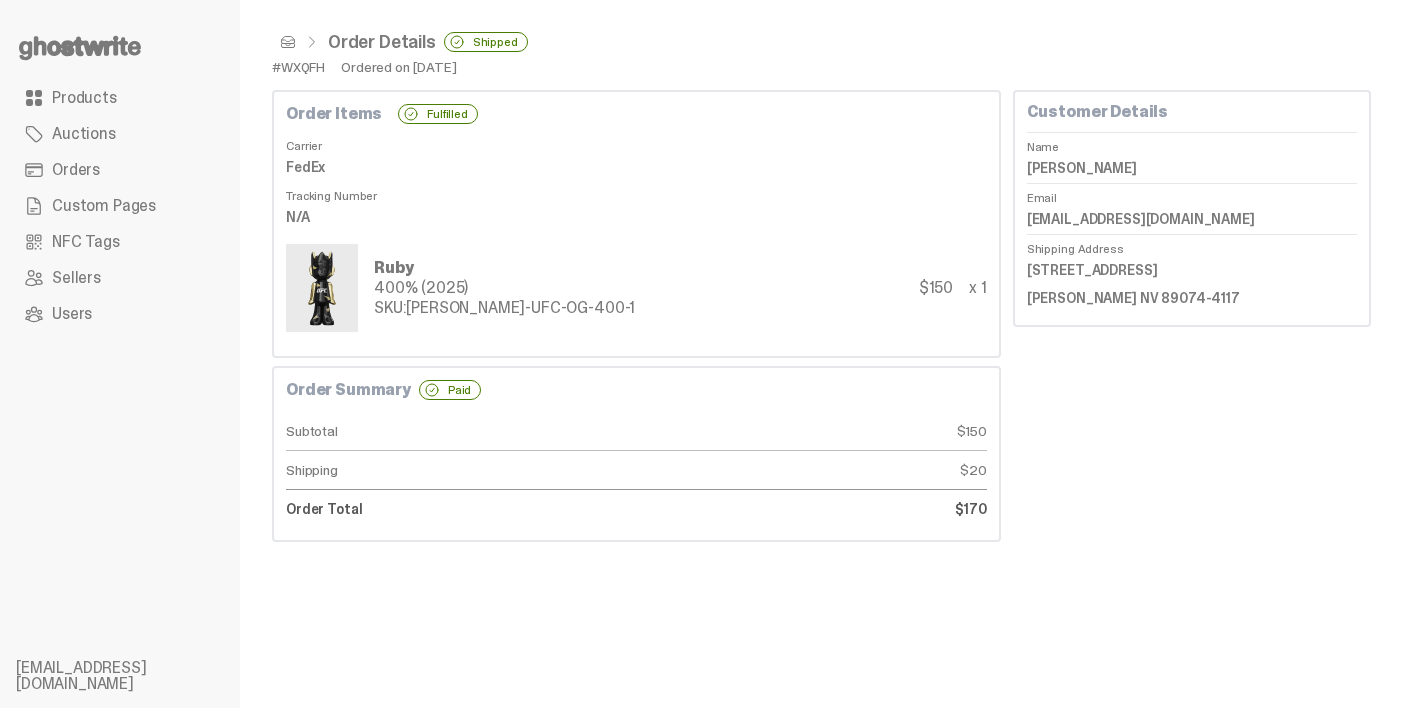 click at bounding box center (288, 42) 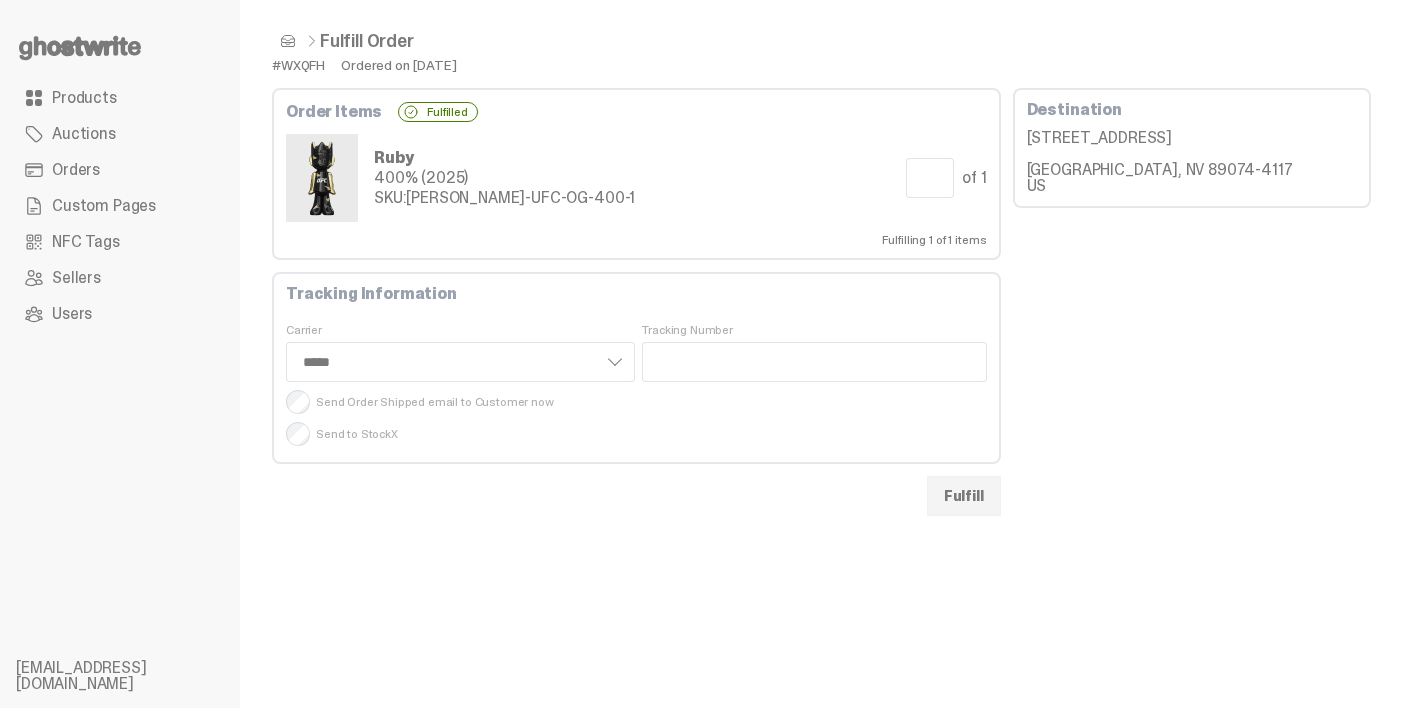 click at bounding box center [288, 41] 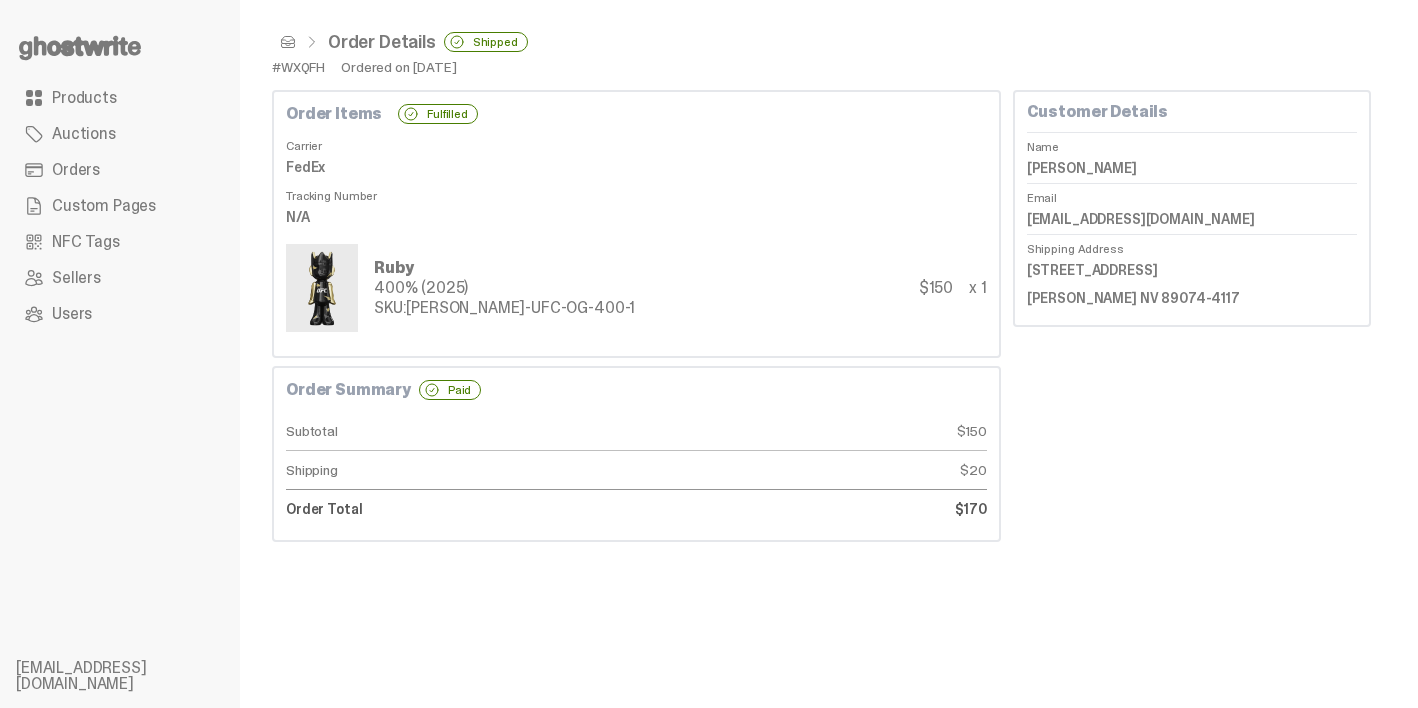 click at bounding box center [288, 42] 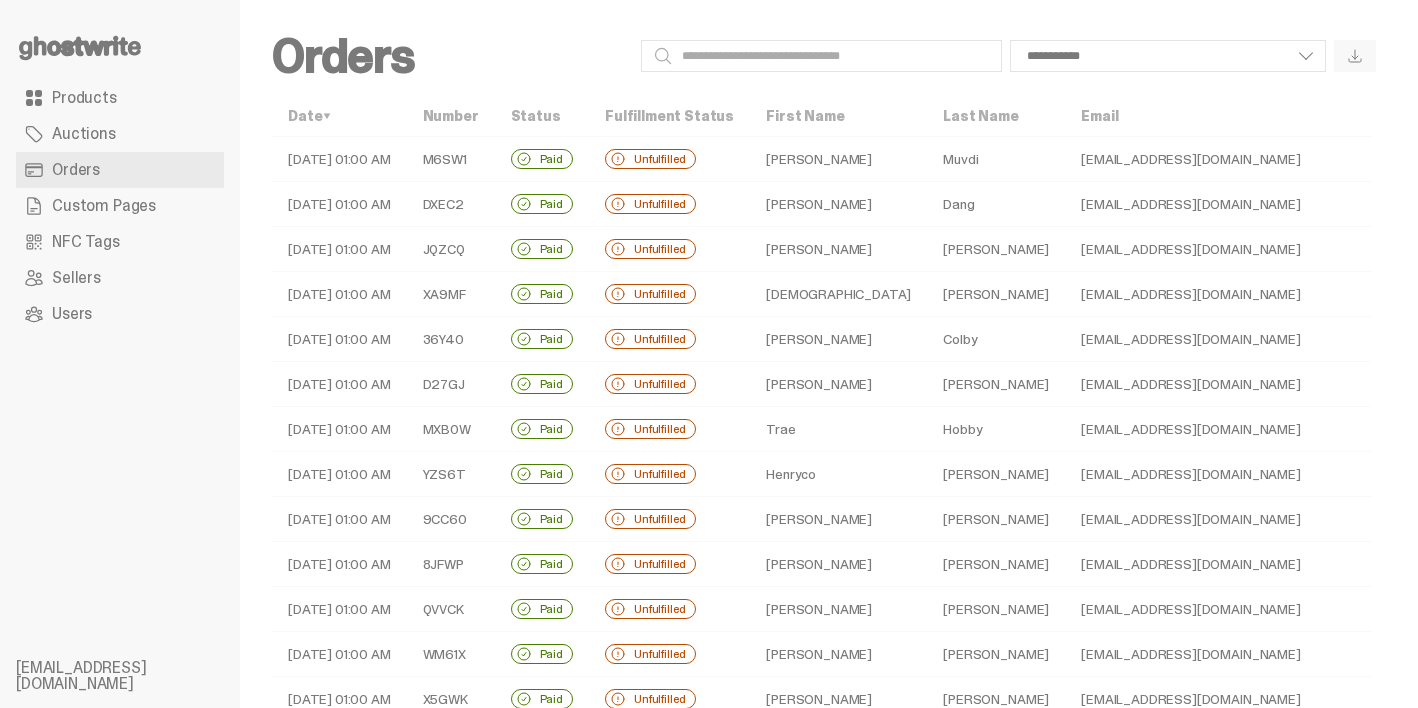 click on "Brandon" at bounding box center [838, 339] 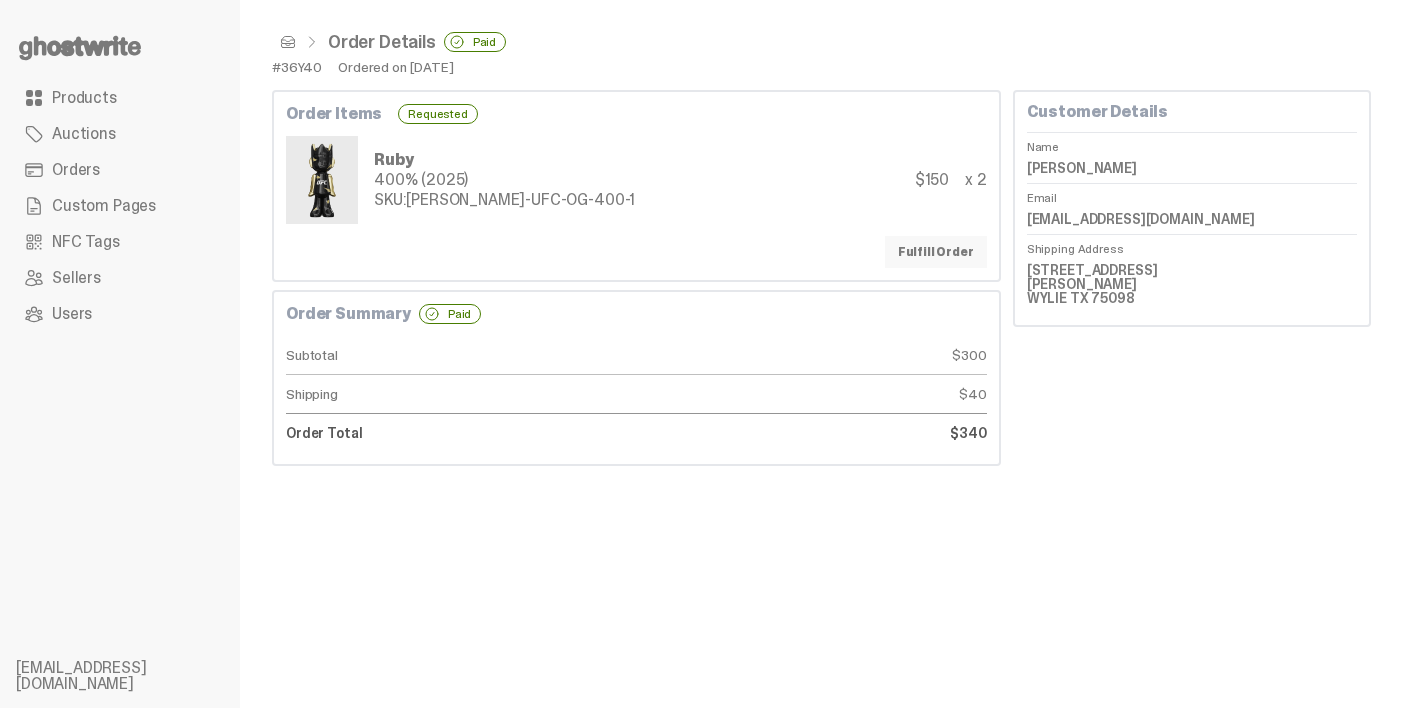 click on "Fulfill Order" at bounding box center (936, 252) 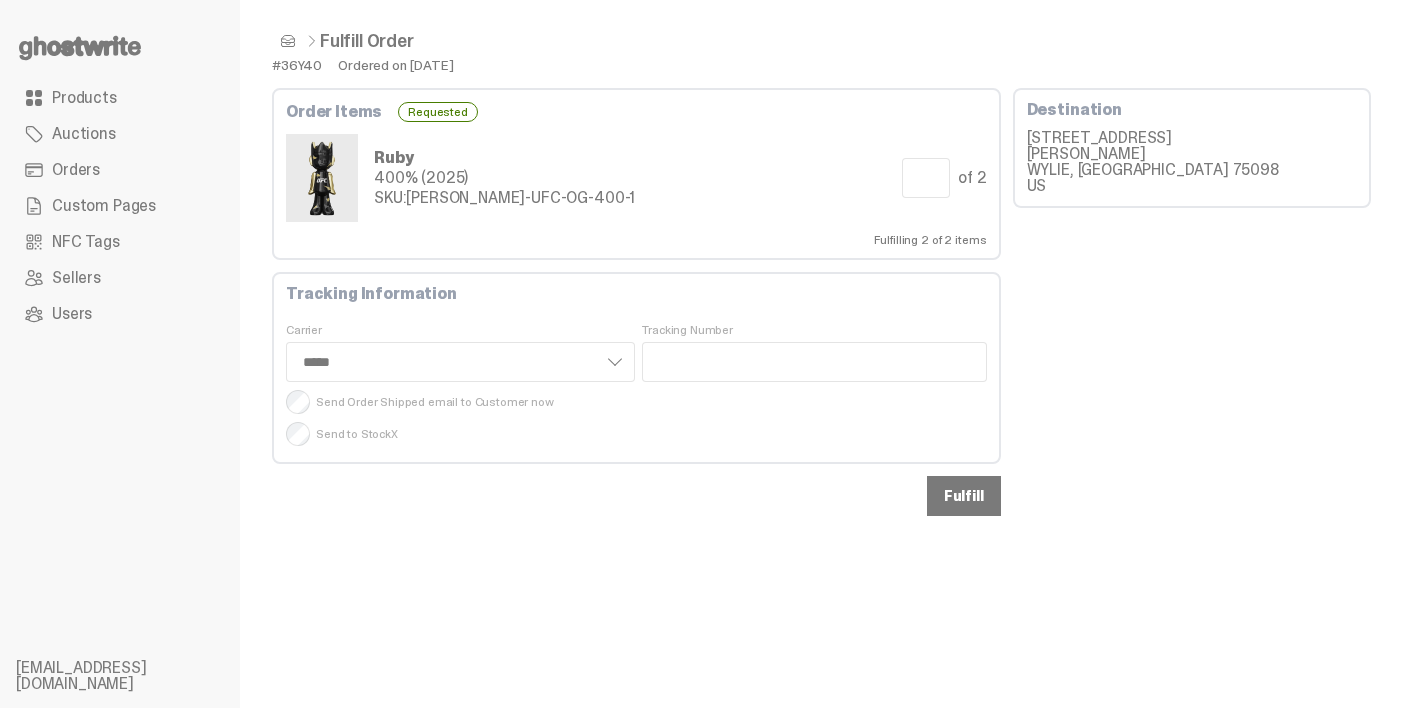 click on "Fulfill" at bounding box center (964, 496) 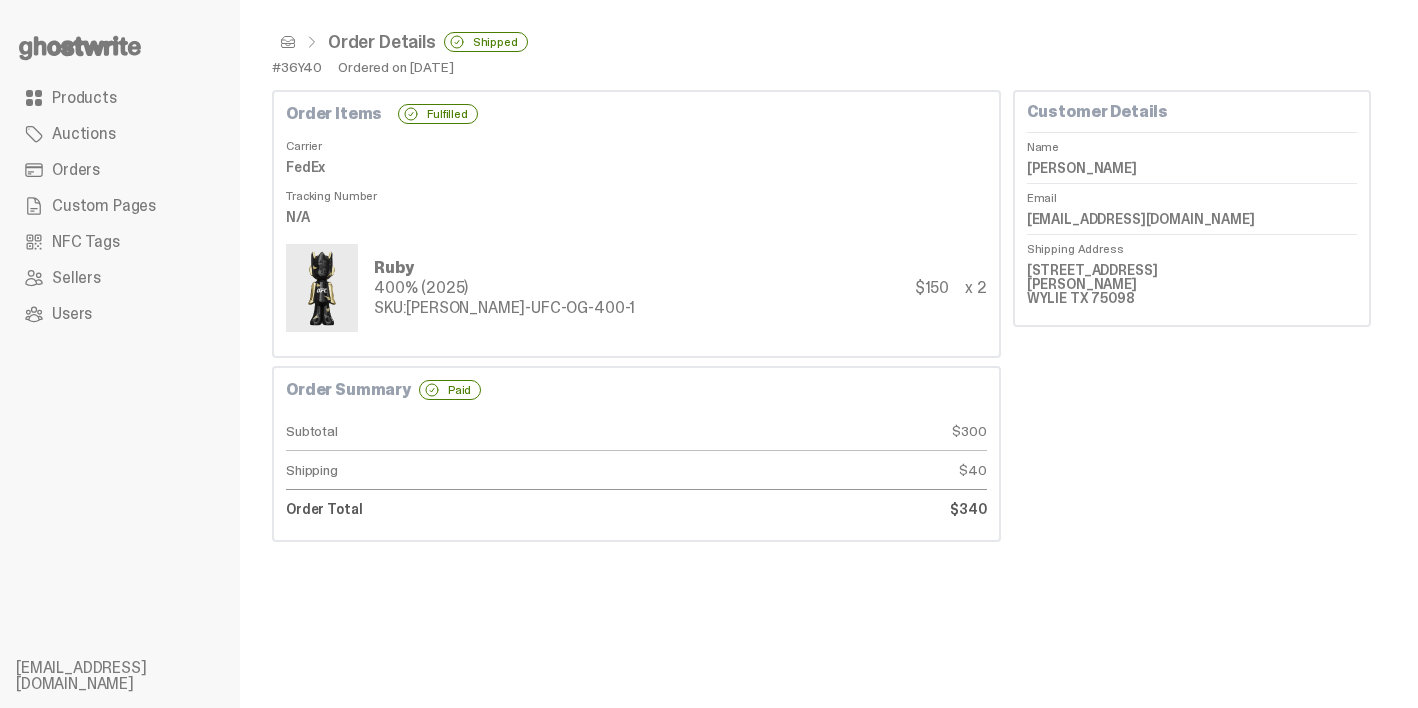 click at bounding box center [288, 42] 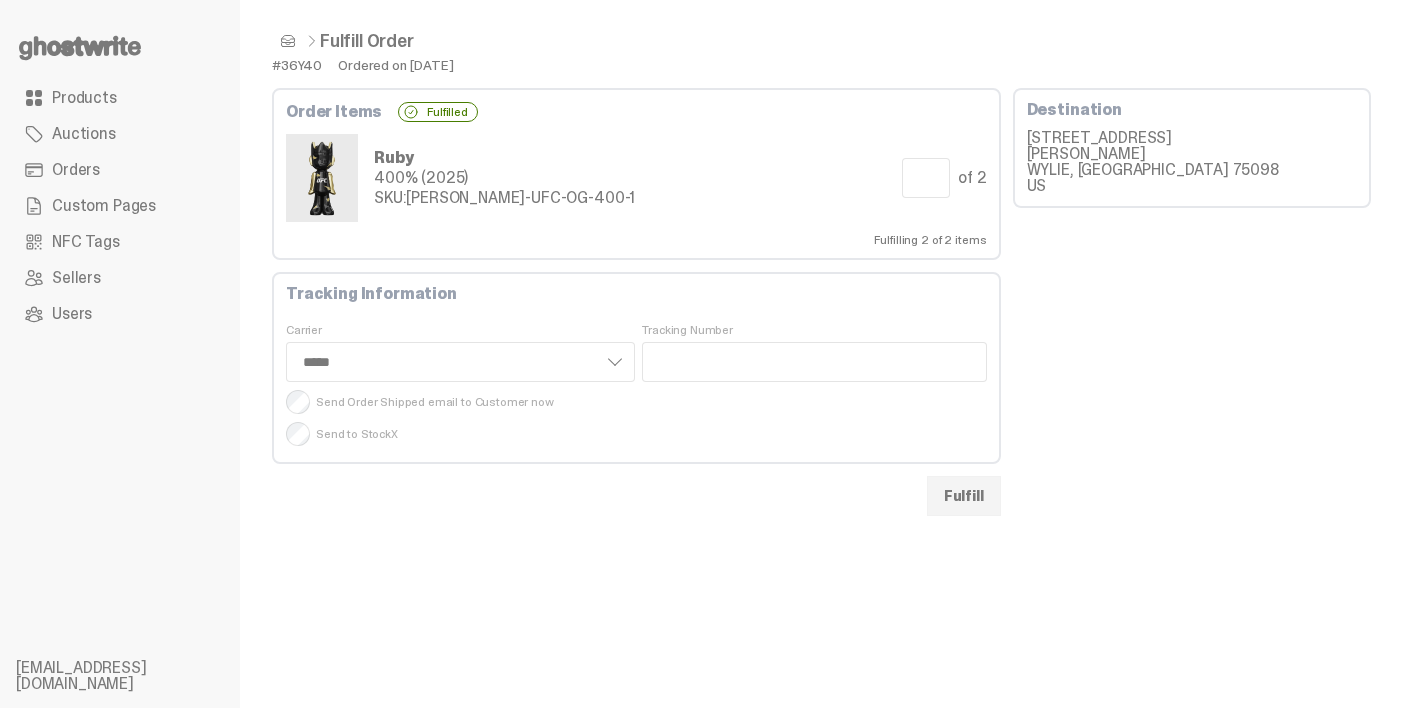 click at bounding box center (288, 41) 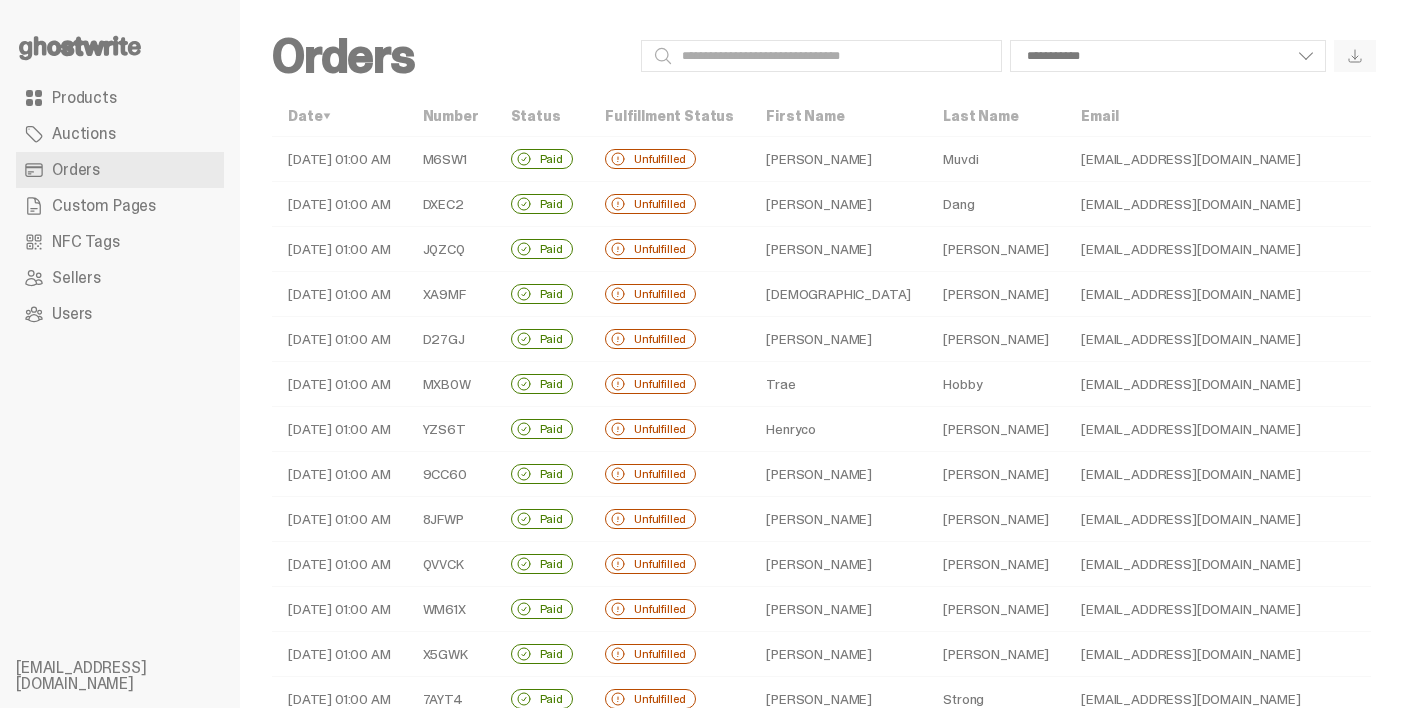 click on "Darwiche" at bounding box center (996, 474) 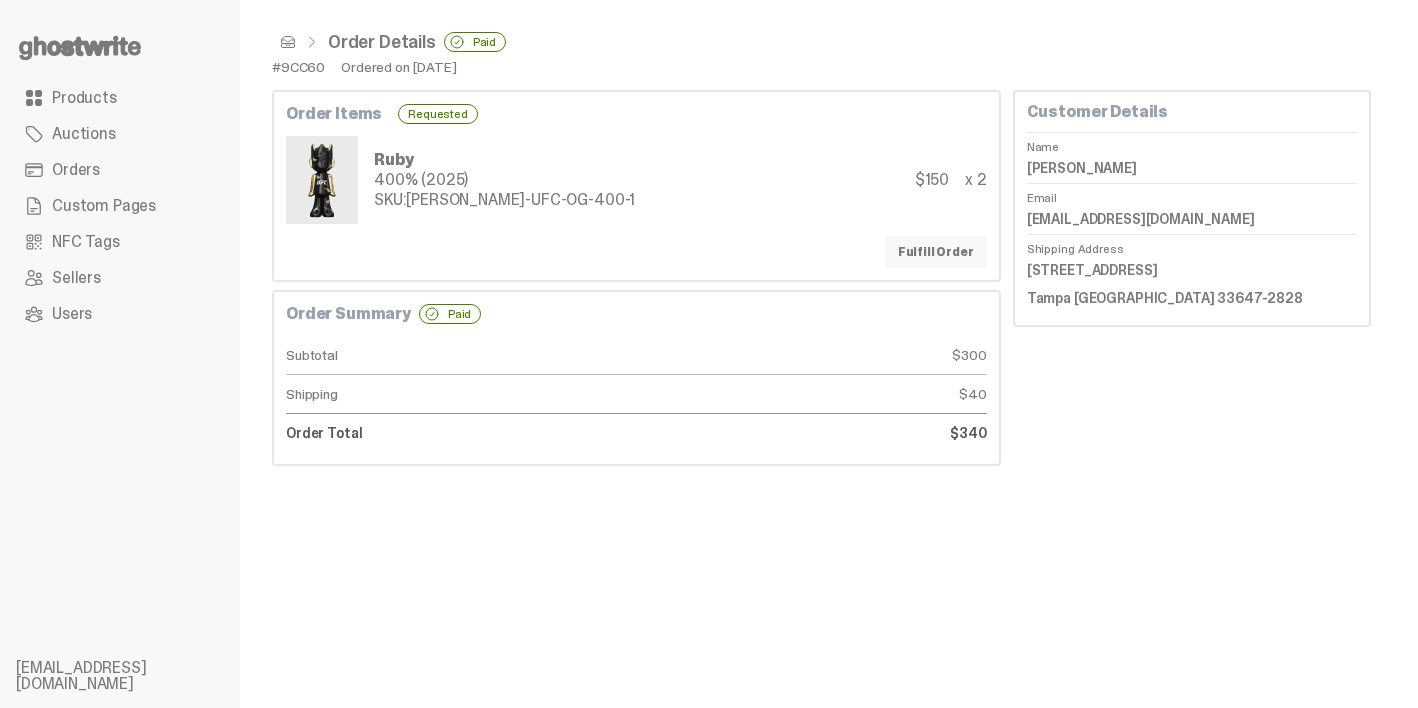 click on "Fulfill Order" at bounding box center (936, 252) 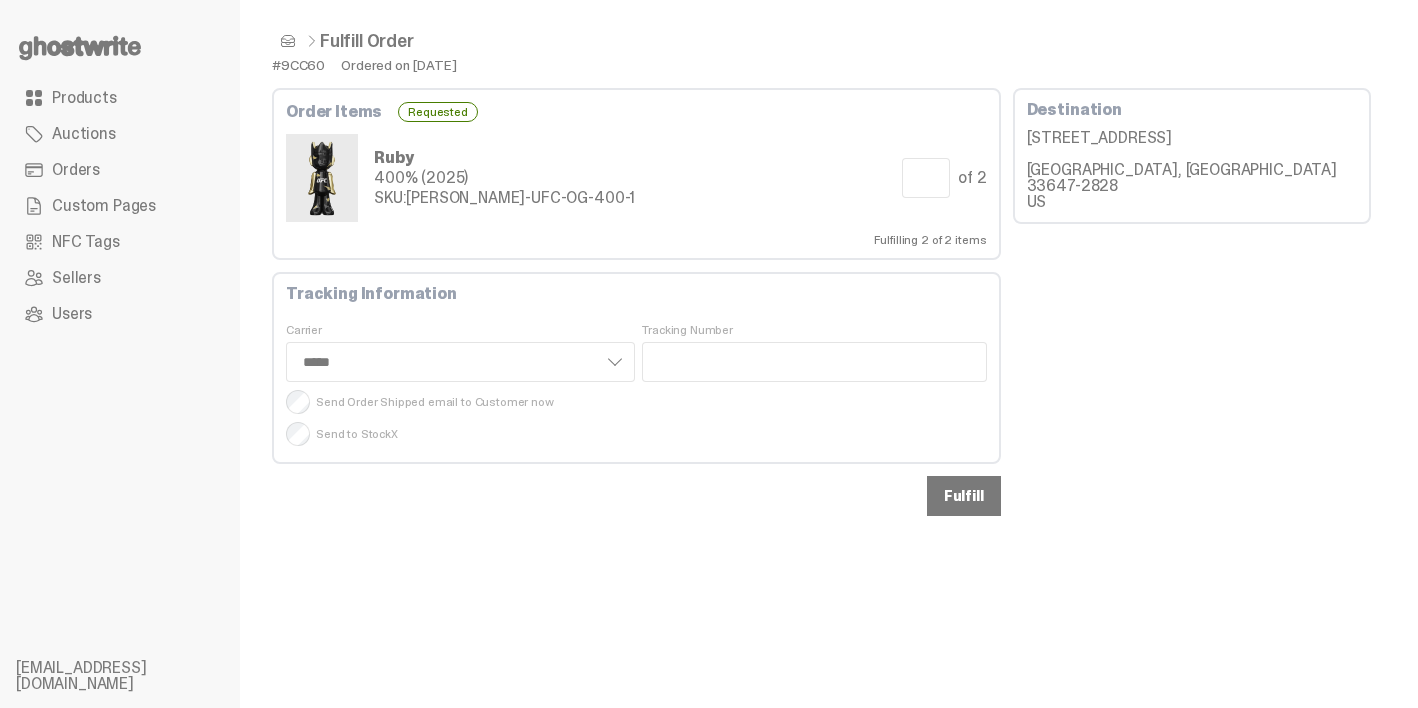 click on "Fulfill" at bounding box center (964, 496) 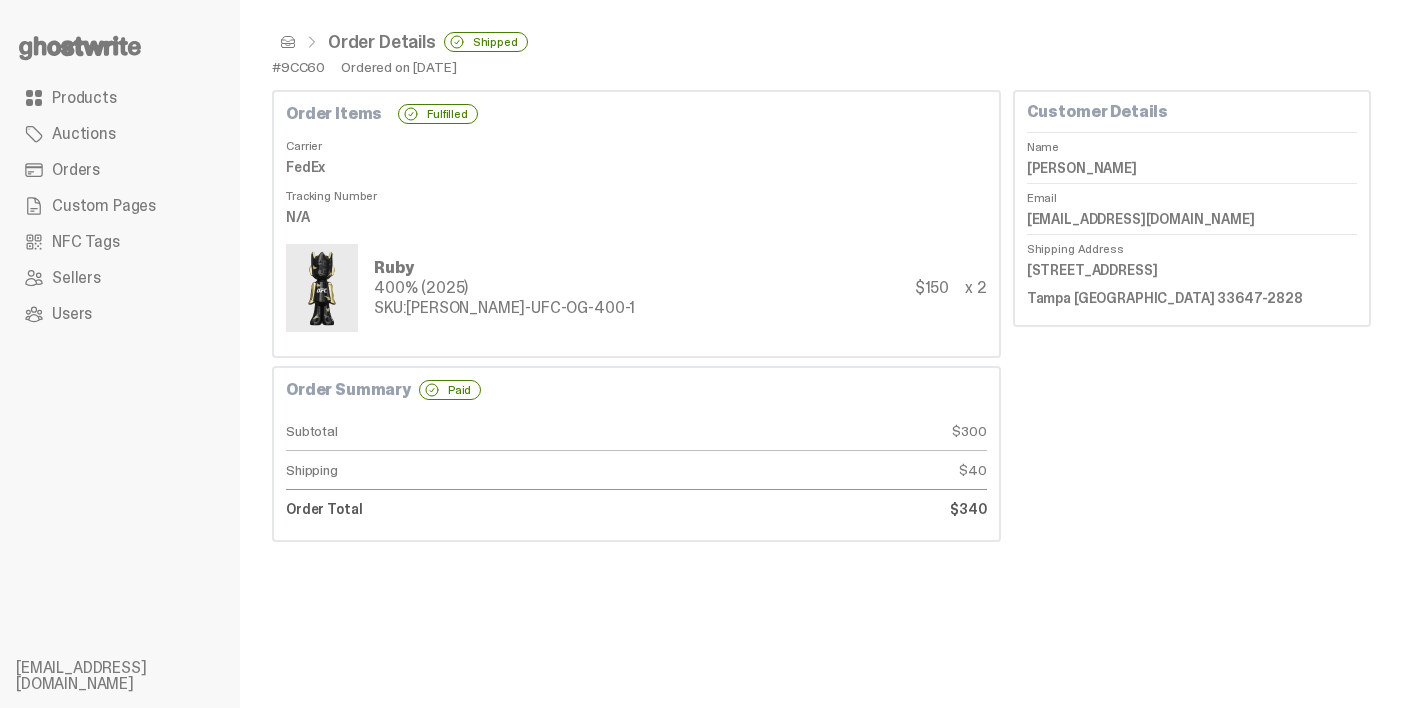 click at bounding box center (288, 42) 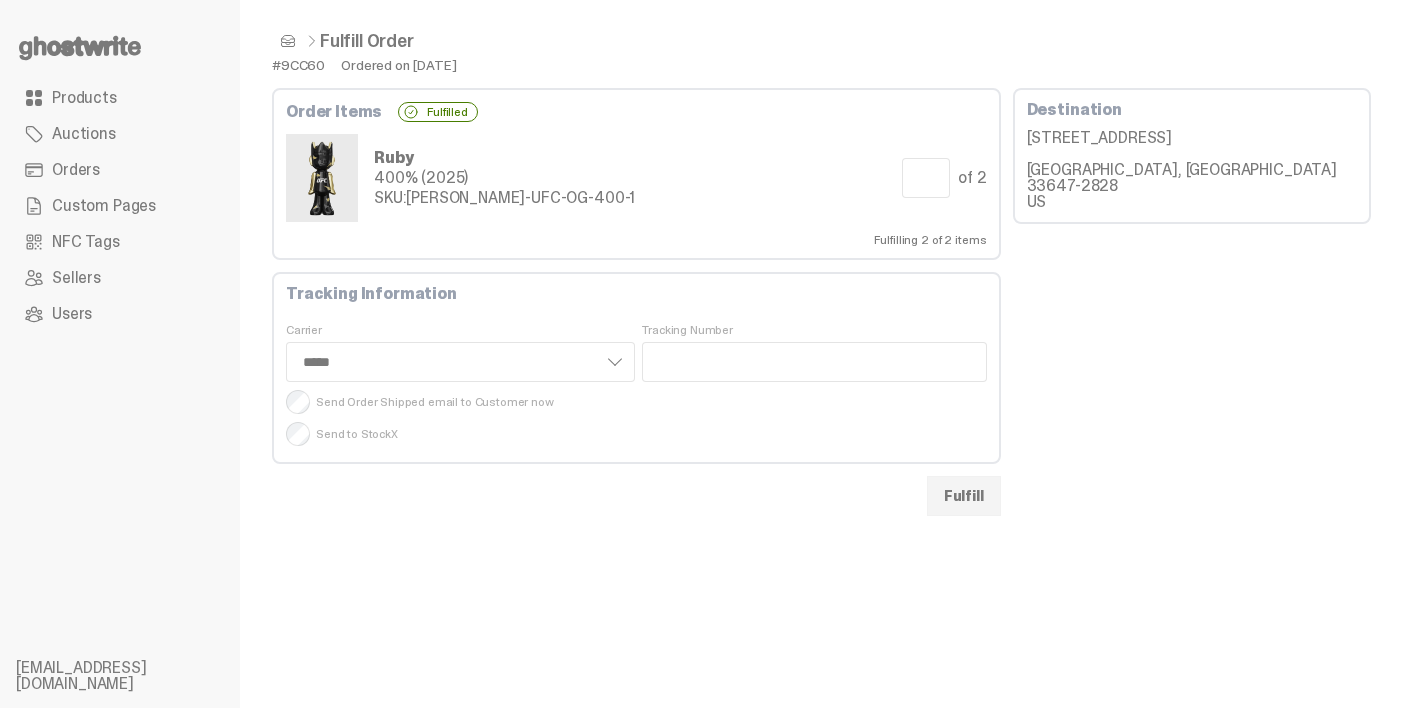 click at bounding box center [288, 41] 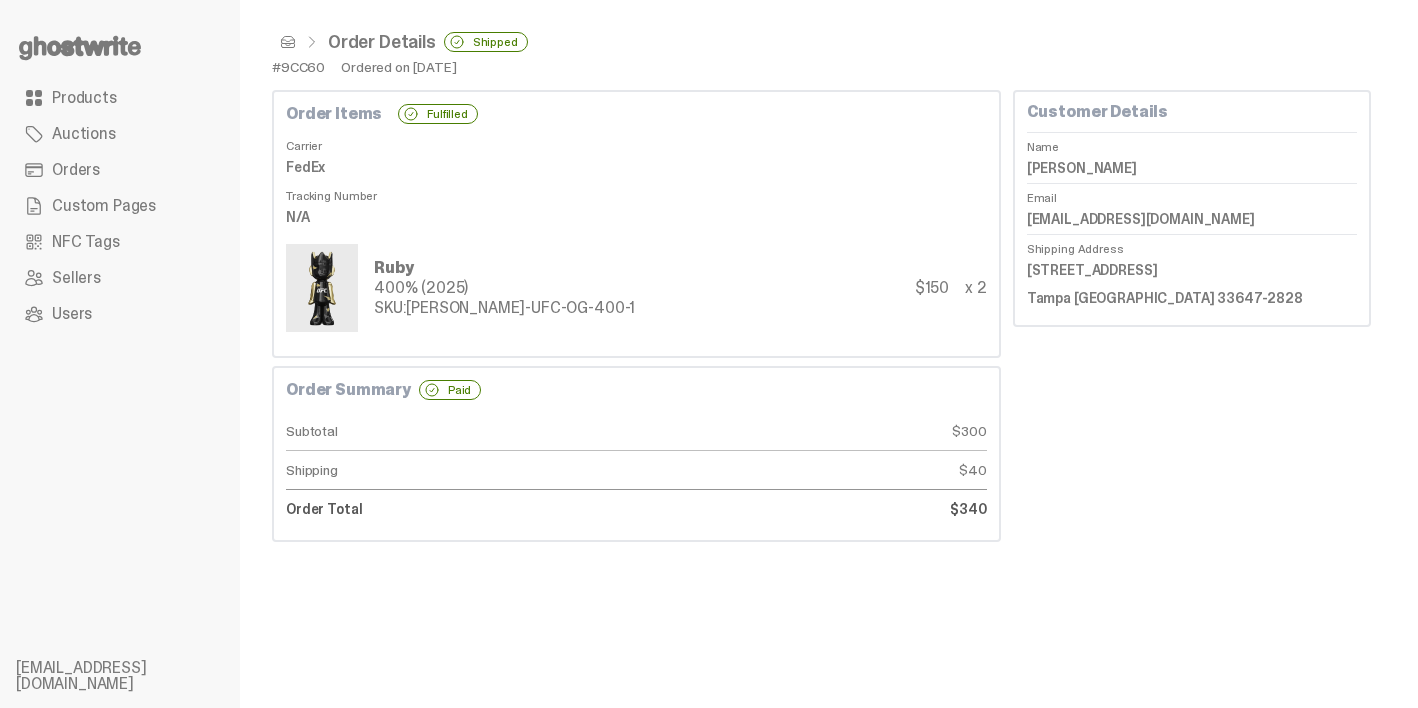 click at bounding box center [288, 42] 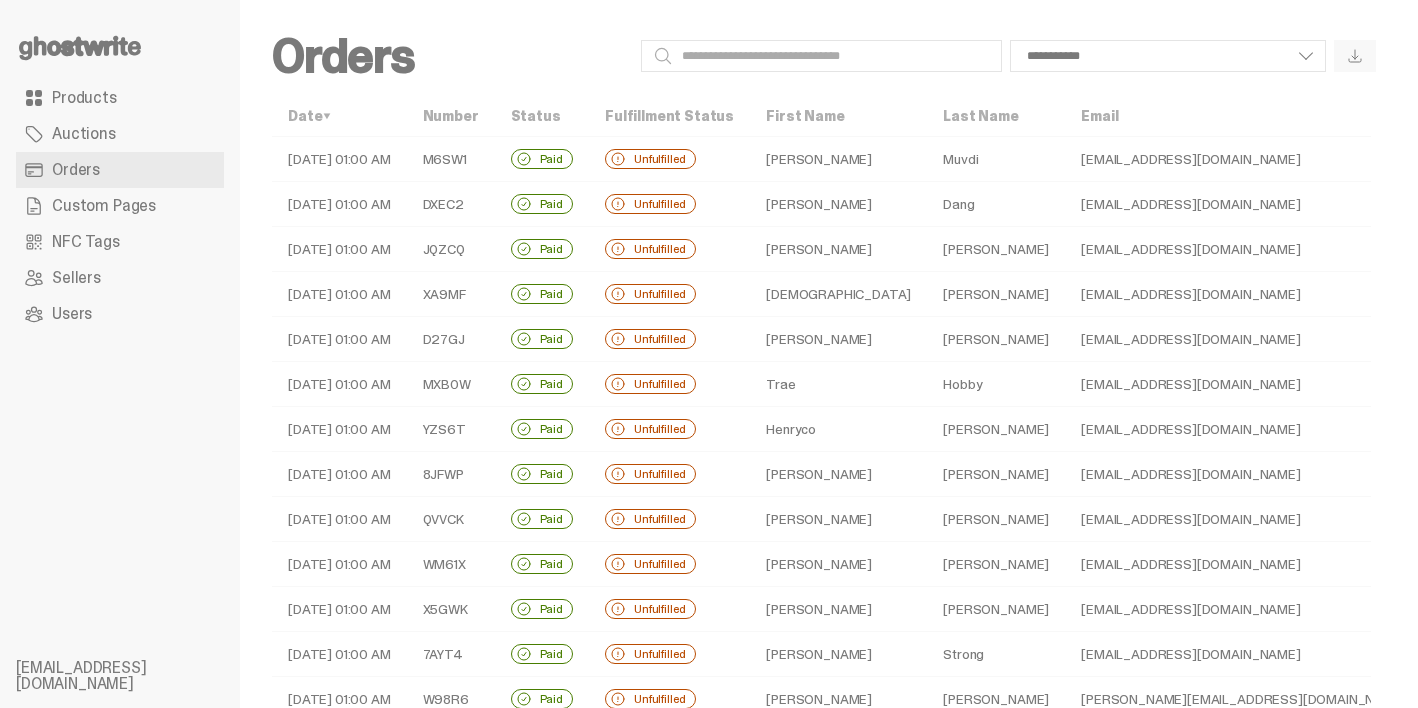click on "Trae" at bounding box center (838, 384) 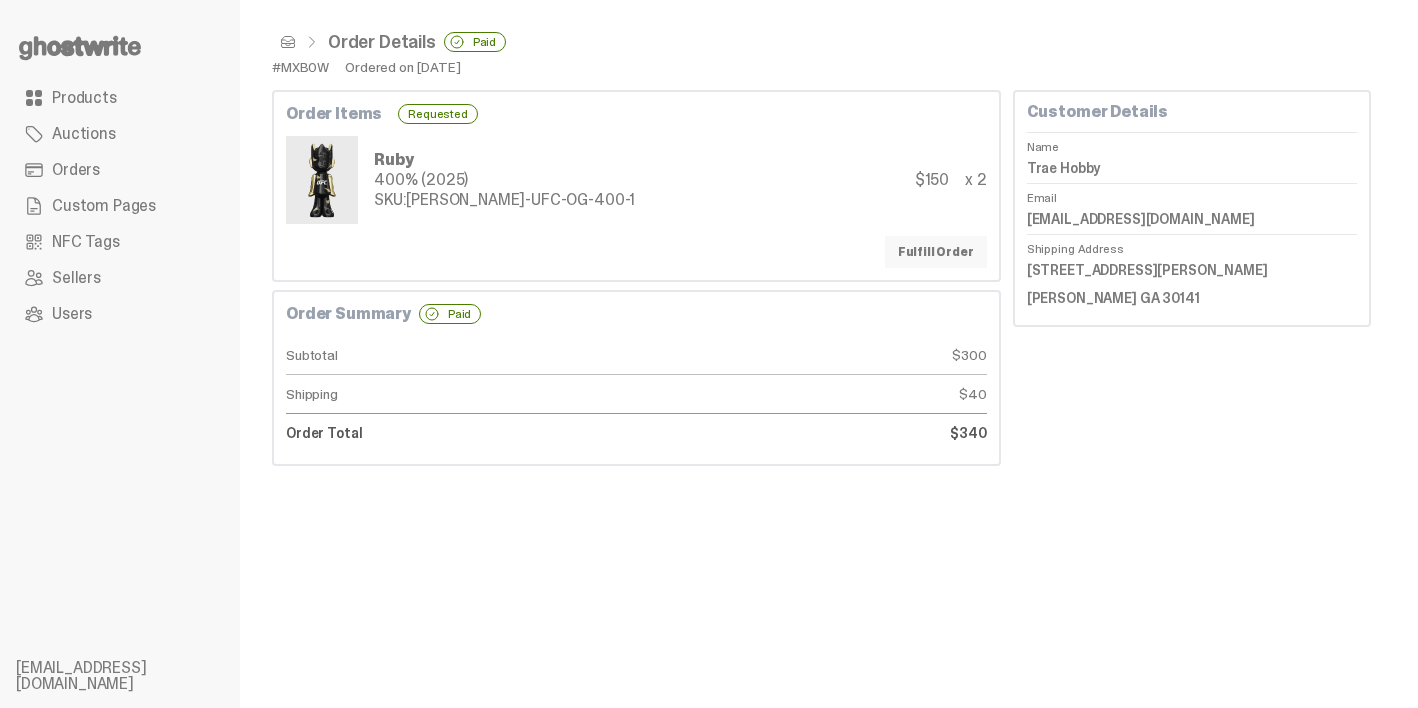 click on "Fulfill Order" at bounding box center [936, 252] 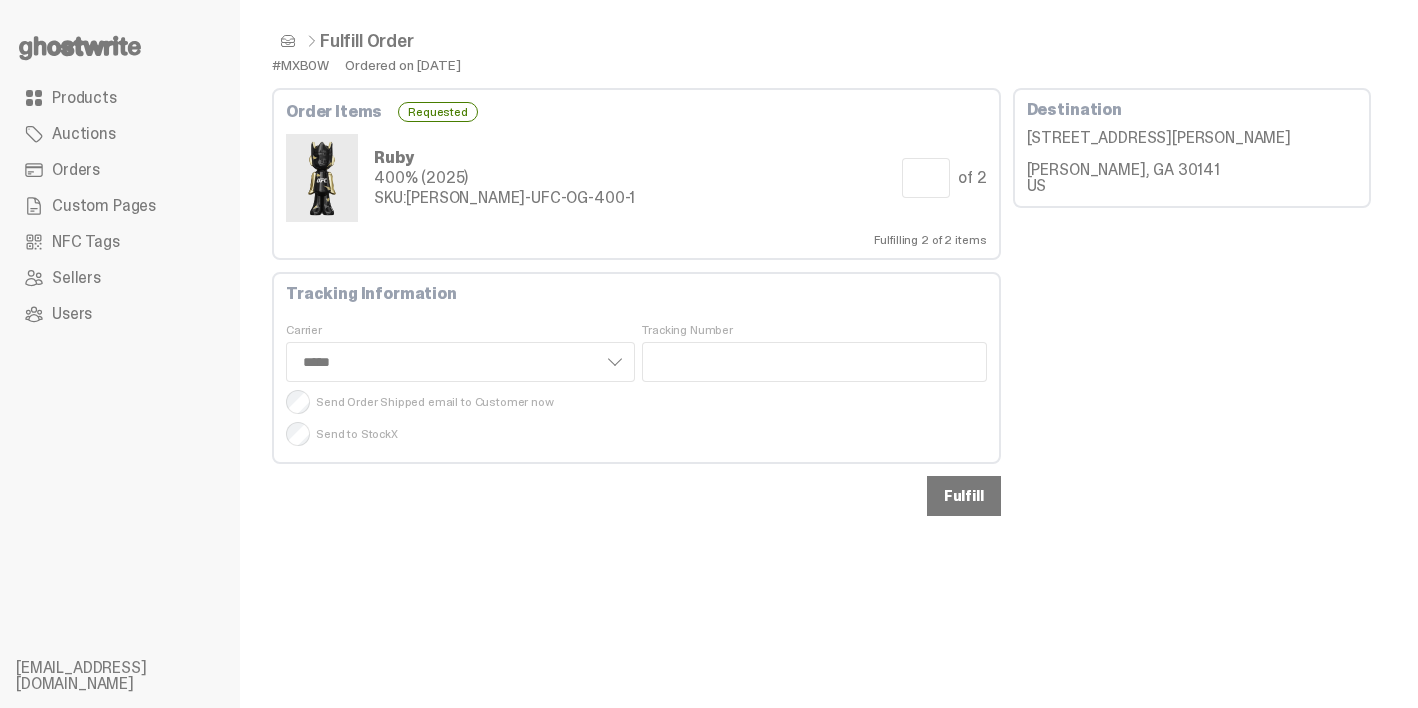 click on "Fulfill" at bounding box center [964, 496] 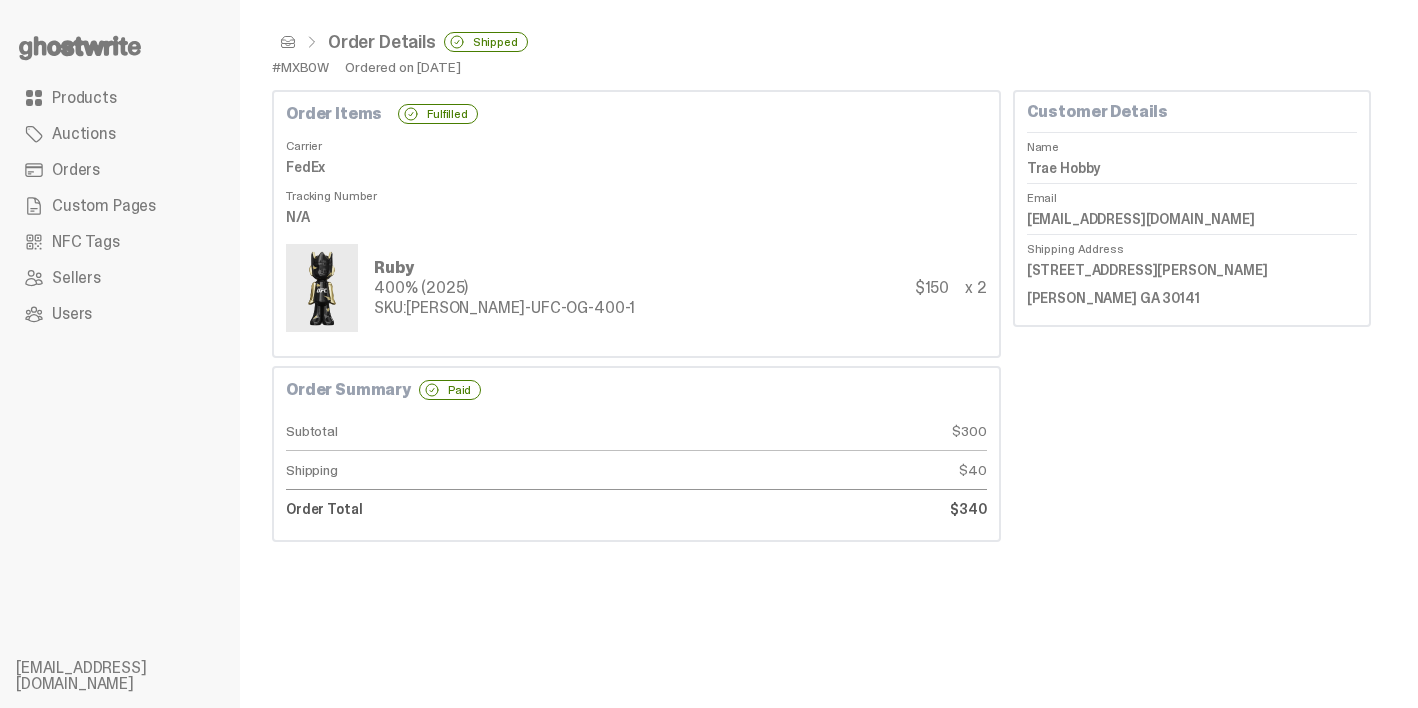 click at bounding box center (288, 42) 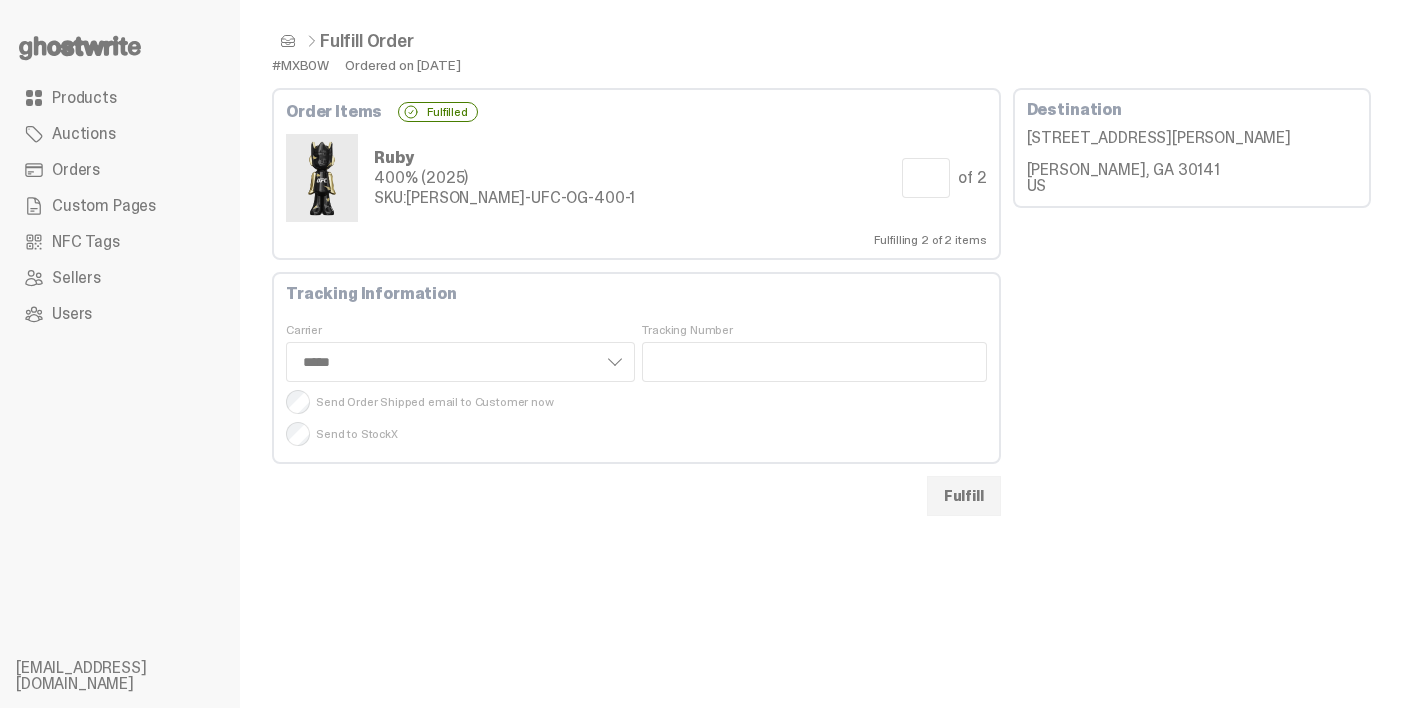 click at bounding box center [288, 41] 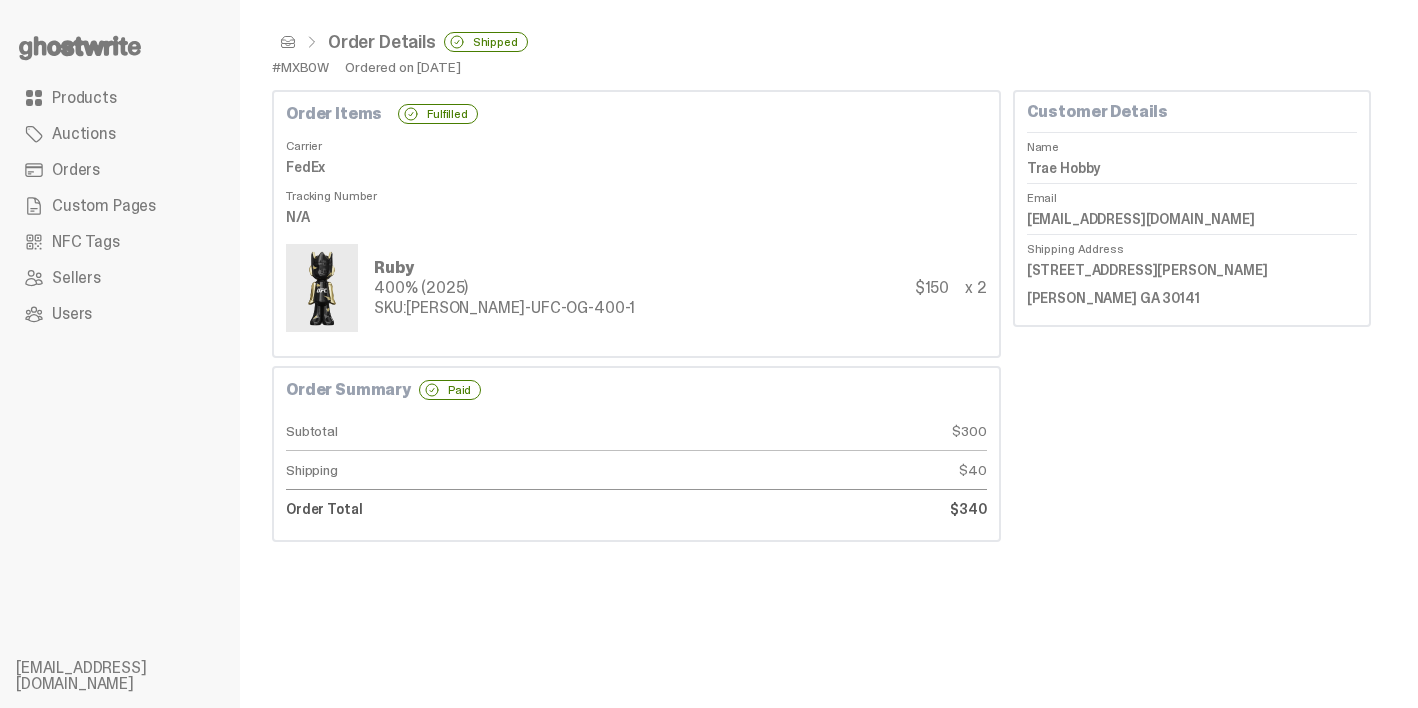 click at bounding box center (288, 42) 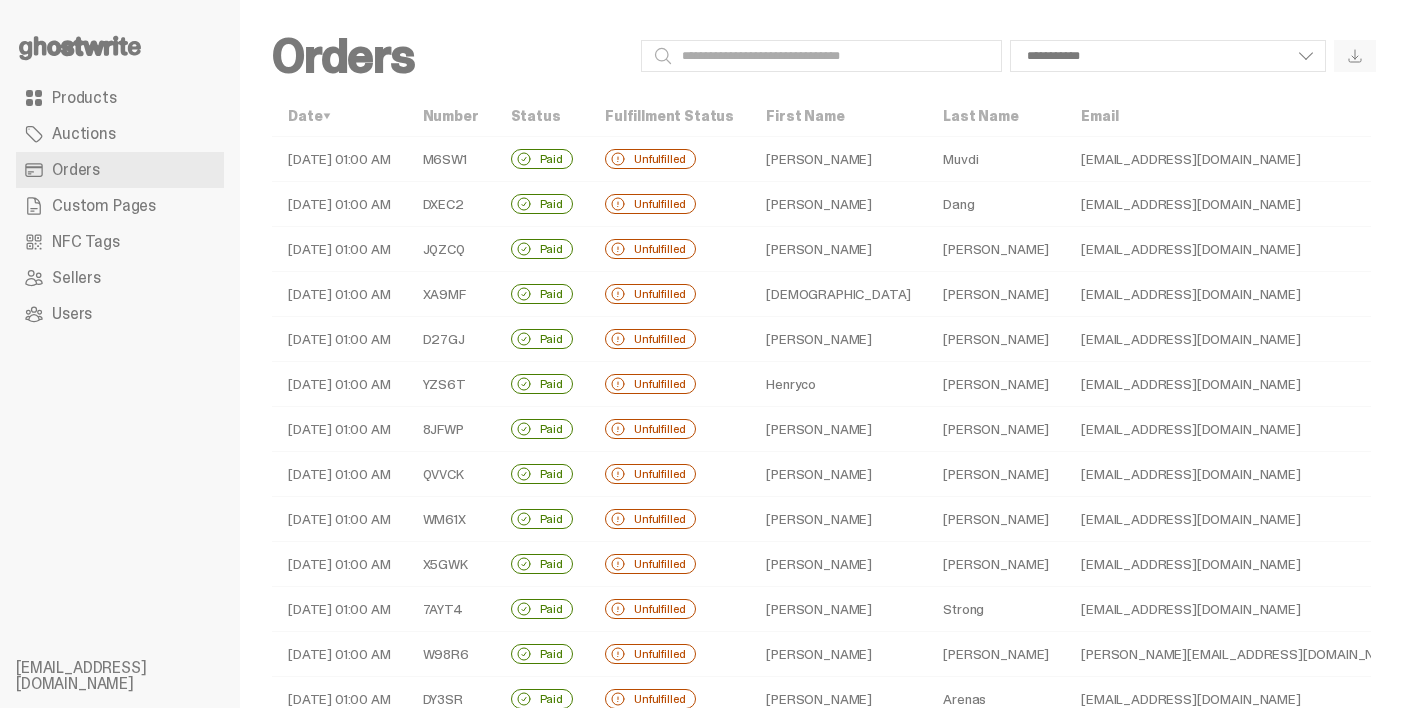click on "Paid" at bounding box center (542, 204) 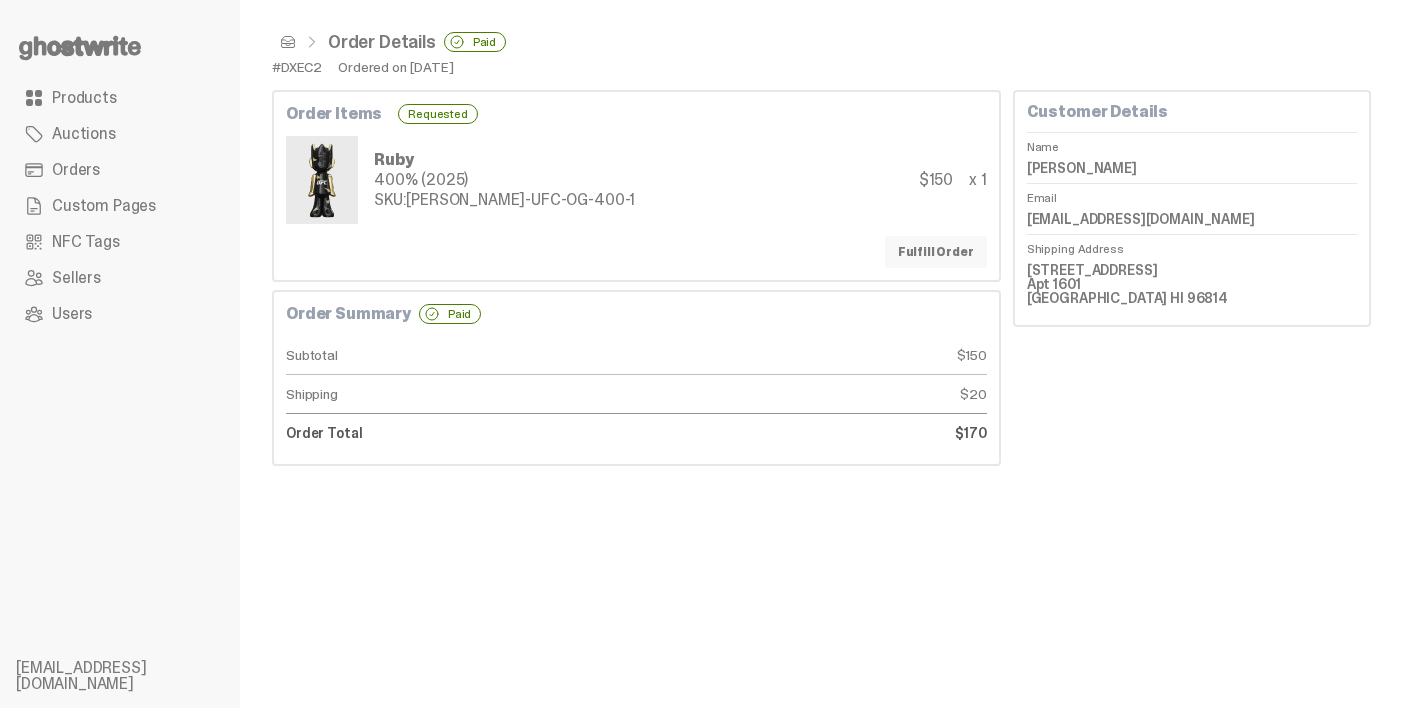 click on "Fulfill Order" at bounding box center (936, 252) 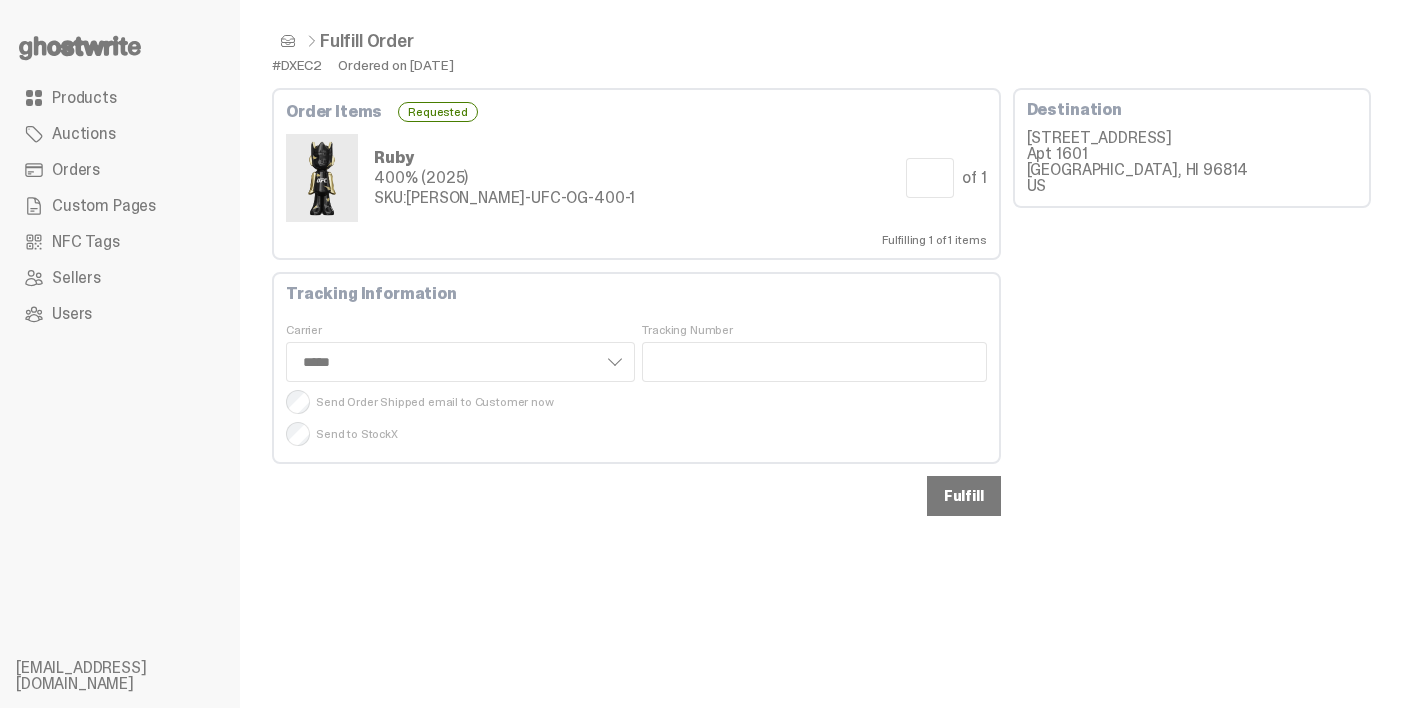 click on "Fulfill" at bounding box center [964, 496] 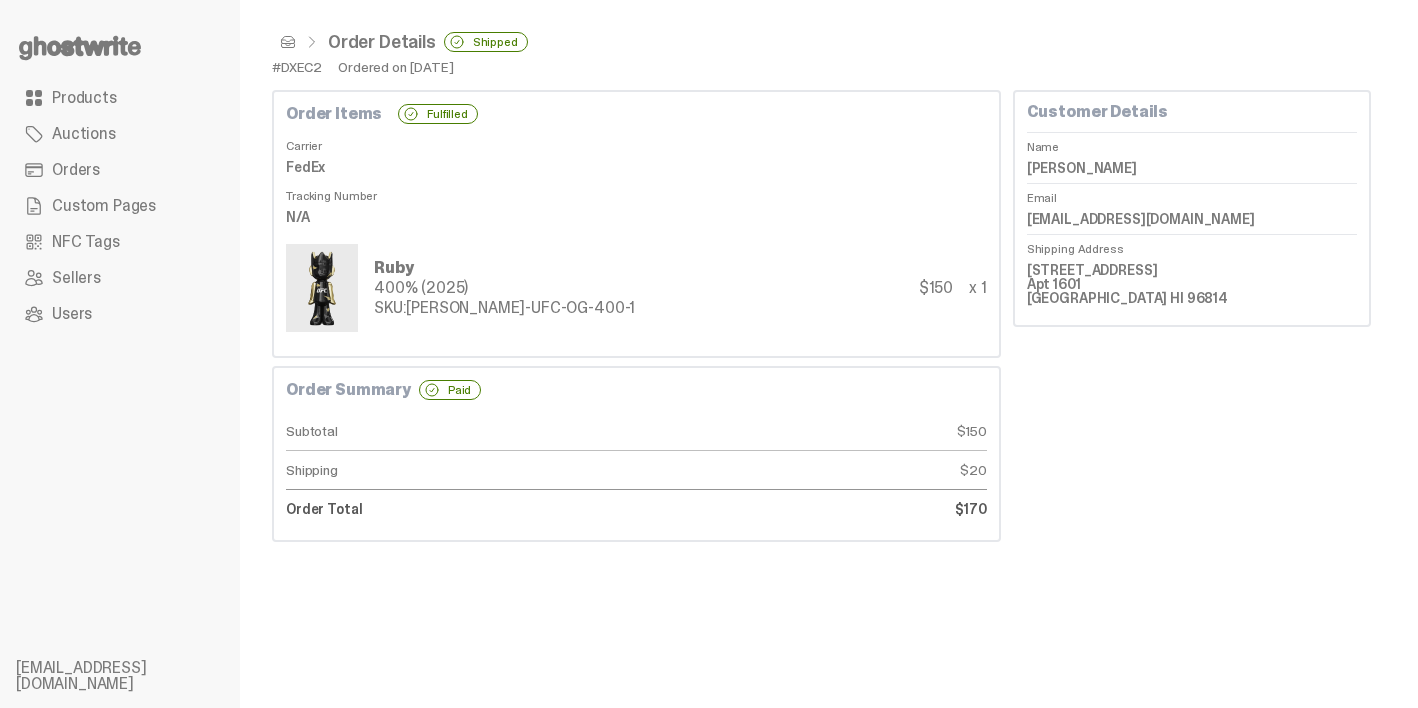click on "Bryson Dang" at bounding box center (1192, 168) 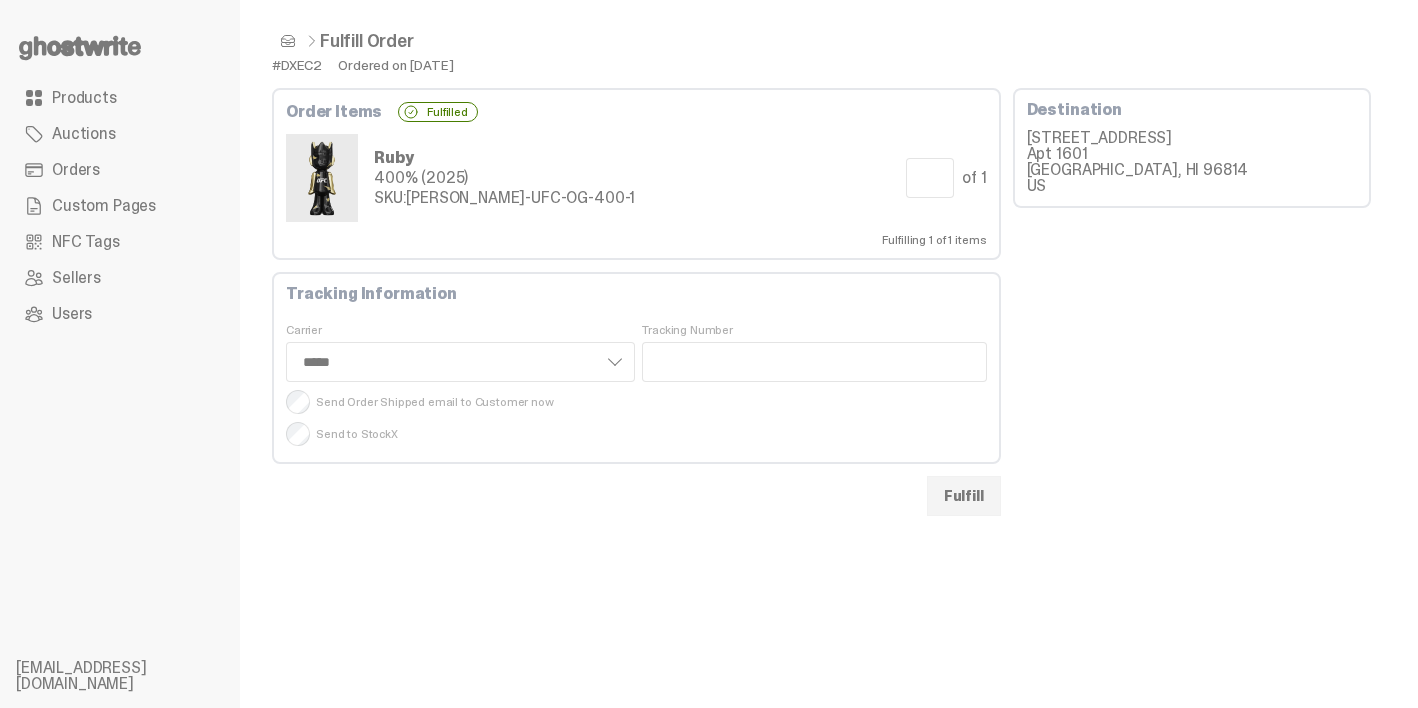 click at bounding box center (288, 41) 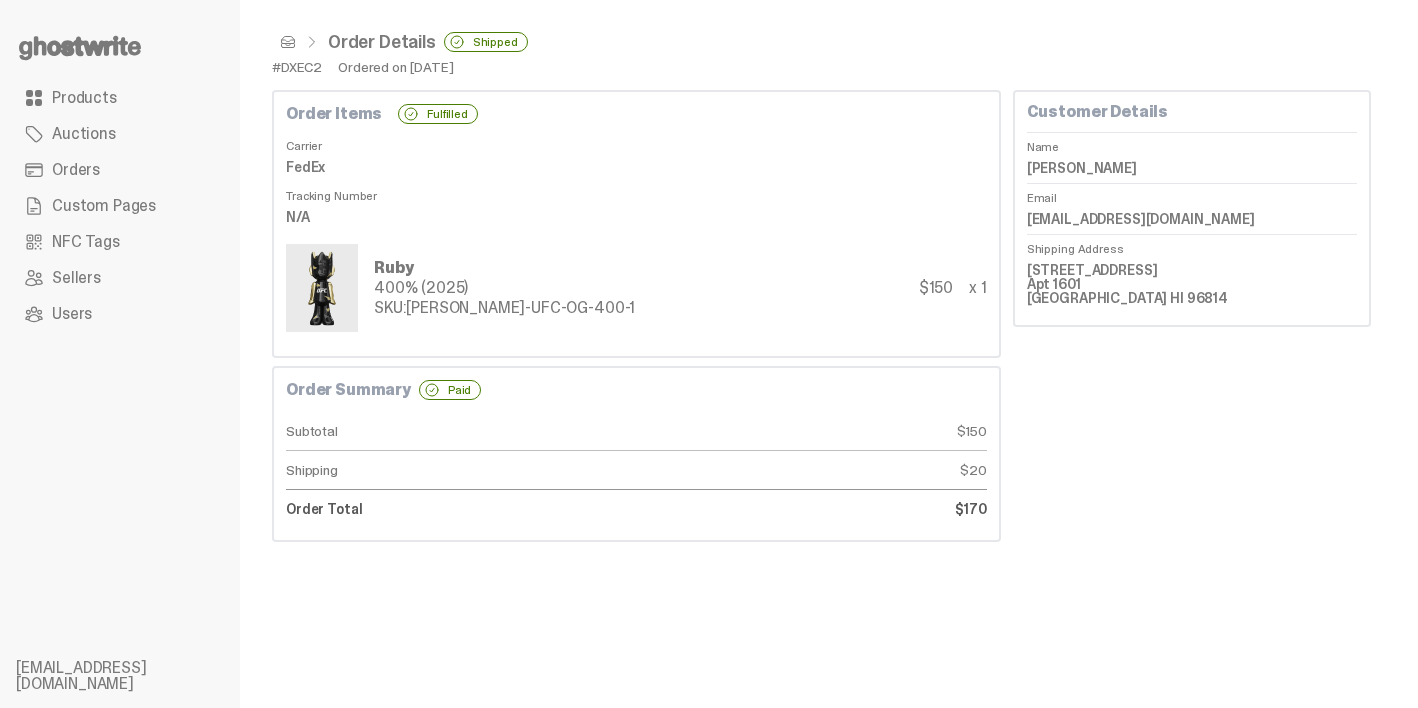click at bounding box center (288, 42) 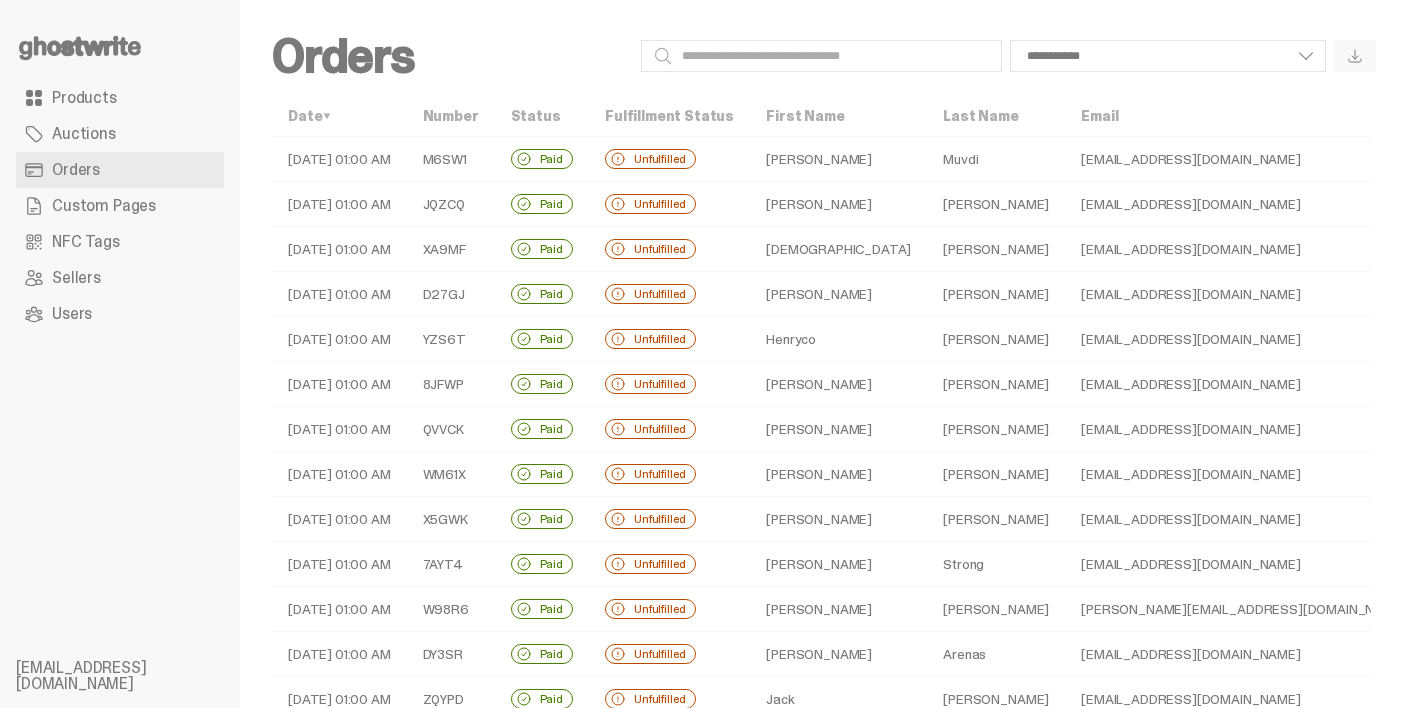 click on "jmuvdi13@gmail.com" at bounding box center (1243, 159) 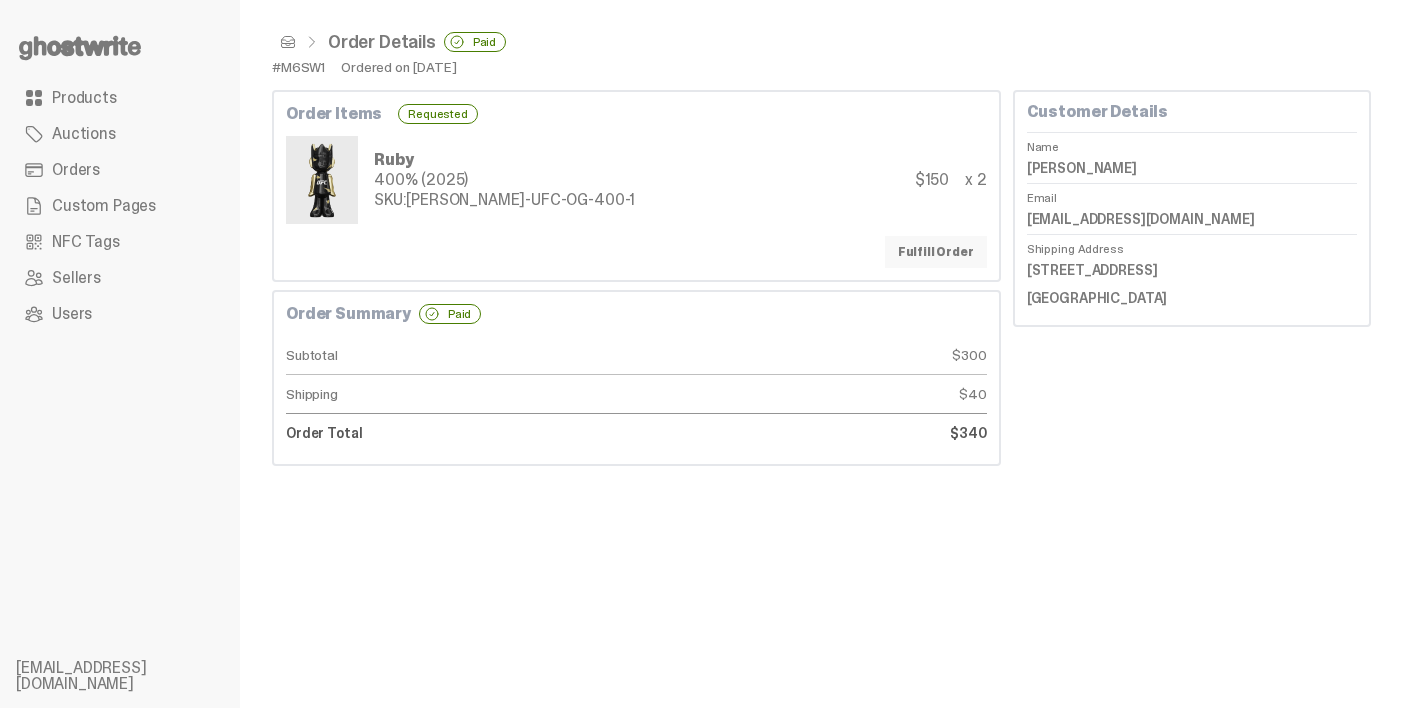 click on "Fulfill Order" at bounding box center (936, 252) 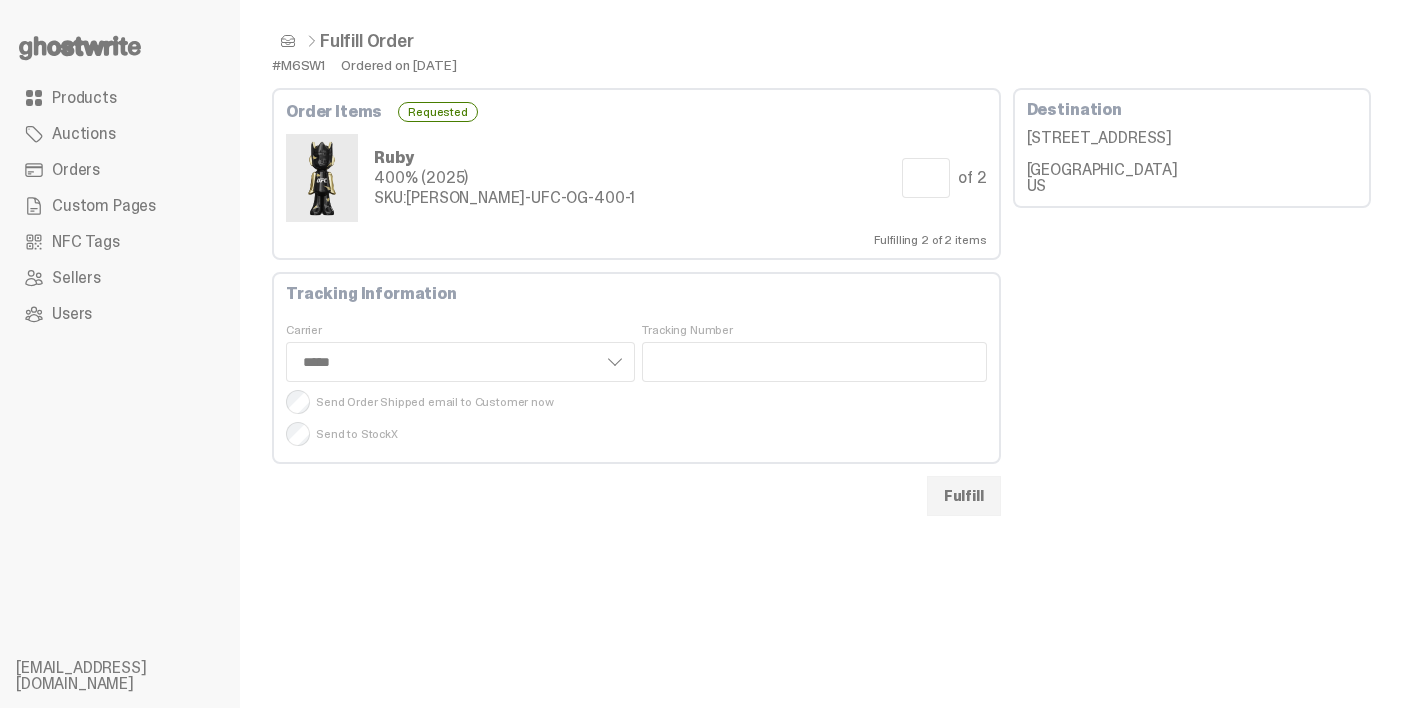 click on "Tracking Information
Carrier
**** *** *****
Tracking Number
Send Order Shipped email to Customer now
Send to StockX" at bounding box center (636, 368) 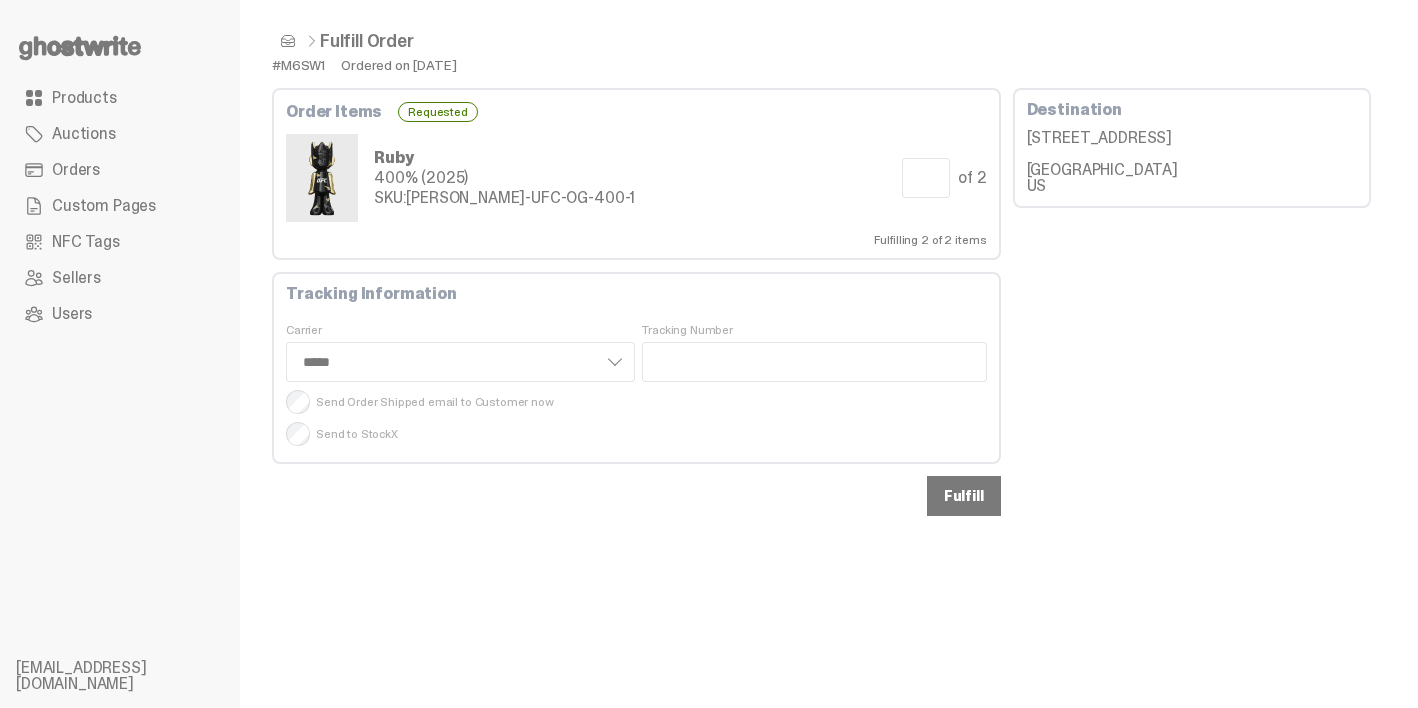 click on "Fulfill" at bounding box center (964, 496) 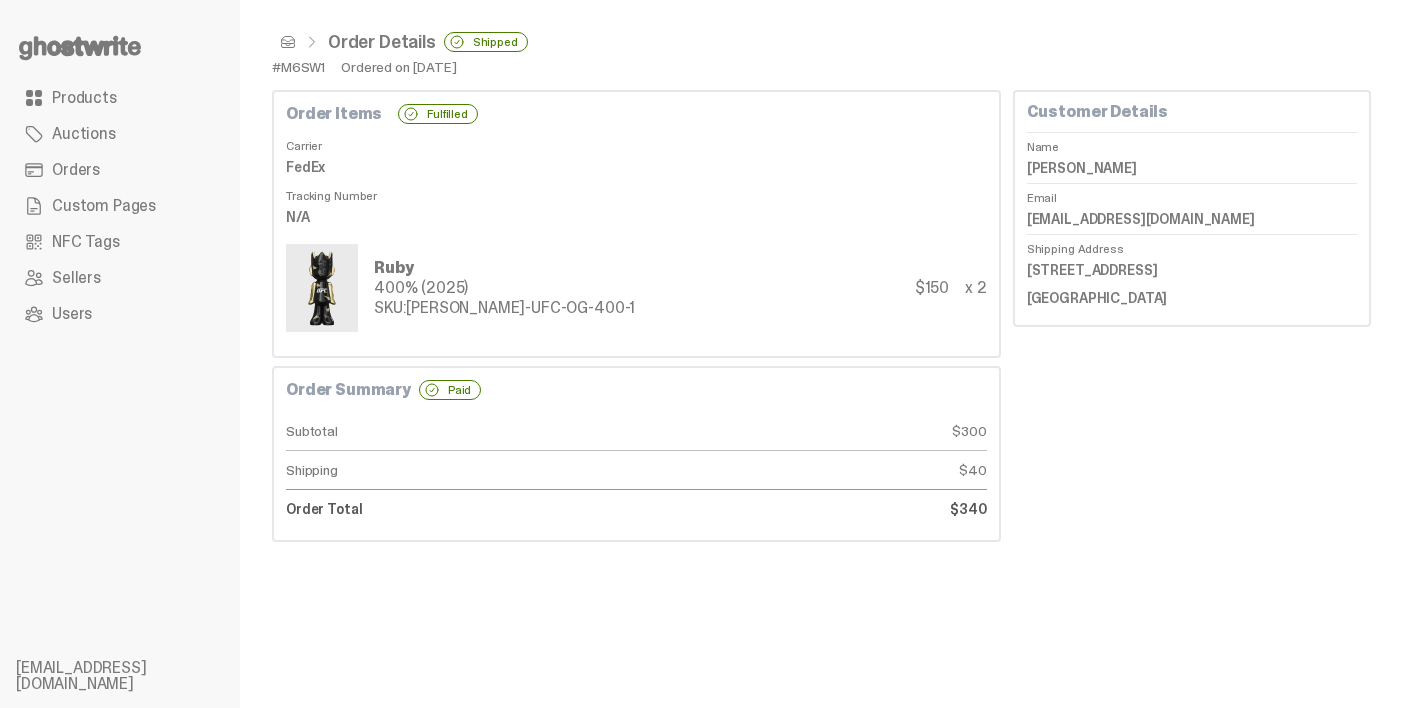 click on "Order Details
Shipped" at bounding box center [821, 42] 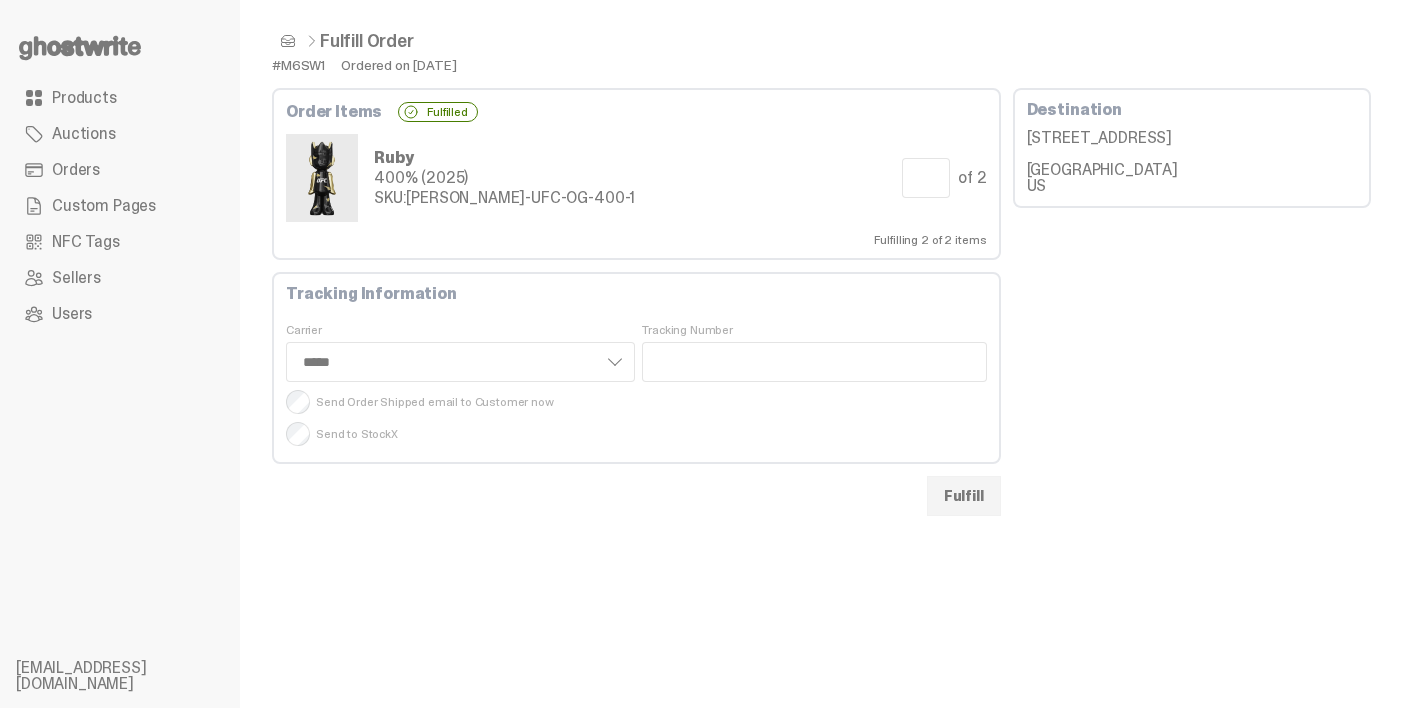 click at bounding box center [288, 41] 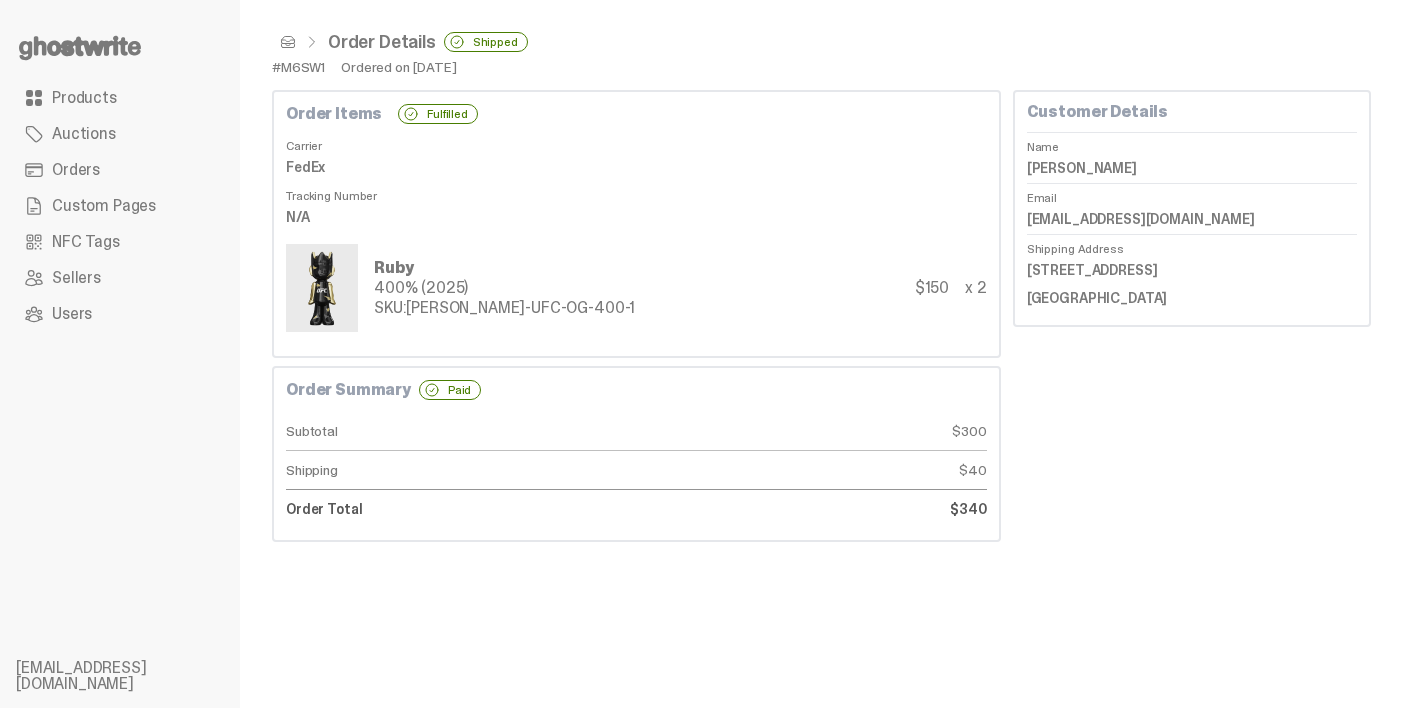 click at bounding box center (288, 42) 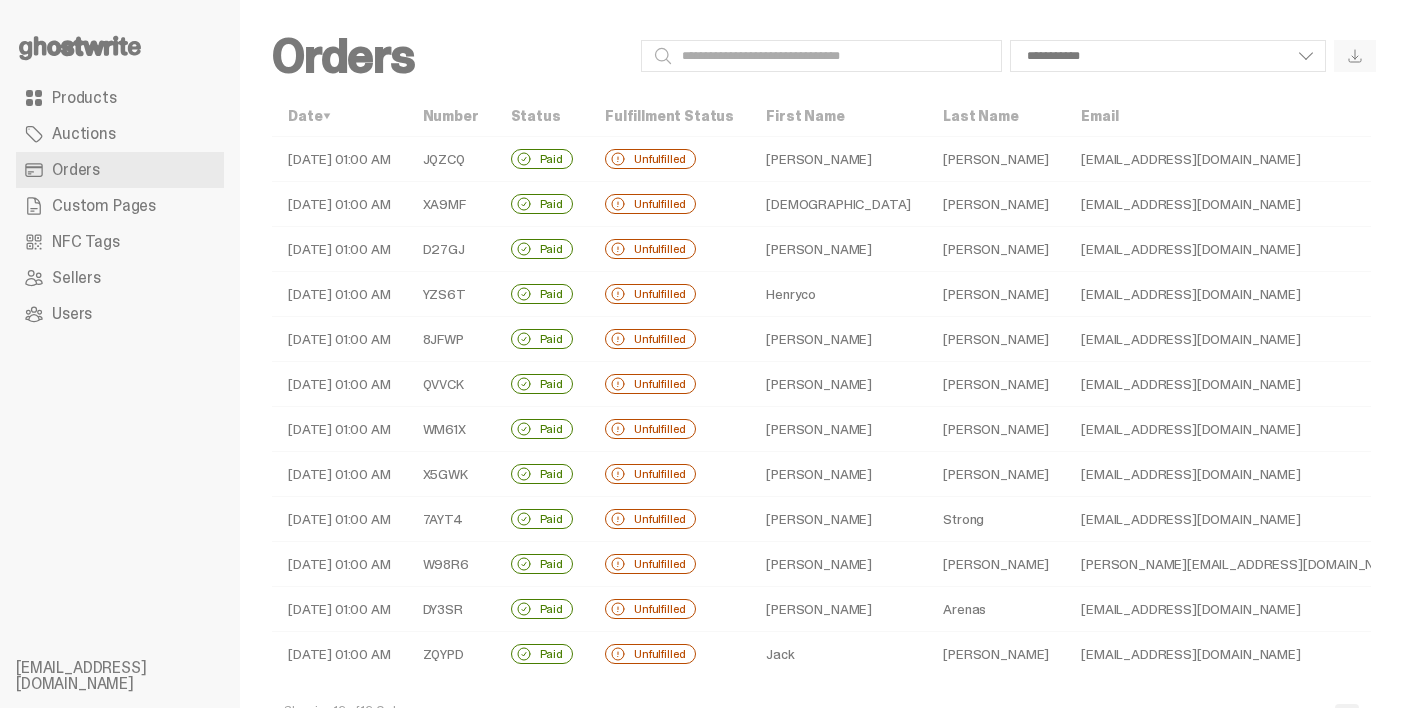 click on "Ulvog" at bounding box center (996, 204) 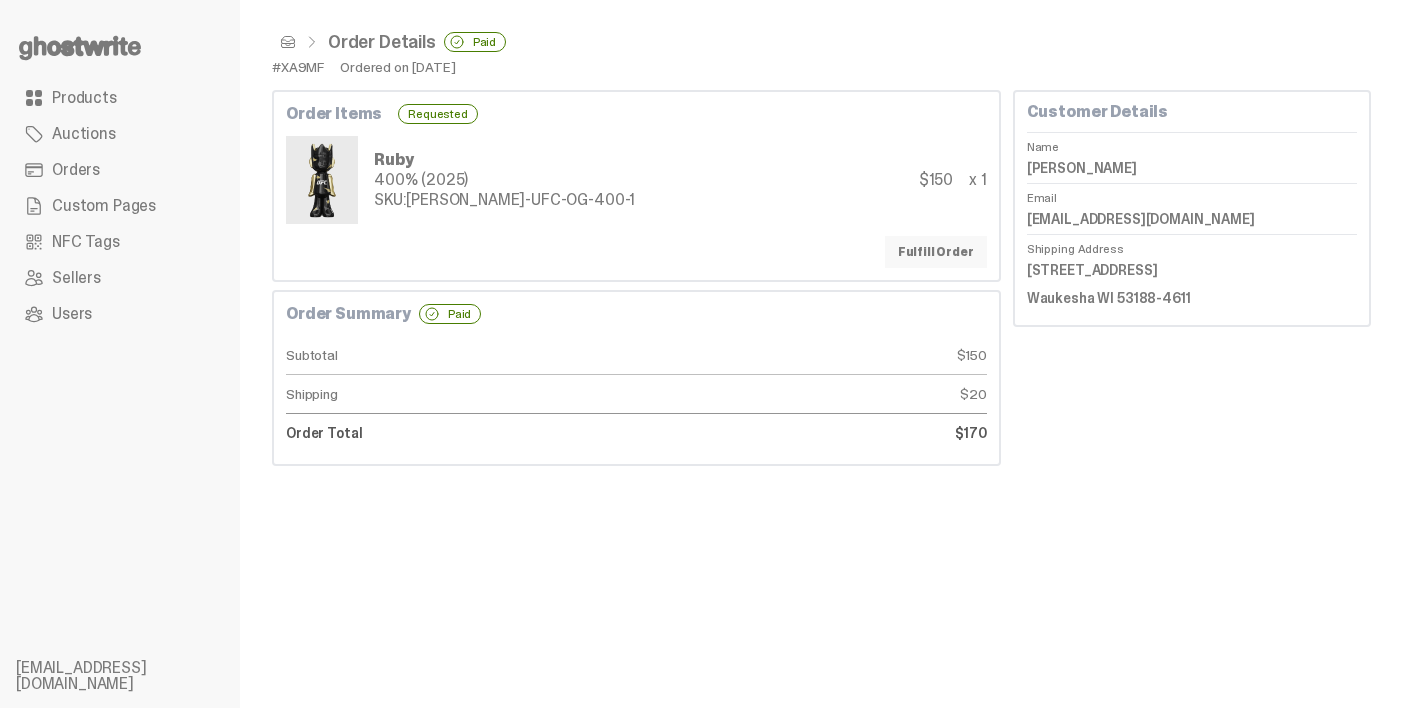 click on "Fulfill Order" at bounding box center [936, 252] 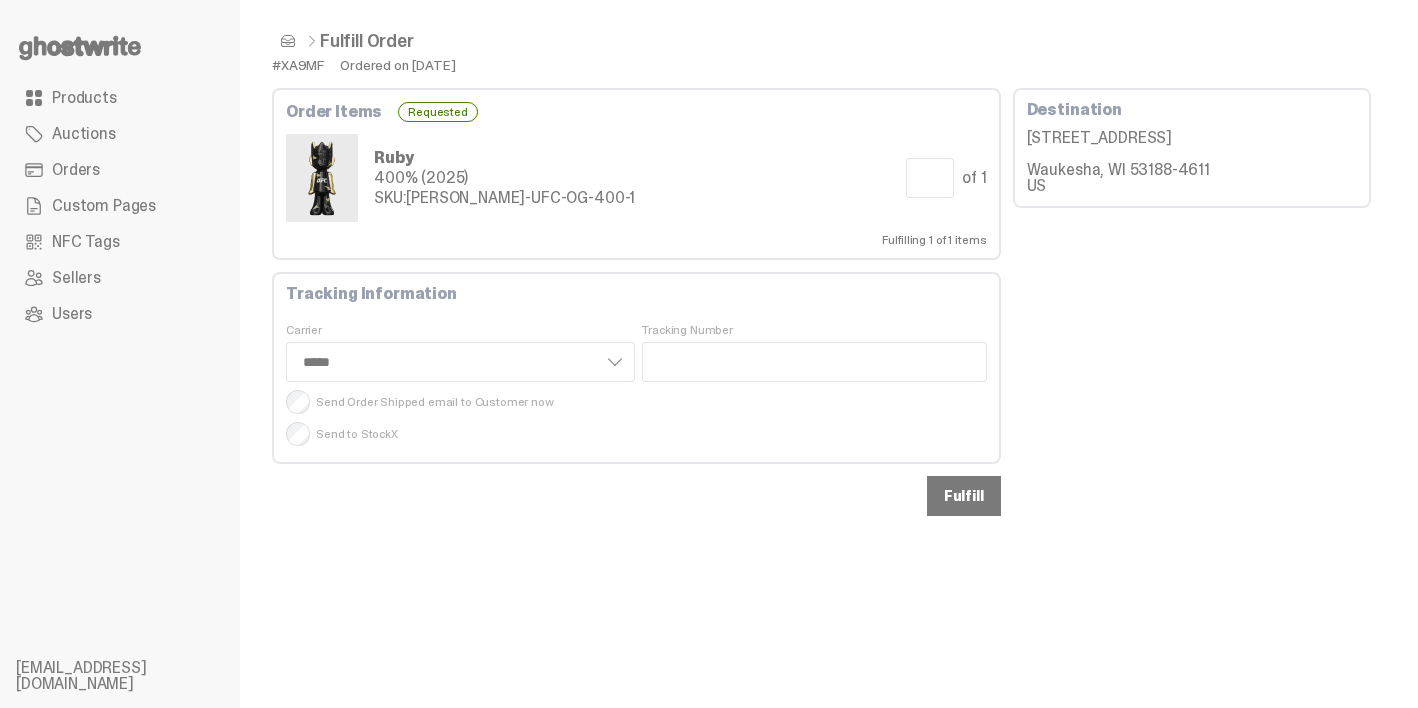 click on "Fulfill" at bounding box center (964, 496) 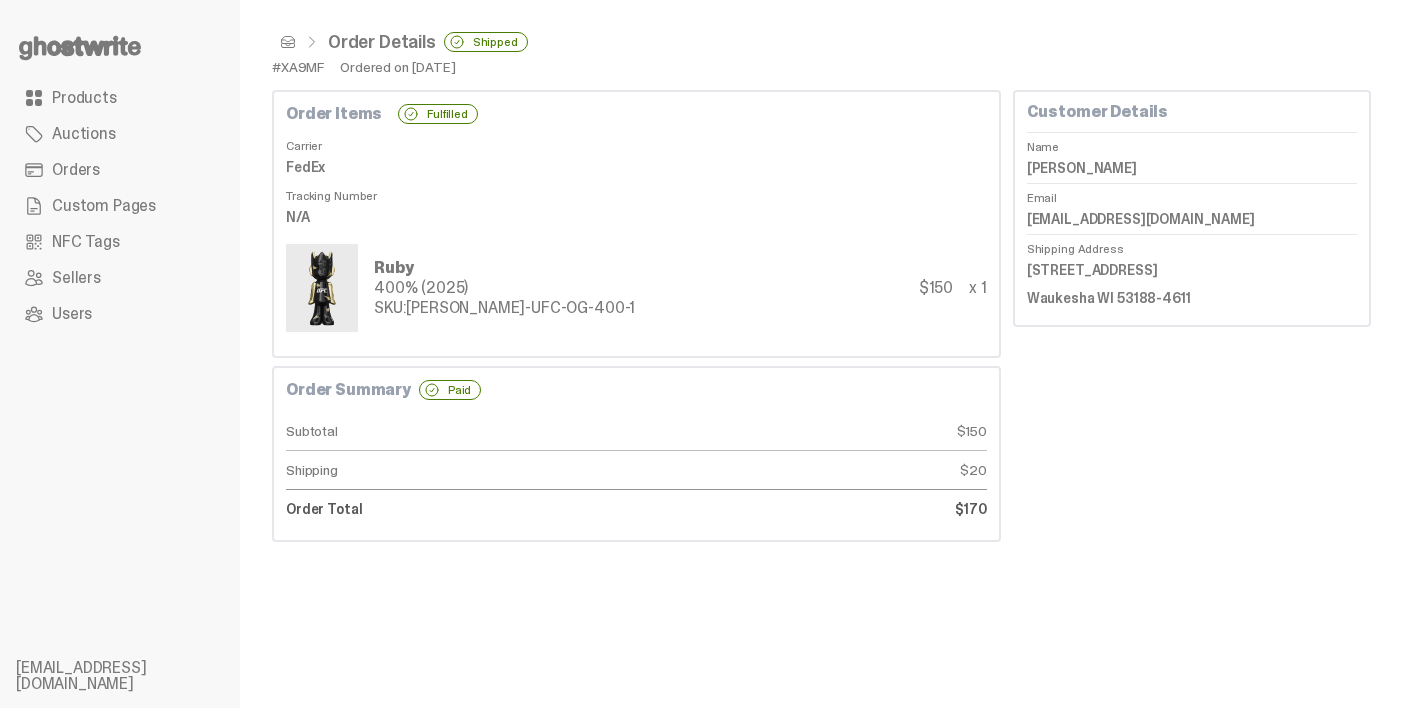 click at bounding box center [284, 42] 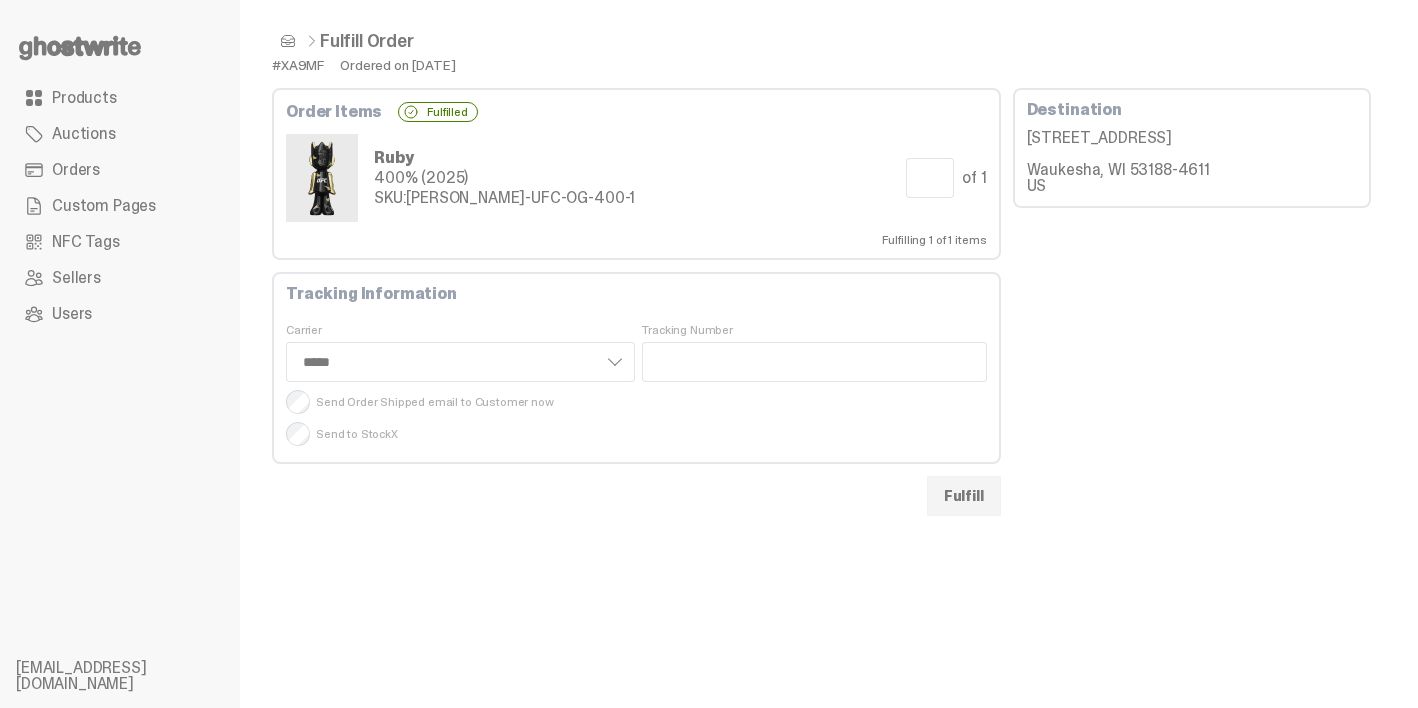 click at bounding box center (288, 41) 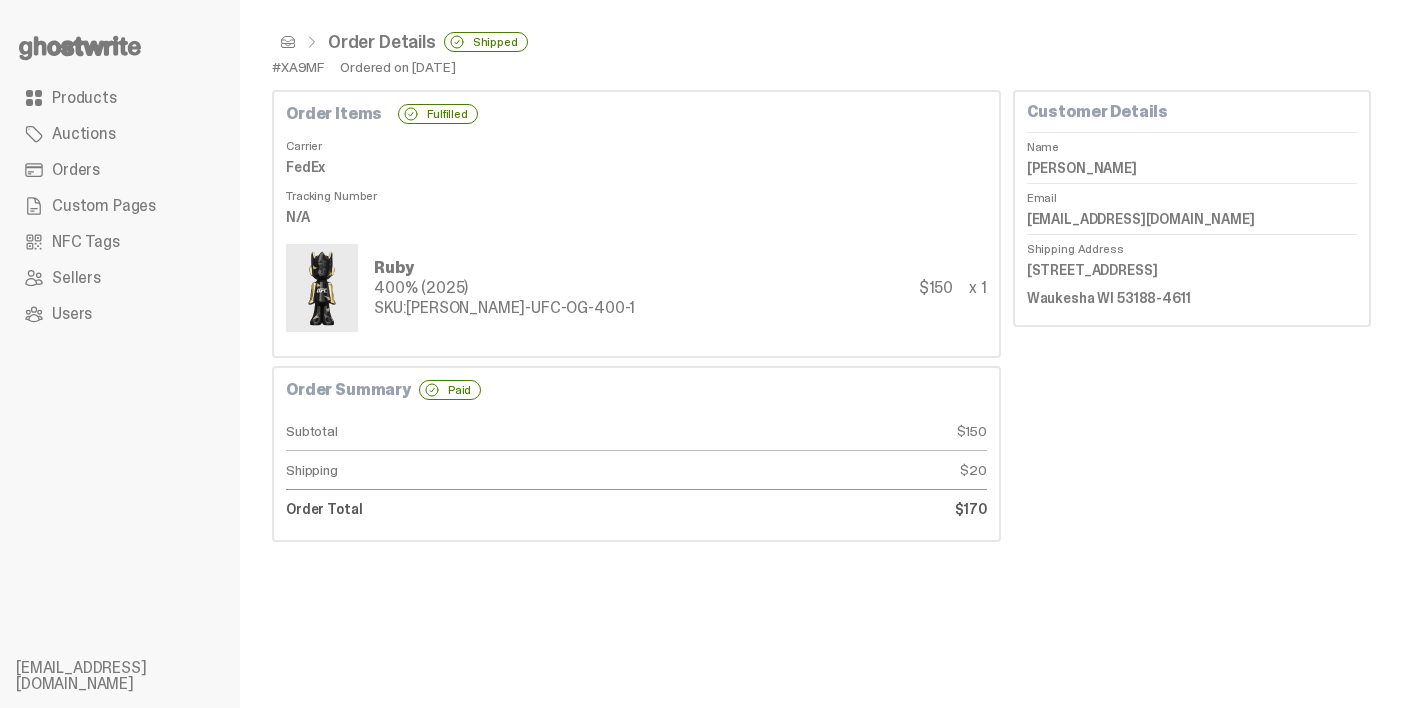 click at bounding box center (288, 42) 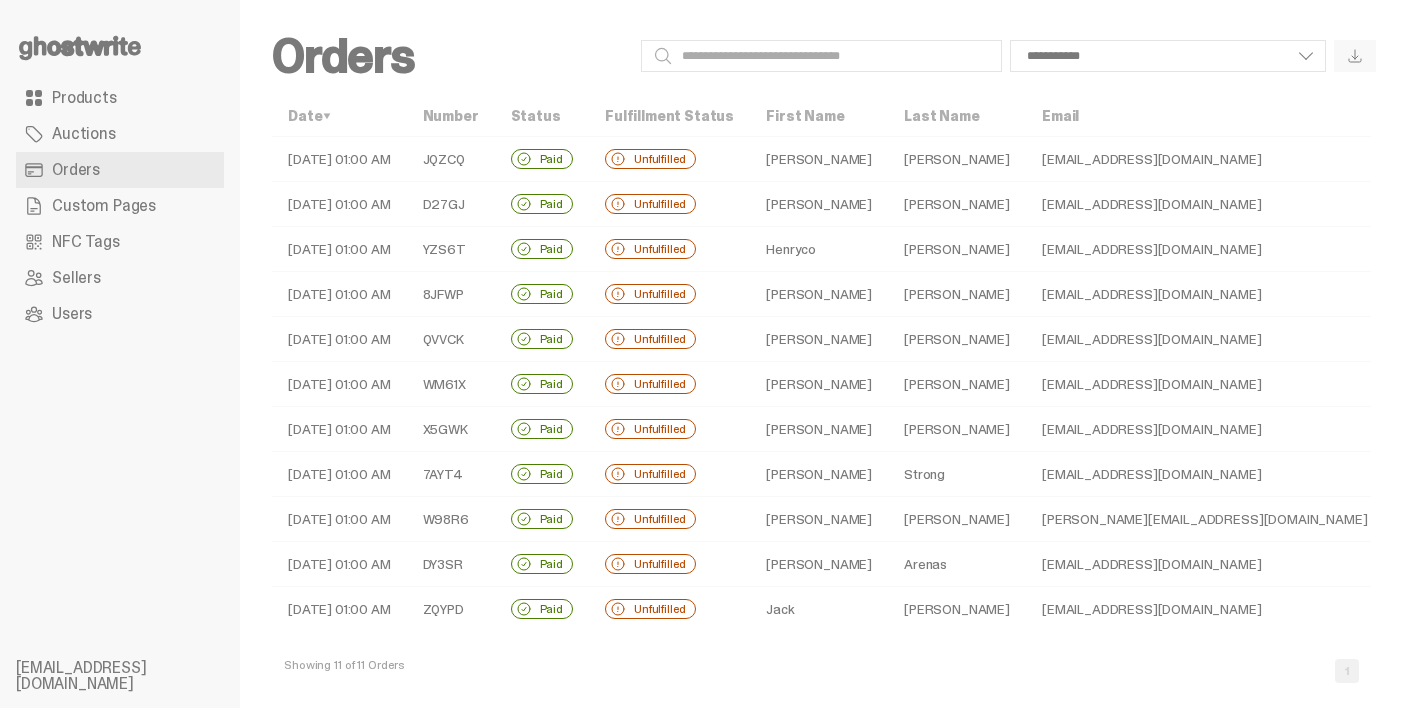 click on "Henryco" at bounding box center [819, 249] 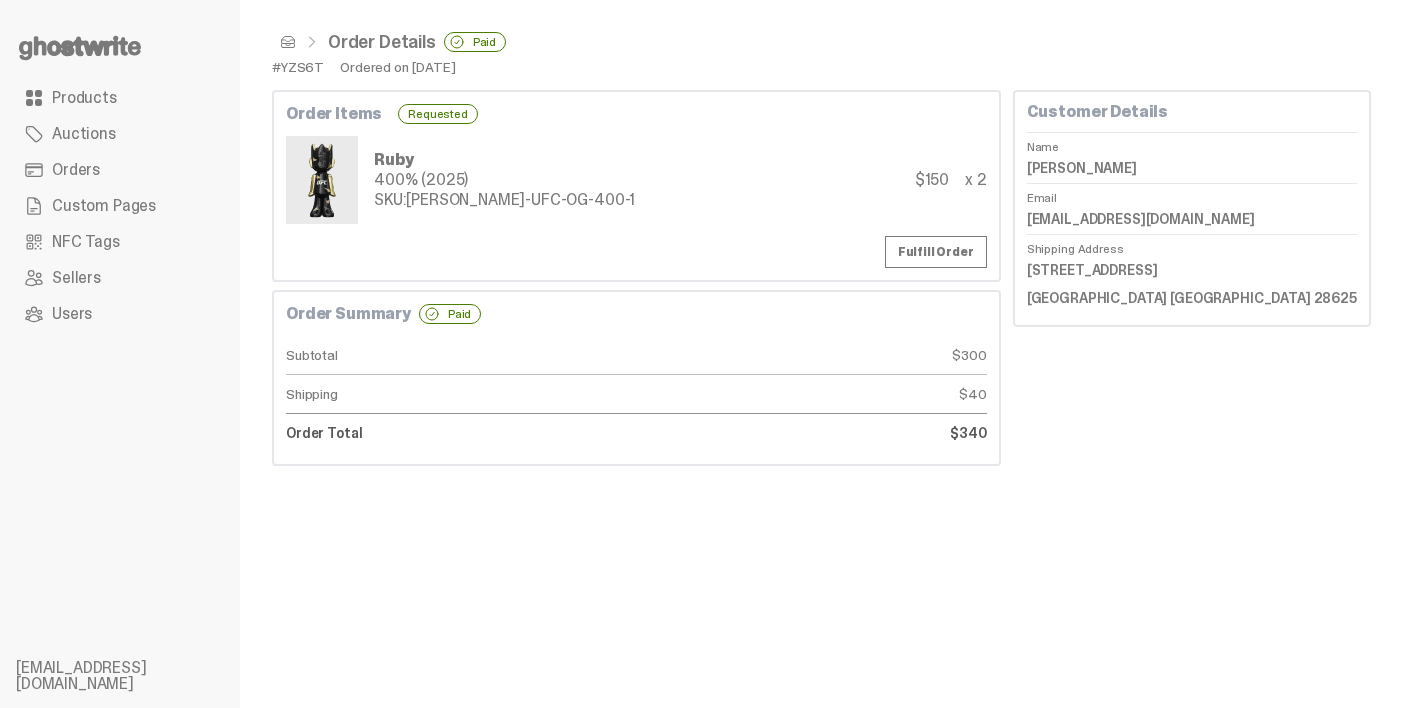 click on "Order Items
Requested
Ruby
400% (2025)
SKU:  TY-GH-UFC-OG-400-1
$150
x 2
Fulfill Order" at bounding box center [636, 186] 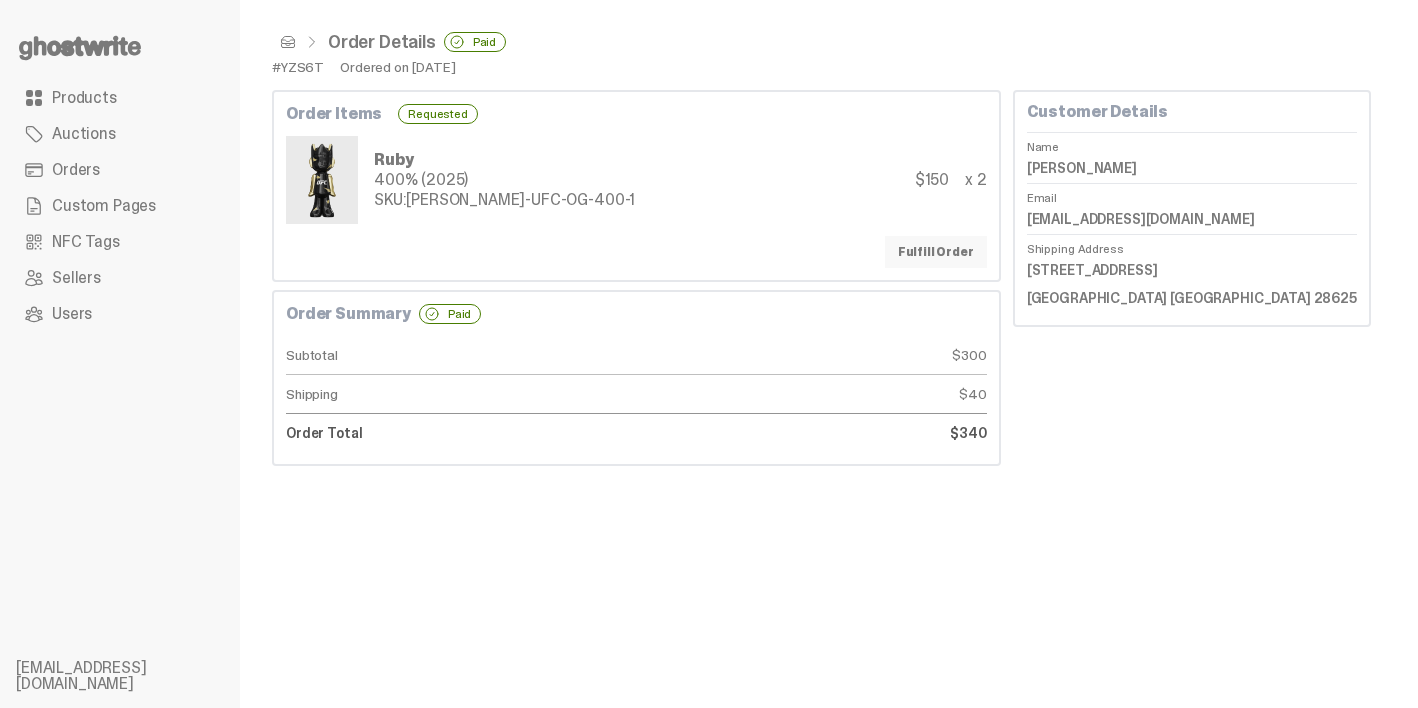 click on "Fulfill Order" at bounding box center (936, 252) 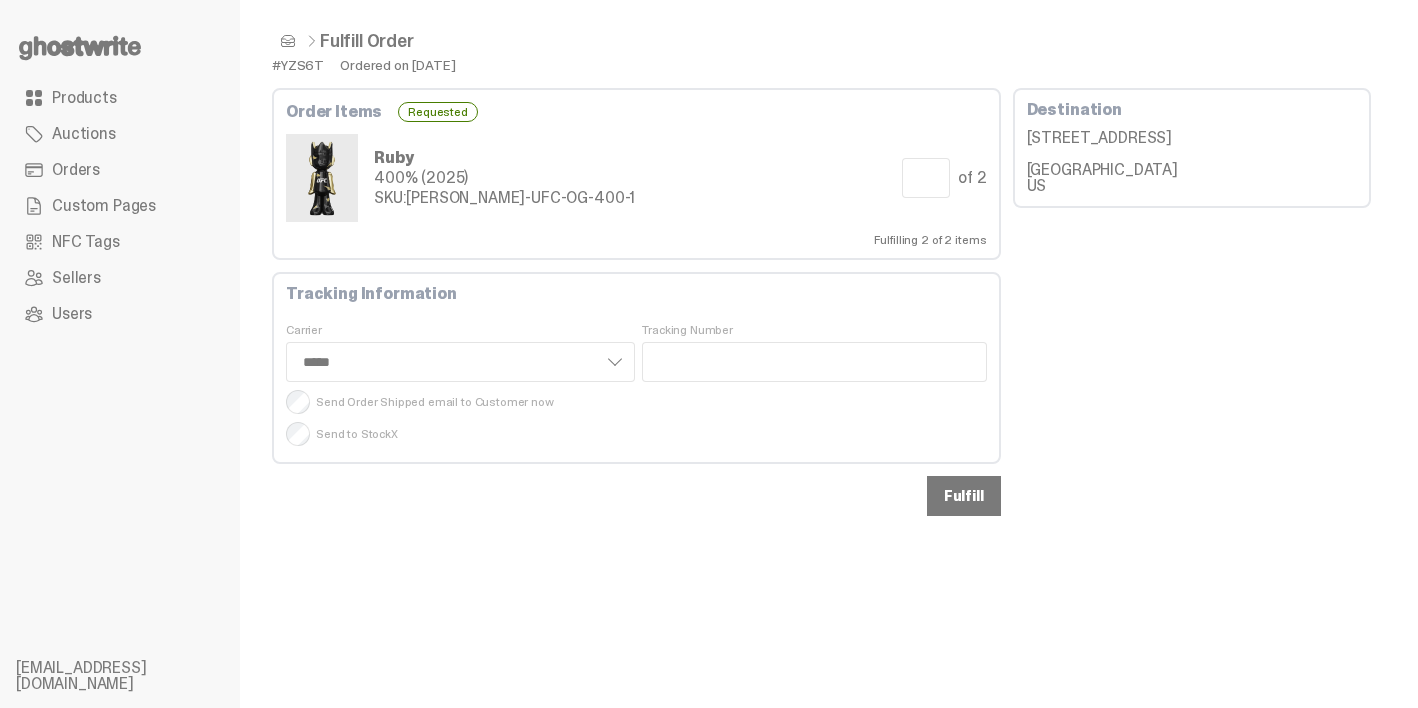 click on "Fulfill" at bounding box center (964, 496) 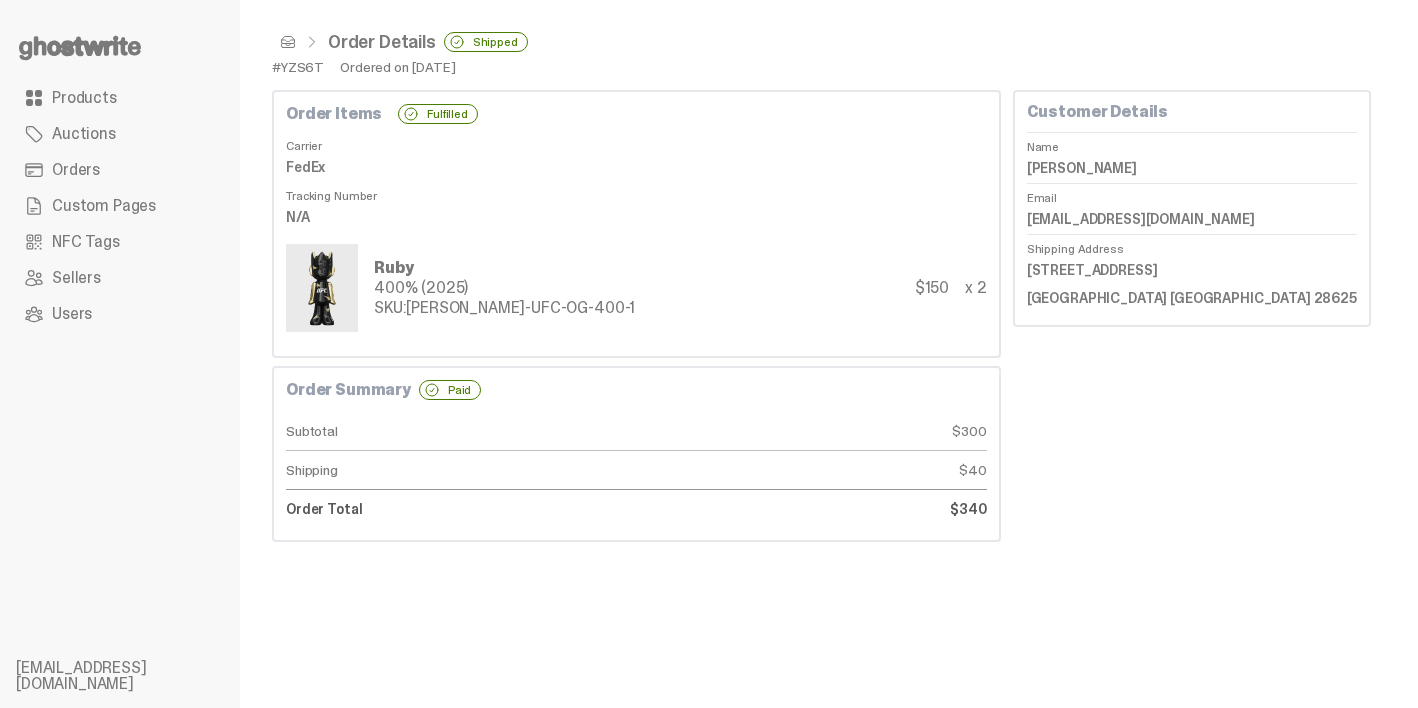 click at bounding box center (288, 42) 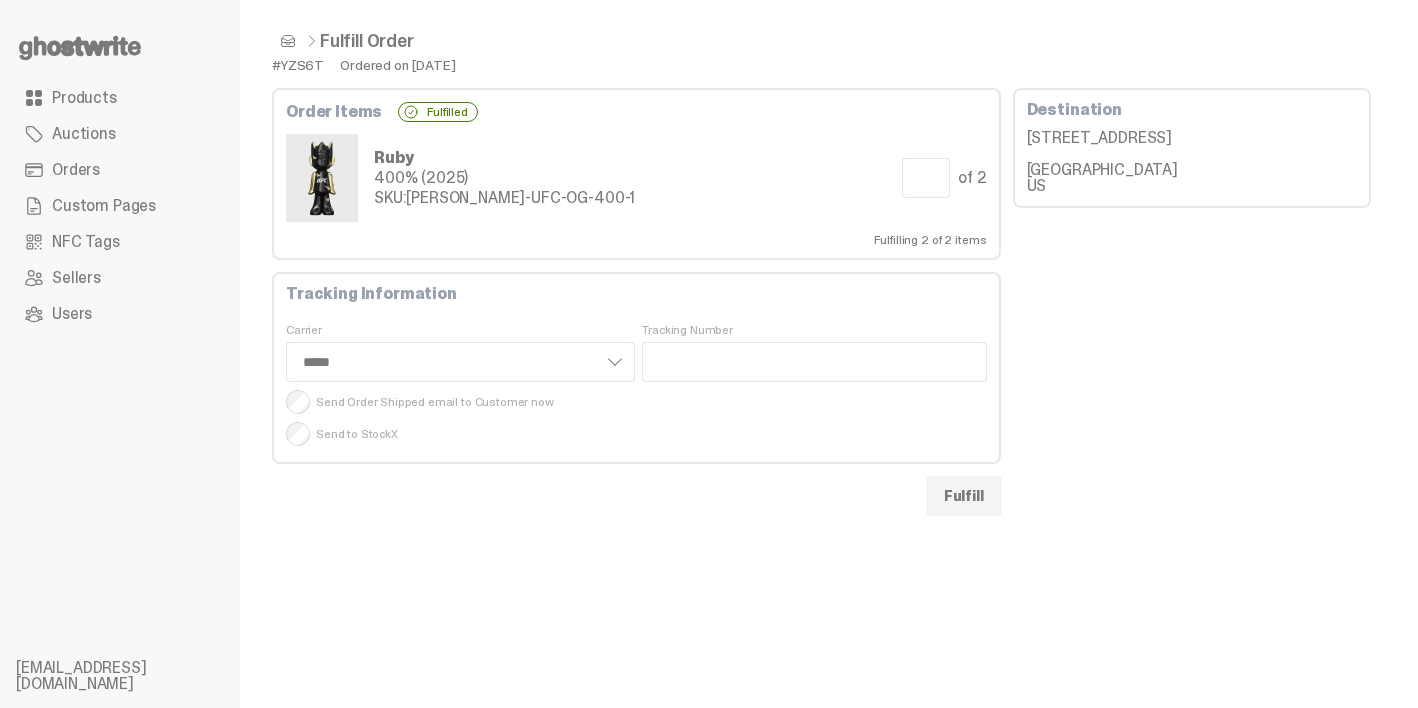 click at bounding box center [288, 41] 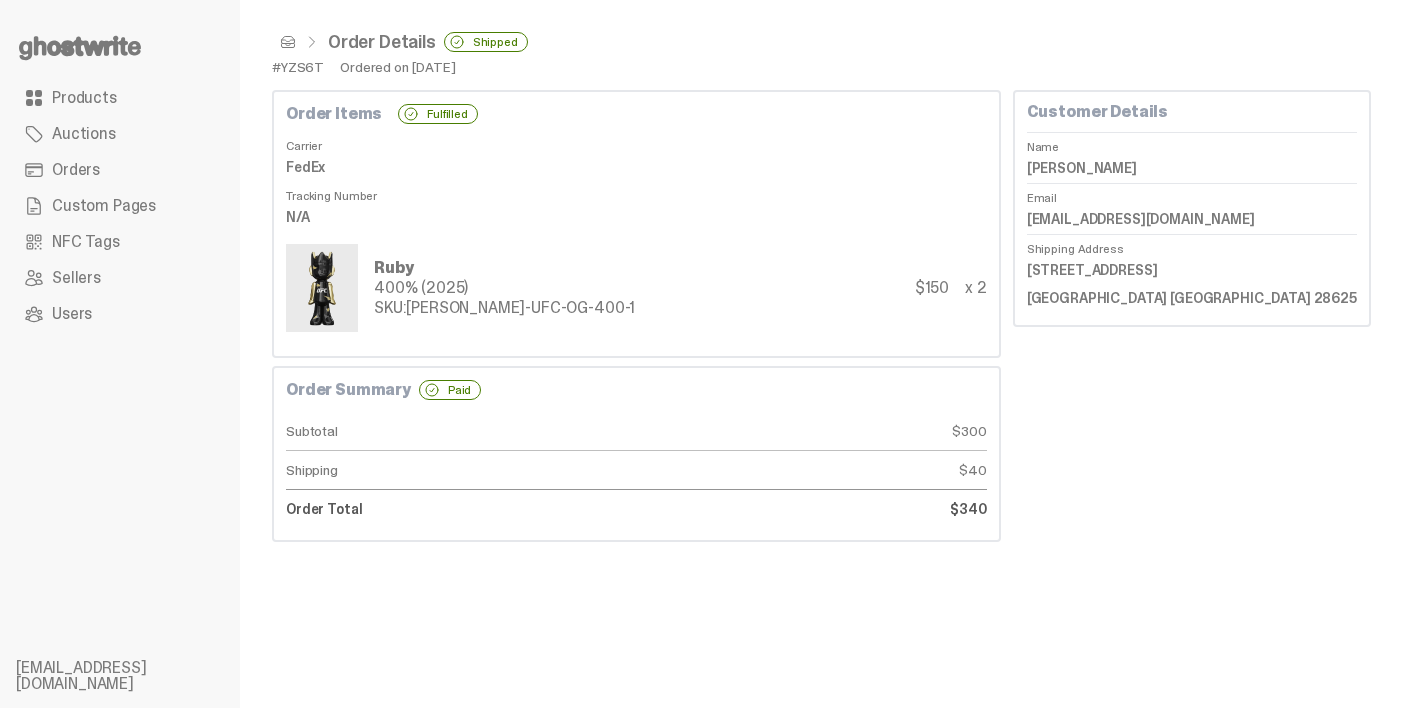 click at bounding box center (288, 42) 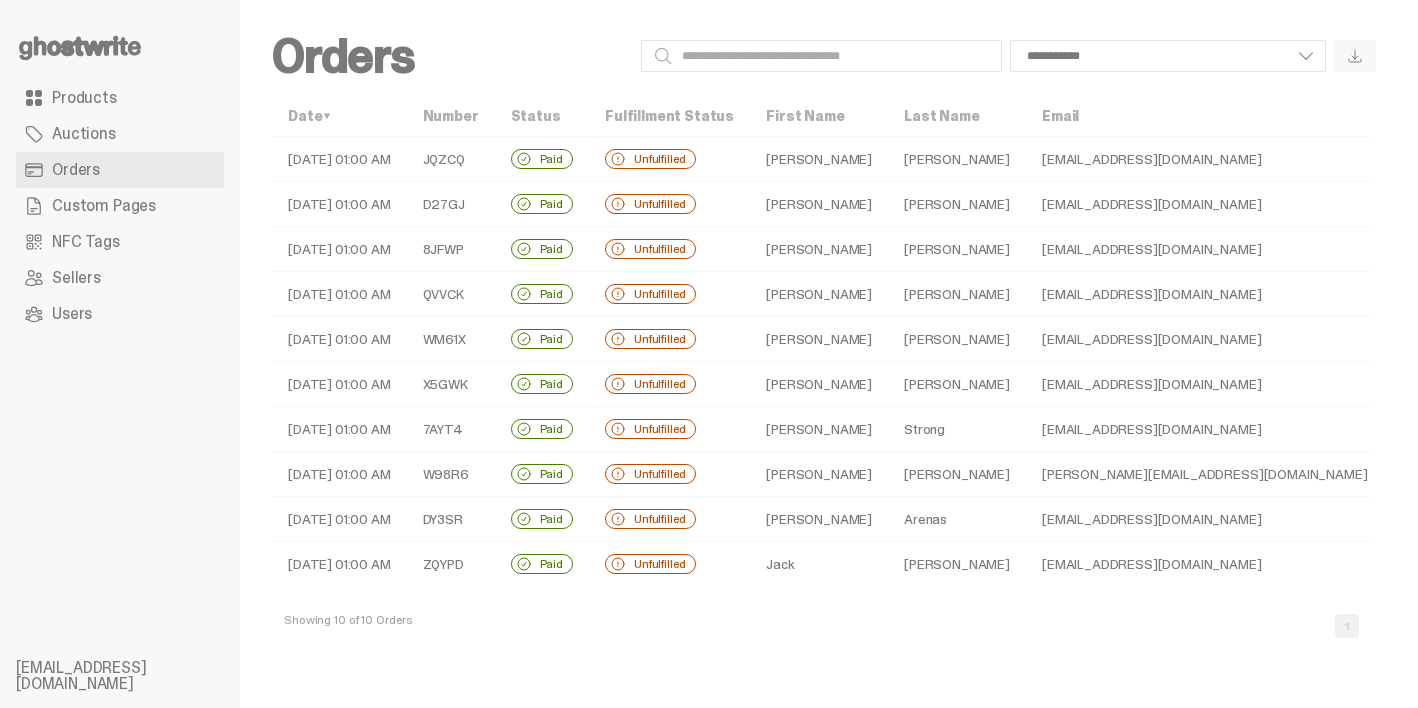 click on "Unfulfilled" at bounding box center [669, 429] 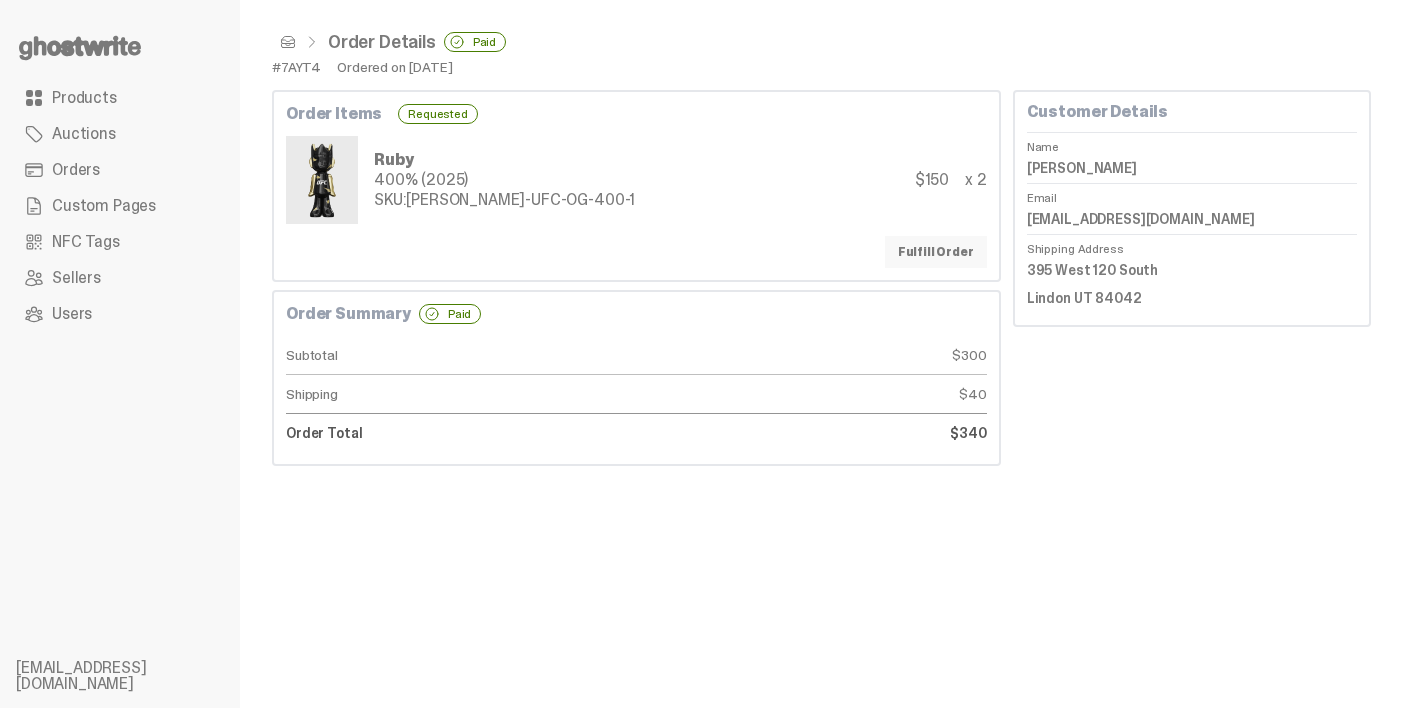 click on "Fulfill Order" at bounding box center [936, 252] 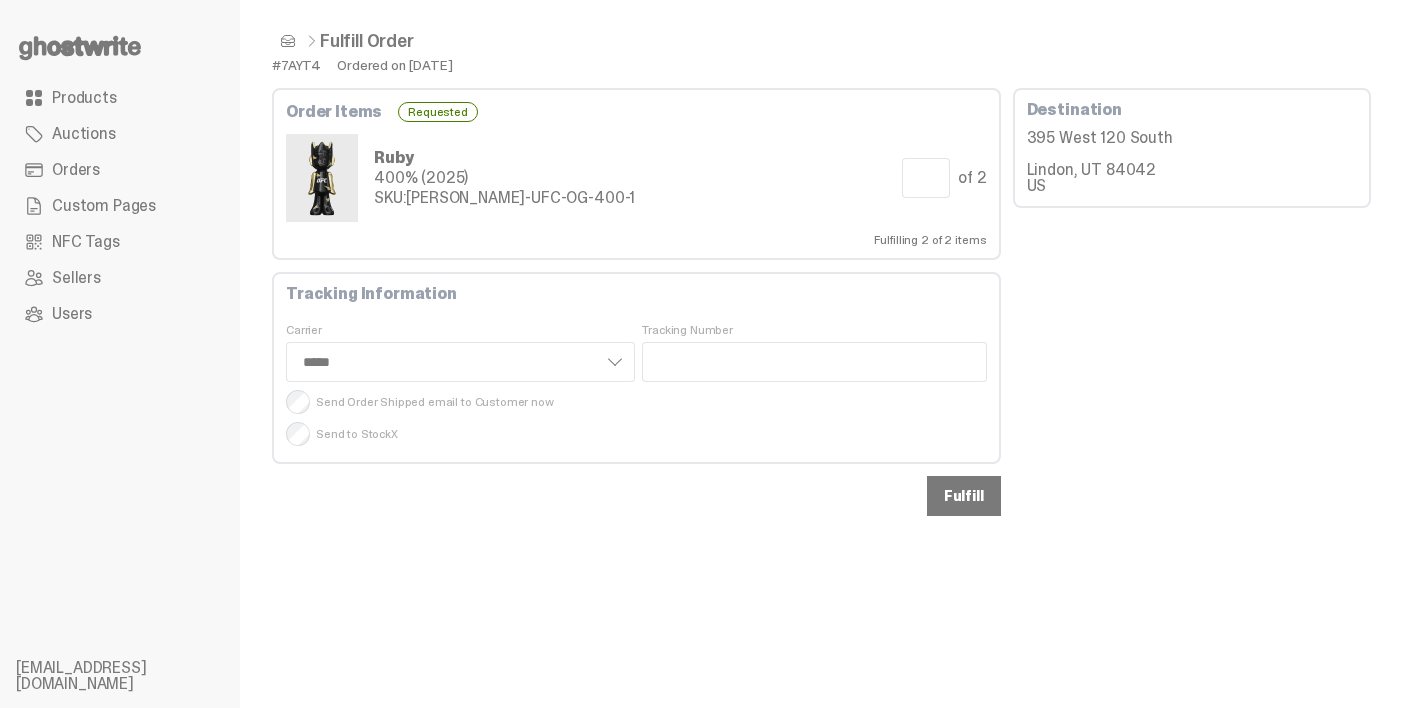 click on "Fulfill" at bounding box center (964, 496) 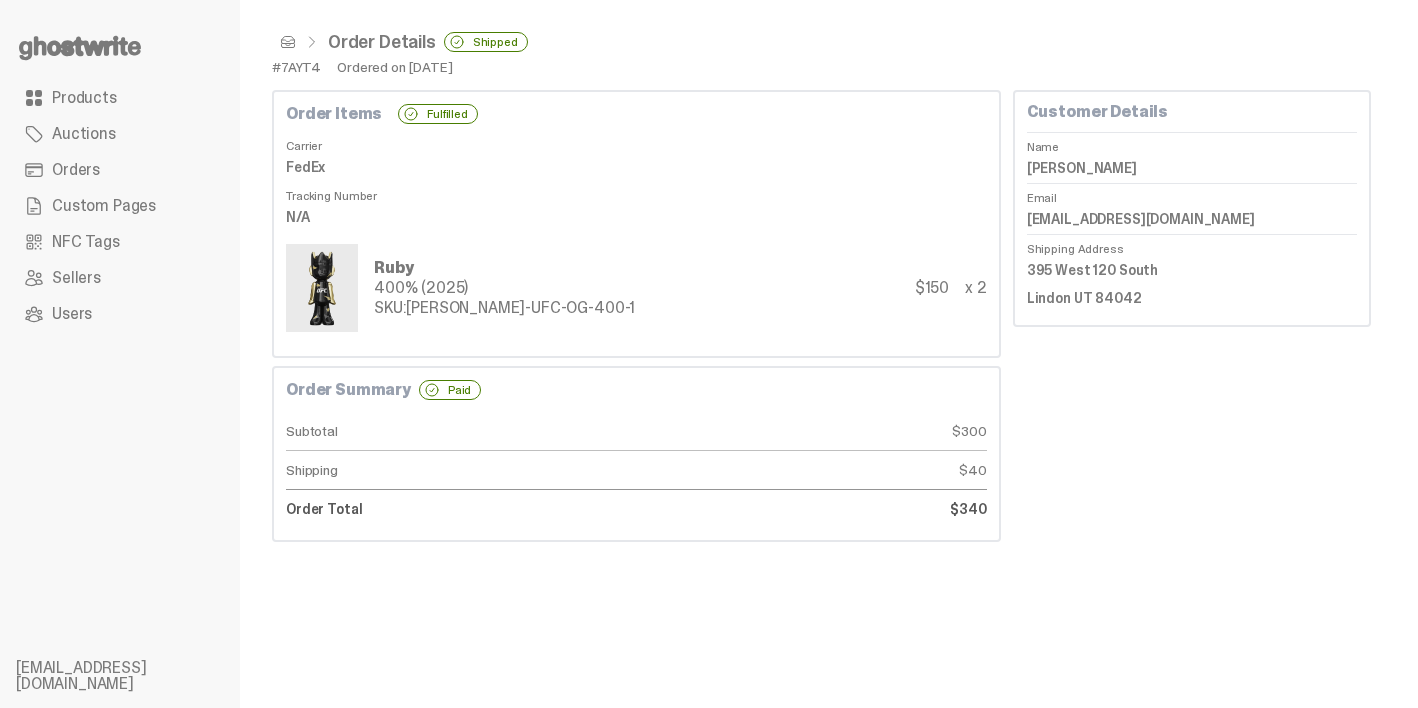 click at bounding box center (288, 42) 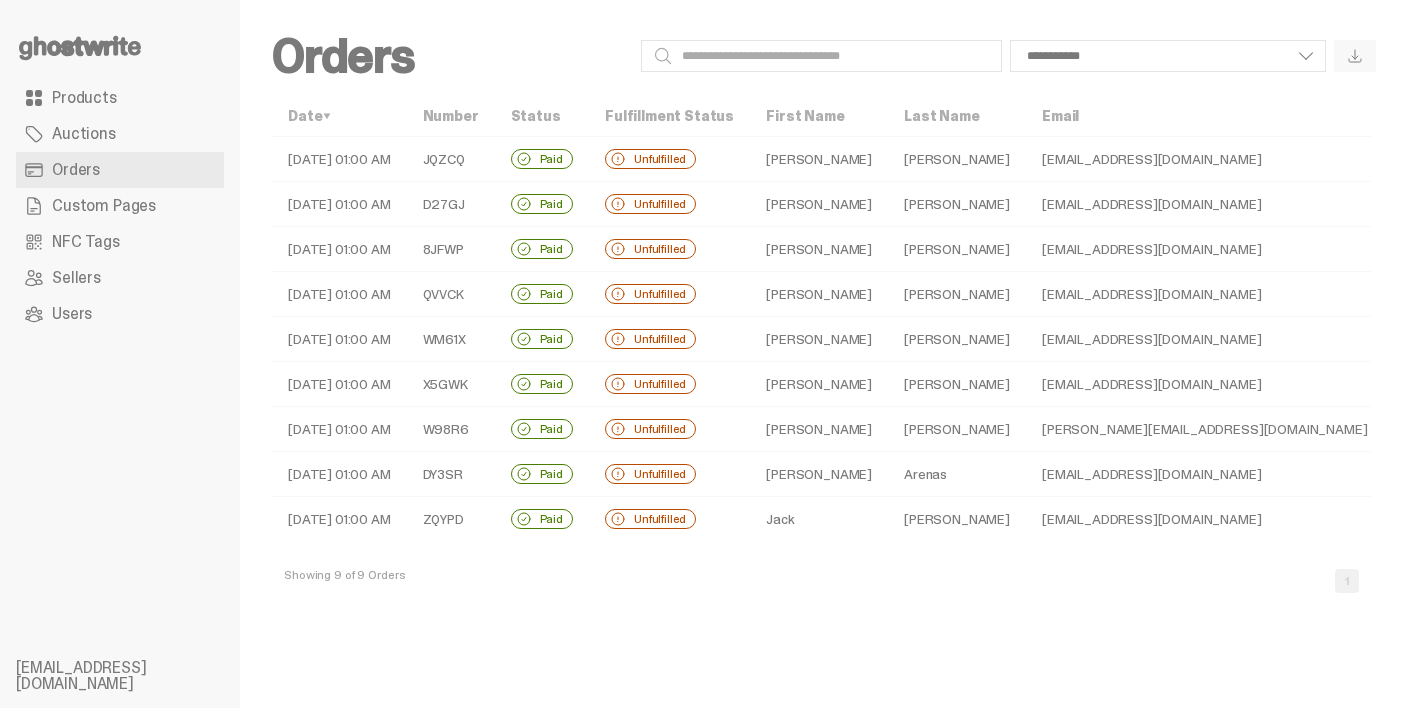 click on "Paid" at bounding box center [542, 249] 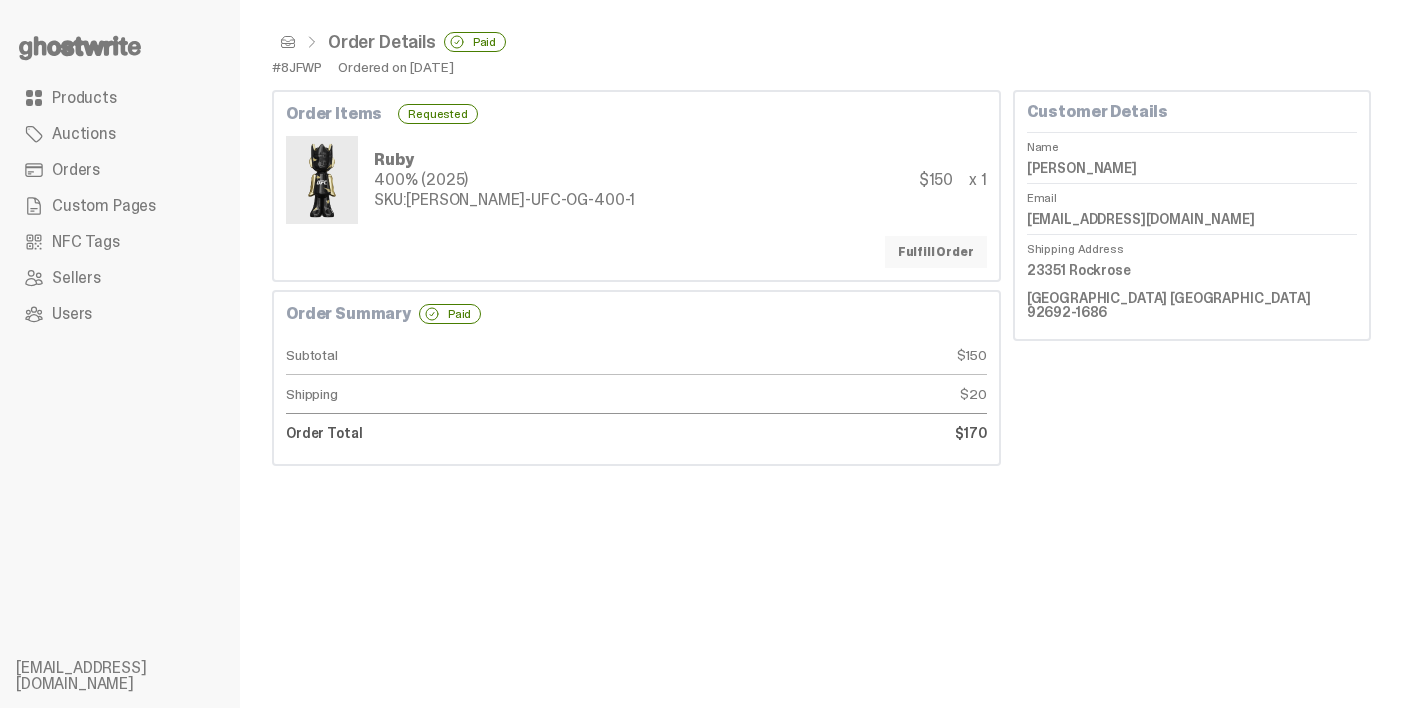 click on "Fulfill Order" at bounding box center (936, 252) 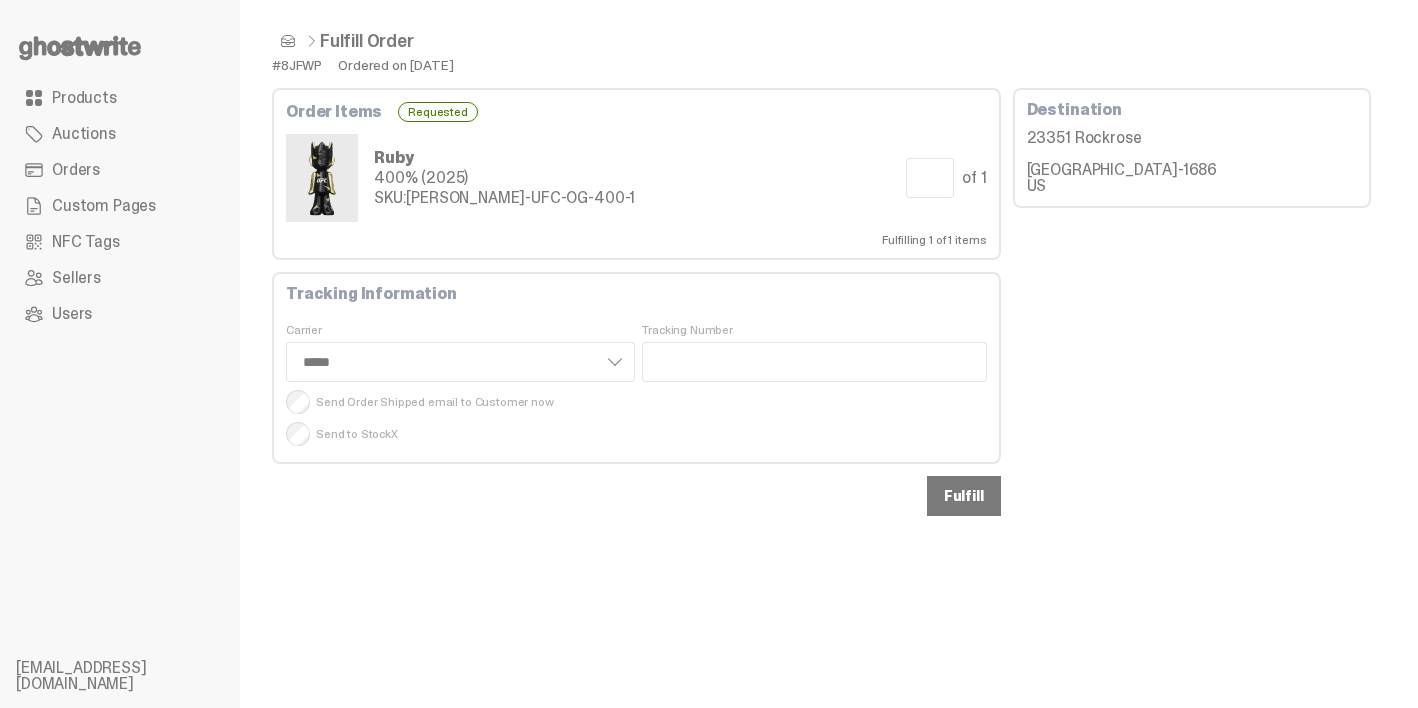 click on "Fulfill" at bounding box center (964, 496) 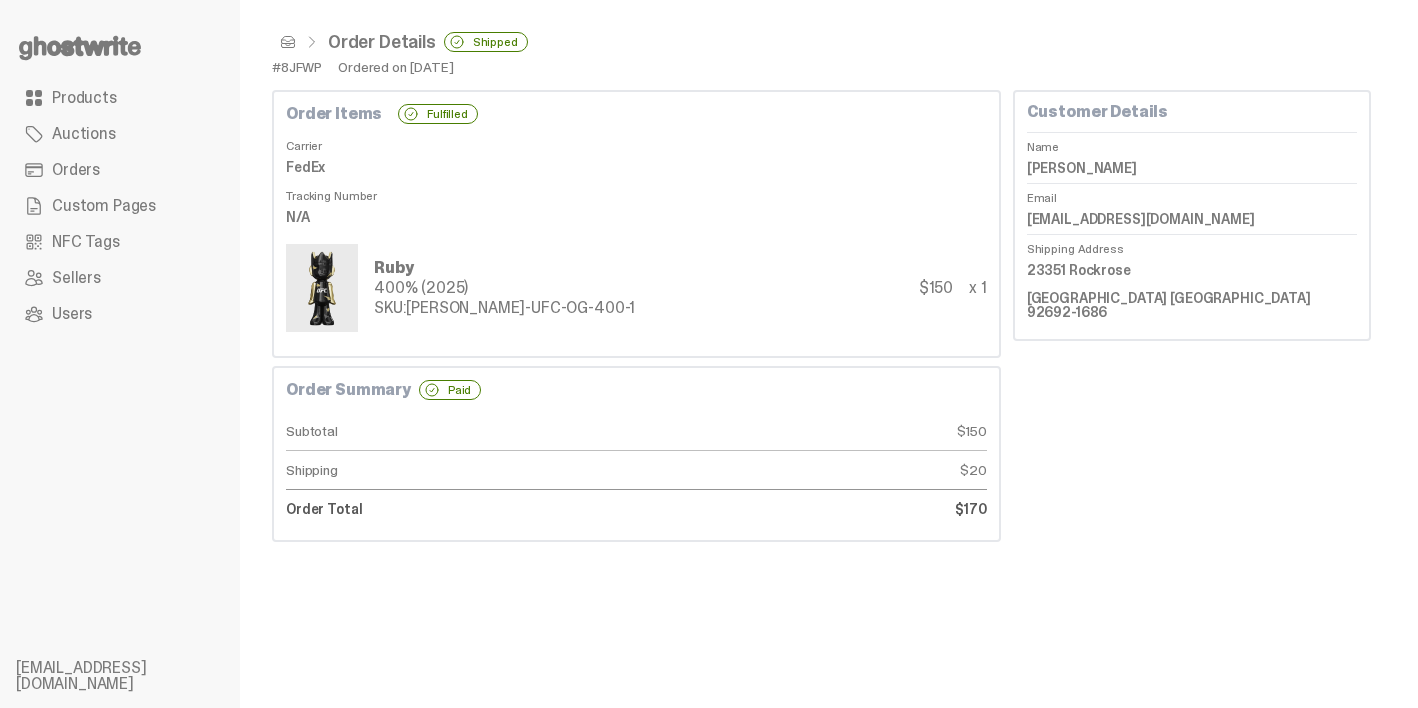click on "Order Details
Shipped
#8JFWP
Ordered on Jul 17, 2025
Order Items
Fulfilled
Carrier
FedEx
Tracking Number
N/A
Ruby
400% (2025)
SKU:  TY-GH-UFC-OG-400-1
$150
x 1
Order Summary
Paid
Subtotal
$150
Shipping
$20
Order Total
$170
Customer Details" at bounding box center (821, 354) 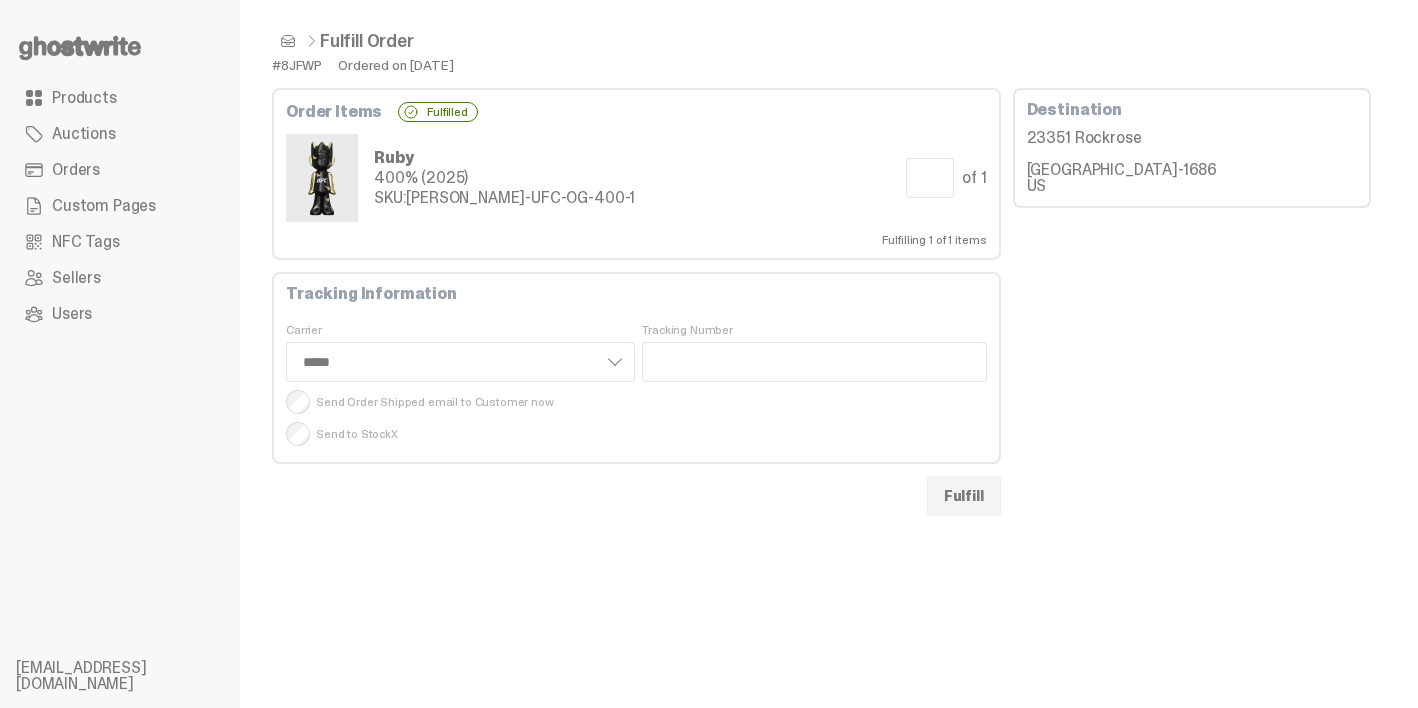 click at bounding box center [288, 41] 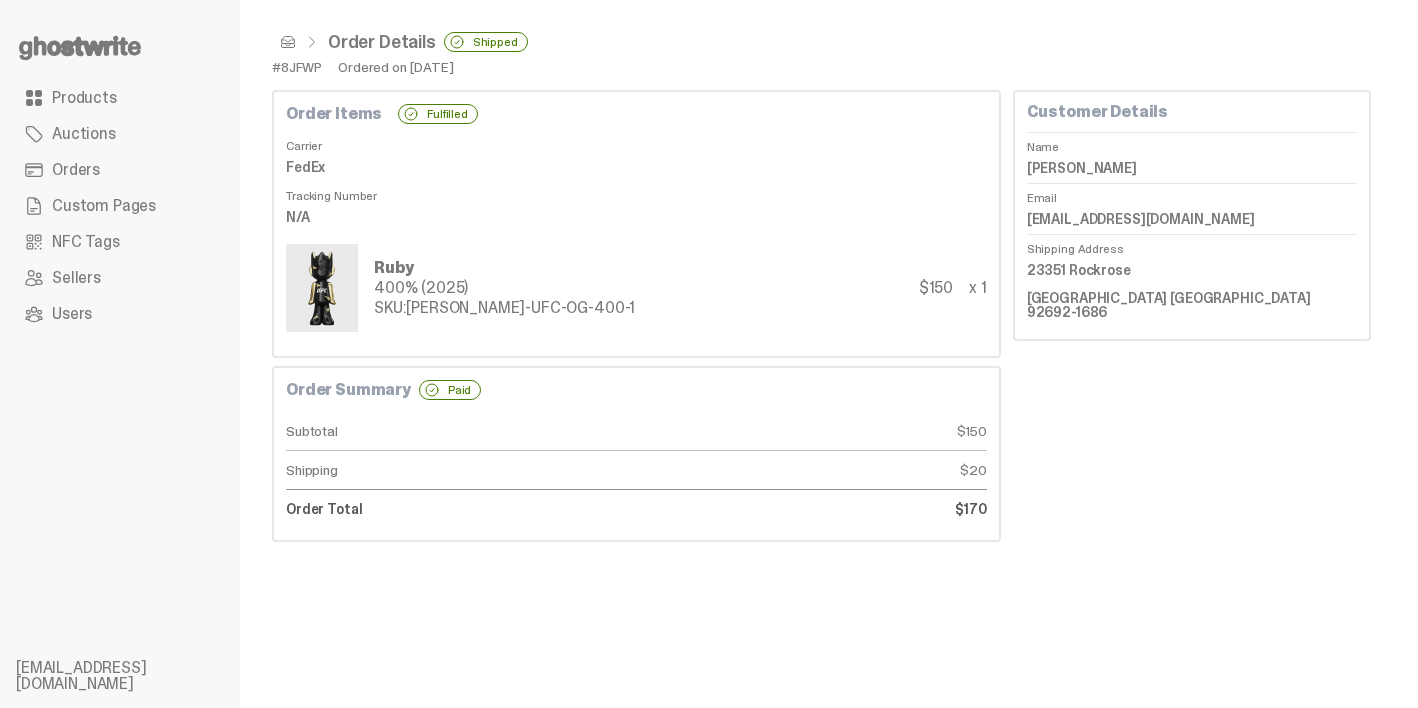 click at bounding box center (288, 42) 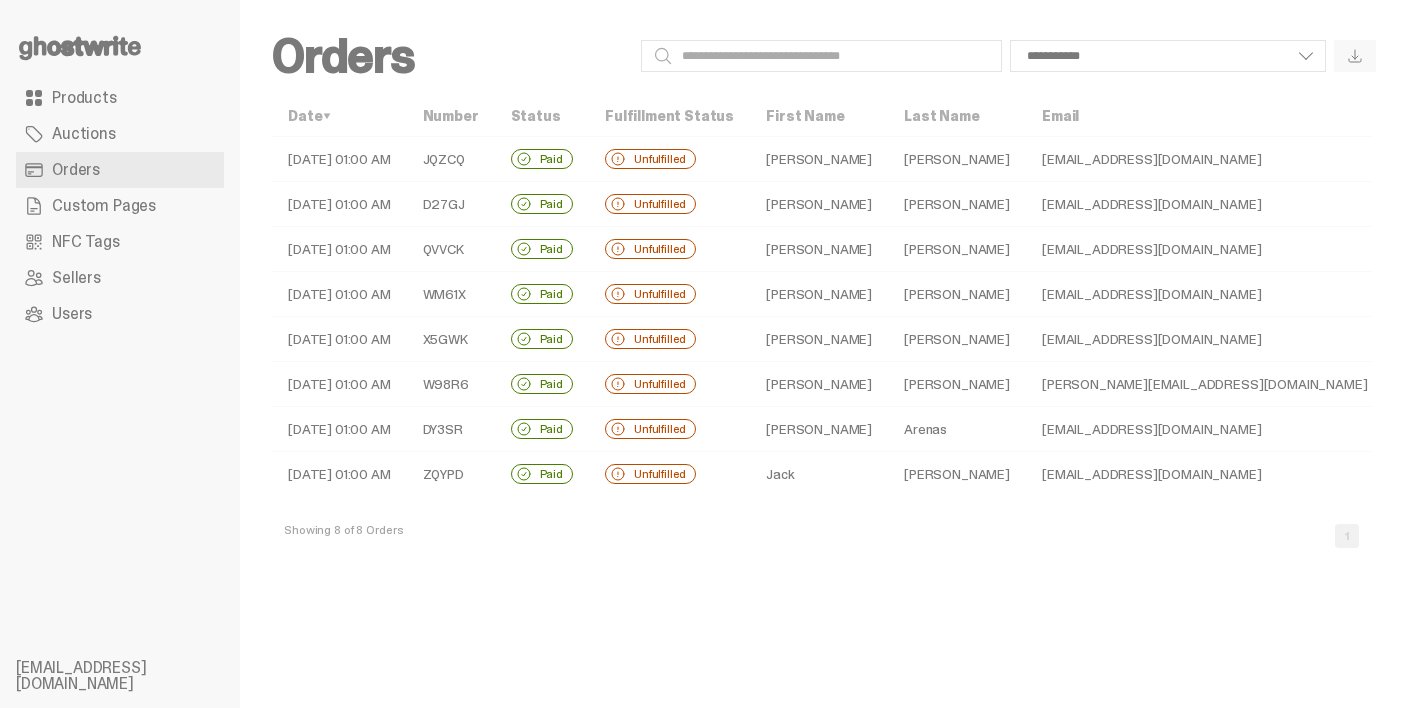 click on "Paid" at bounding box center (542, 249) 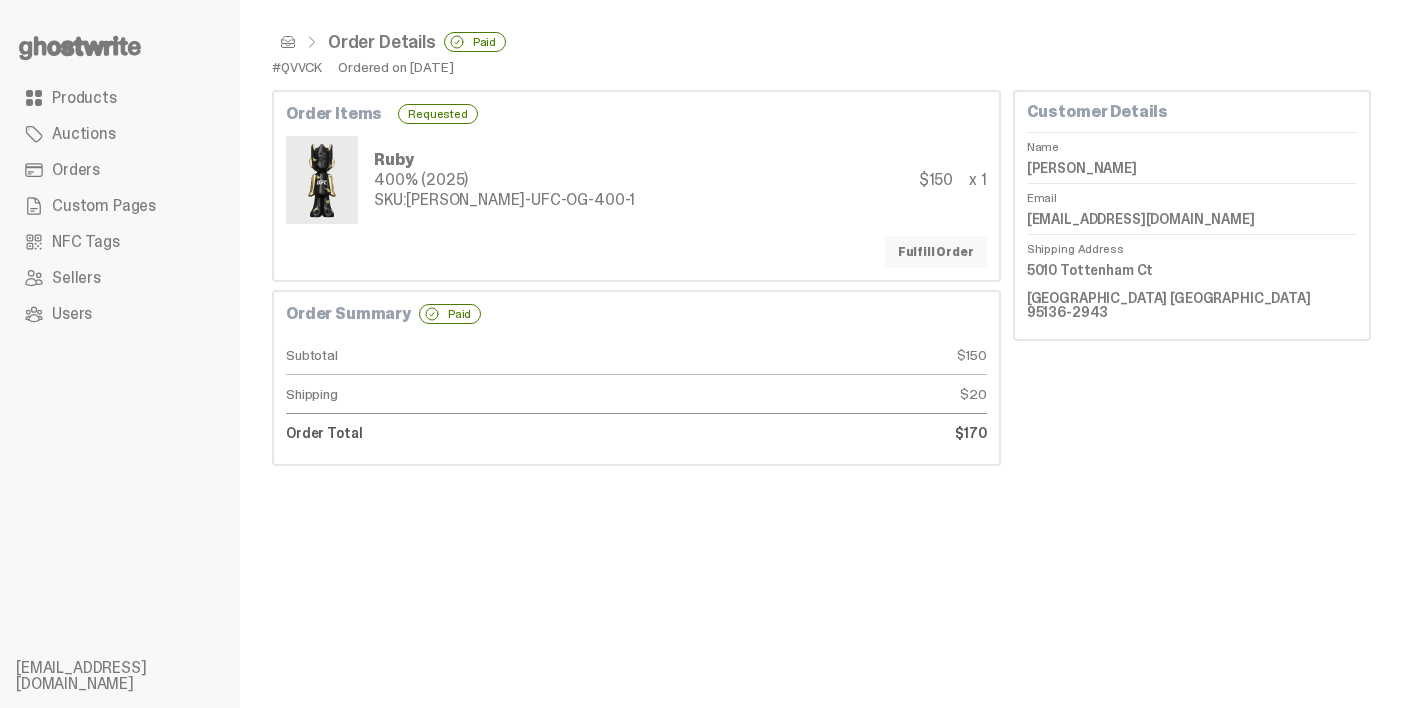 click on "Fulfill Order" at bounding box center (936, 252) 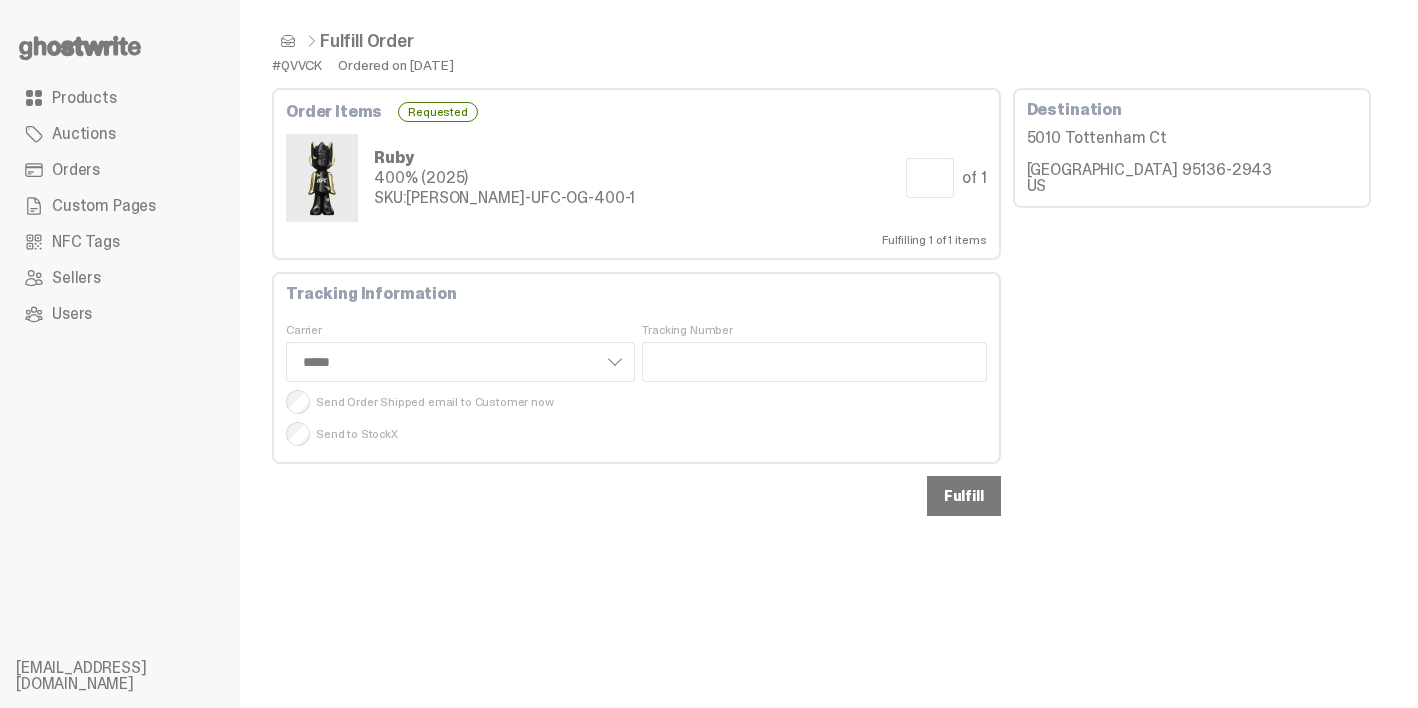 click on "Fulfill" at bounding box center [964, 496] 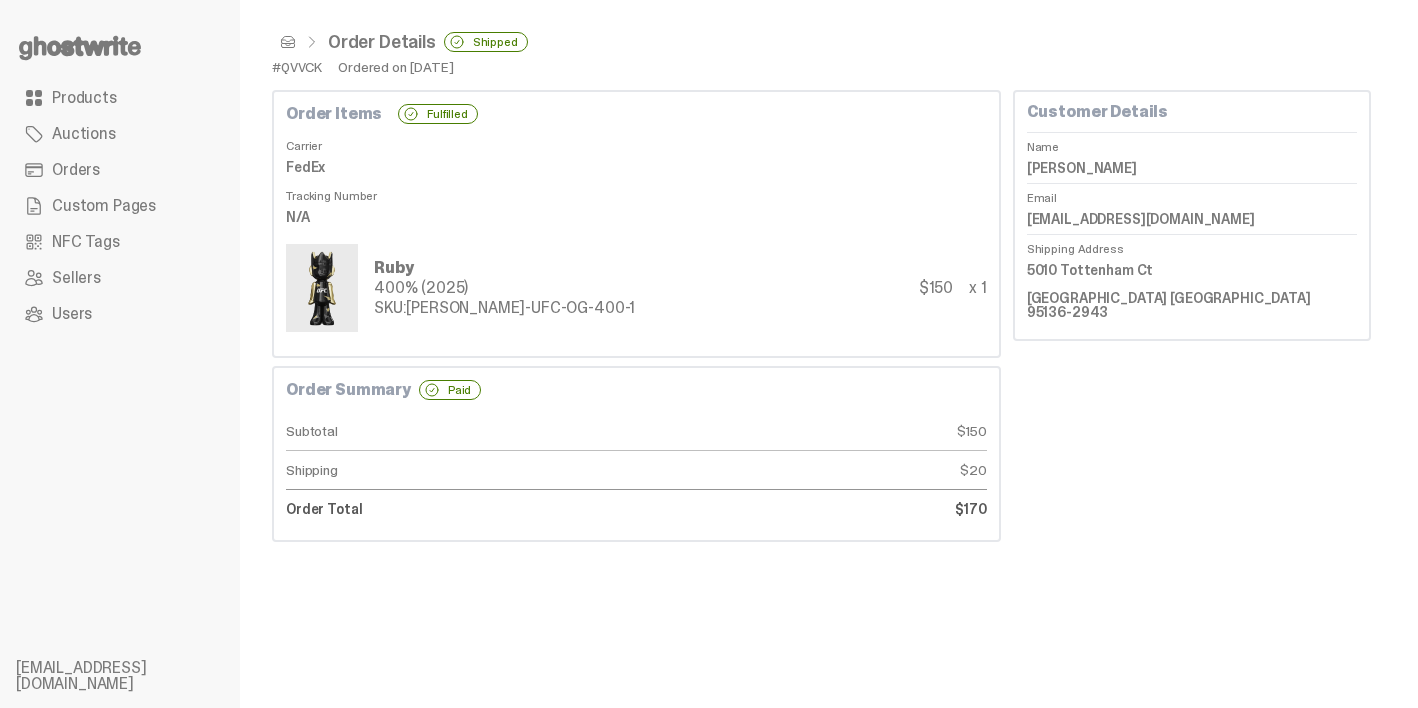 click on "$170" at bounding box center (811, 509) 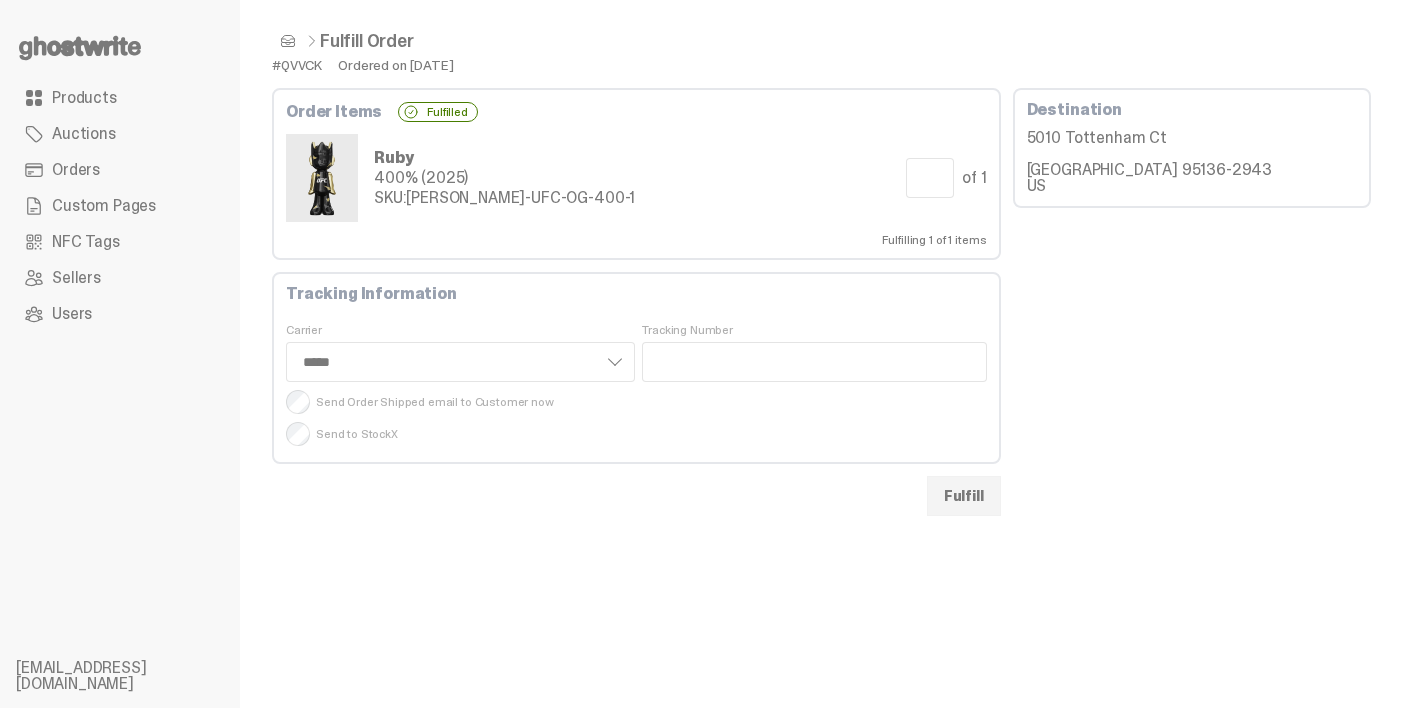 click at bounding box center [288, 41] 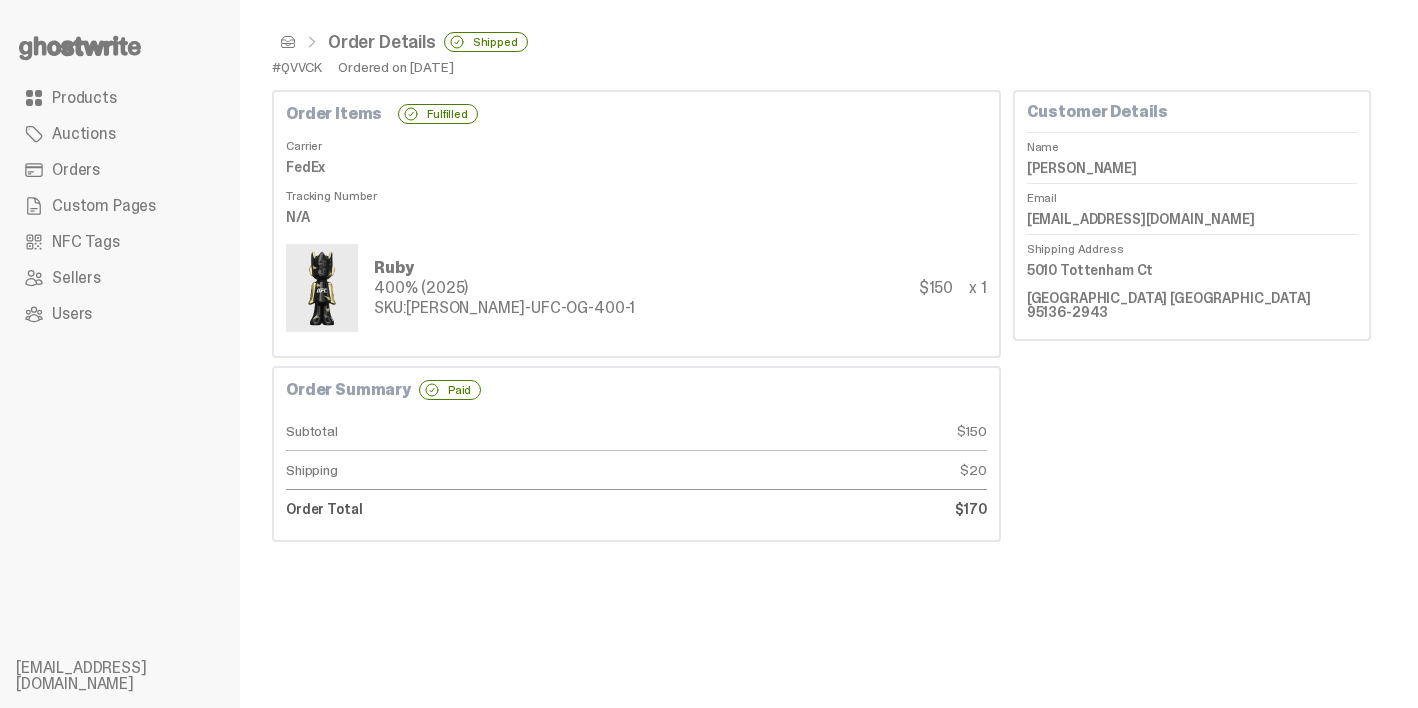 click at bounding box center [312, 42] 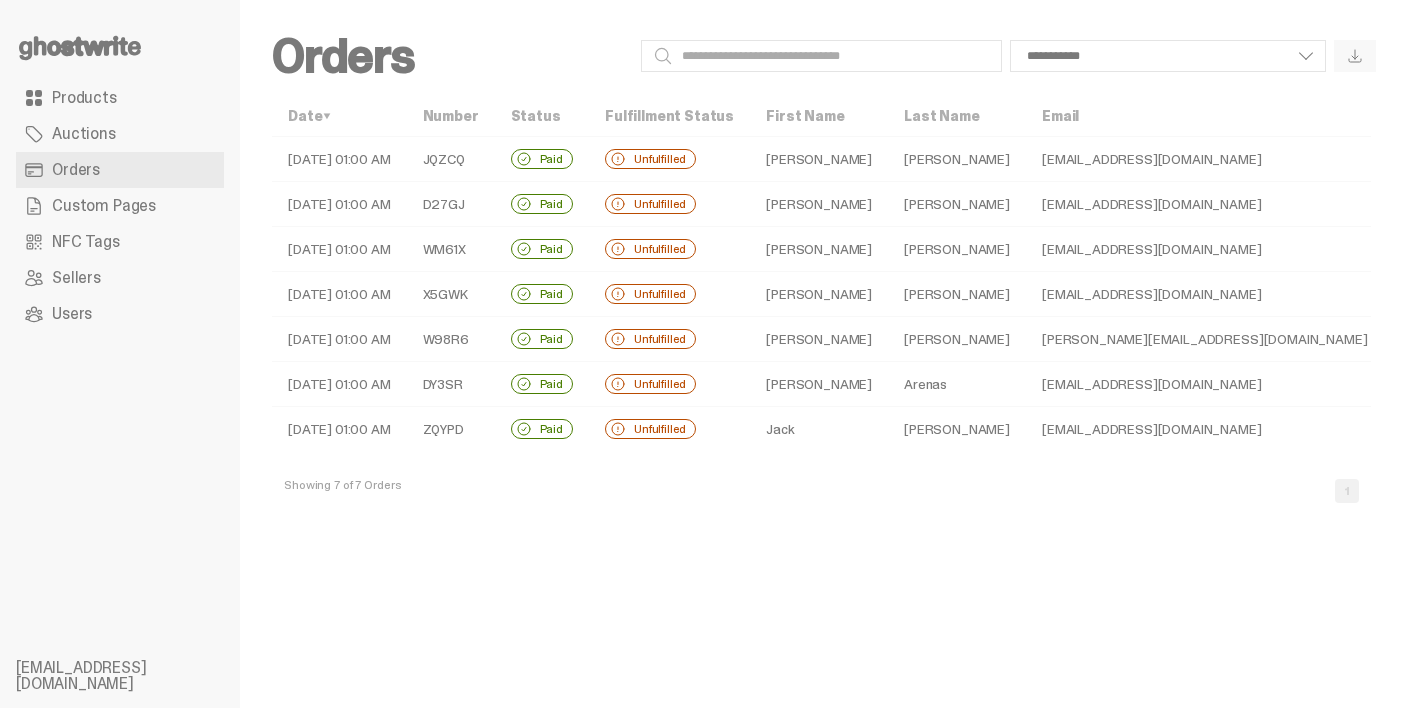 click on "Arturo" at bounding box center [819, 204] 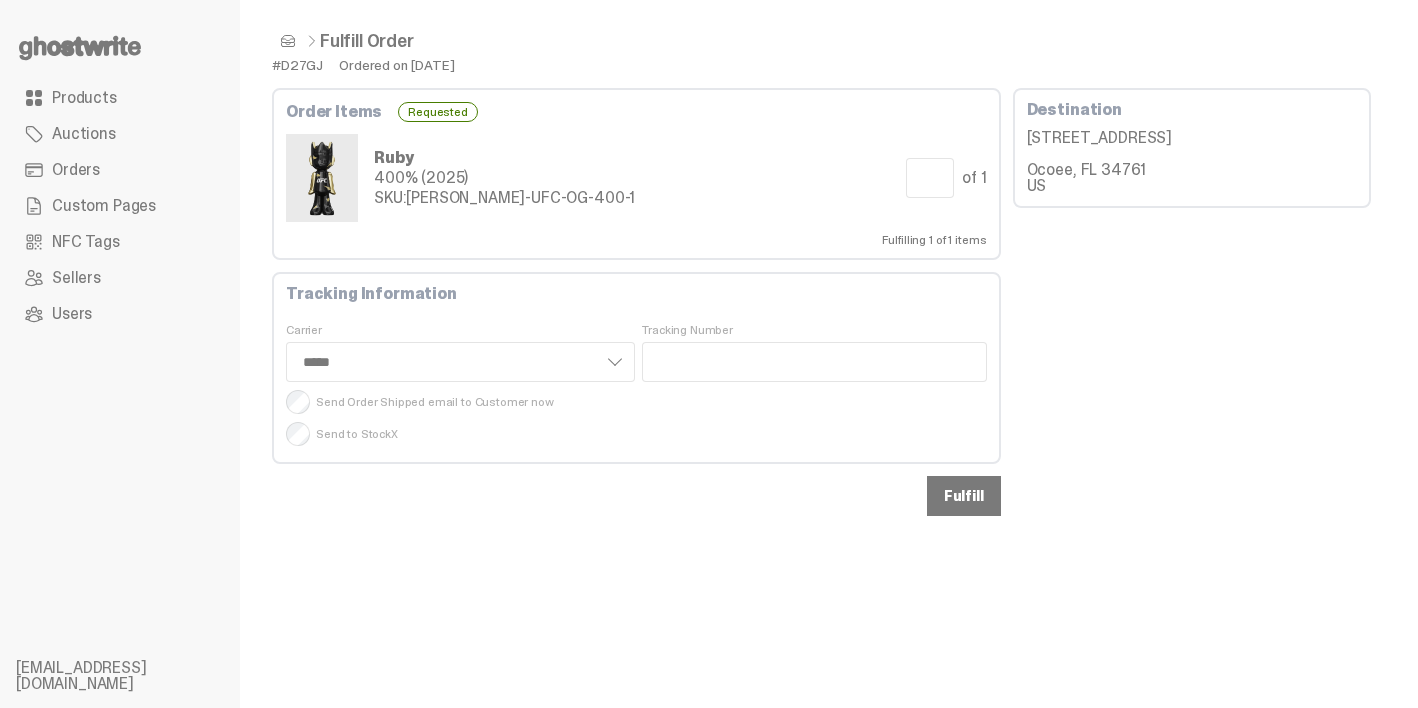 click on "Fulfill" at bounding box center [964, 496] 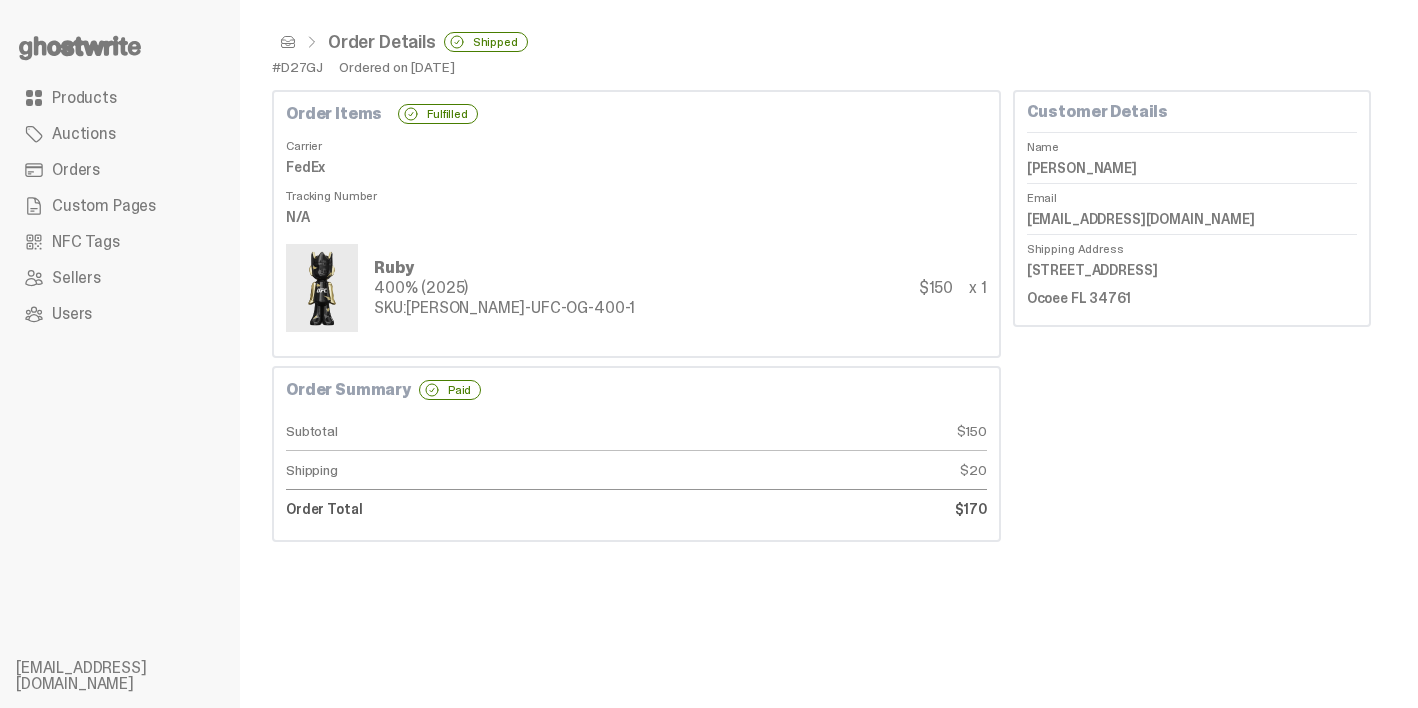 click at bounding box center (288, 42) 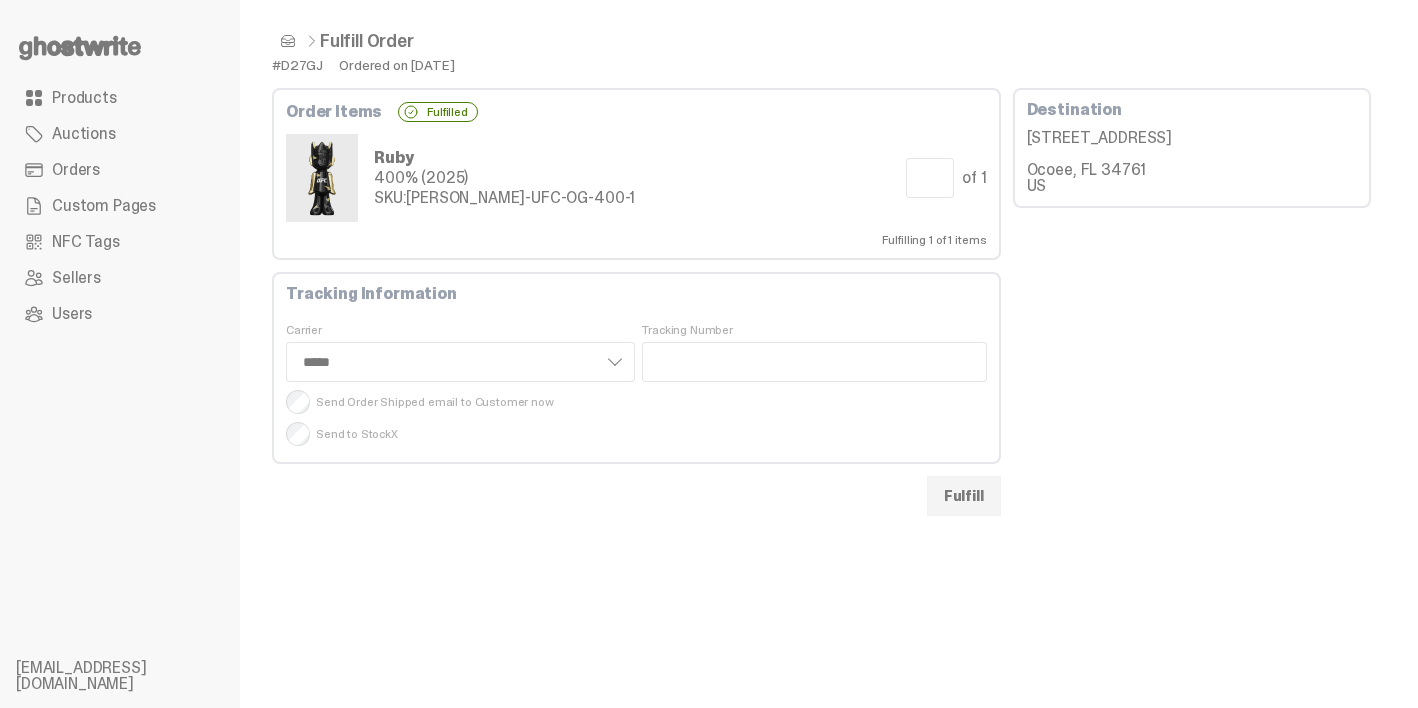 click at bounding box center [288, 41] 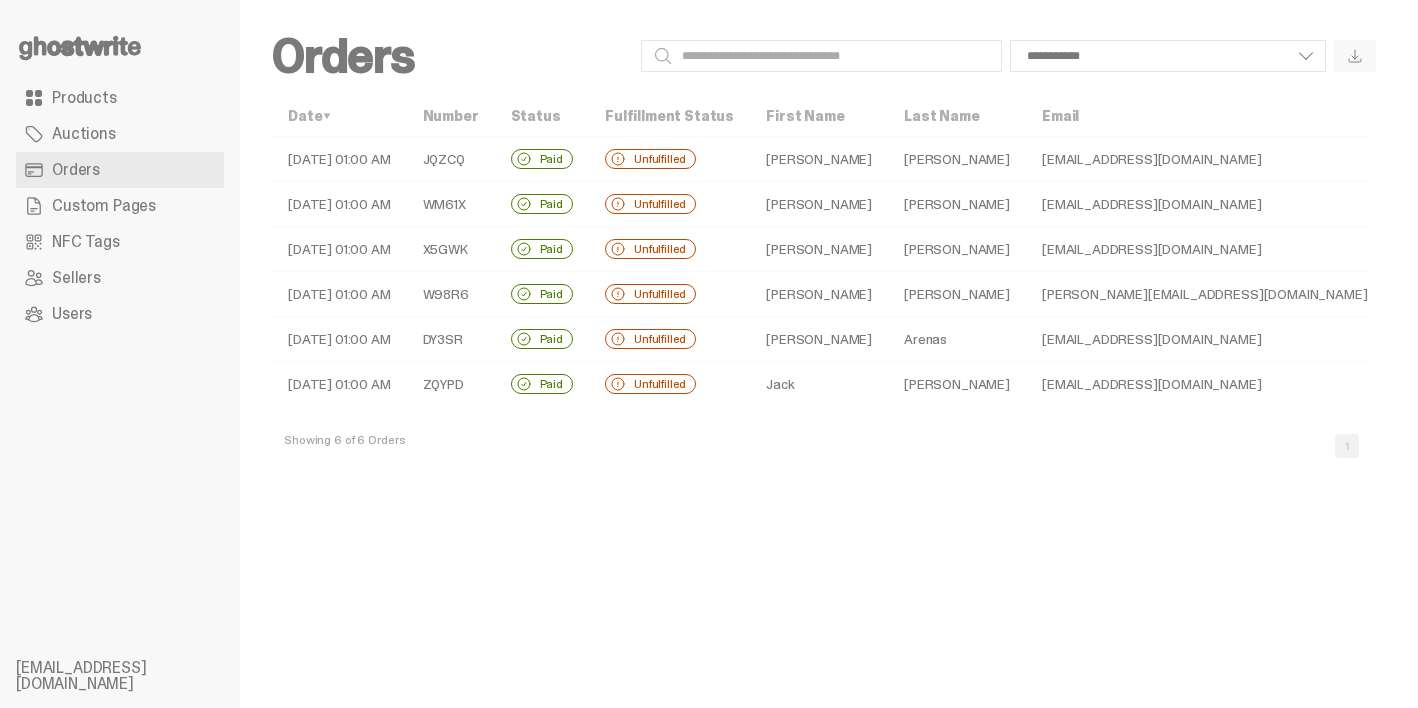 click on "Paid" at bounding box center (542, 204) 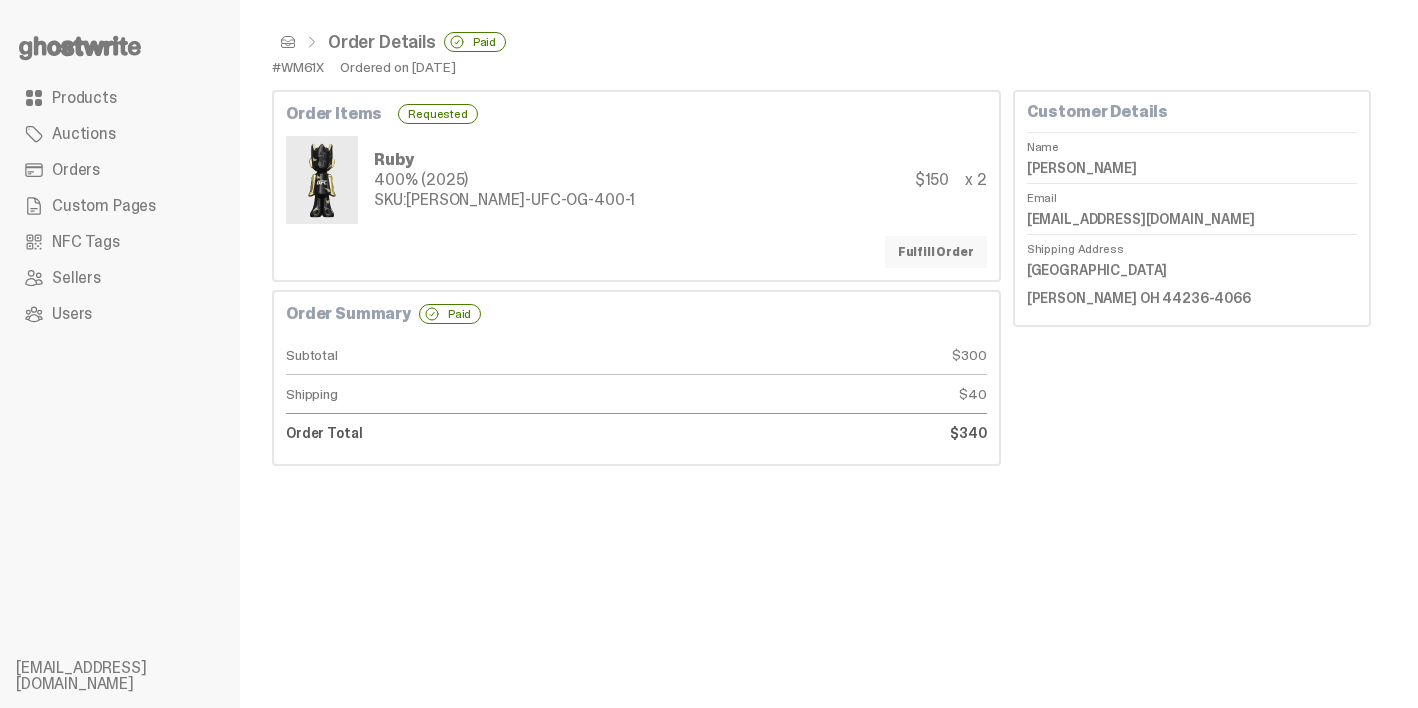 click on "Fulfill Order" at bounding box center [936, 252] 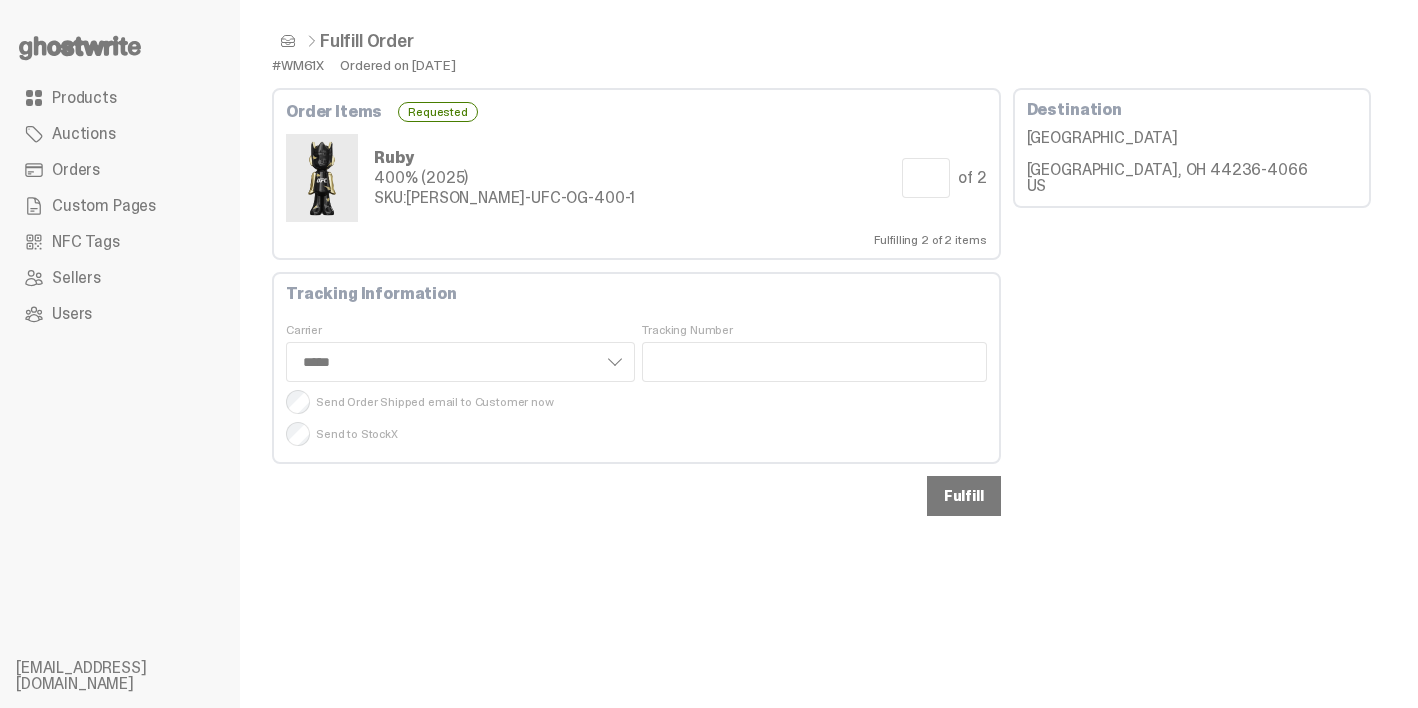click on "Fulfill" at bounding box center (964, 496) 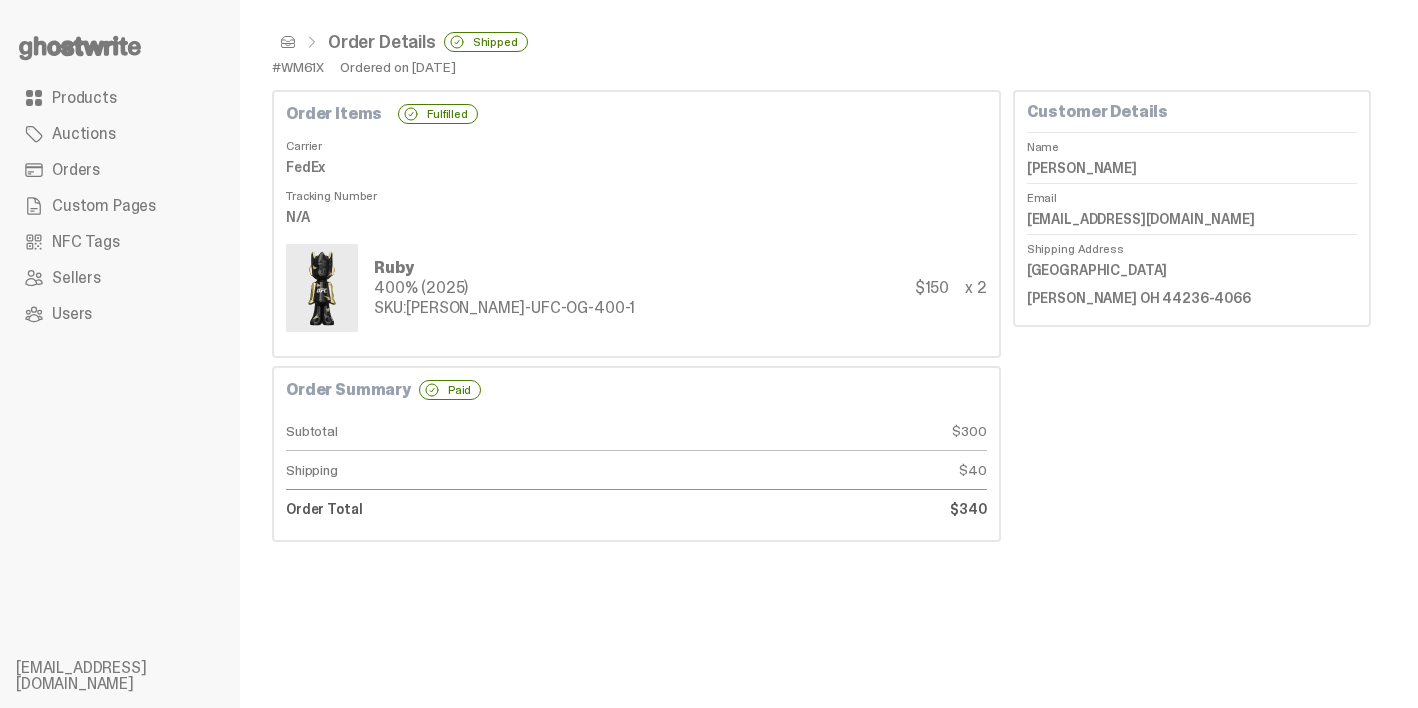 click on "Order Details
Shipped" at bounding box center [821, 42] 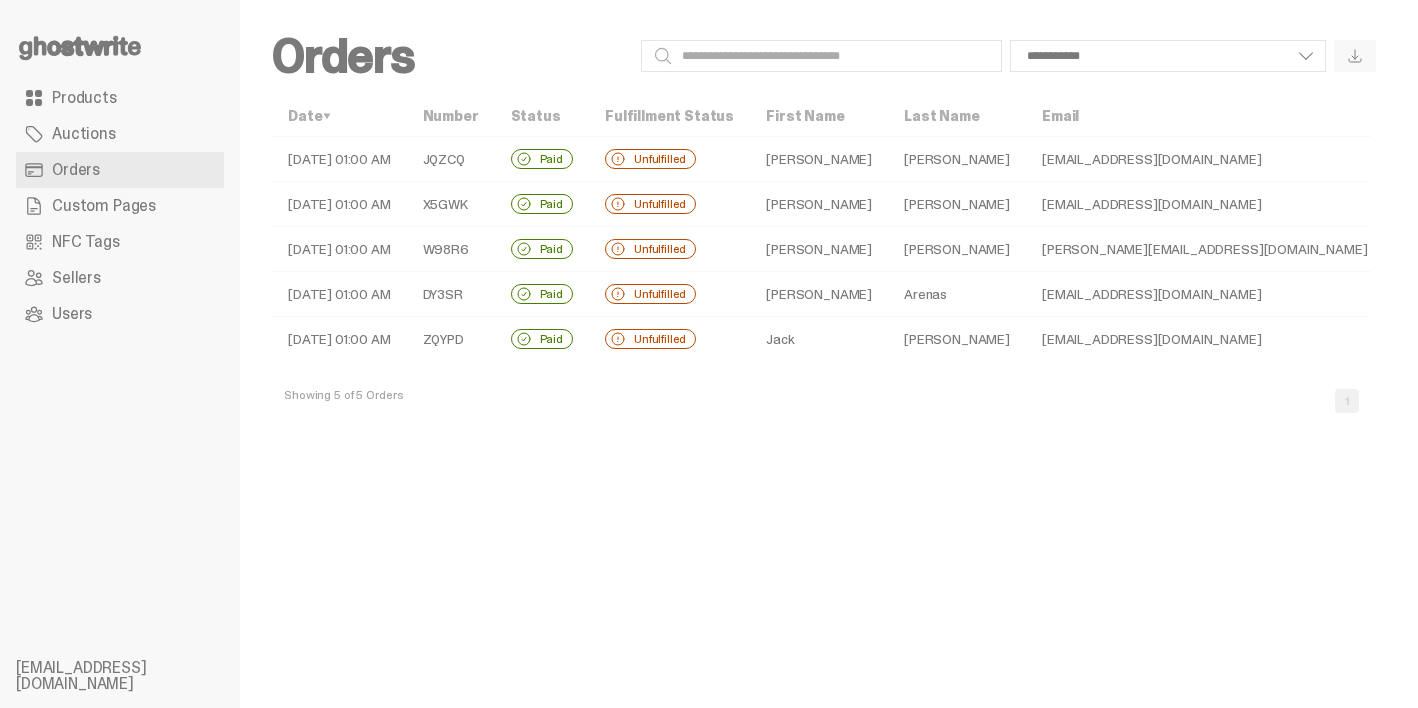 click on "Arenas" at bounding box center [957, 294] 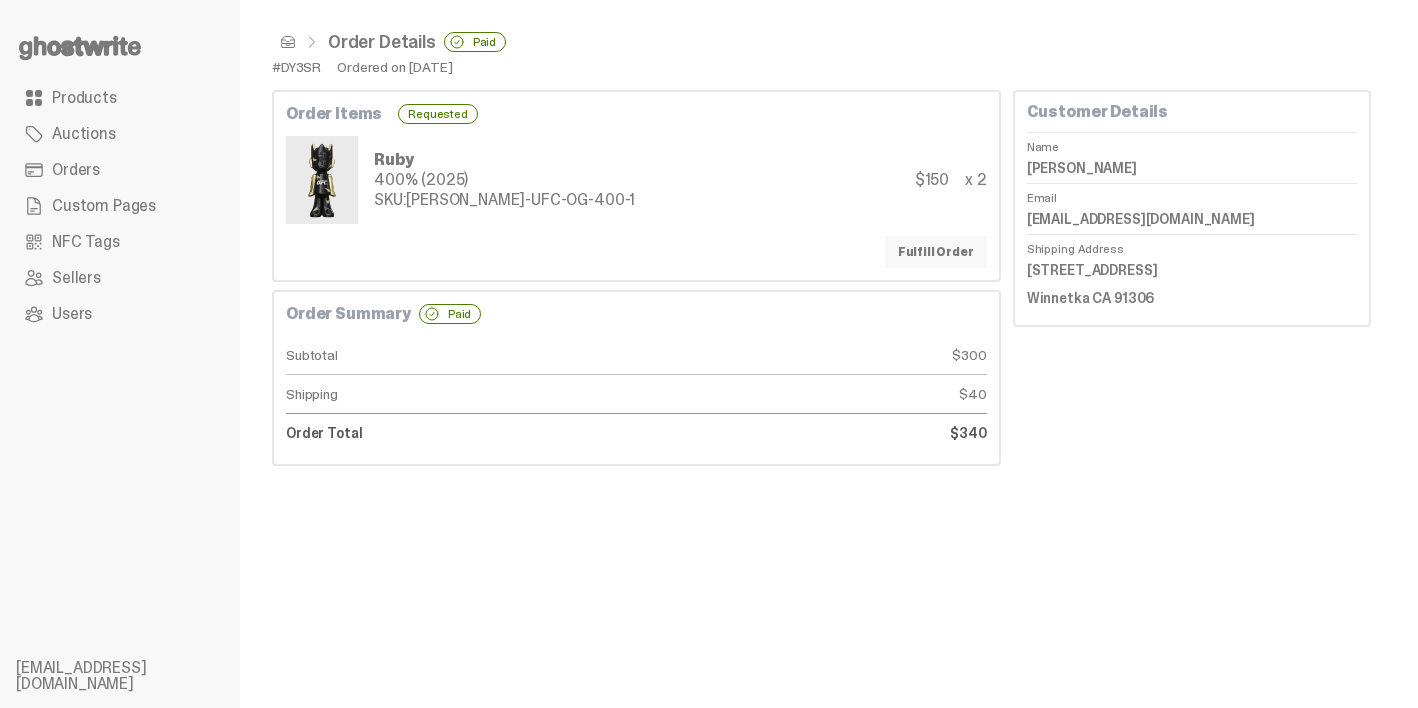click on "Fulfill Order" at bounding box center [936, 252] 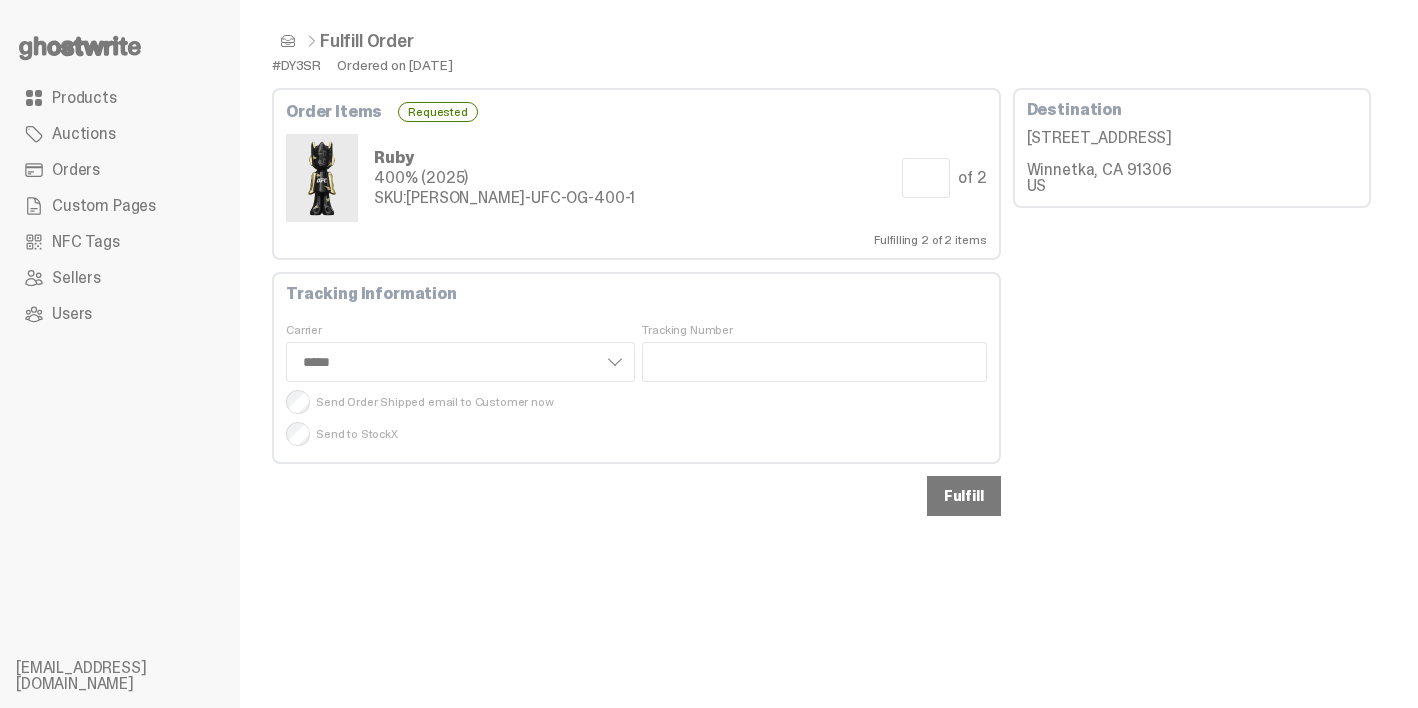 click on "Fulfill" at bounding box center (964, 496) 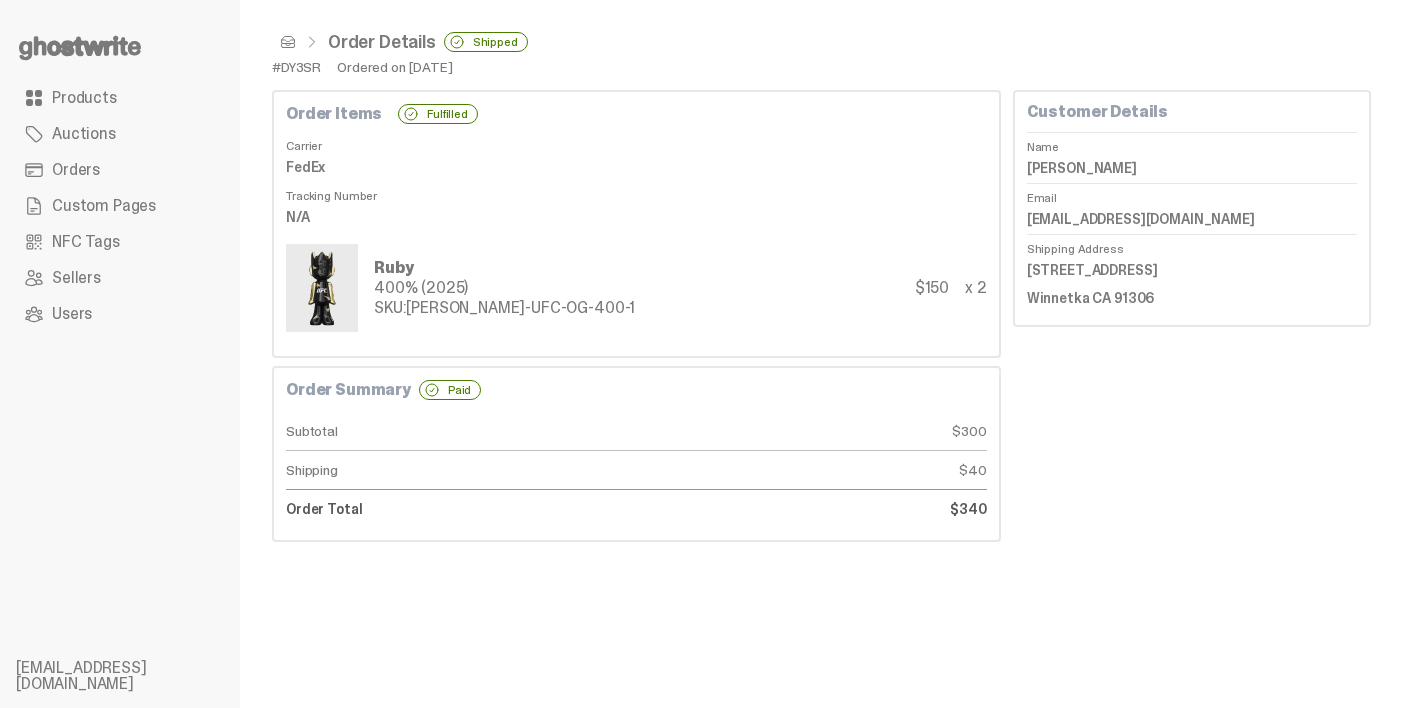 click at bounding box center (288, 42) 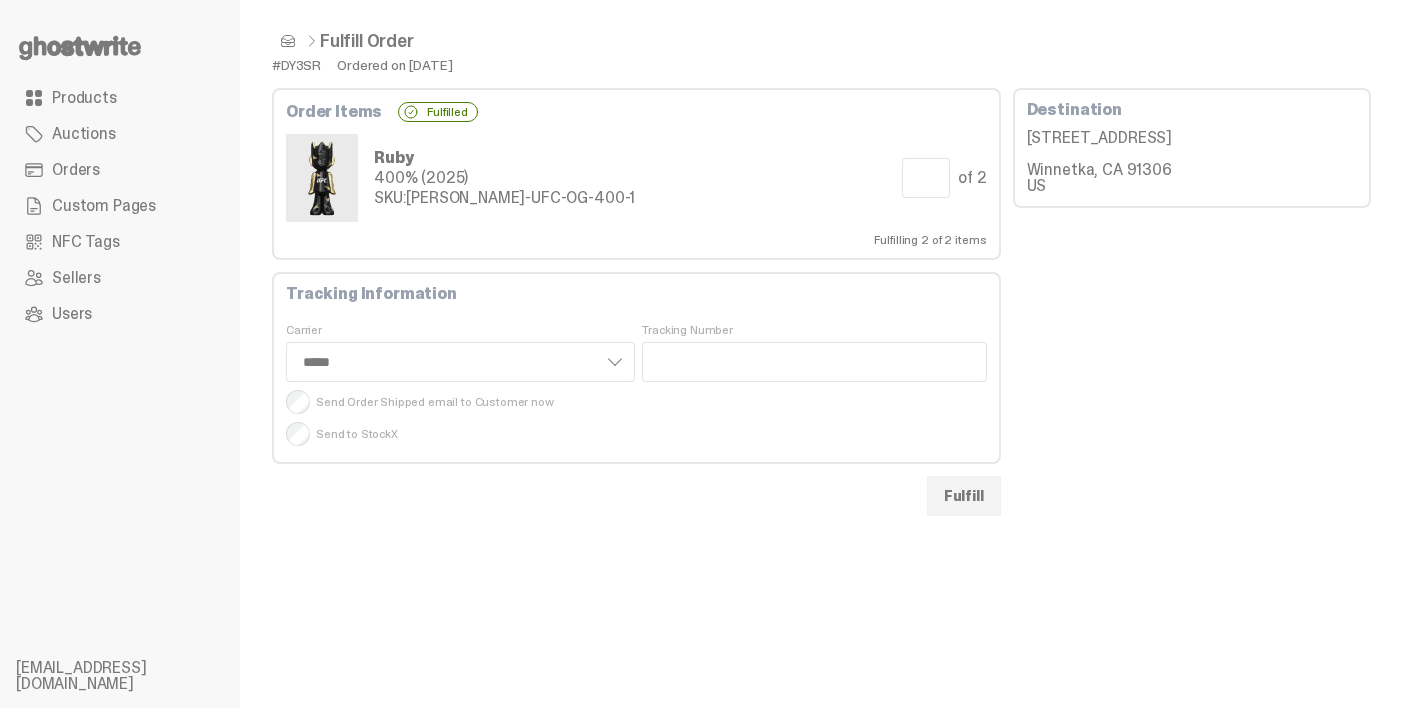 click at bounding box center [288, 41] 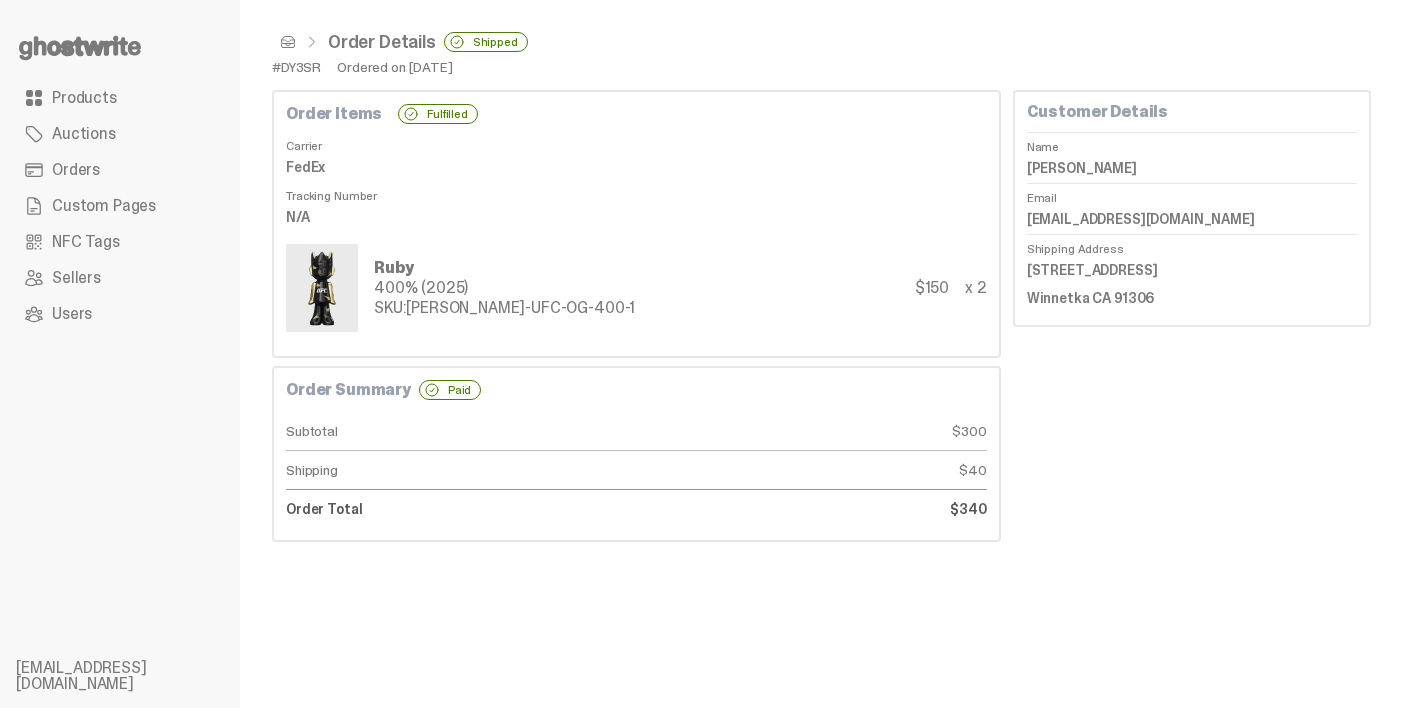click at bounding box center (288, 42) 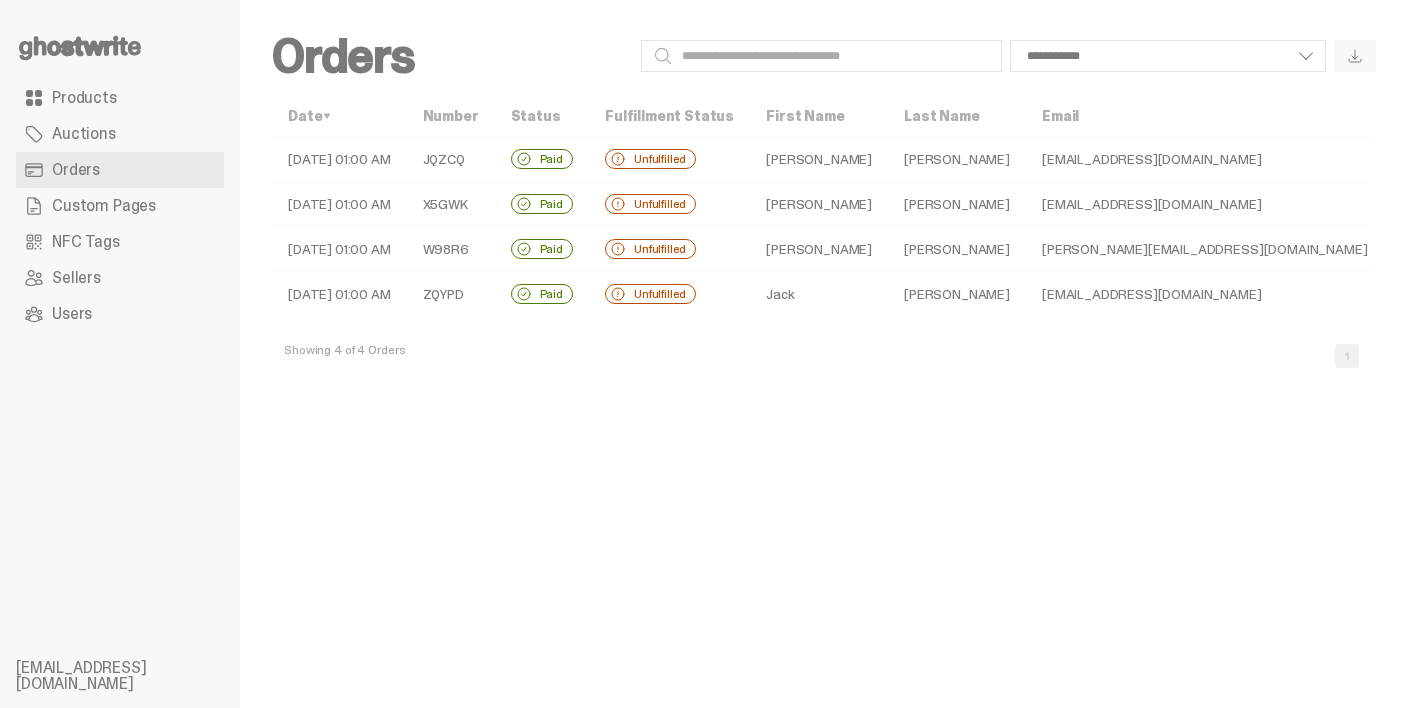 click on "Unfulfilled" at bounding box center [669, 204] 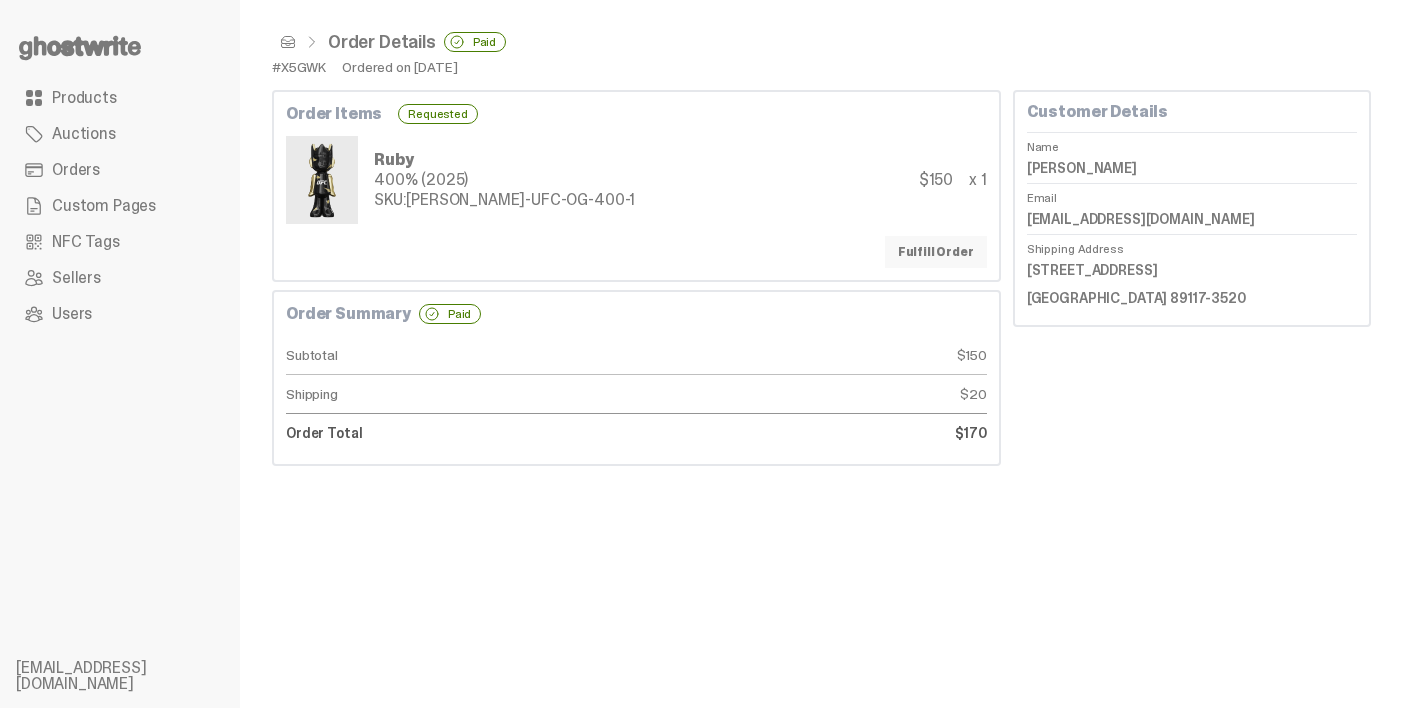 click on "Fulfill Order" at bounding box center [936, 252] 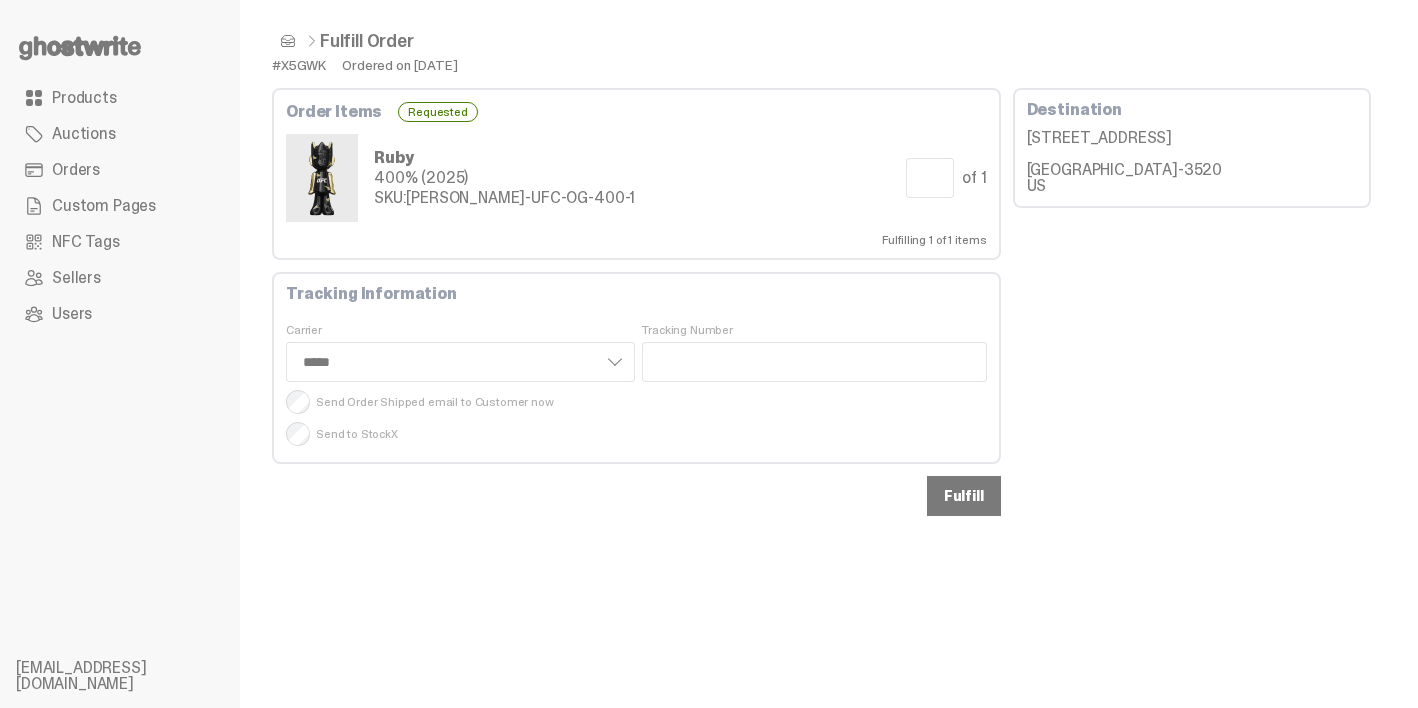 click on "Fulfill" at bounding box center [964, 496] 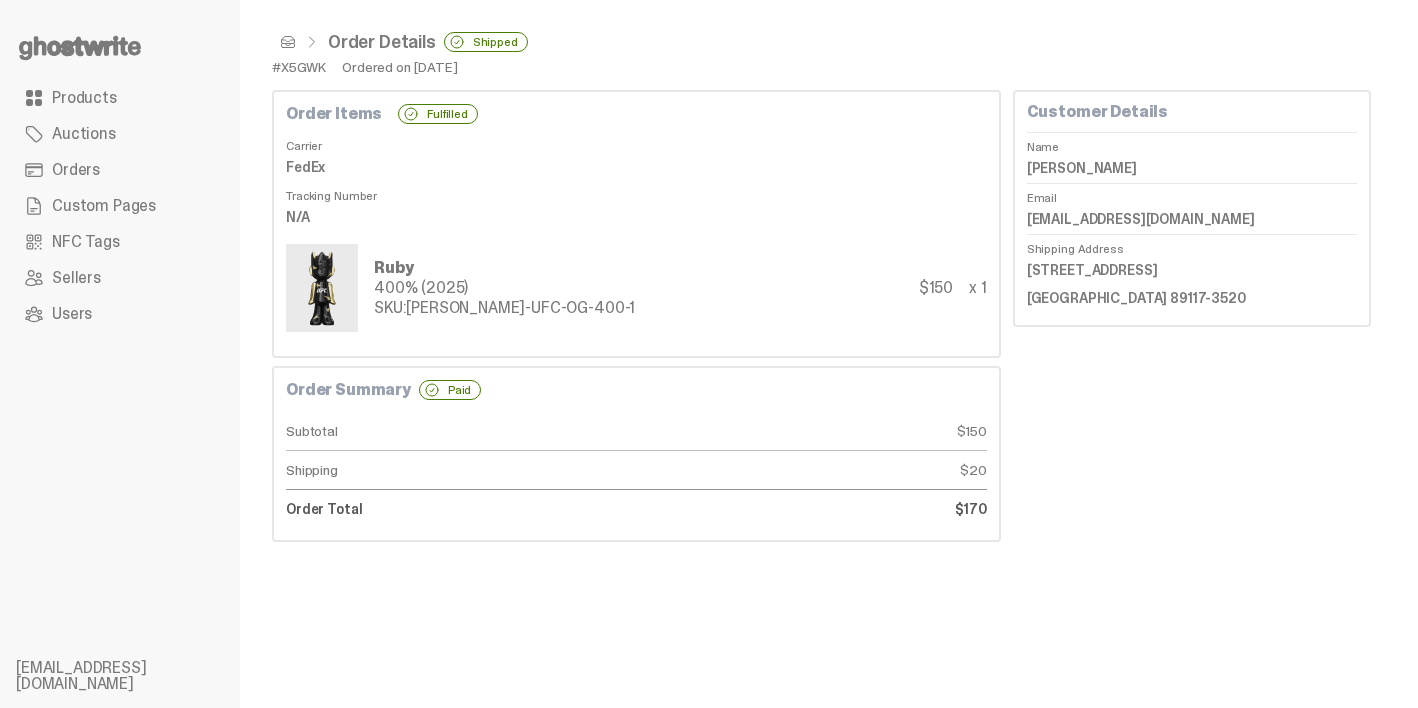 click at bounding box center (288, 42) 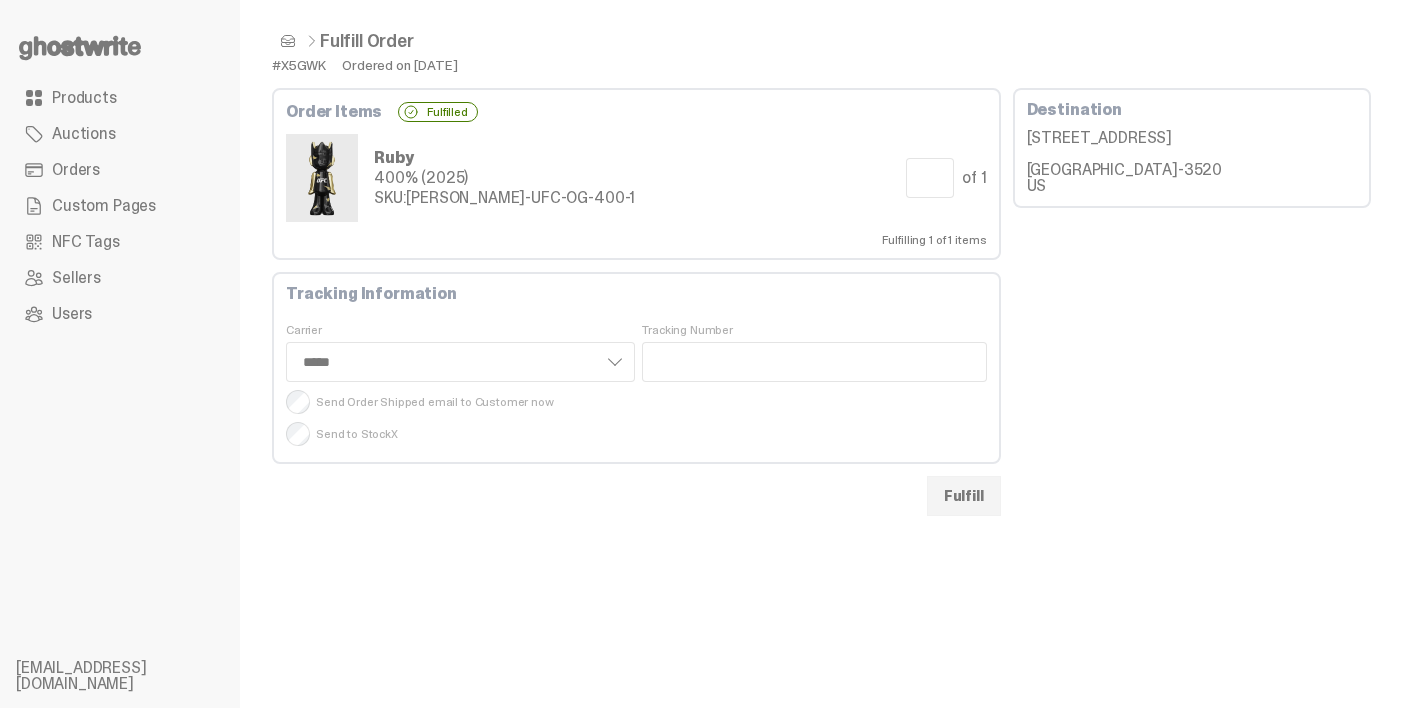 click at bounding box center [288, 41] 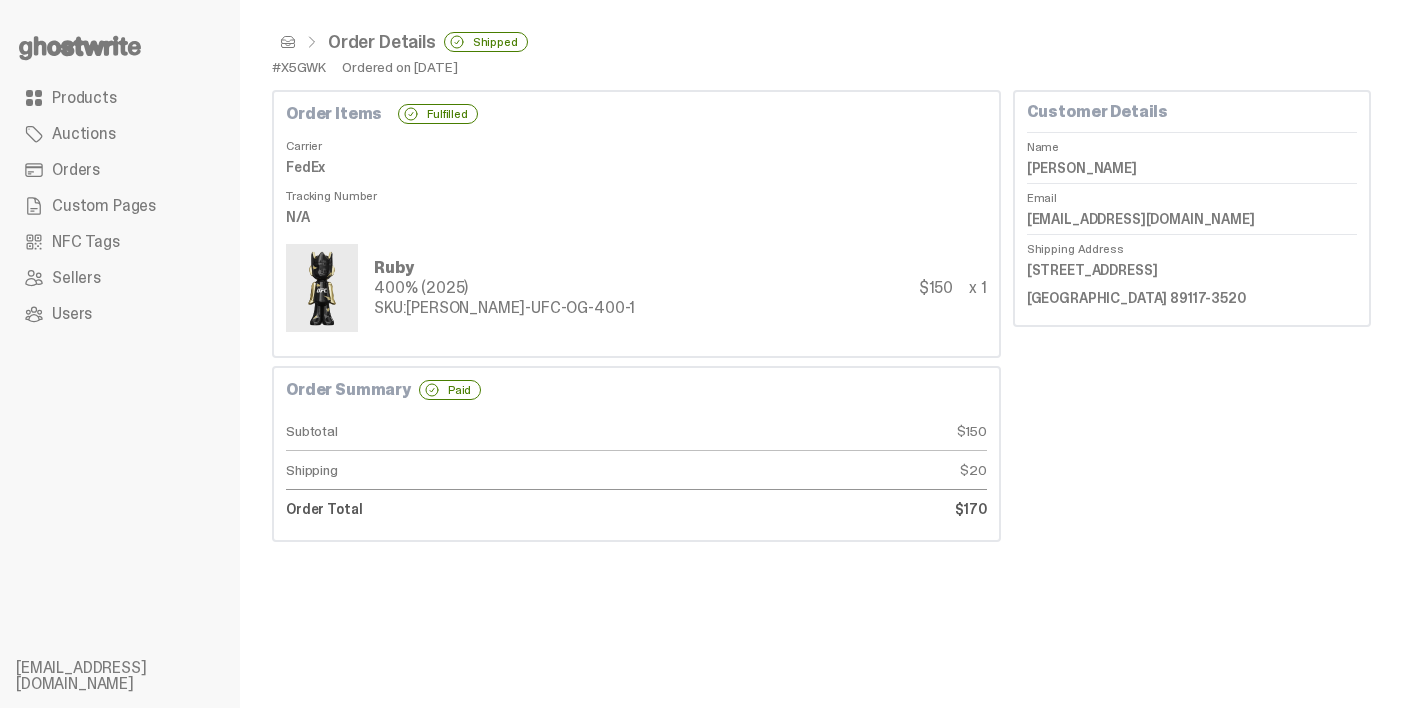 click at bounding box center [288, 42] 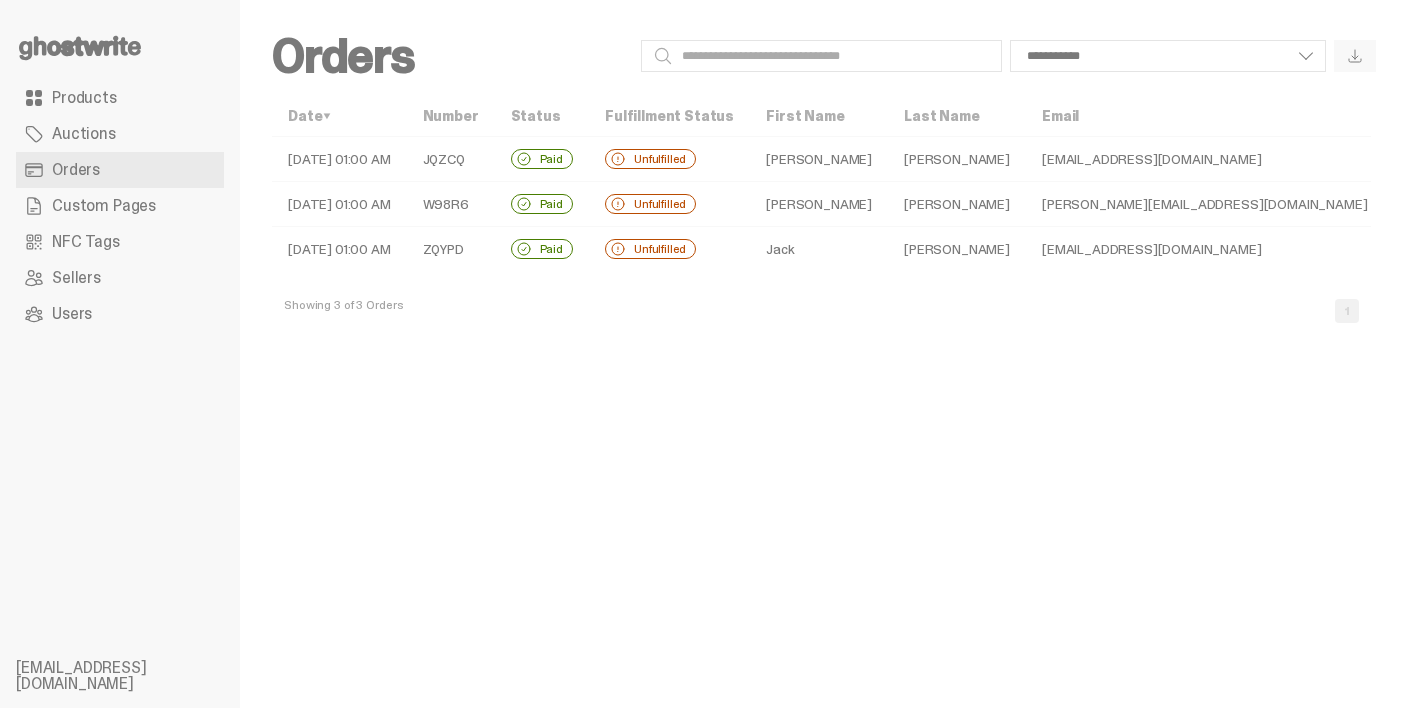 click on "Unfulfilled" at bounding box center [669, 249] 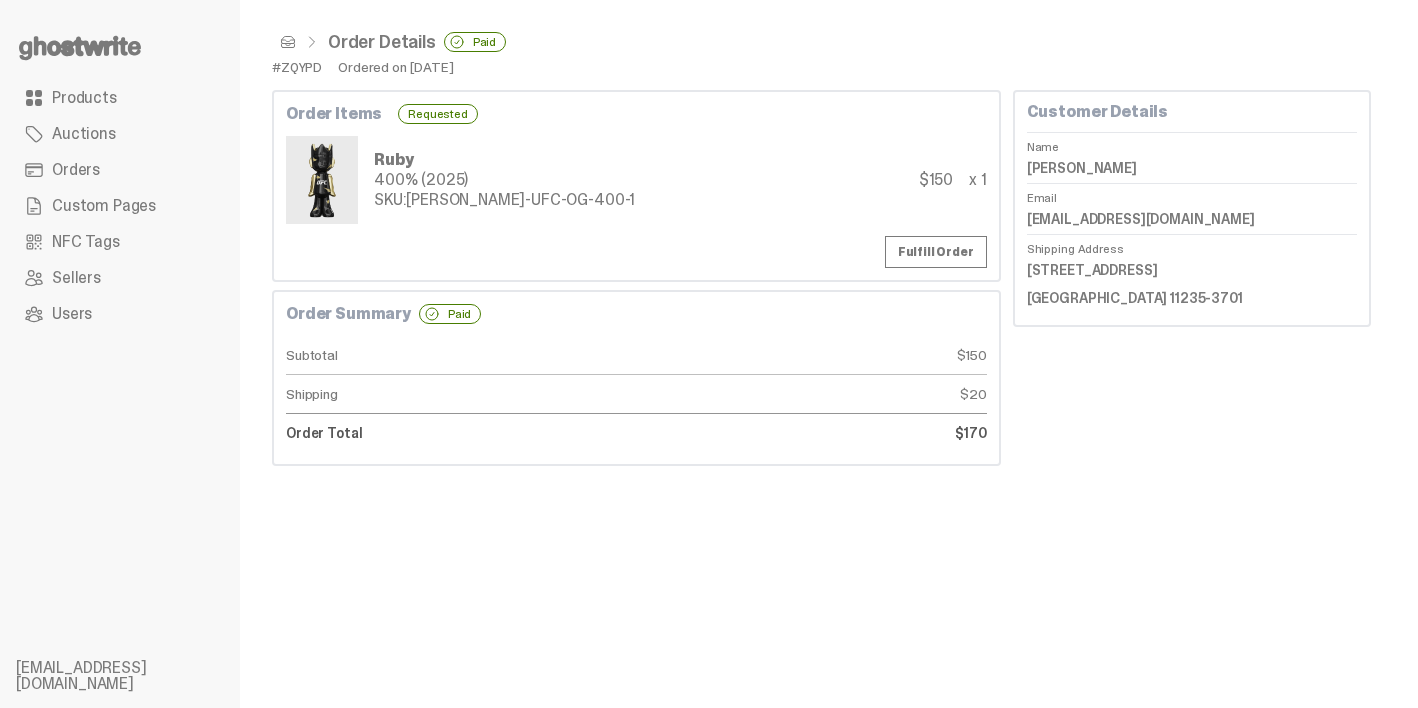 click on "Order Items
Requested
Ruby
400% (2025)
SKU:  TY-GH-UFC-OG-400-1
$150
x 1
Fulfill Order" at bounding box center [636, 186] 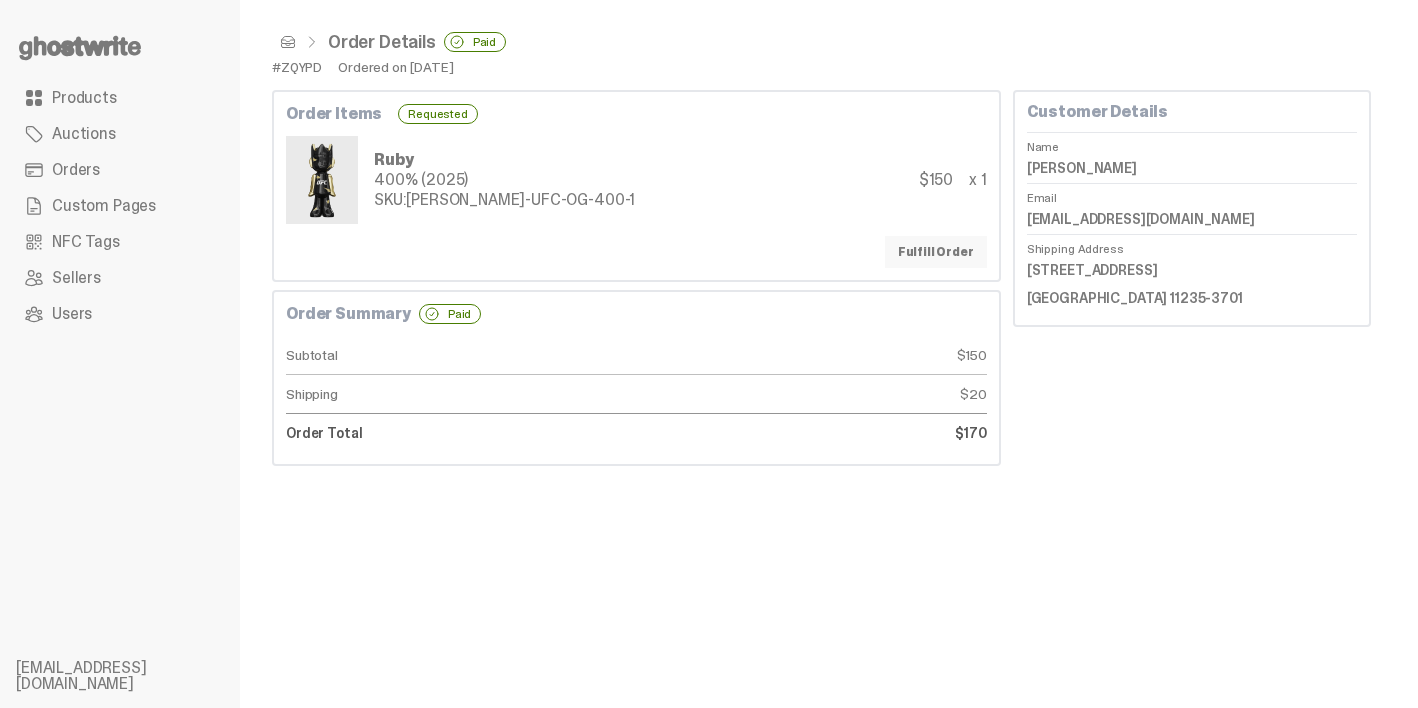 click on "Fulfill Order" at bounding box center [936, 252] 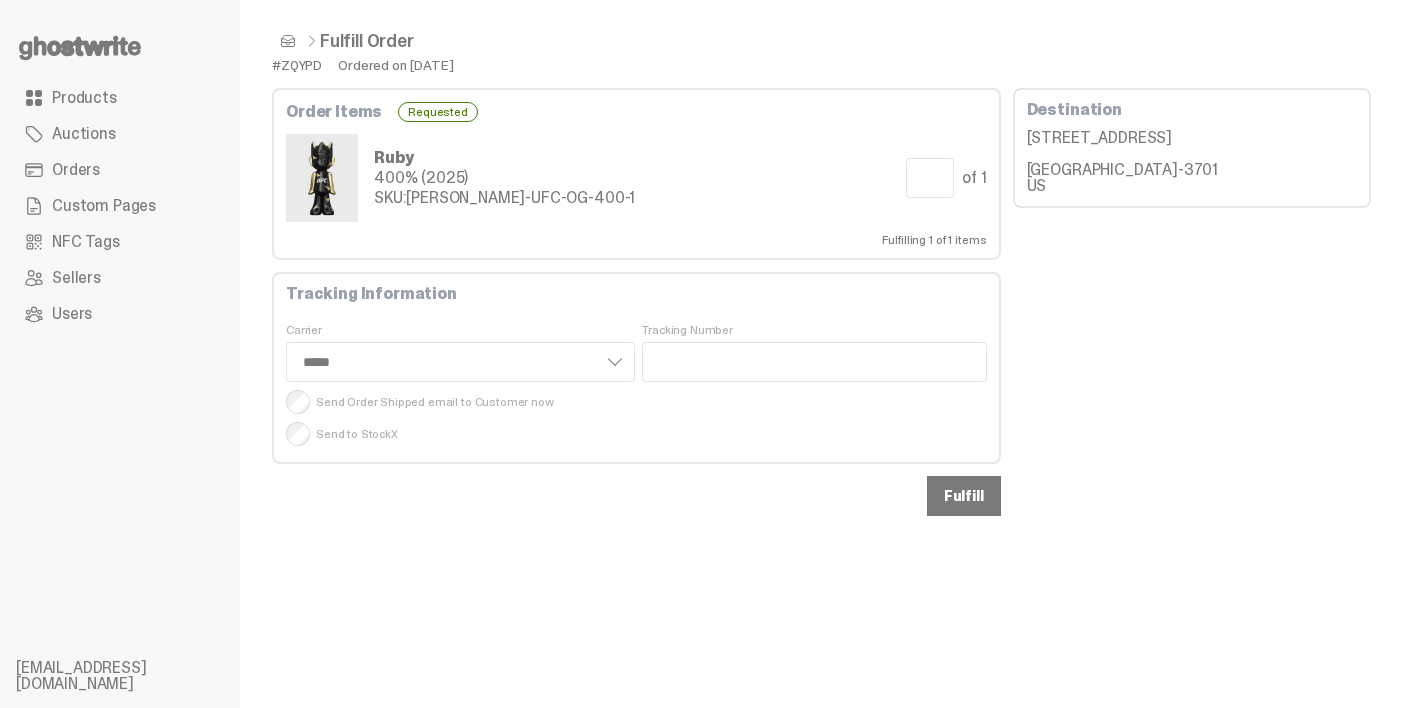 click on "Fulfill" at bounding box center [964, 496] 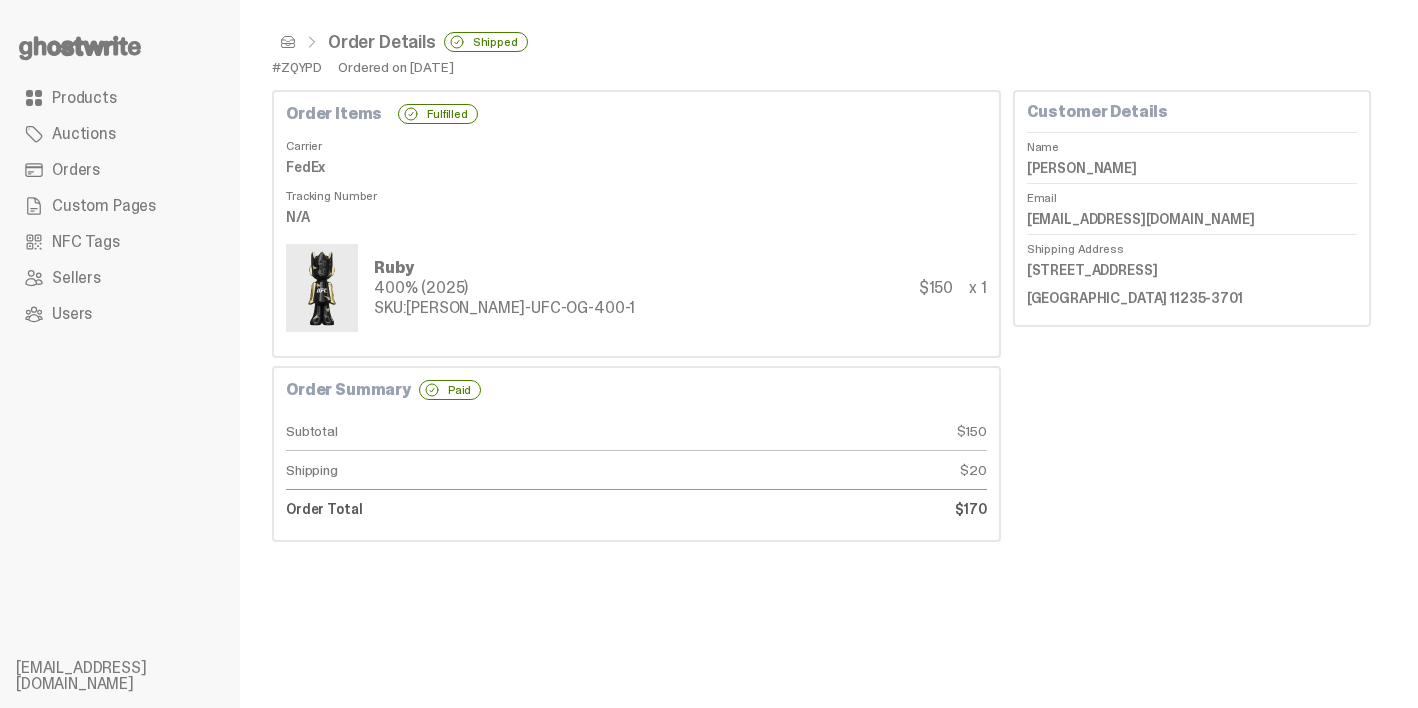 click at bounding box center (288, 42) 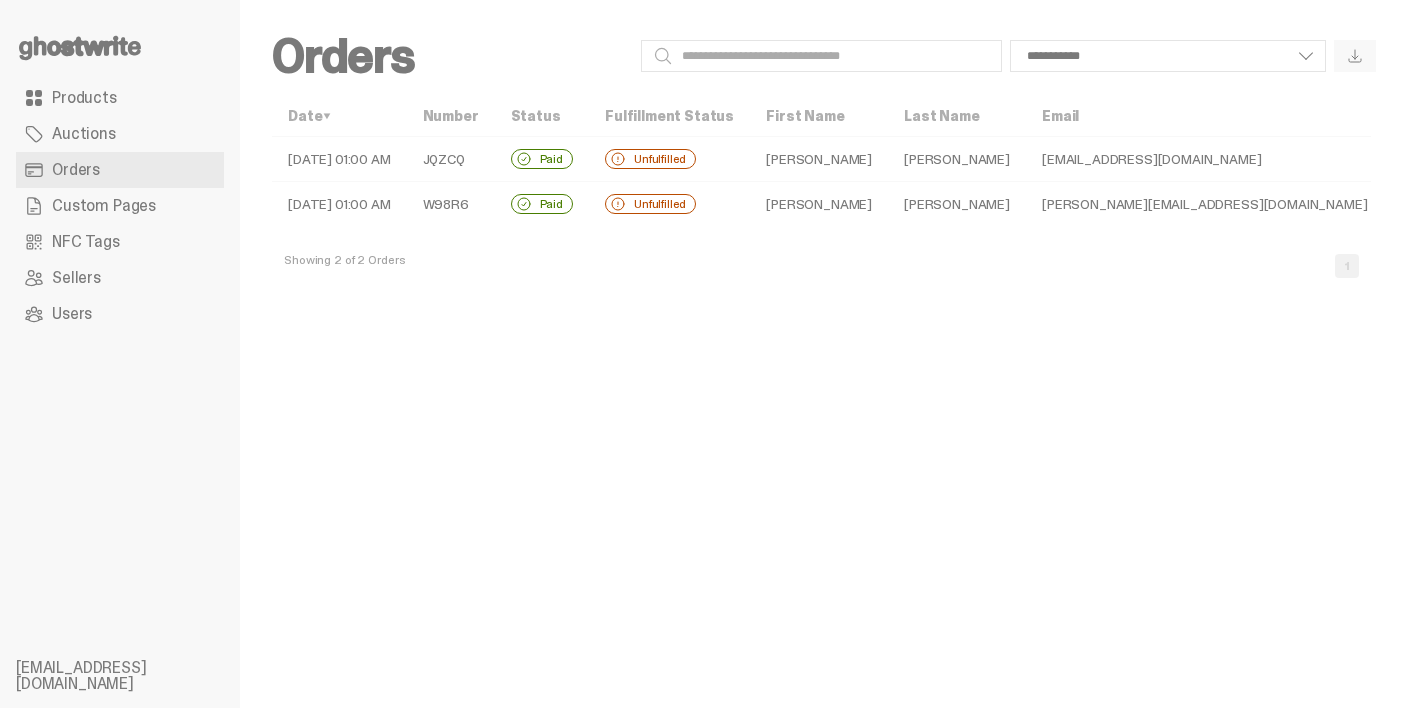 click on "DIMITRY" at bounding box center [819, 204] 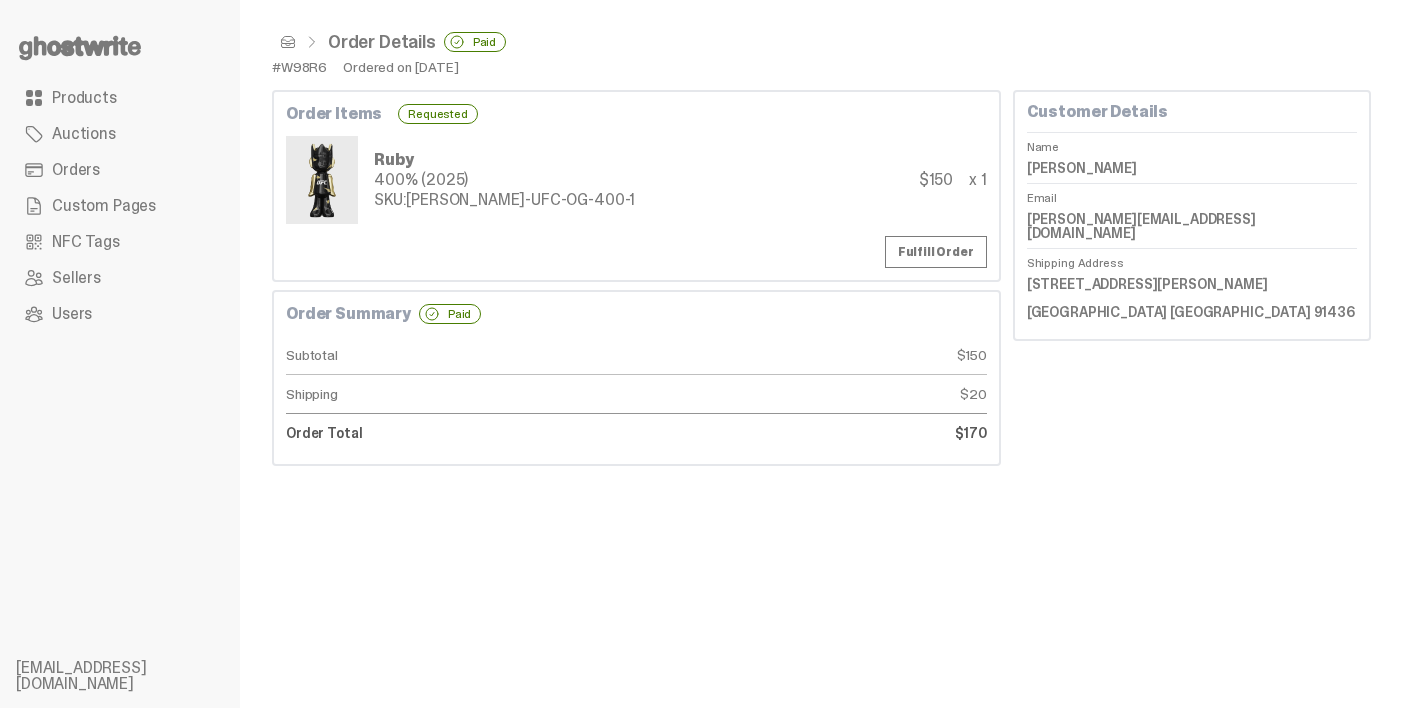 click on "Order Items
Requested
Ruby
400% (2025)
SKU:  TY-GH-UFC-OG-400-1
$150
x 1
Fulfill Order" at bounding box center [636, 186] 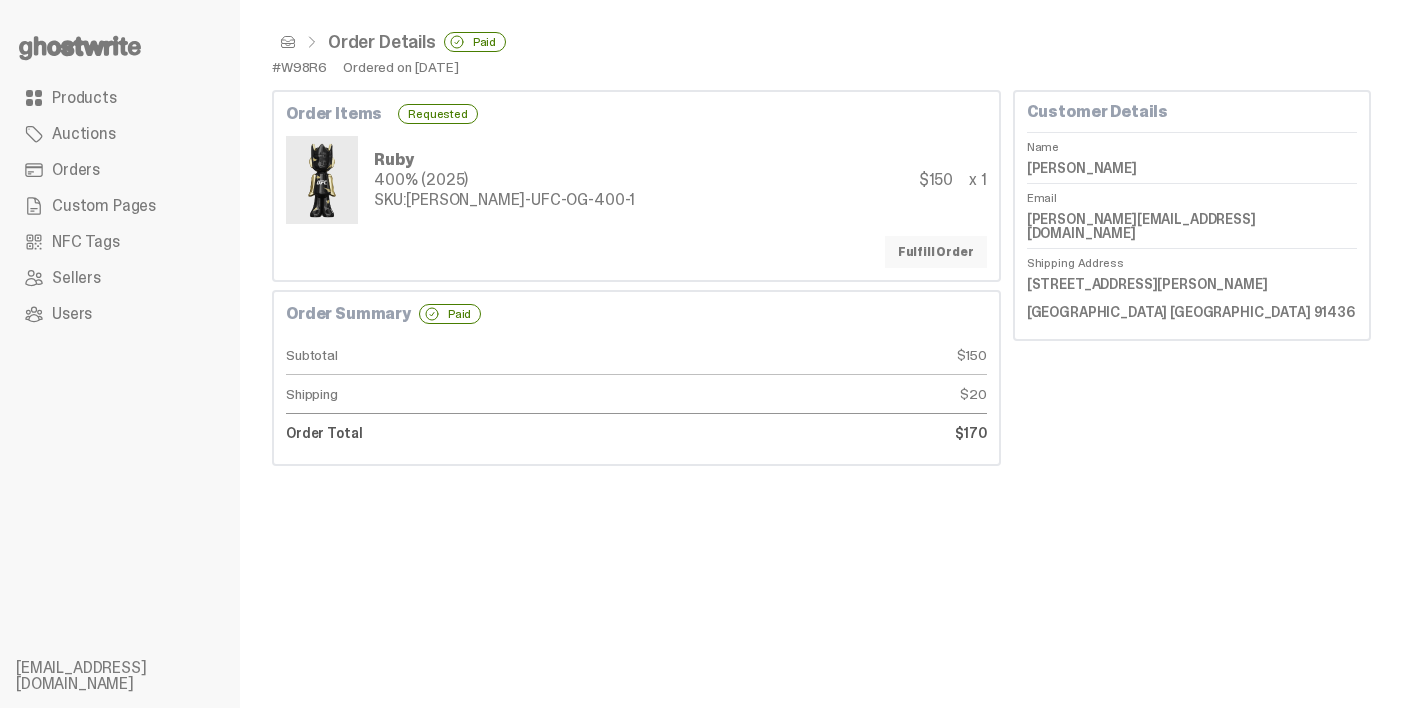 click on "Fulfill Order" at bounding box center (936, 252) 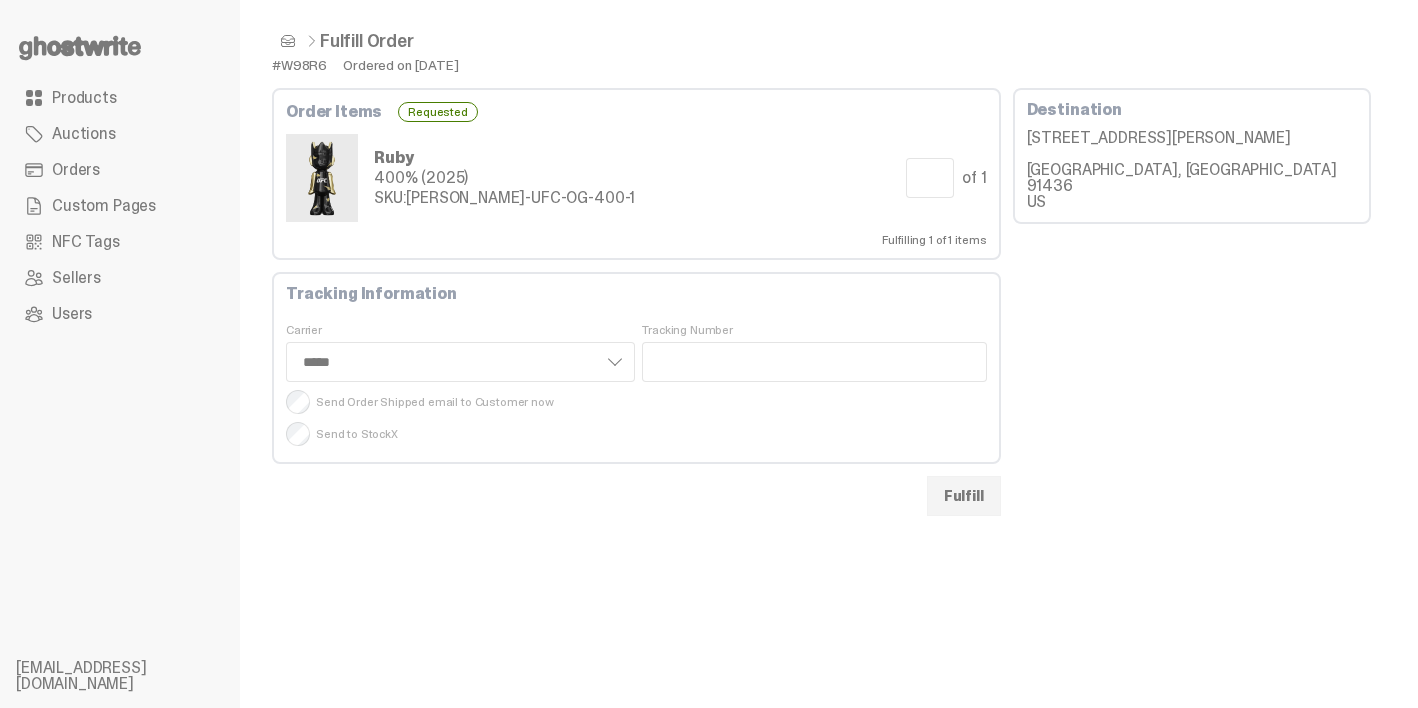 click on "Order Items
Requested
Ruby
400% (2025)
SKU:  TY-GH-UFC-OG-400-1
Quantity to Fulfill
*
of 1
Fulfilling 1 of 1 items
Tracking Information
Carrier
**** *** *****
Tracking Number
Send Order Shipped email to Customer now
Send to StockX
Fulfill" at bounding box center (636, 302) 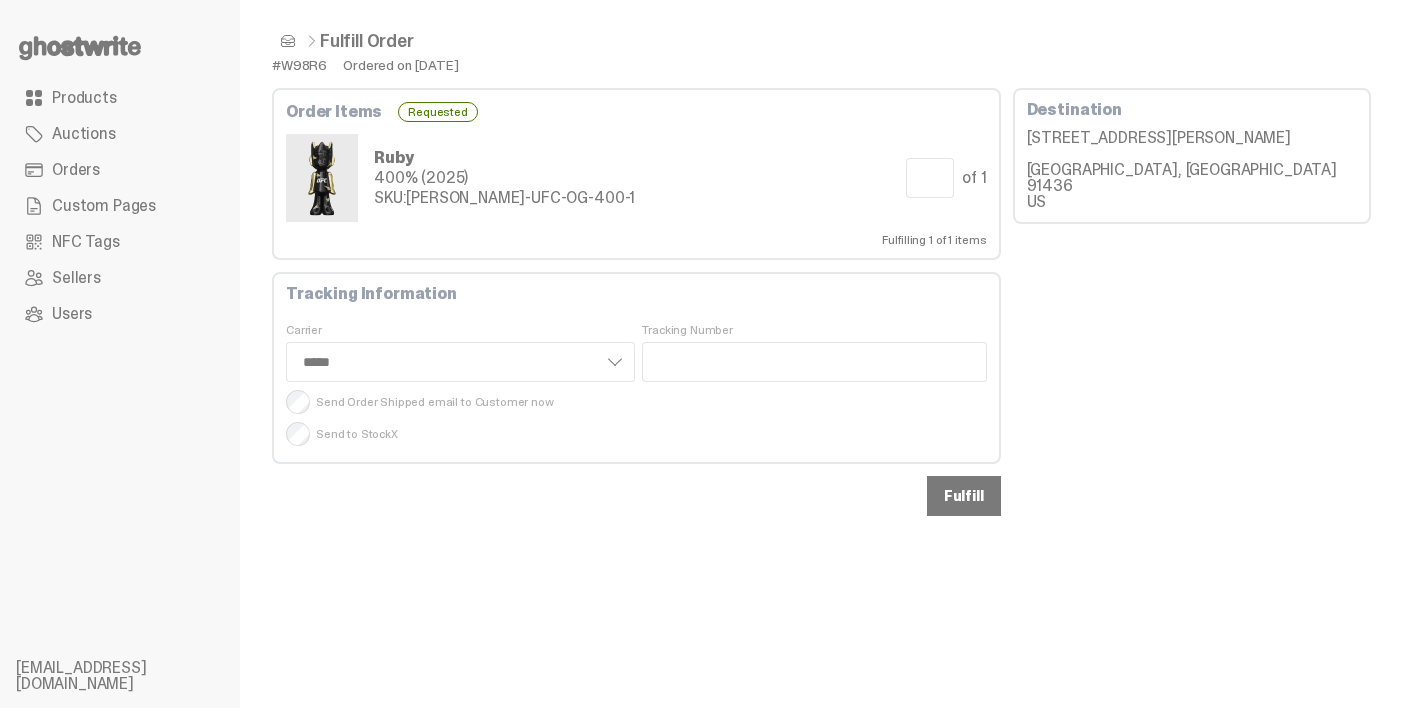 click on "Fulfill" at bounding box center (964, 496) 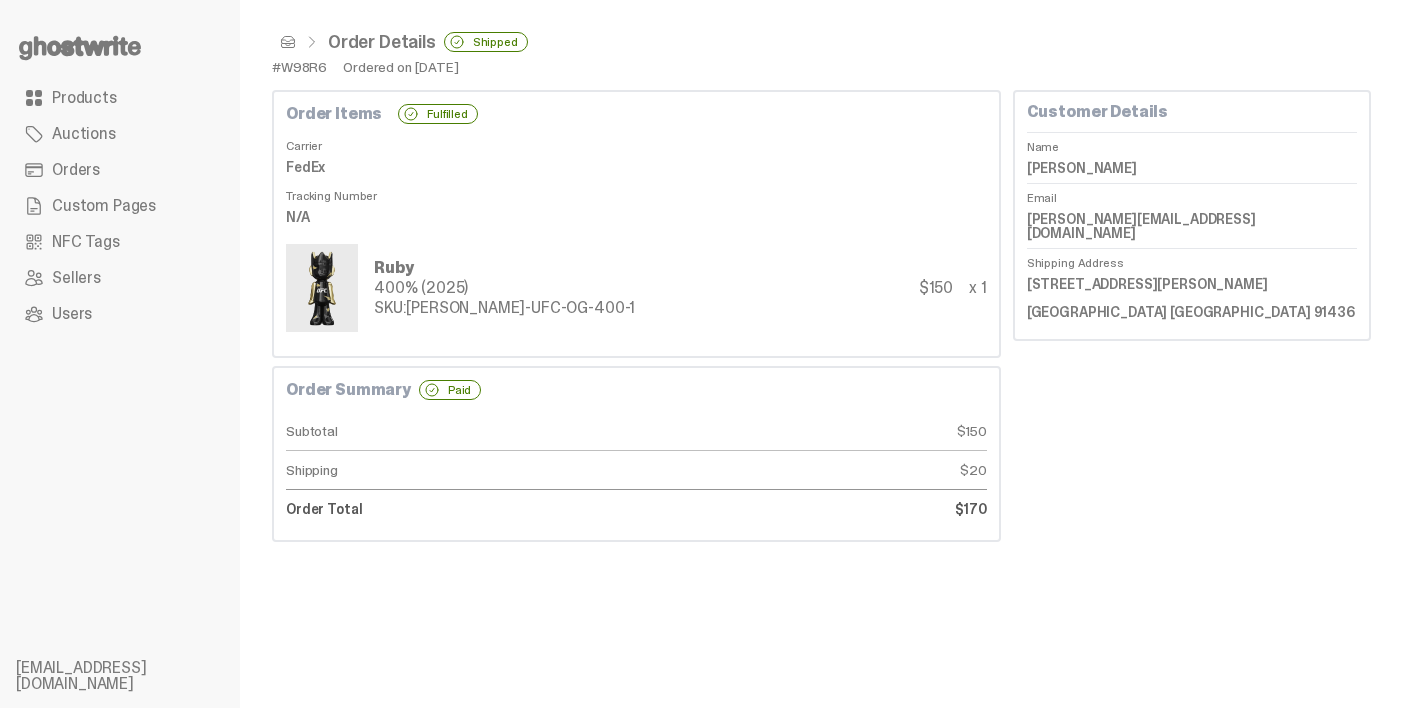 click on "Order Details
Shipped" at bounding box center [821, 42] 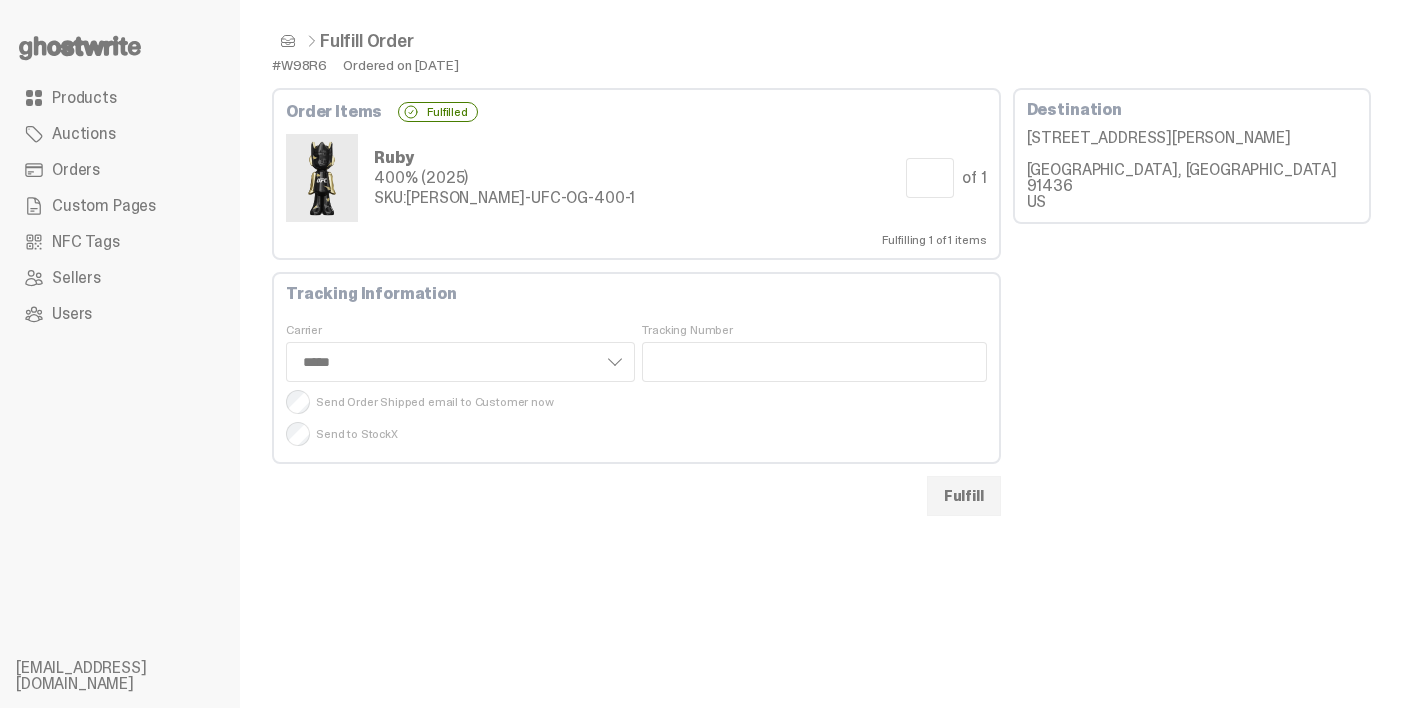 click at bounding box center [288, 41] 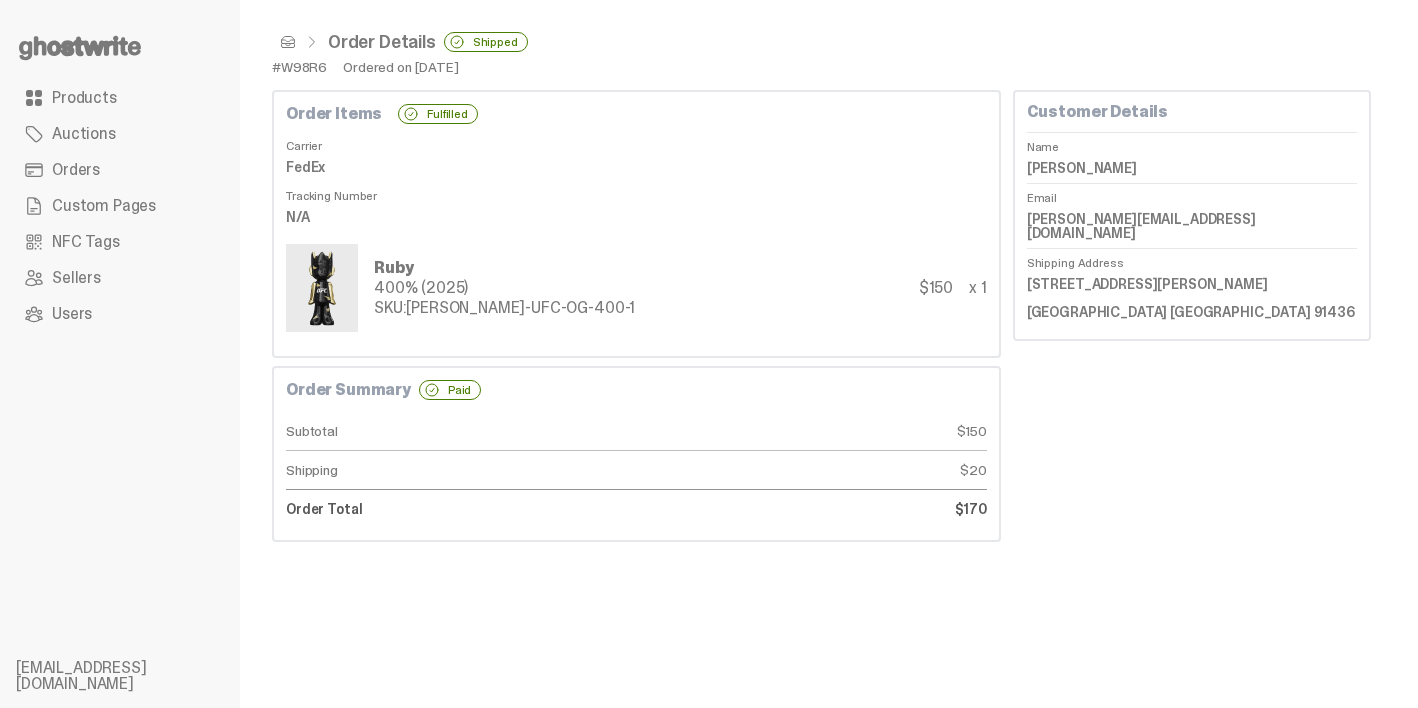 click at bounding box center (288, 42) 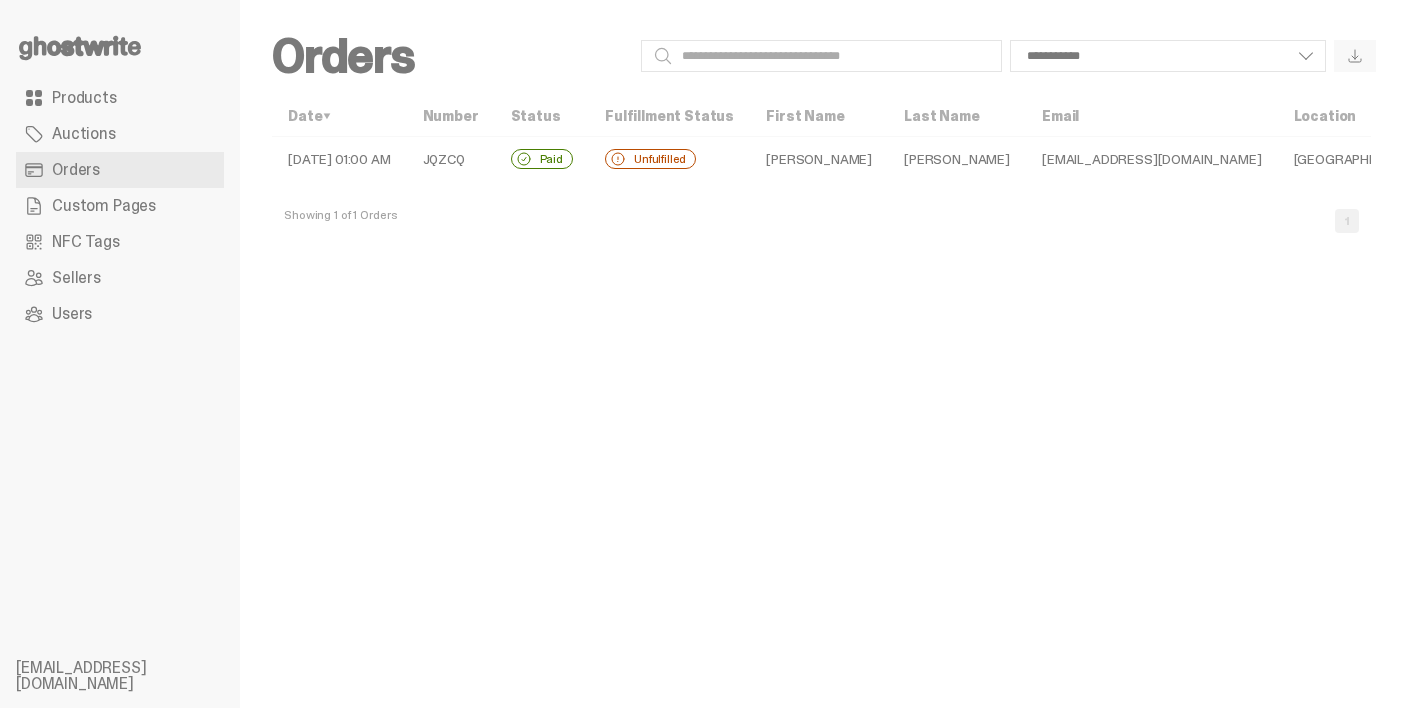 click on "Showing 1 of 1 Orders
1" at bounding box center [821, 213] 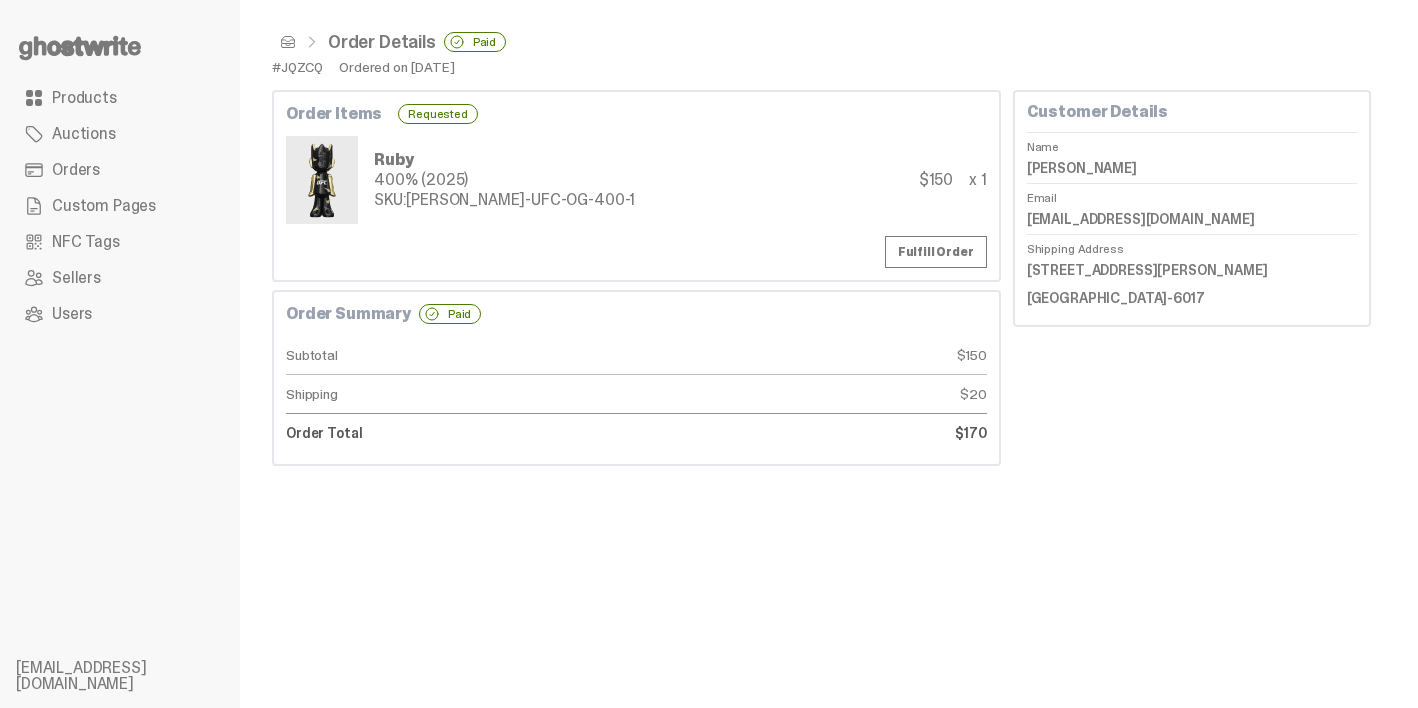 click on "Order Items
Requested
Ruby
400% (2025)
SKU:  TY-GH-UFC-OG-400-1
$150
x 1
Fulfill Order" at bounding box center [636, 186] 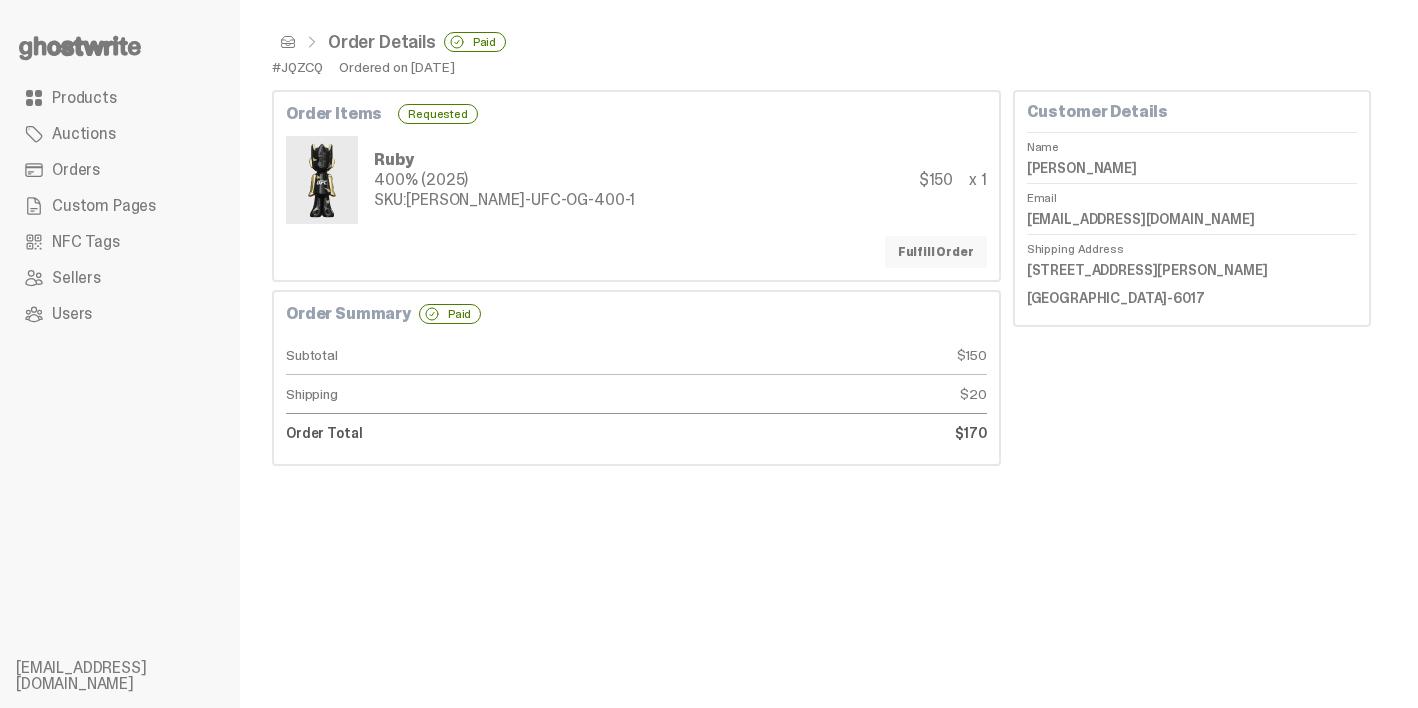 click on "Fulfill Order" at bounding box center (936, 252) 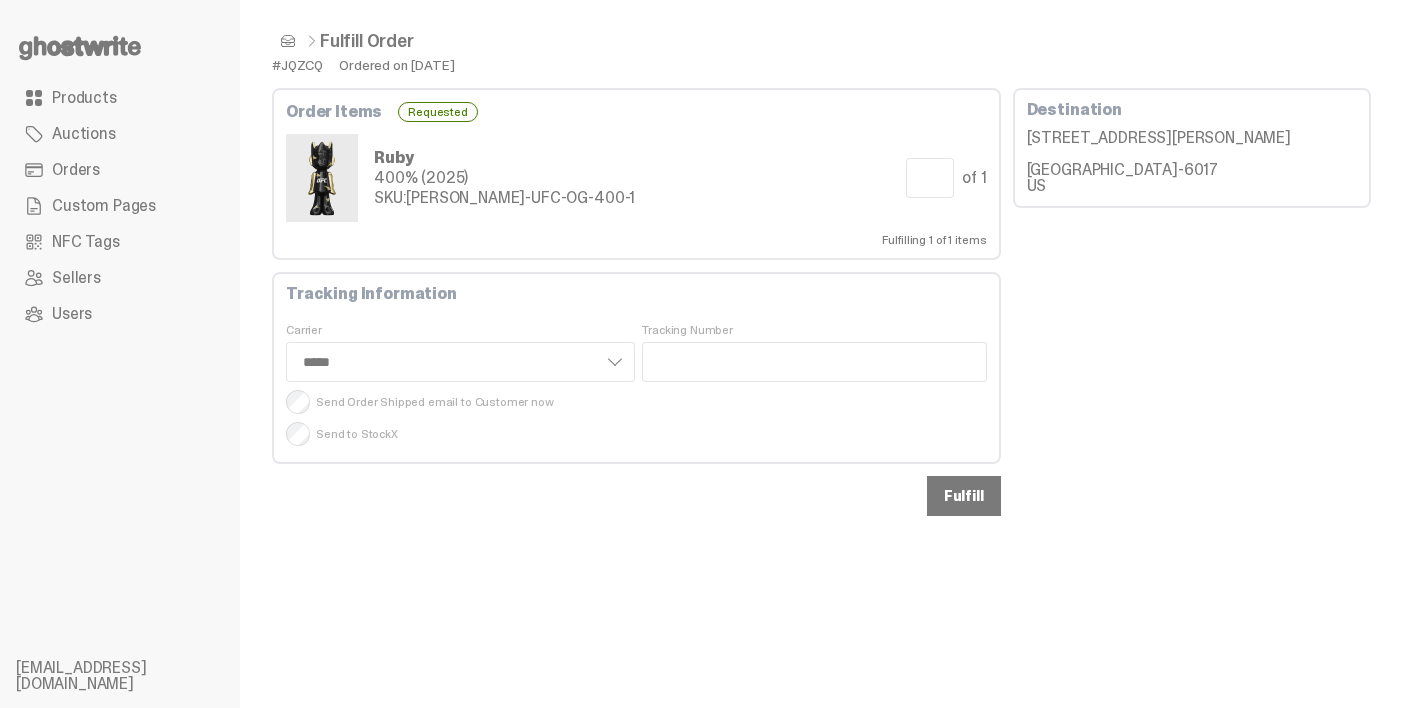 click on "Fulfill" at bounding box center [964, 496] 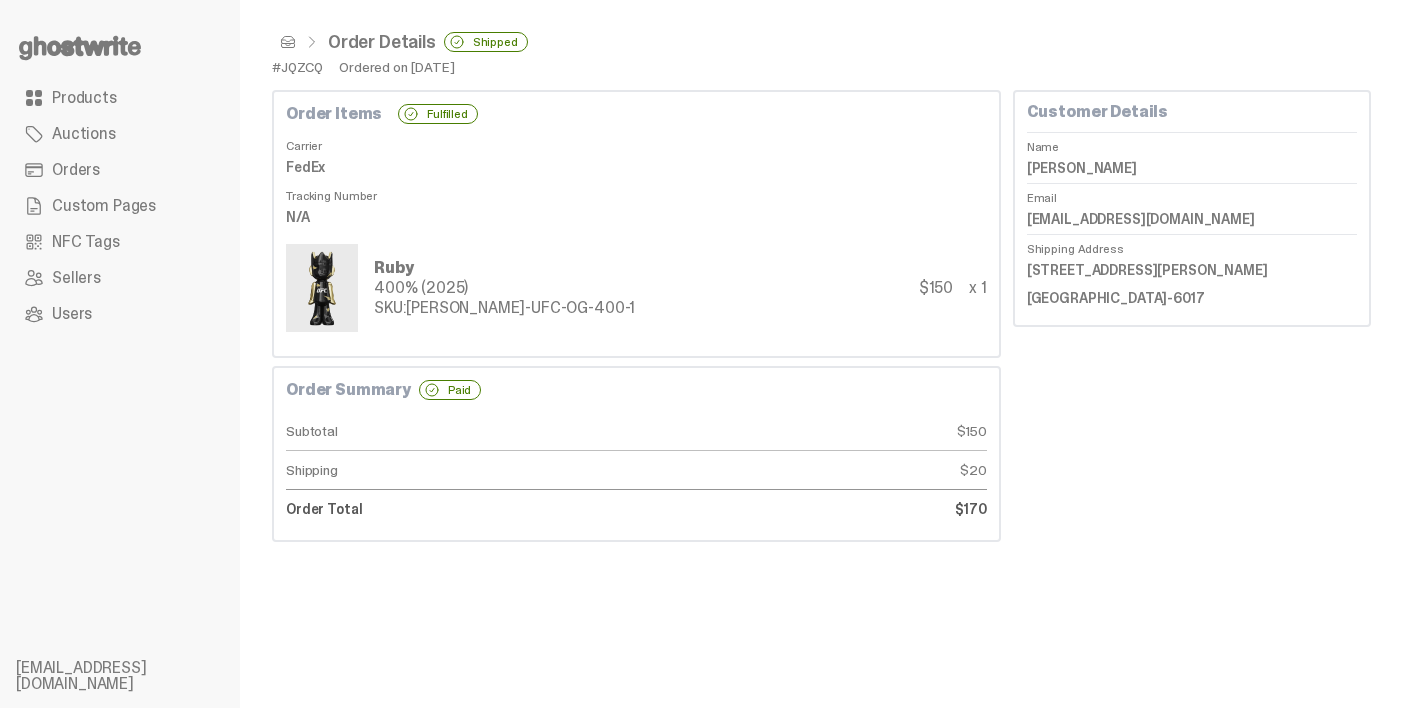 click at bounding box center (288, 42) 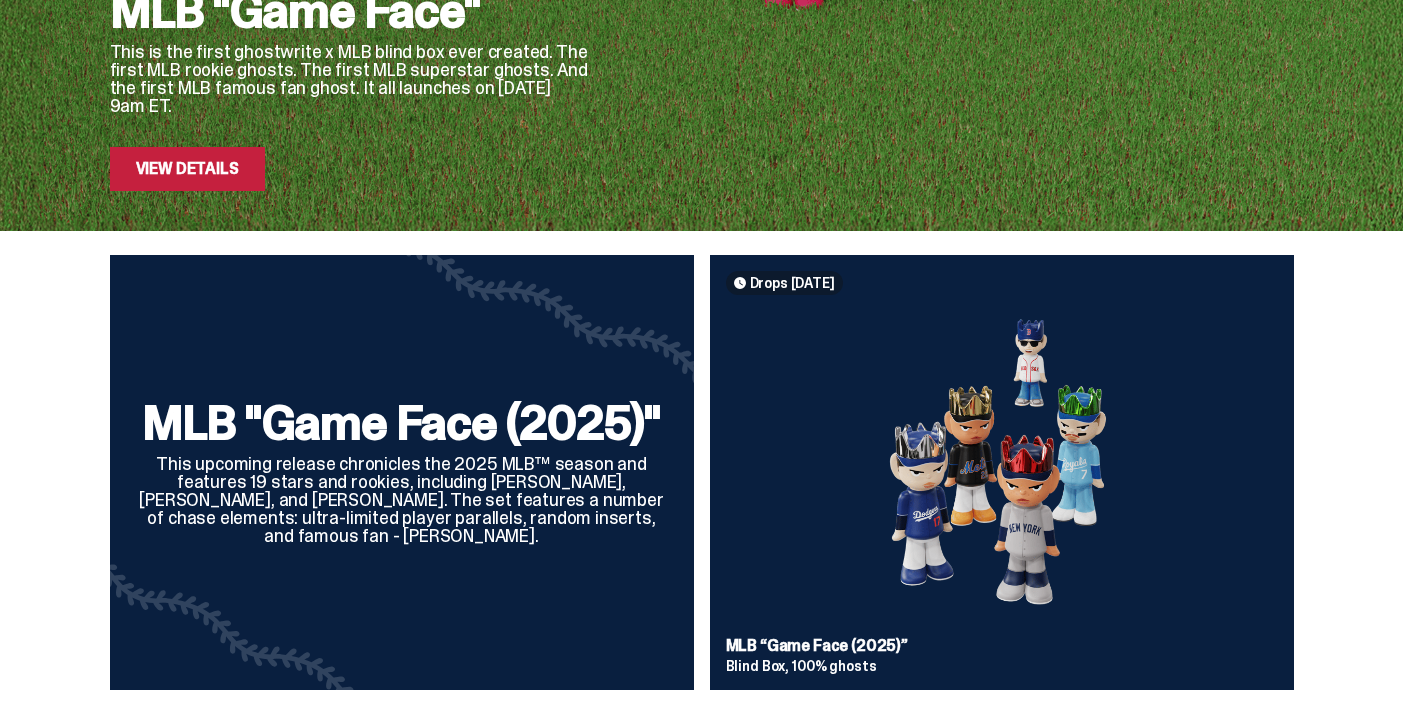 scroll, scrollTop: 488, scrollLeft: 0, axis: vertical 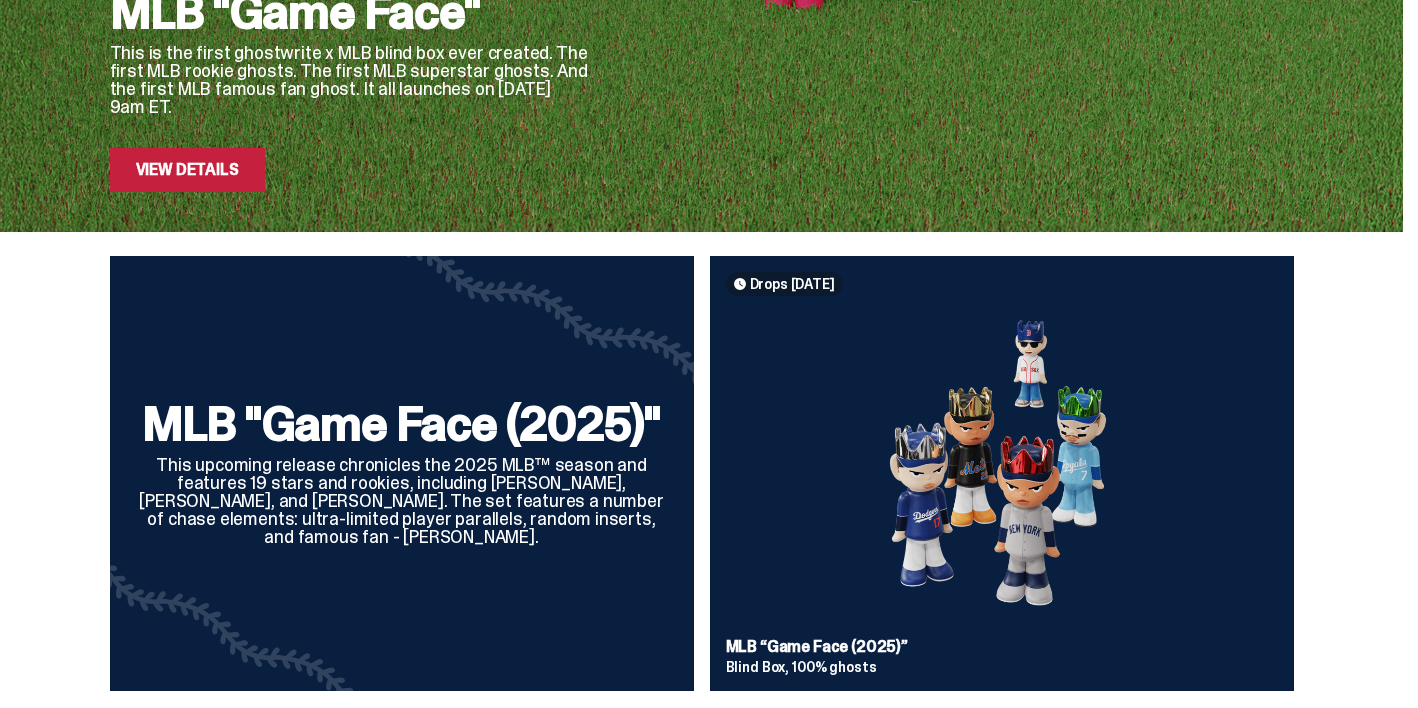 click on "View Details" at bounding box center (187, 170) 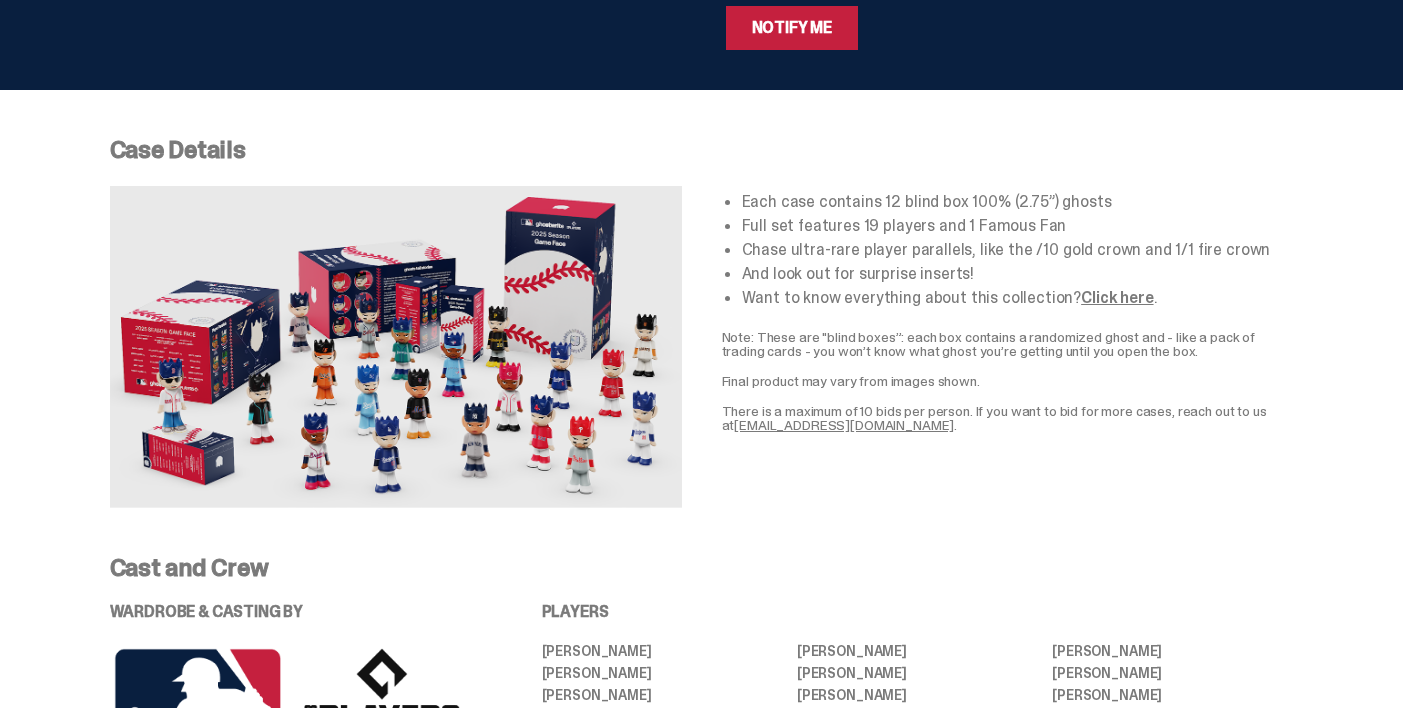 scroll, scrollTop: 0, scrollLeft: 0, axis: both 